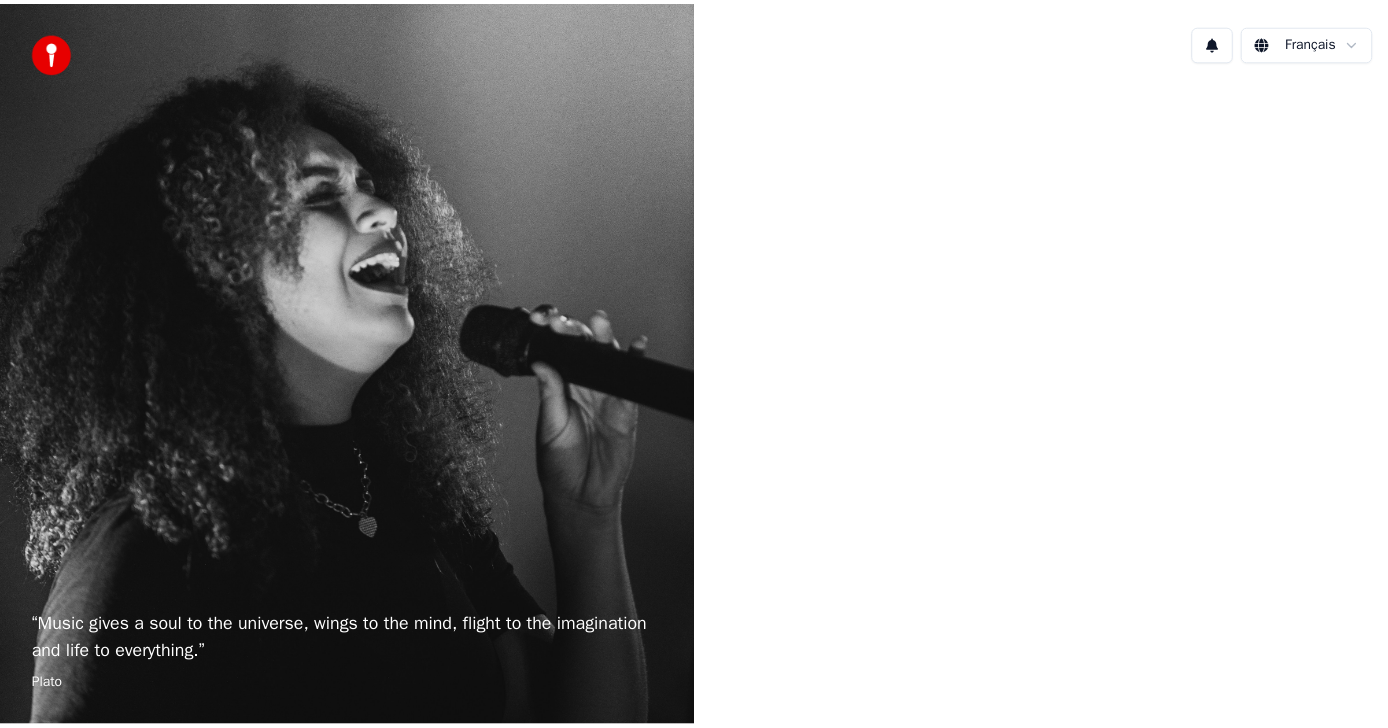 scroll, scrollTop: 0, scrollLeft: 0, axis: both 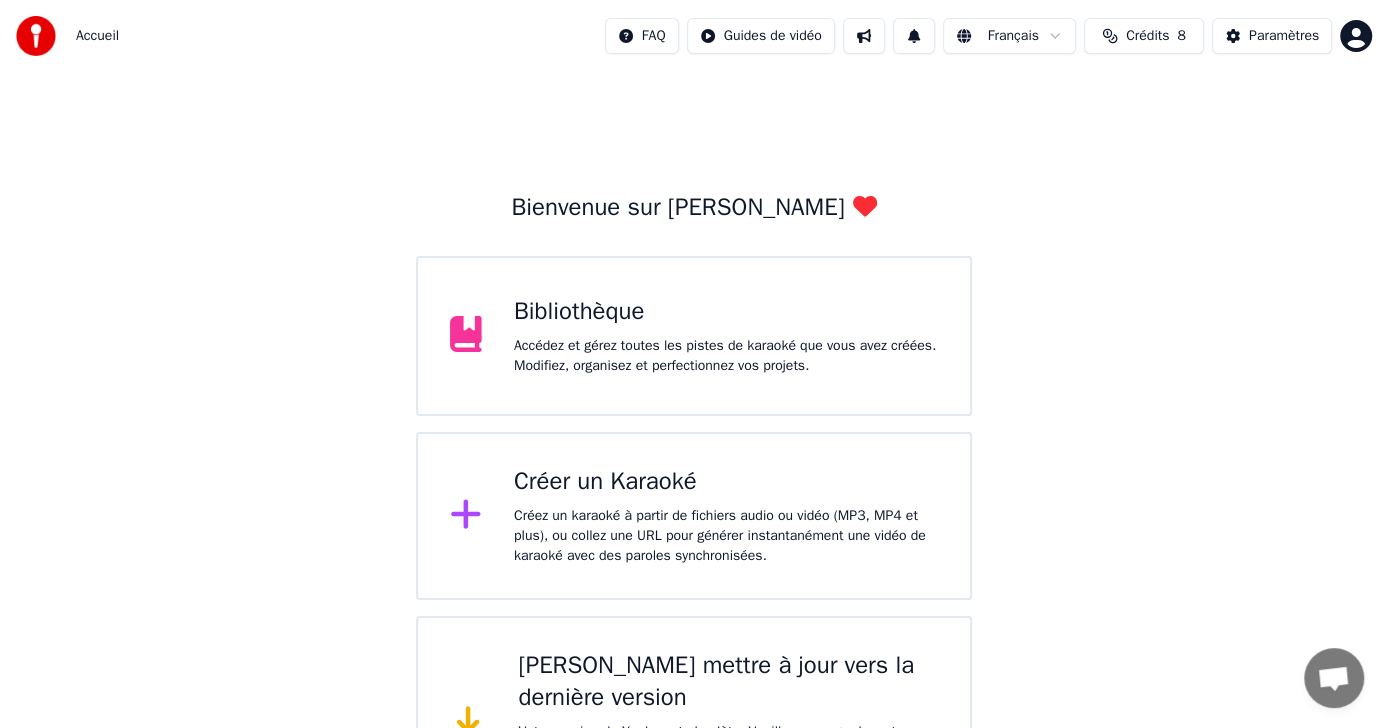 click on "Créez un karaoké à partir de fichiers audio ou vidéo (MP3, MP4 et plus), ou collez une URL pour générer instantanément une vidéo de karaoké avec des paroles synchronisées." at bounding box center [726, 536] 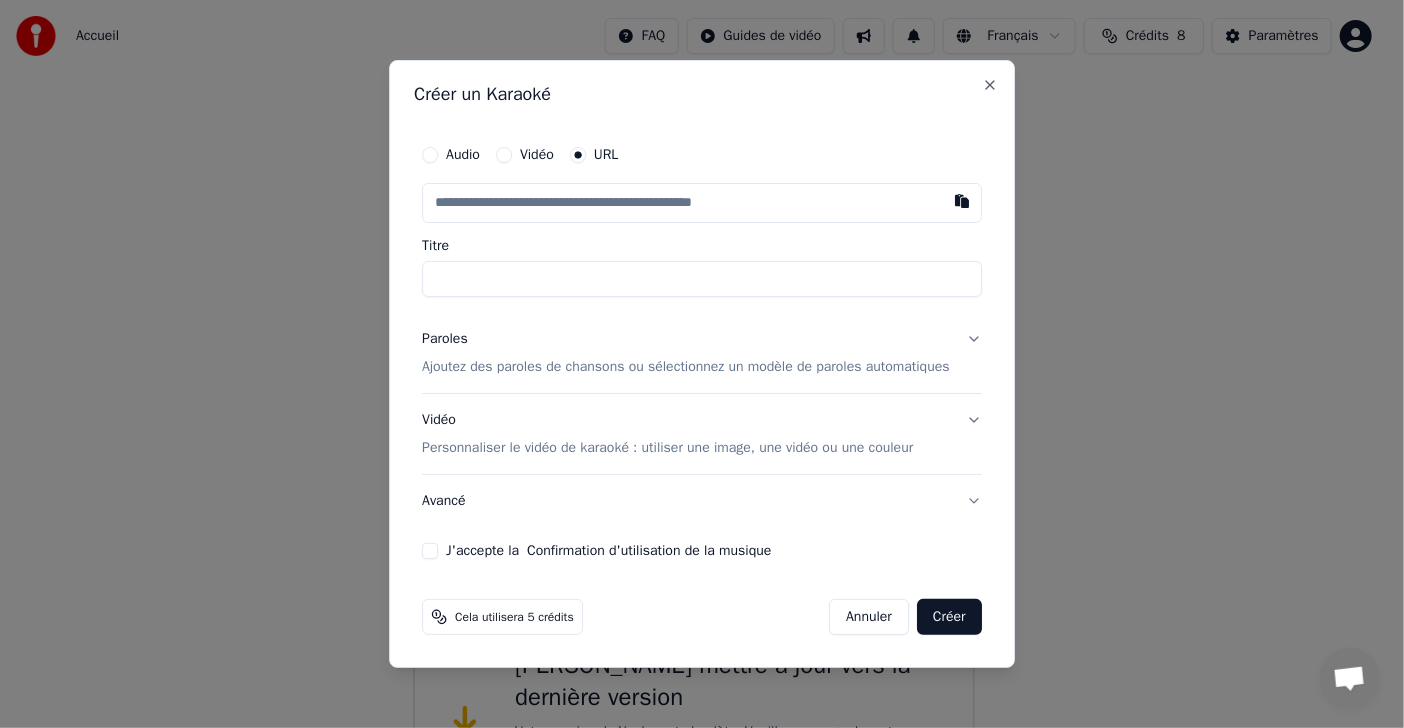 click on "Audio" at bounding box center [463, 155] 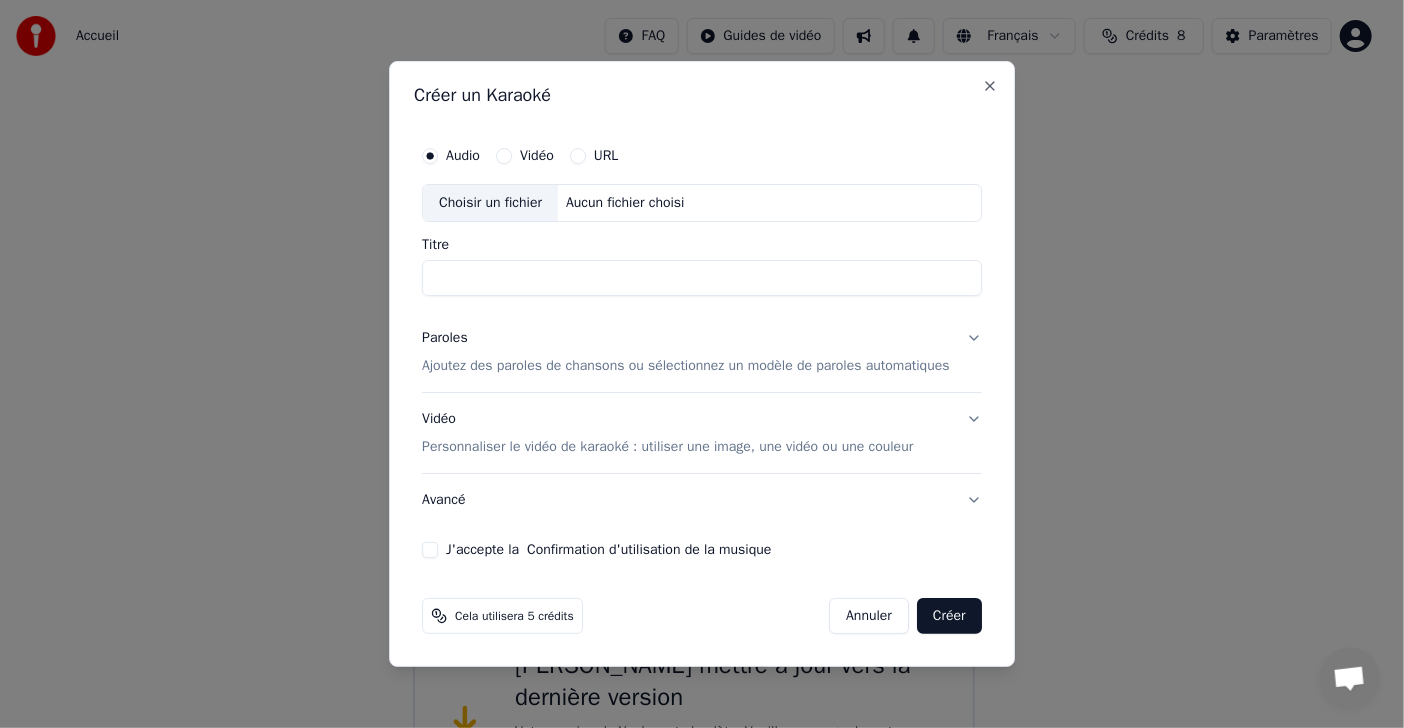 click on "Vidéo" at bounding box center [537, 156] 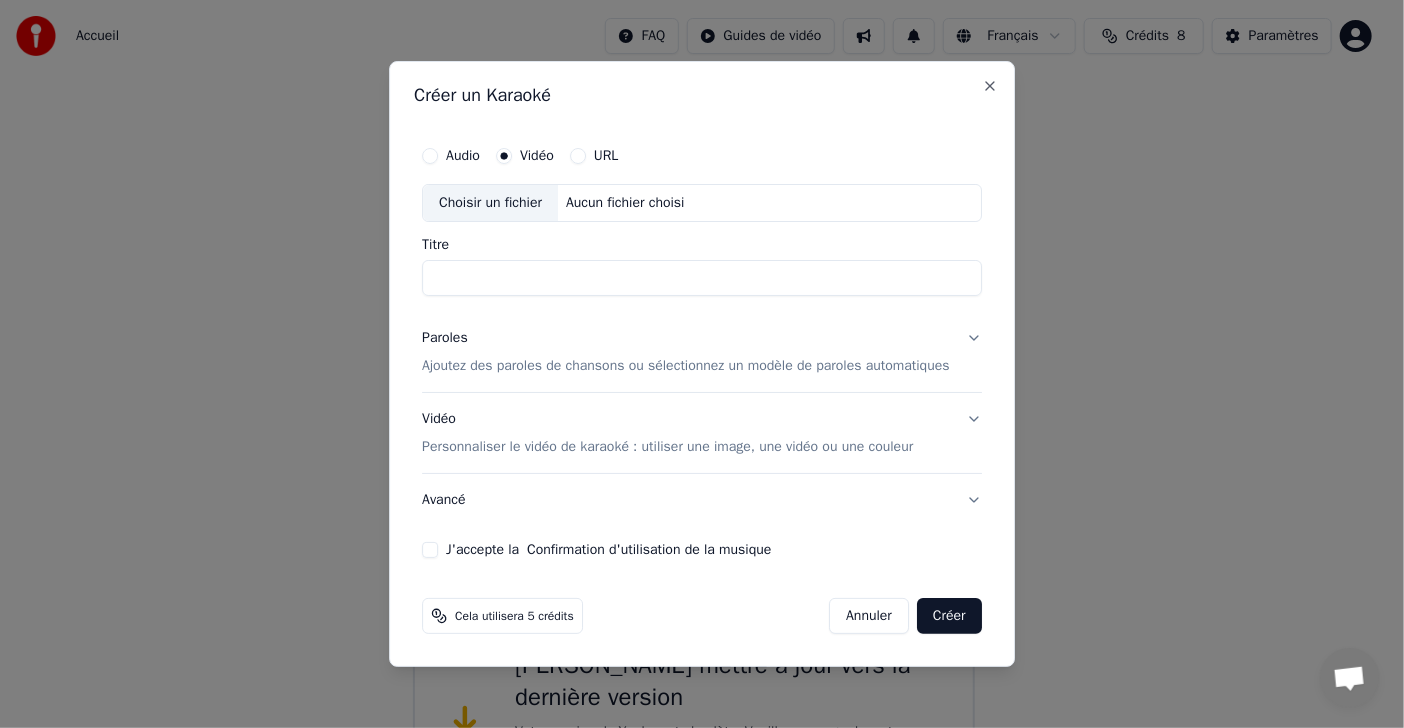 click on "Choisir un fichier" at bounding box center (490, 203) 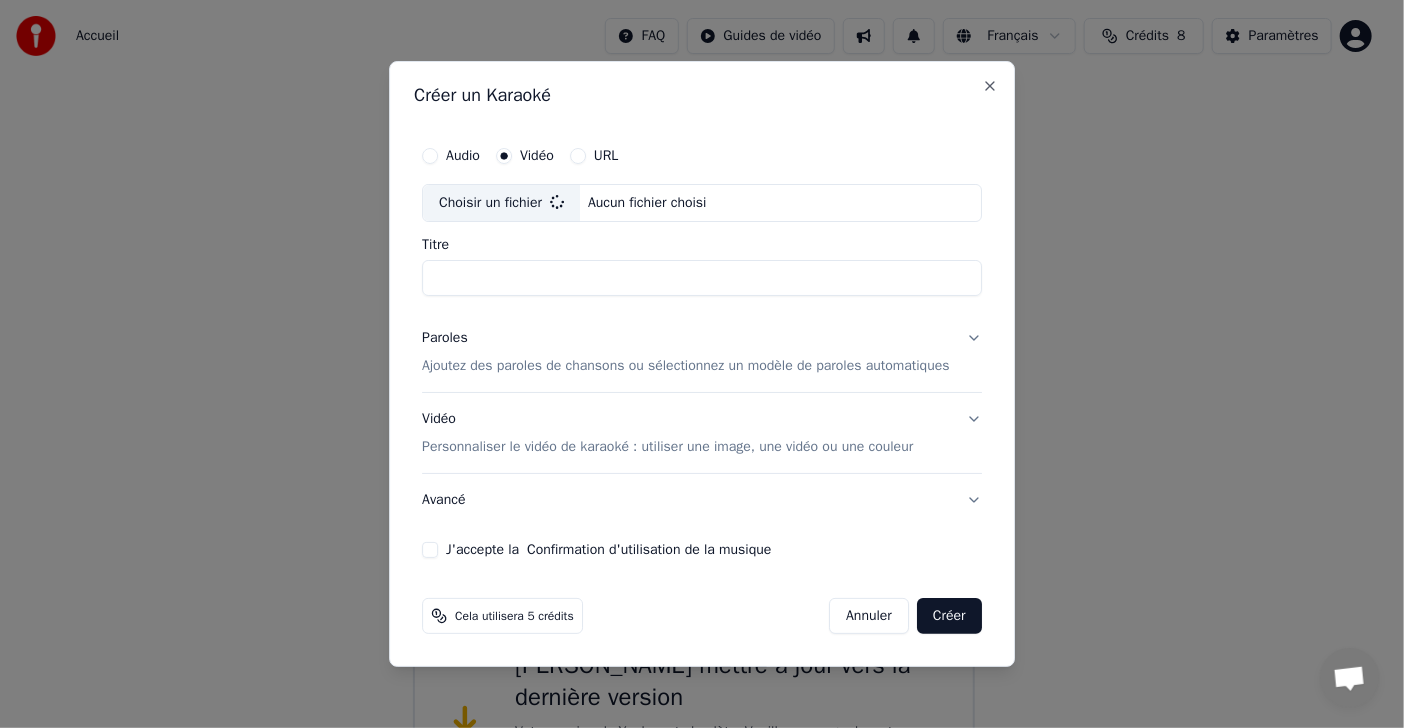 type on "**********" 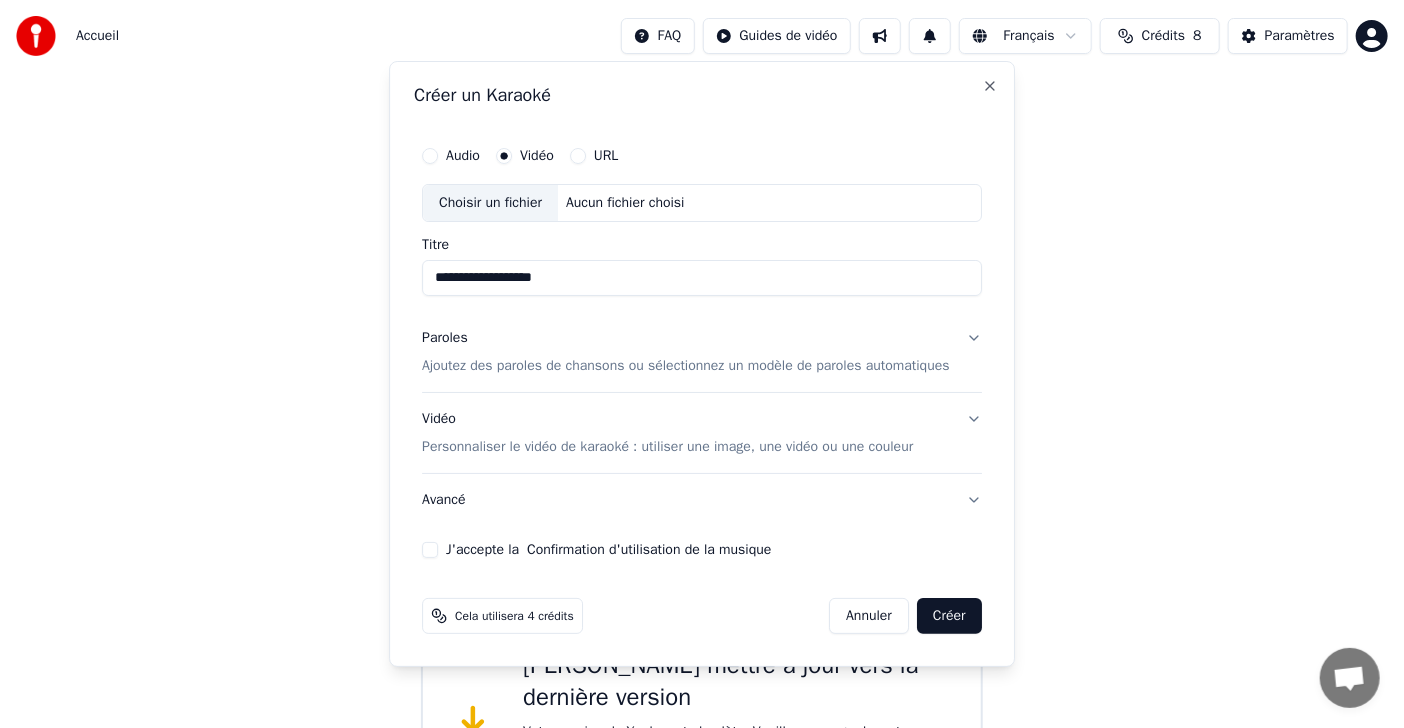 type 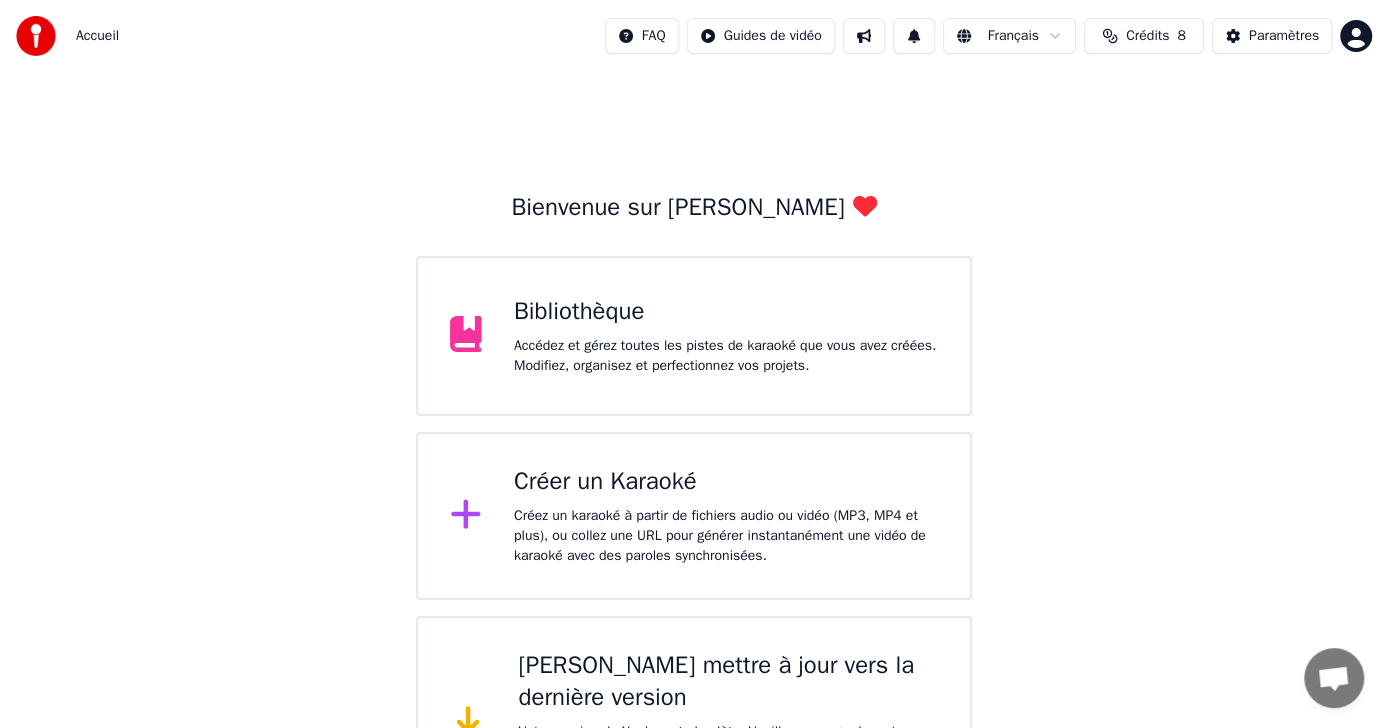 click on "Bibliothèque Accédez et gérez toutes les pistes de karaoké que vous avez créées. Modifiez, organisez et perfectionnez vos projets." at bounding box center [726, 336] 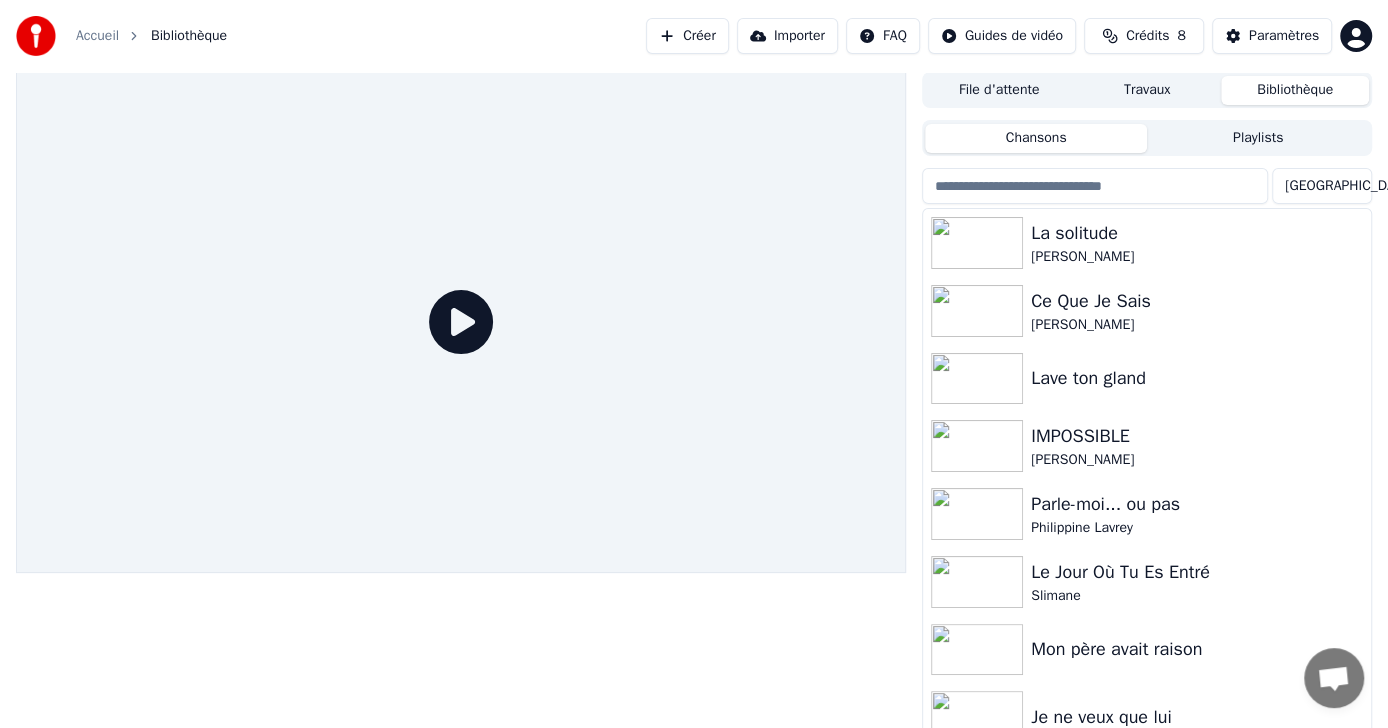 scroll, scrollTop: 26, scrollLeft: 0, axis: vertical 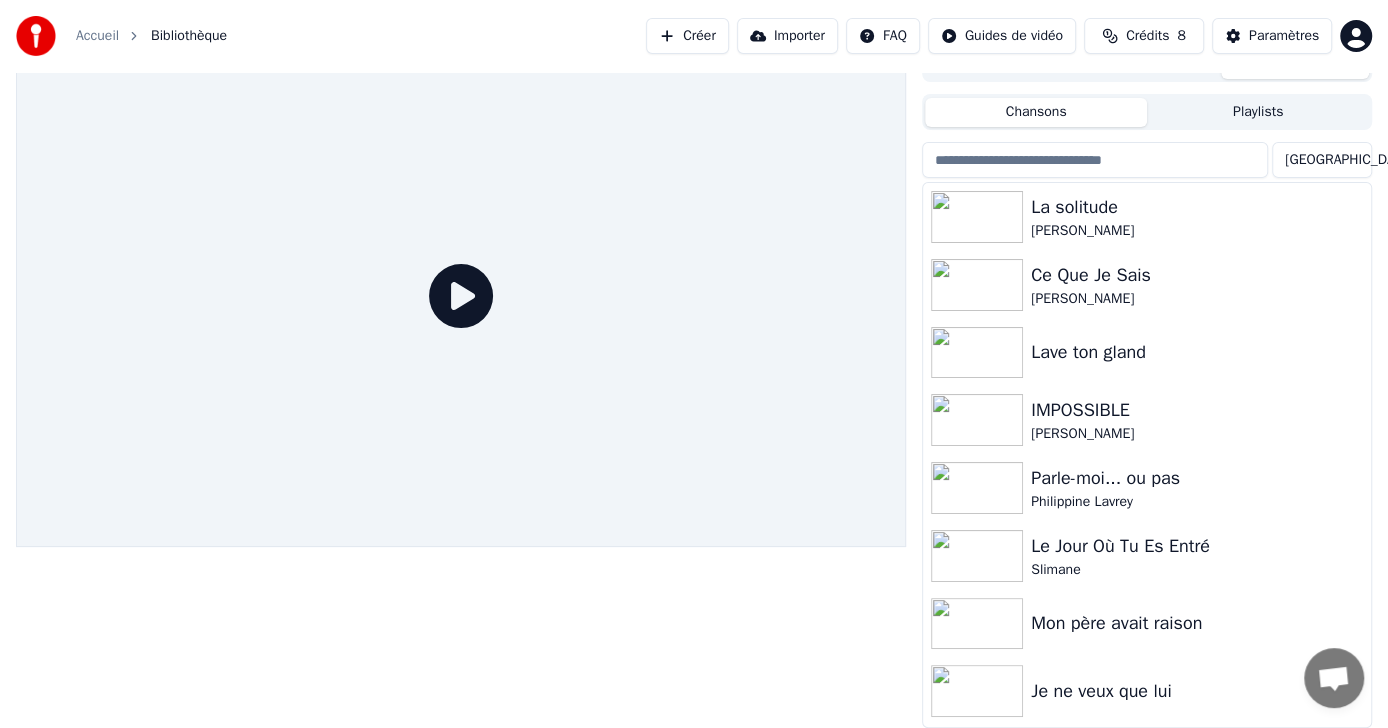 click on "Chansons" at bounding box center (1036, 112) 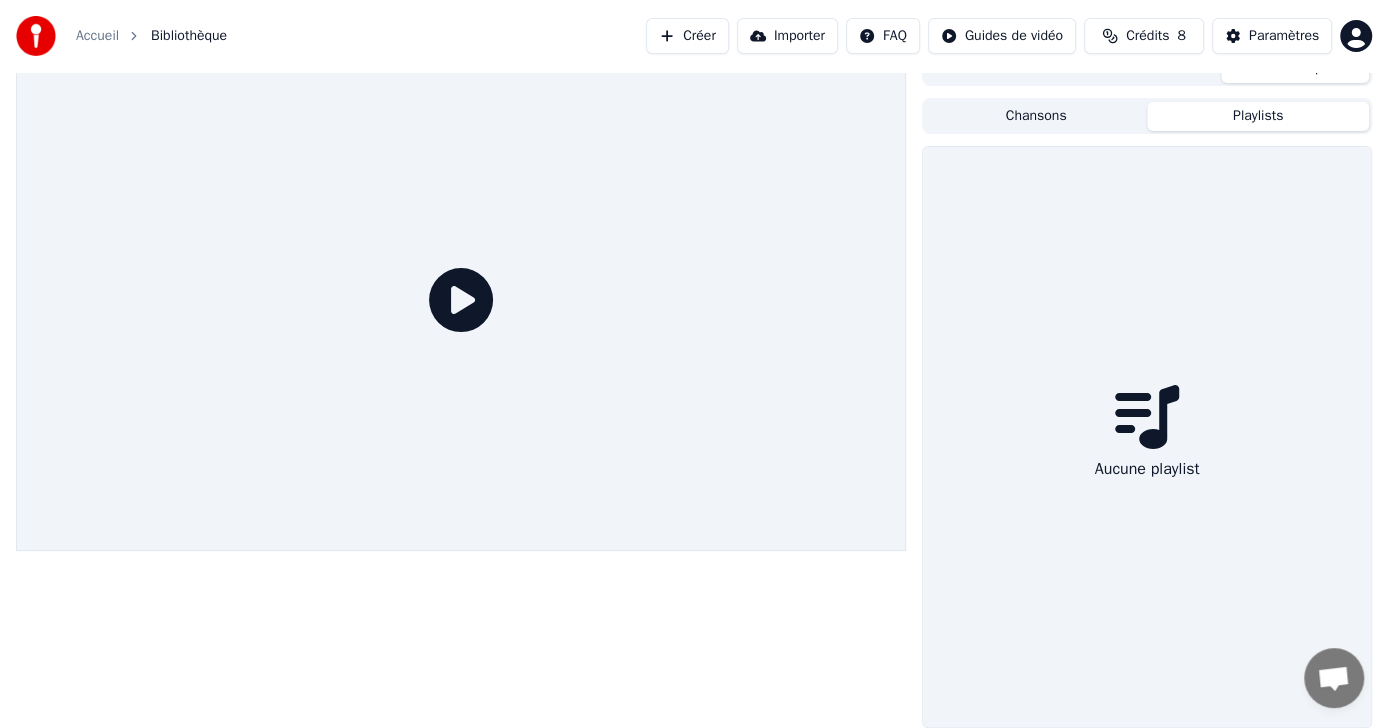 scroll, scrollTop: 21, scrollLeft: 0, axis: vertical 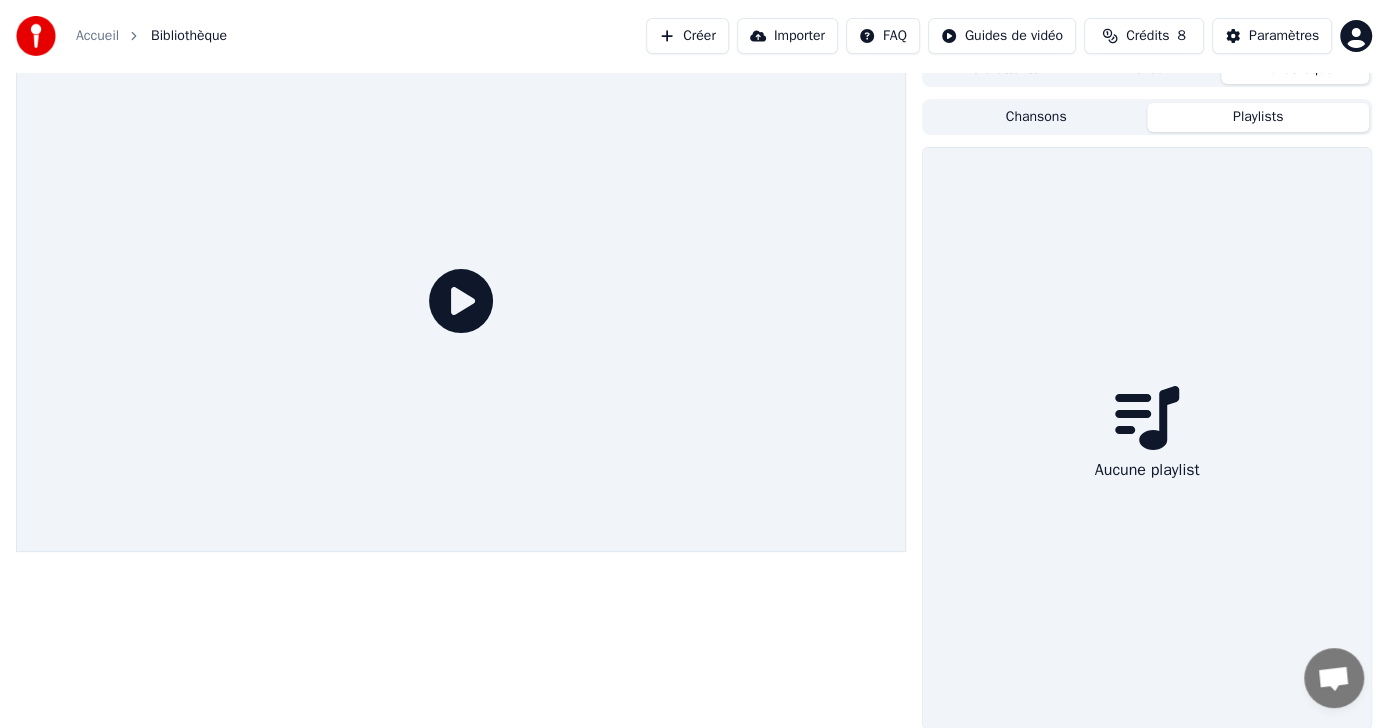 click on "Playlists" at bounding box center [1258, 117] 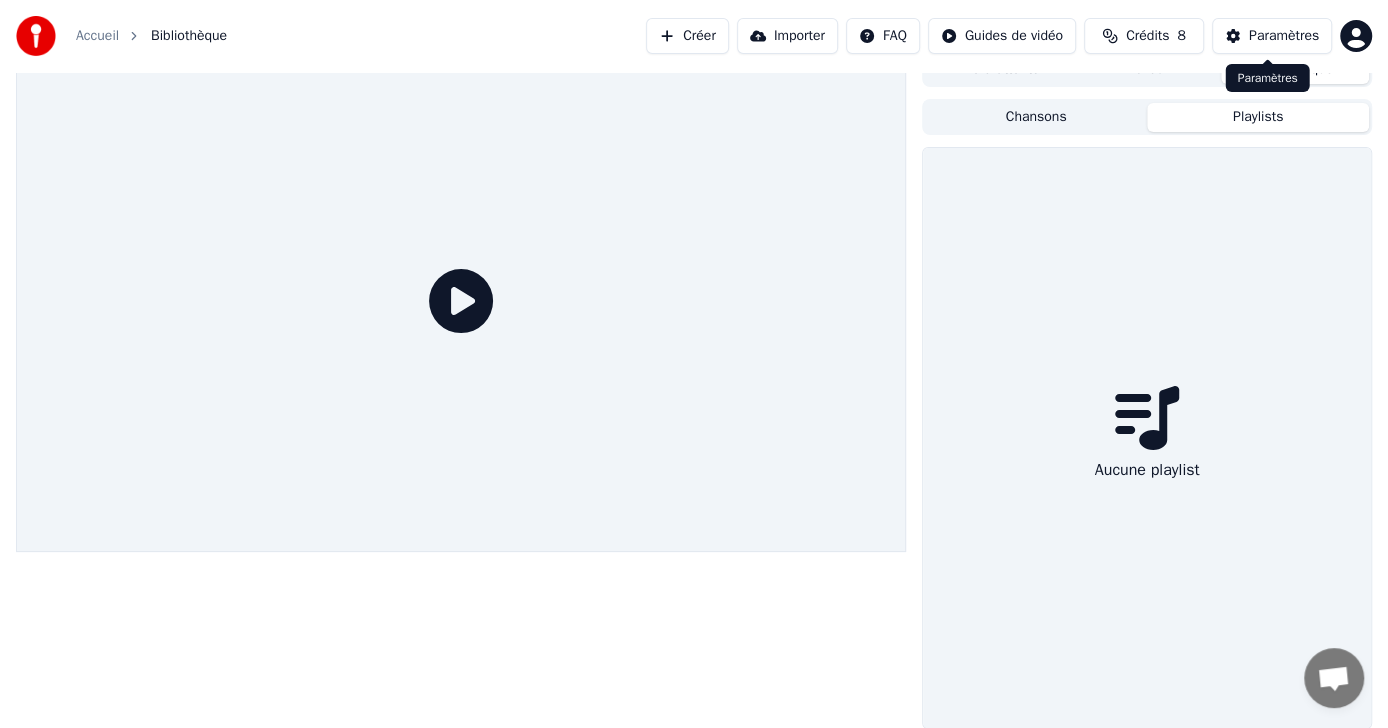 click on "Paramètres" at bounding box center (1272, 36) 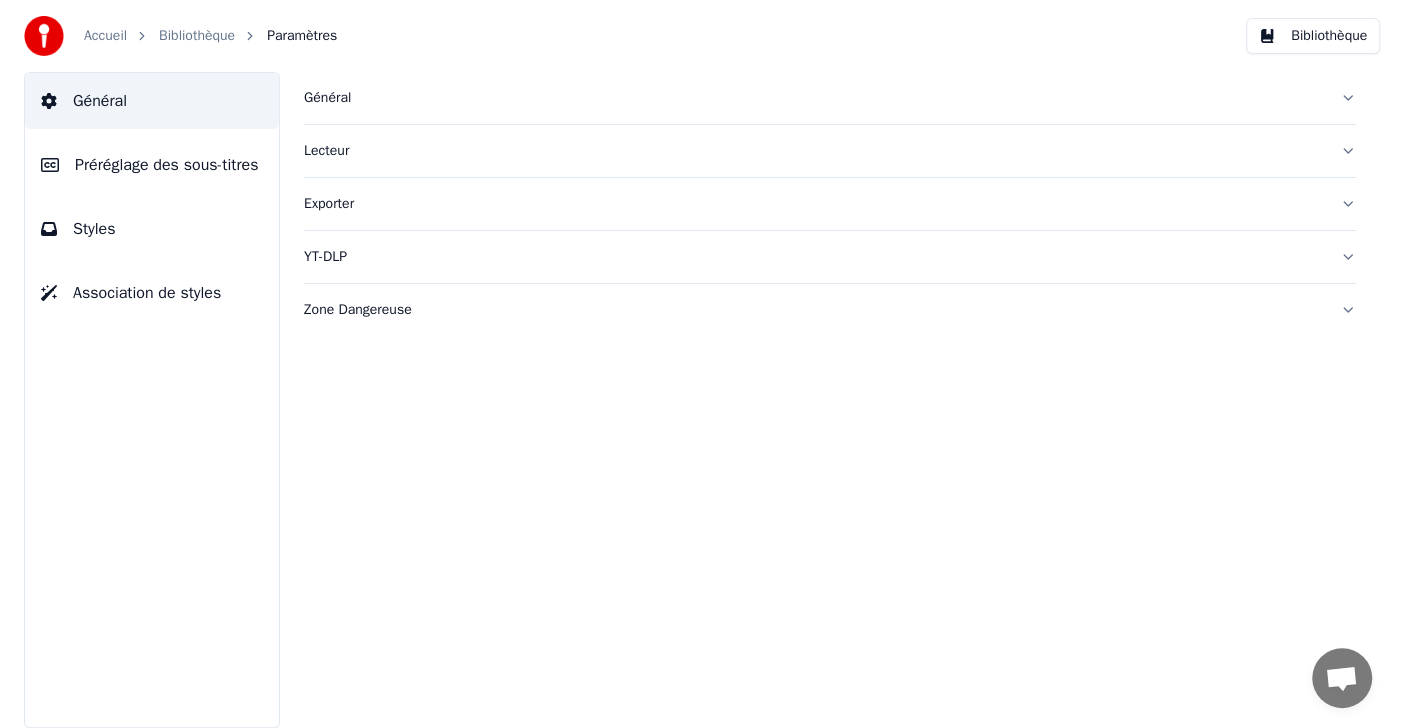 scroll, scrollTop: 0, scrollLeft: 0, axis: both 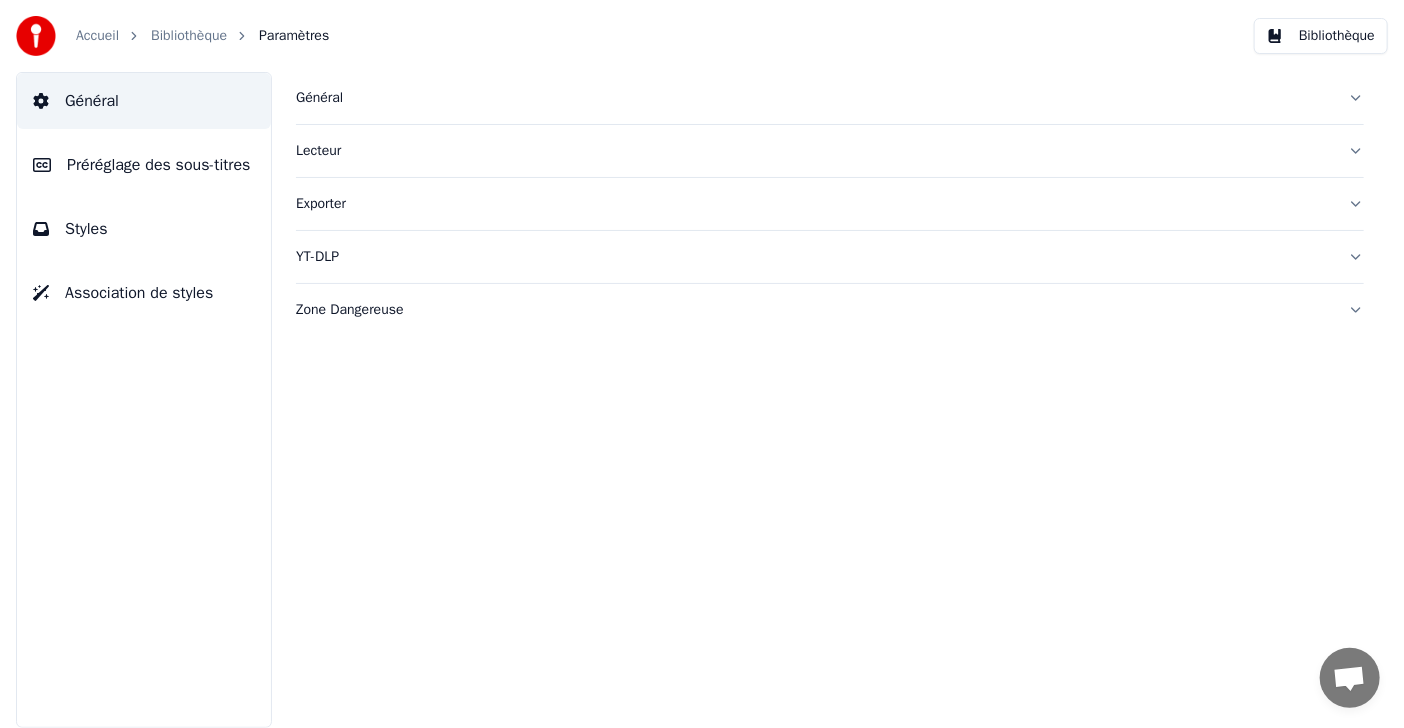 click on "Bibliothèque" at bounding box center (1321, 36) 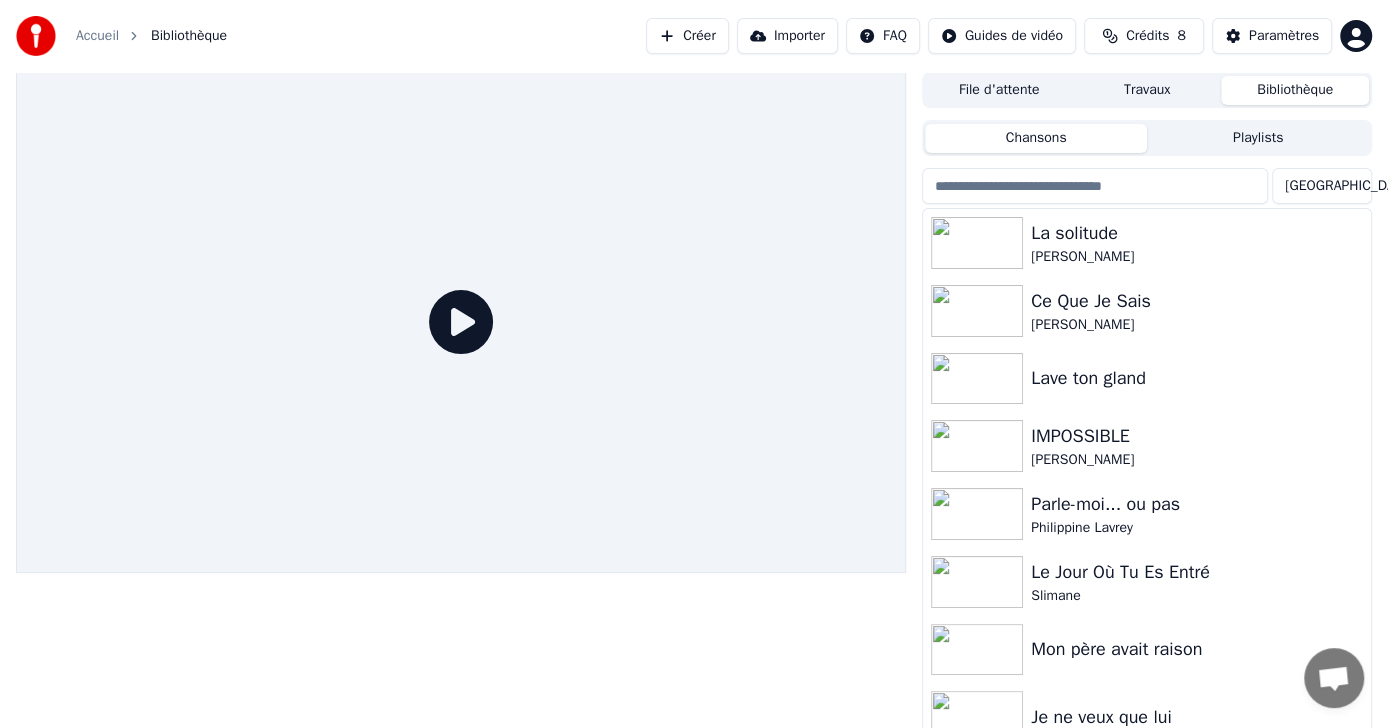 click on "Créer" at bounding box center (687, 36) 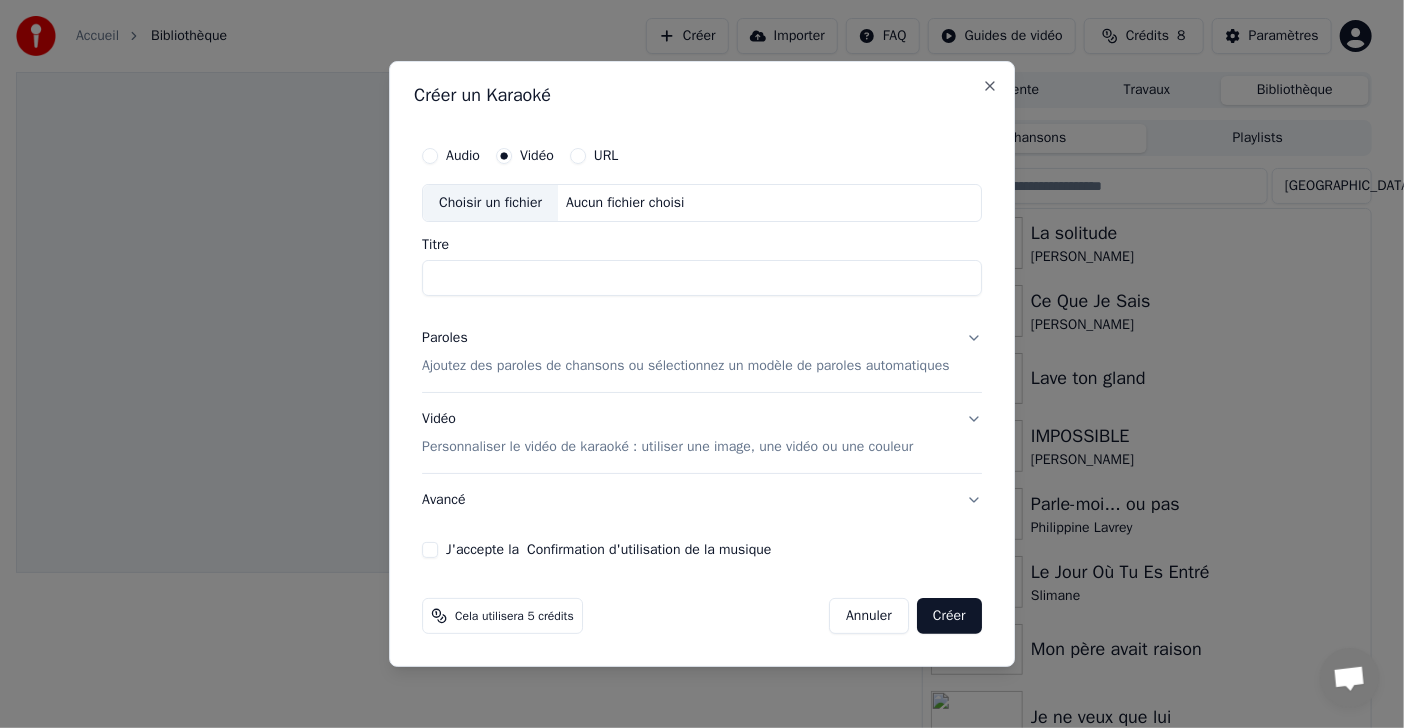 click on "Choisir un fichier" at bounding box center (490, 203) 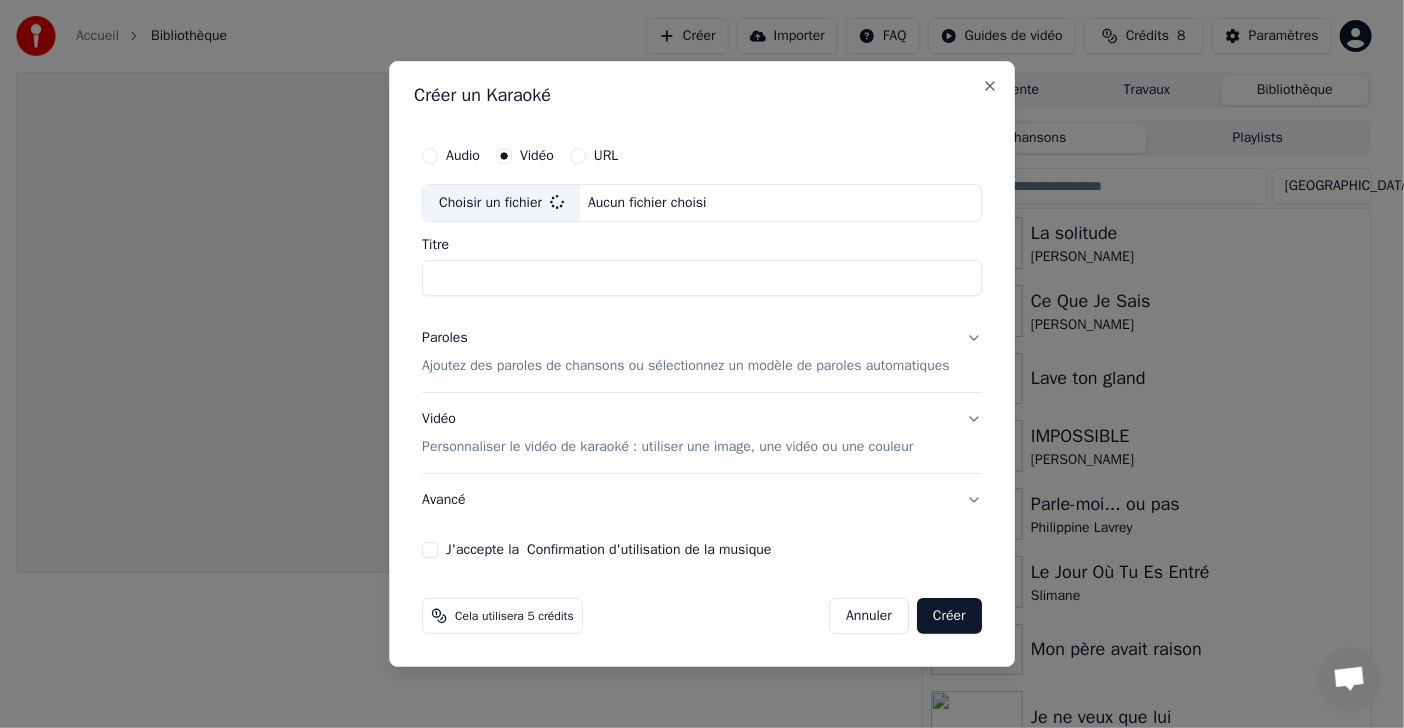type on "**********" 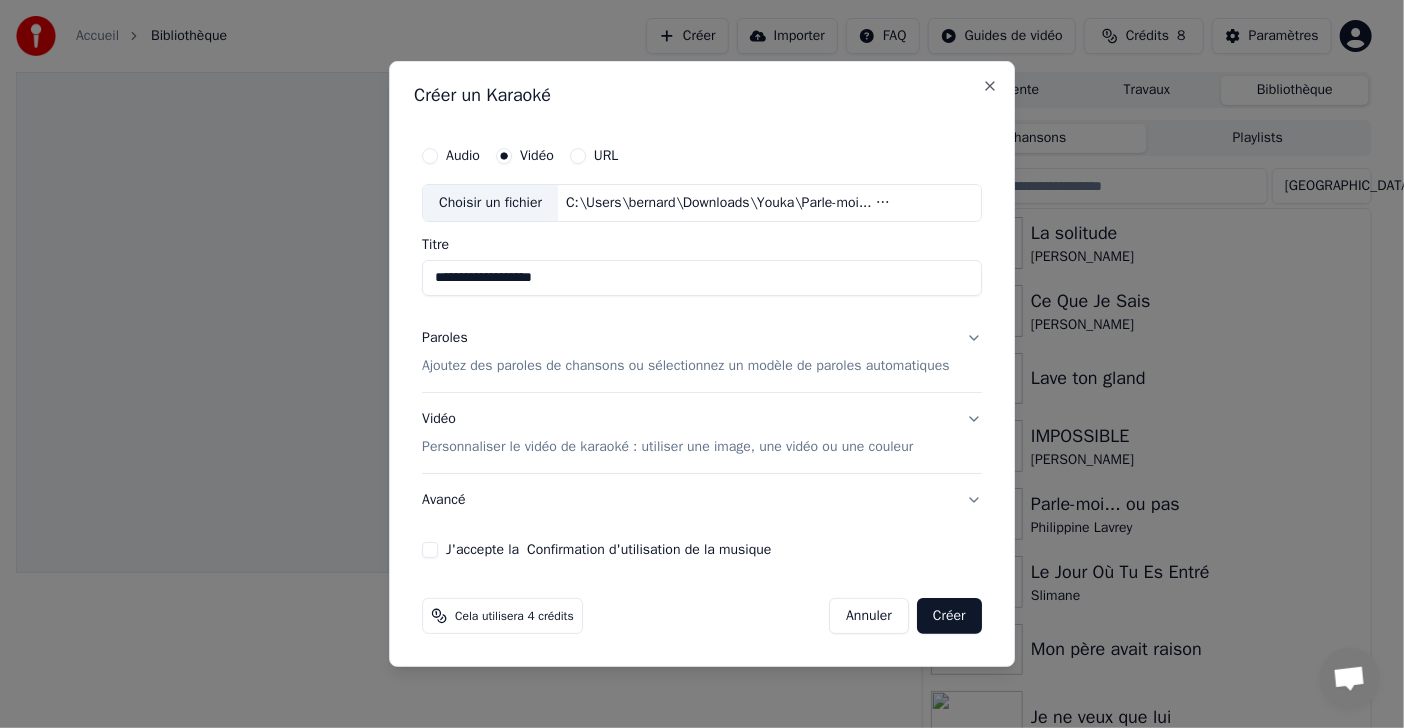 click on "Paroles Ajoutez des paroles de chansons ou sélectionnez un modèle de paroles automatiques" at bounding box center (702, 352) 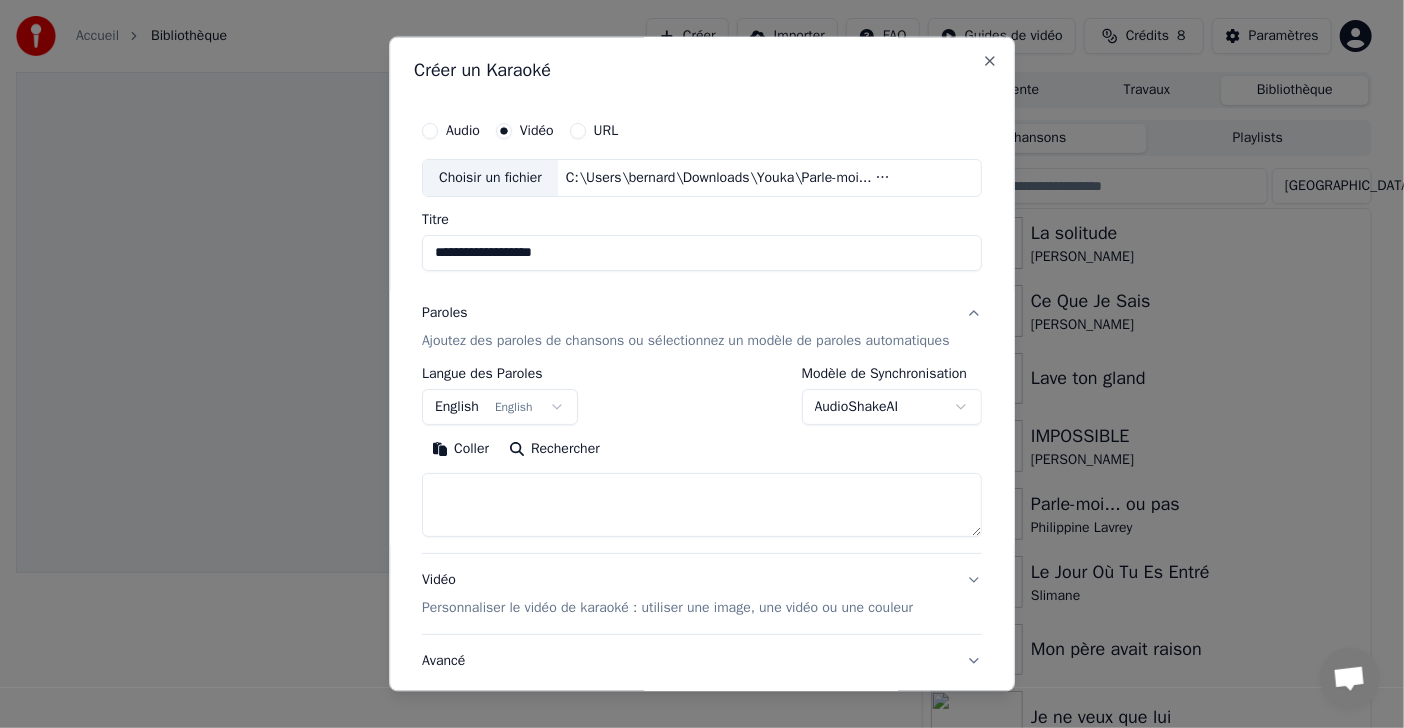 click on "**********" at bounding box center (694, 364) 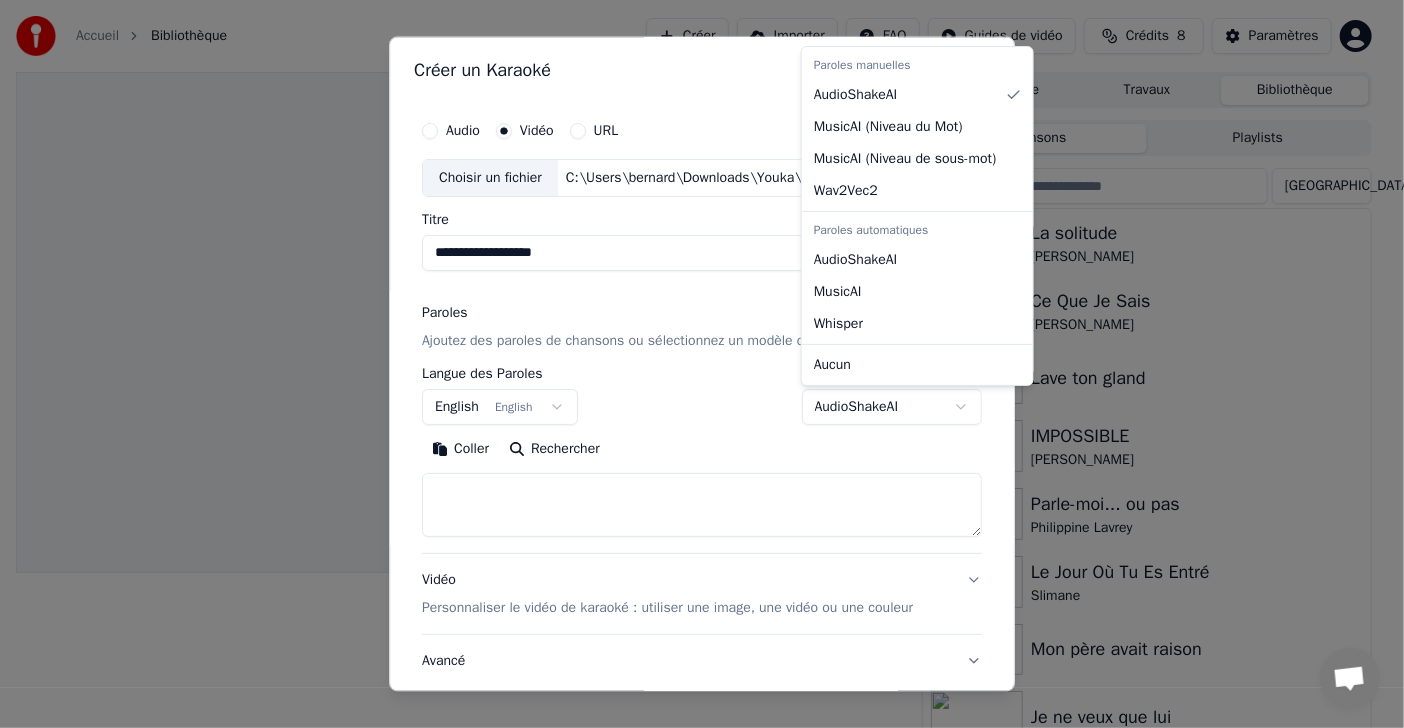 select on "**********" 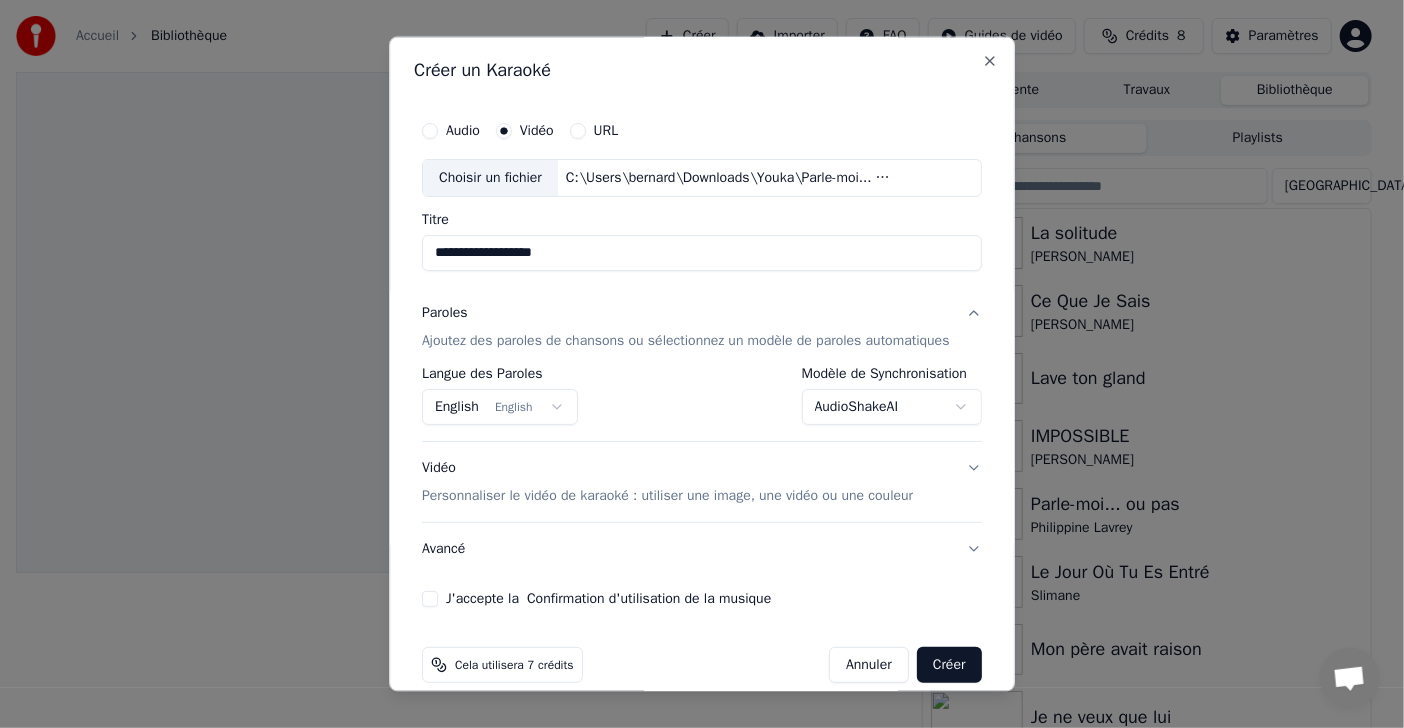click on "English English" at bounding box center [500, 407] 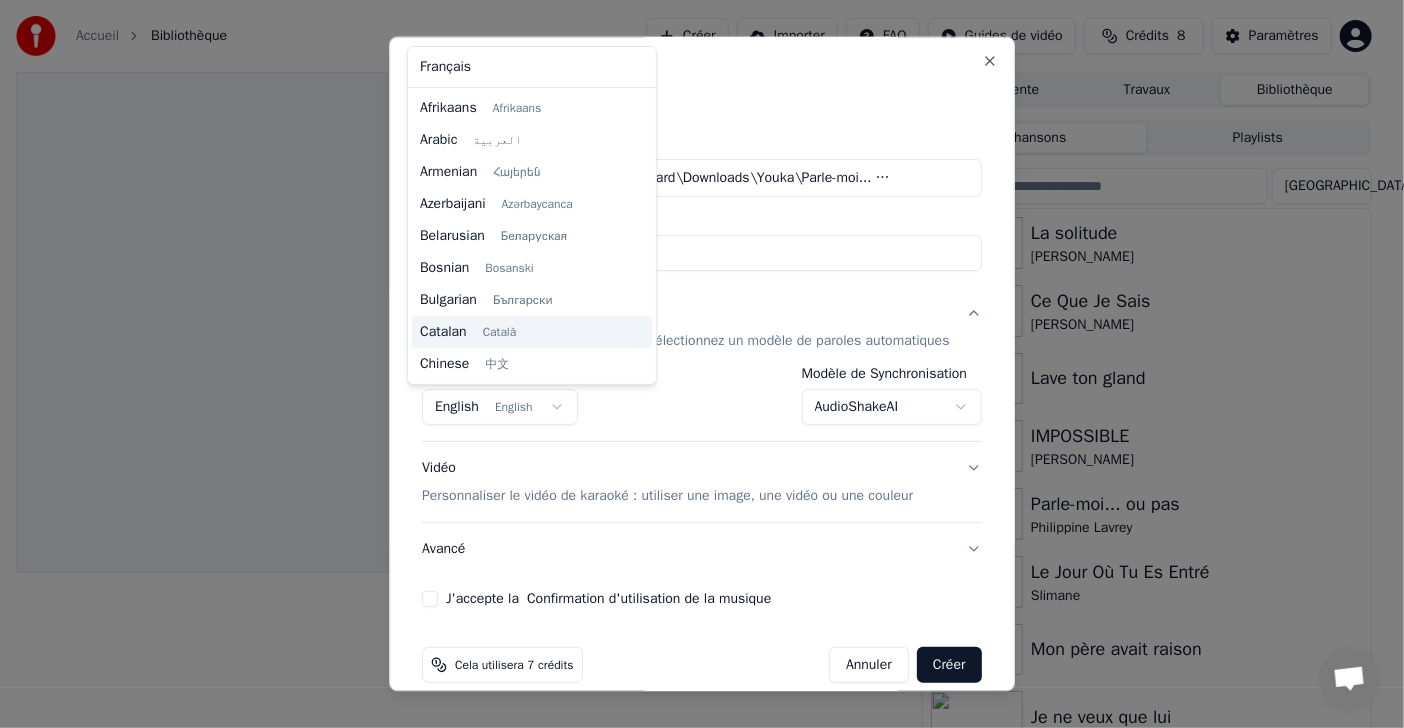 scroll, scrollTop: 159, scrollLeft: 0, axis: vertical 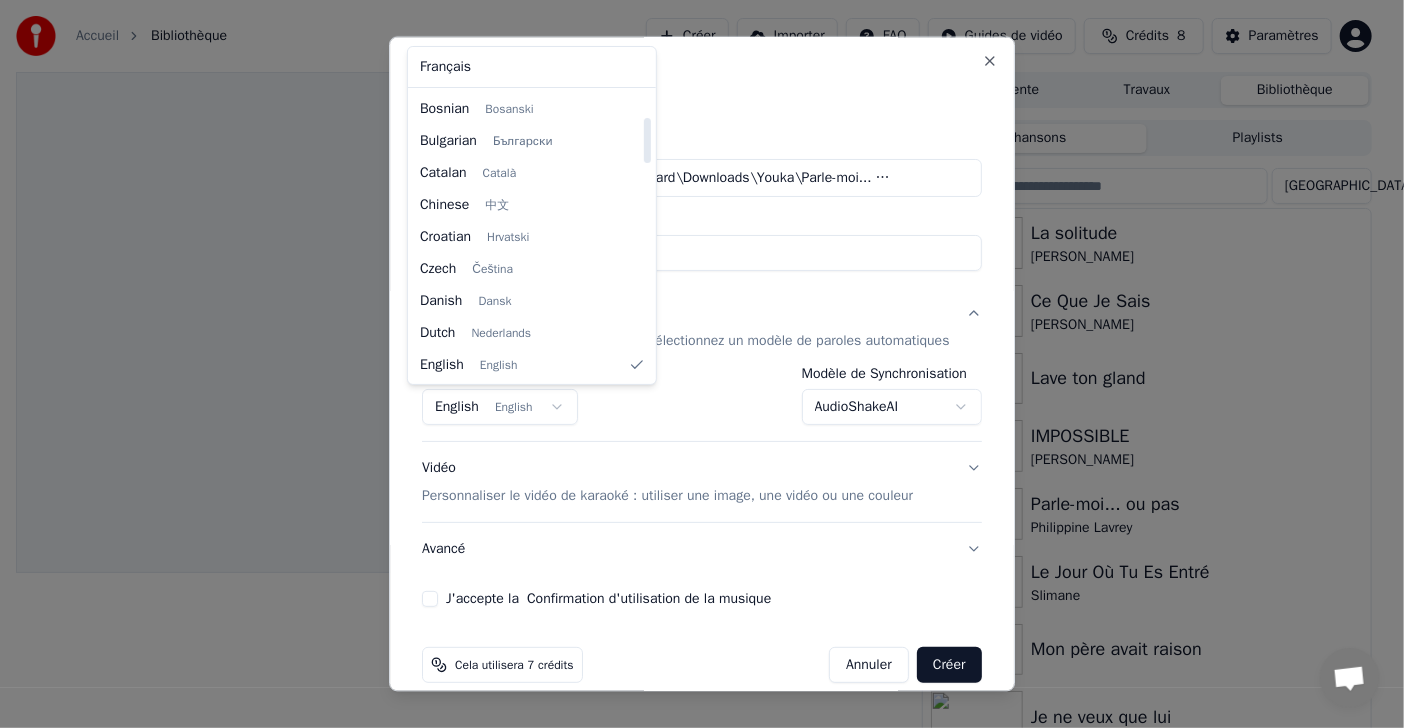 select on "**" 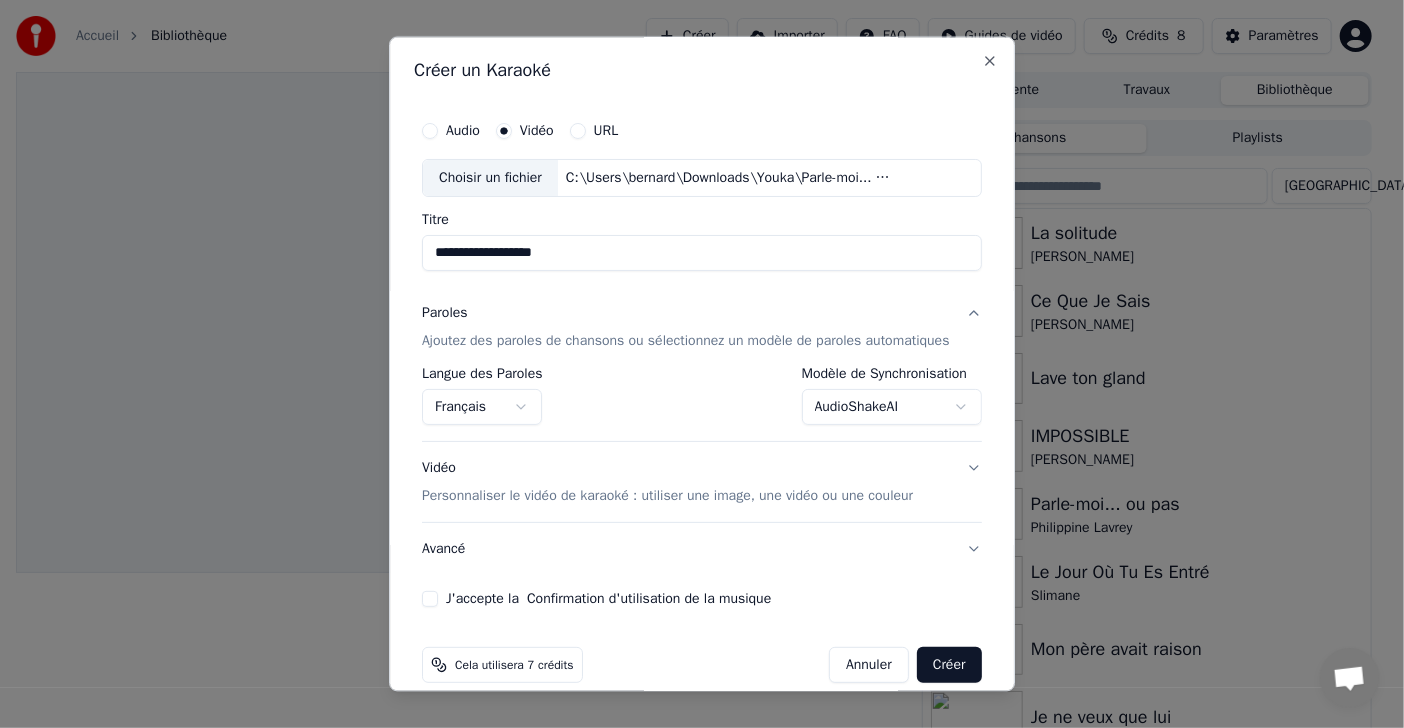 click on "J'accepte la   Confirmation d'utilisation de la musique" at bounding box center [430, 599] 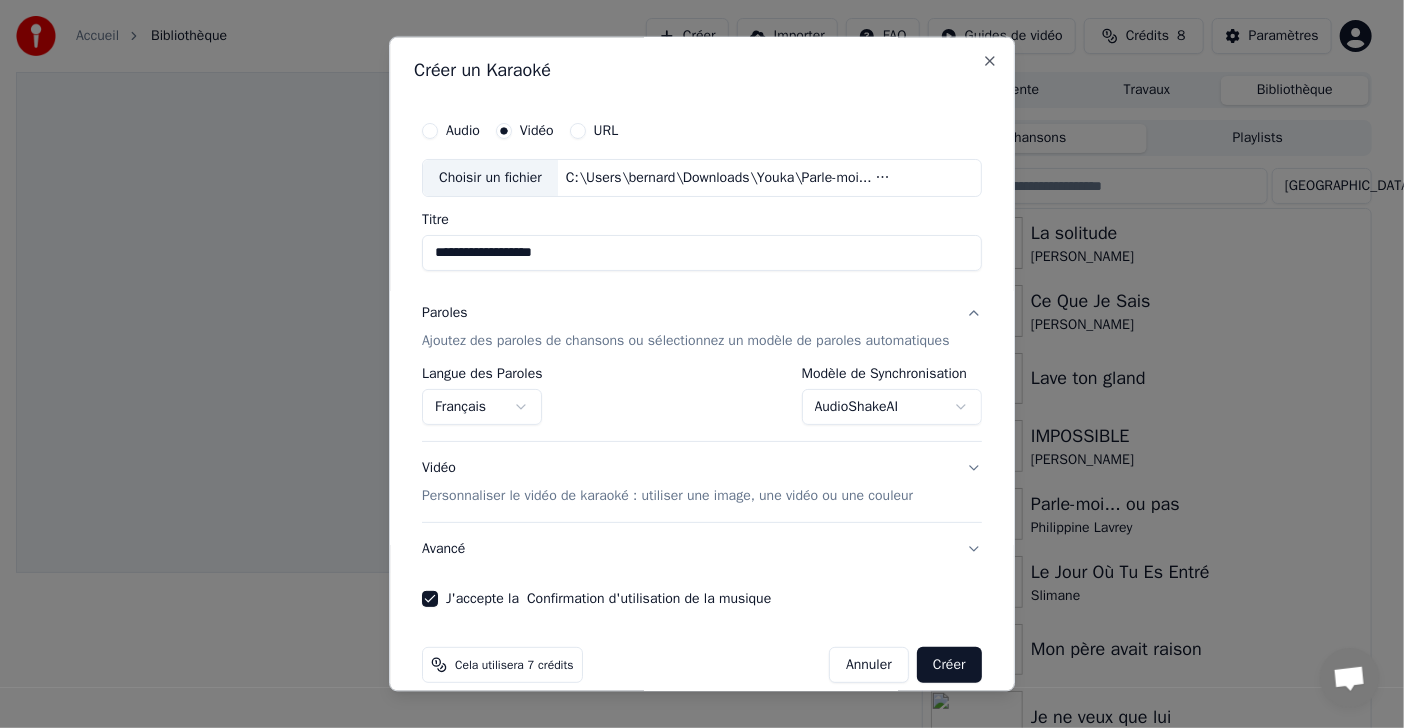 click on "Créer" at bounding box center (949, 665) 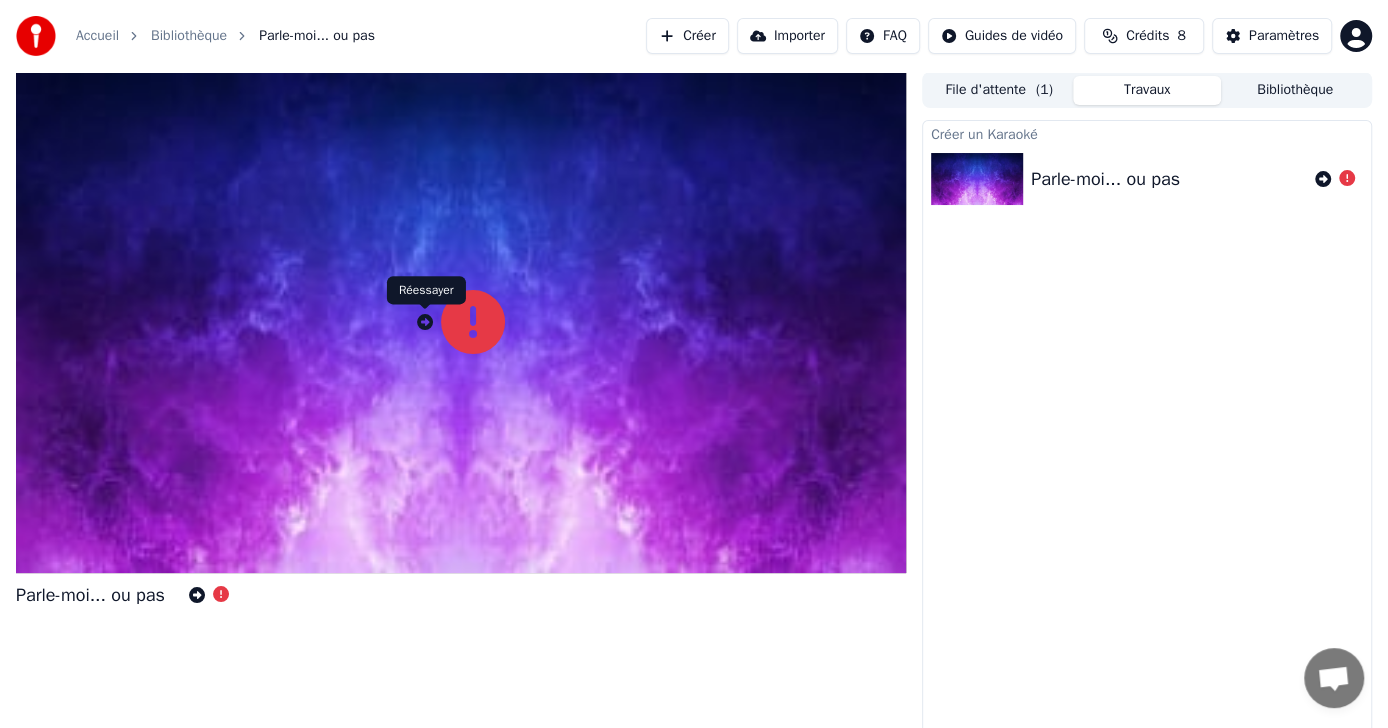 click 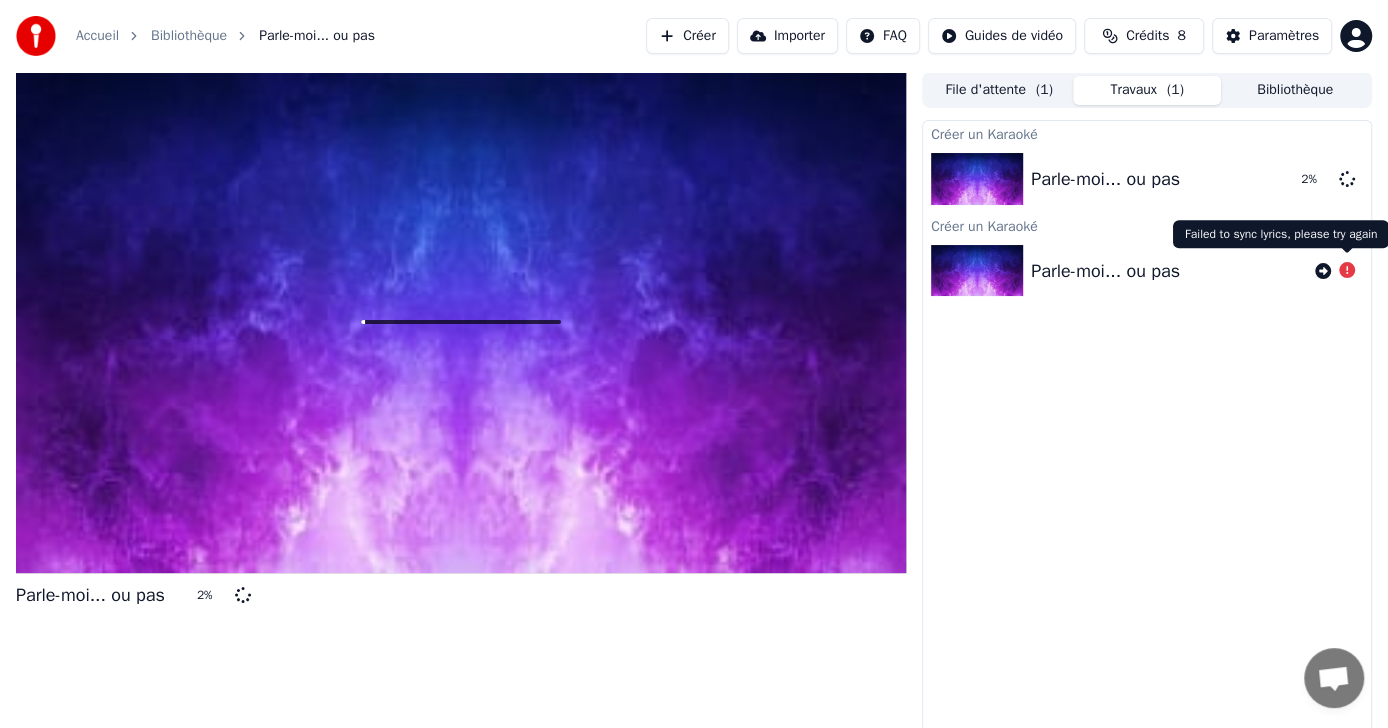 click 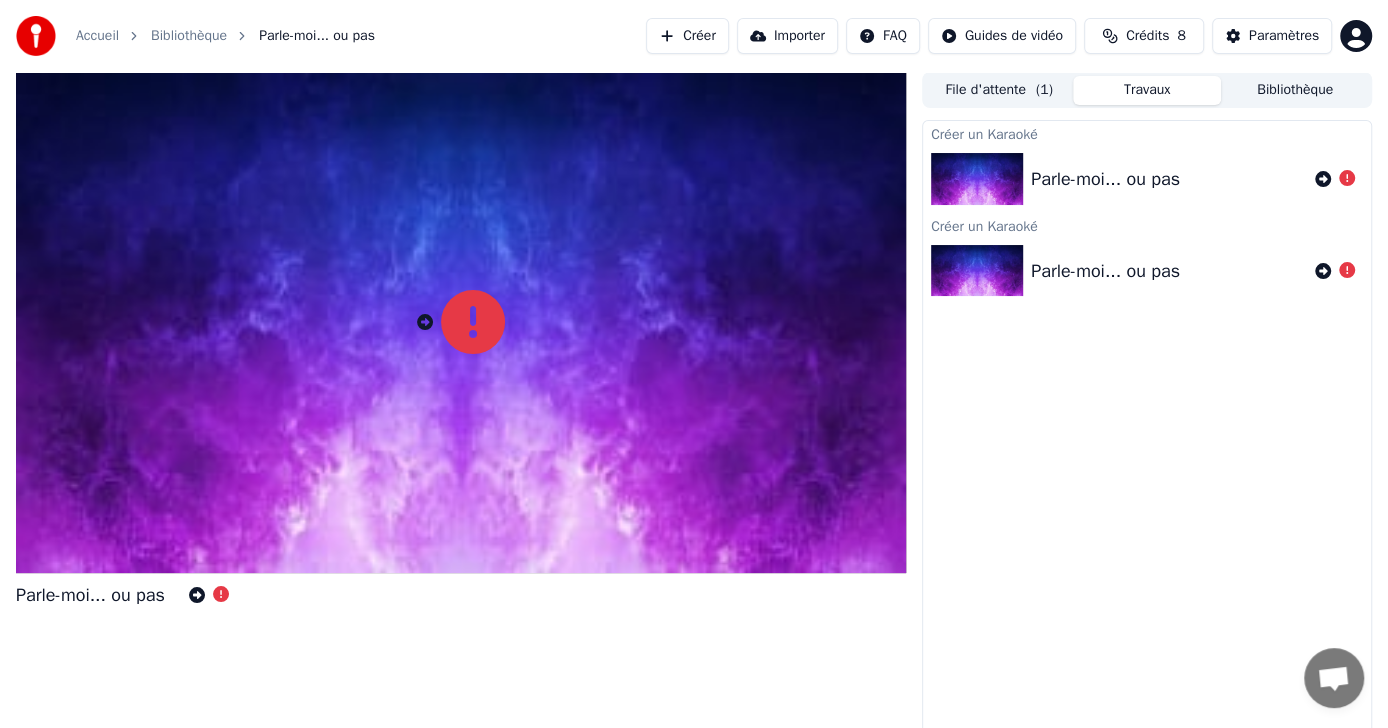 click on "Créer" at bounding box center (687, 36) 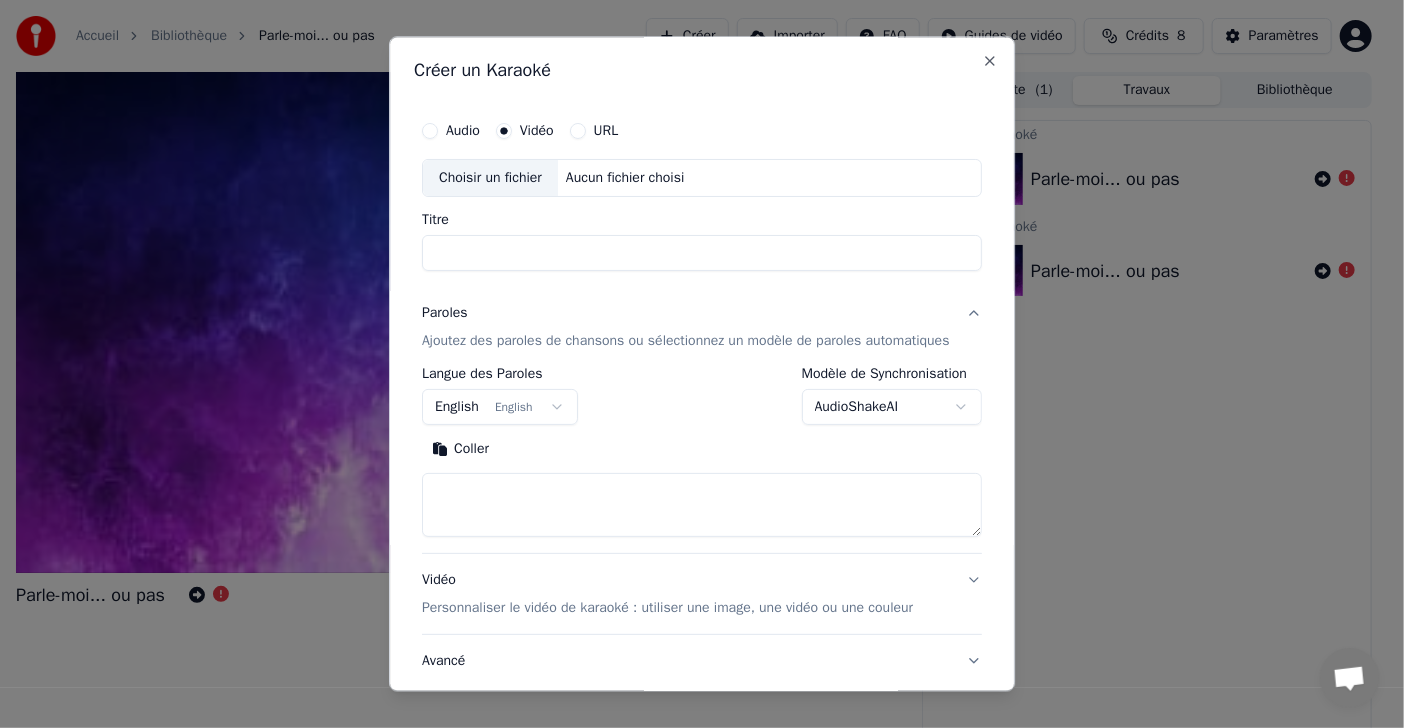 click on "Choisir un fichier" at bounding box center [490, 178] 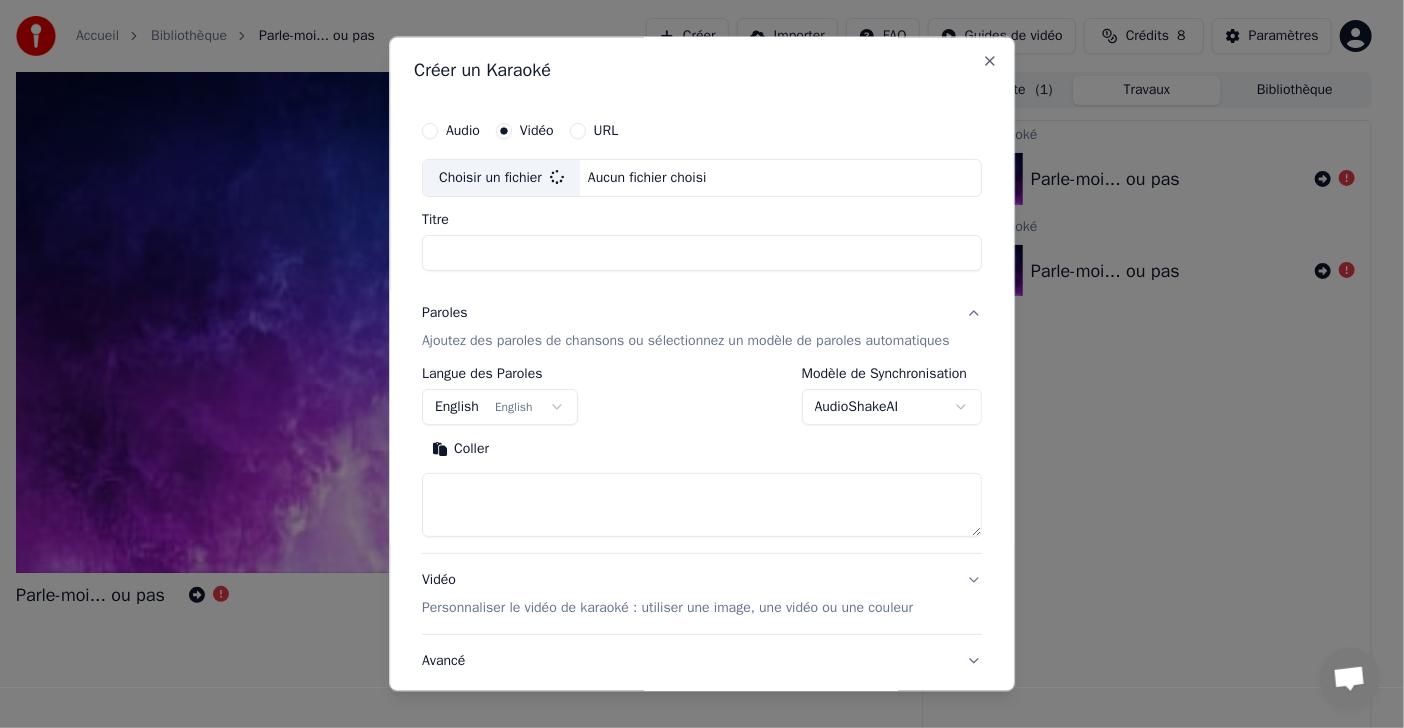 type on "**********" 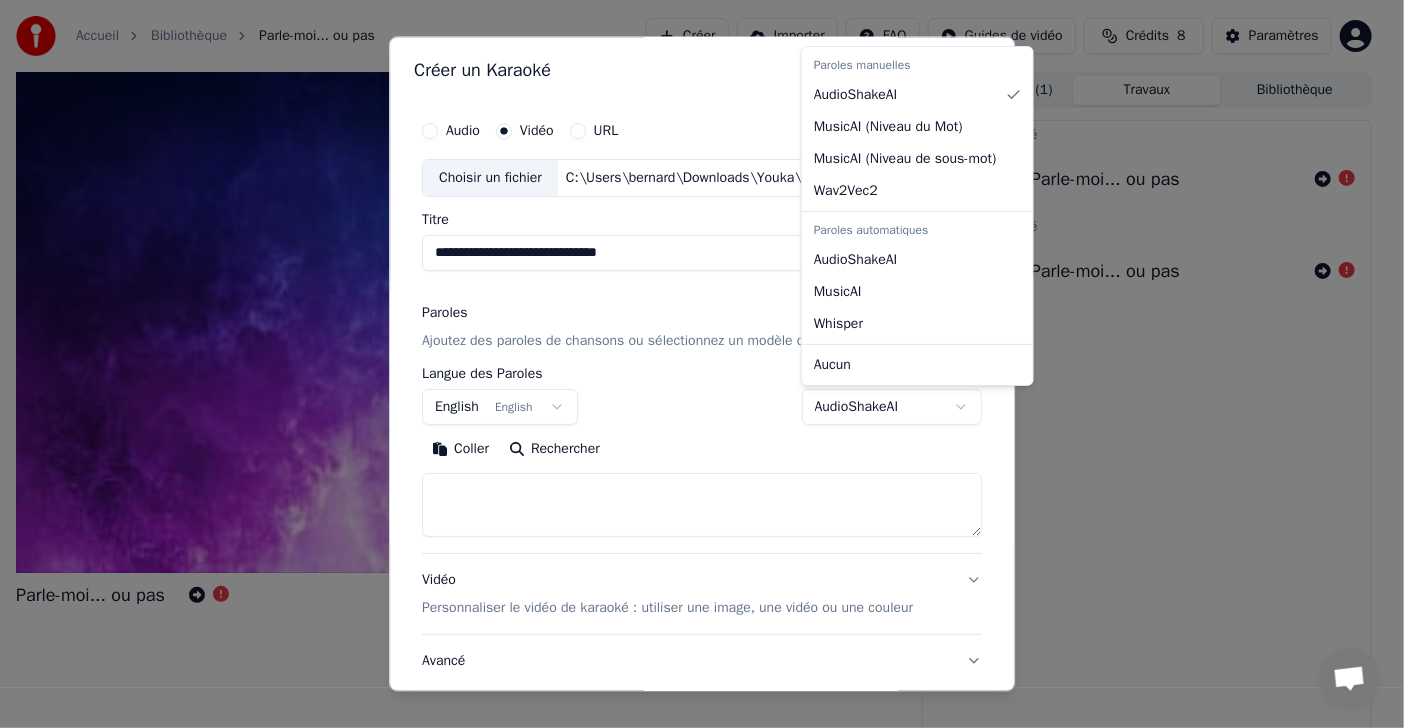 click on "**********" at bounding box center (694, 364) 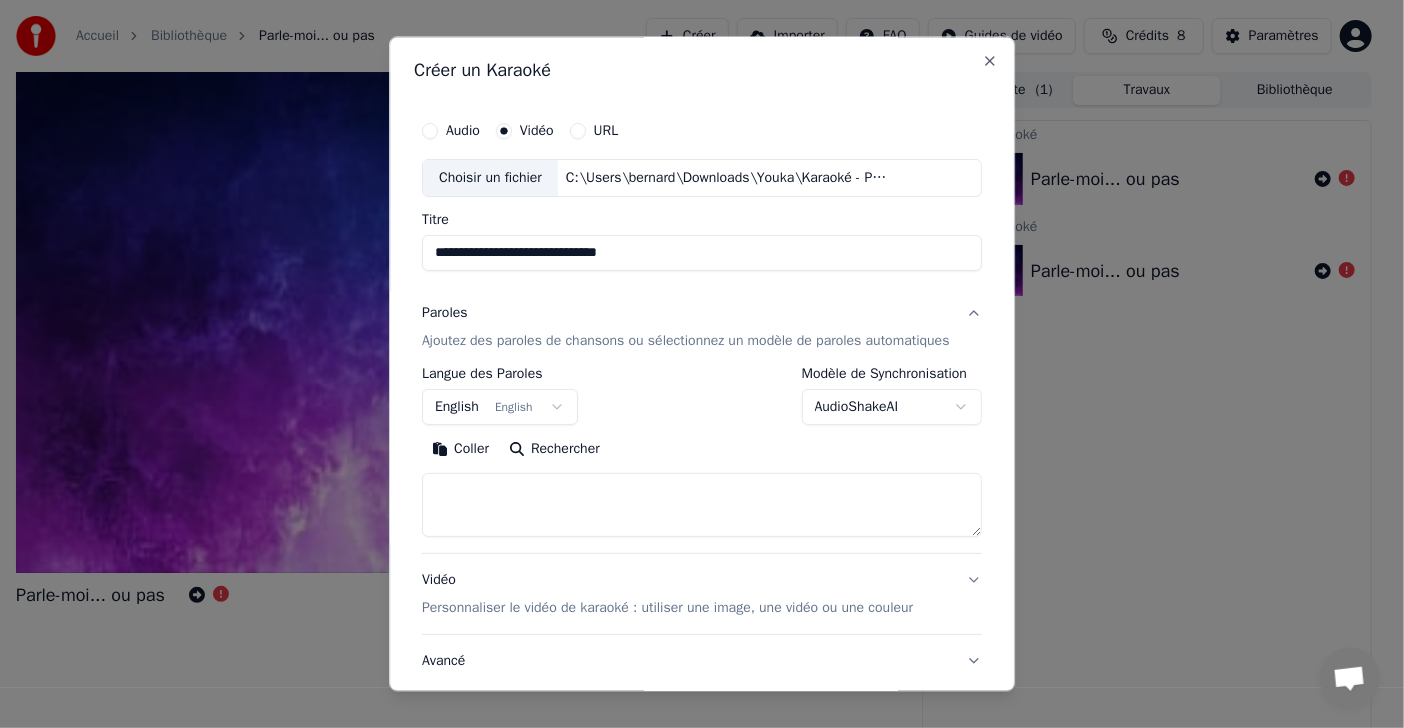click on "**********" at bounding box center [694, 364] 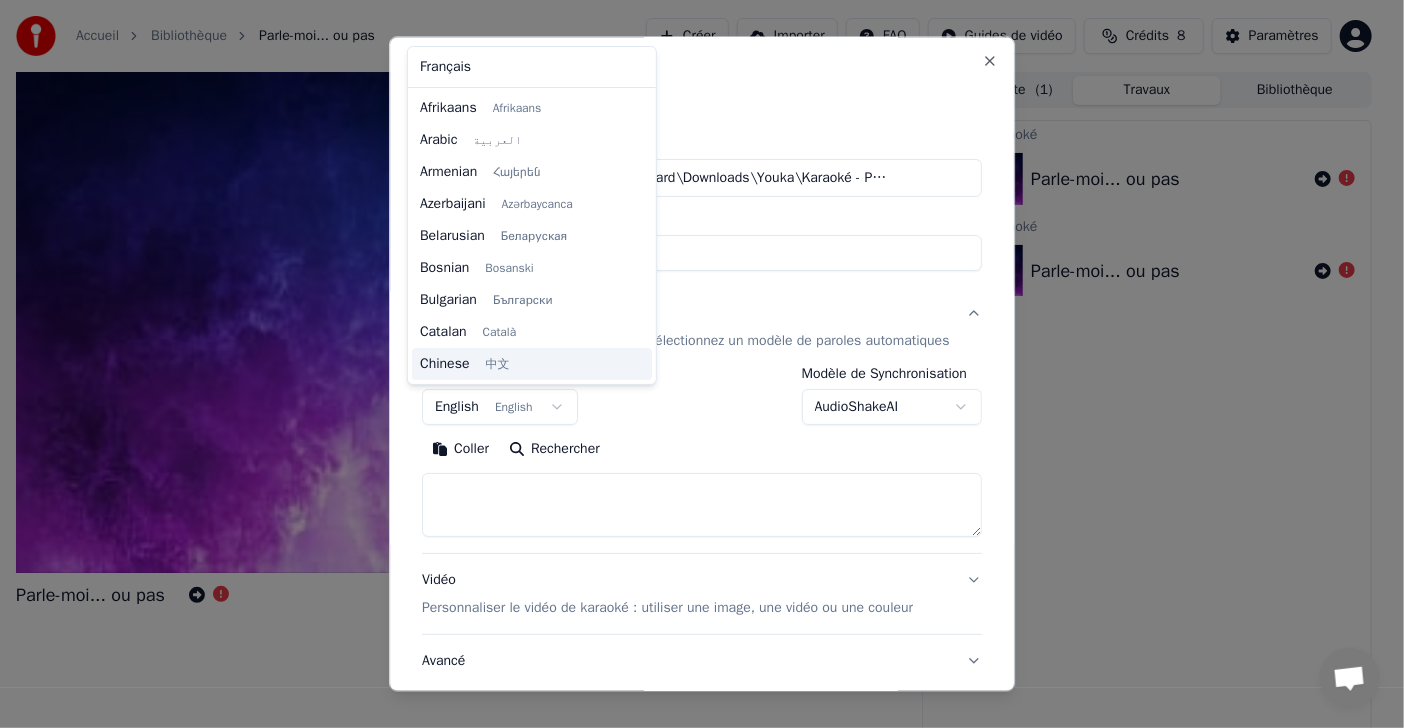 scroll, scrollTop: 159, scrollLeft: 0, axis: vertical 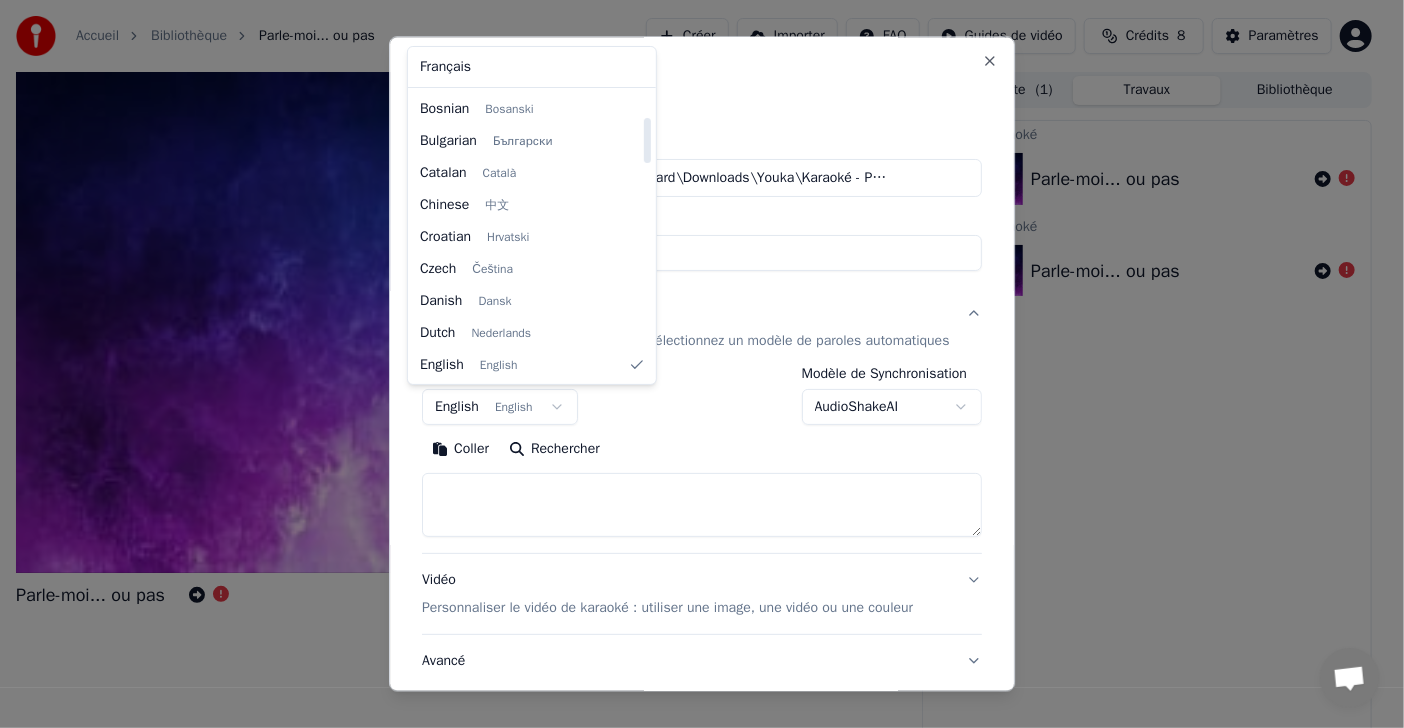 select on "**" 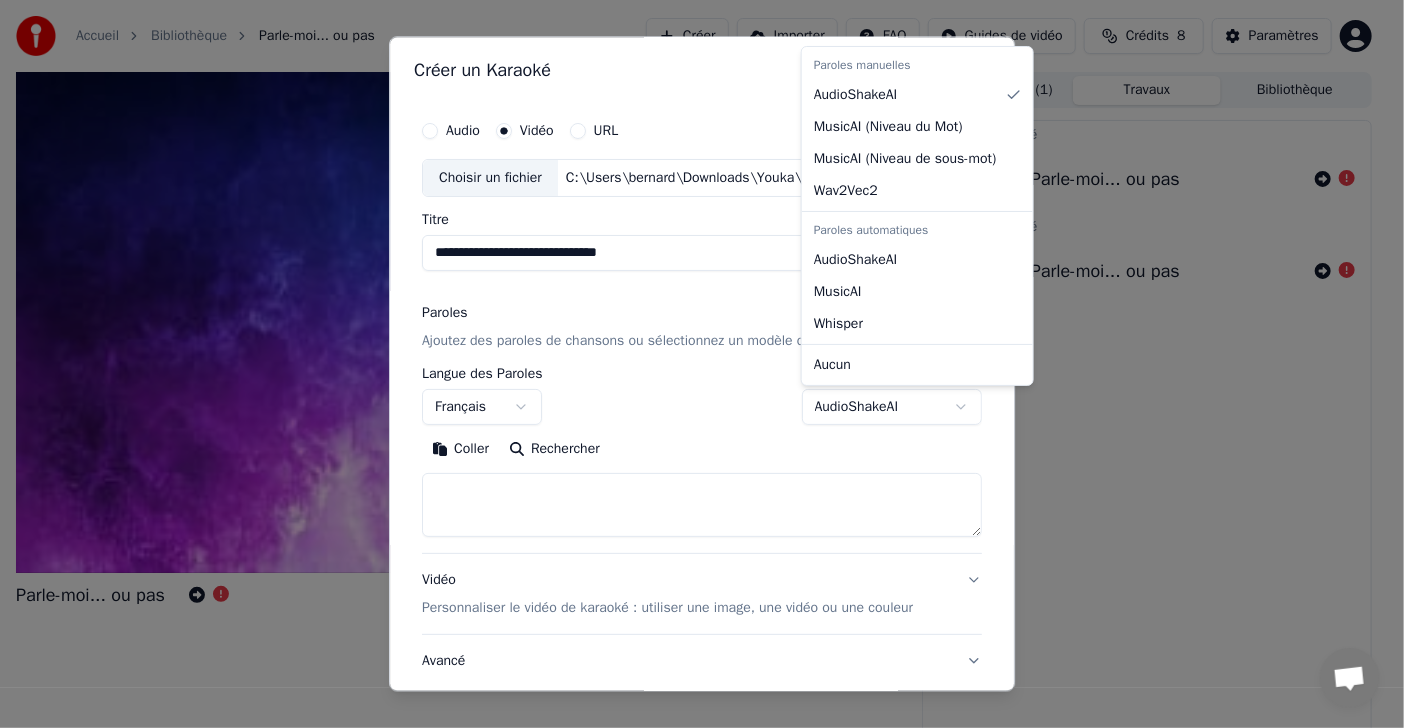 click on "**********" at bounding box center [694, 364] 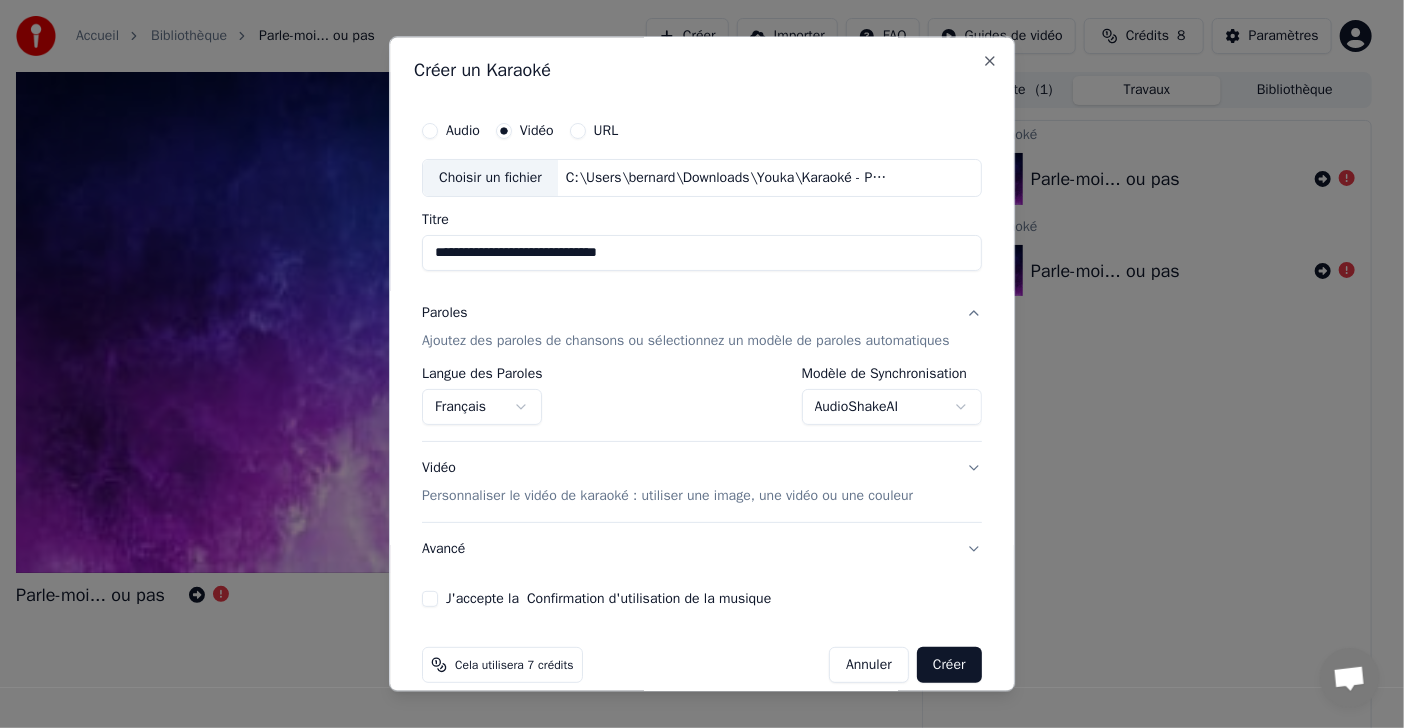 drag, startPoint x: 414, startPoint y: 598, endPoint x: 428, endPoint y: 597, distance: 14.035668 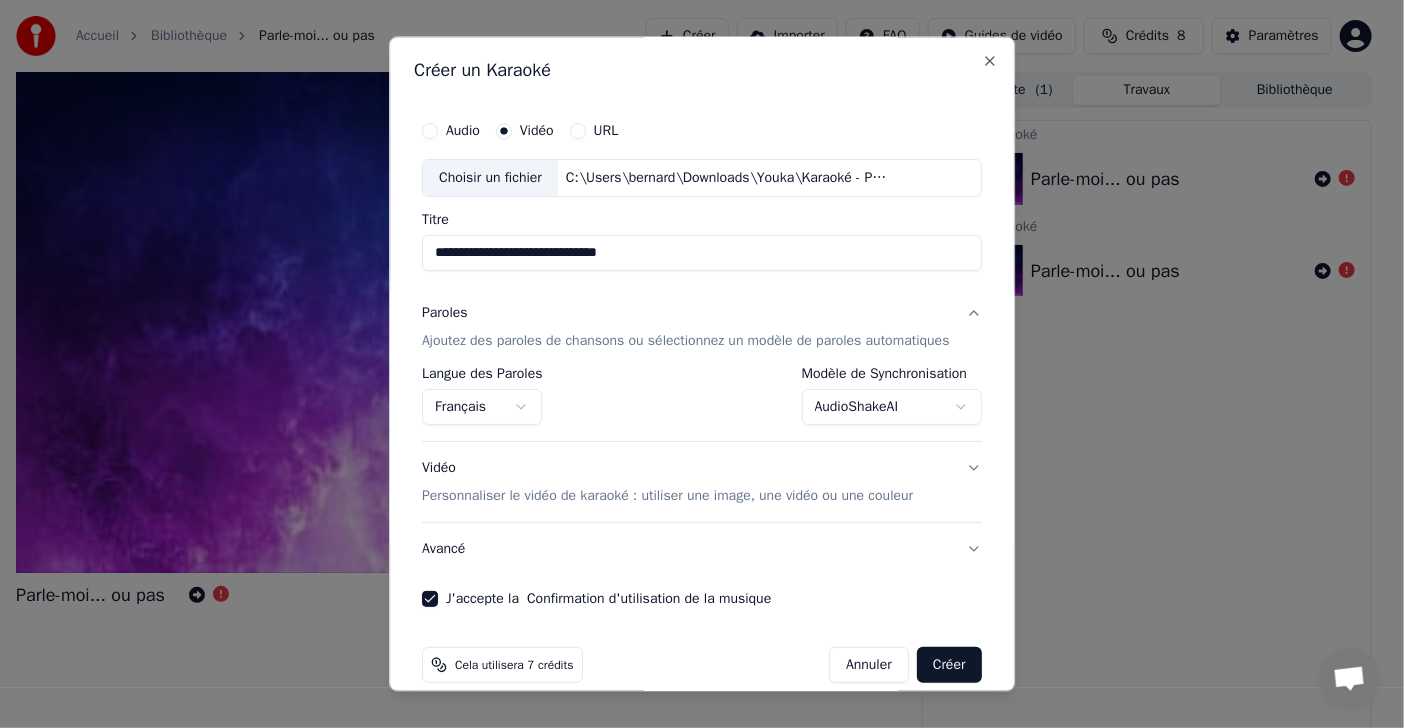 click on "Créer" at bounding box center (949, 665) 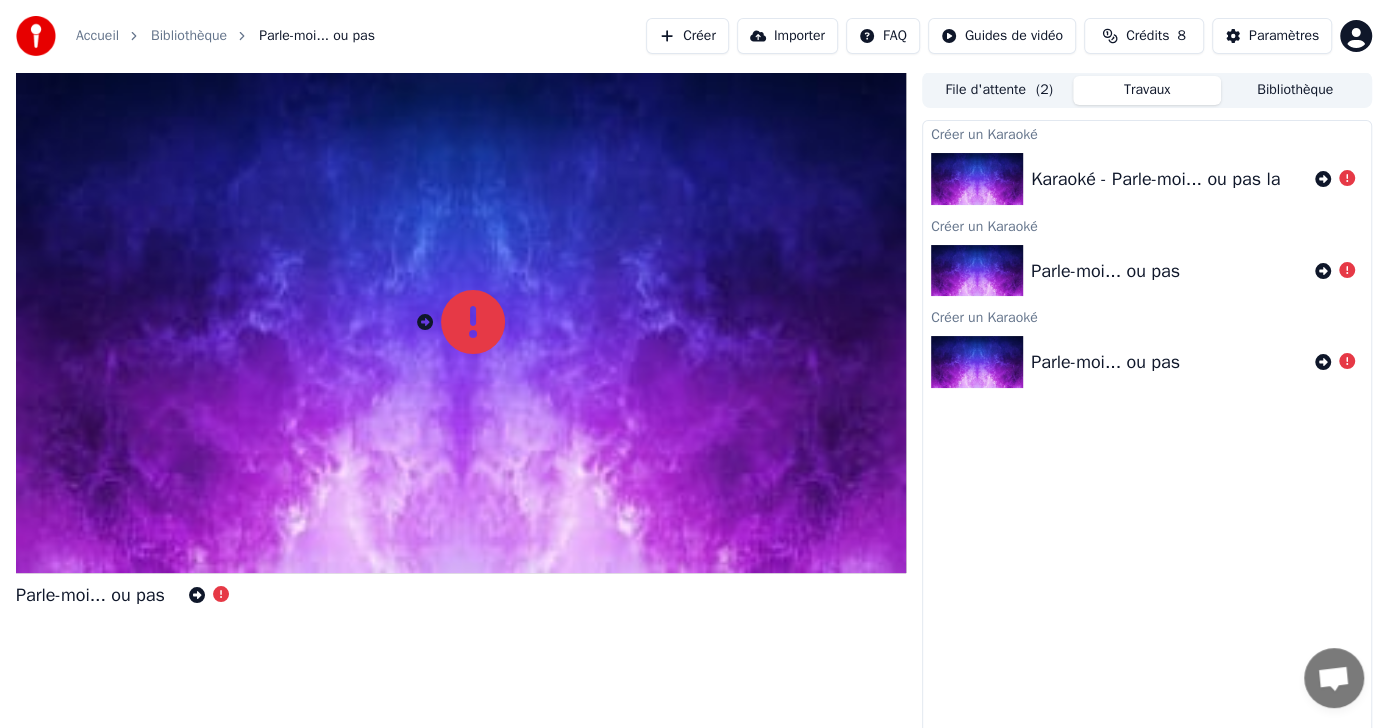 click on "Créer" at bounding box center (687, 36) 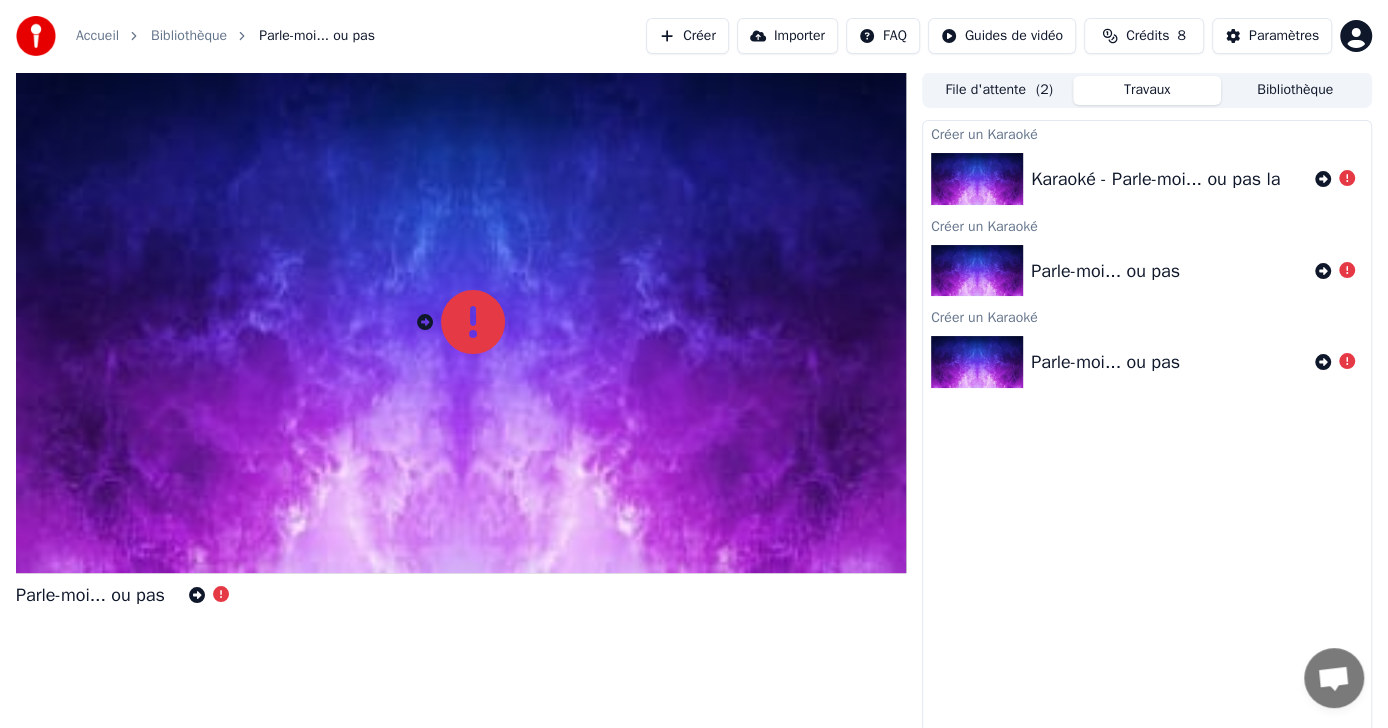 click on "Créer" at bounding box center [687, 36] 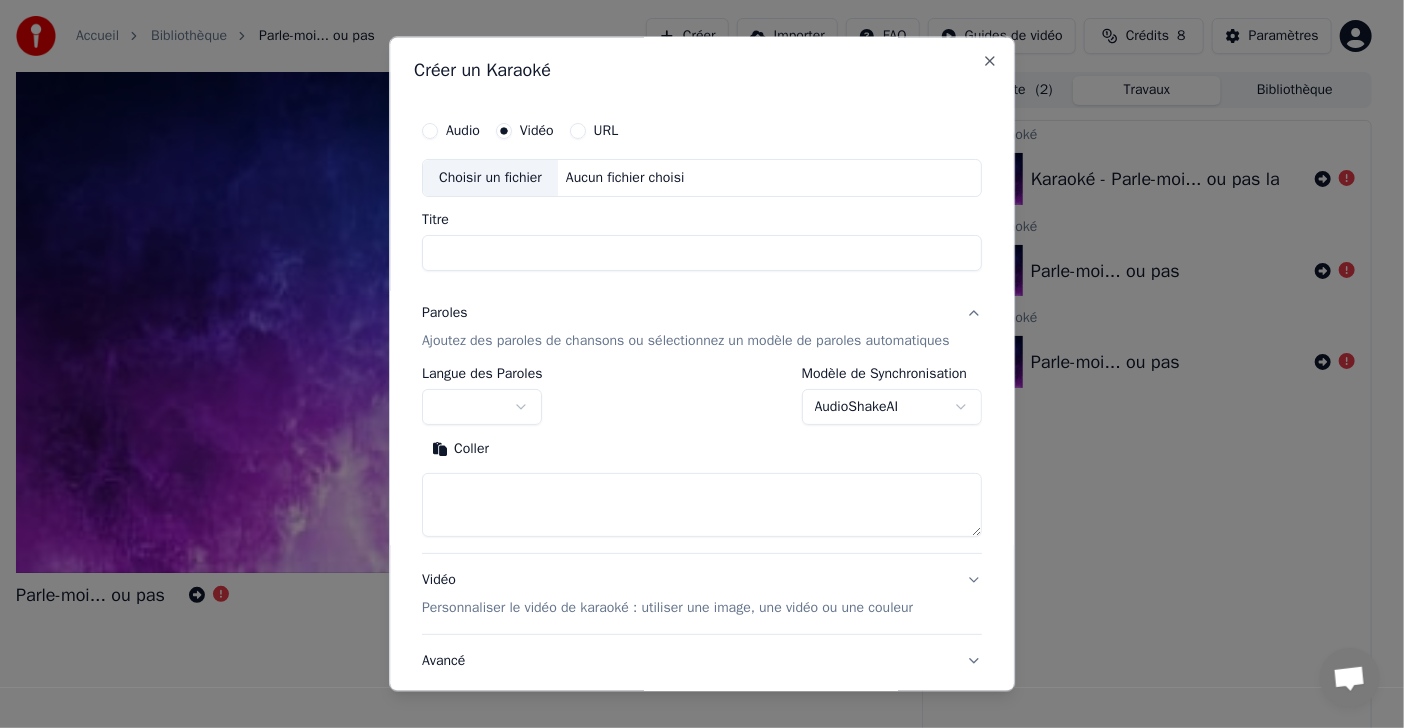 select on "**" 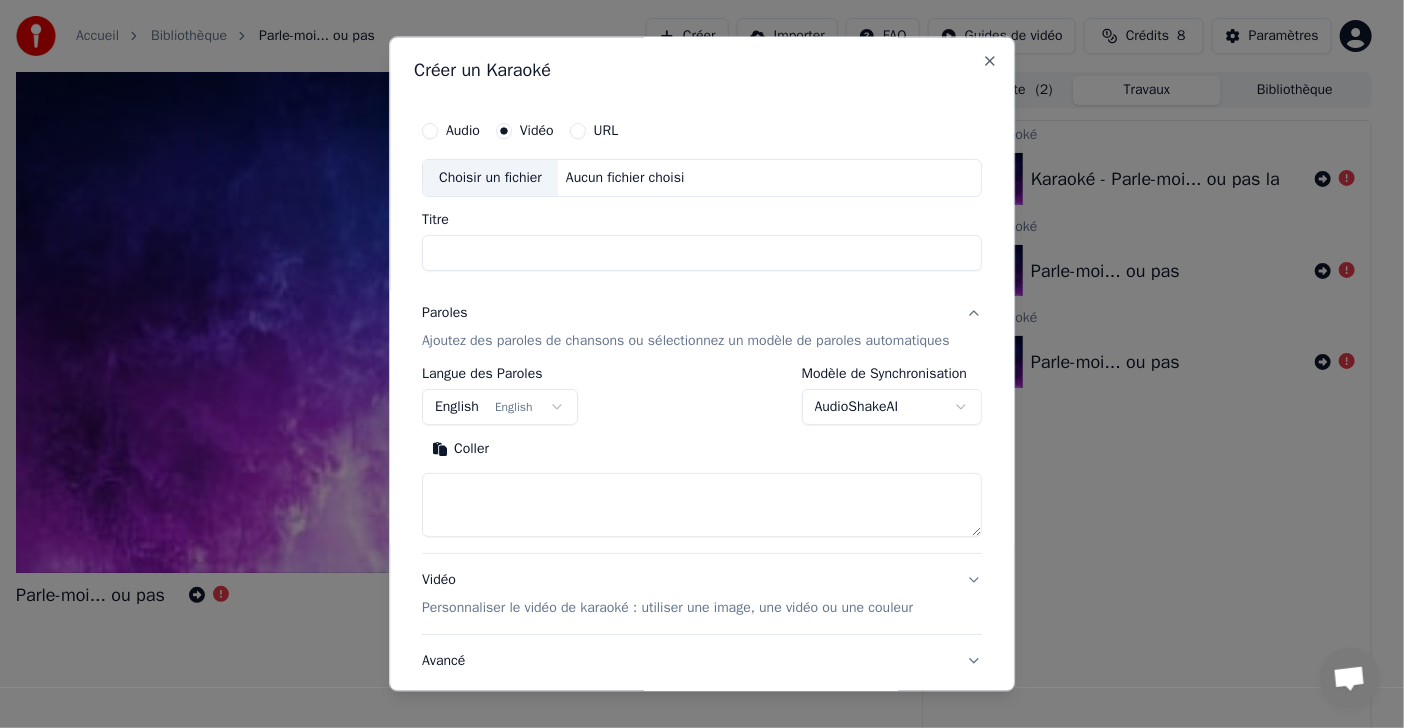 click on "Choisir un fichier" at bounding box center [490, 178] 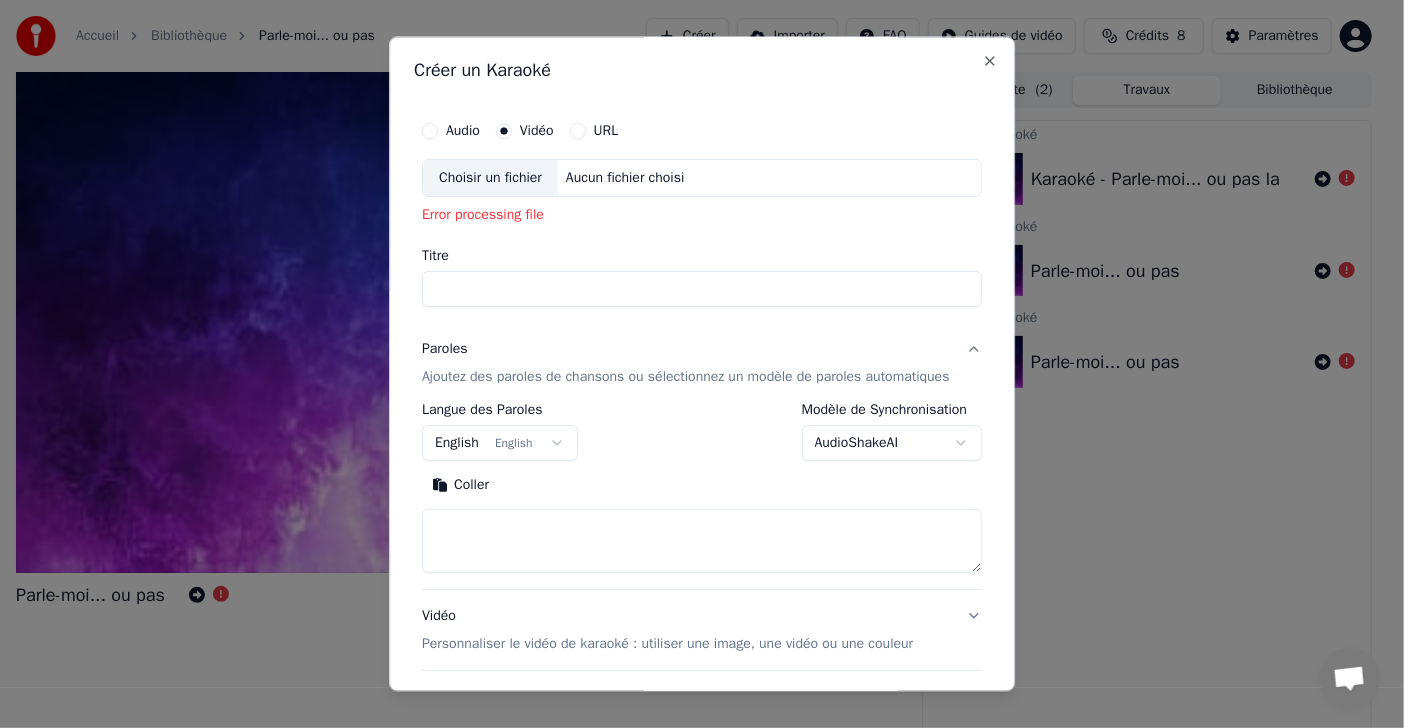 click on "Aucun fichier choisi" at bounding box center (625, 178) 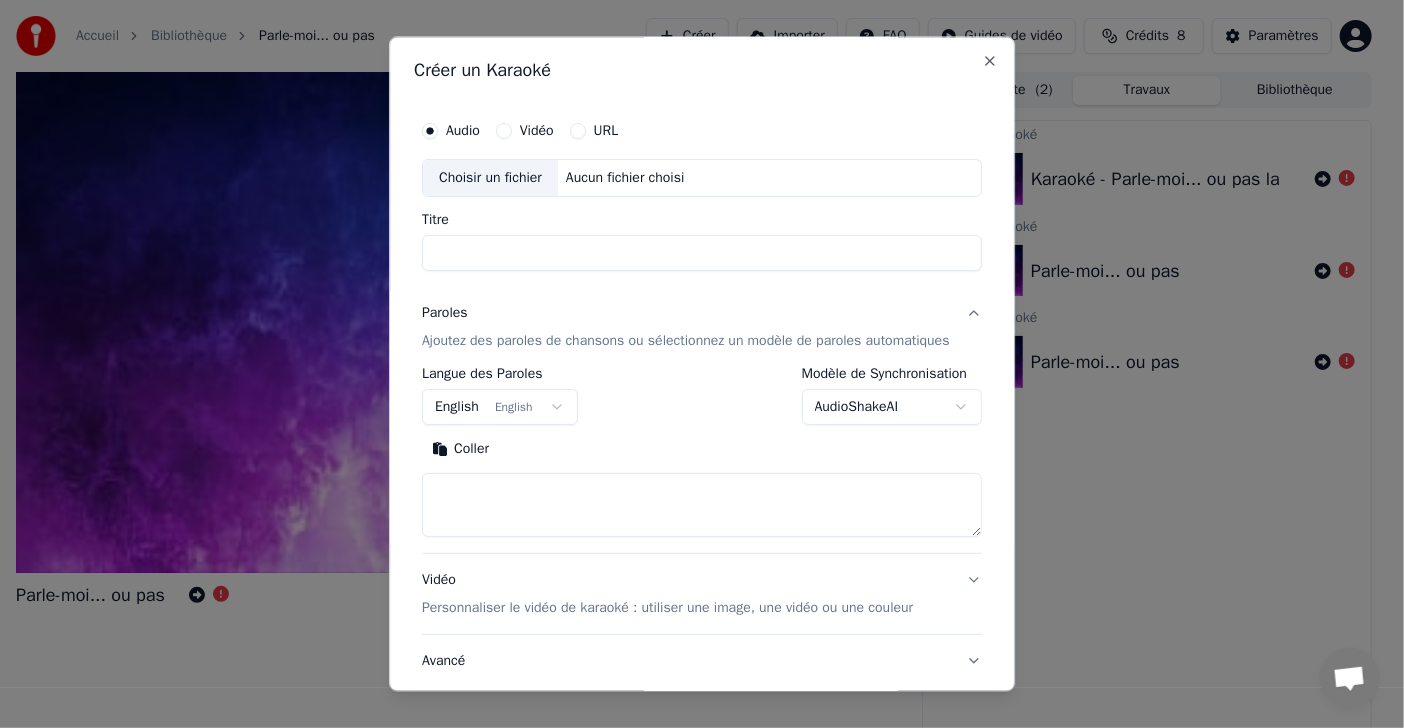 click on "Choisir un fichier" at bounding box center (490, 178) 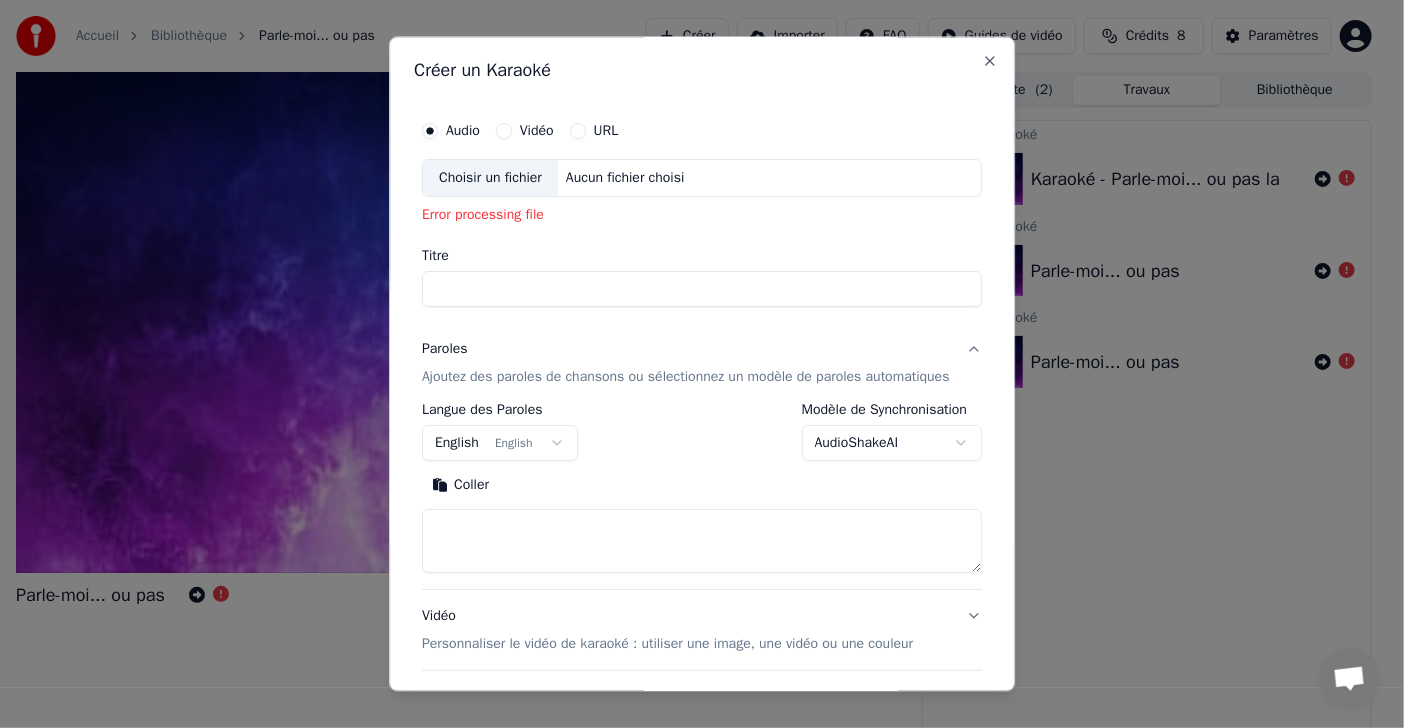 click on "AudioShakeAI" at bounding box center [892, 443] 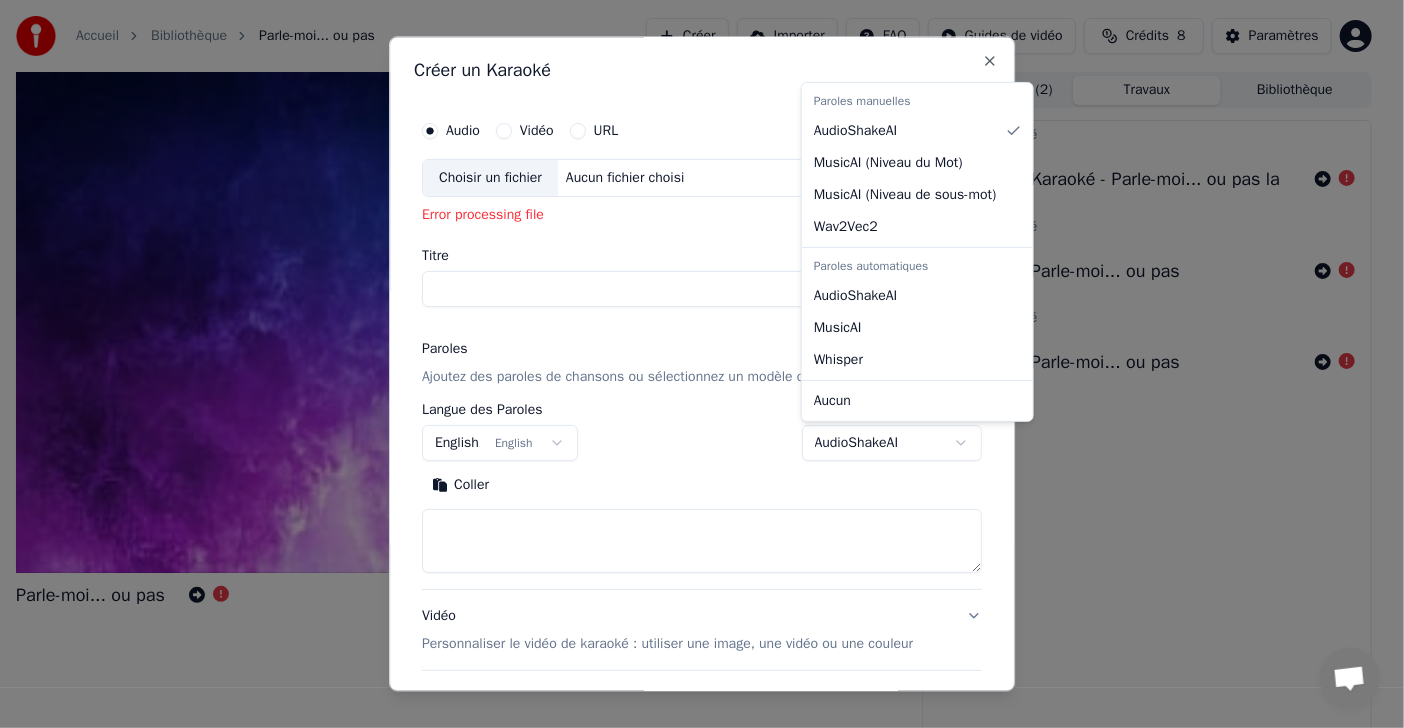 select on "**********" 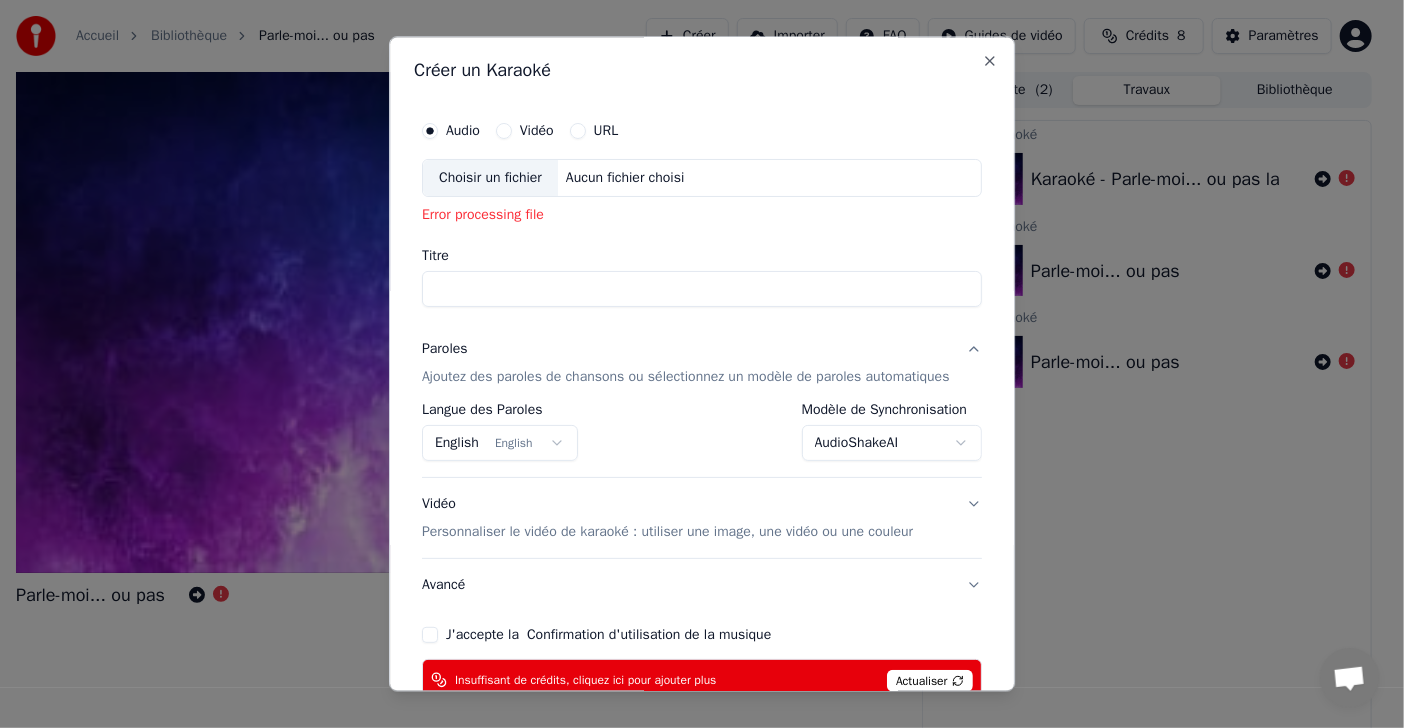 click on "English English" at bounding box center (500, 443) 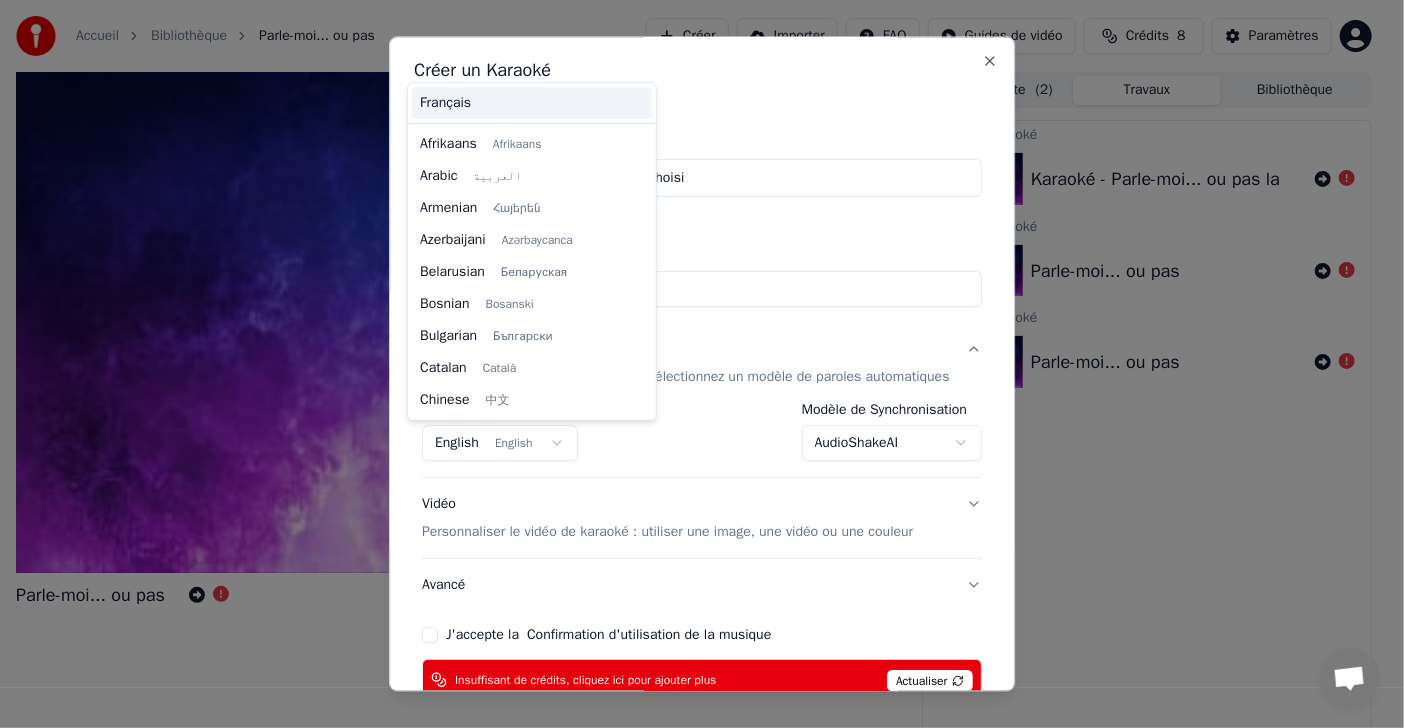 scroll, scrollTop: 159, scrollLeft: 0, axis: vertical 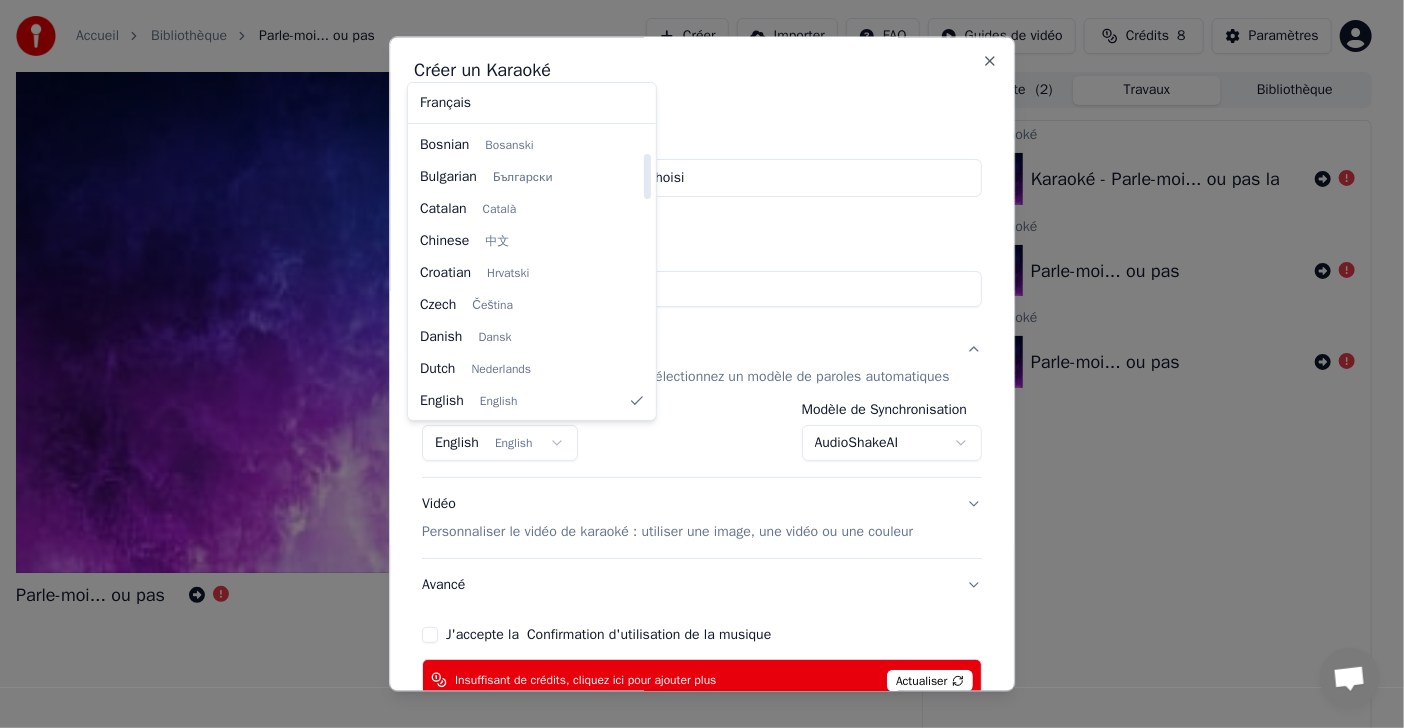 select on "**" 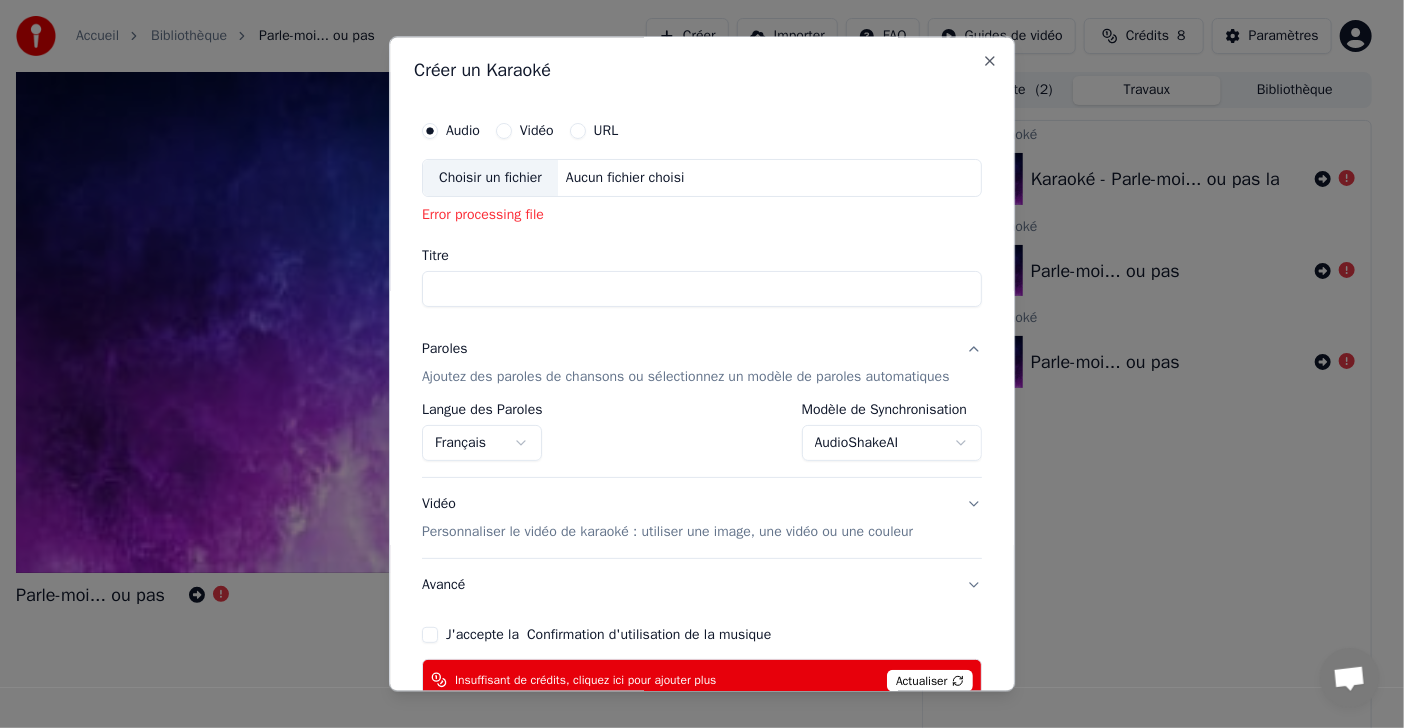 click on "Choisir un fichier" at bounding box center (490, 178) 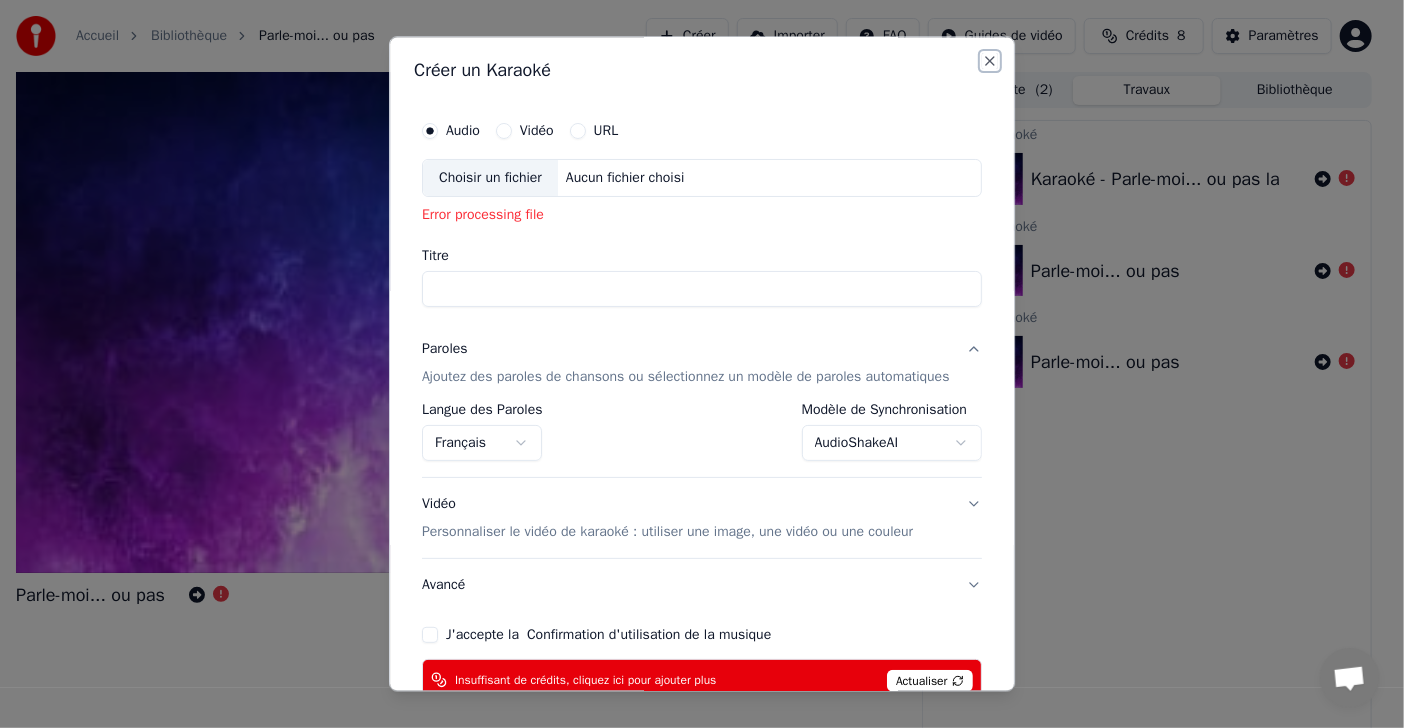 click on "Close" at bounding box center (990, 61) 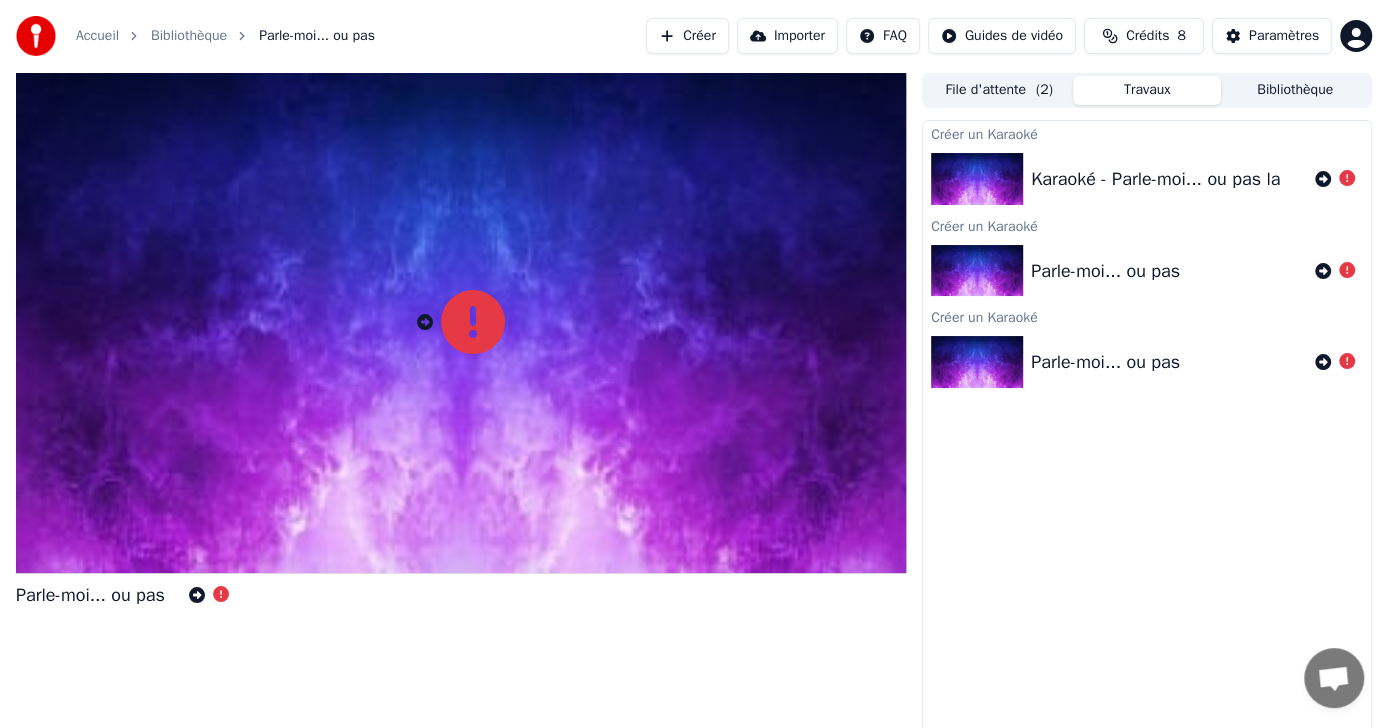 click on "Créer" at bounding box center (687, 36) 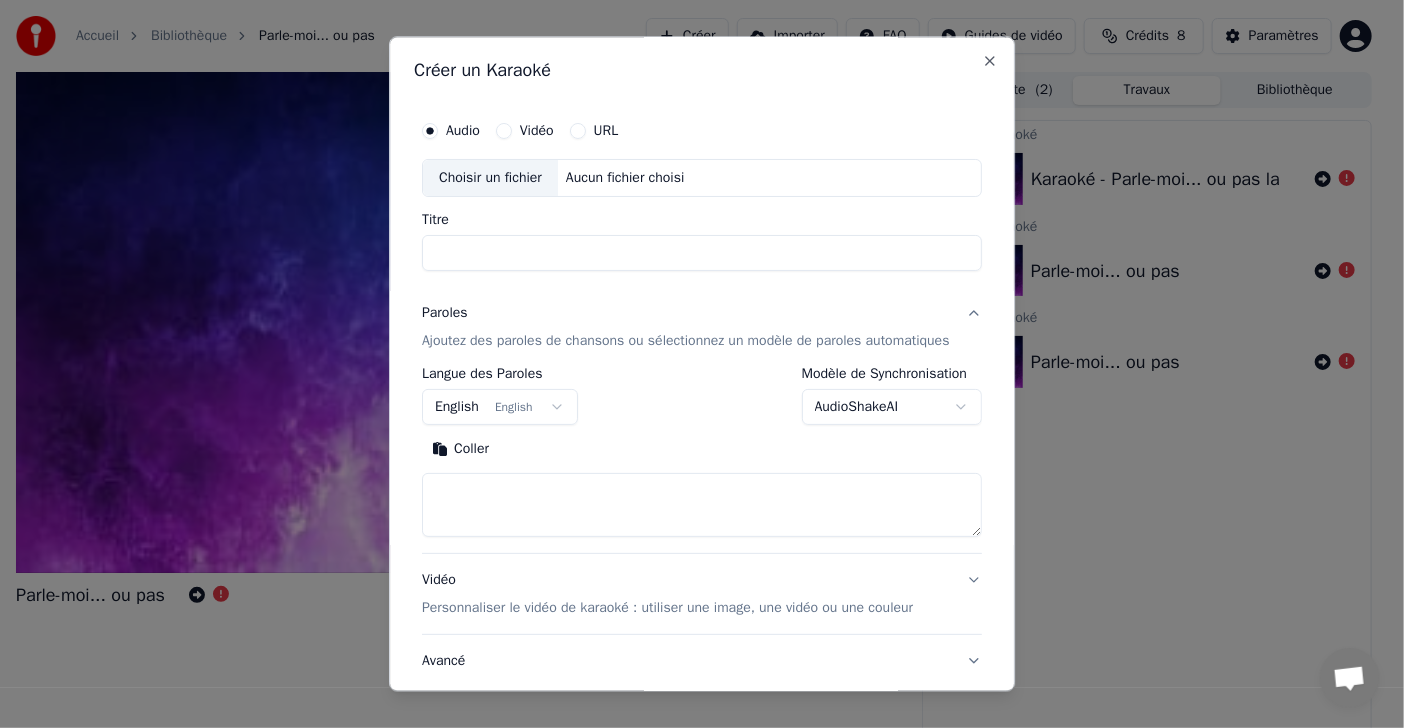click on "Choisir un fichier" at bounding box center [490, 178] 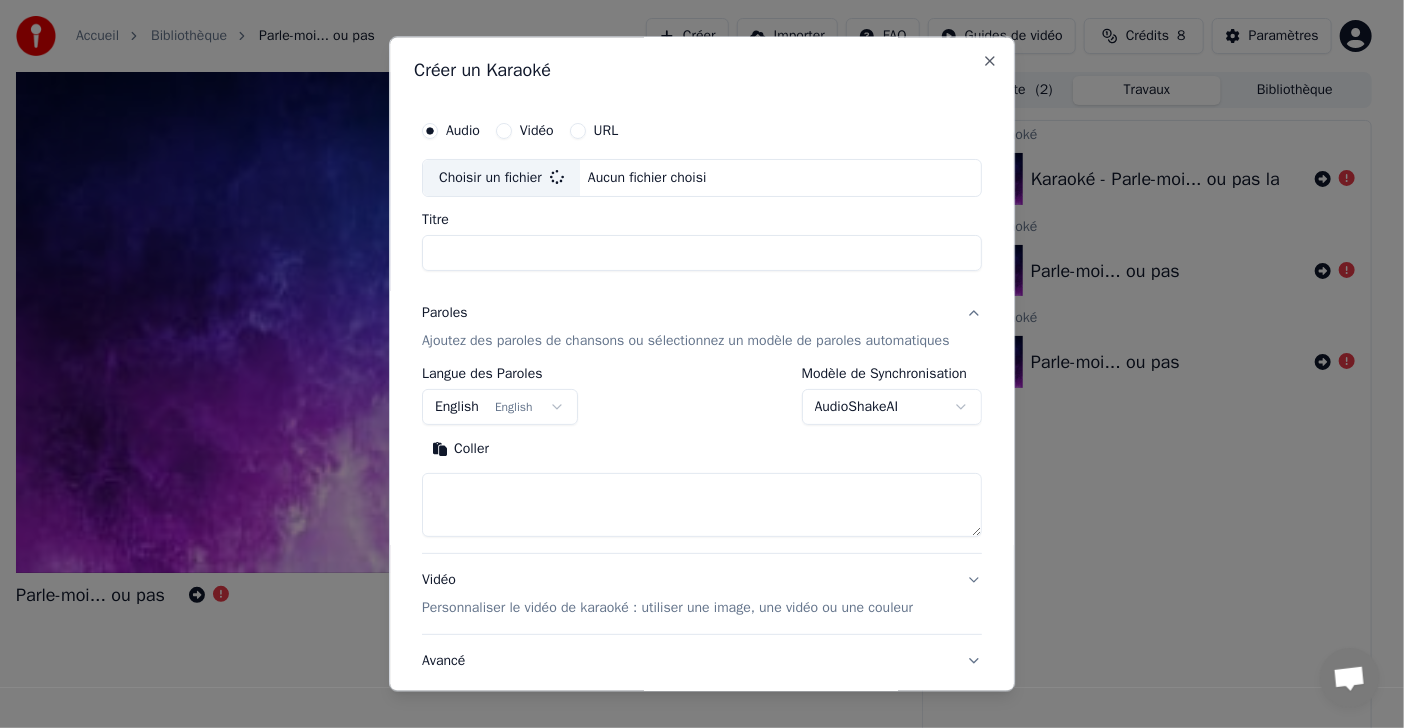 type on "**********" 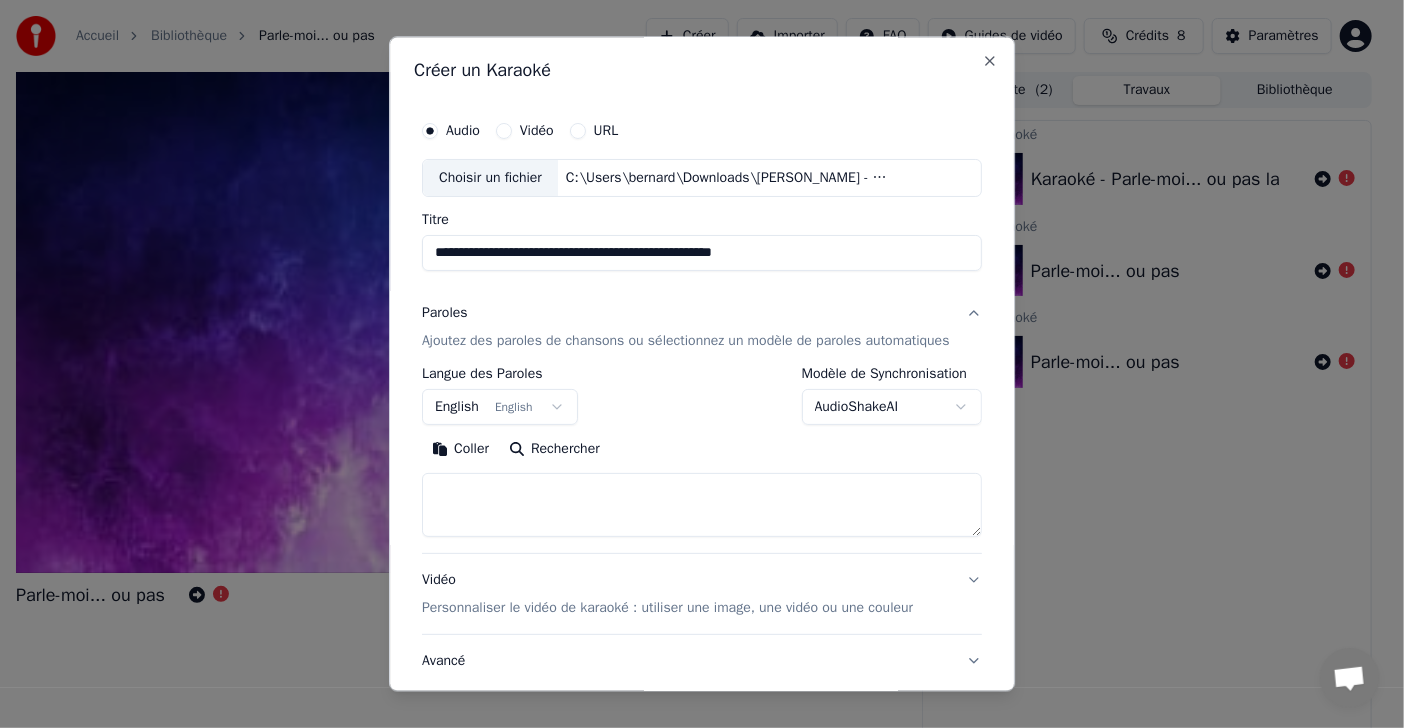 click on "English English" at bounding box center (500, 407) 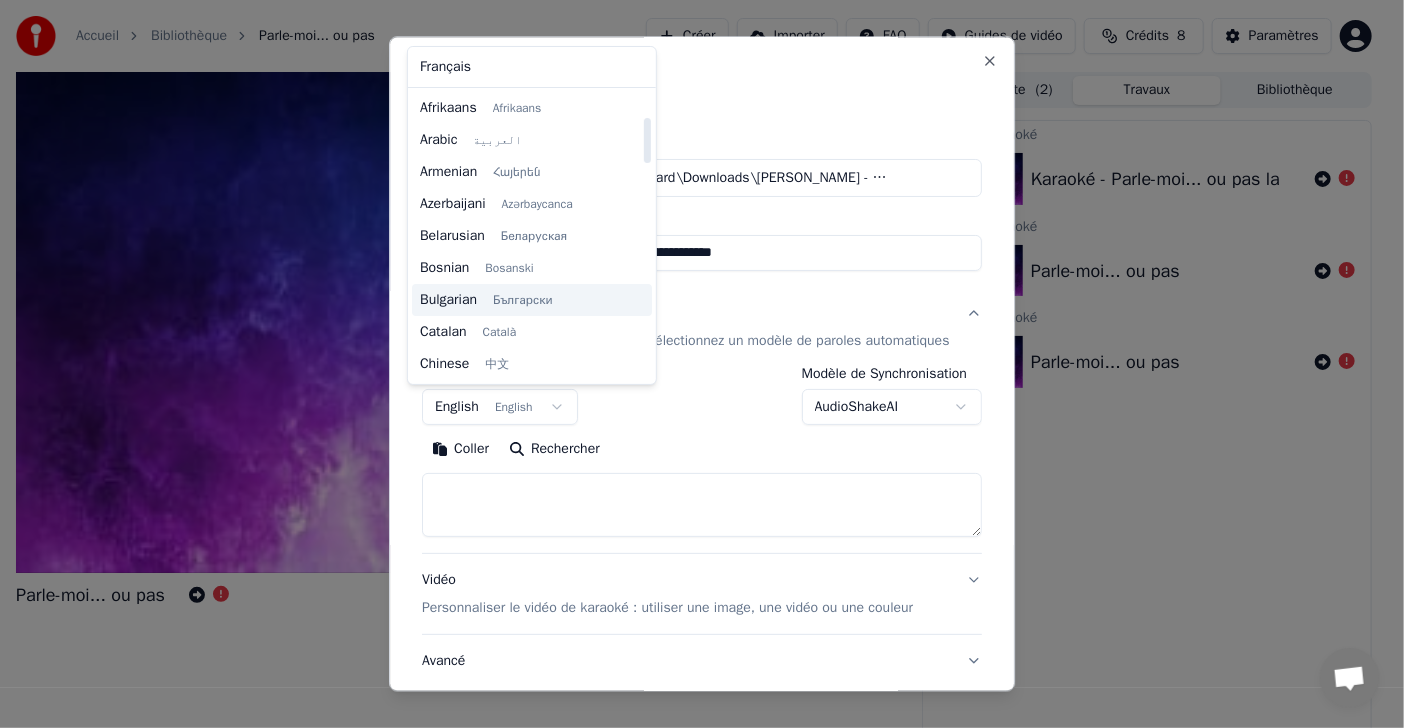 scroll, scrollTop: 159, scrollLeft: 0, axis: vertical 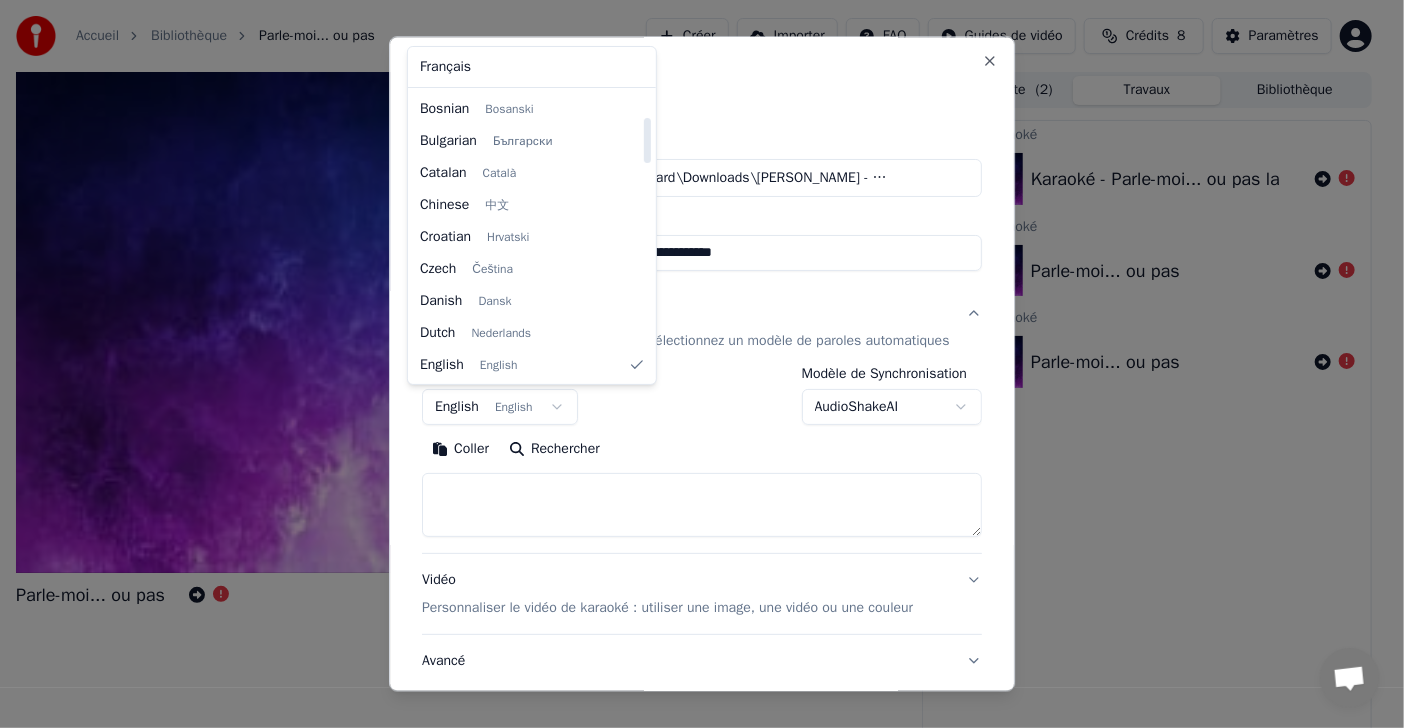 select on "**" 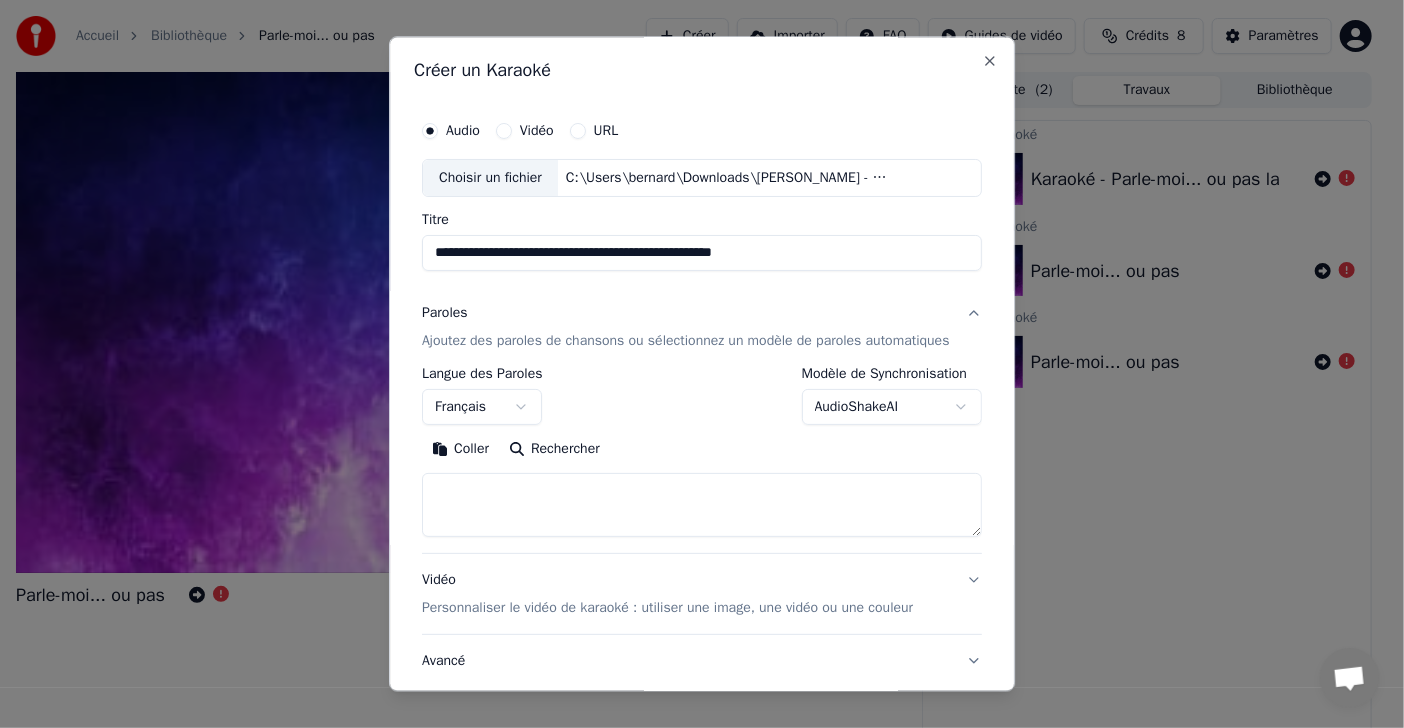 click on "**********" at bounding box center (694, 364) 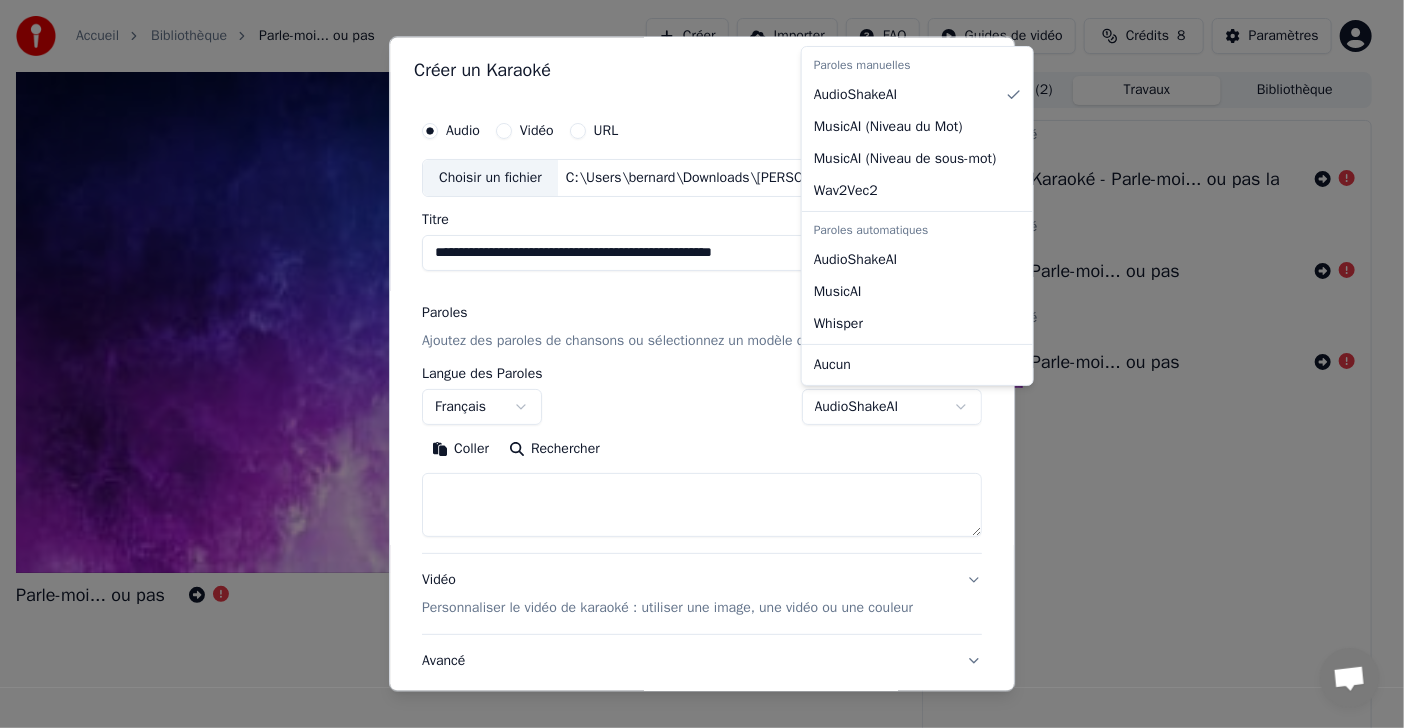 select on "**********" 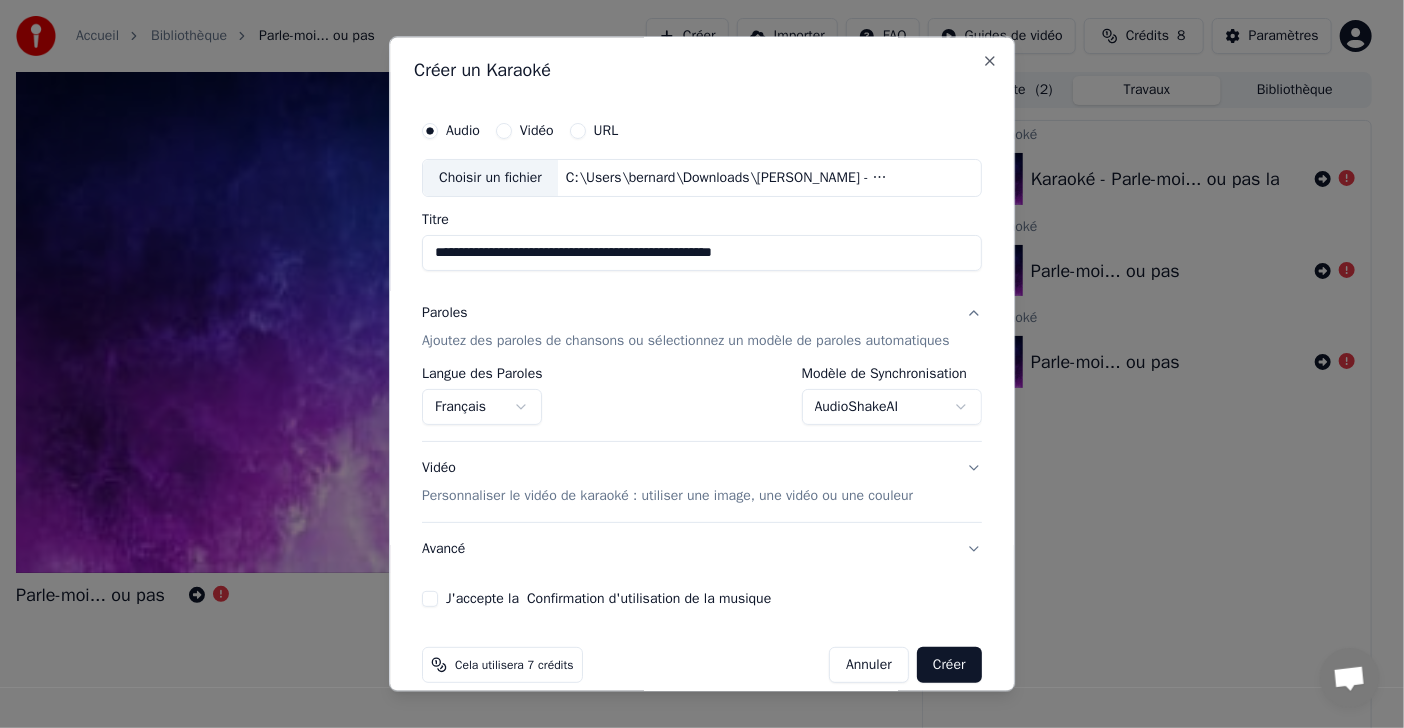 click on "Vidéo Personnaliser le vidéo de karaoké : utiliser une image, une vidéo ou une couleur" at bounding box center [702, 482] 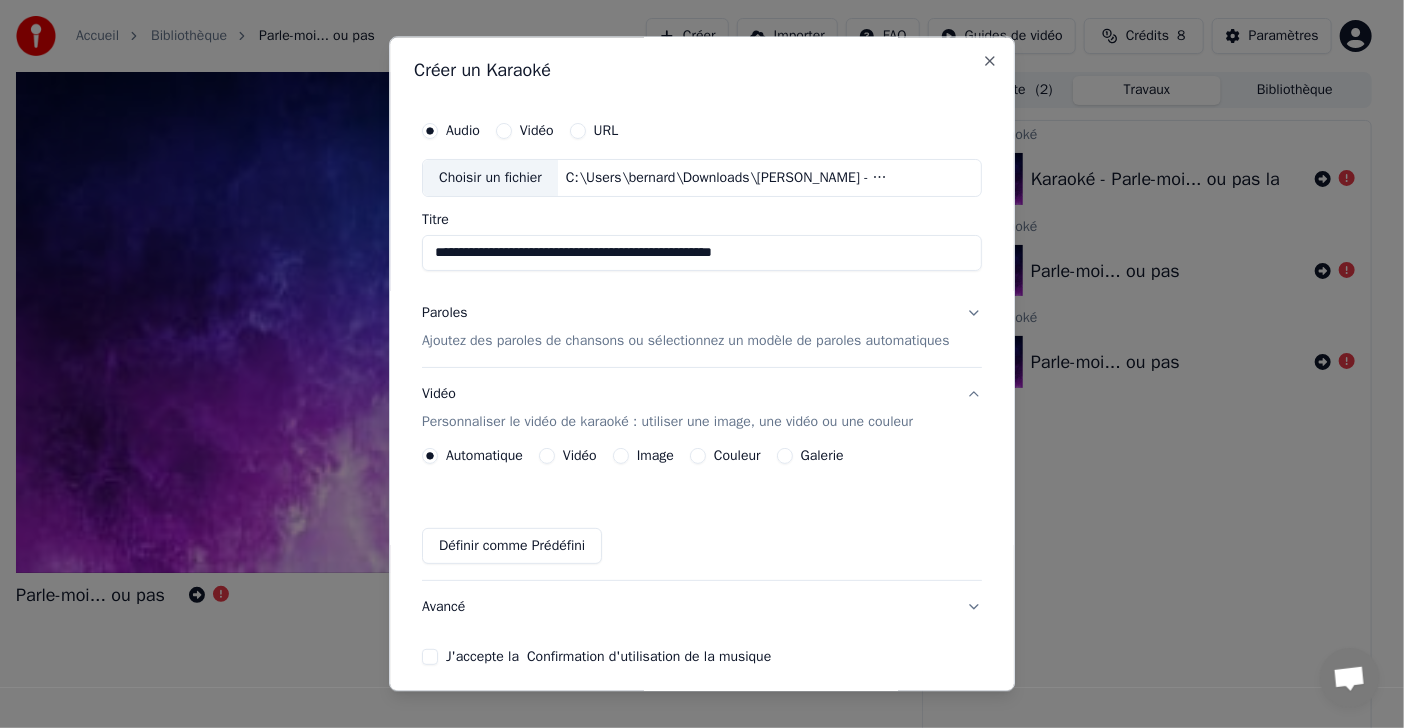 click on "Galerie" at bounding box center [822, 456] 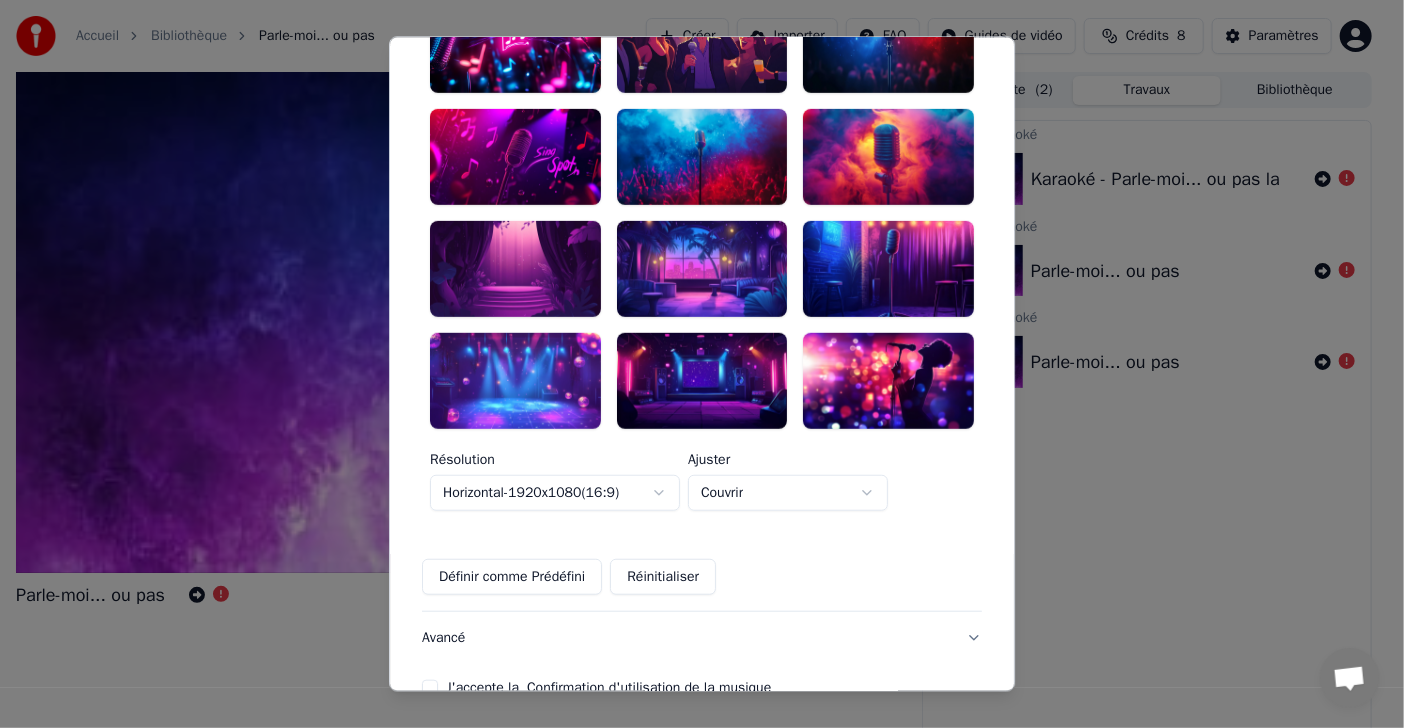scroll, scrollTop: 400, scrollLeft: 0, axis: vertical 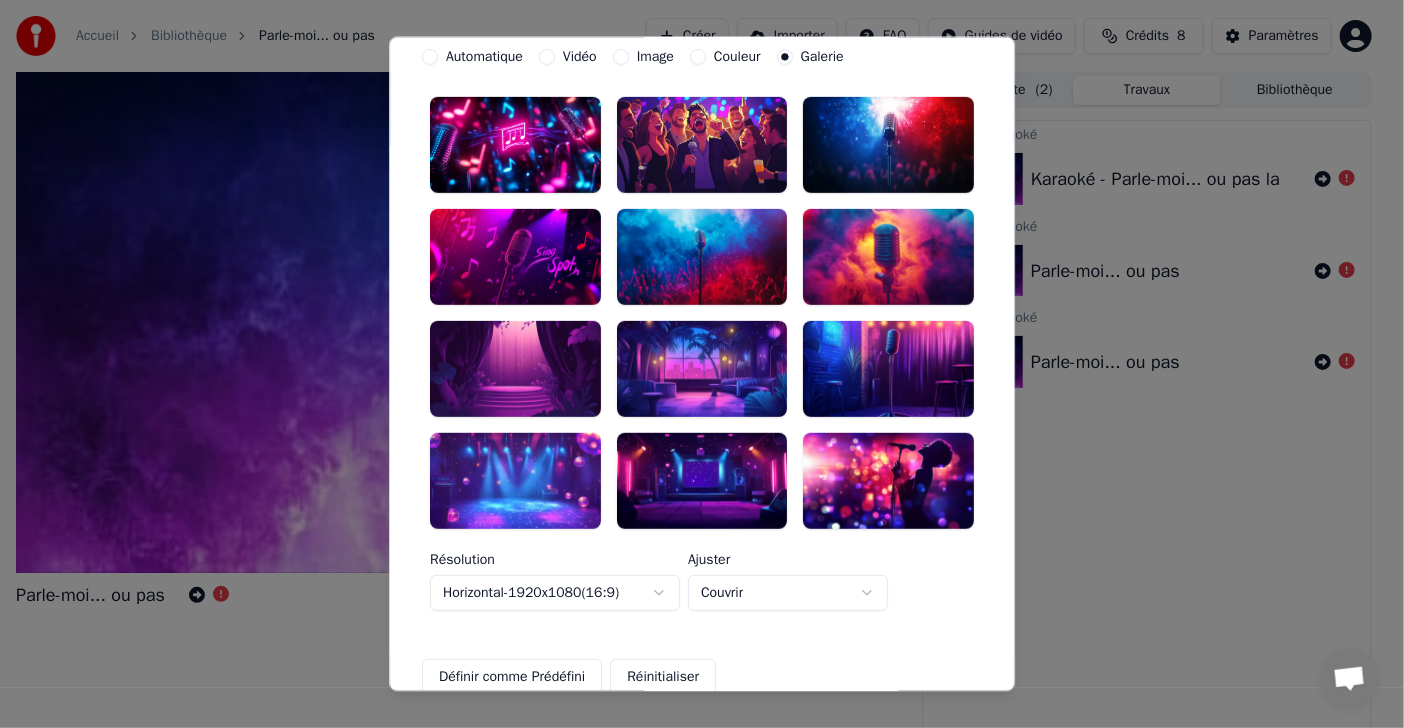 click at bounding box center (702, 480) 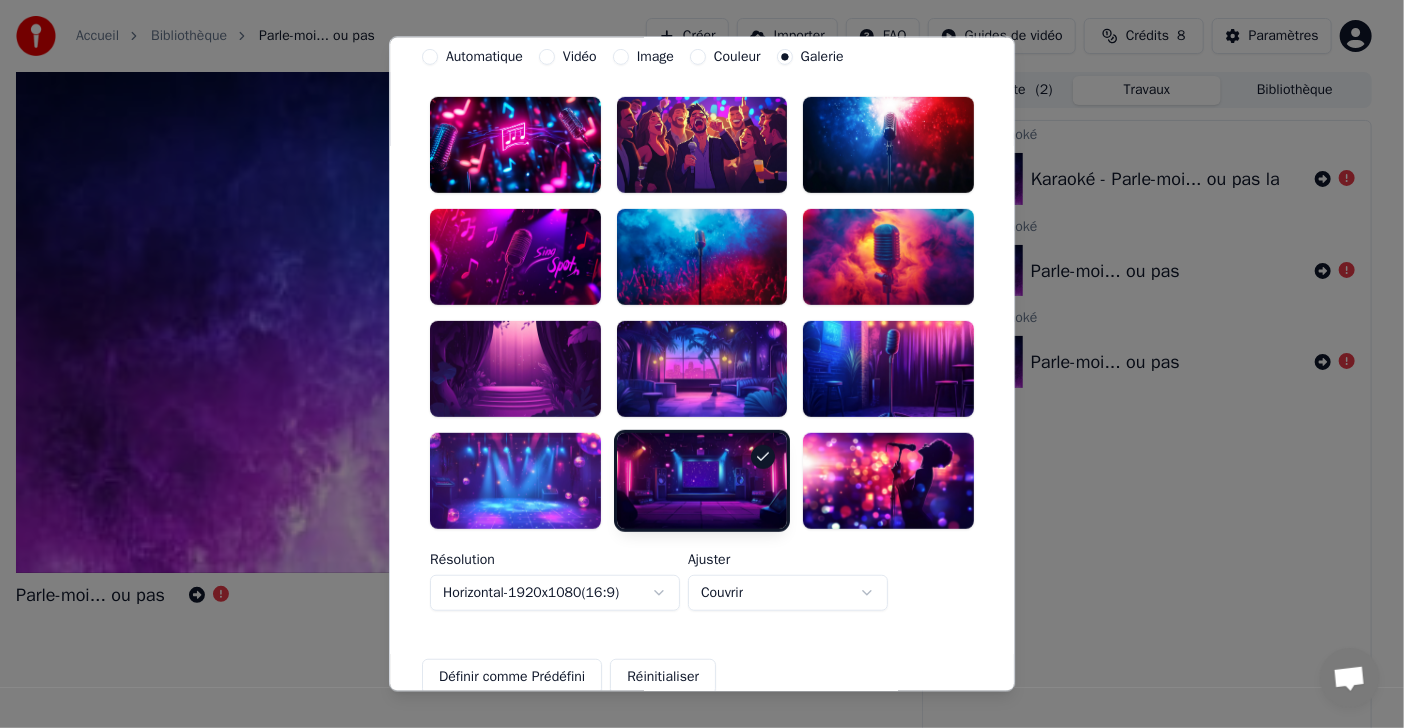 click at bounding box center [702, 480] 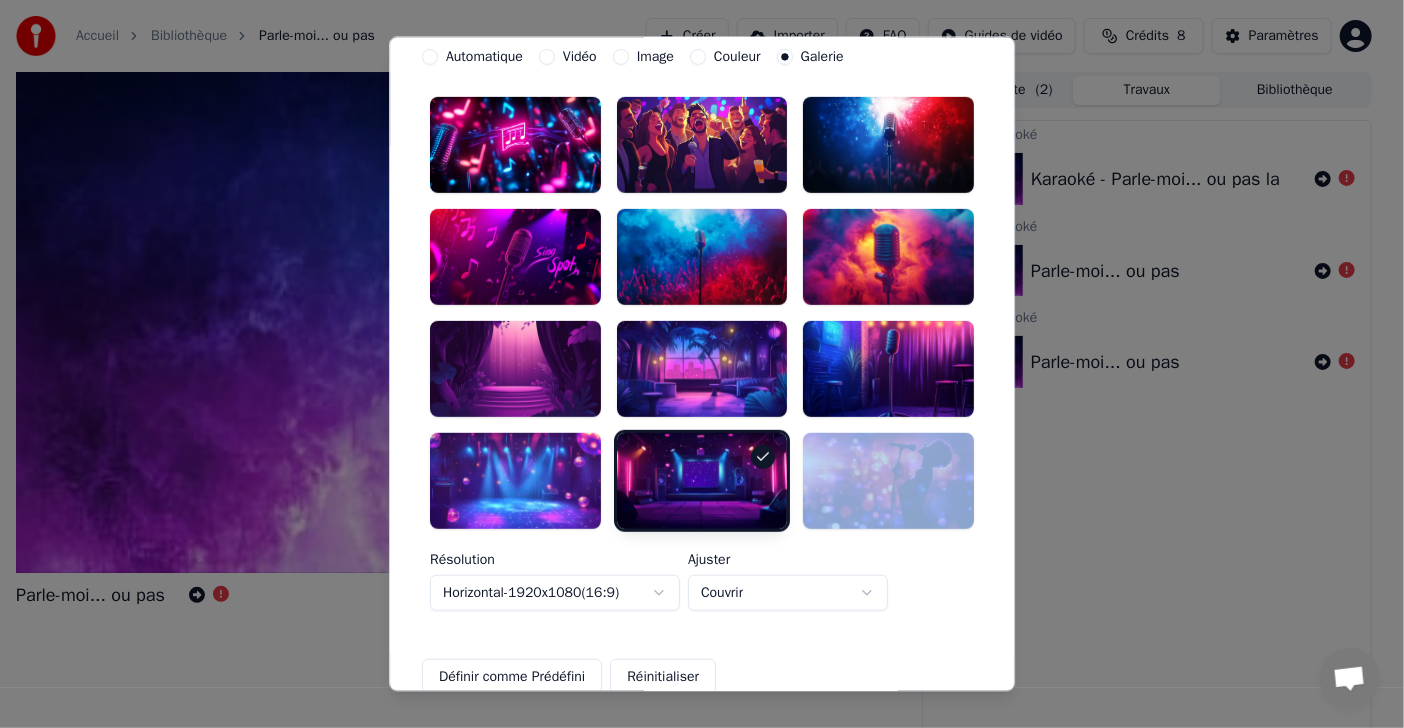 click at bounding box center [702, 480] 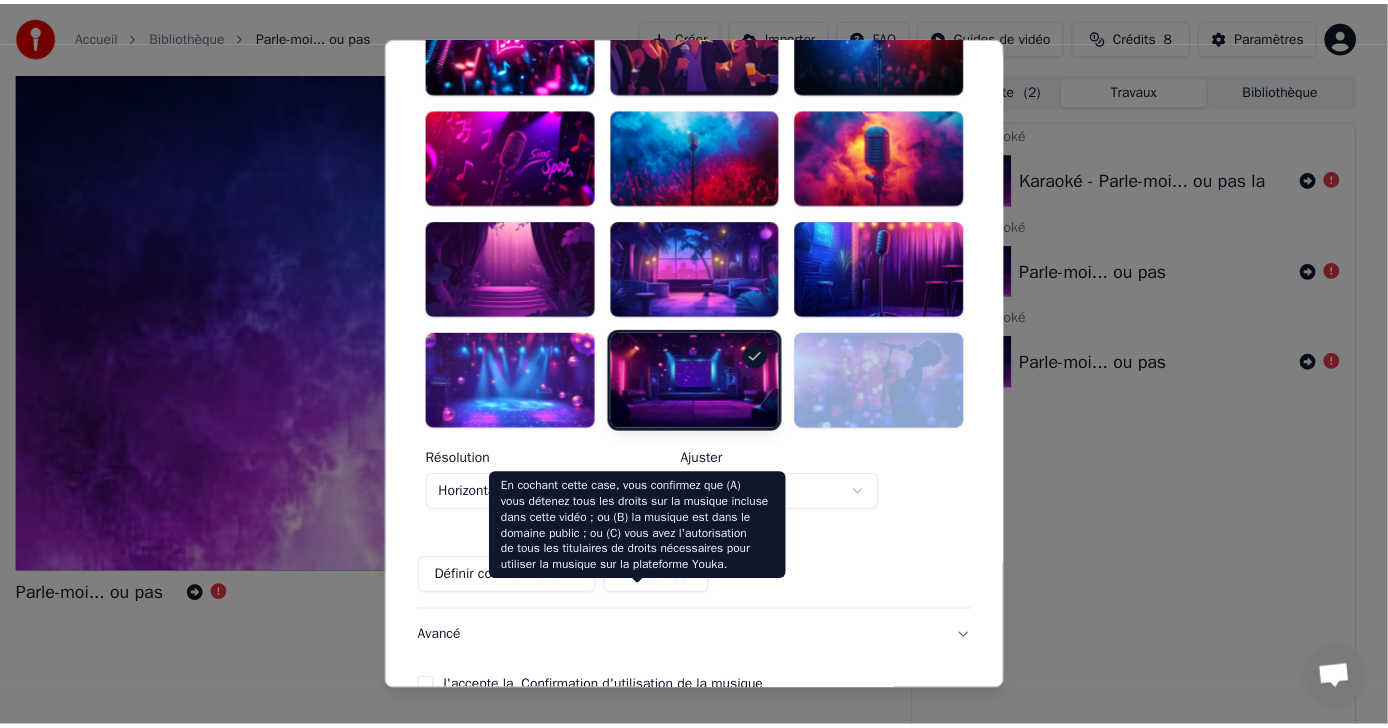 scroll, scrollTop: 600, scrollLeft: 0, axis: vertical 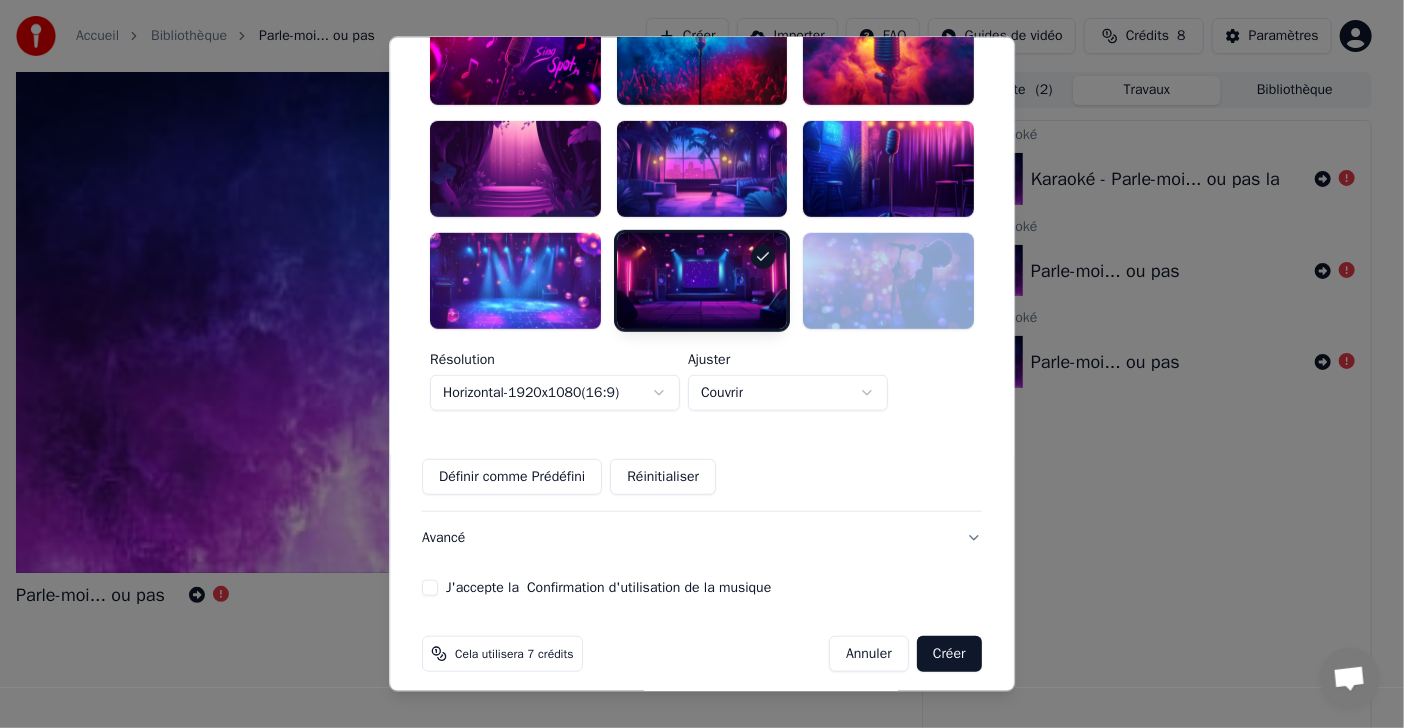 click on "**********" at bounding box center (694, 364) 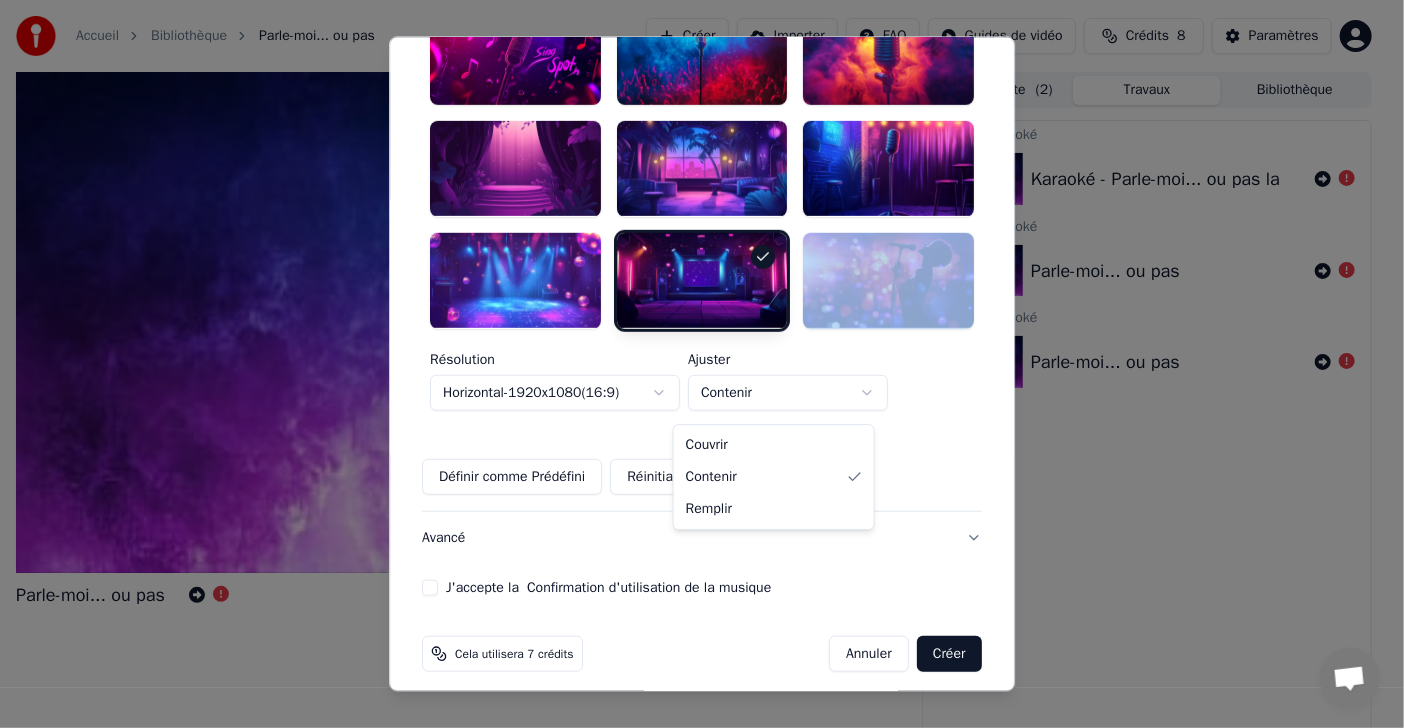 click on "**********" at bounding box center (694, 364) 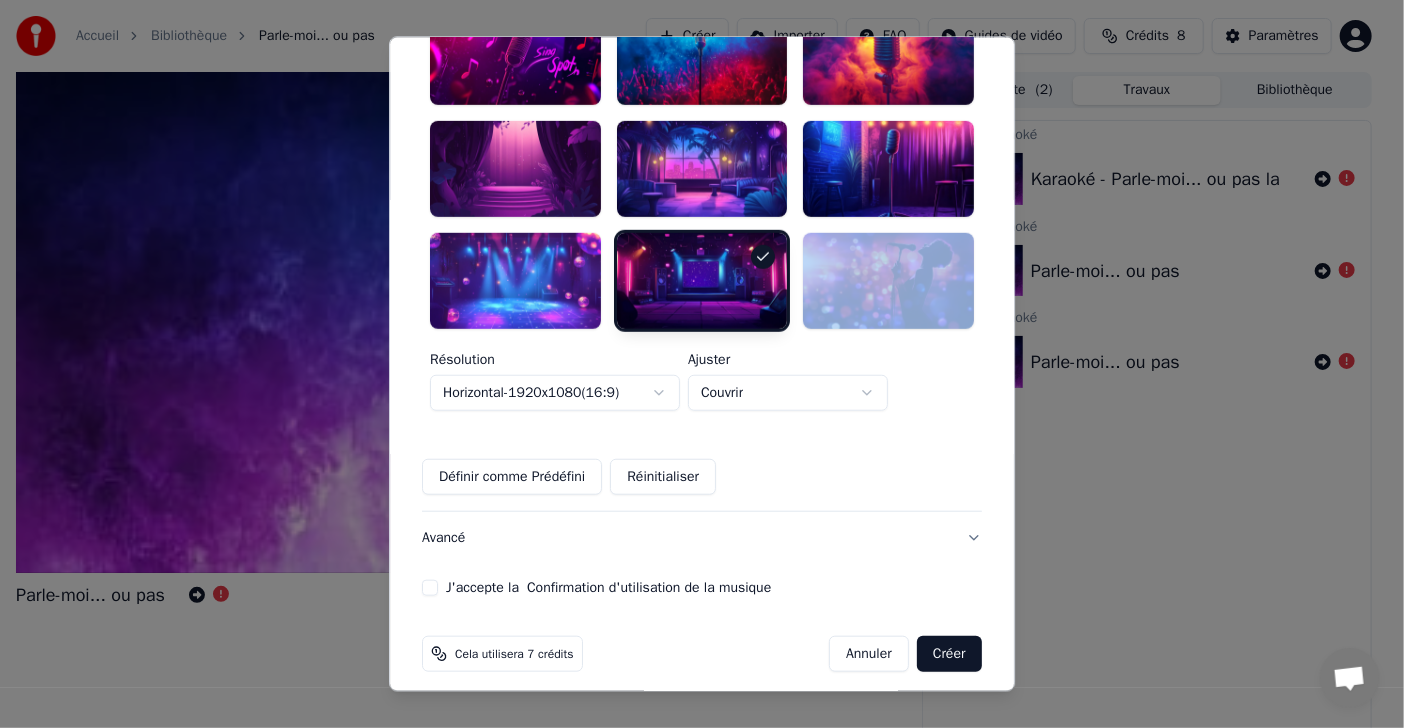 click on "**********" at bounding box center [694, 364] 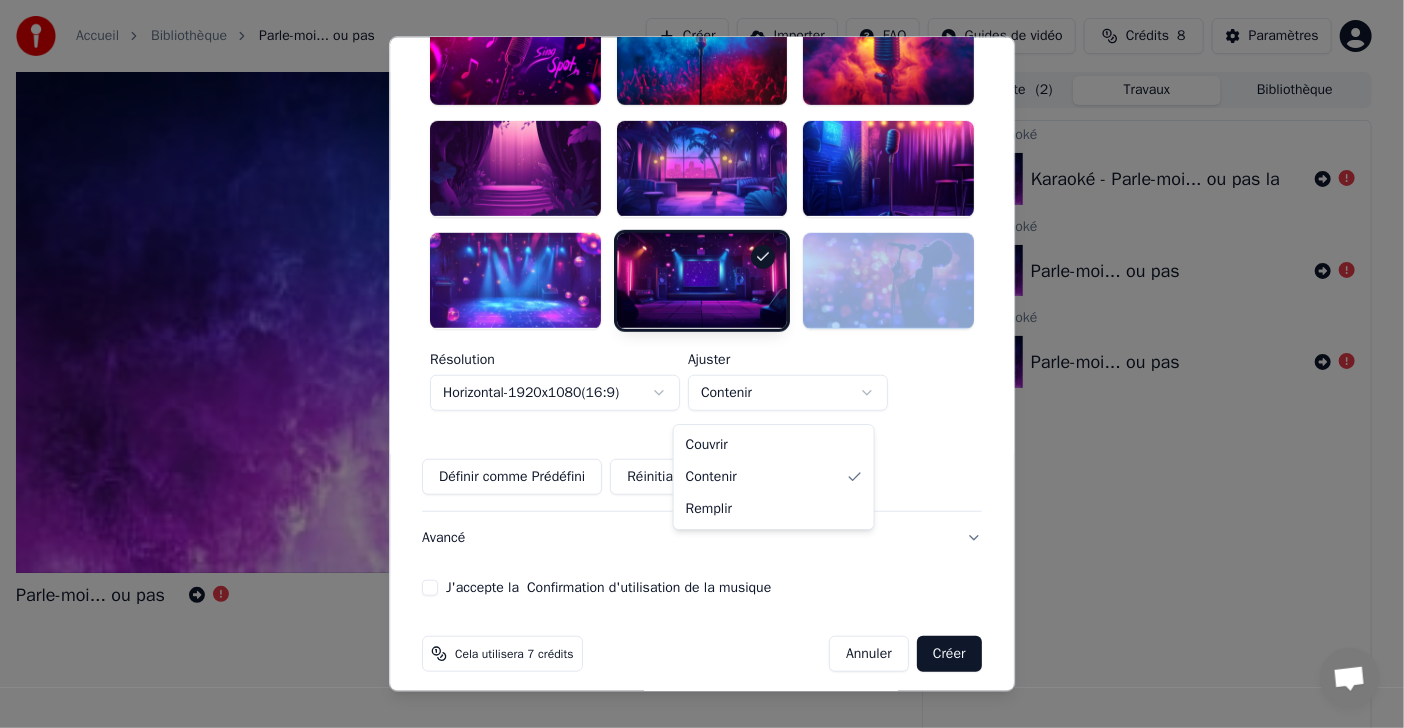 click on "**********" at bounding box center (694, 364) 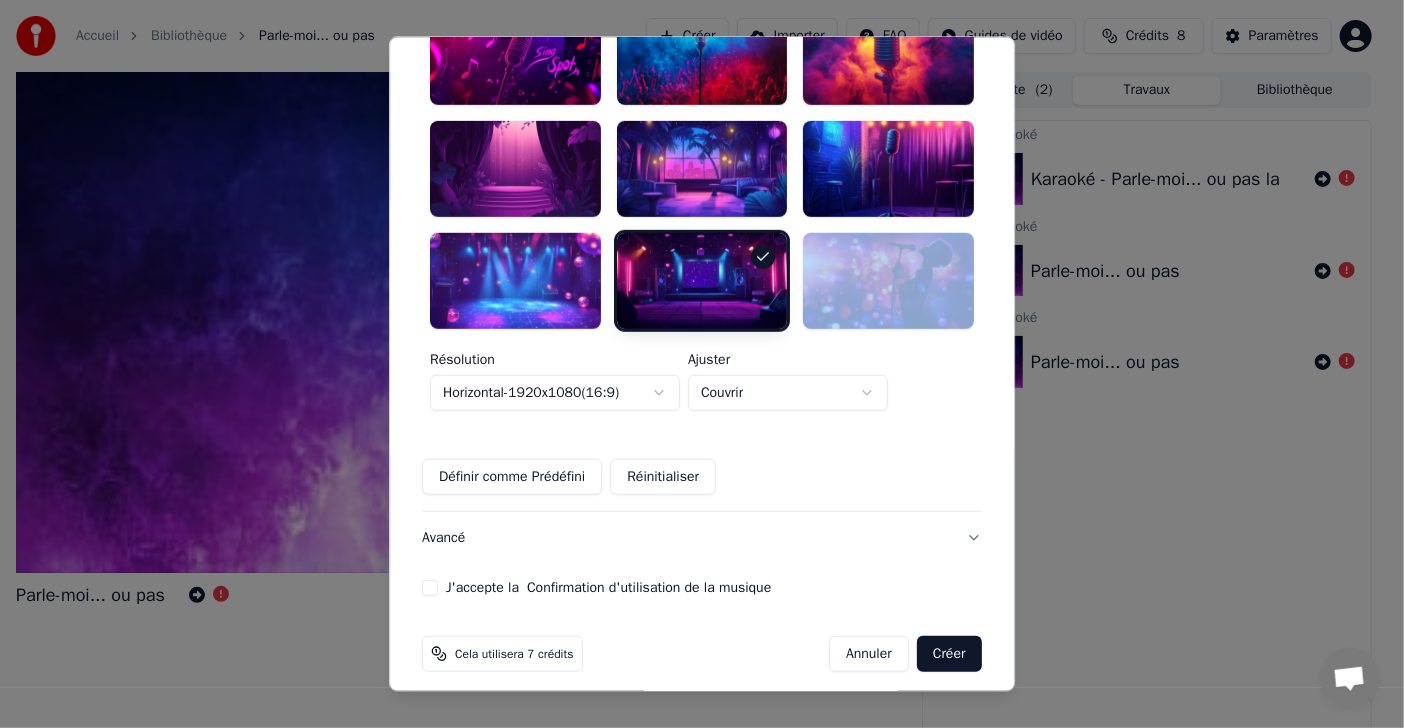 click on "J'accepte la   Confirmation d'utilisation de la musique" at bounding box center (430, 587) 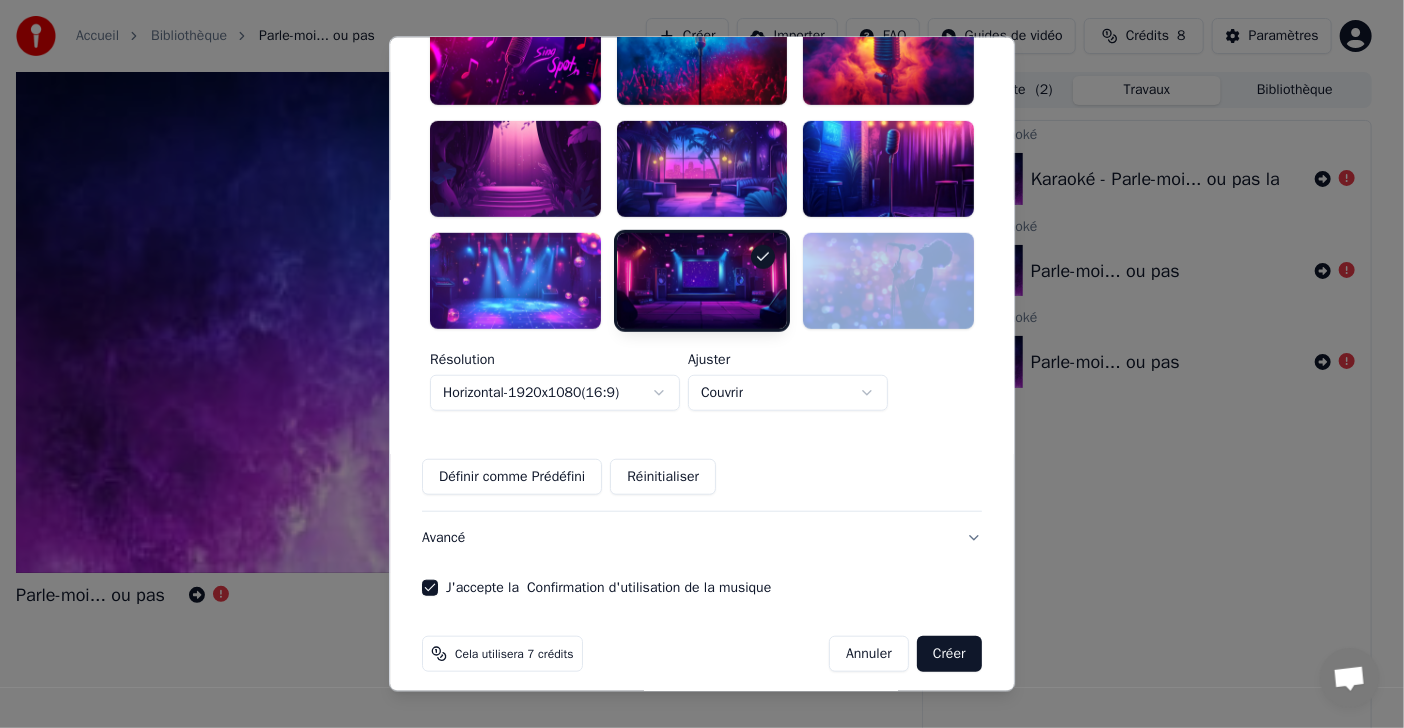 click on "Créer" at bounding box center (949, 653) 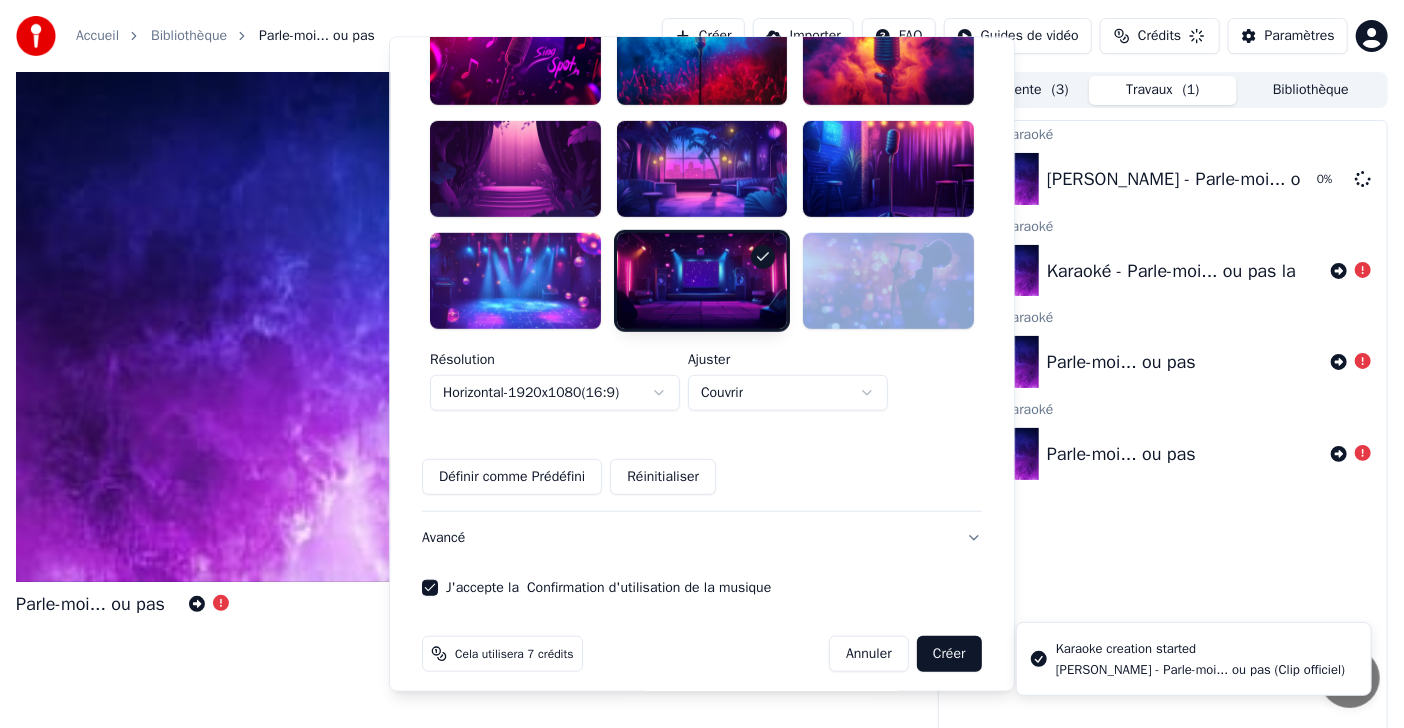 type 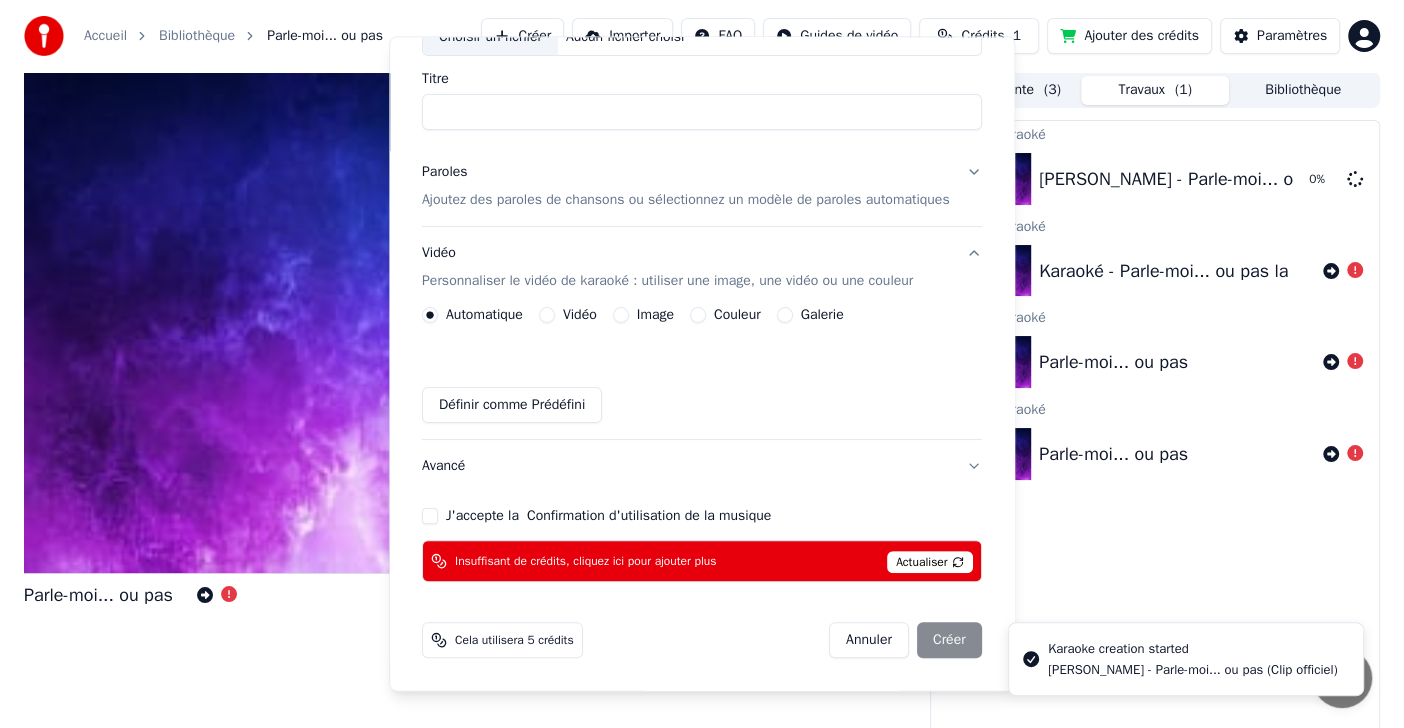 scroll, scrollTop: 140, scrollLeft: 0, axis: vertical 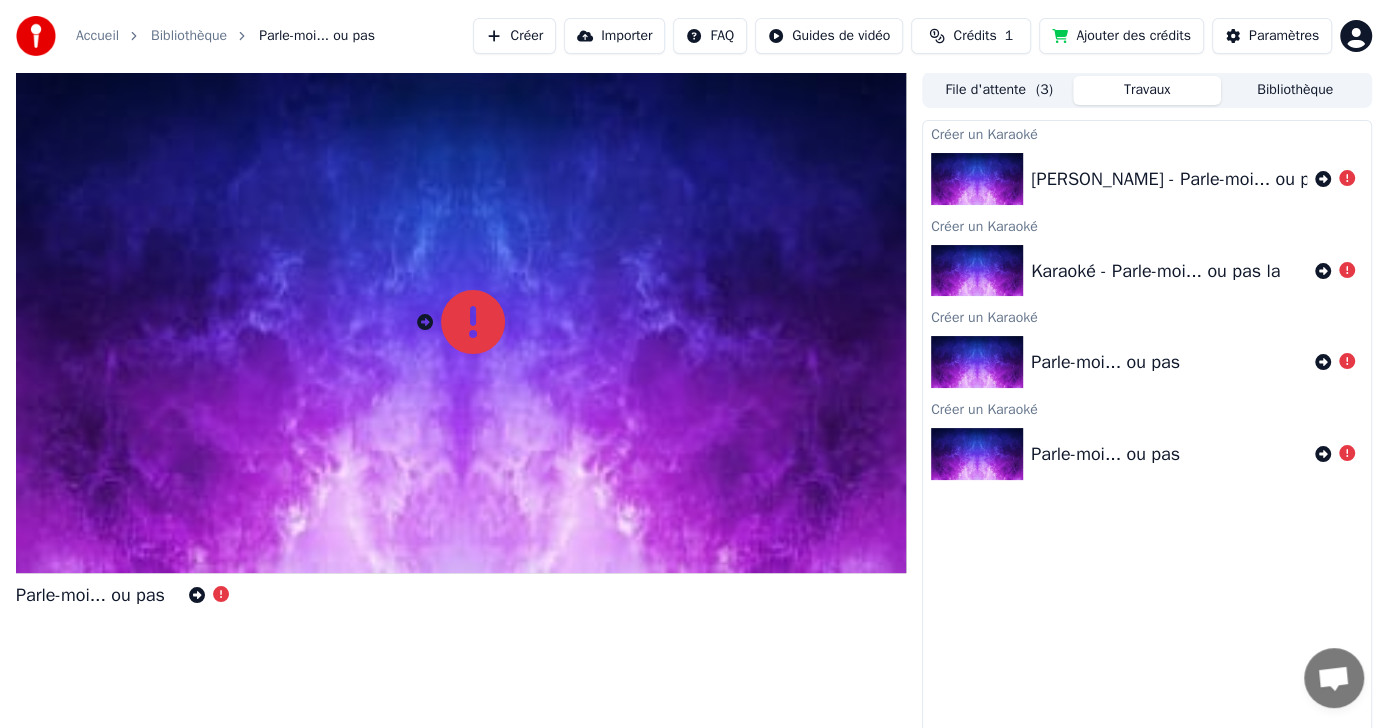 click 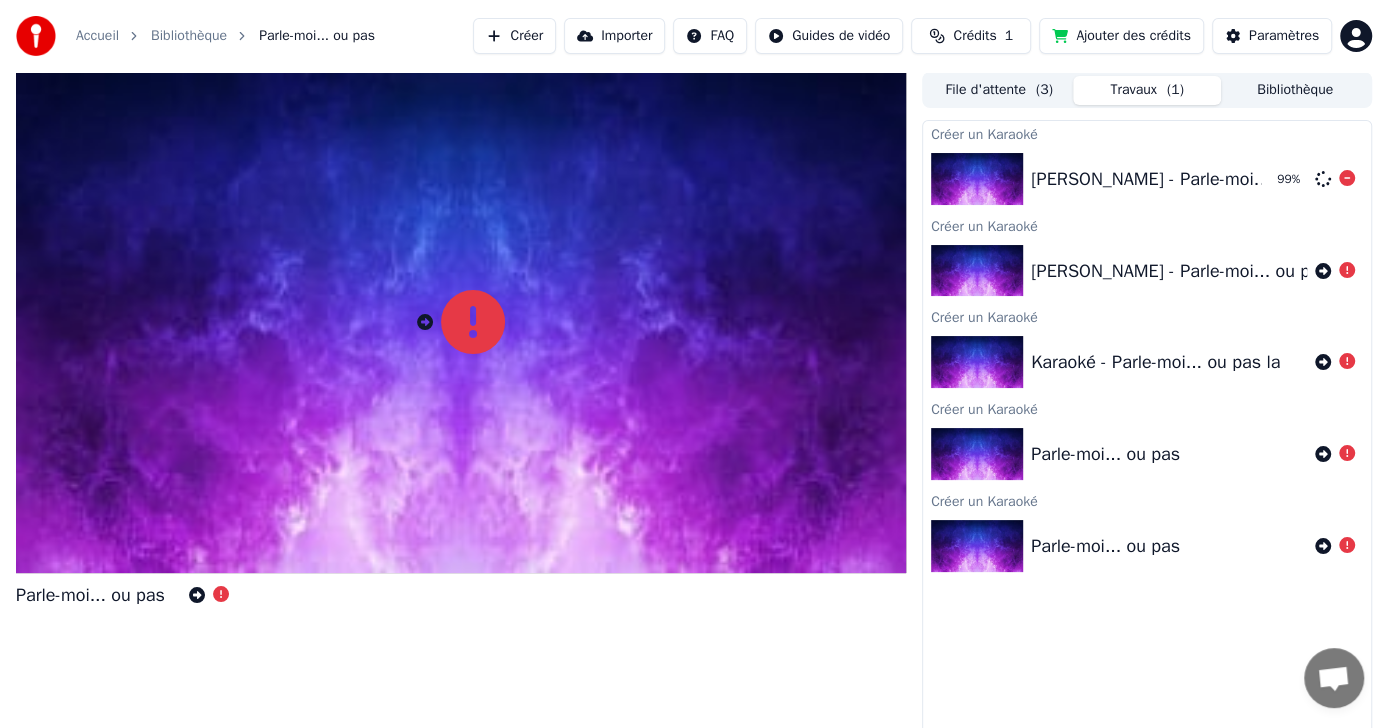 click at bounding box center [977, 179] 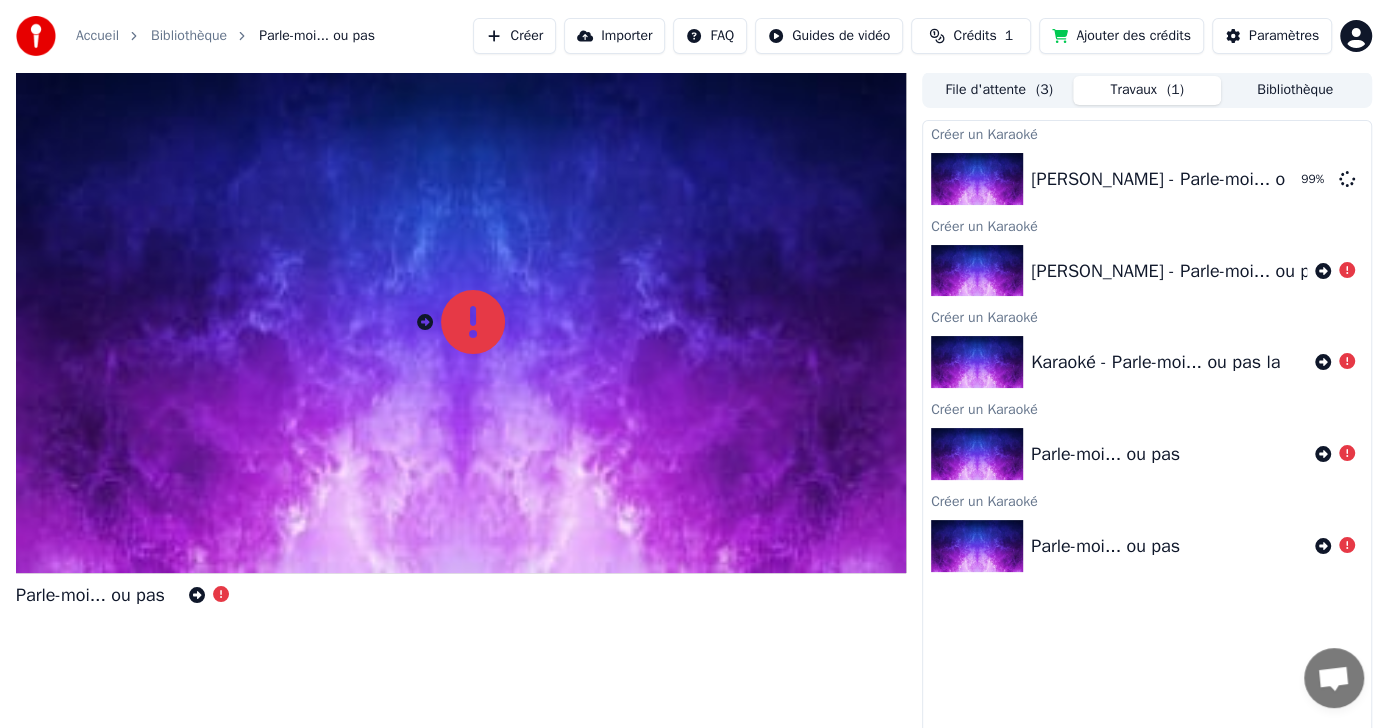 click at bounding box center (461, 322) 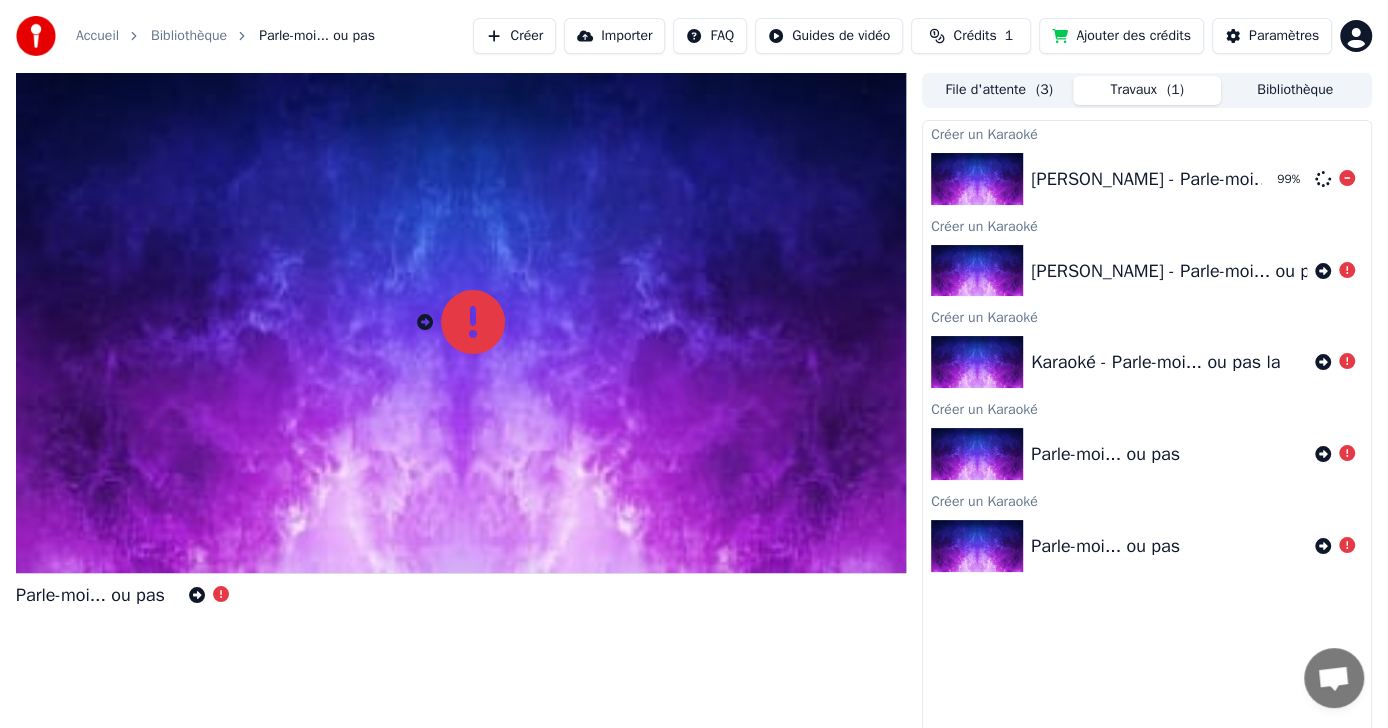 click at bounding box center (977, 179) 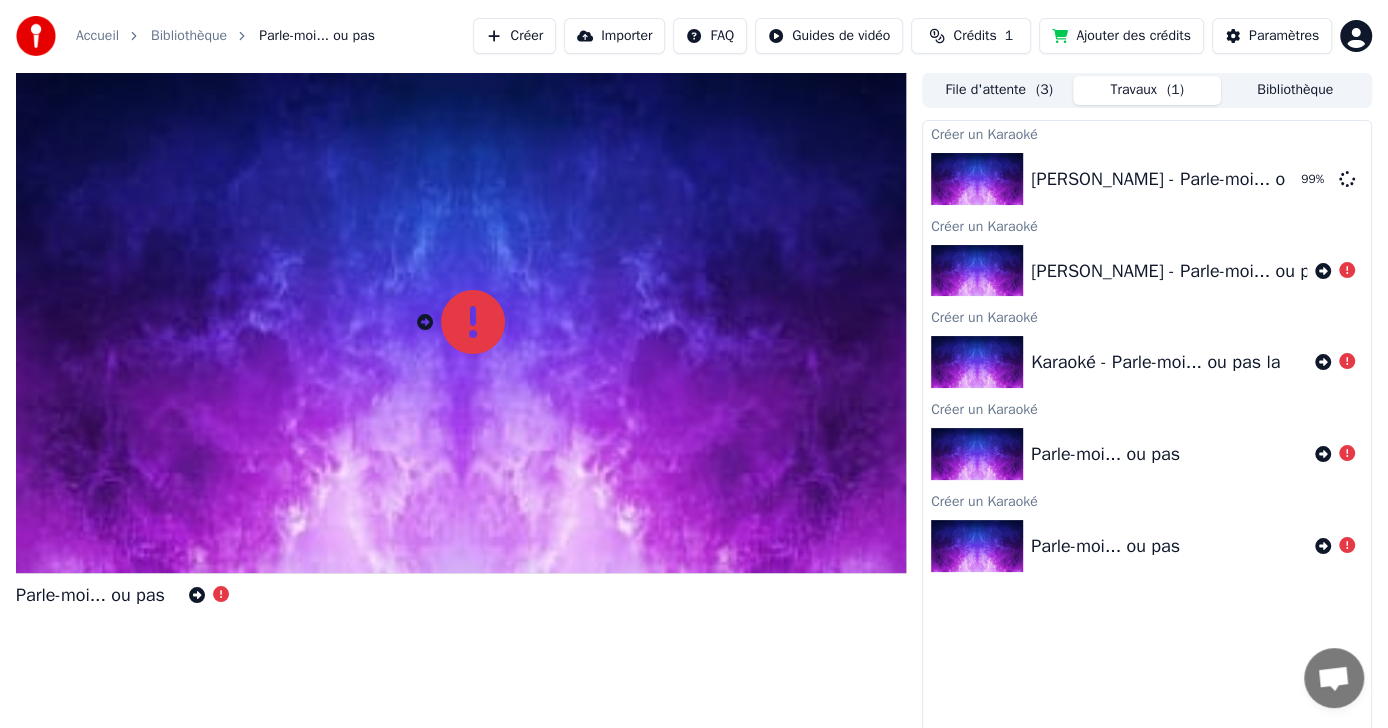 click on "Travaux ( 1 )" at bounding box center [1147, 90] 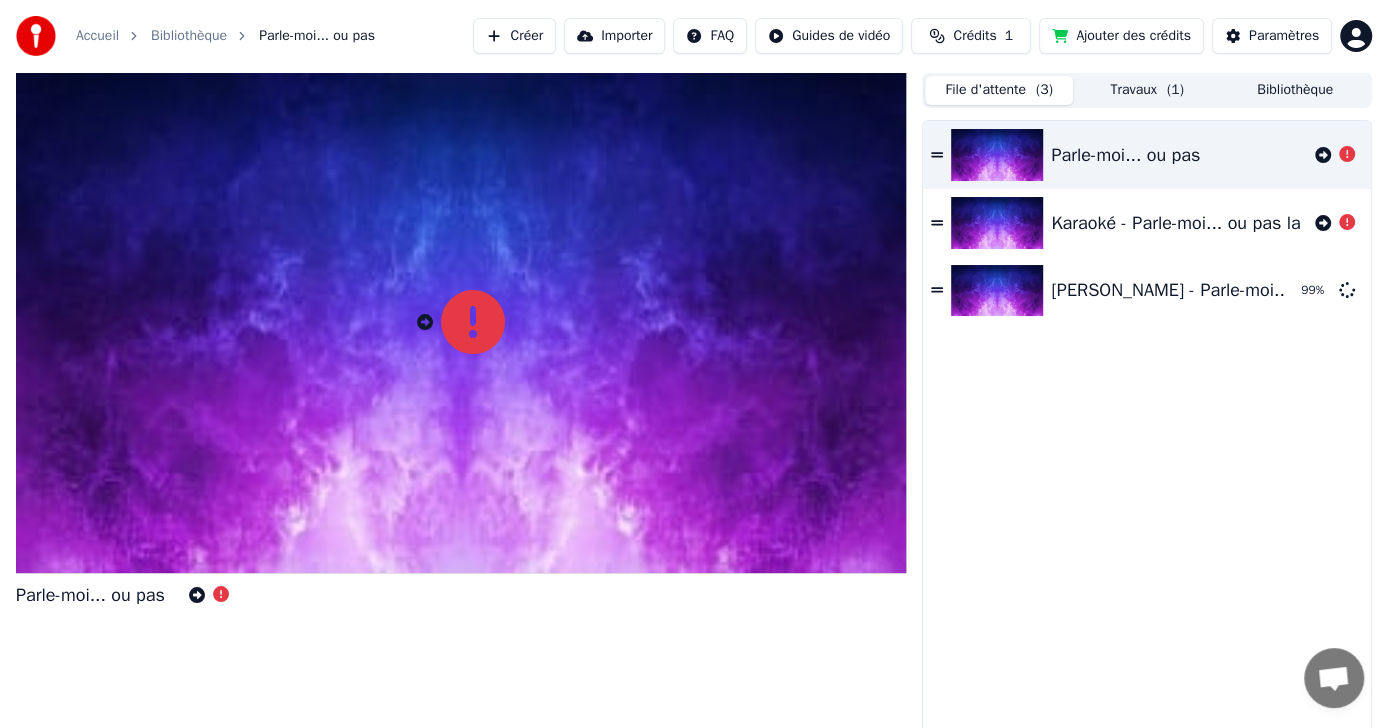 click on "Travaux ( 1 )" at bounding box center [1147, 90] 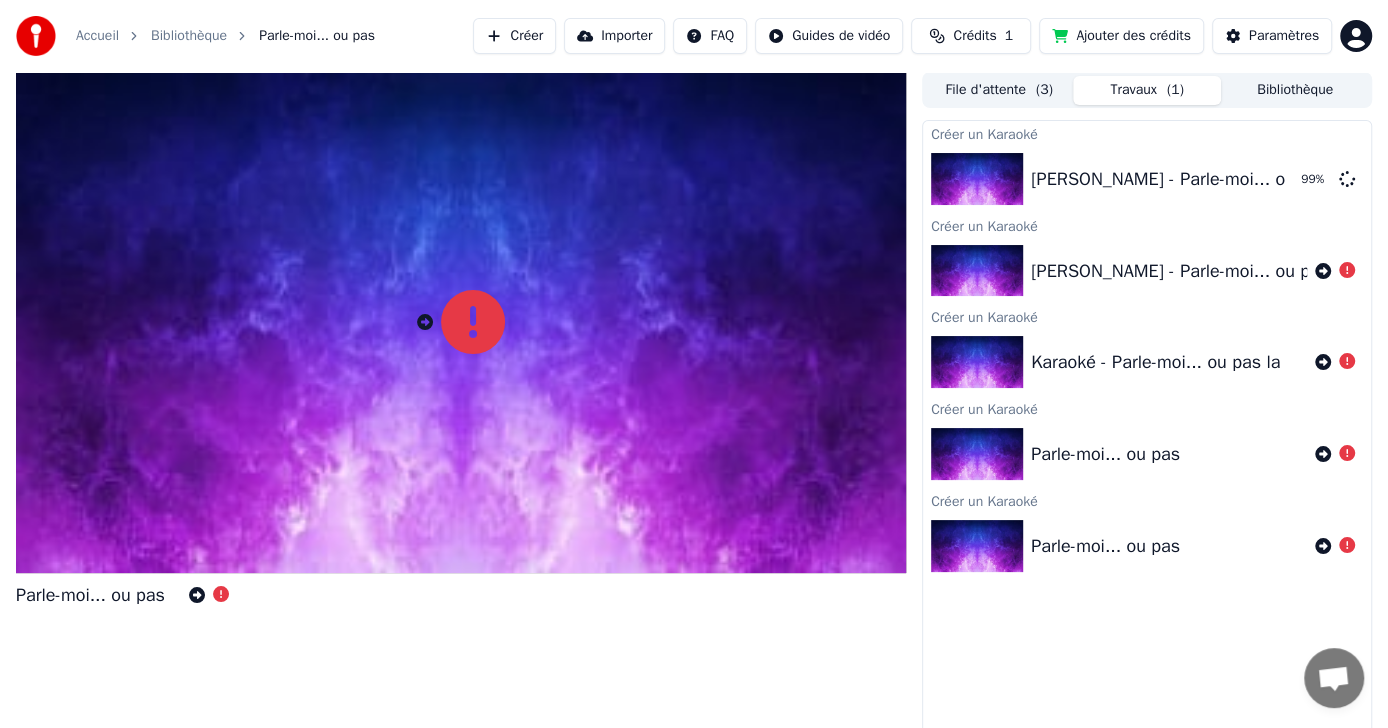 click on "Bibliothèque" at bounding box center [1295, 90] 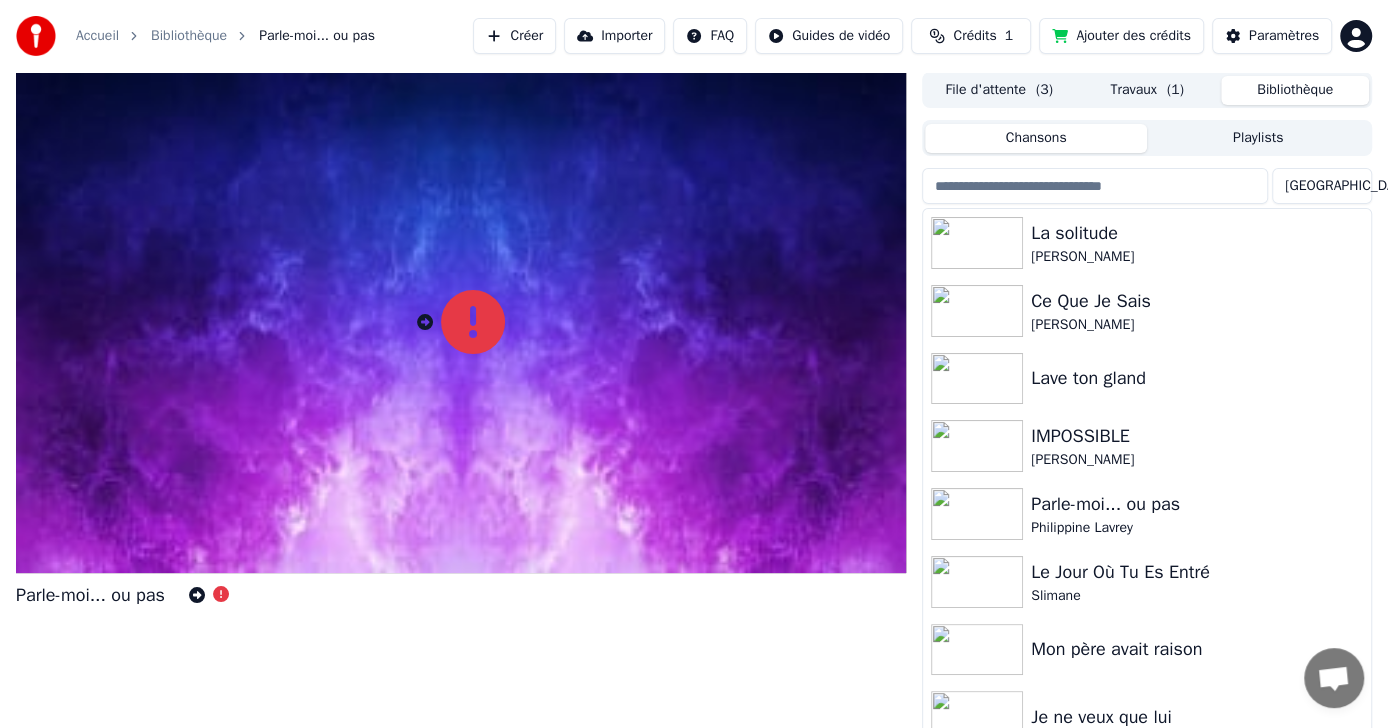 click on "Travaux ( 1 )" at bounding box center (1147, 90) 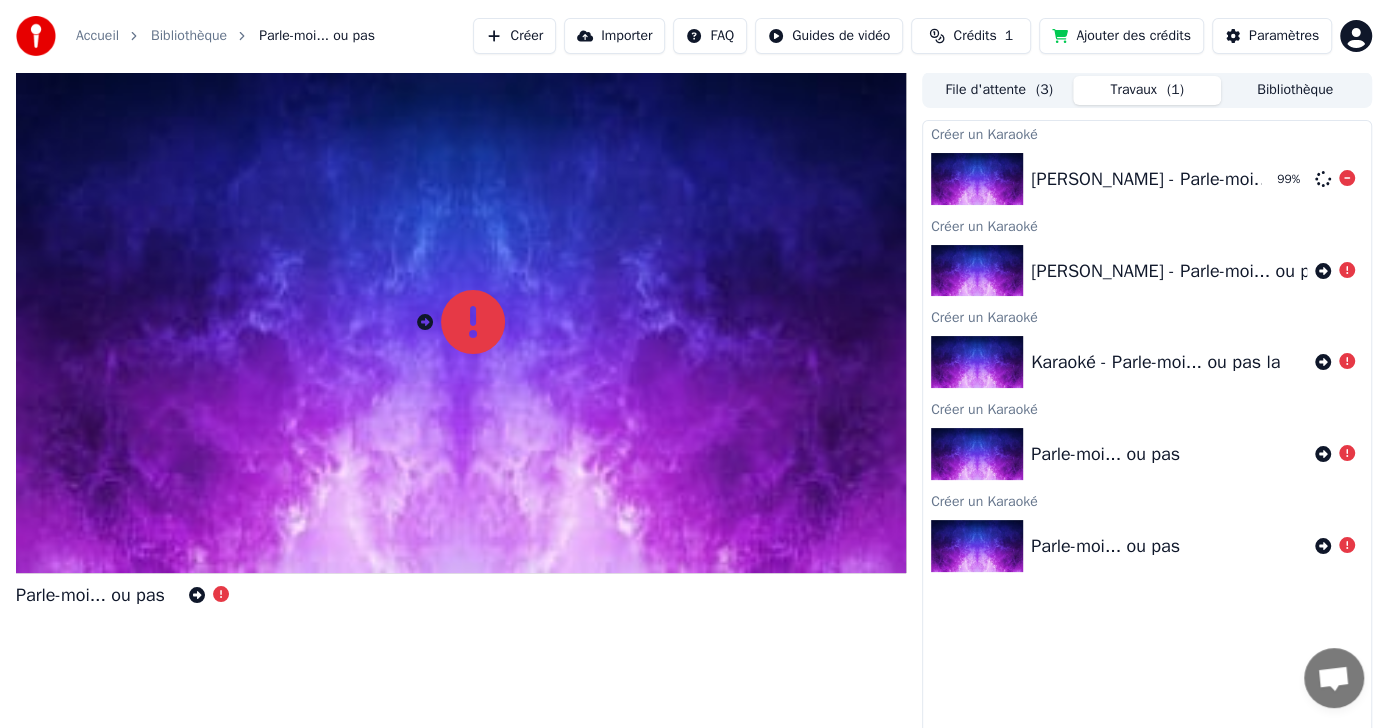 click at bounding box center (977, 179) 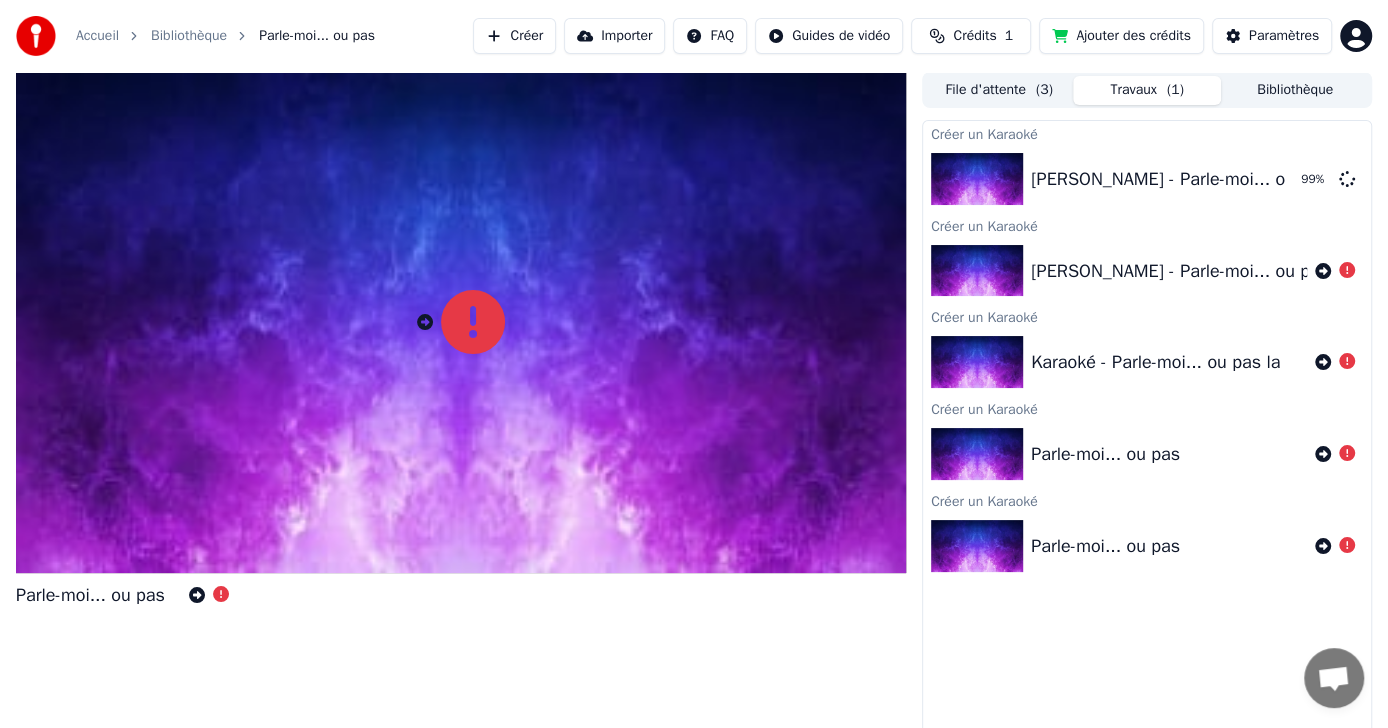 click on "Travaux ( 1 )" at bounding box center (1147, 90) 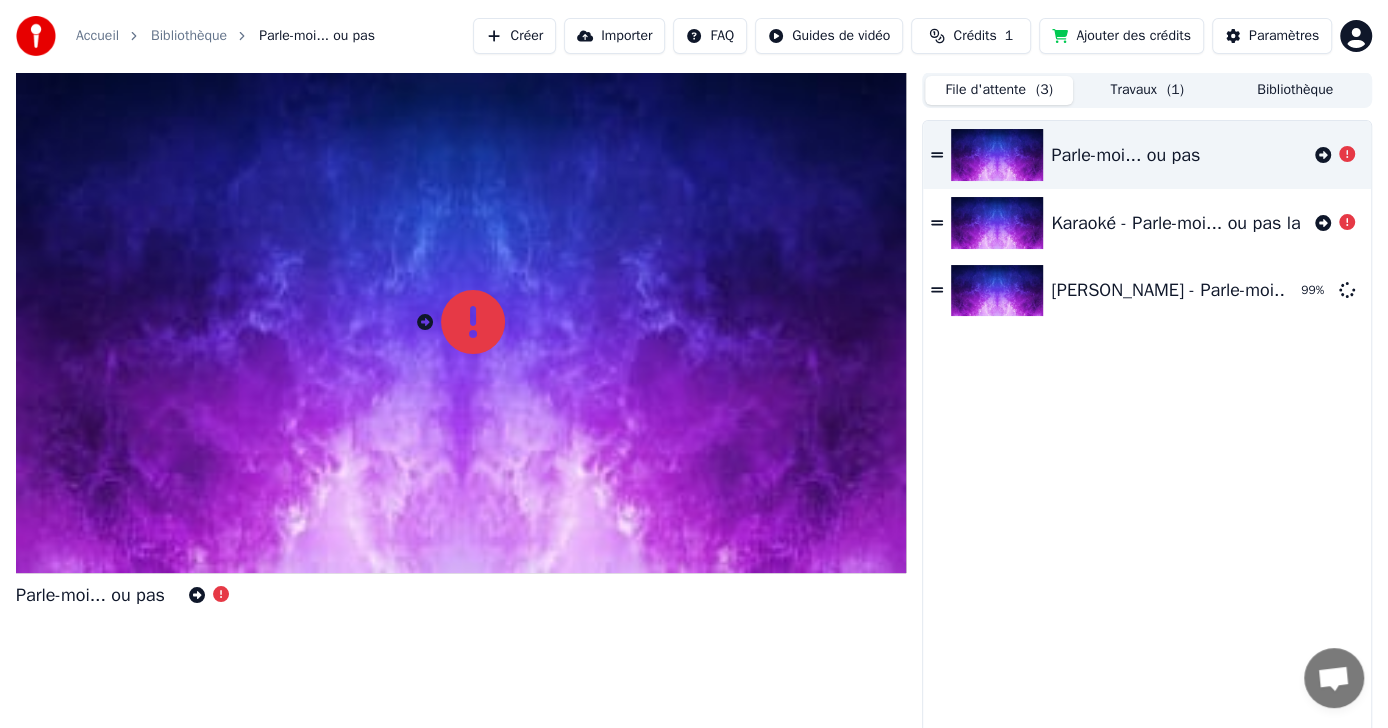 click on "Parle-moi... ou pas" at bounding box center [1147, 155] 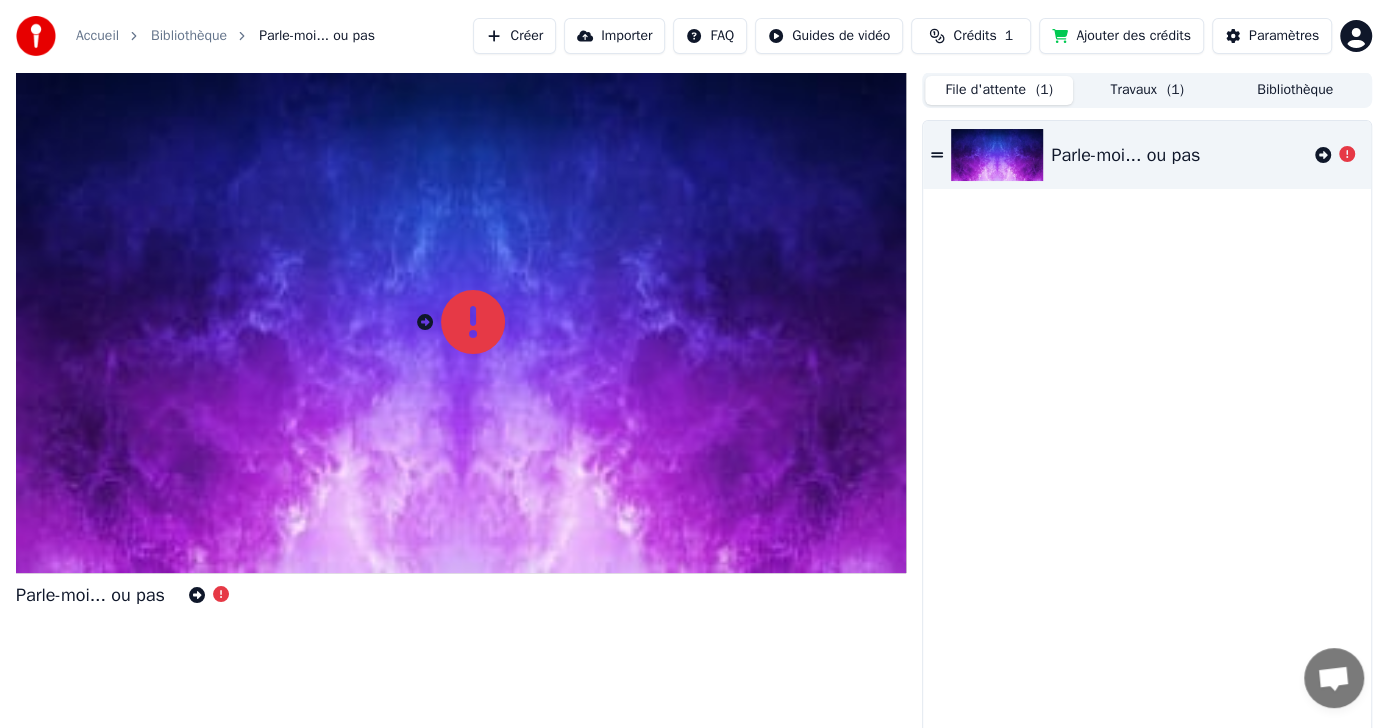 click 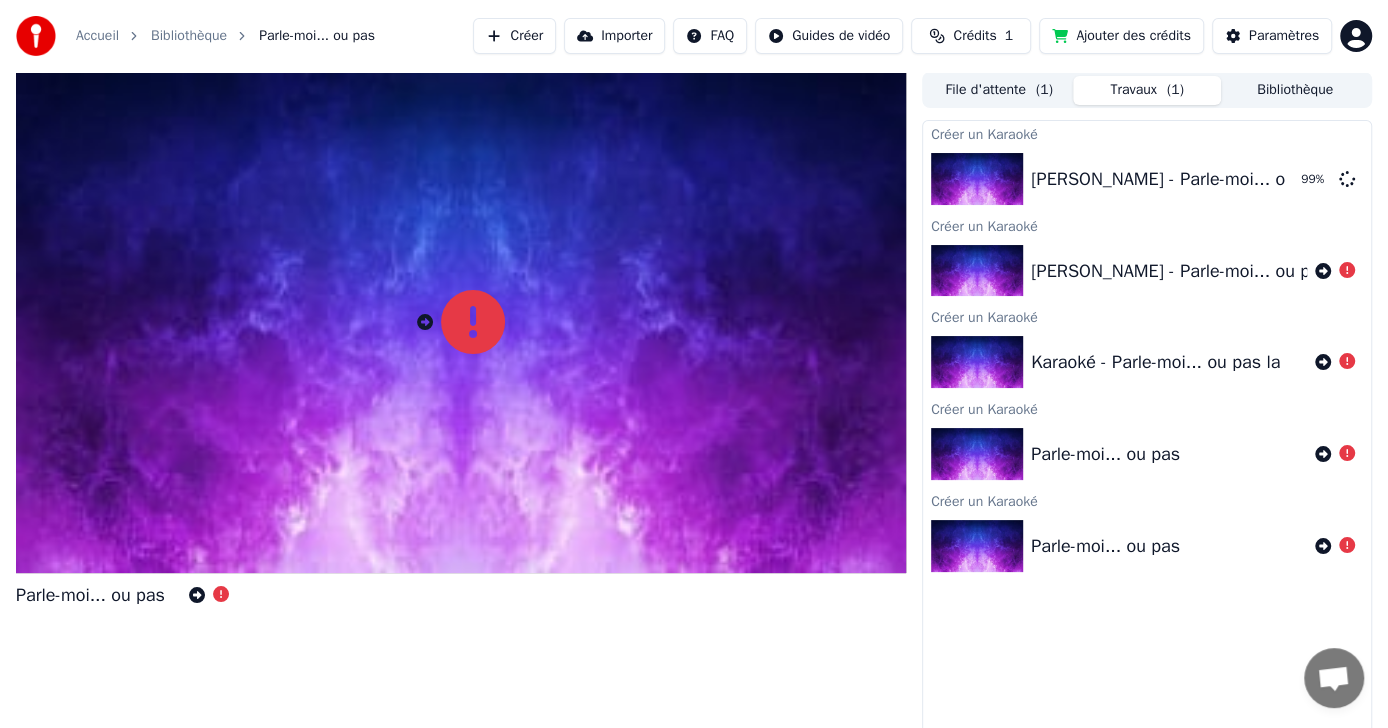 click at bounding box center [977, 271] 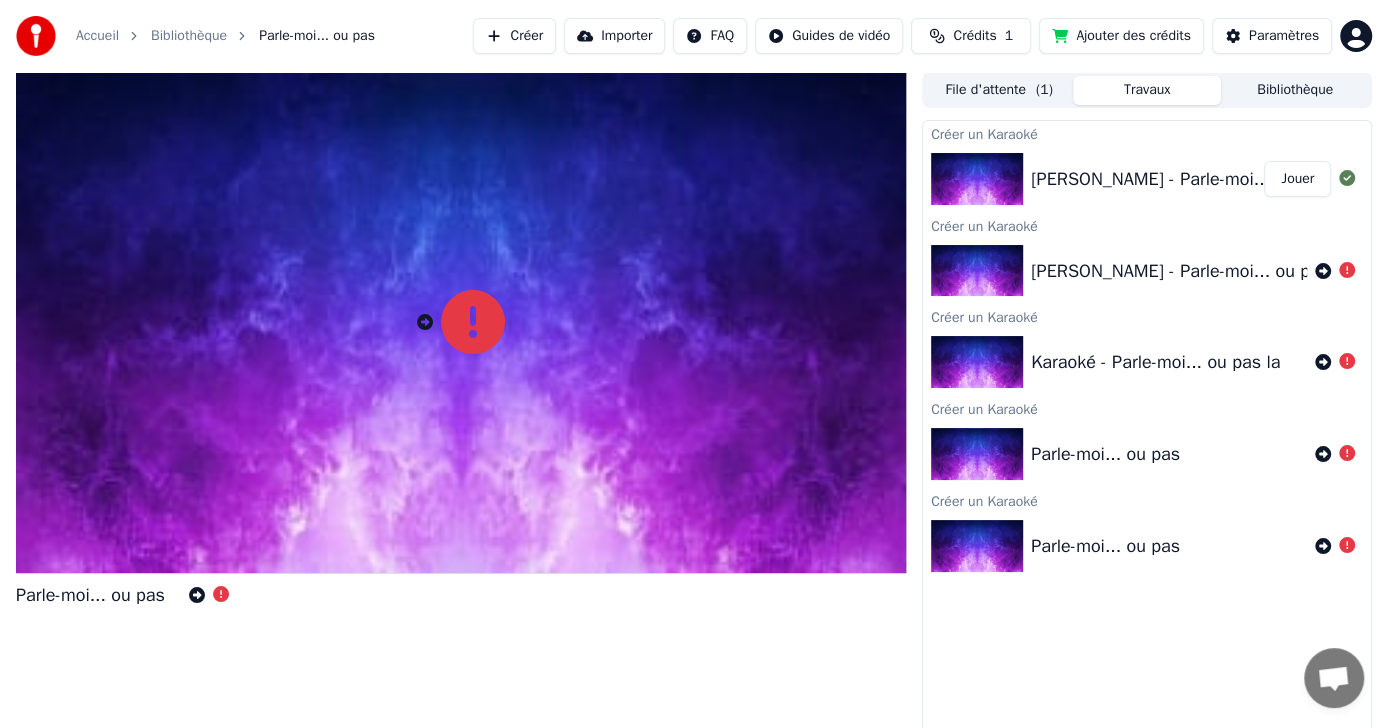click on "Jouer" at bounding box center (1297, 179) 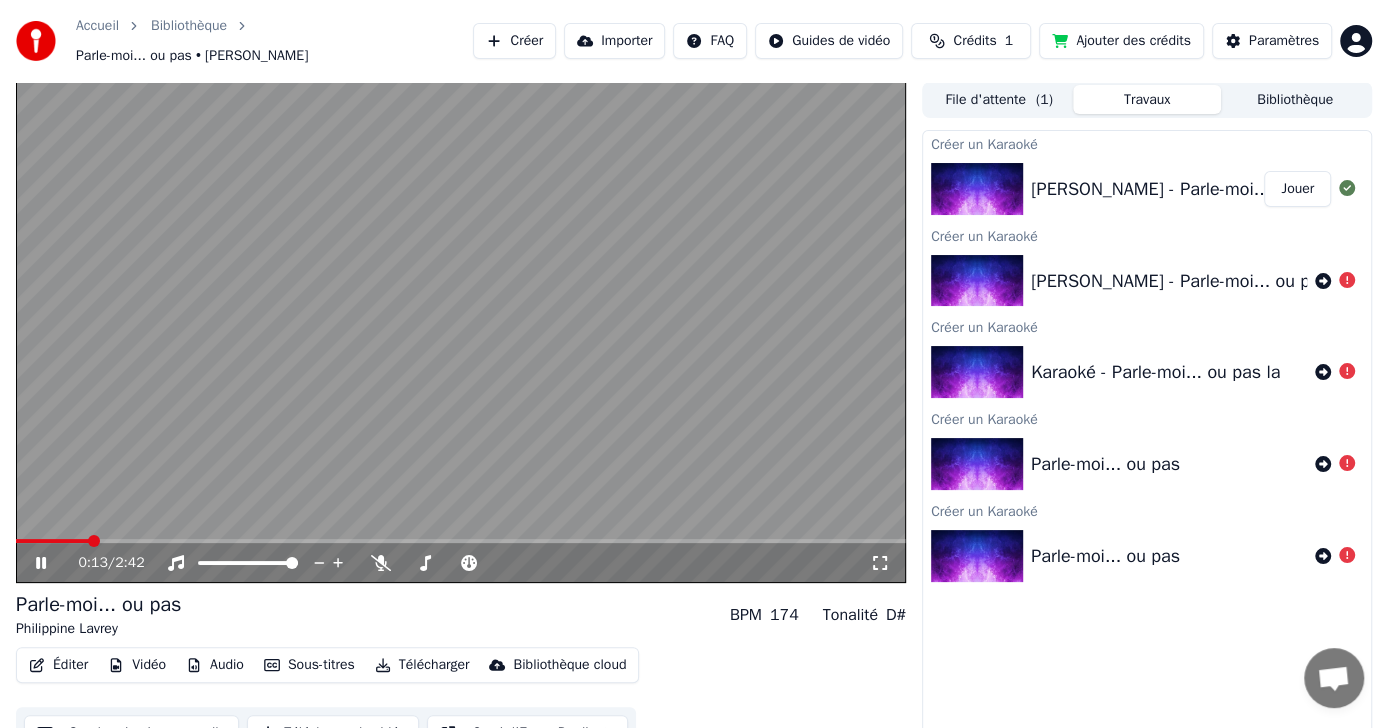 click 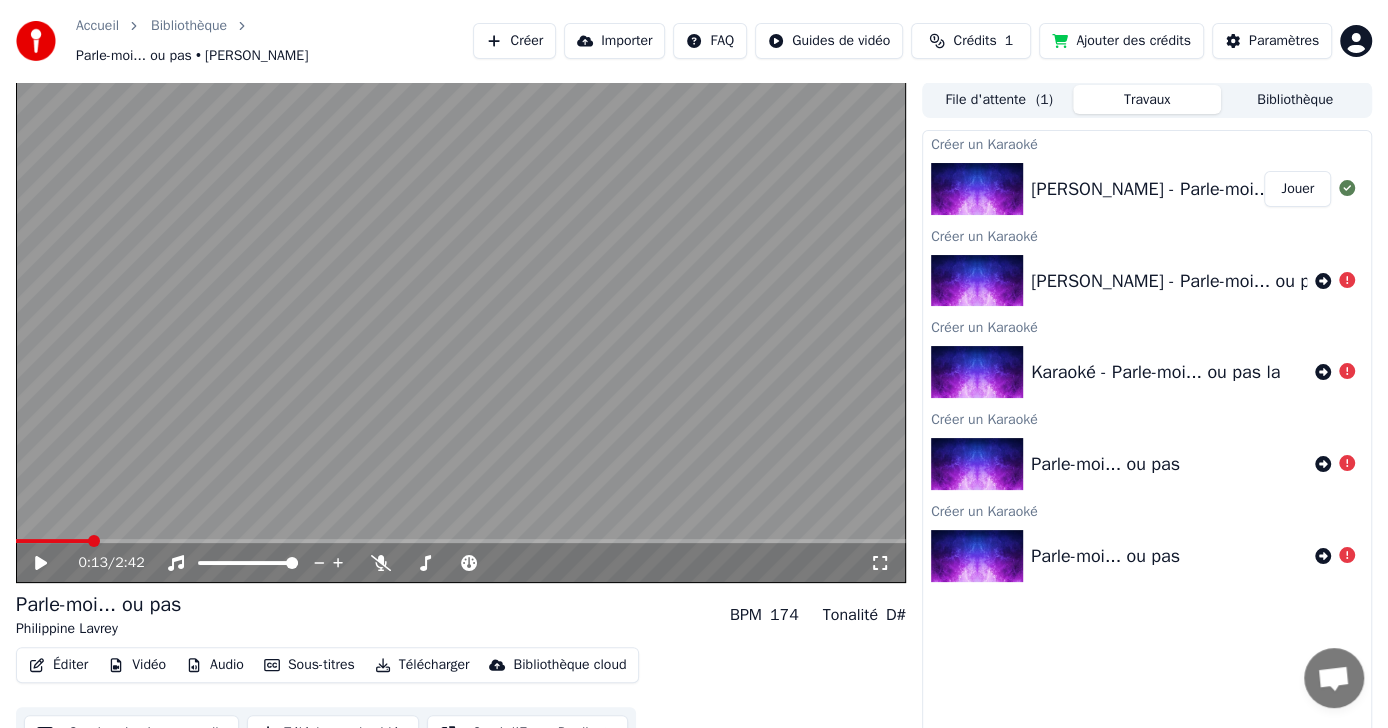 click on "Éditer" at bounding box center (58, 665) 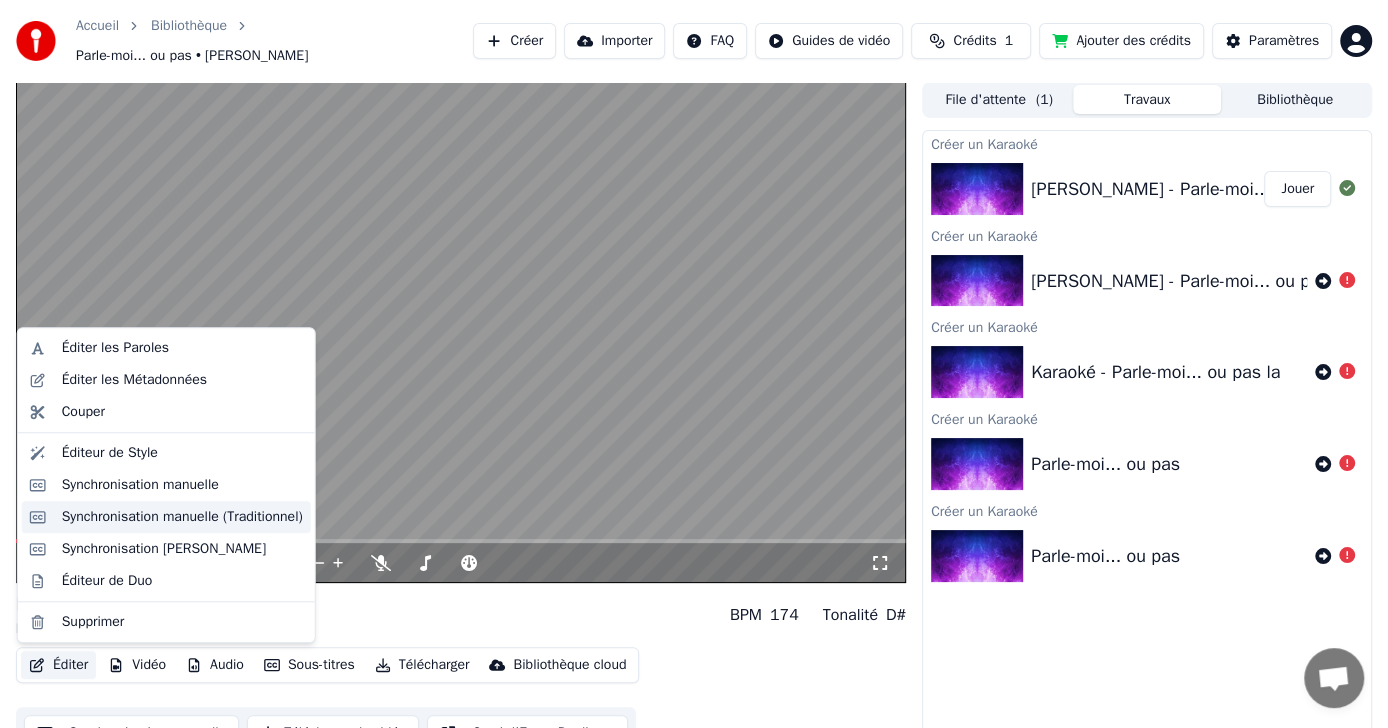 click on "Synchronisation manuelle (Traditionnel)" at bounding box center [182, 517] 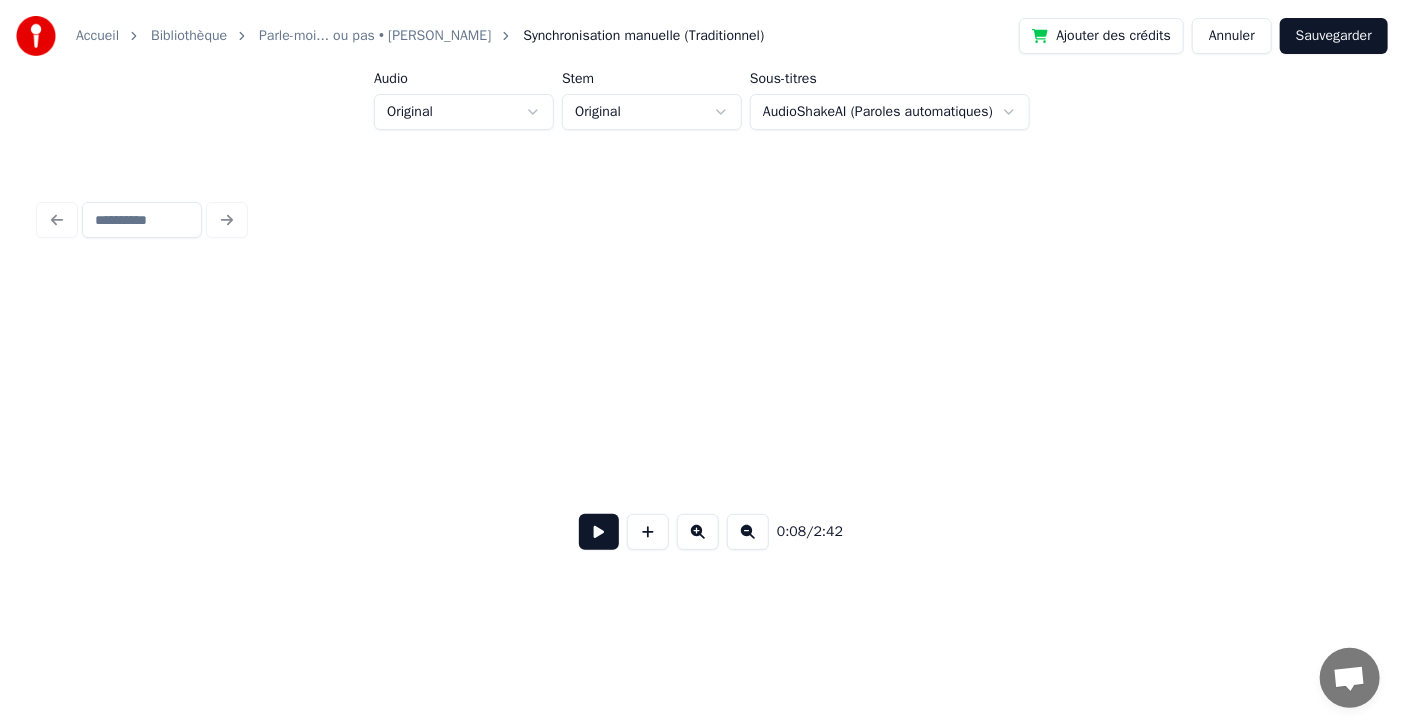 scroll, scrollTop: 0, scrollLeft: 4729, axis: horizontal 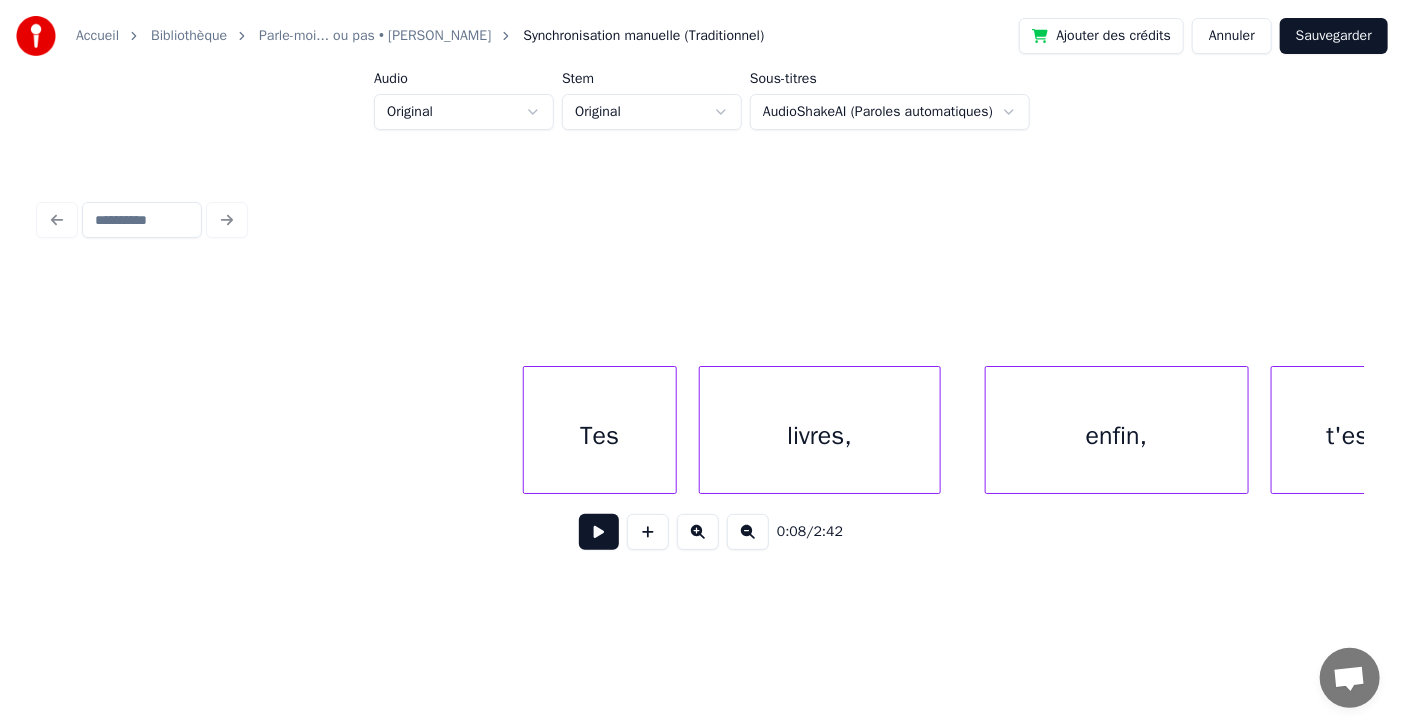 click on "Tes" at bounding box center (600, 435) 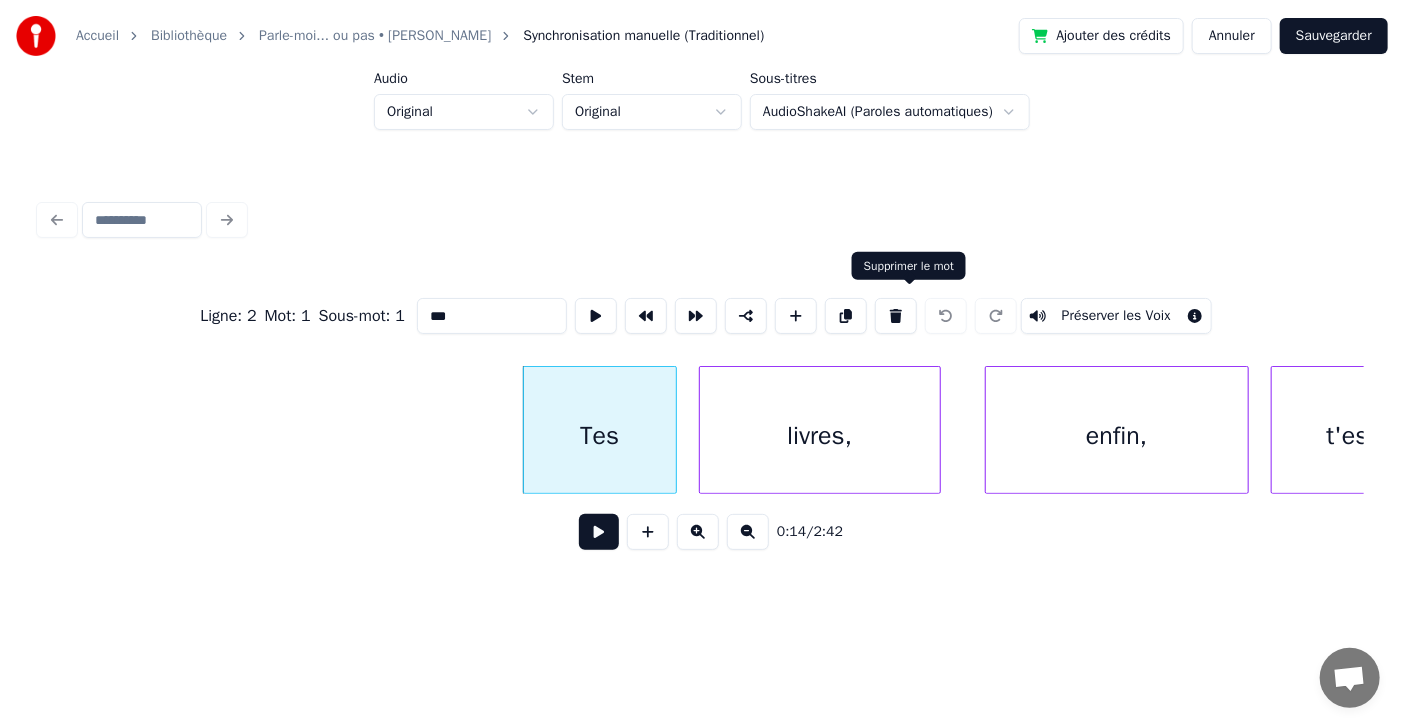 click at bounding box center [896, 316] 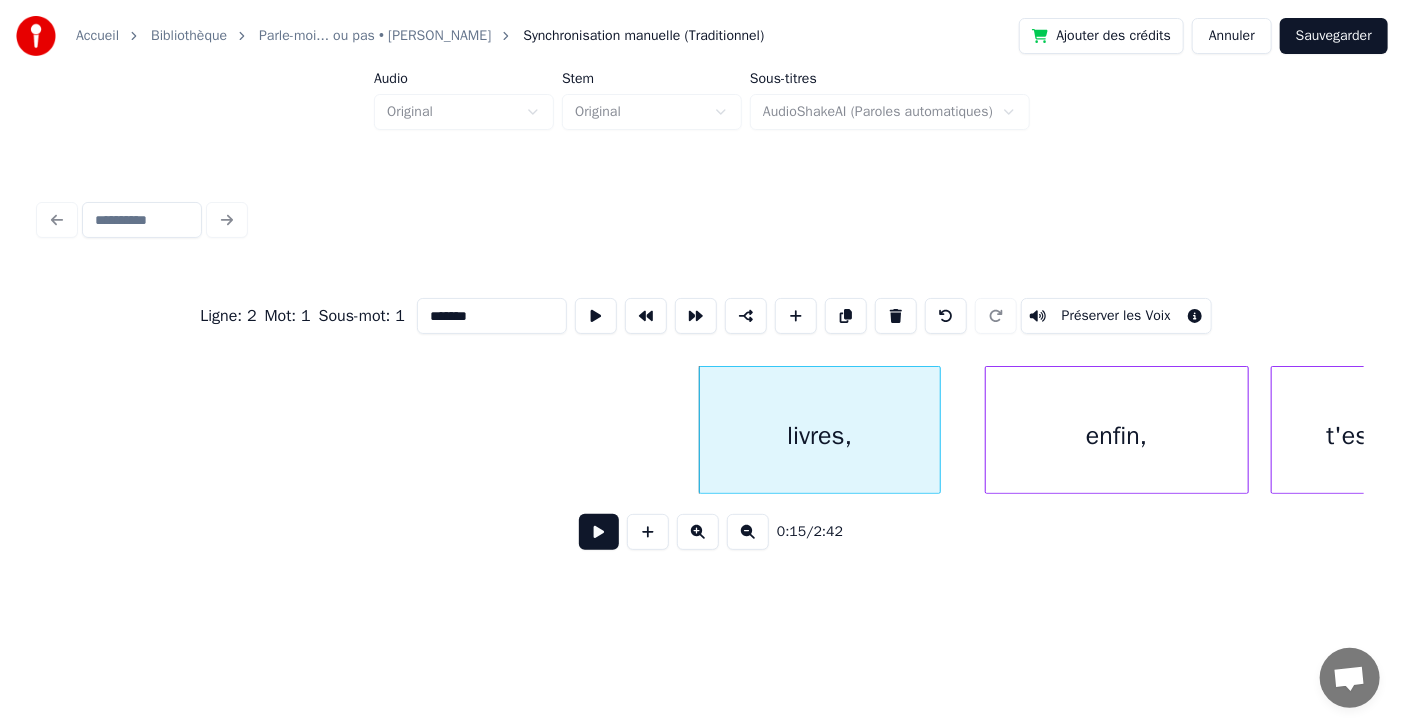 click on "livres," at bounding box center (820, 435) 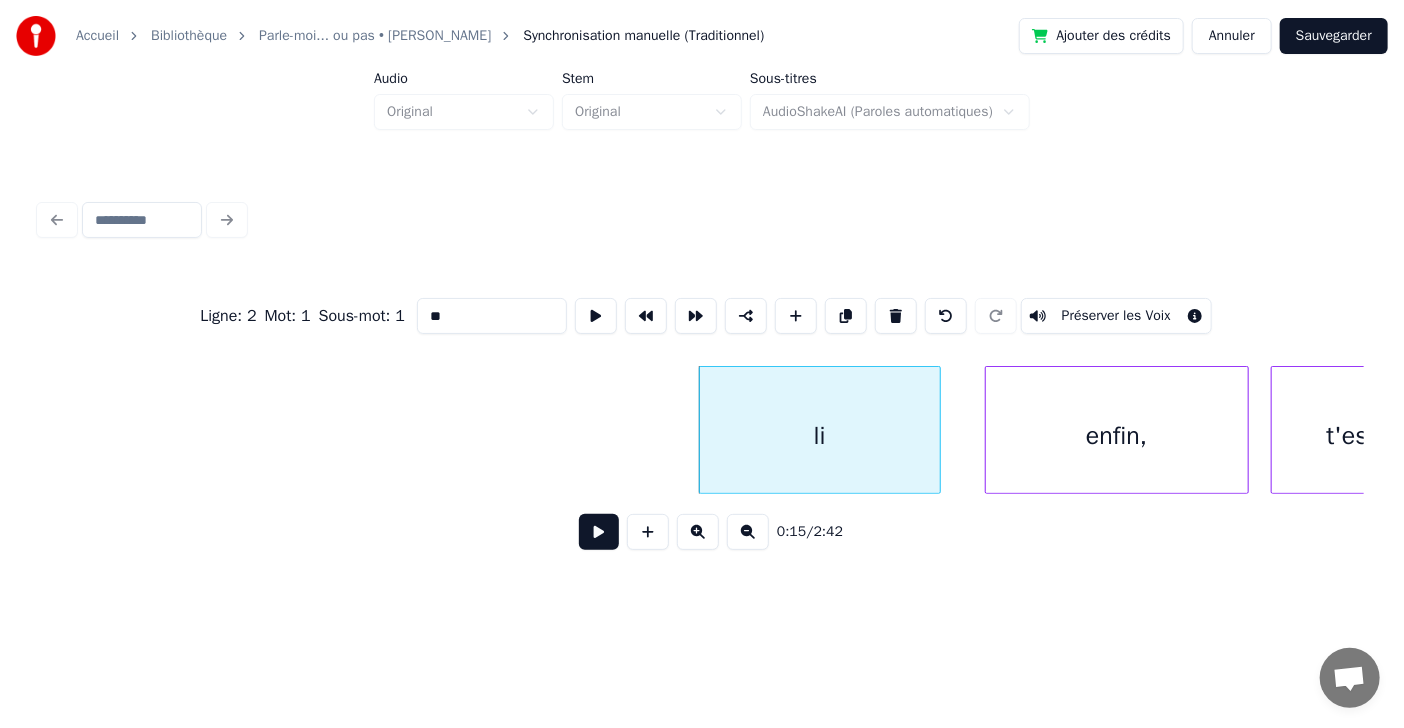 type on "*" 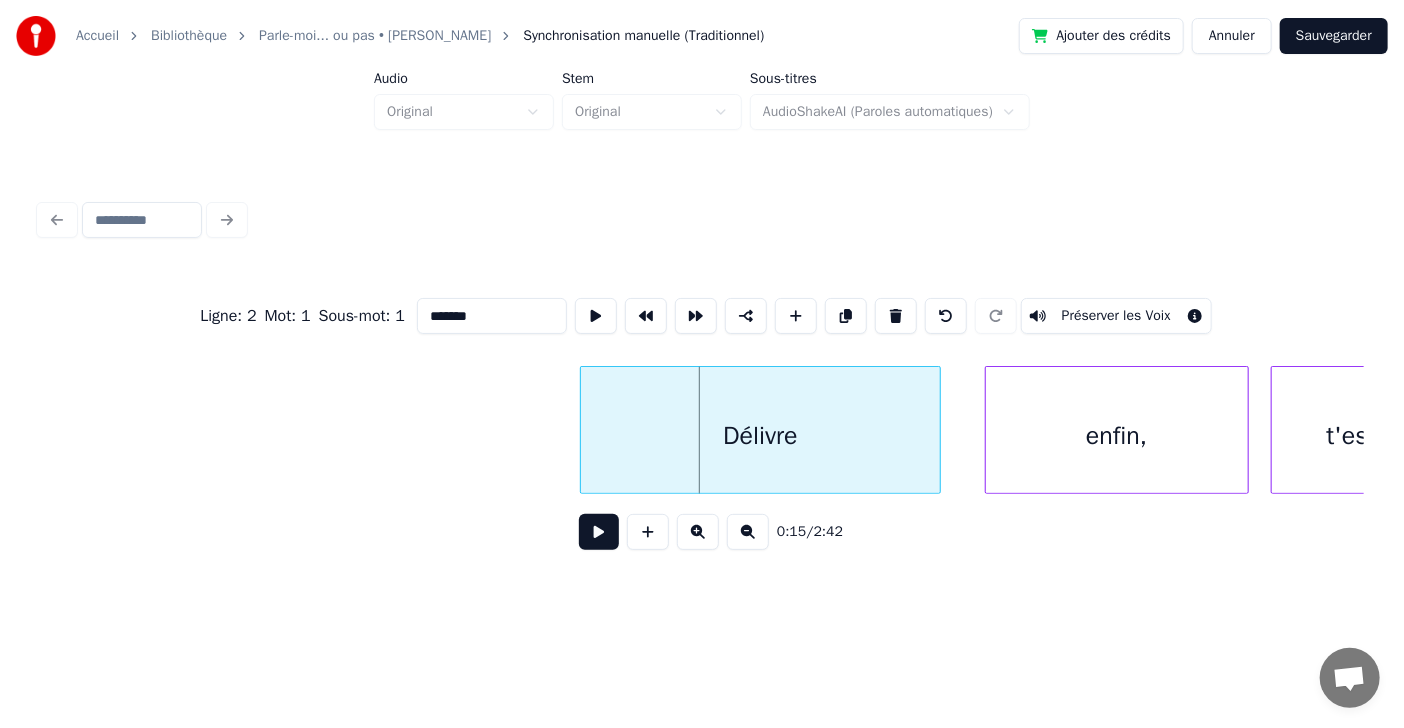 click at bounding box center (584, 430) 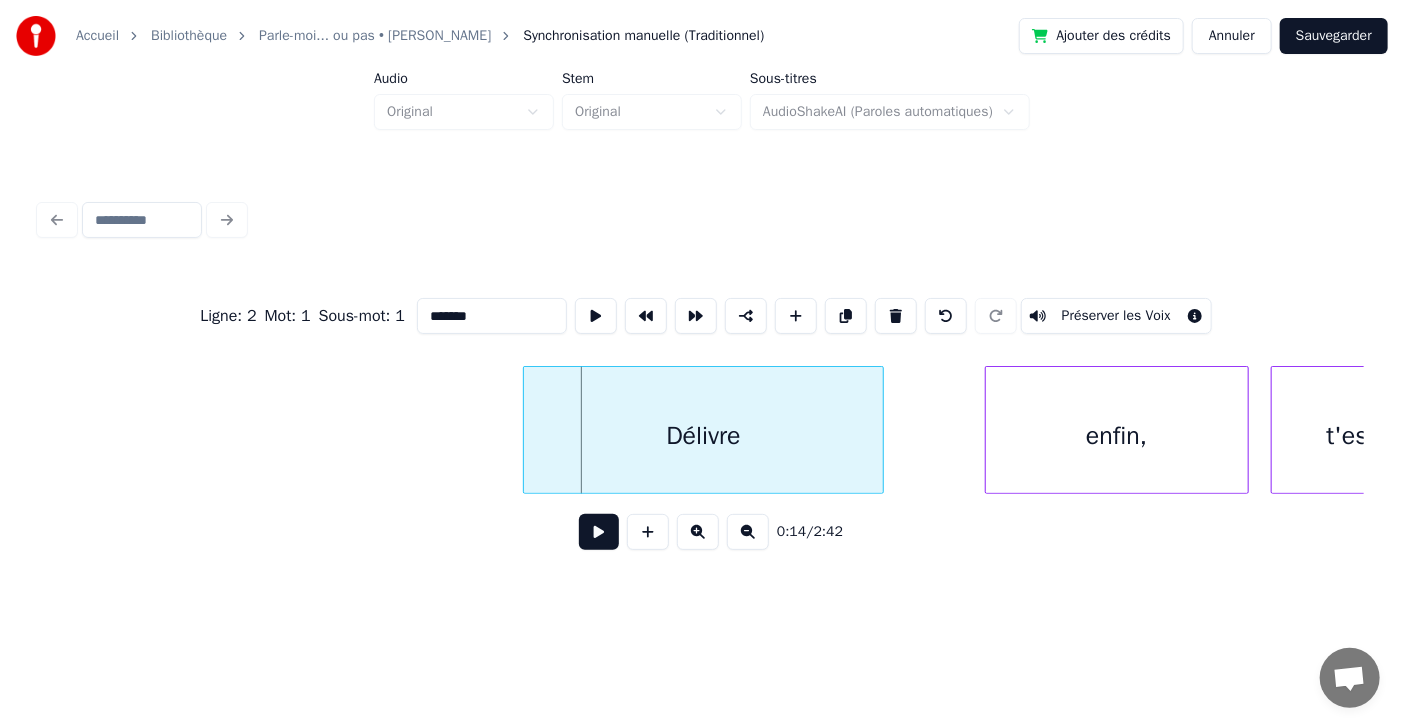 click on "Délivre" at bounding box center [703, 435] 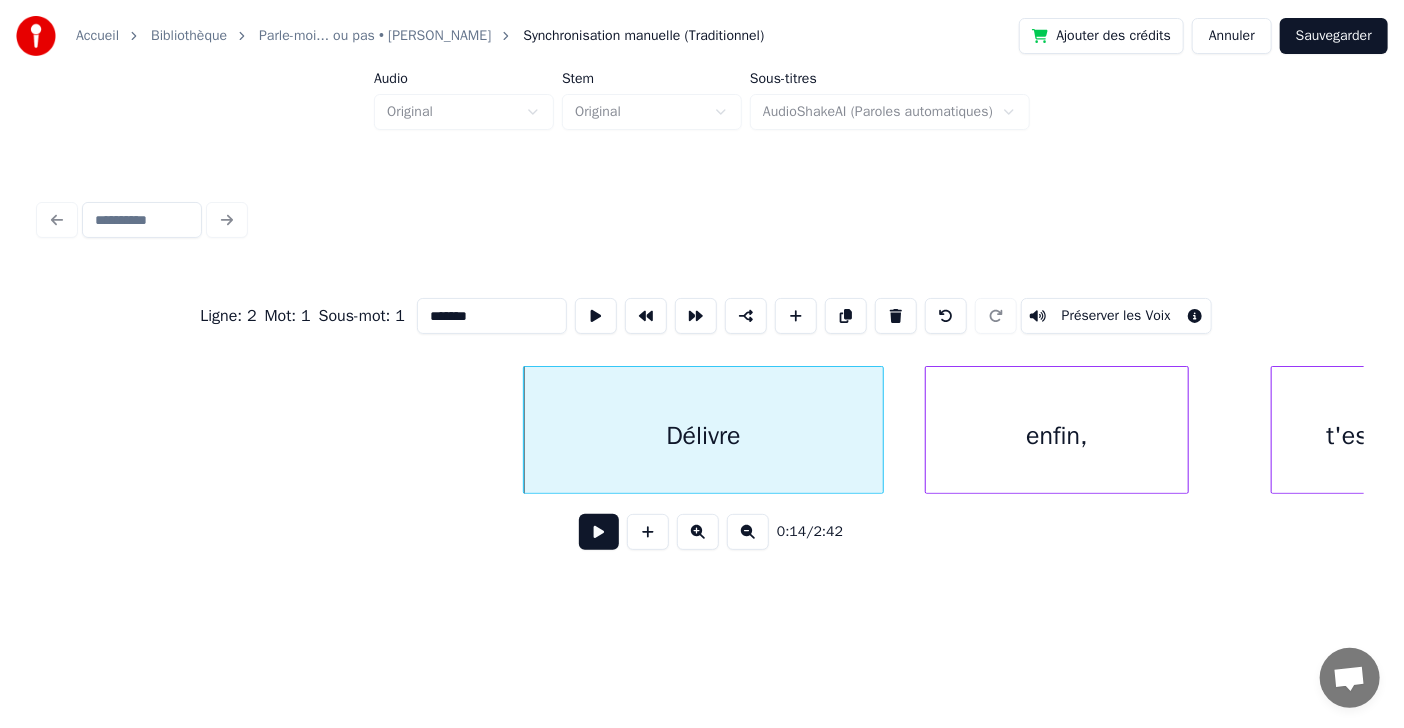 click on "enfin," at bounding box center [1057, 435] 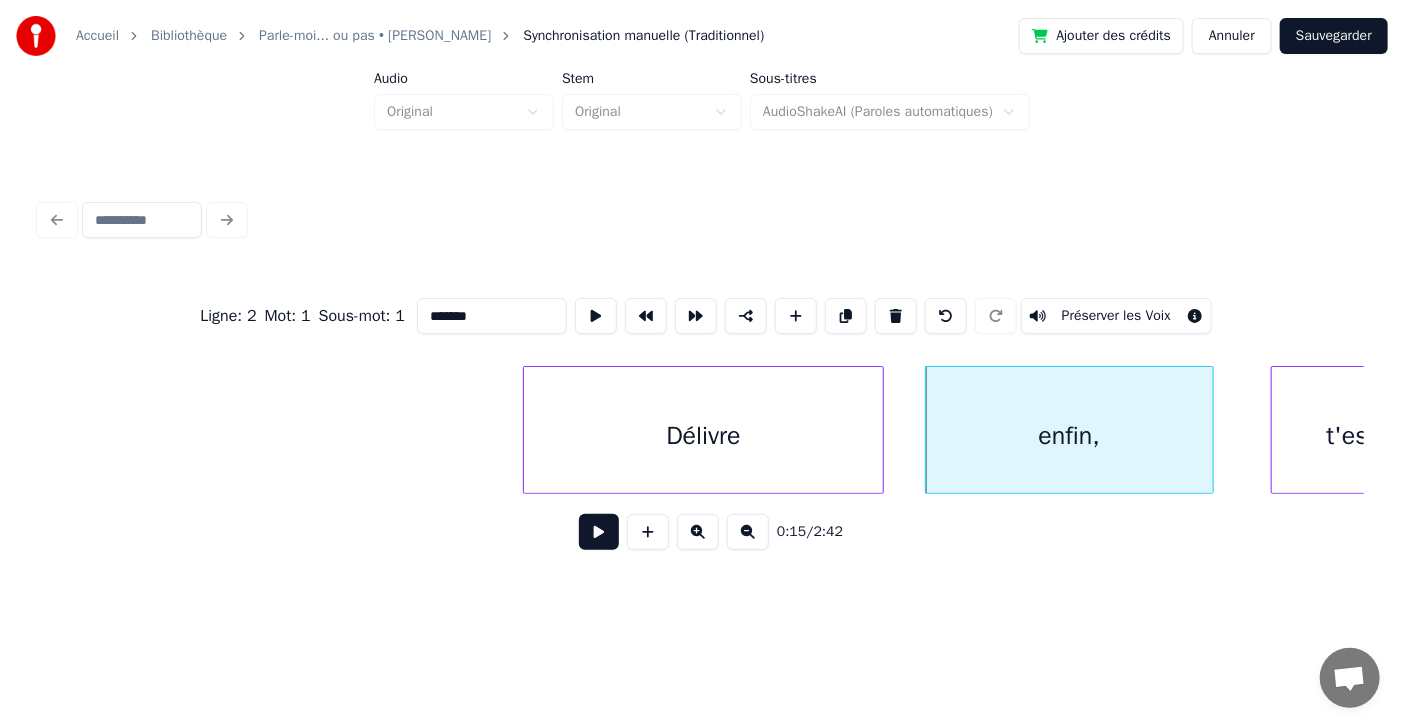 click at bounding box center (1210, 430) 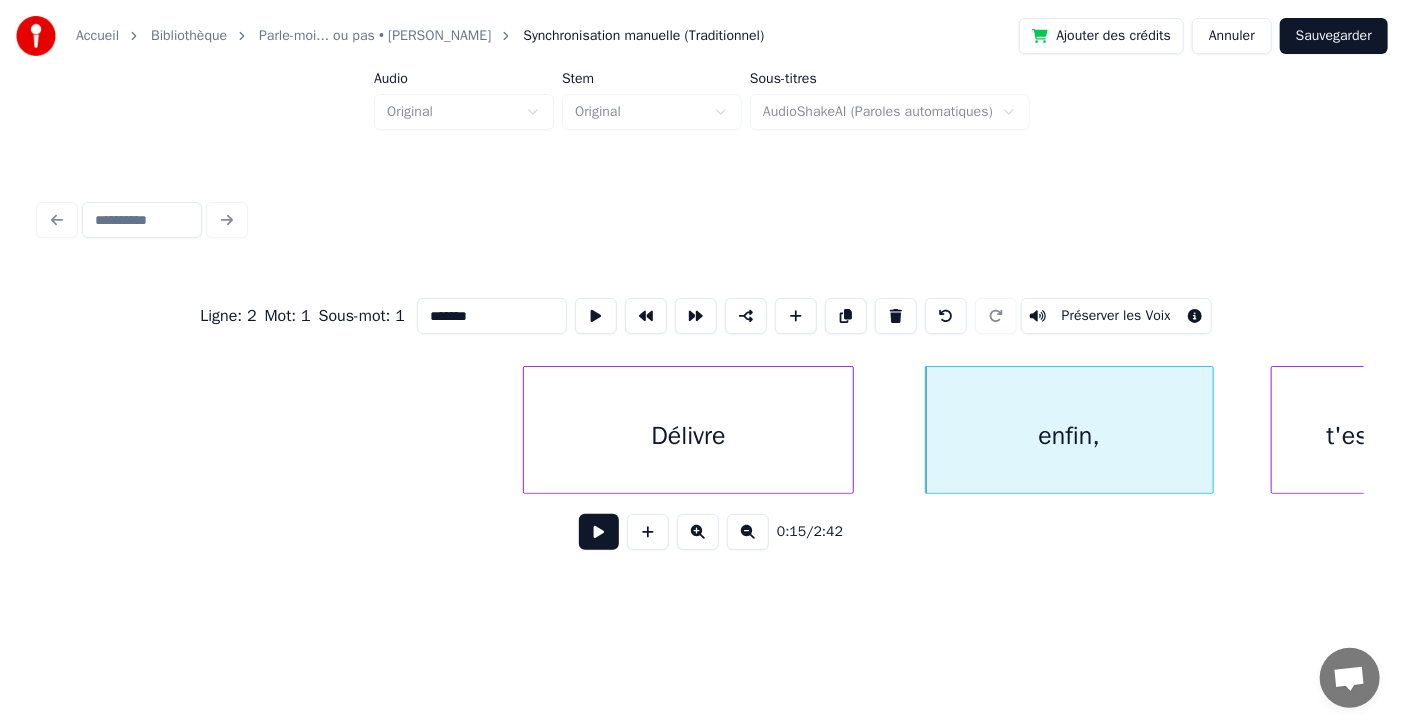 click at bounding box center (850, 430) 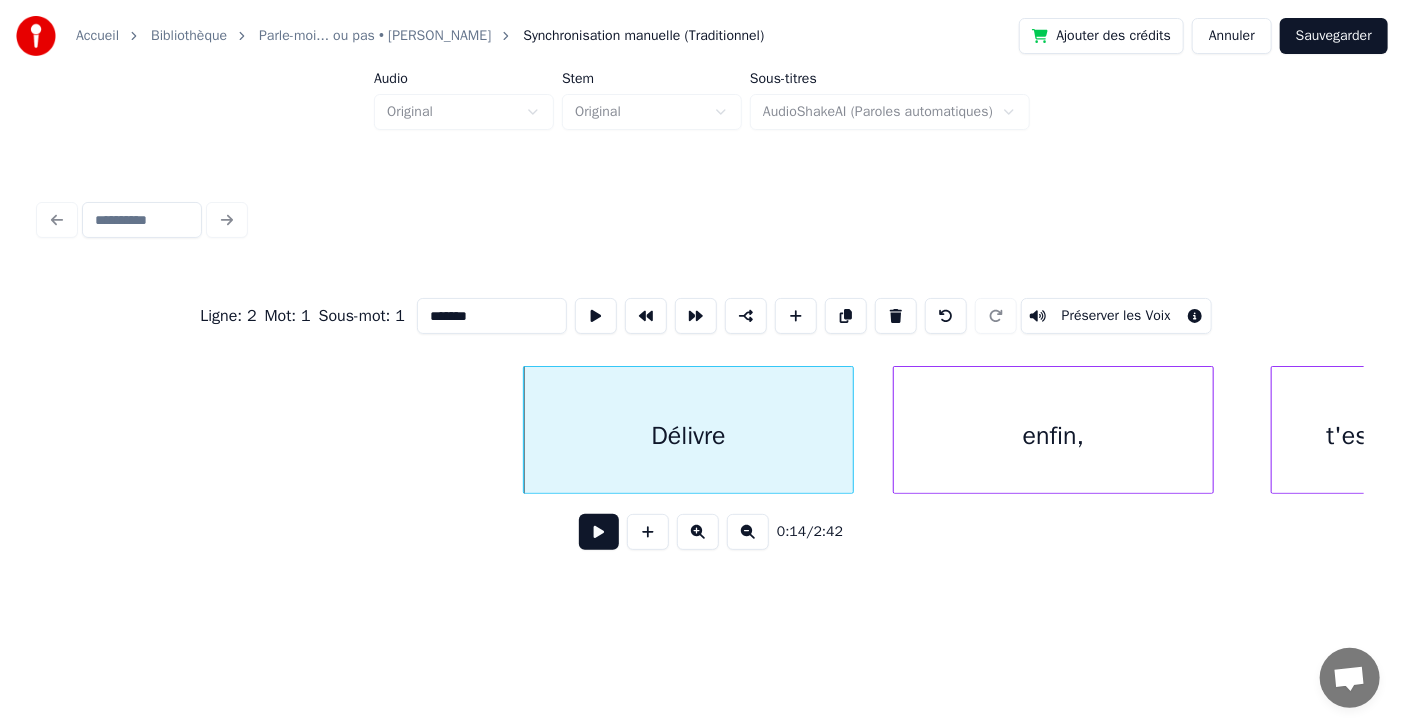 click at bounding box center [897, 430] 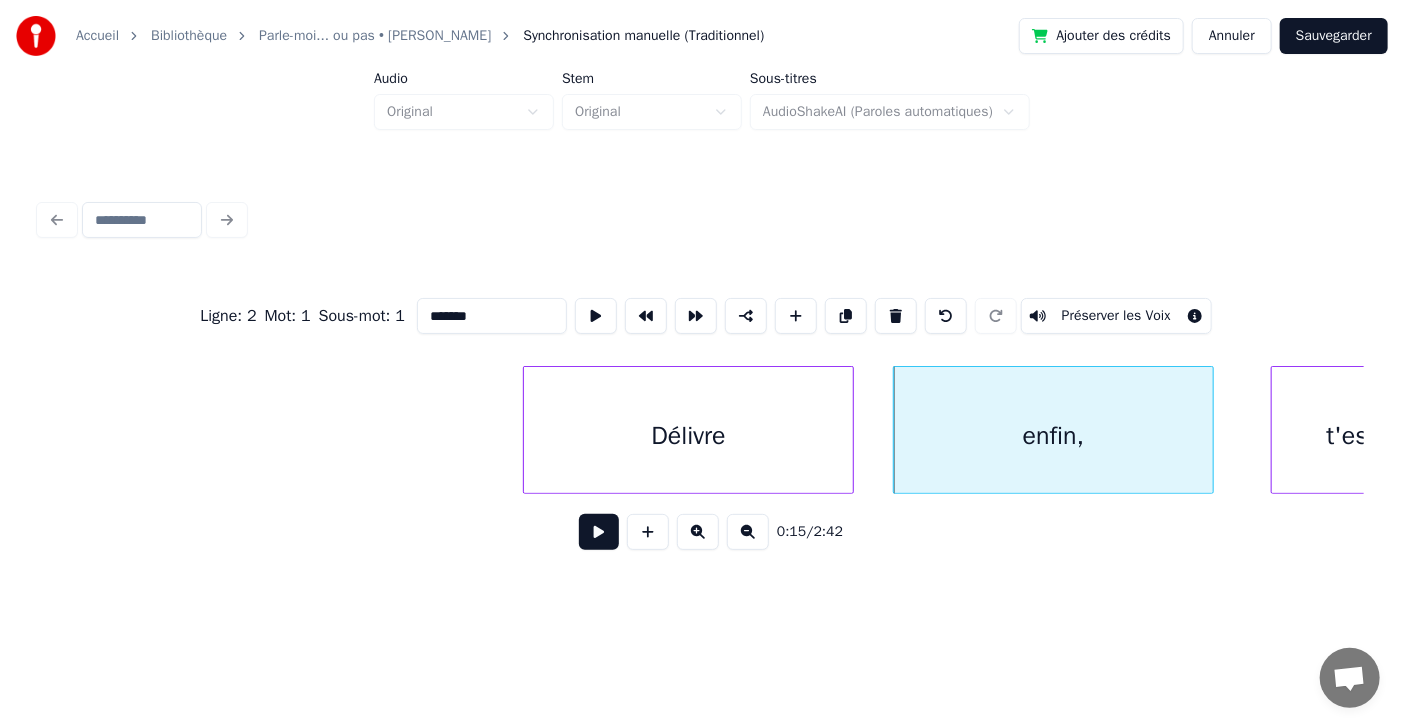 type on "*******" 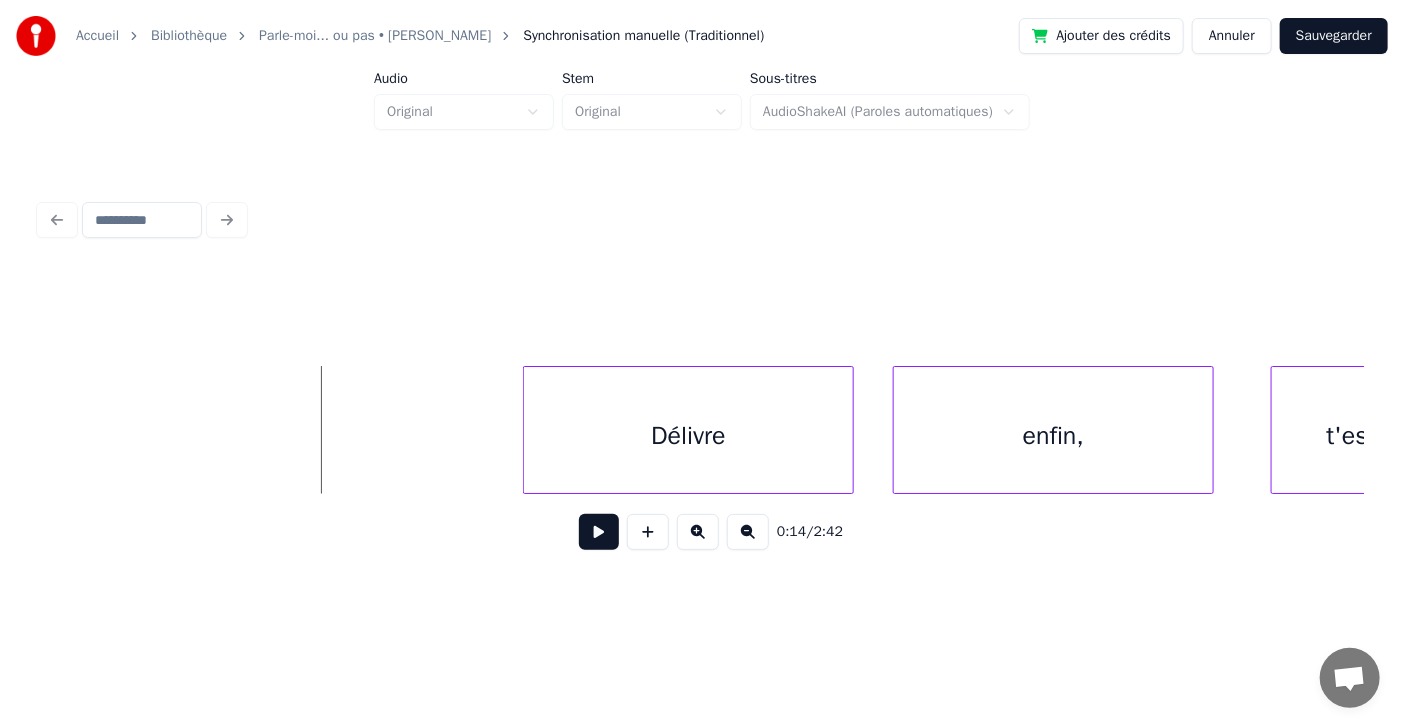 click at bounding box center [599, 532] 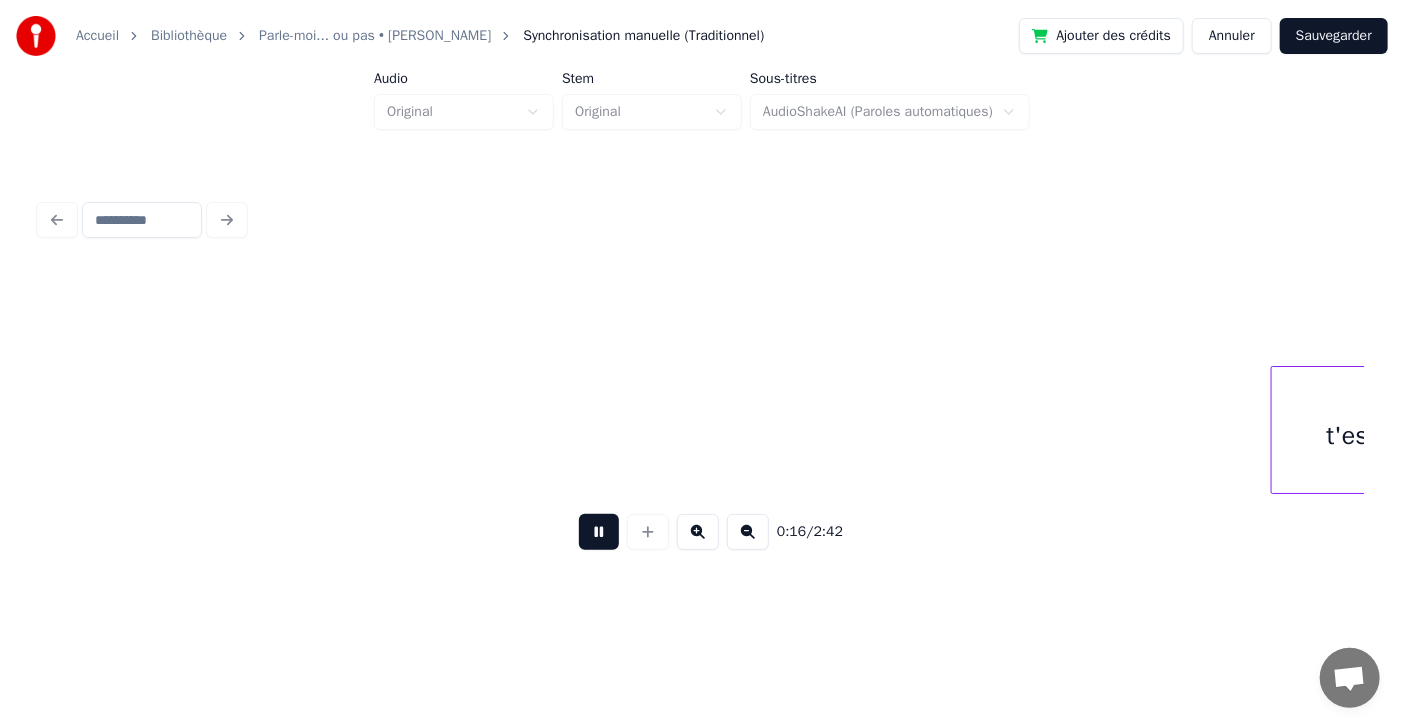 scroll, scrollTop: 0, scrollLeft: 9021, axis: horizontal 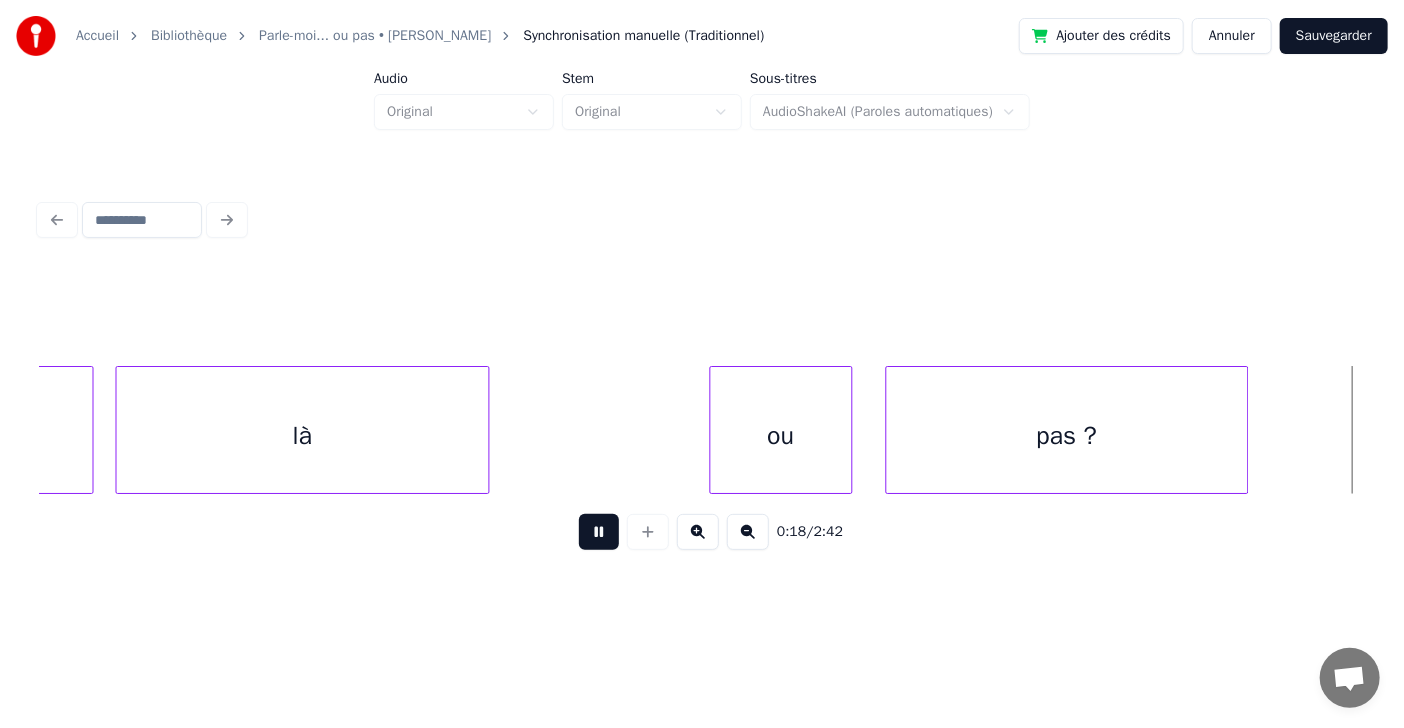 click at bounding box center [599, 532] 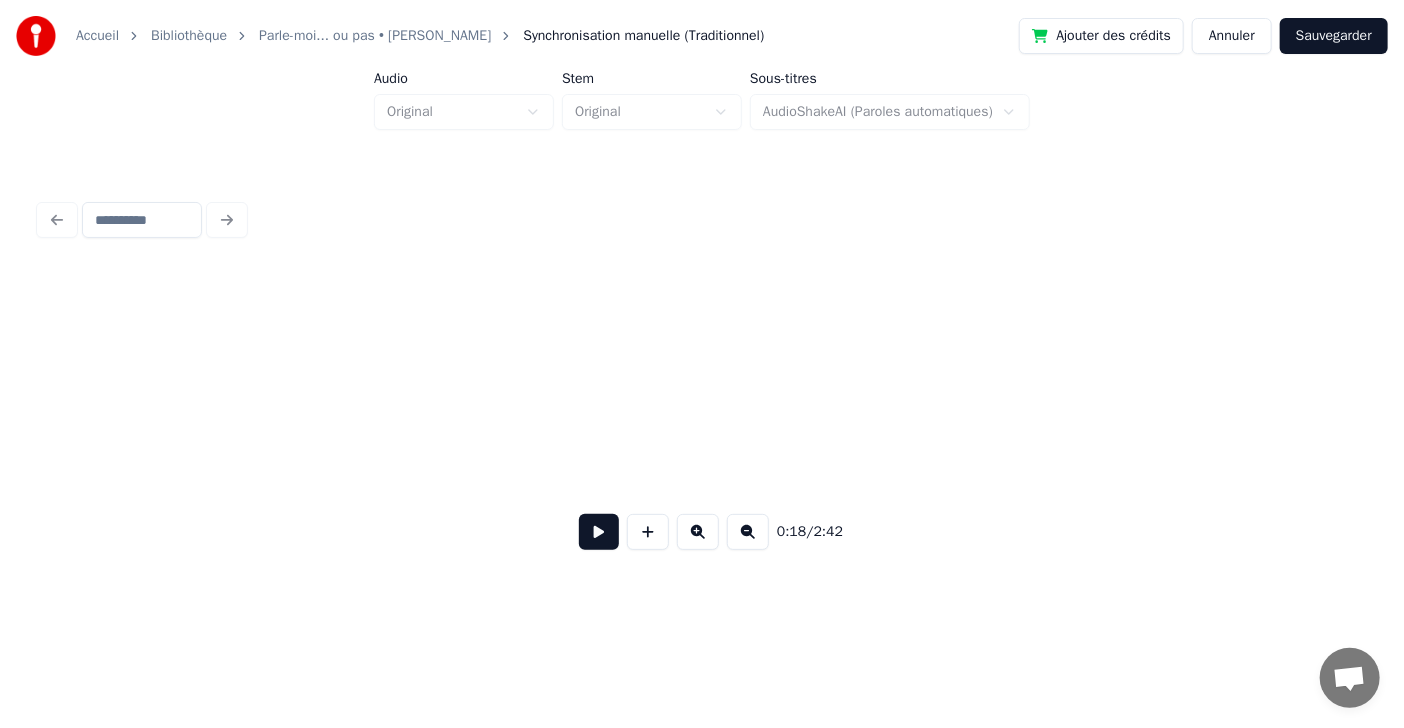scroll, scrollTop: 0, scrollLeft: 10346, axis: horizontal 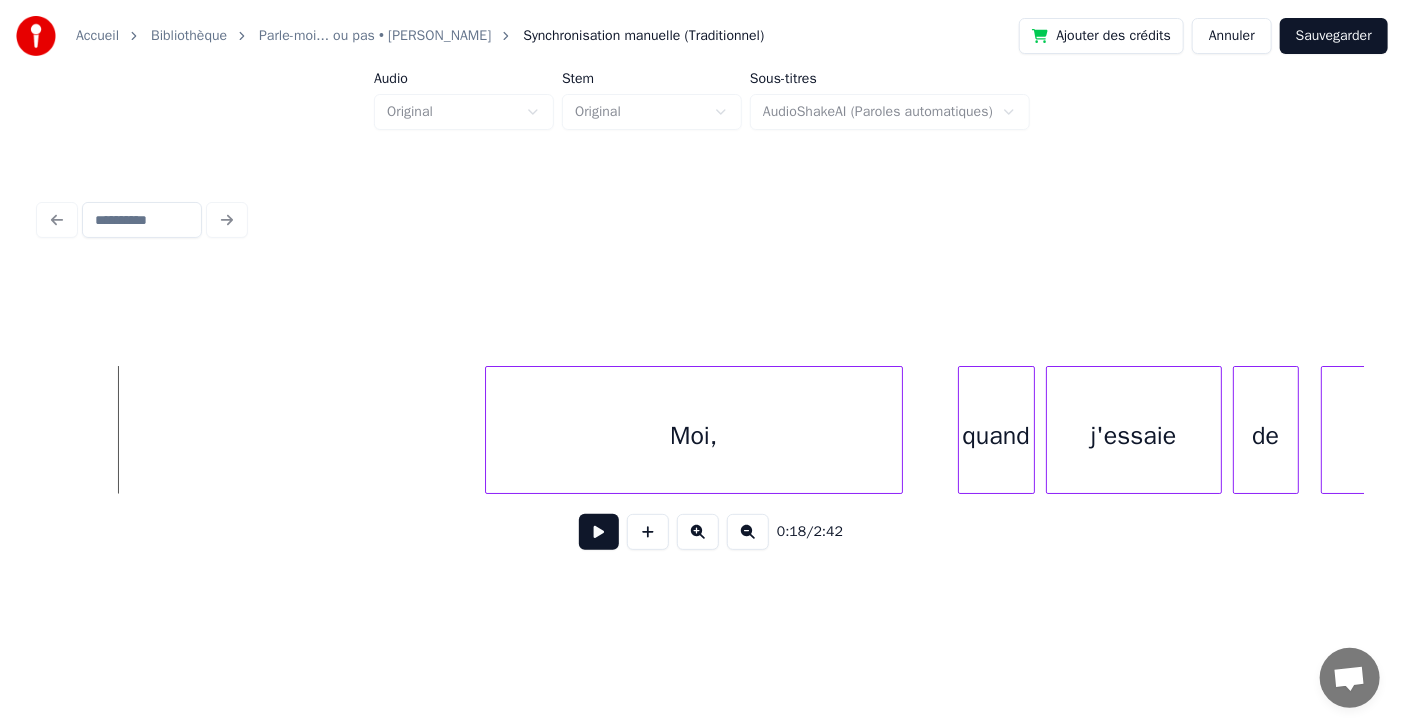 click at bounding box center [599, 532] 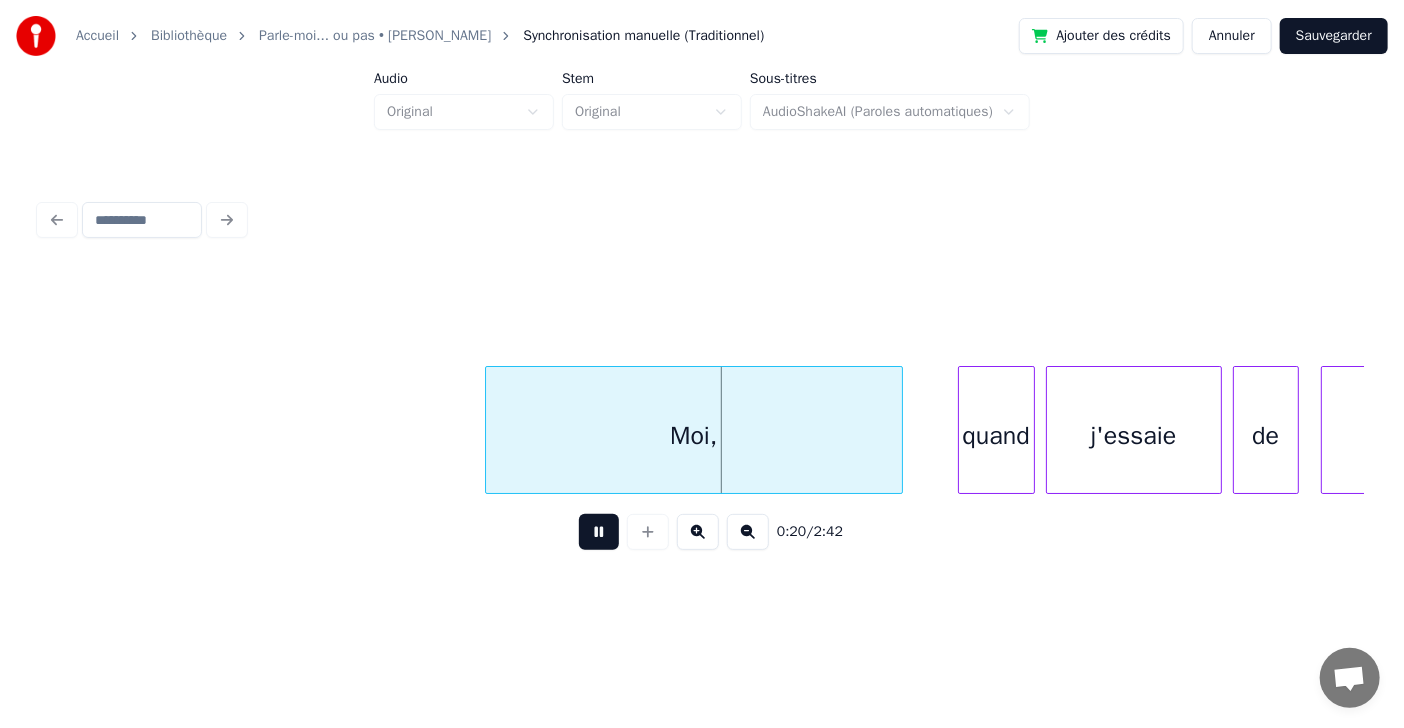 click at bounding box center [599, 532] 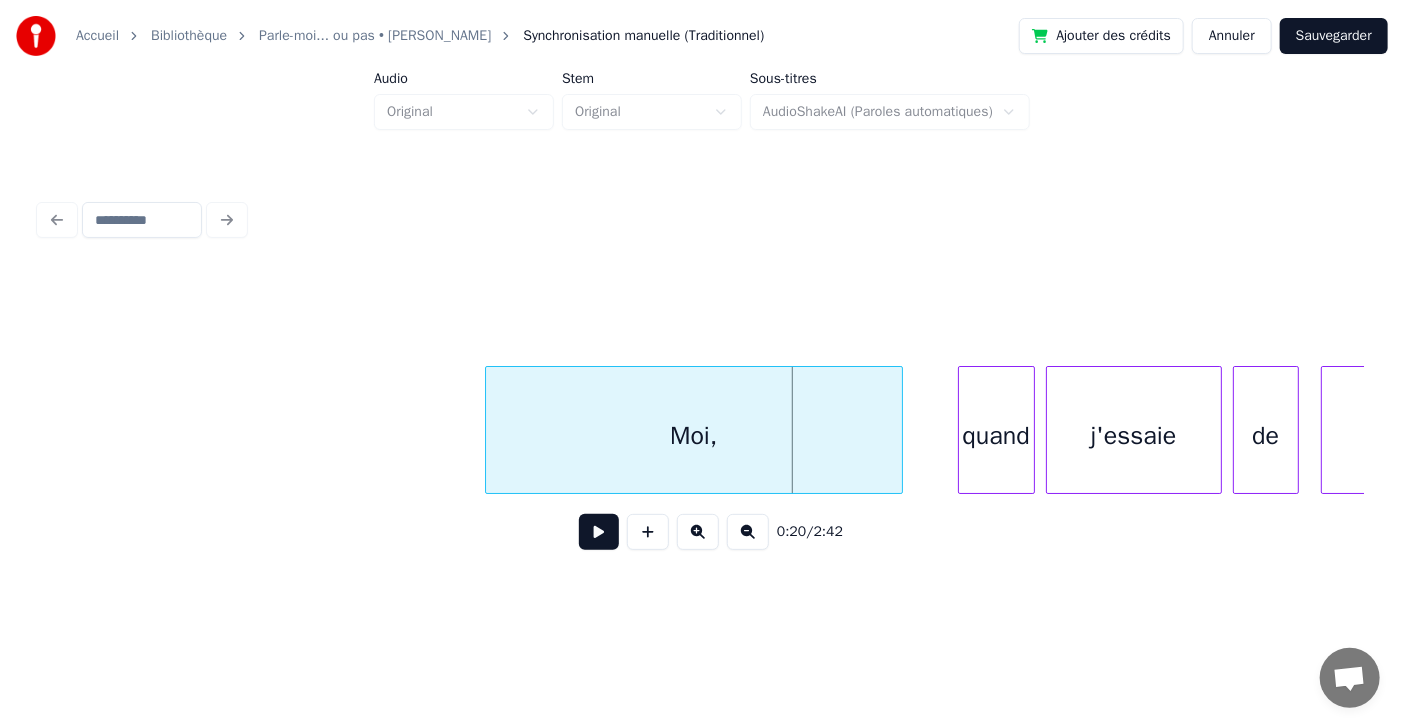 click at bounding box center [599, 532] 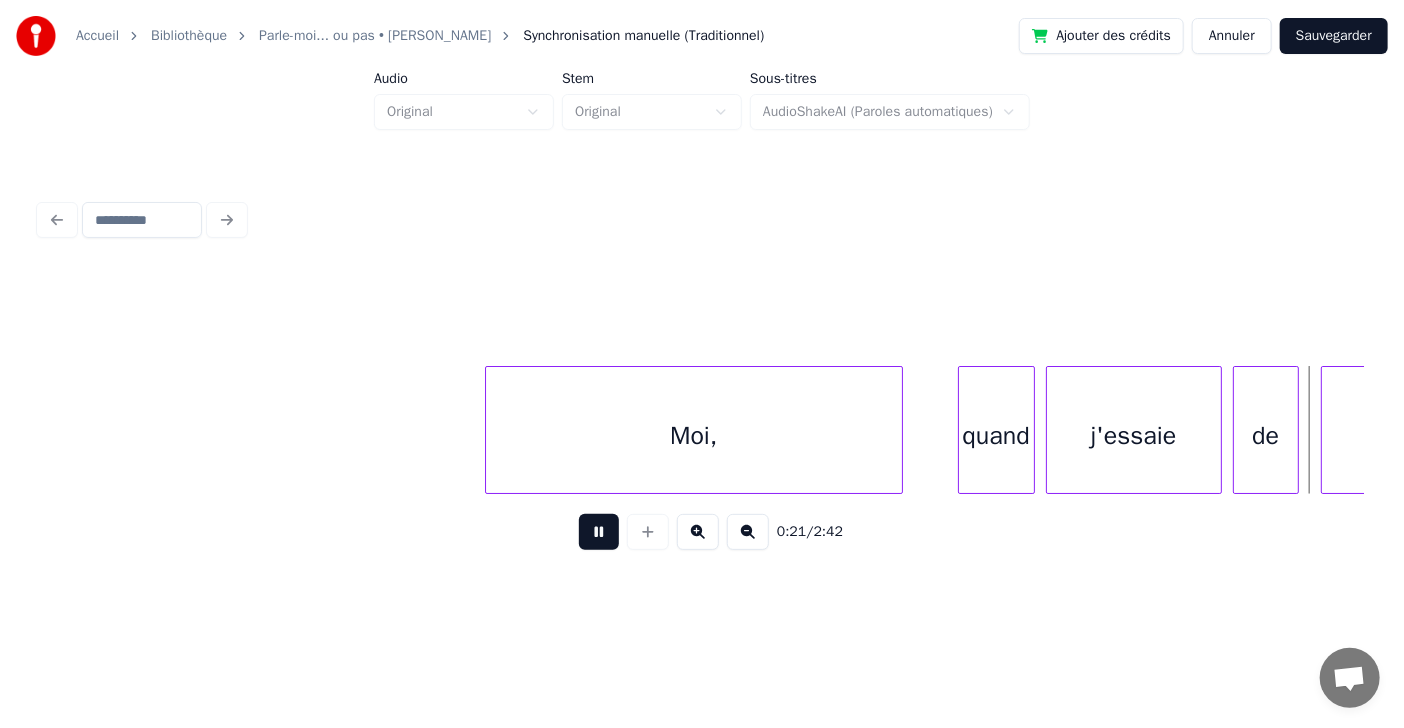 click at bounding box center (599, 532) 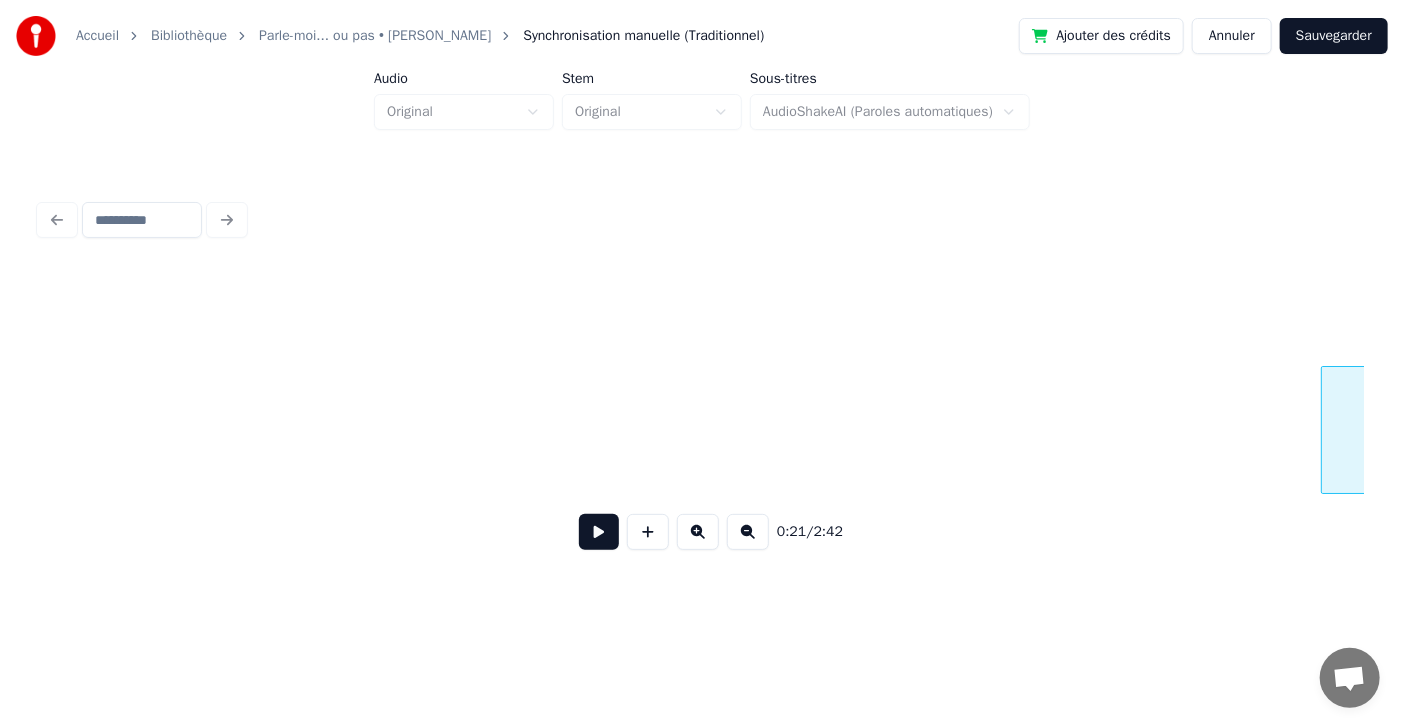 scroll, scrollTop: 0, scrollLeft: 11674, axis: horizontal 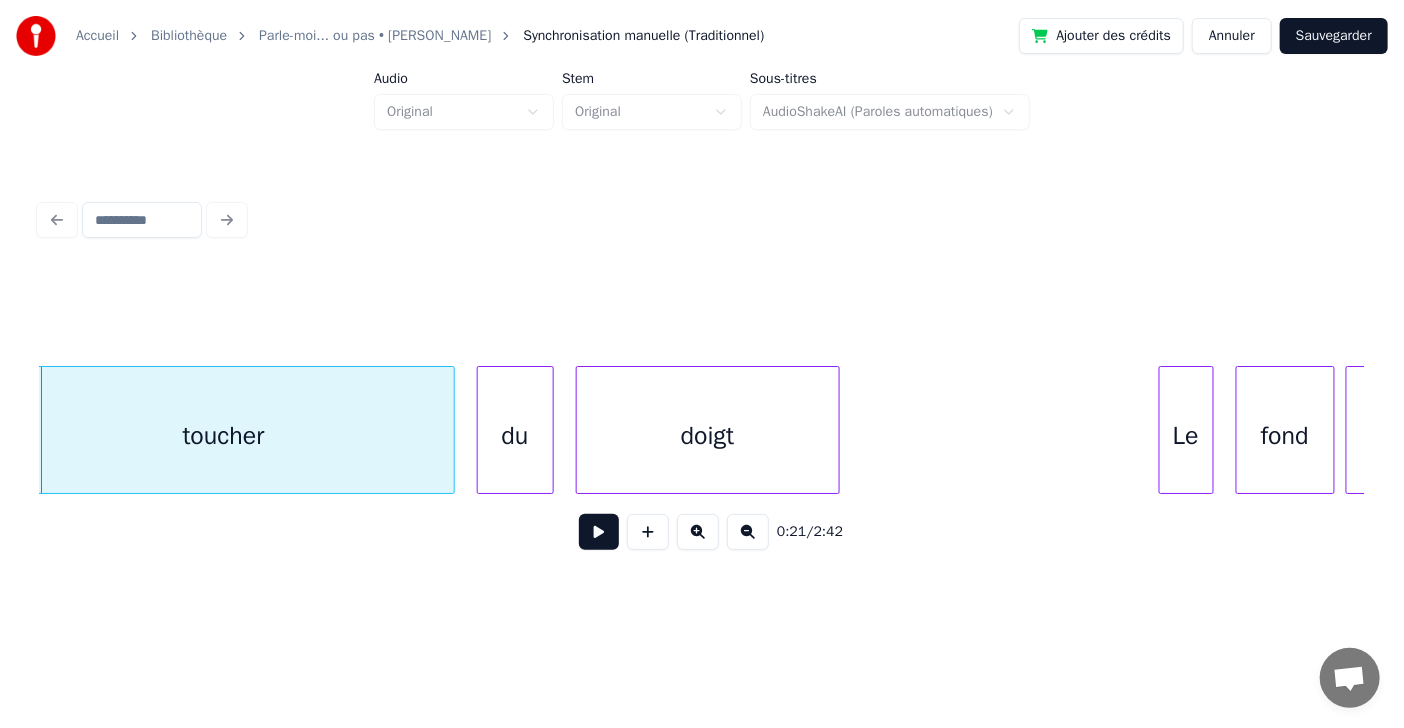 click at bounding box center (599, 532) 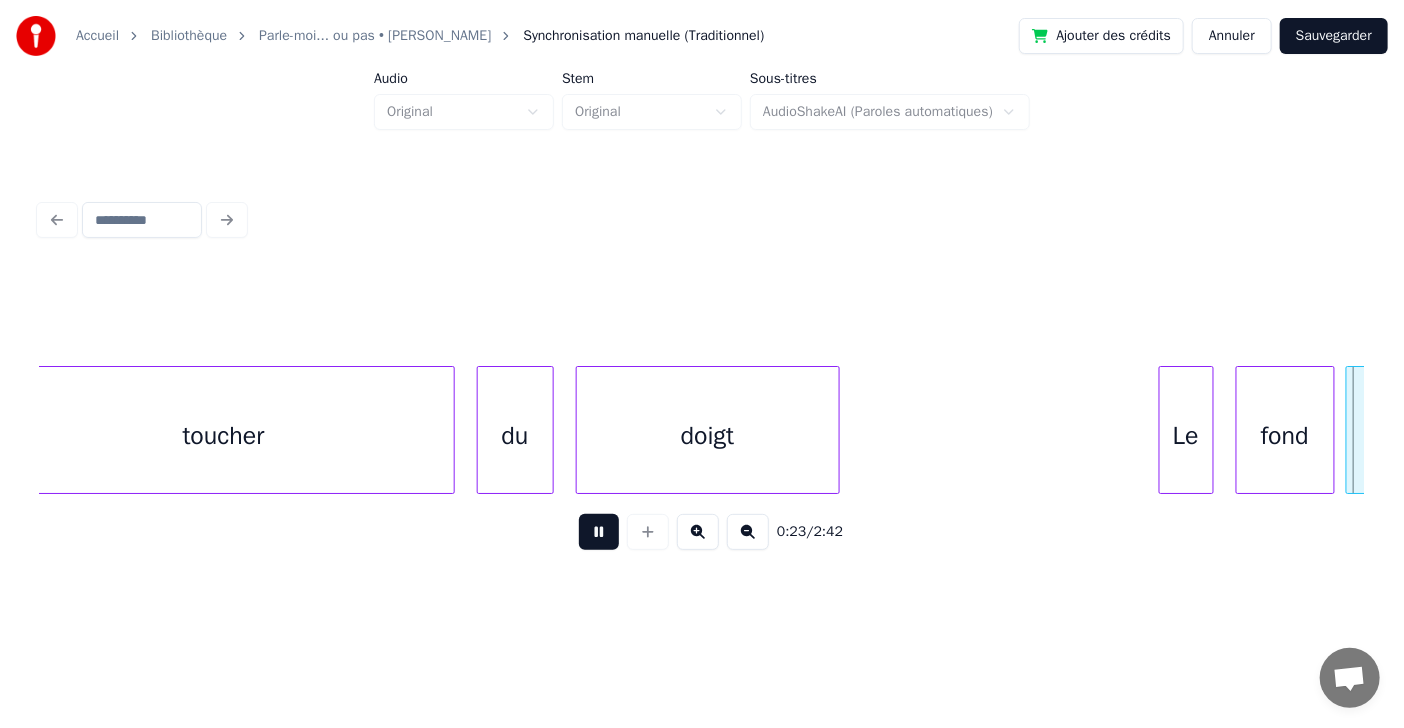 scroll, scrollTop: 0, scrollLeft: 12998, axis: horizontal 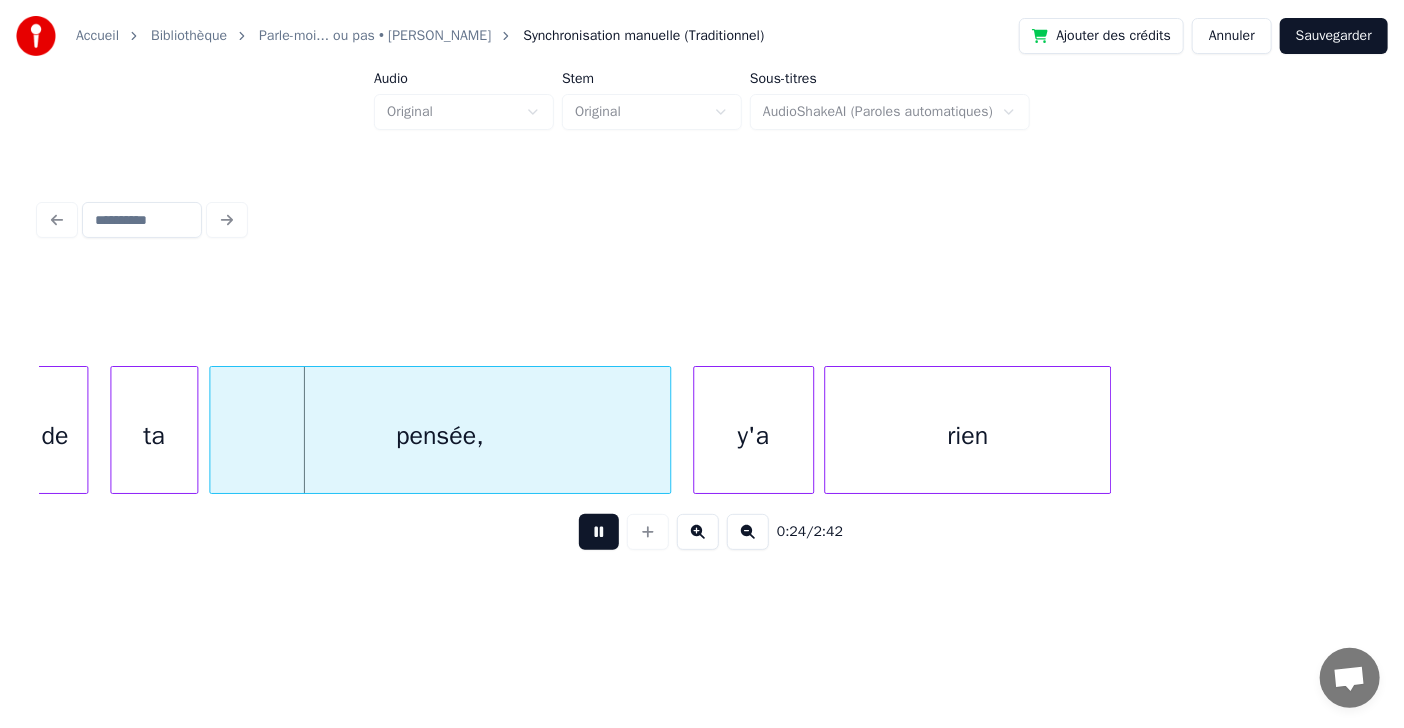 click at bounding box center [599, 532] 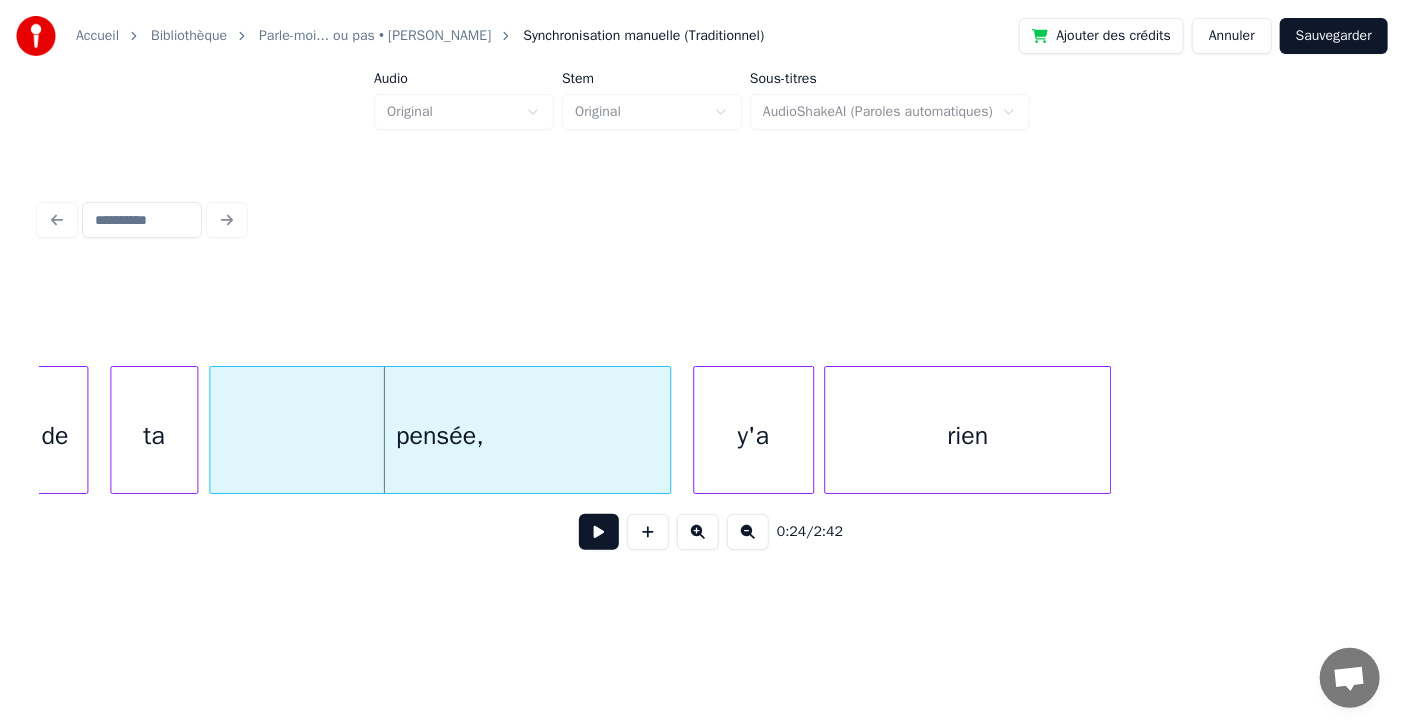 click at bounding box center (599, 532) 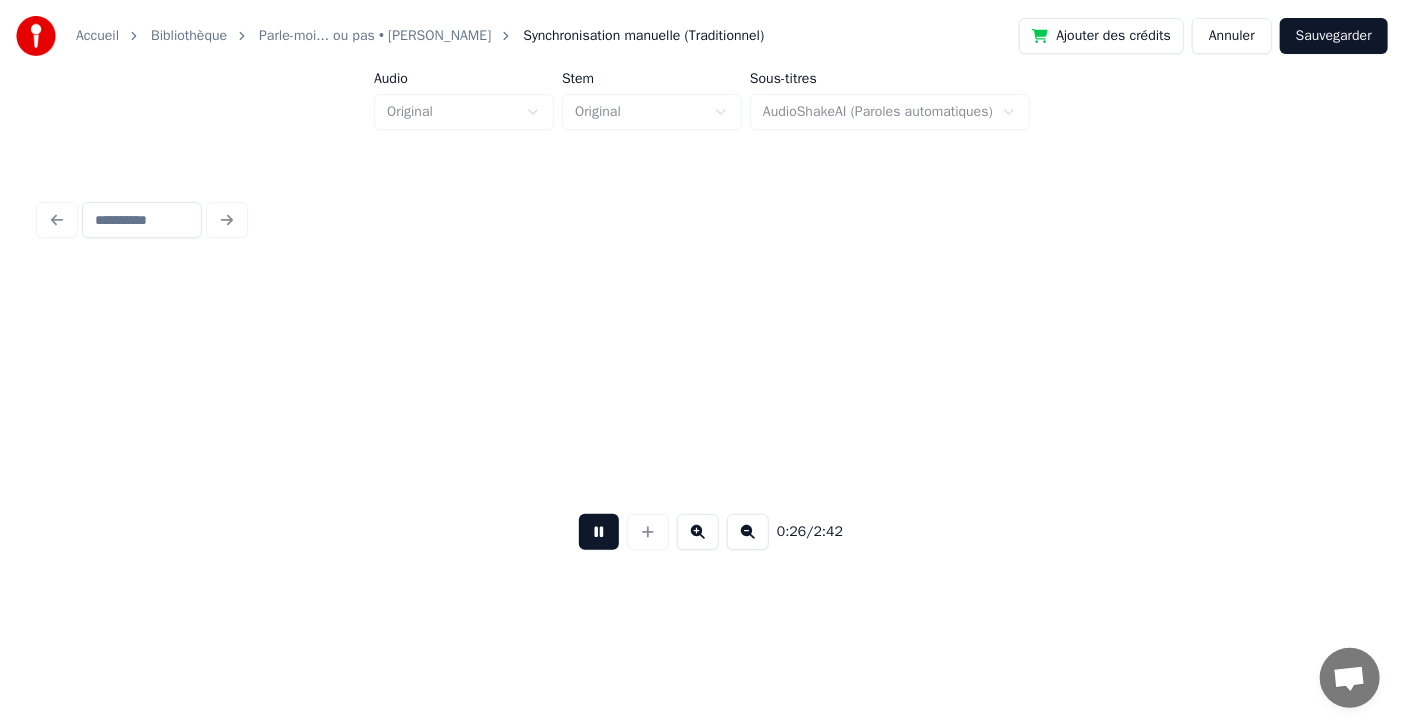 scroll, scrollTop: 0, scrollLeft: 14329, axis: horizontal 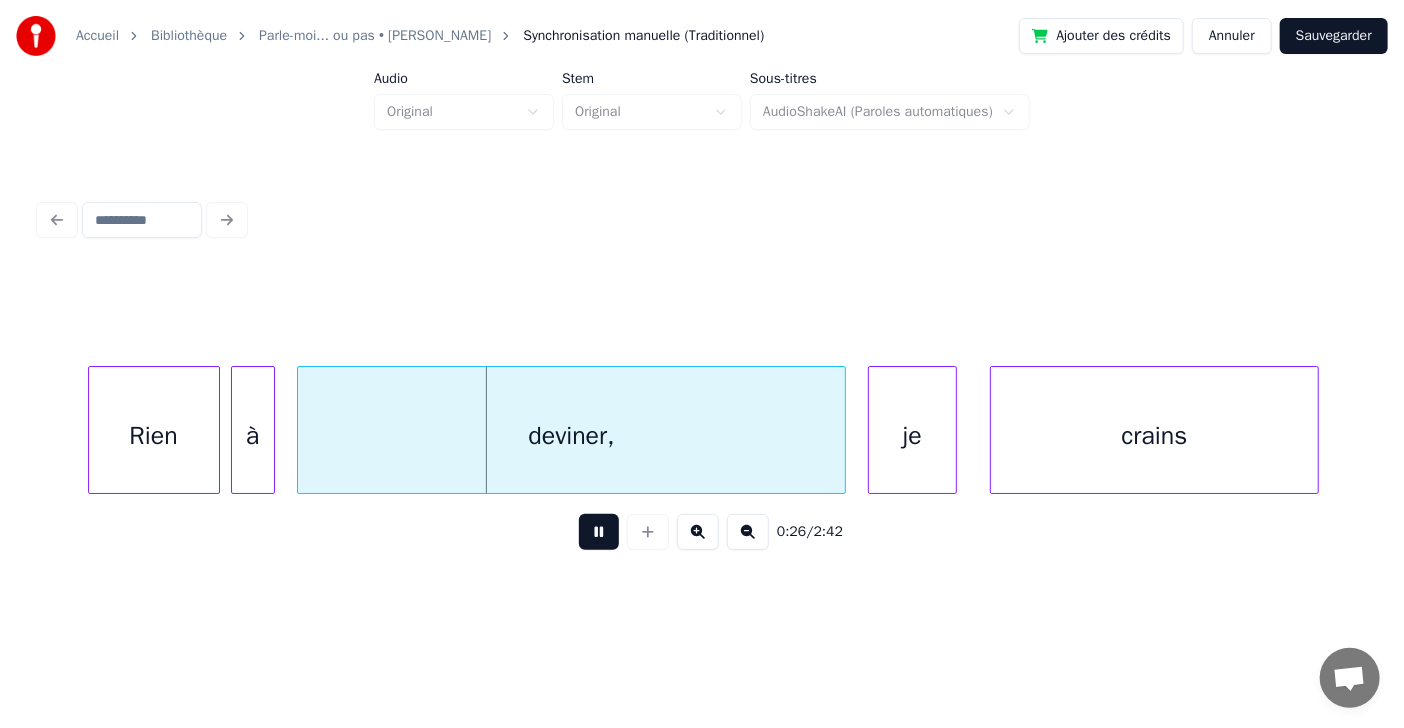 click at bounding box center [599, 532] 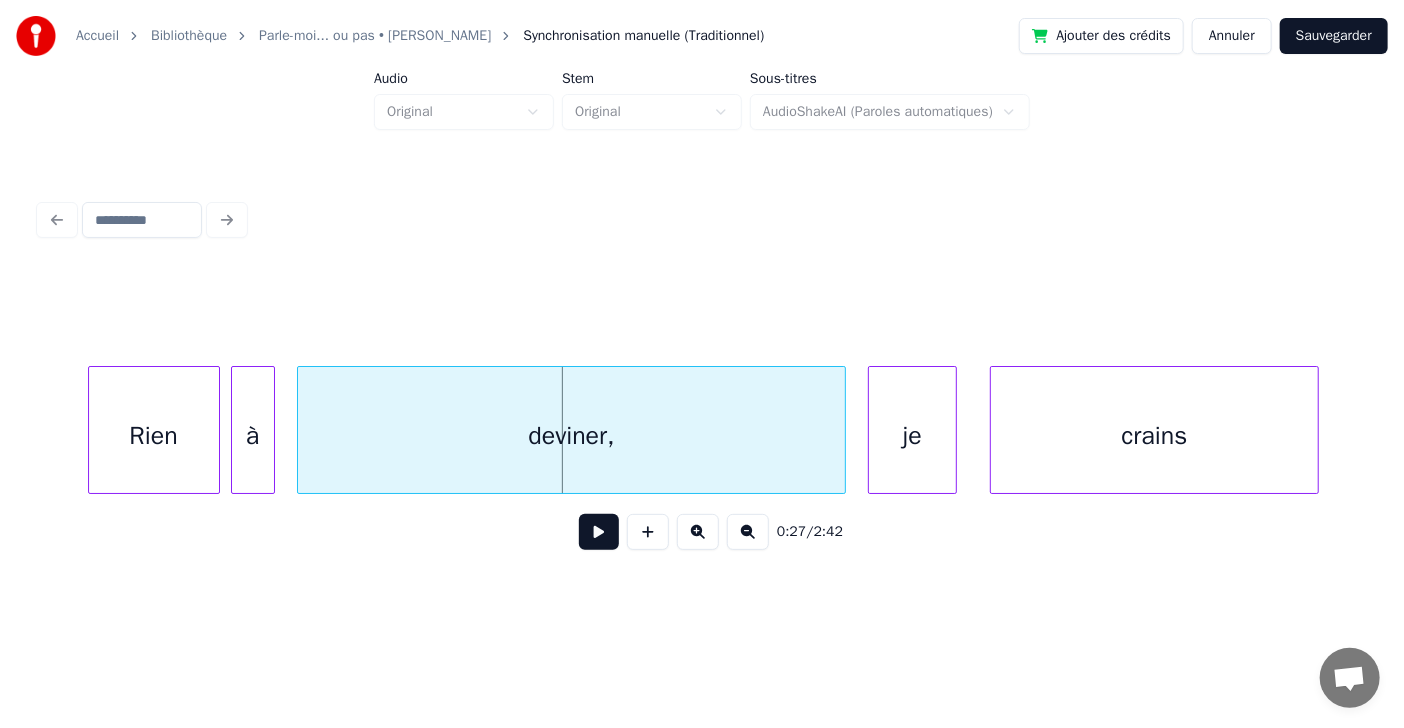 click at bounding box center [599, 532] 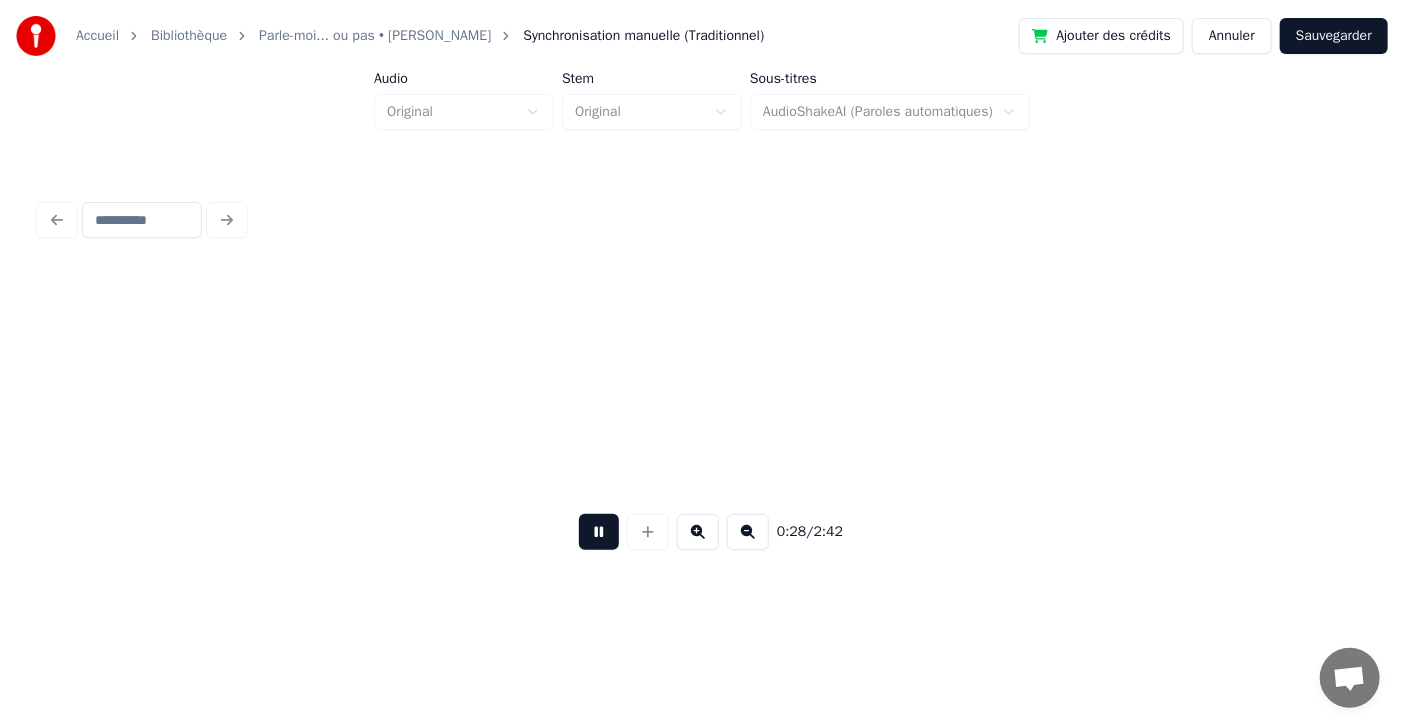 scroll, scrollTop: 0, scrollLeft: 15653, axis: horizontal 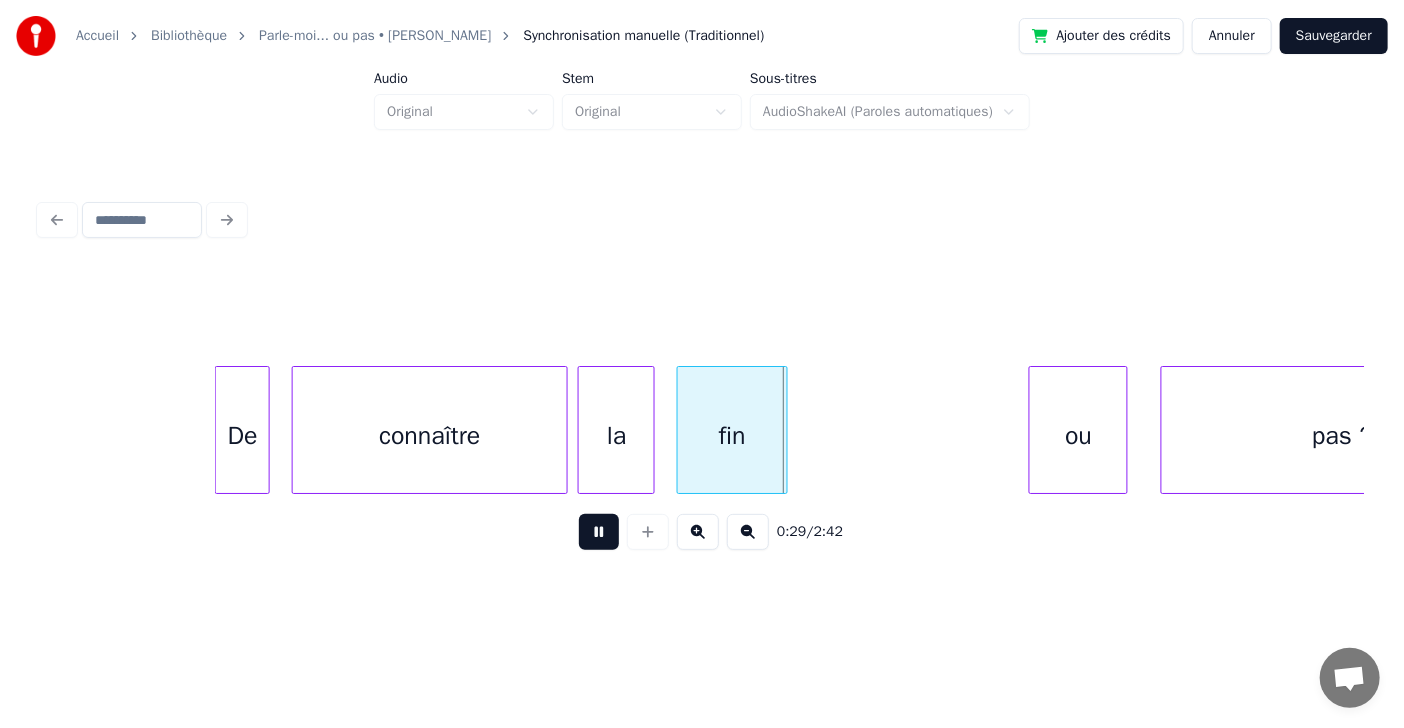 click at bounding box center [599, 532] 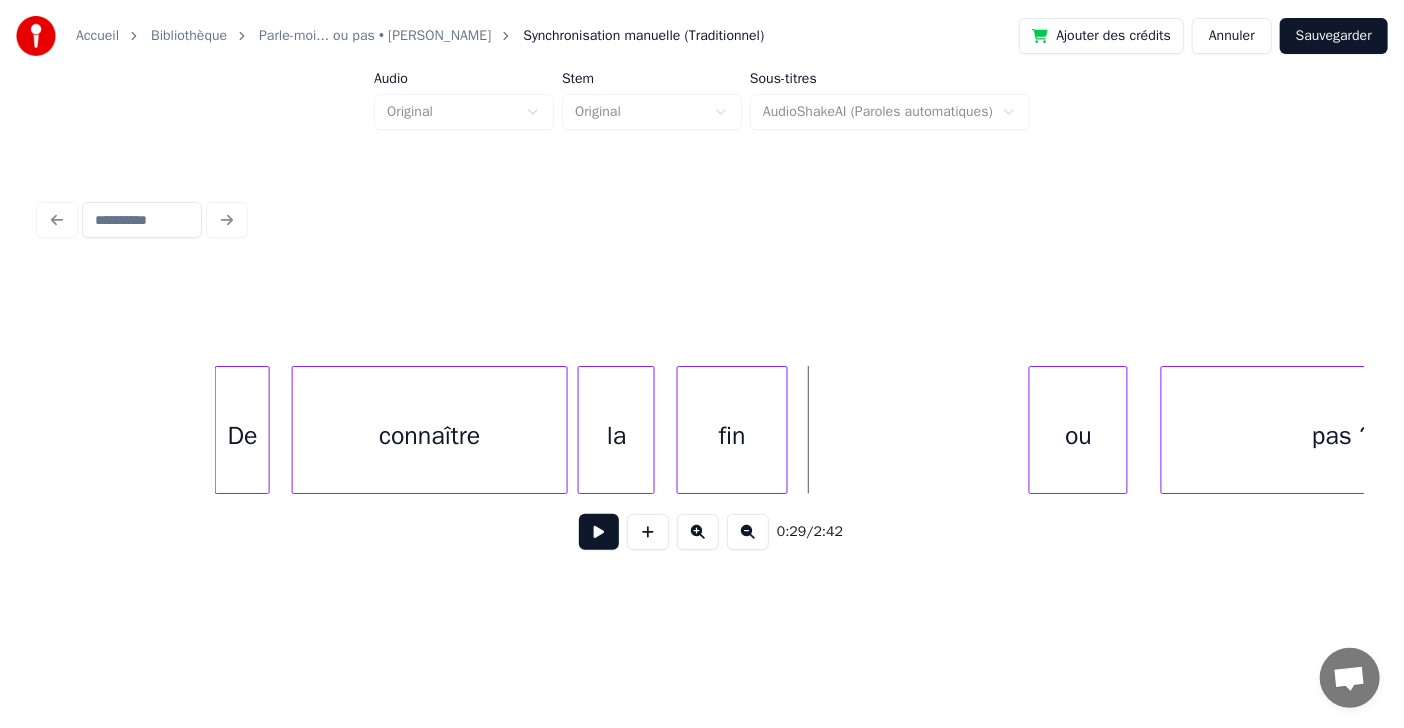 click at bounding box center (599, 532) 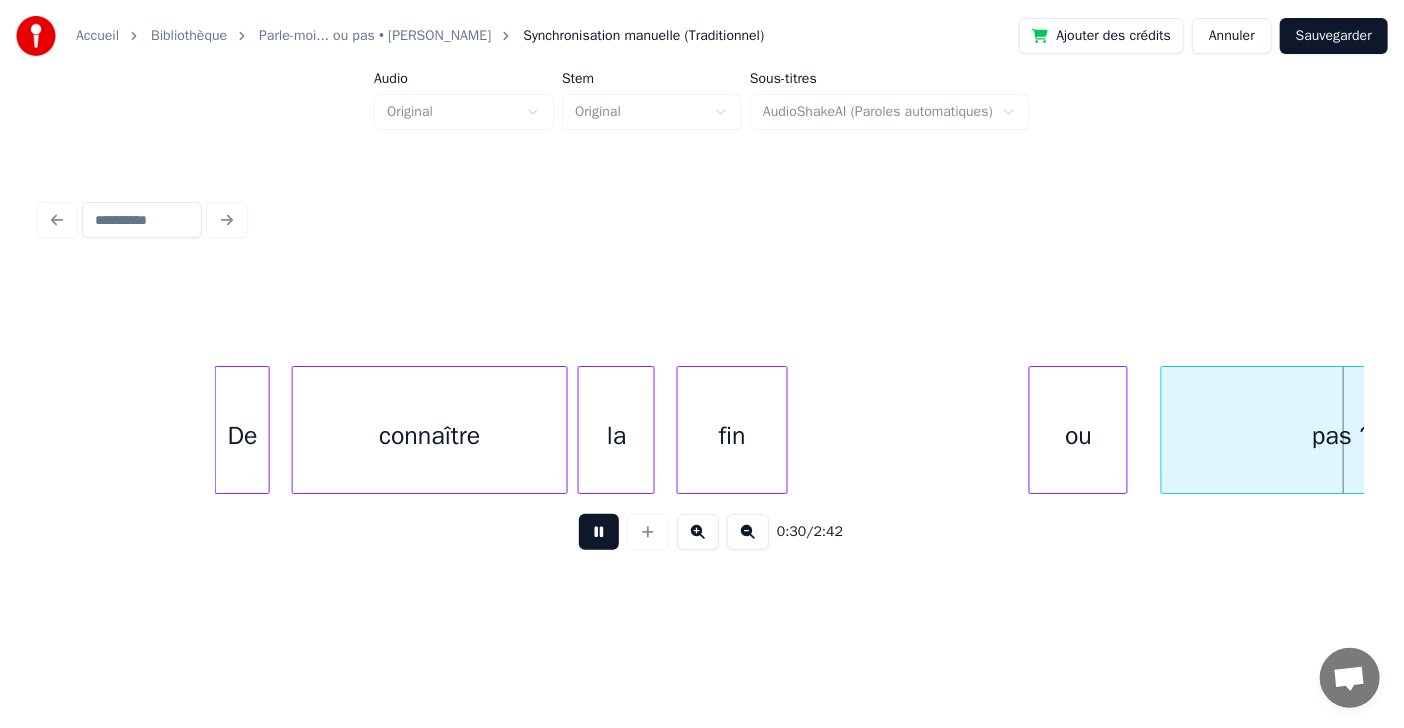 scroll, scrollTop: 0, scrollLeft: 16985, axis: horizontal 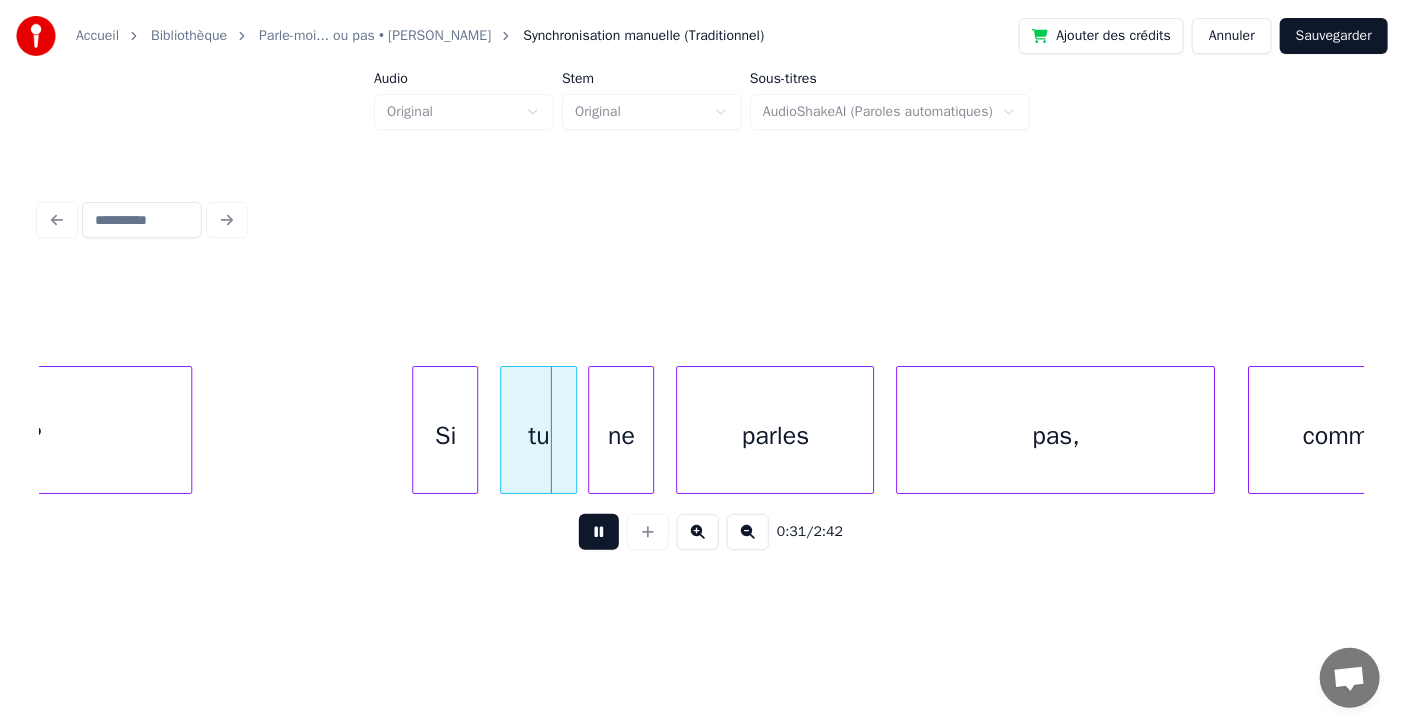 click at bounding box center (599, 532) 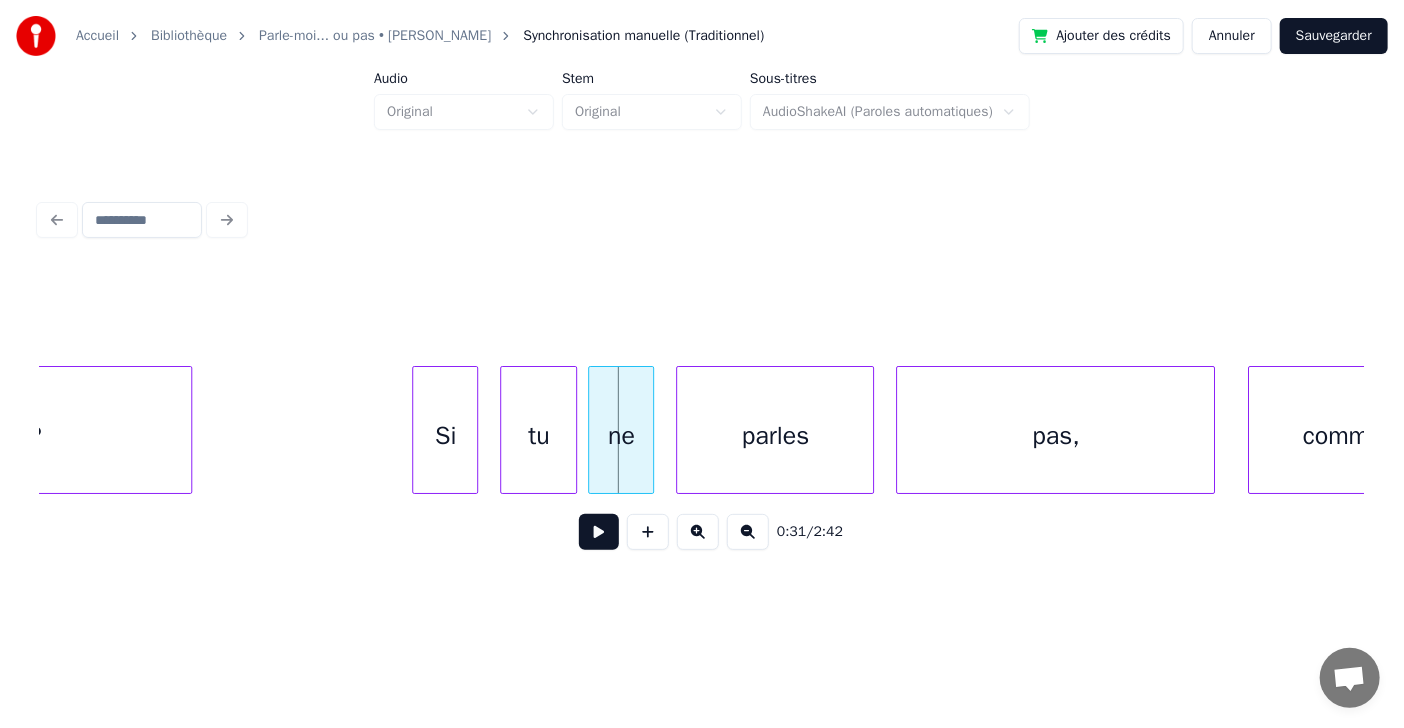 click at bounding box center [599, 532] 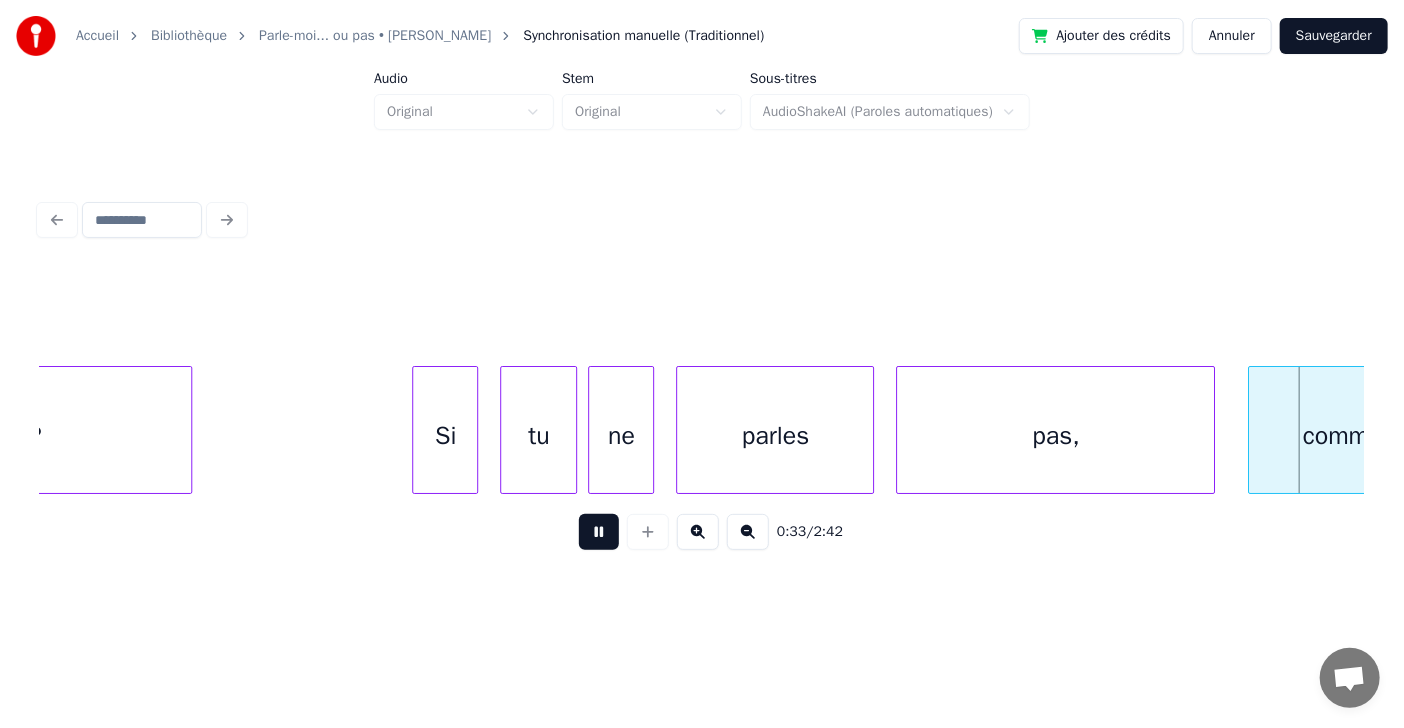 scroll, scrollTop: 0, scrollLeft: 18314, axis: horizontal 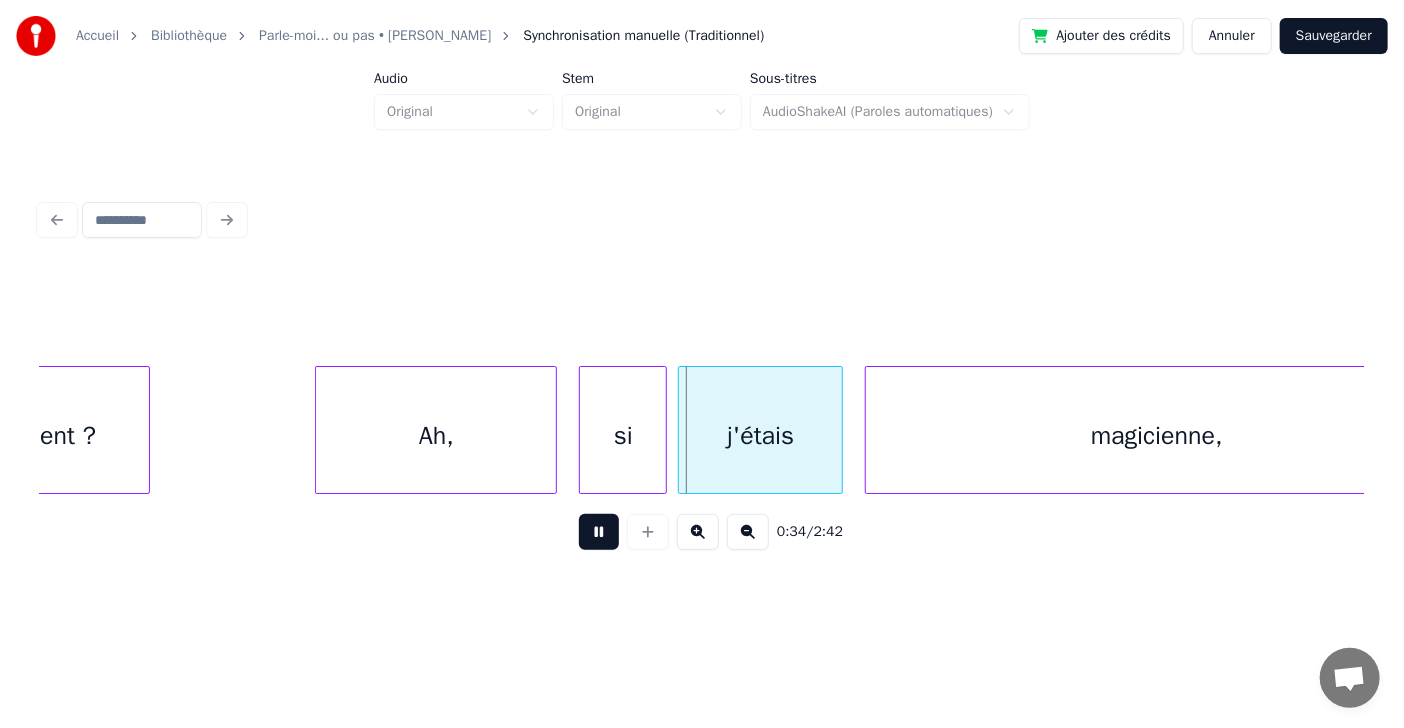click at bounding box center [599, 532] 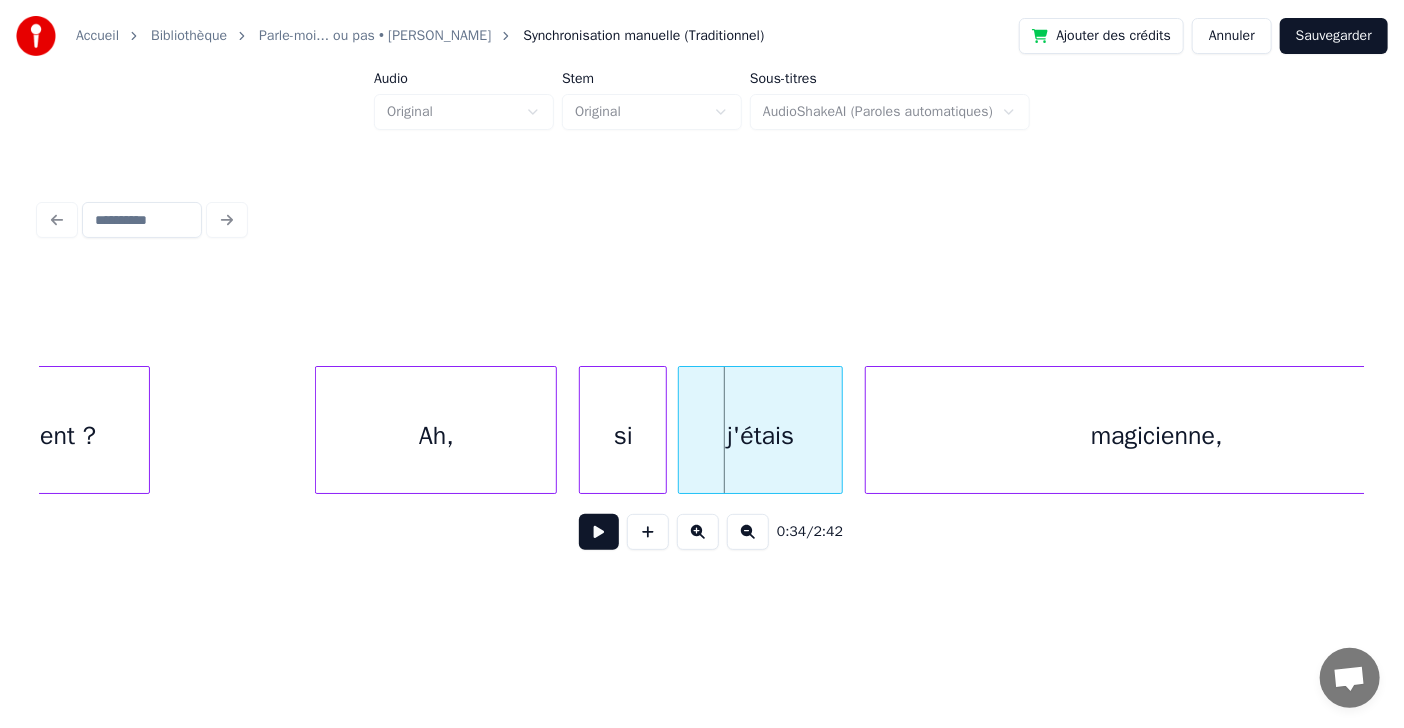 click at bounding box center (599, 532) 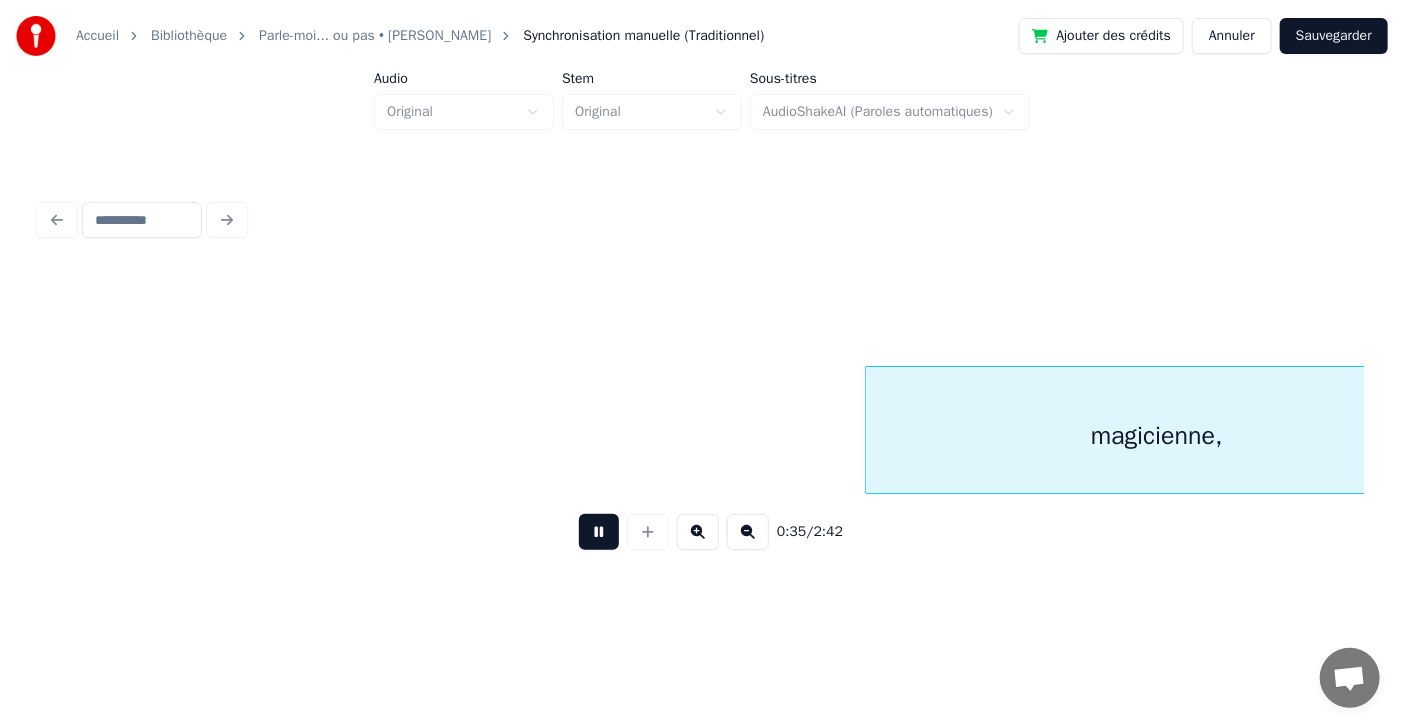 scroll, scrollTop: 0, scrollLeft: 19643, axis: horizontal 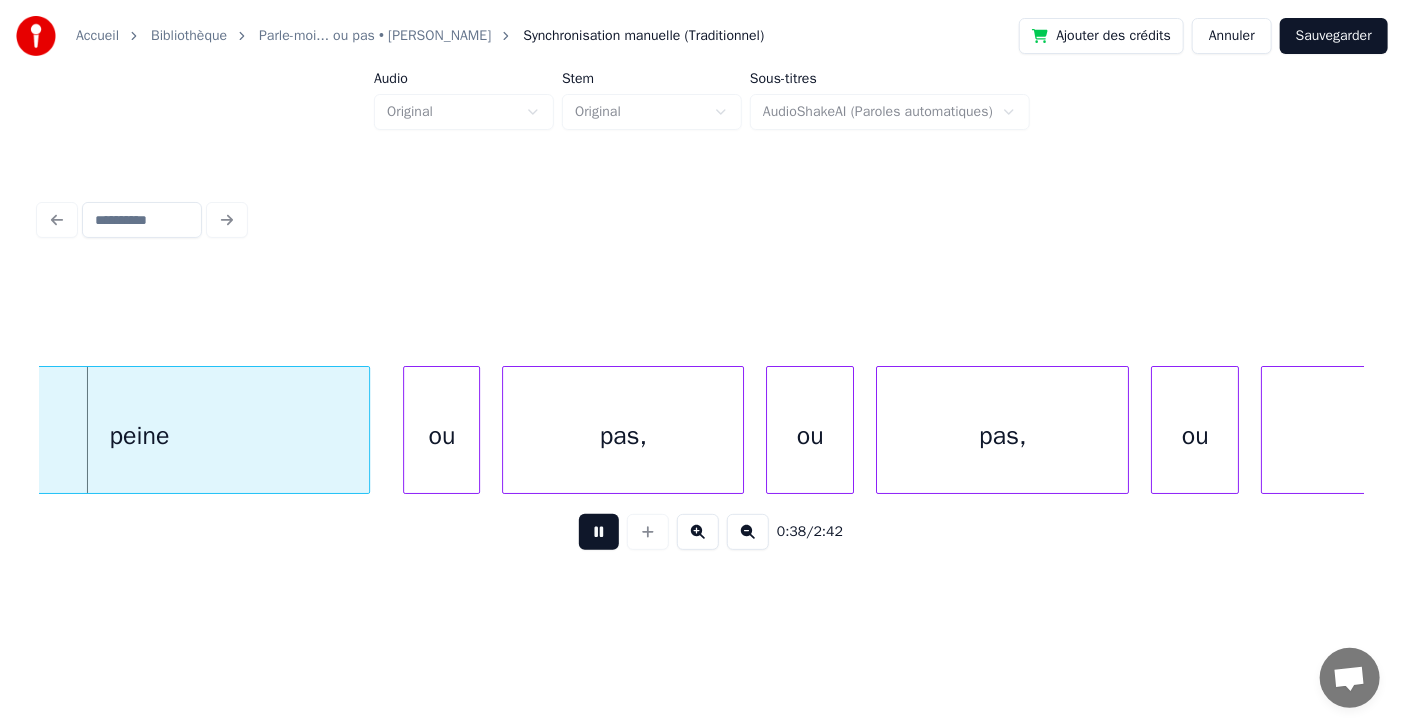 click at bounding box center [599, 532] 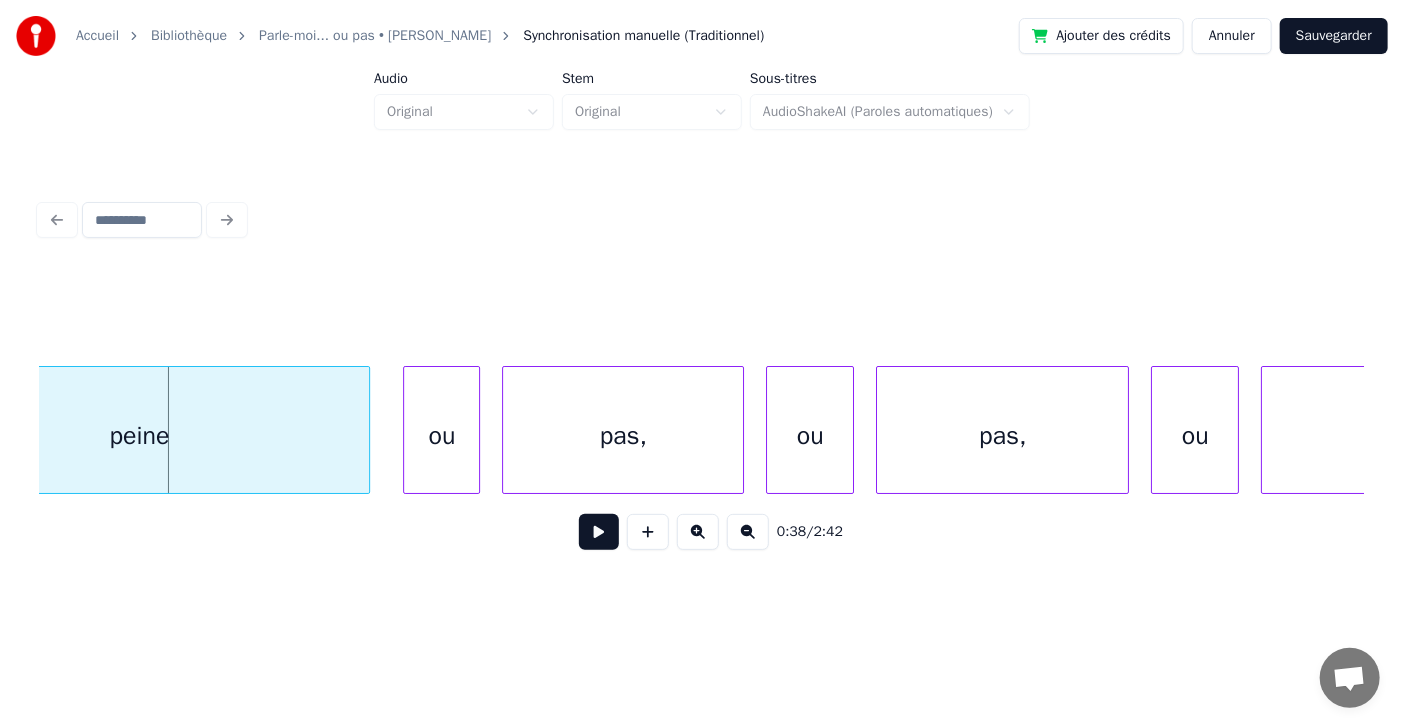 click at bounding box center (599, 532) 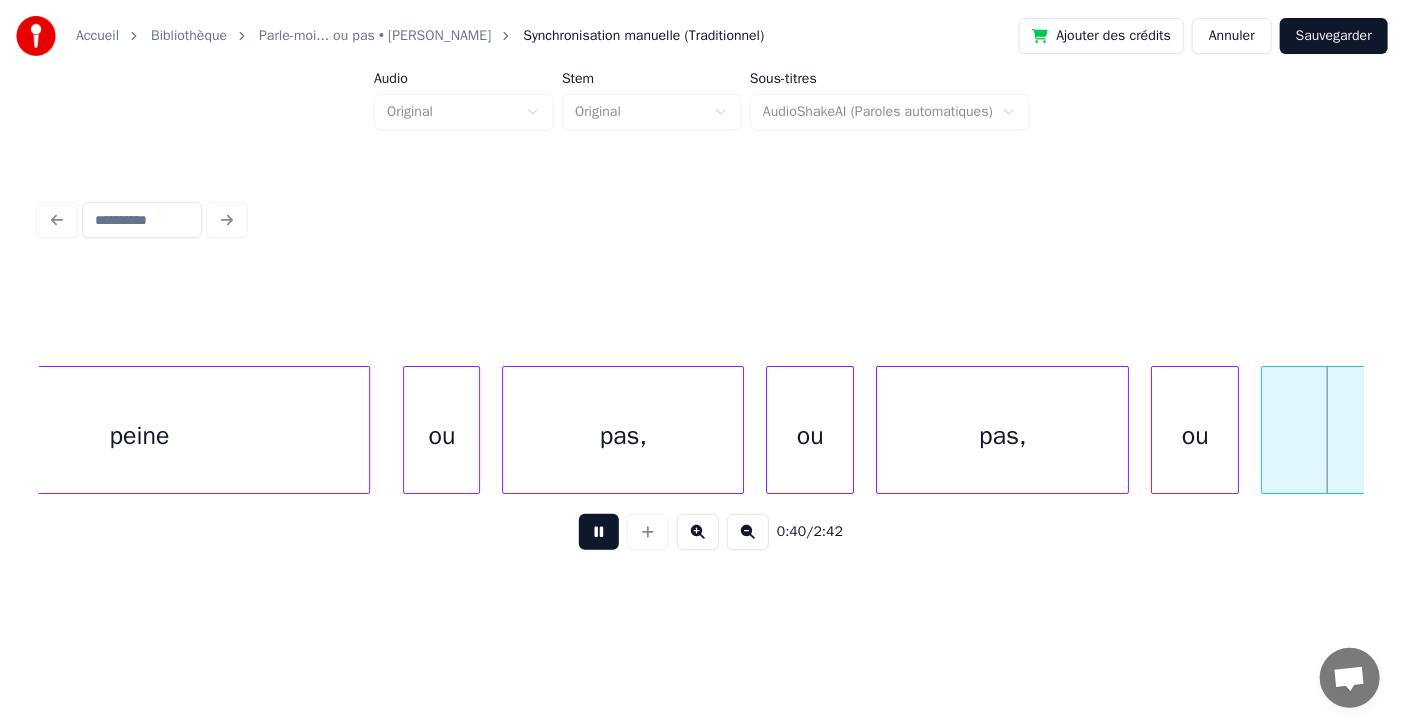 scroll, scrollTop: 0, scrollLeft: 22310, axis: horizontal 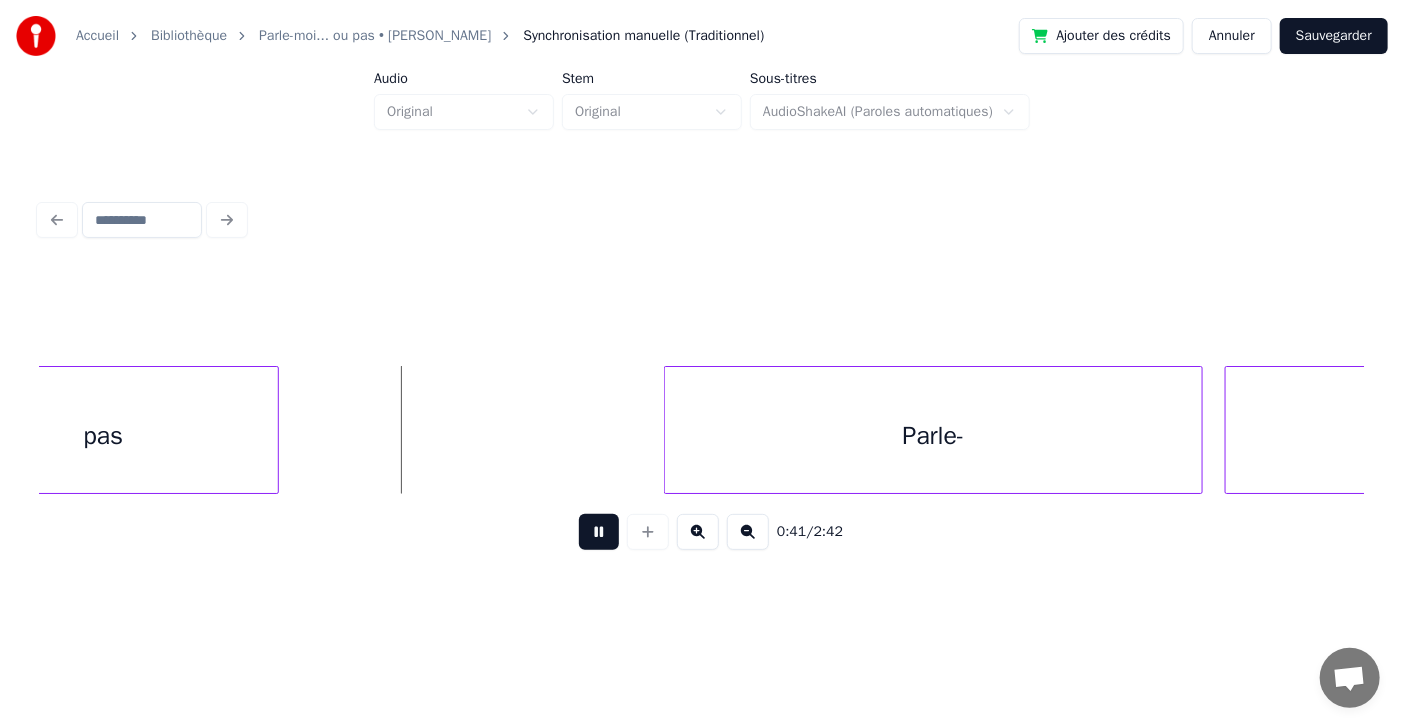 click at bounding box center [599, 532] 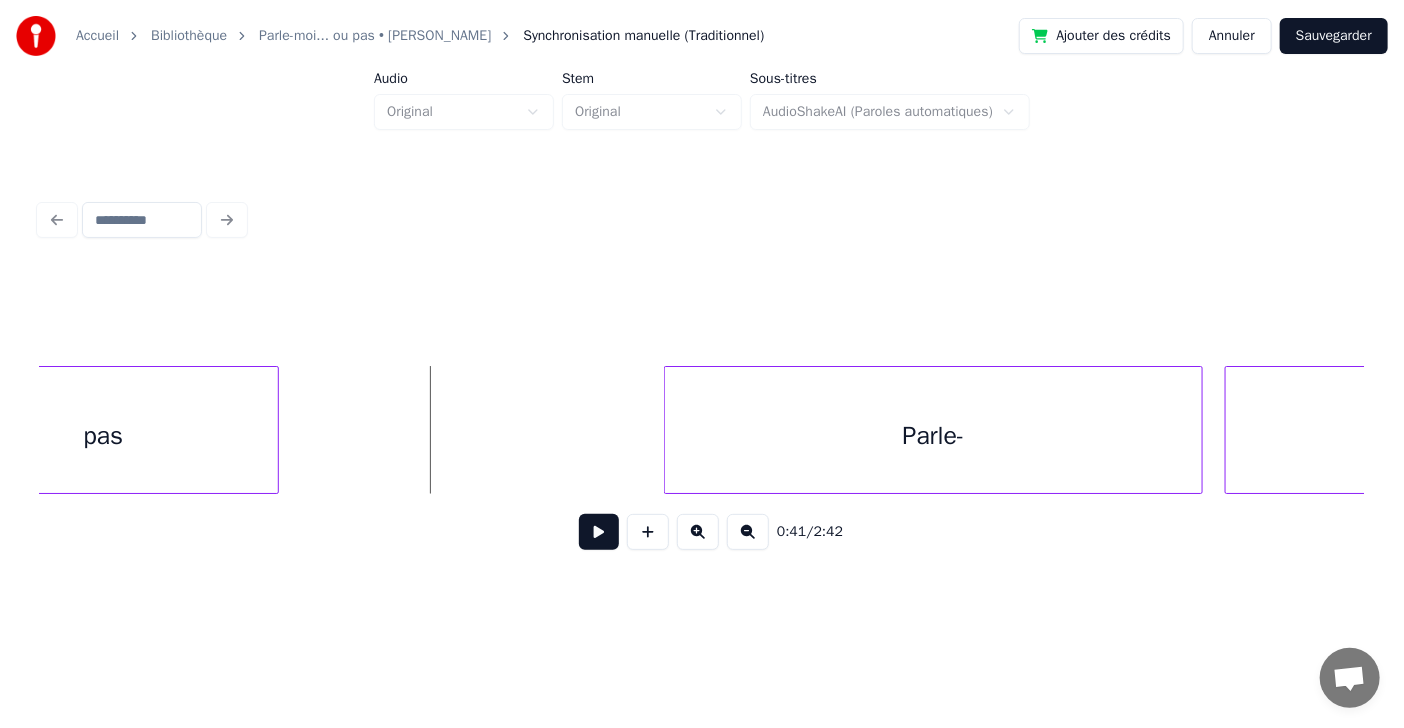 click at bounding box center (599, 532) 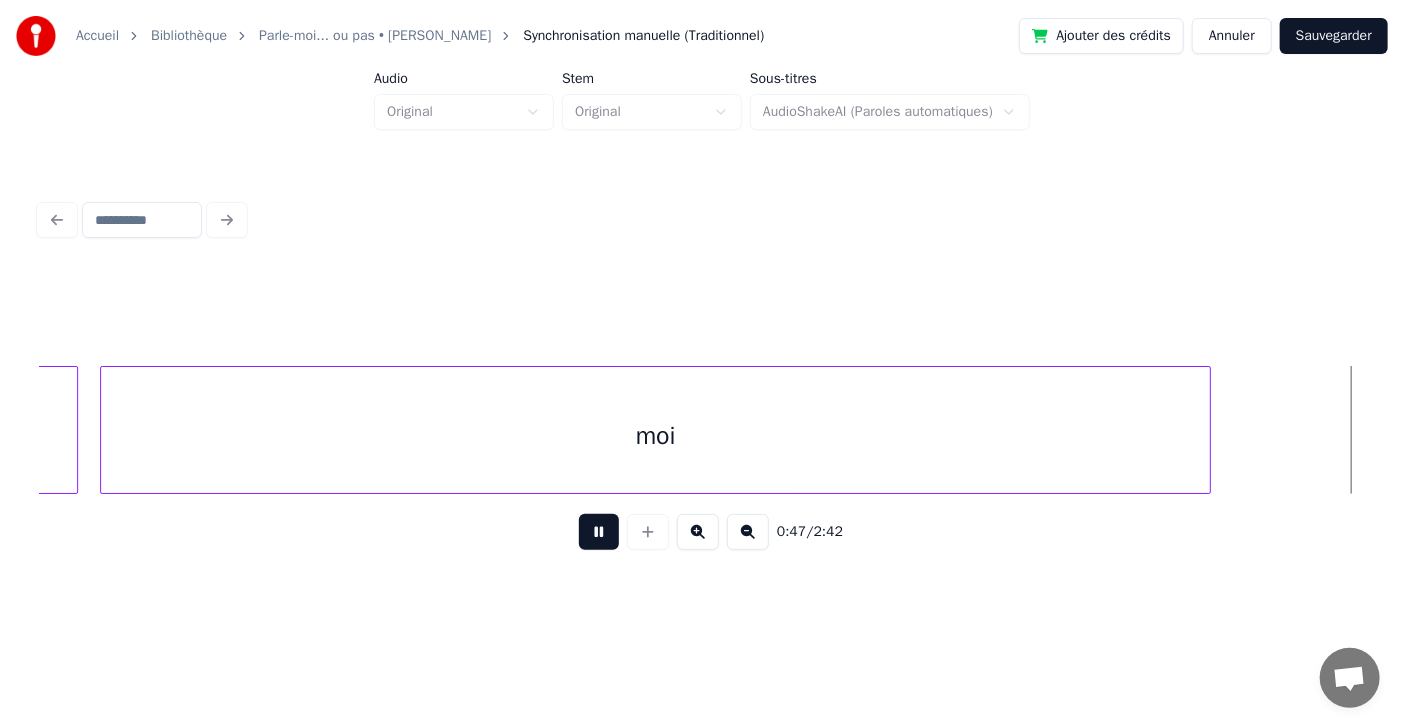 scroll, scrollTop: 0, scrollLeft: 26300, axis: horizontal 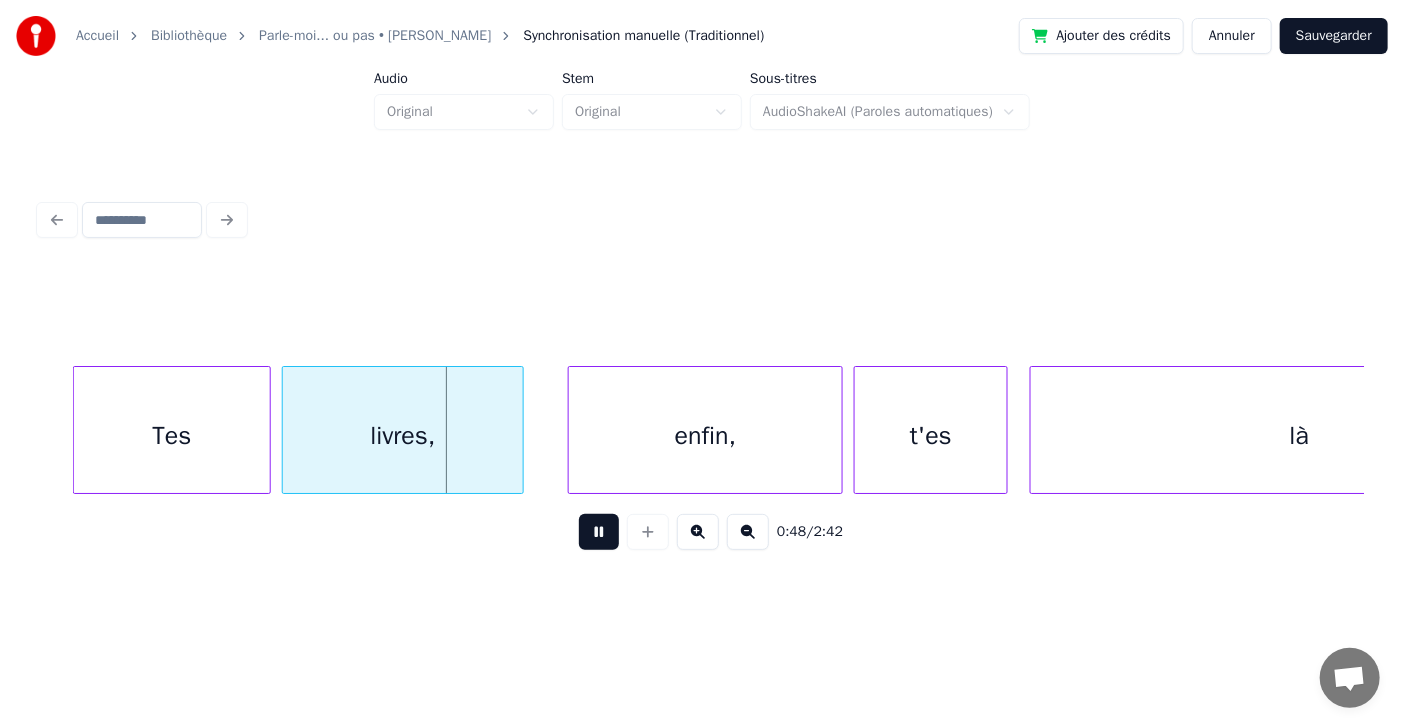 click at bounding box center (599, 532) 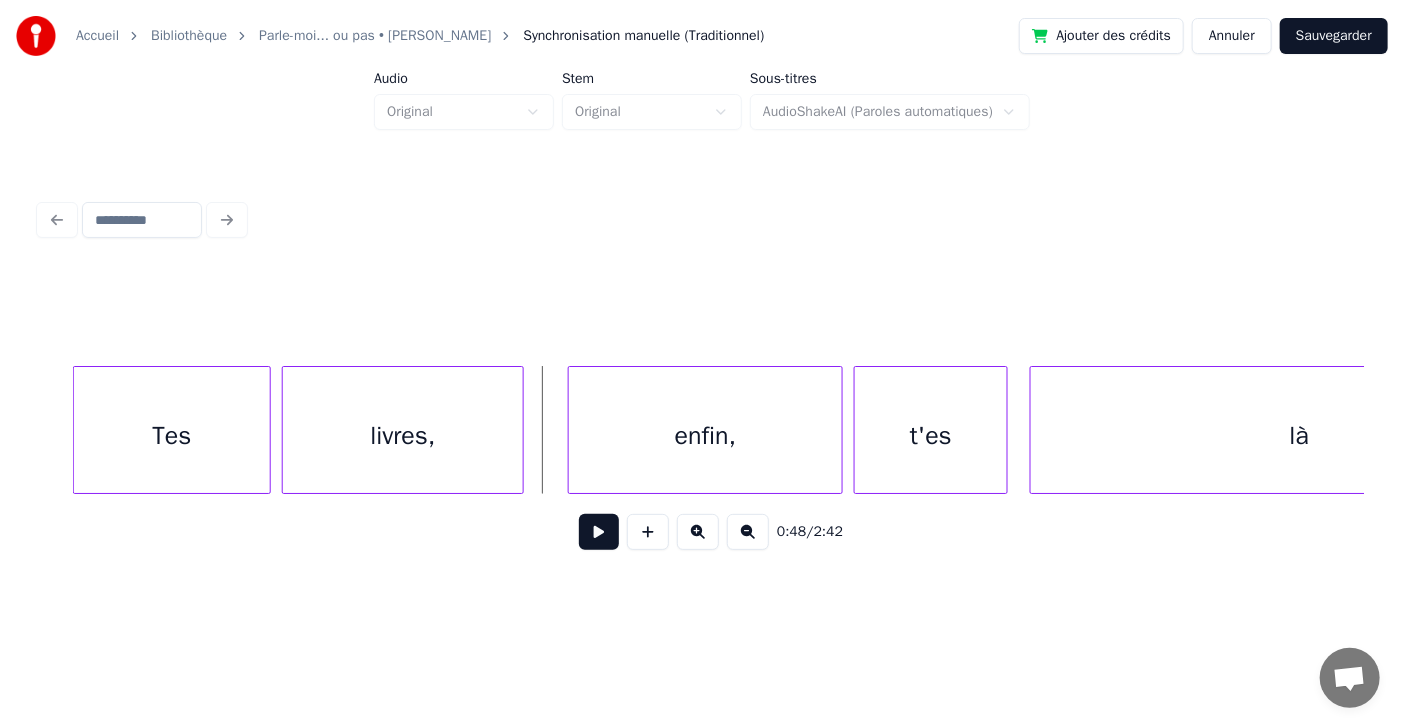 click on "Tes" at bounding box center [172, 435] 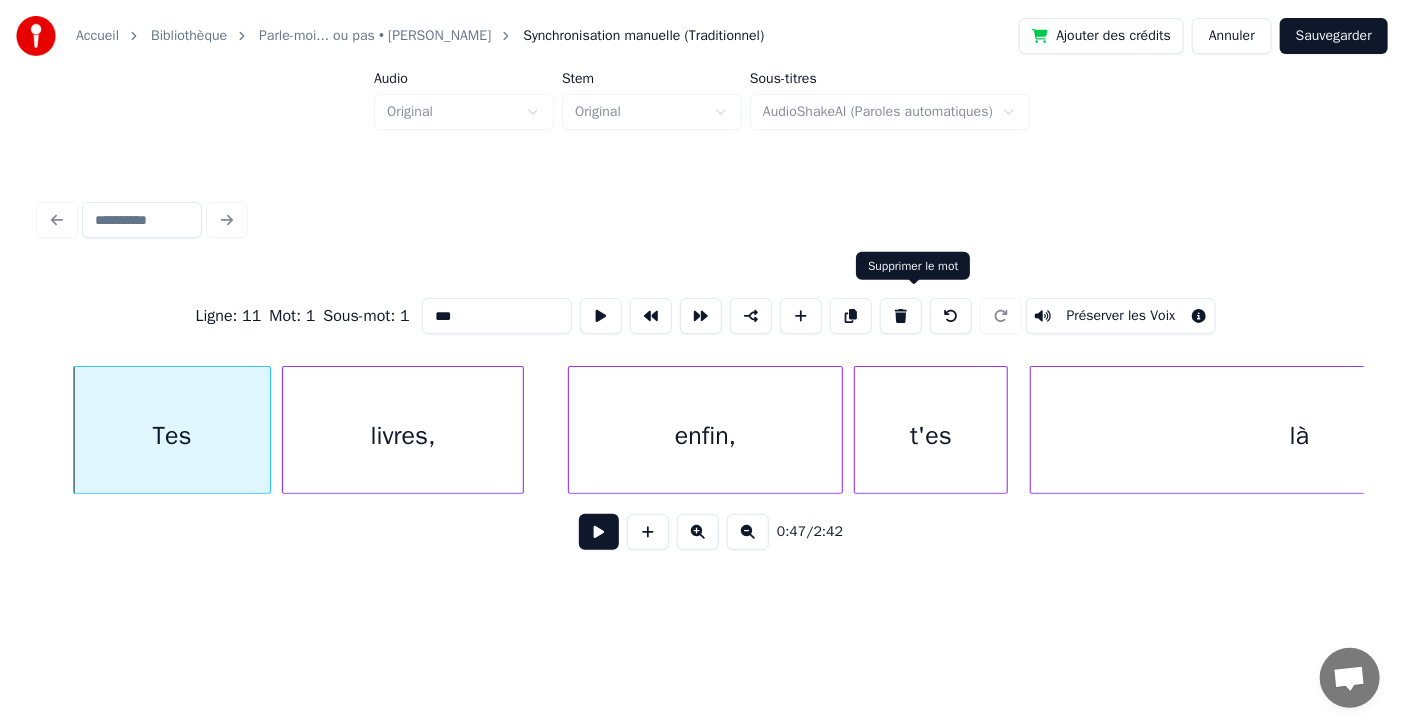 click at bounding box center [901, 316] 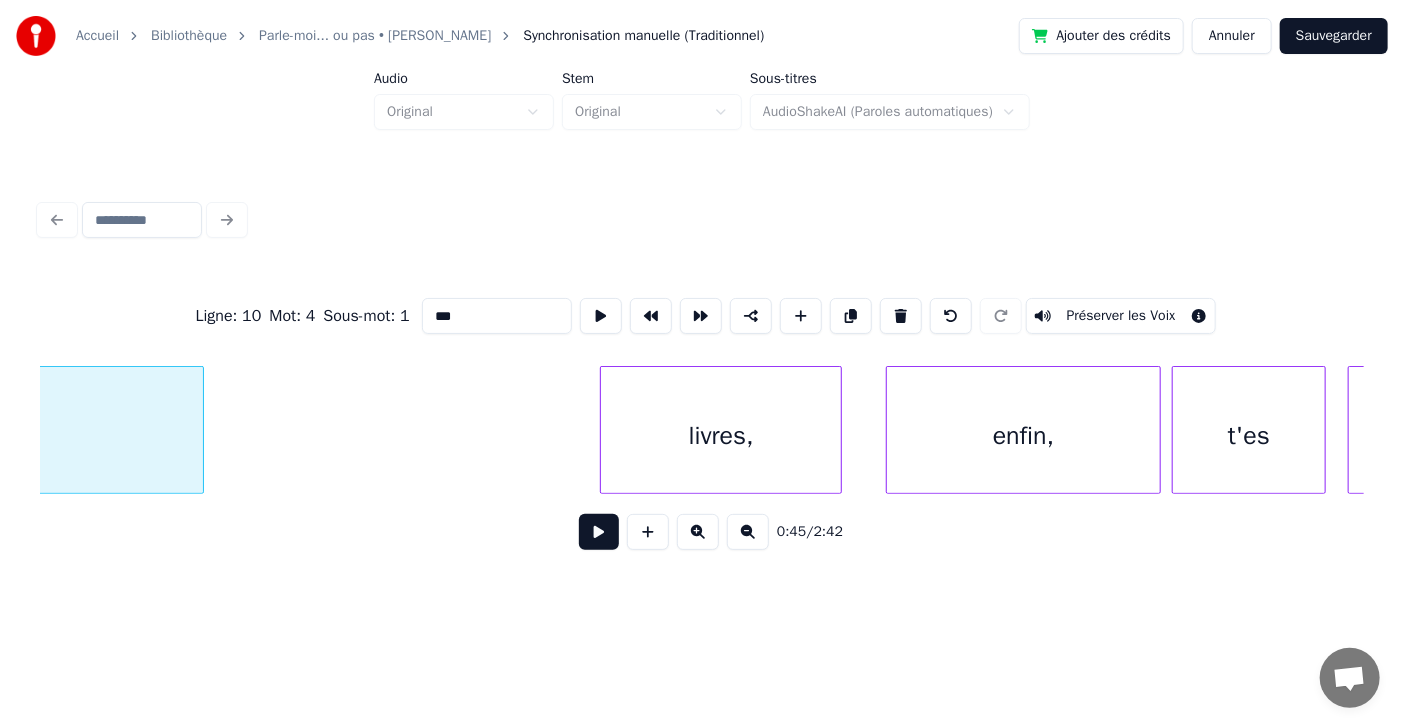 scroll, scrollTop: 0, scrollLeft: 26100, axis: horizontal 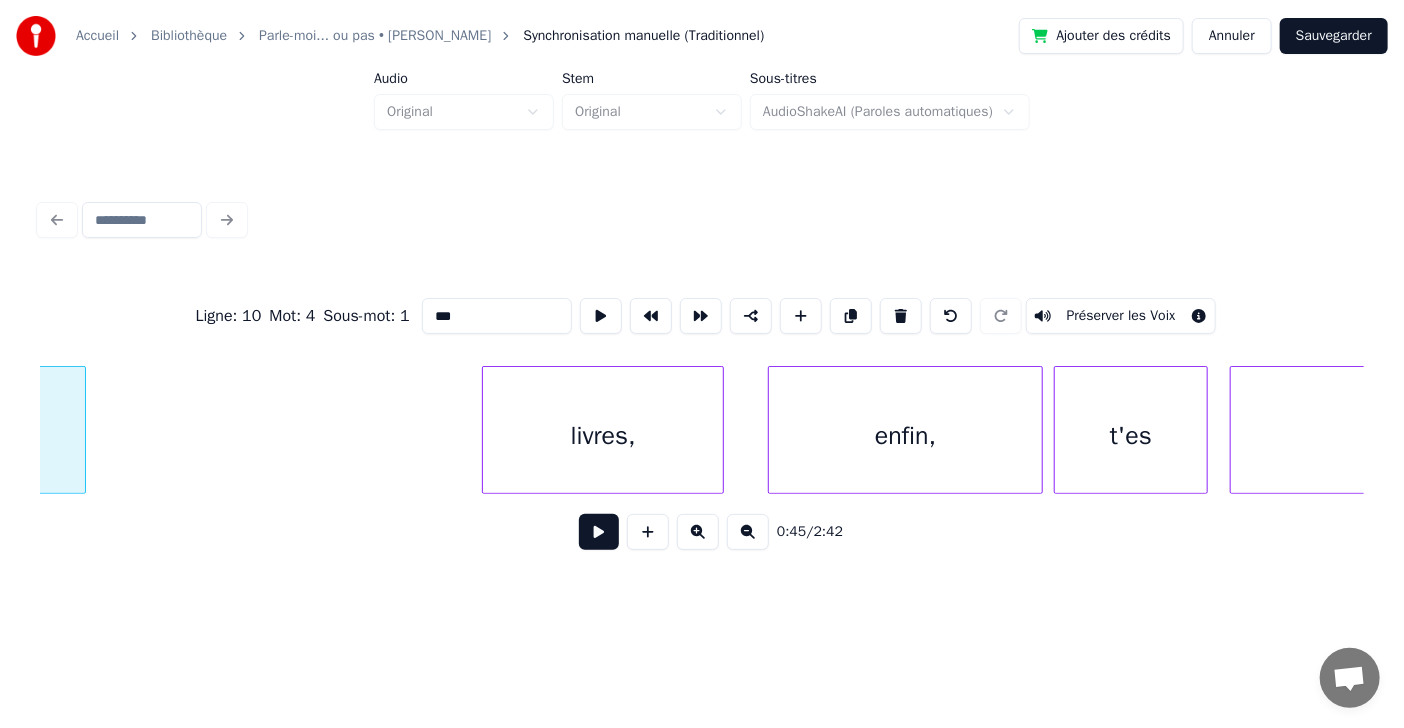 click on "livres," at bounding box center [603, 435] 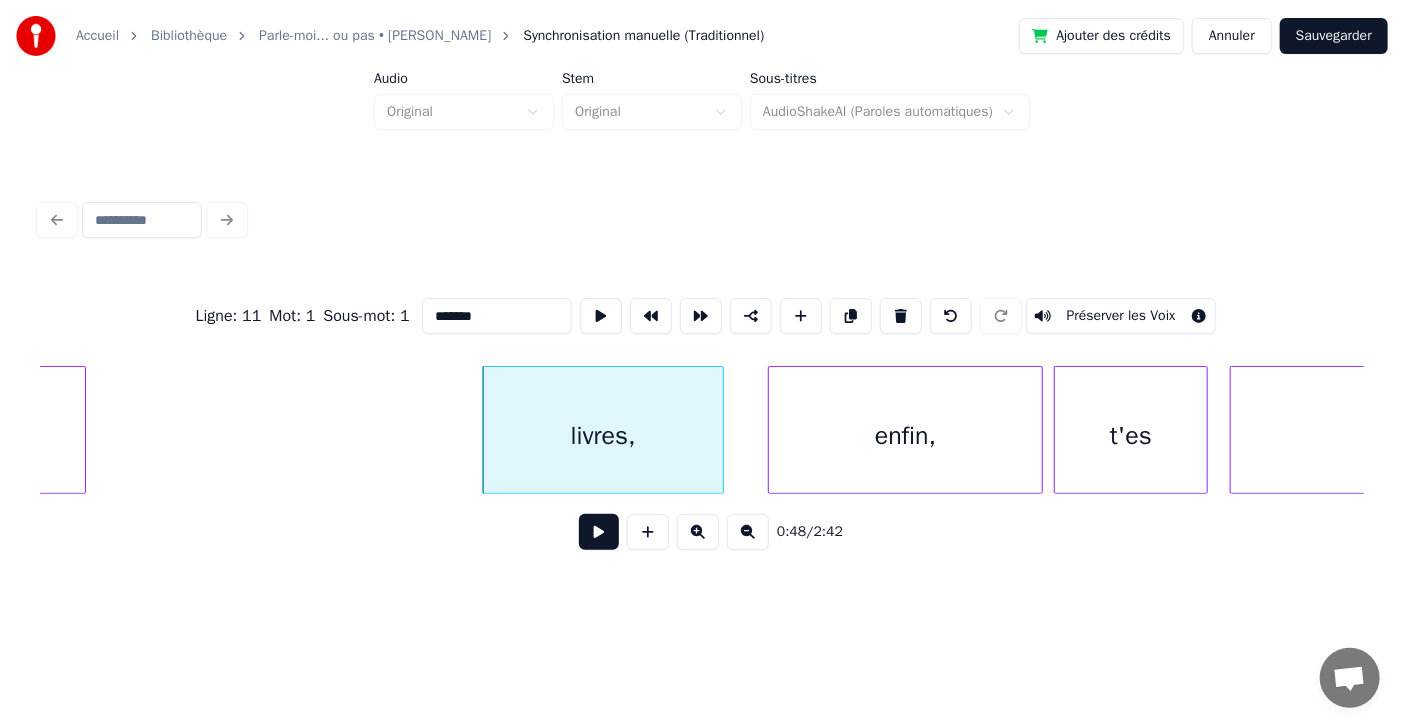 click on "*******" at bounding box center (497, 316) 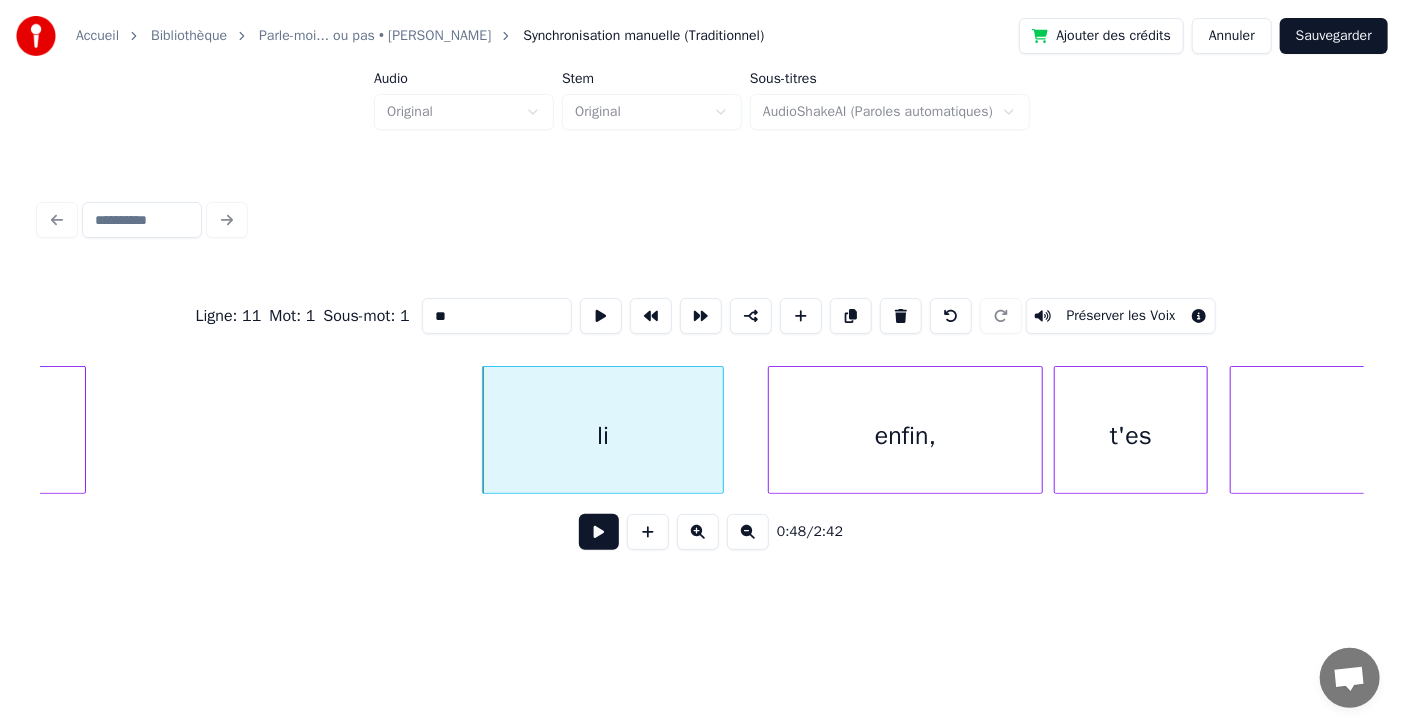 type on "*" 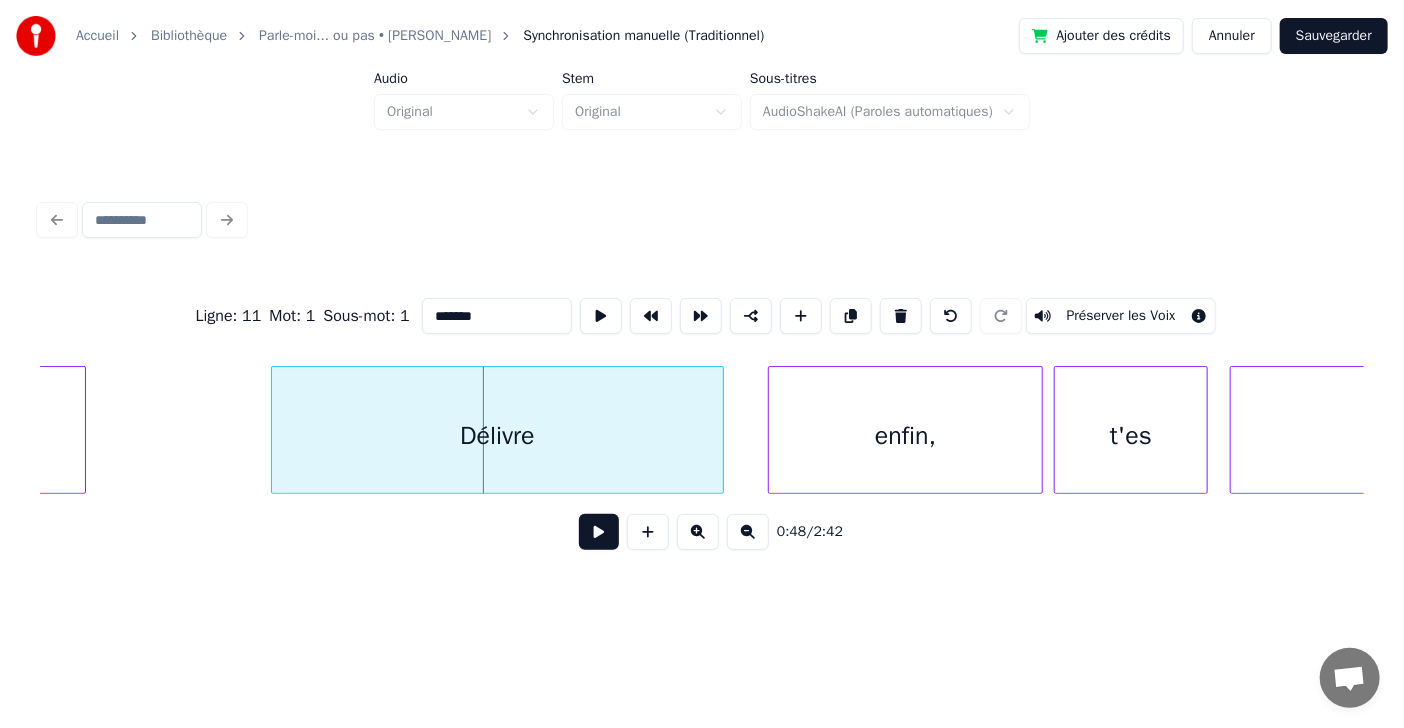 click at bounding box center (275, 430) 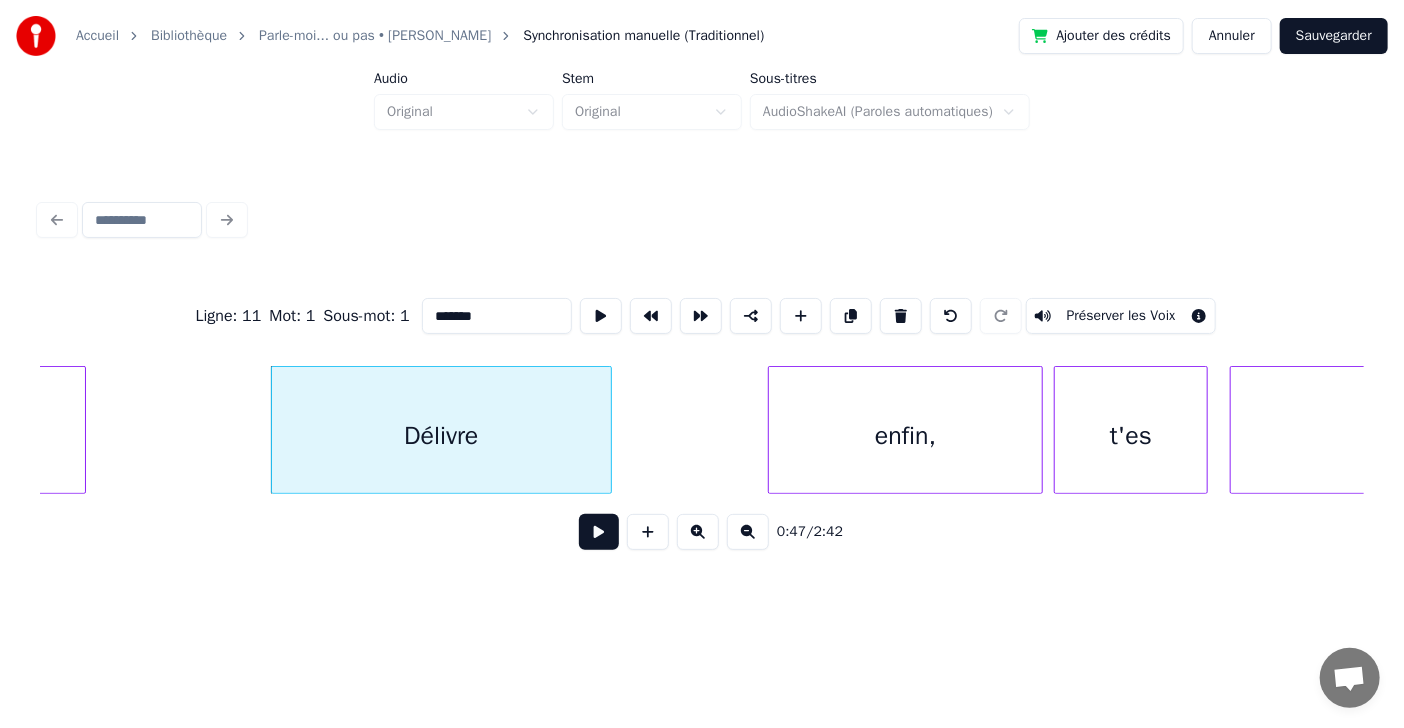 click at bounding box center (608, 430) 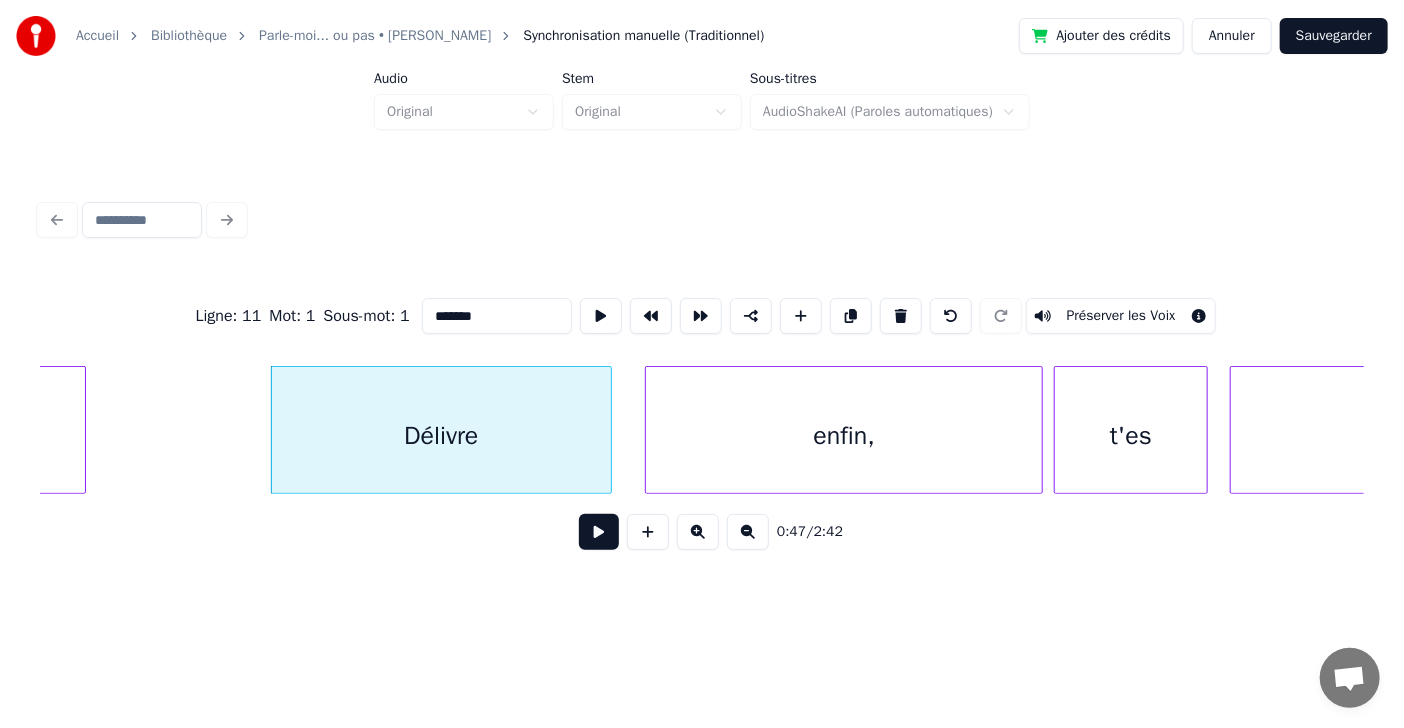 click at bounding box center (649, 430) 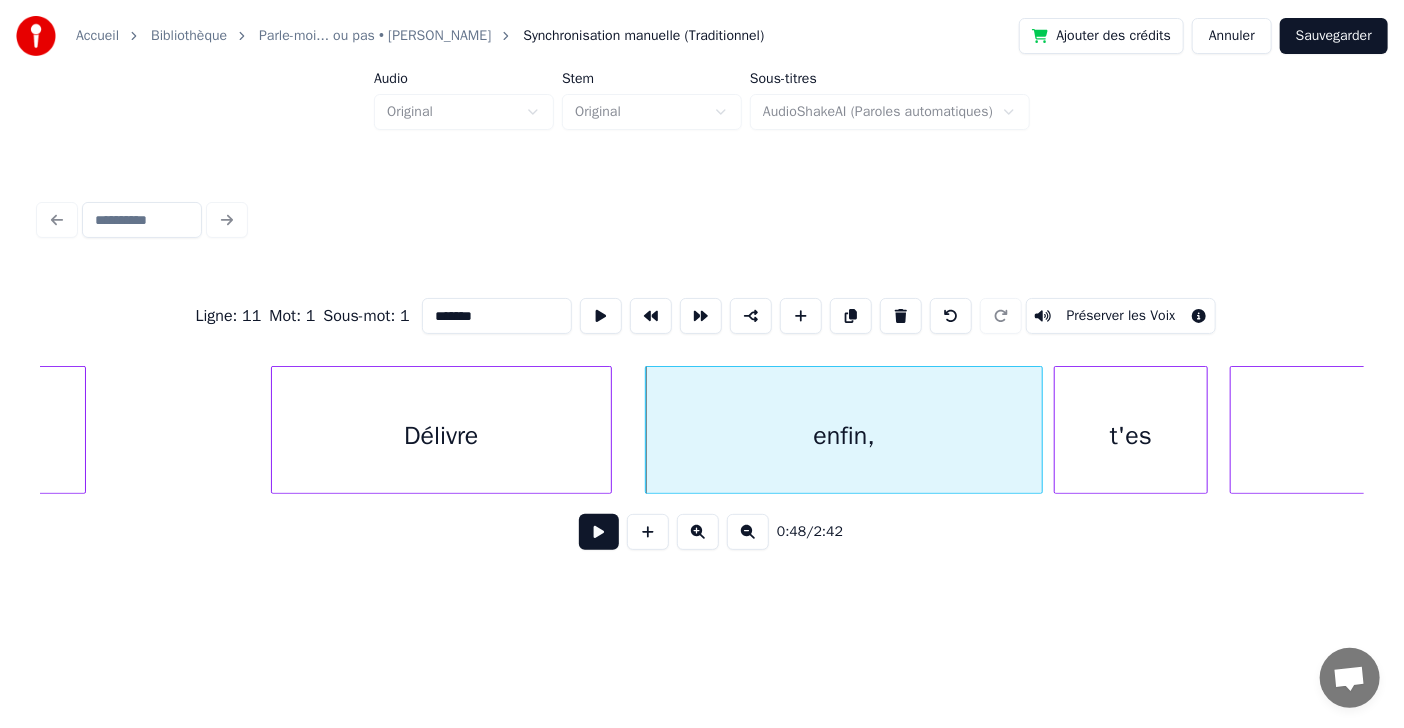 type on "*******" 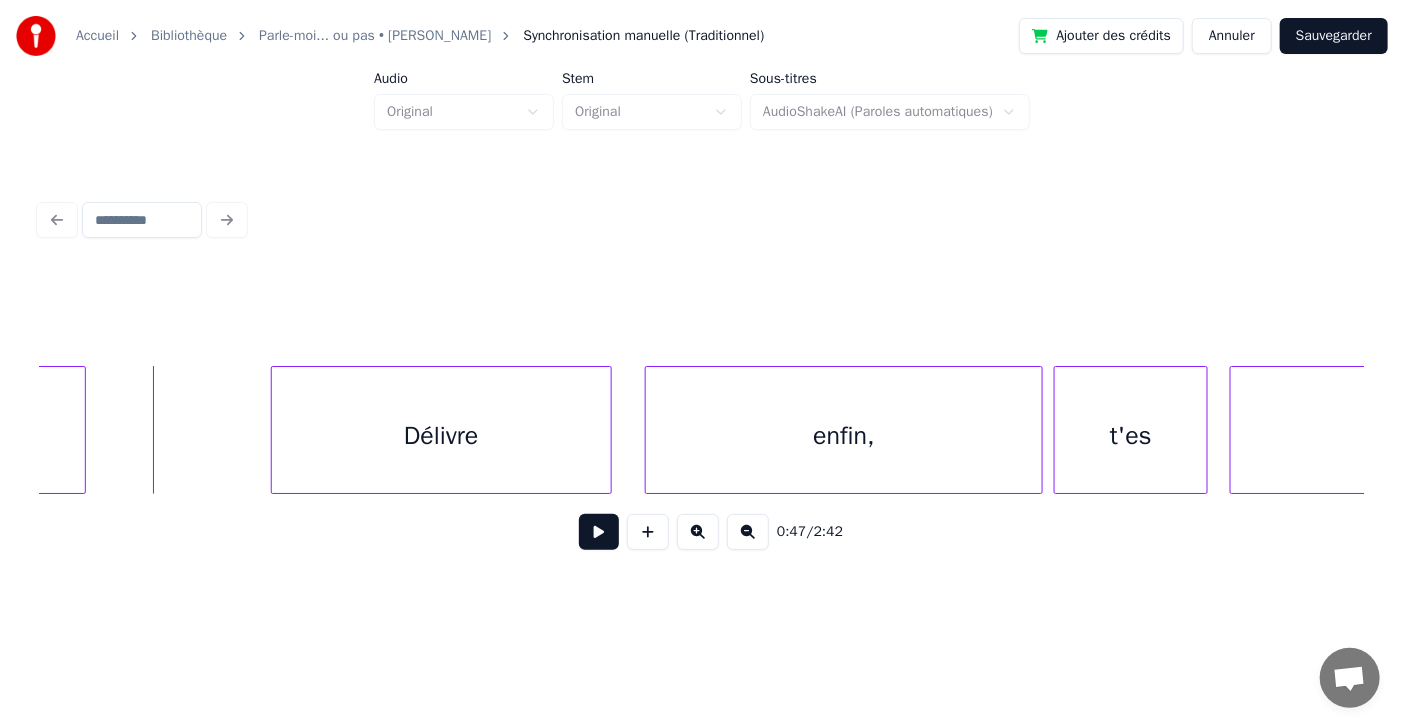 click at bounding box center [599, 532] 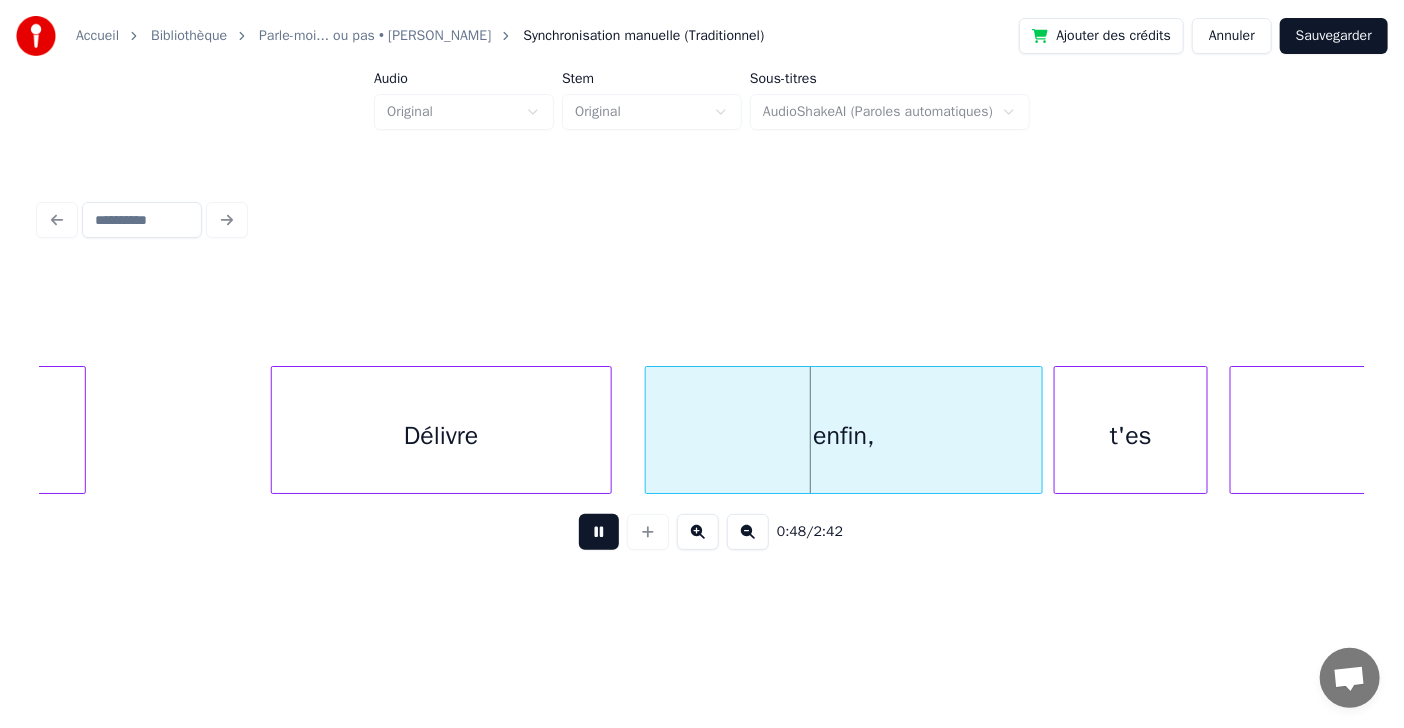 click at bounding box center [599, 532] 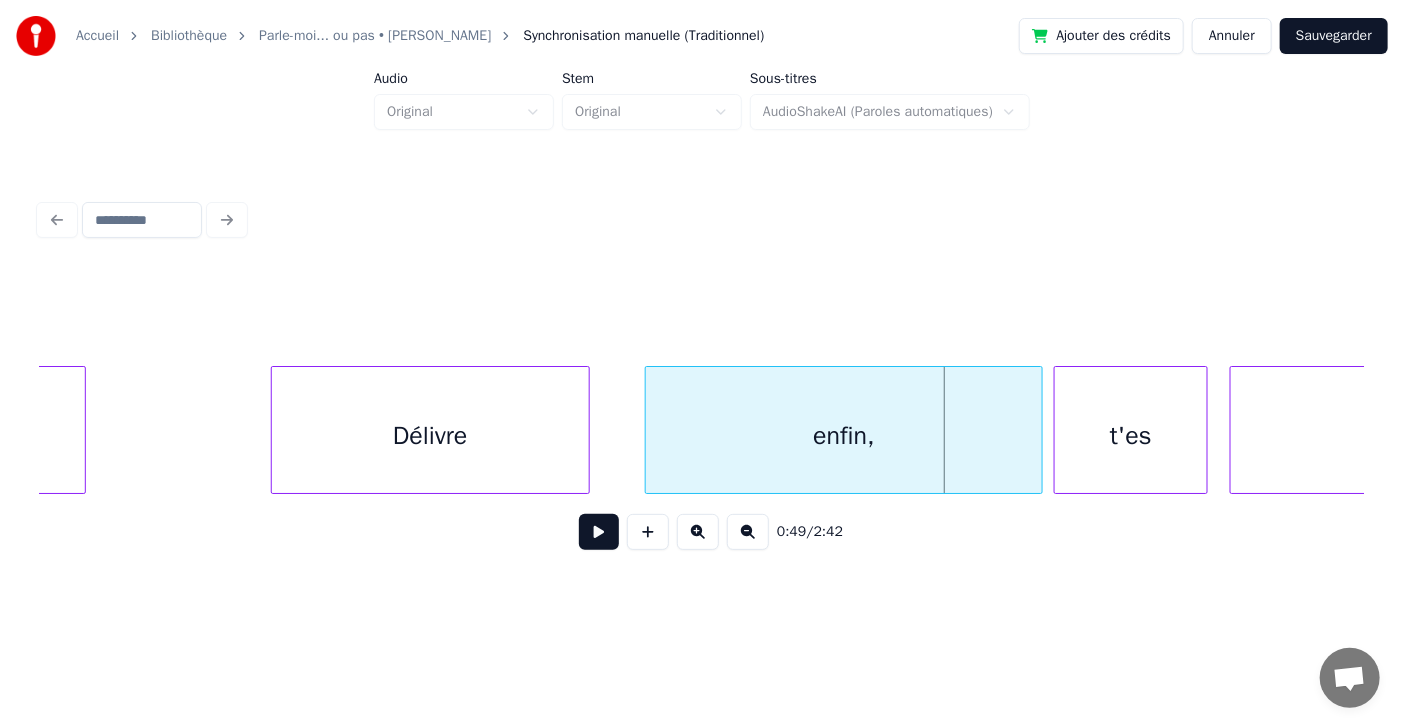 click at bounding box center (586, 430) 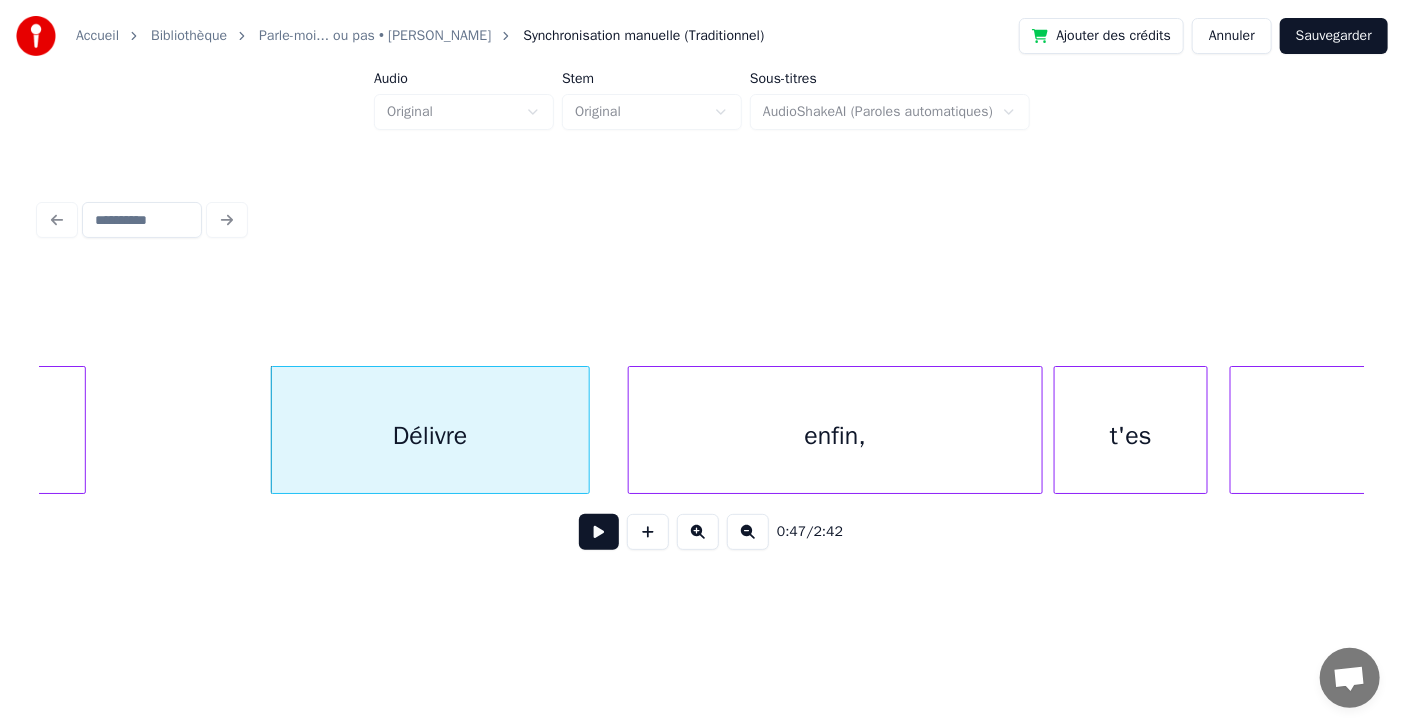 click at bounding box center [632, 430] 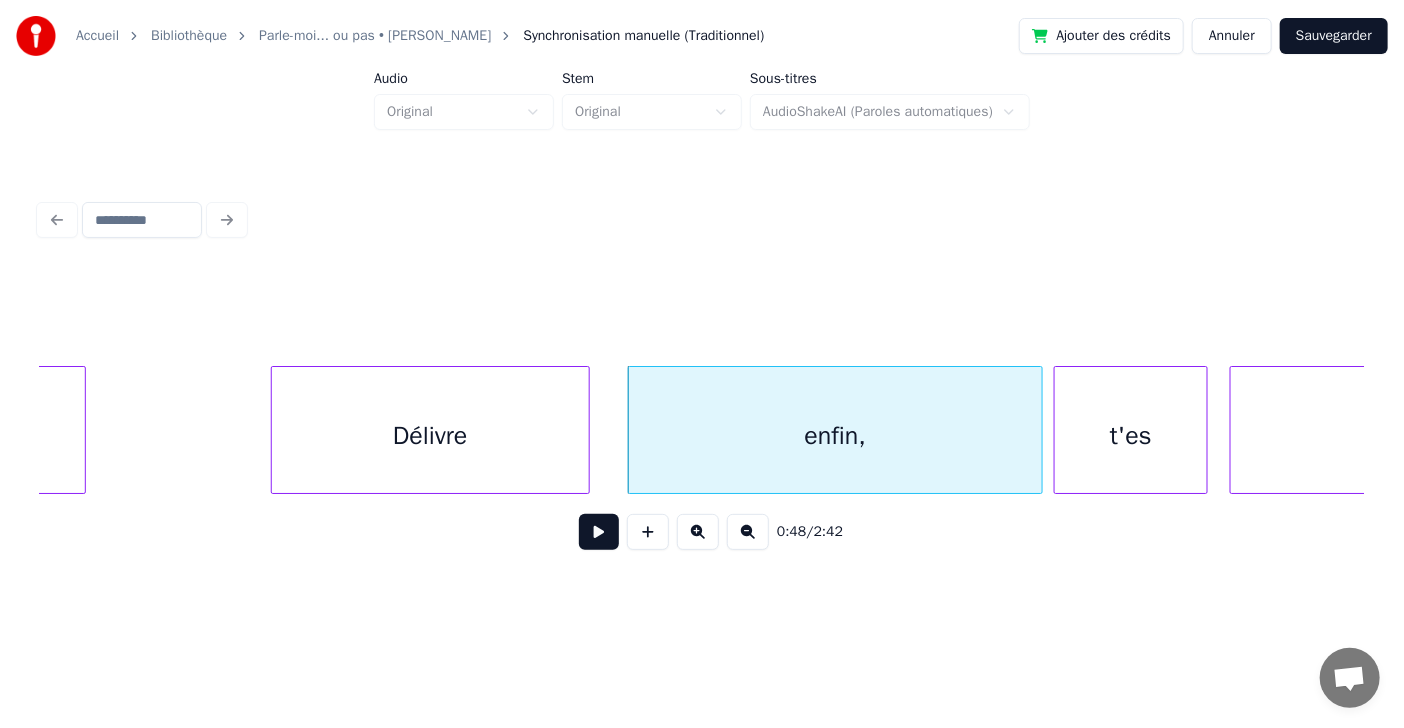 click on "moi Délivre enfin, t'es là" at bounding box center [18637, 430] 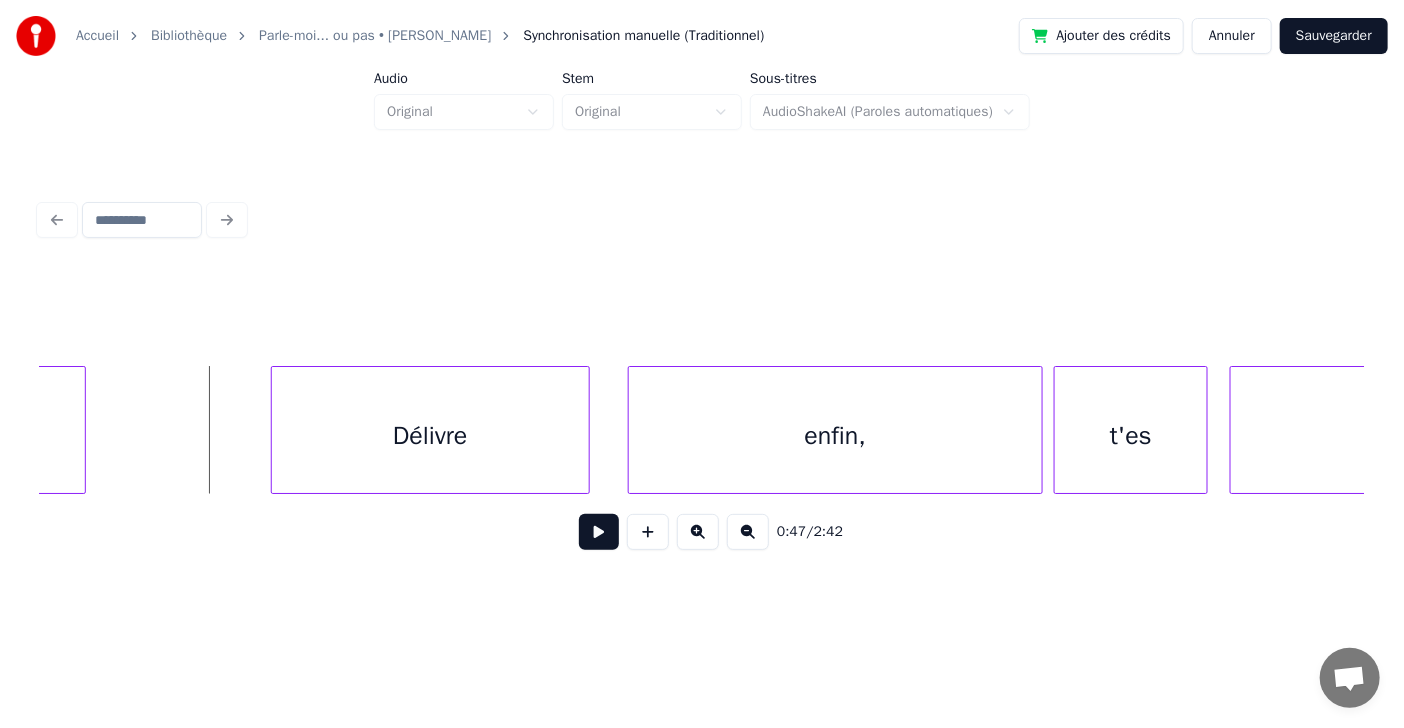 click at bounding box center [599, 532] 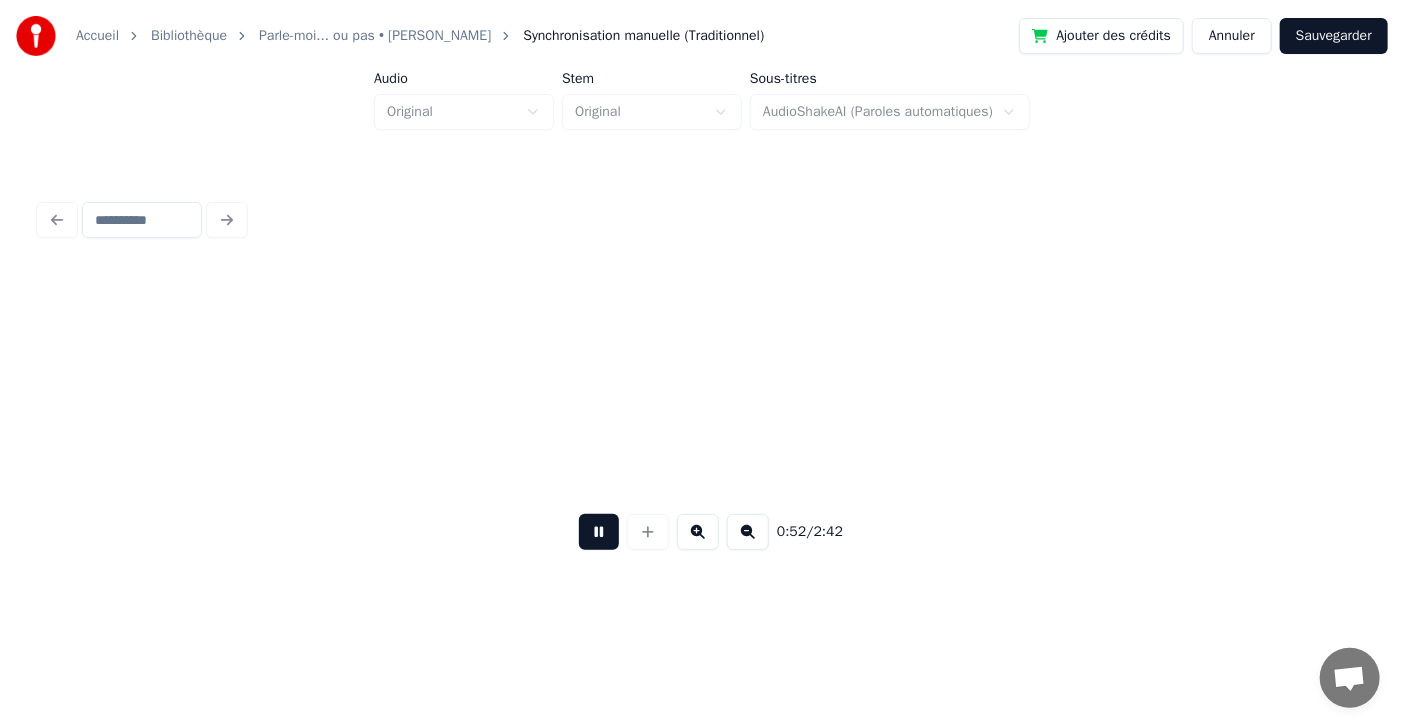 scroll, scrollTop: 0, scrollLeft: 28760, axis: horizontal 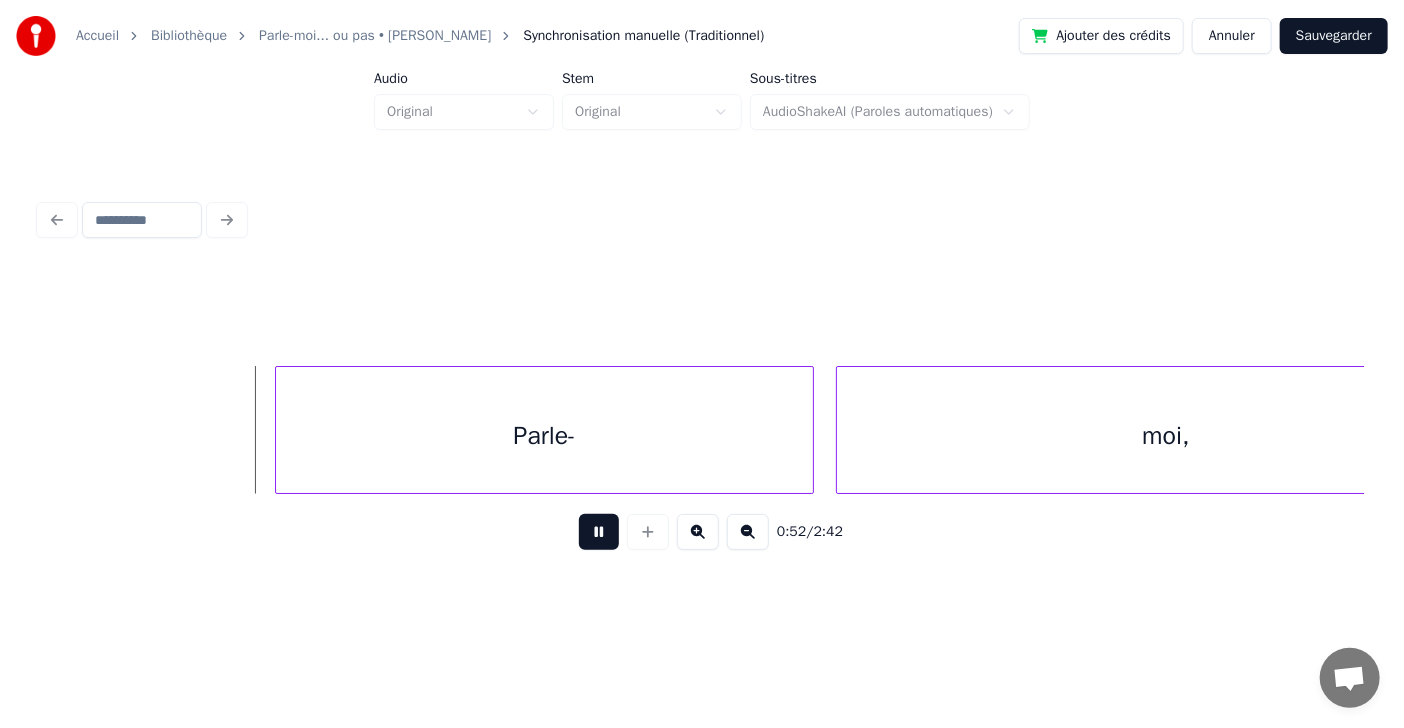 click at bounding box center [599, 532] 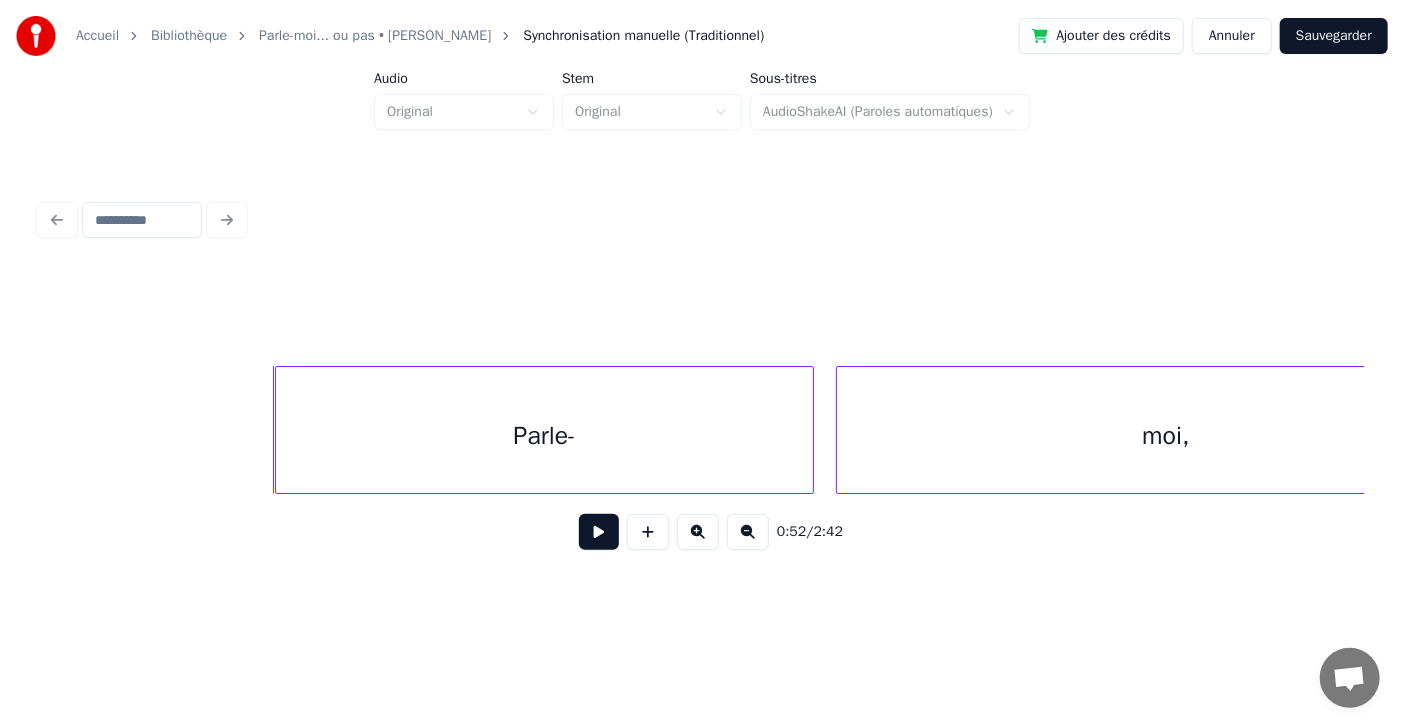 click at bounding box center (599, 532) 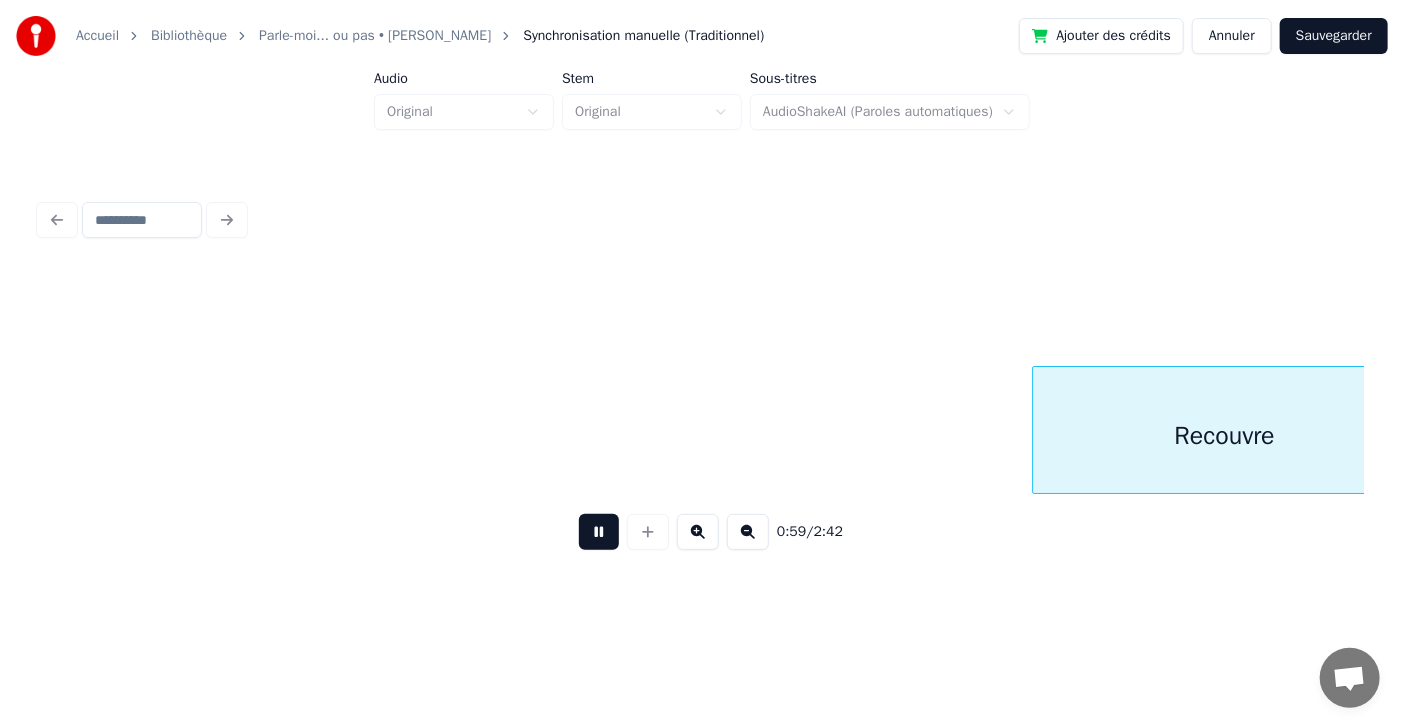 scroll, scrollTop: 0, scrollLeft: 32745, axis: horizontal 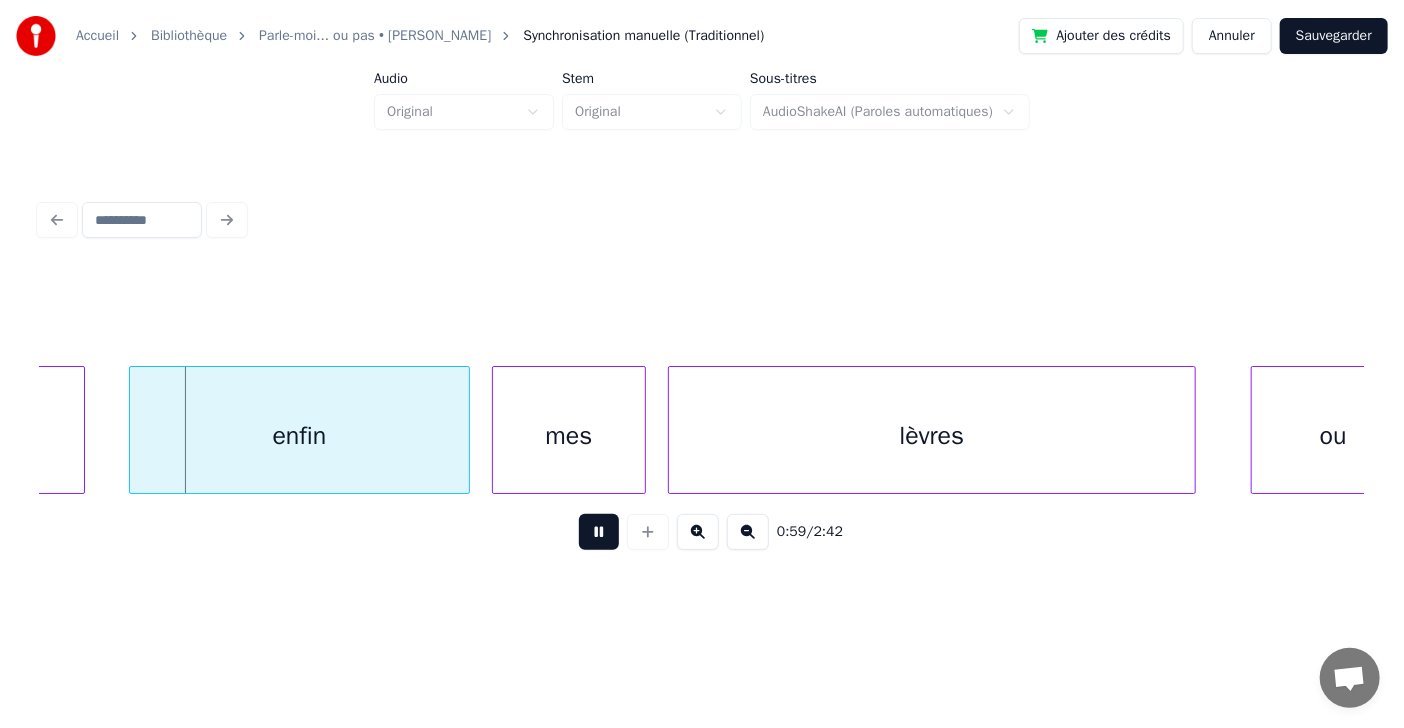 click at bounding box center (599, 532) 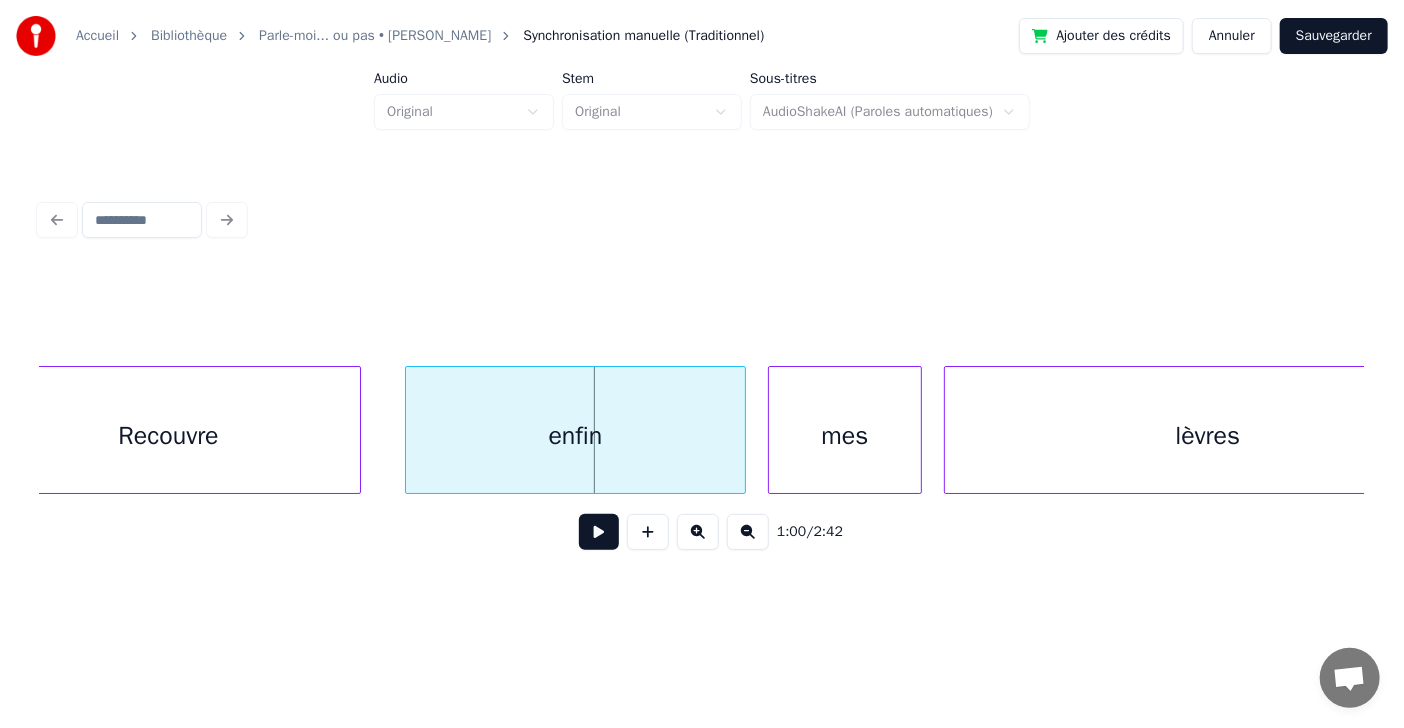 scroll, scrollTop: 0, scrollLeft: 32390, axis: horizontal 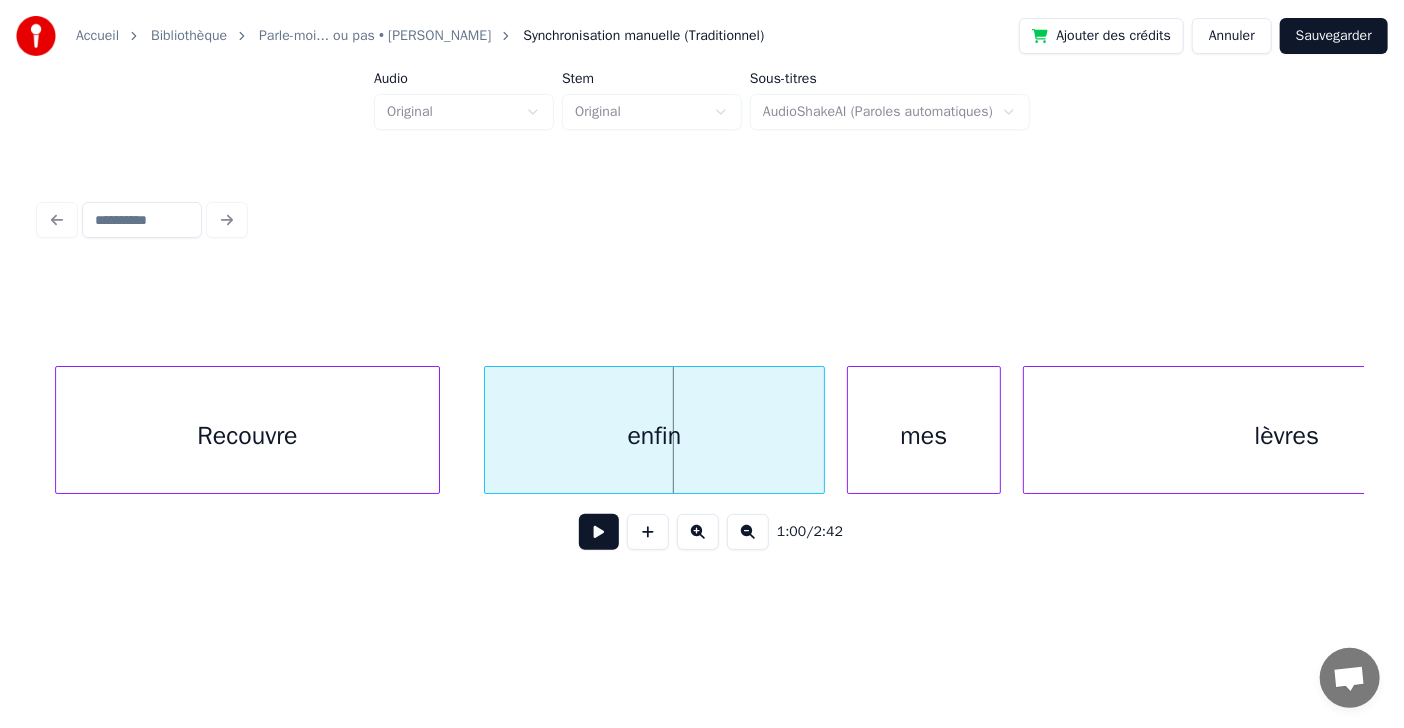 click at bounding box center [599, 532] 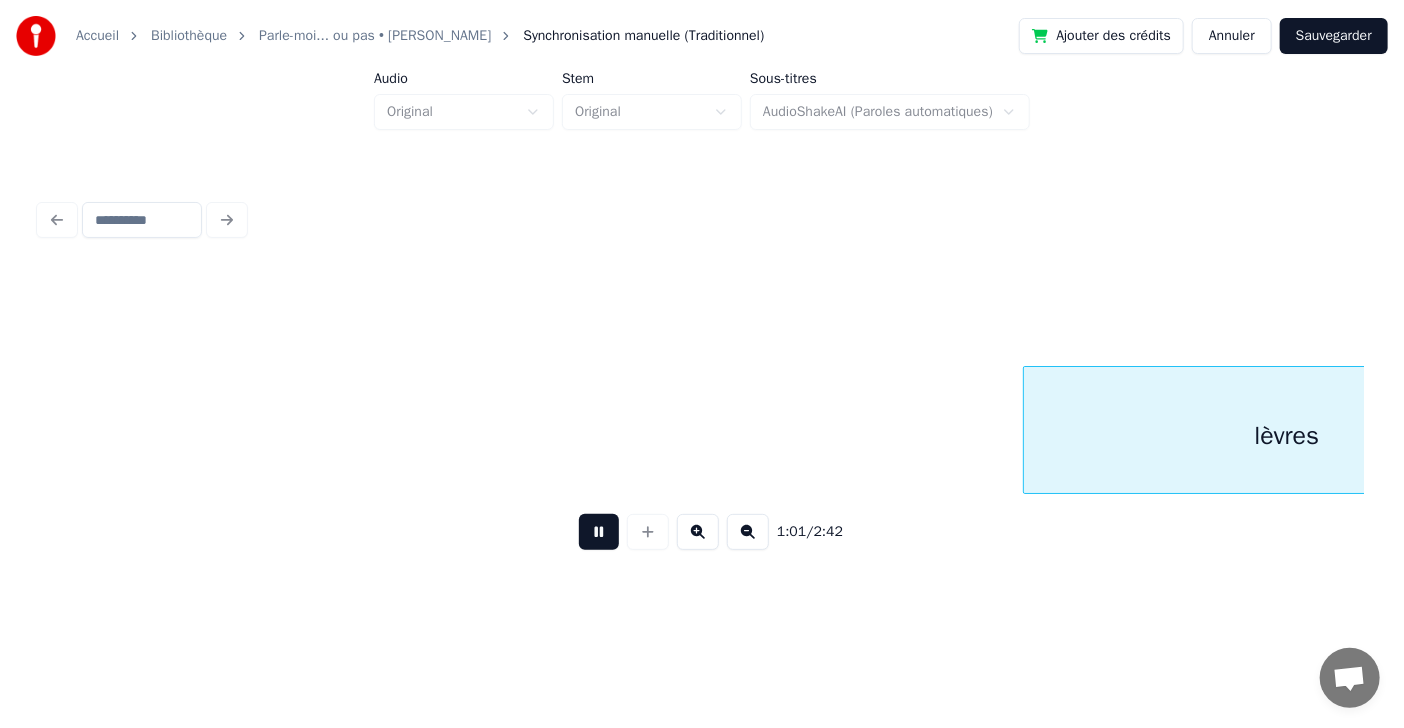 scroll, scrollTop: 0, scrollLeft: 33714, axis: horizontal 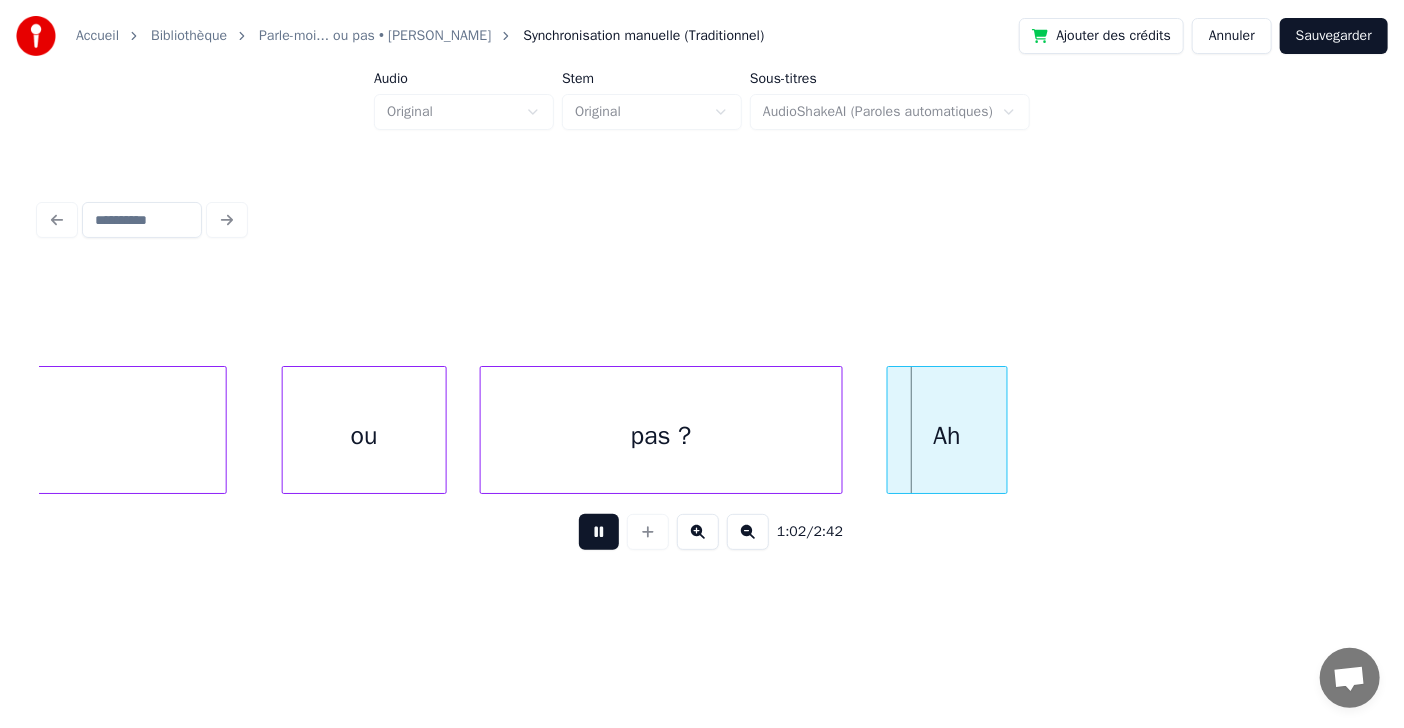 click at bounding box center [599, 532] 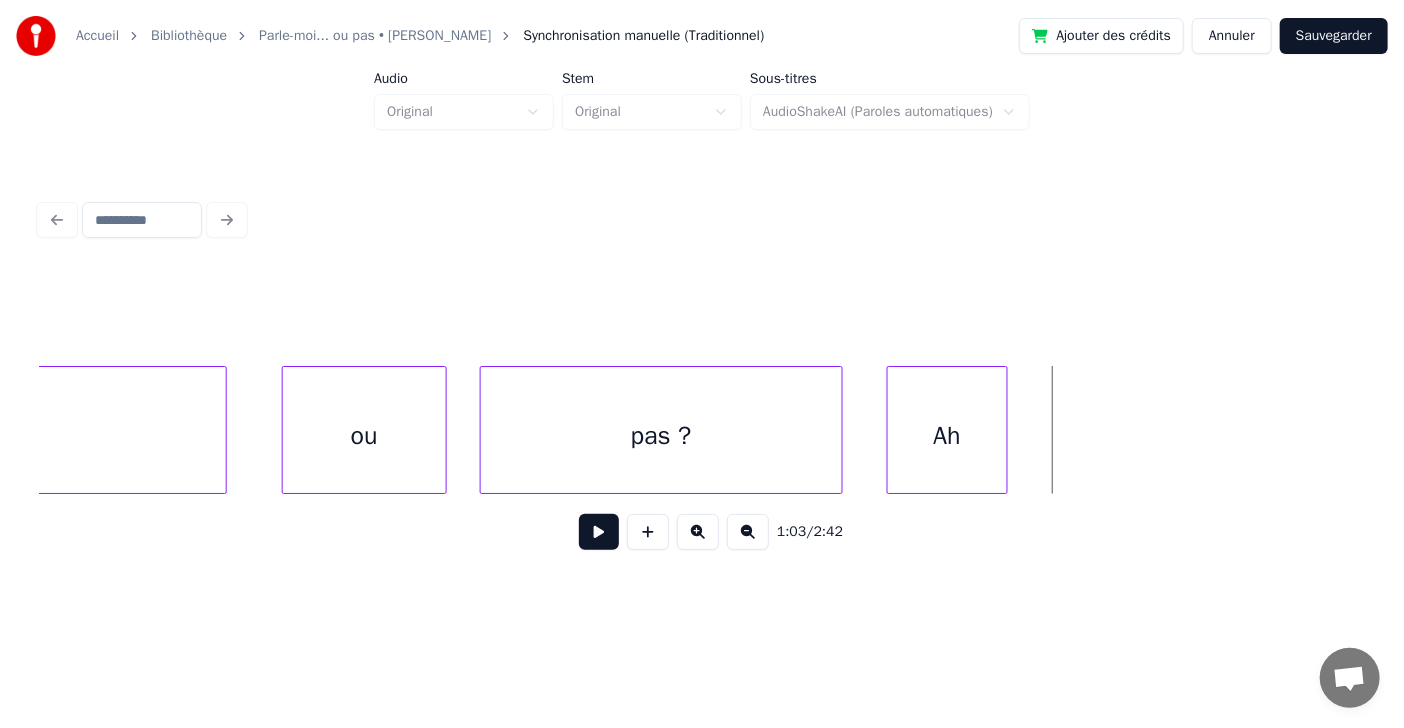 click at bounding box center [599, 532] 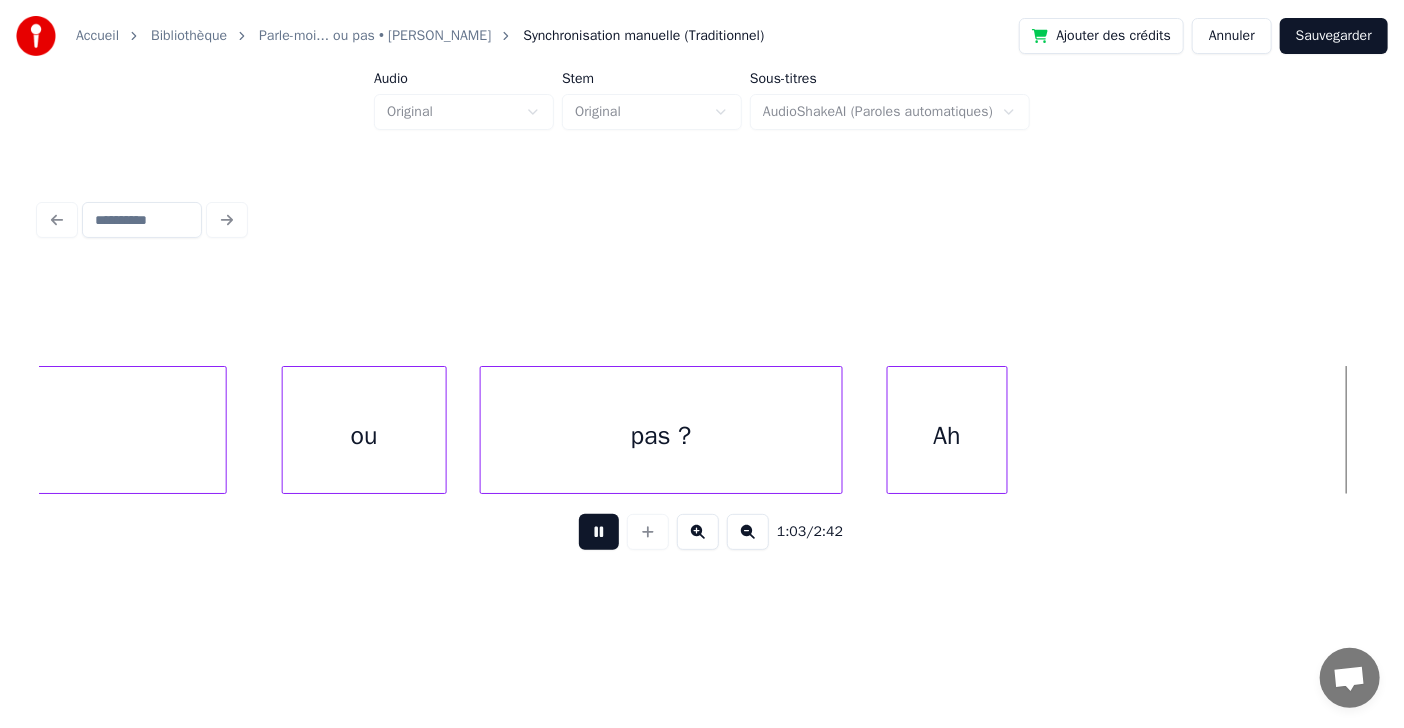 scroll, scrollTop: 0, scrollLeft: 35044, axis: horizontal 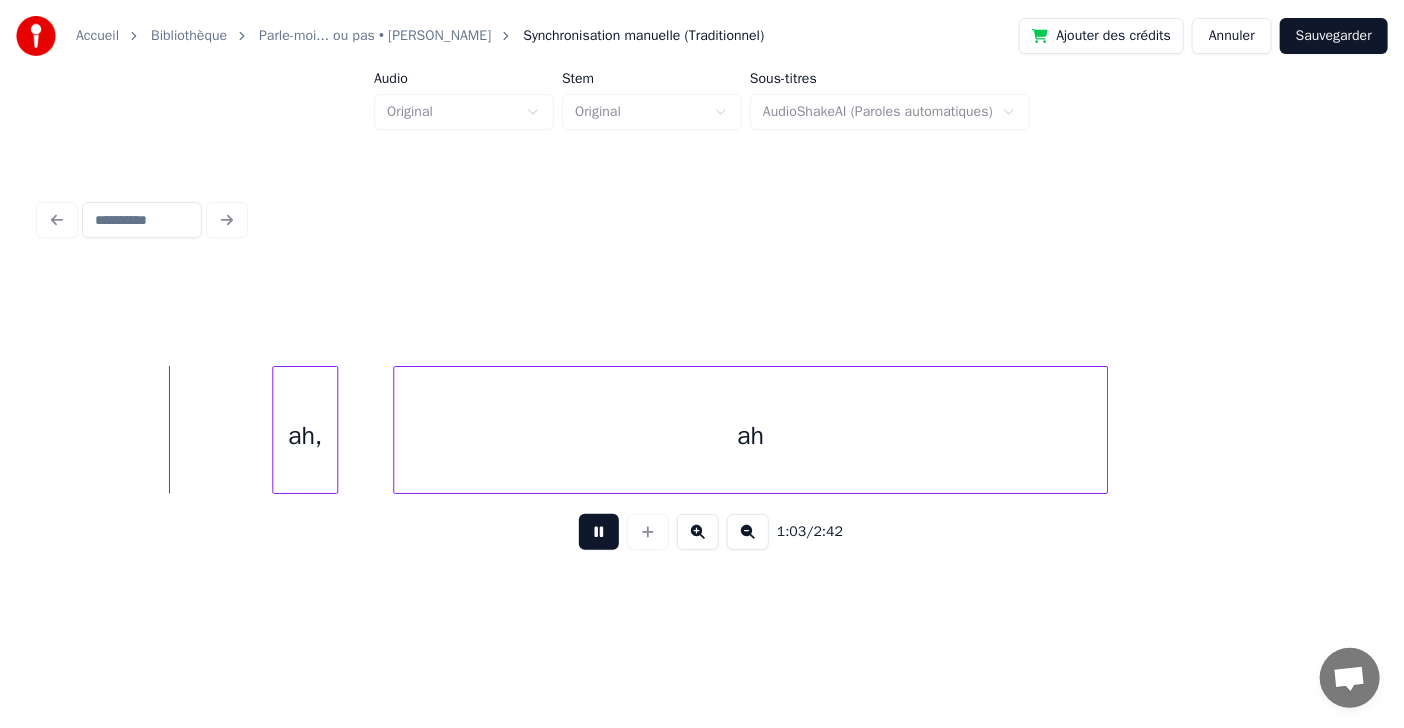 click at bounding box center [599, 532] 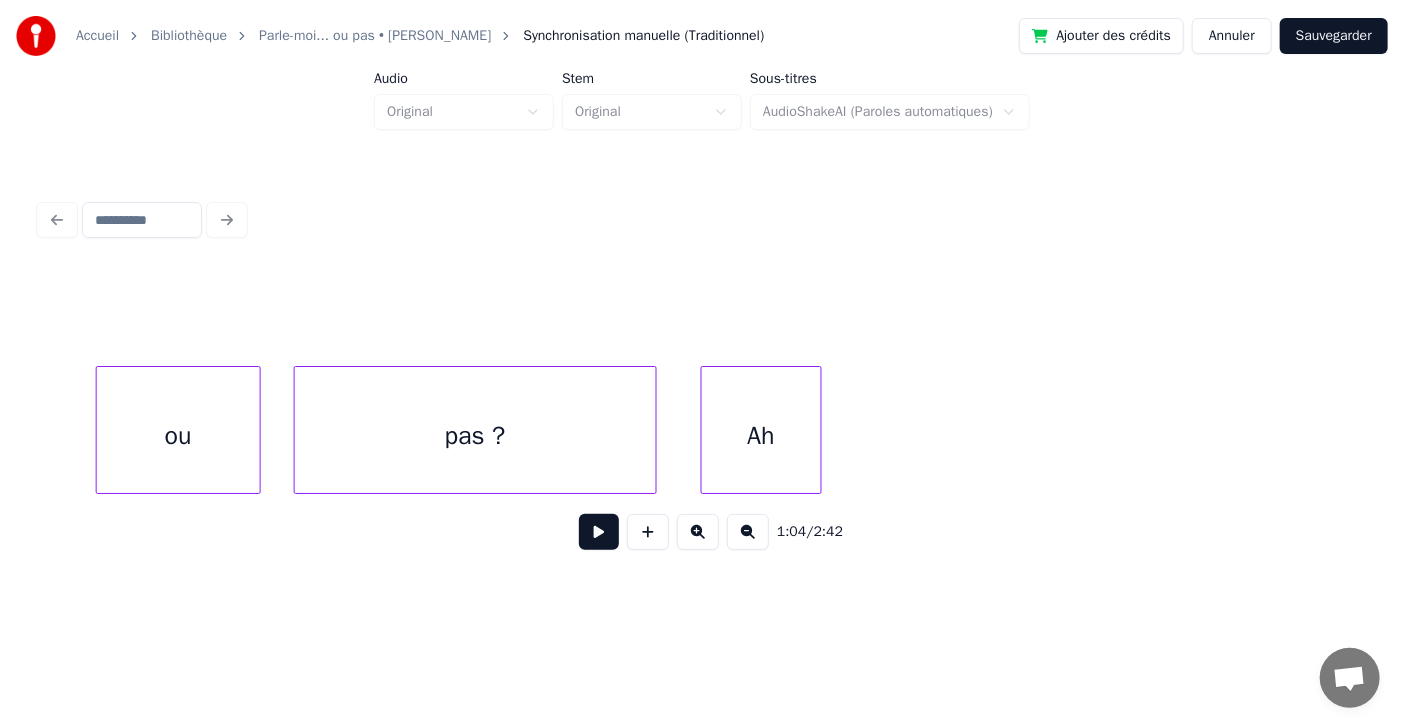 scroll, scrollTop: 0, scrollLeft: 33900, axis: horizontal 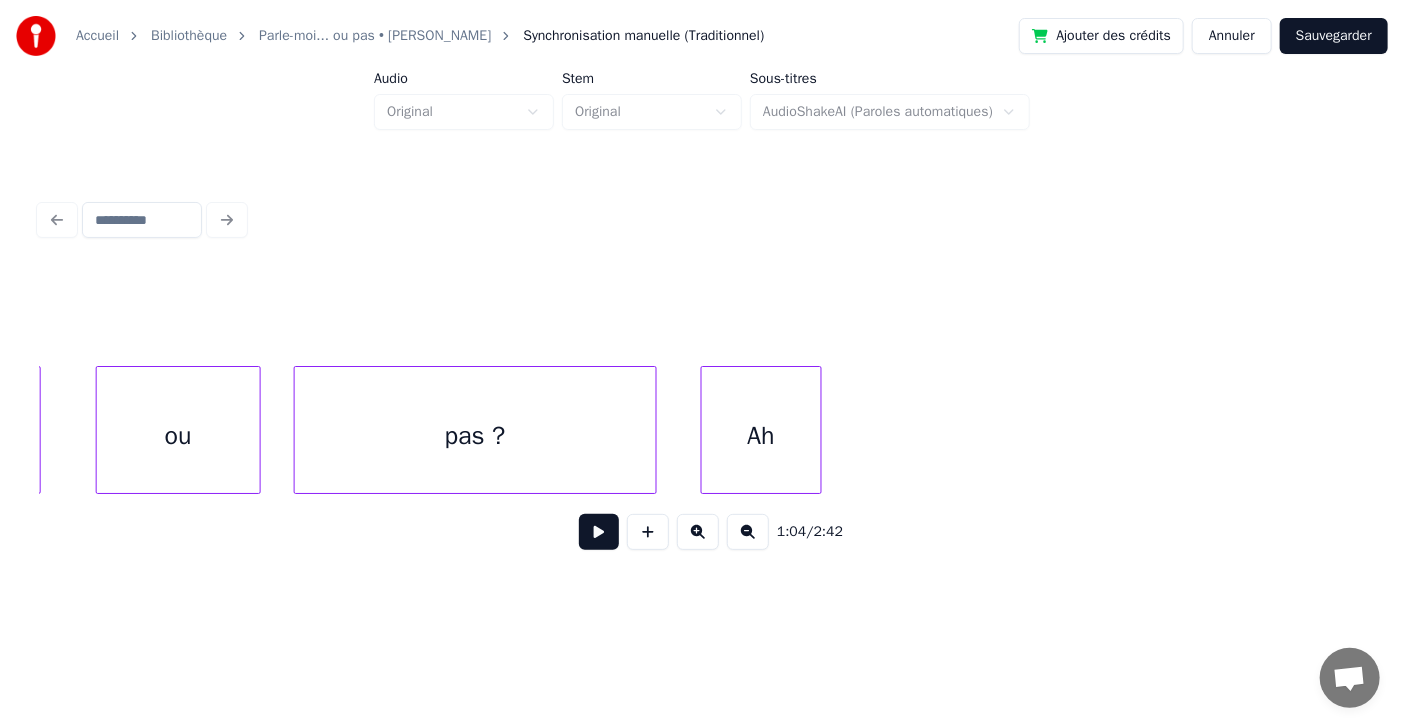 drag, startPoint x: 78, startPoint y: 428, endPoint x: 174, endPoint y: 460, distance: 101.19289 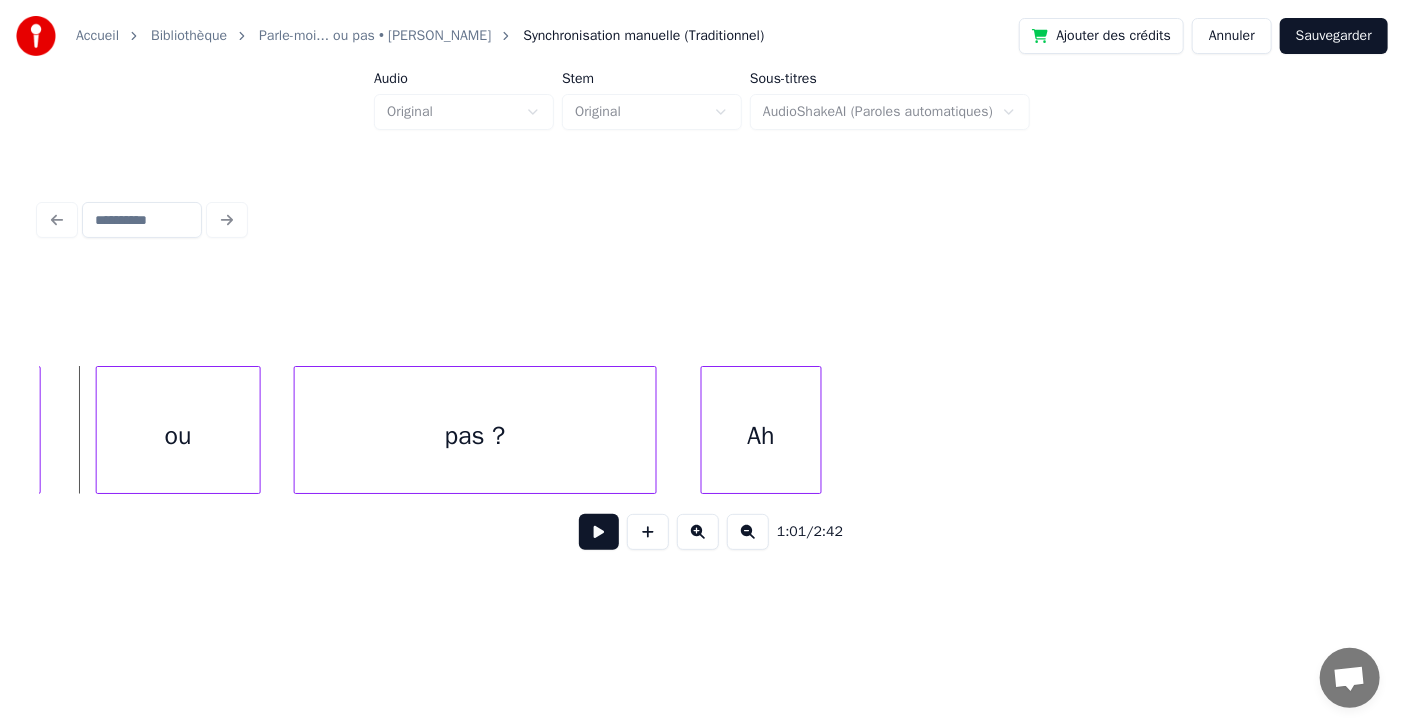 click at bounding box center (599, 532) 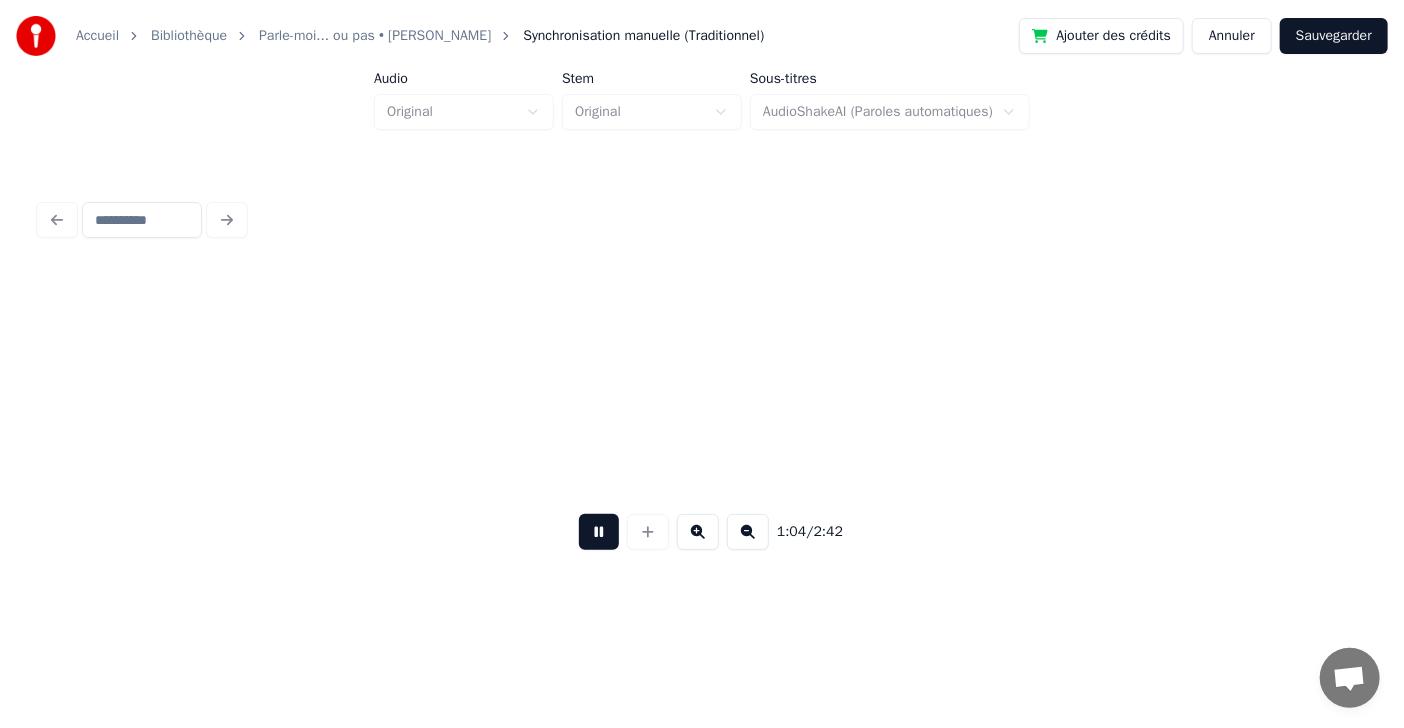 scroll, scrollTop: 0, scrollLeft: 35235, axis: horizontal 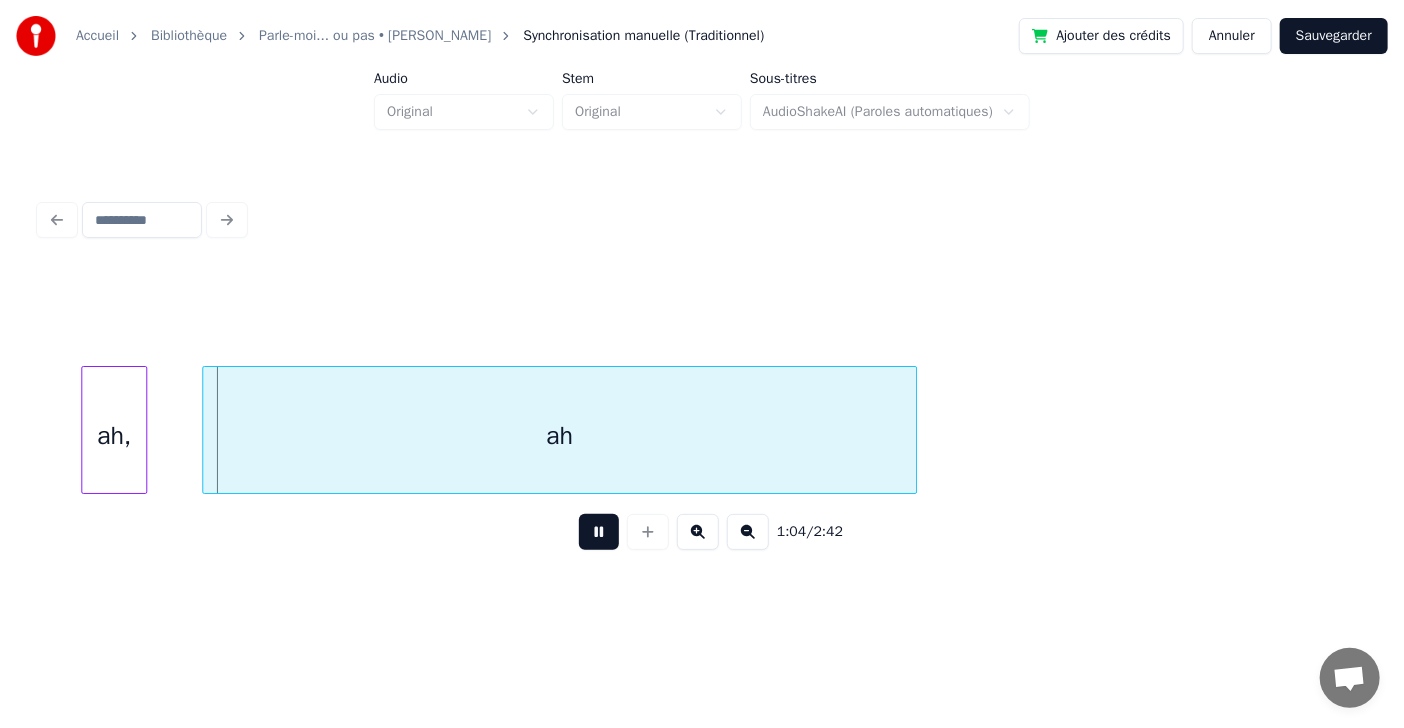 click at bounding box center (599, 532) 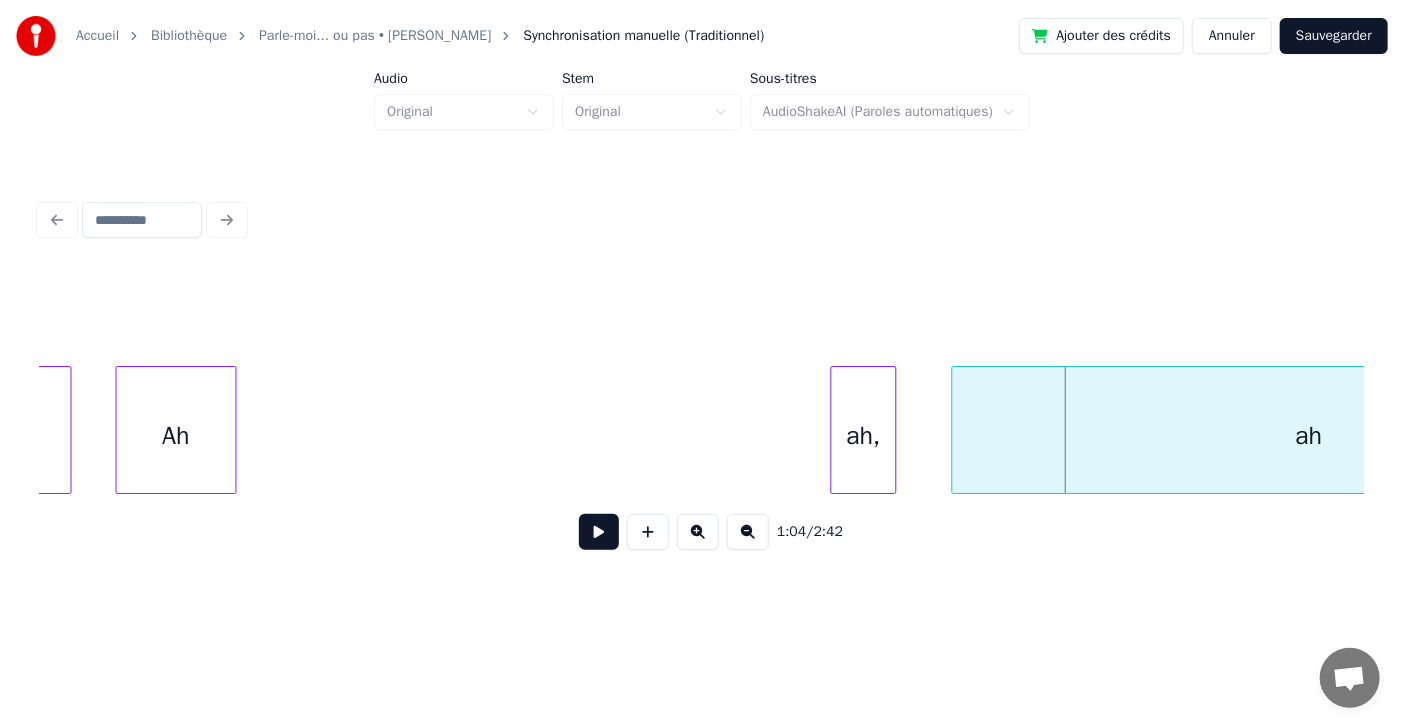 scroll, scrollTop: 0, scrollLeft: 34406, axis: horizontal 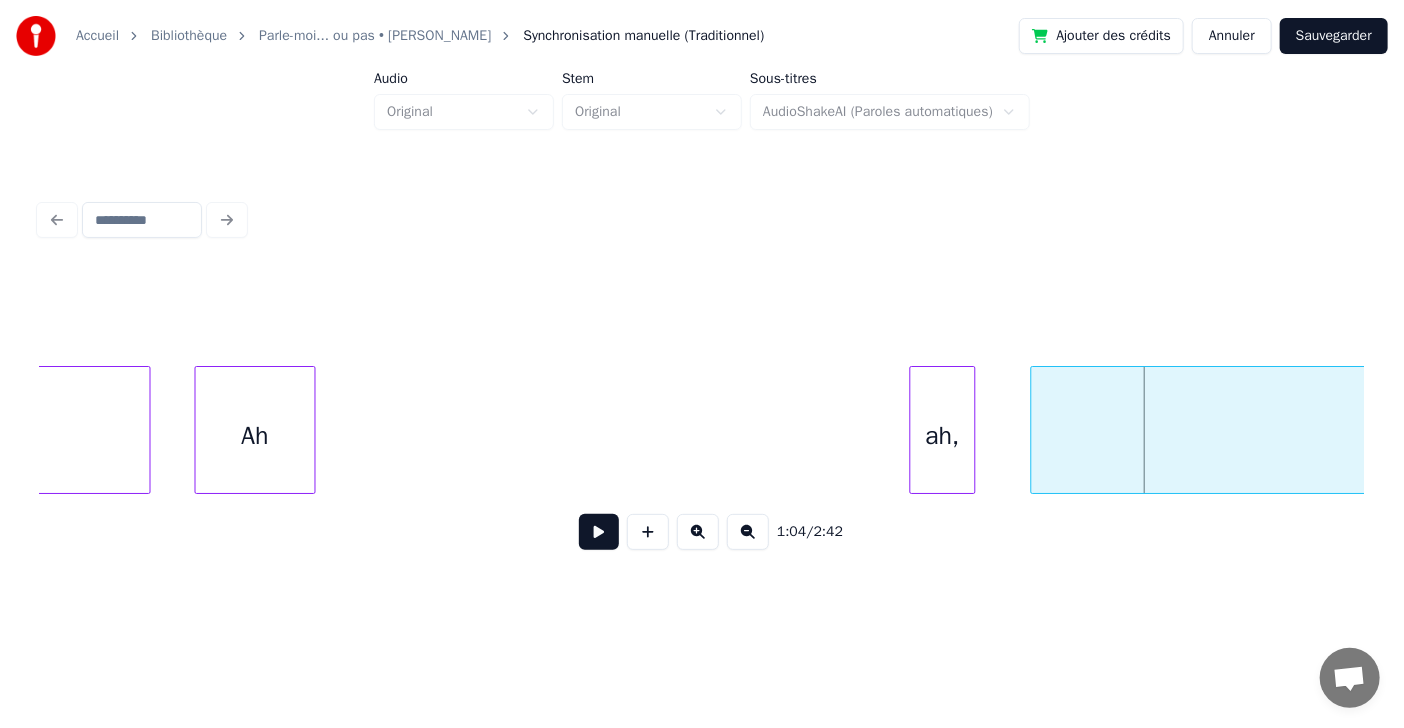 click on "Ah" at bounding box center [255, 435] 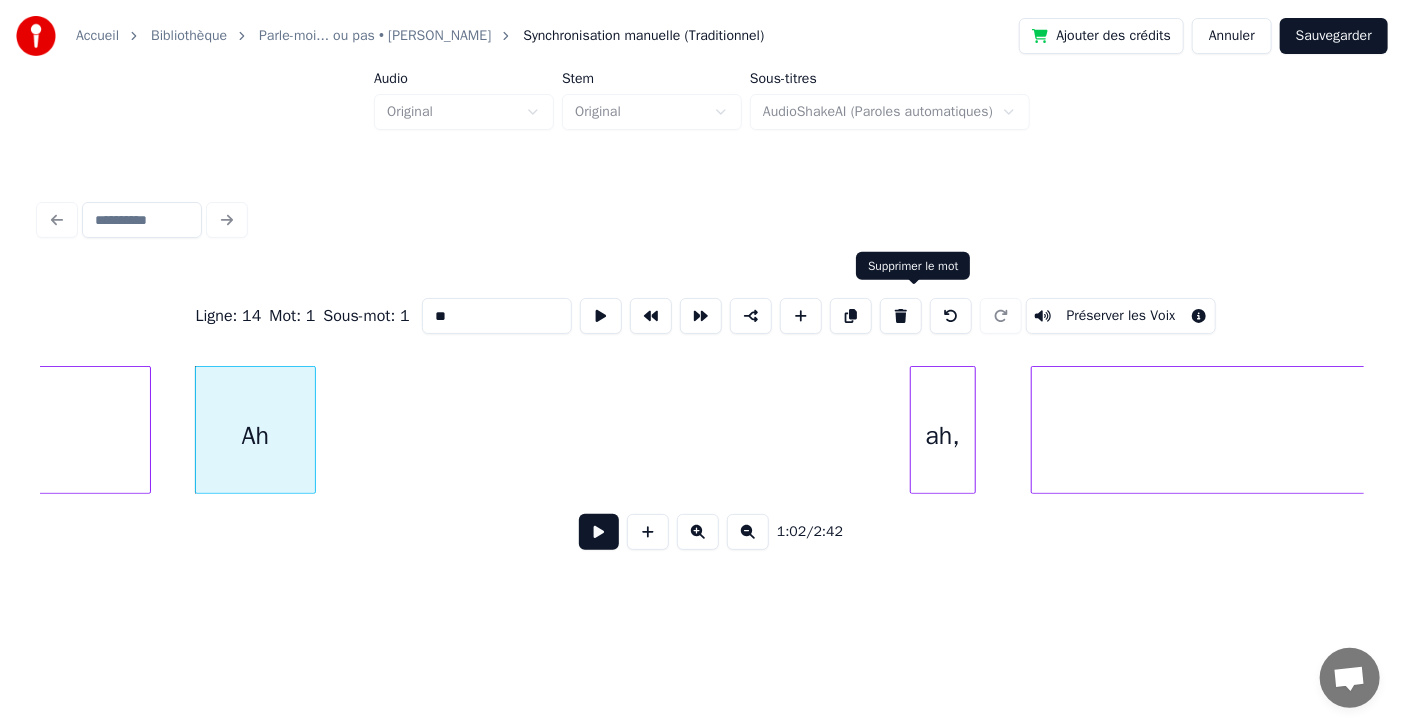 click at bounding box center [901, 316] 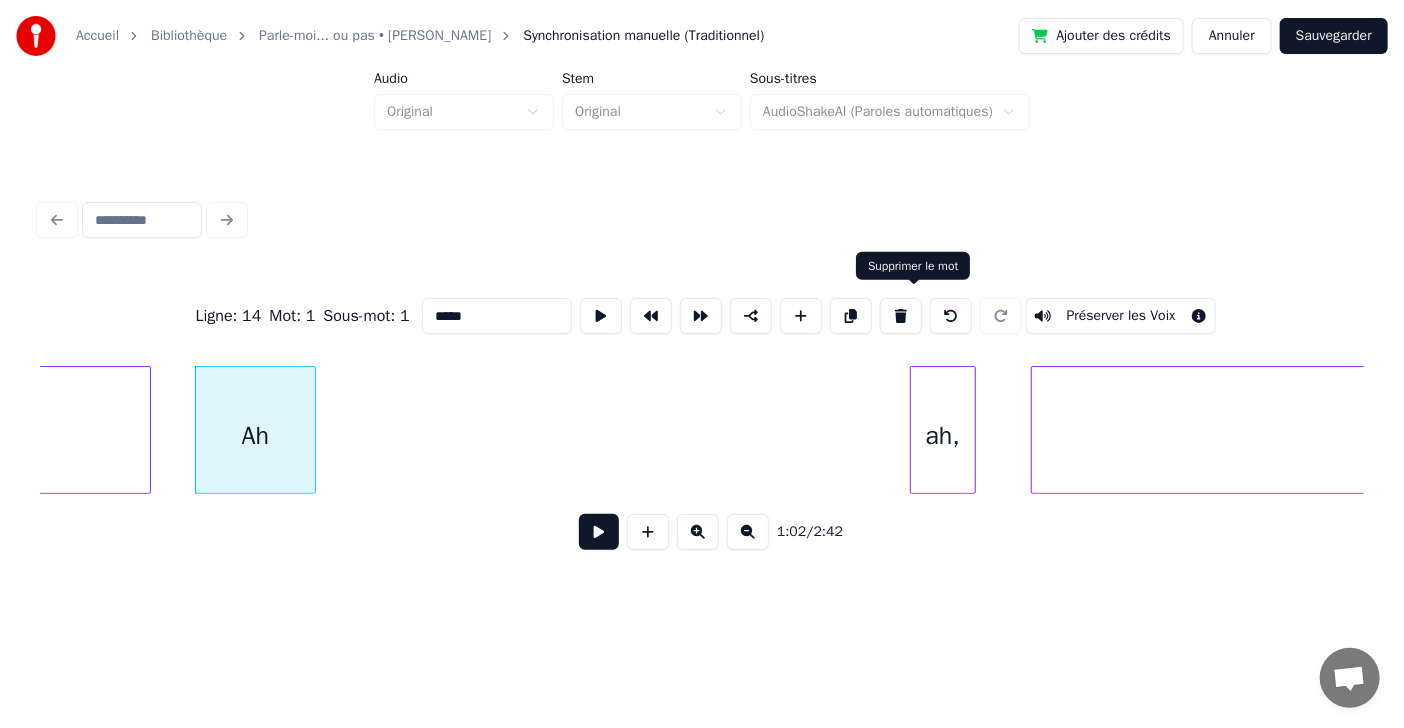 scroll, scrollTop: 0, scrollLeft: 34154, axis: horizontal 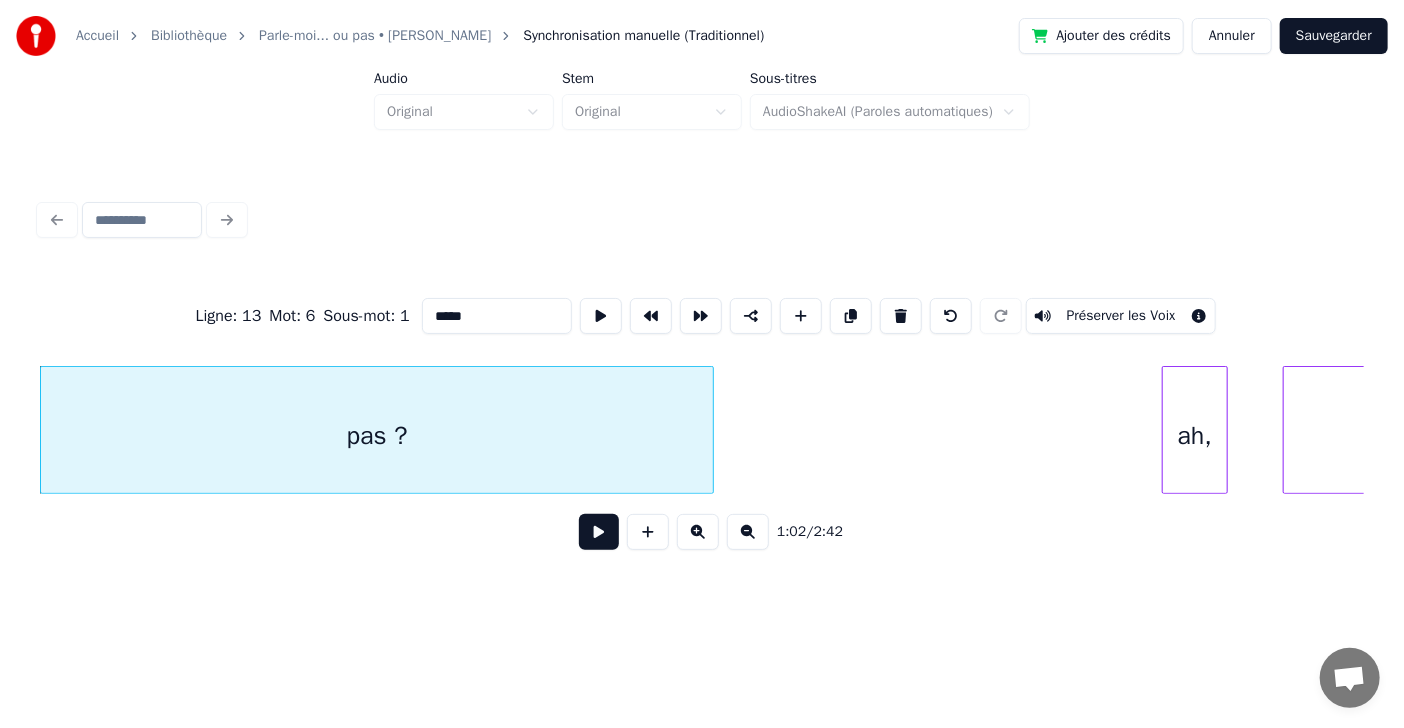click at bounding box center [710, 430] 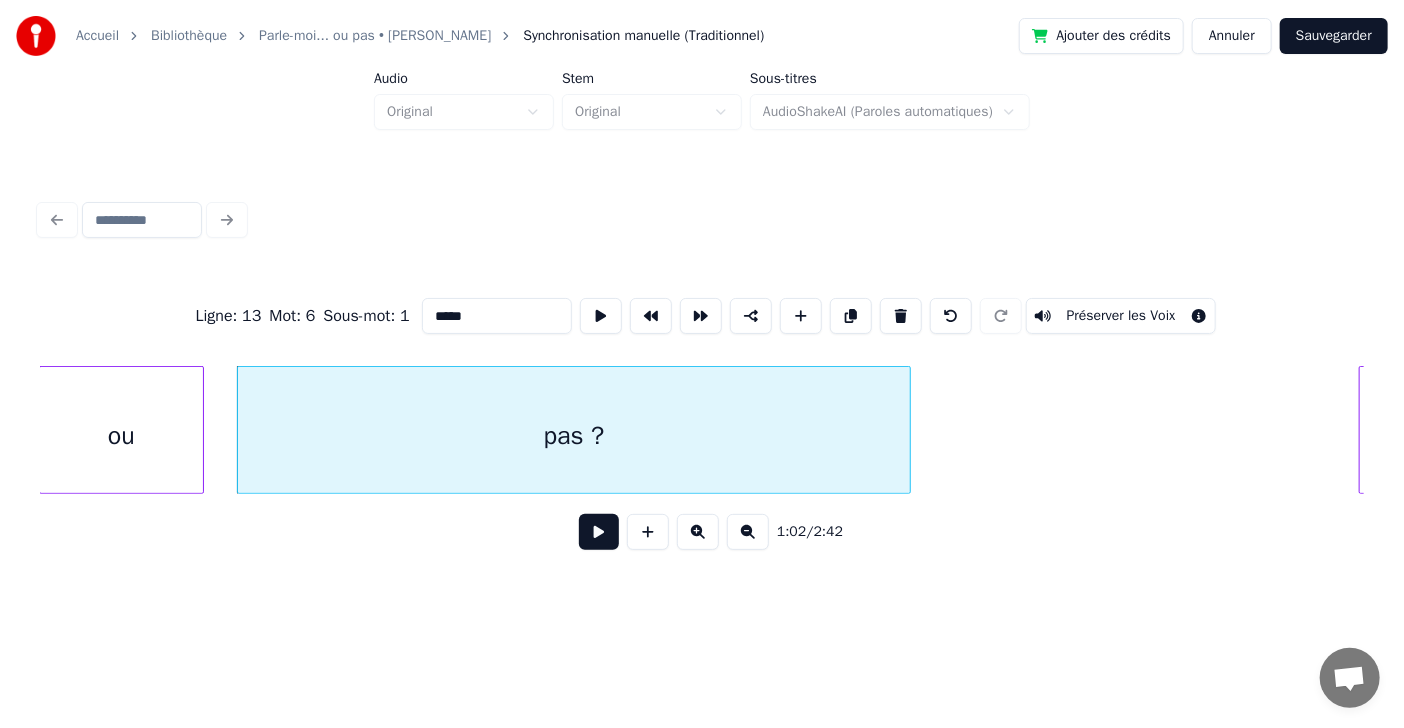 scroll, scrollTop: 0, scrollLeft: 33878, axis: horizontal 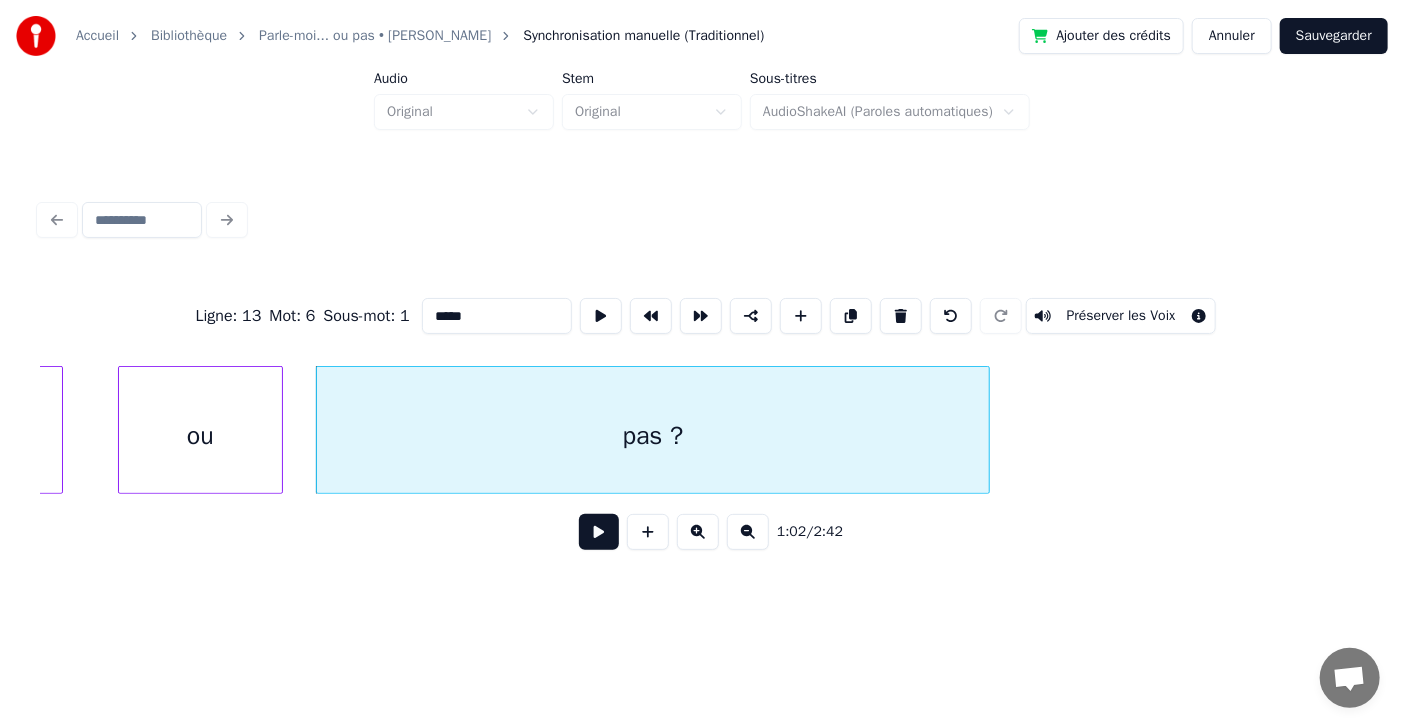 click on "pas ? ou lèvres" at bounding box center [10859, 430] 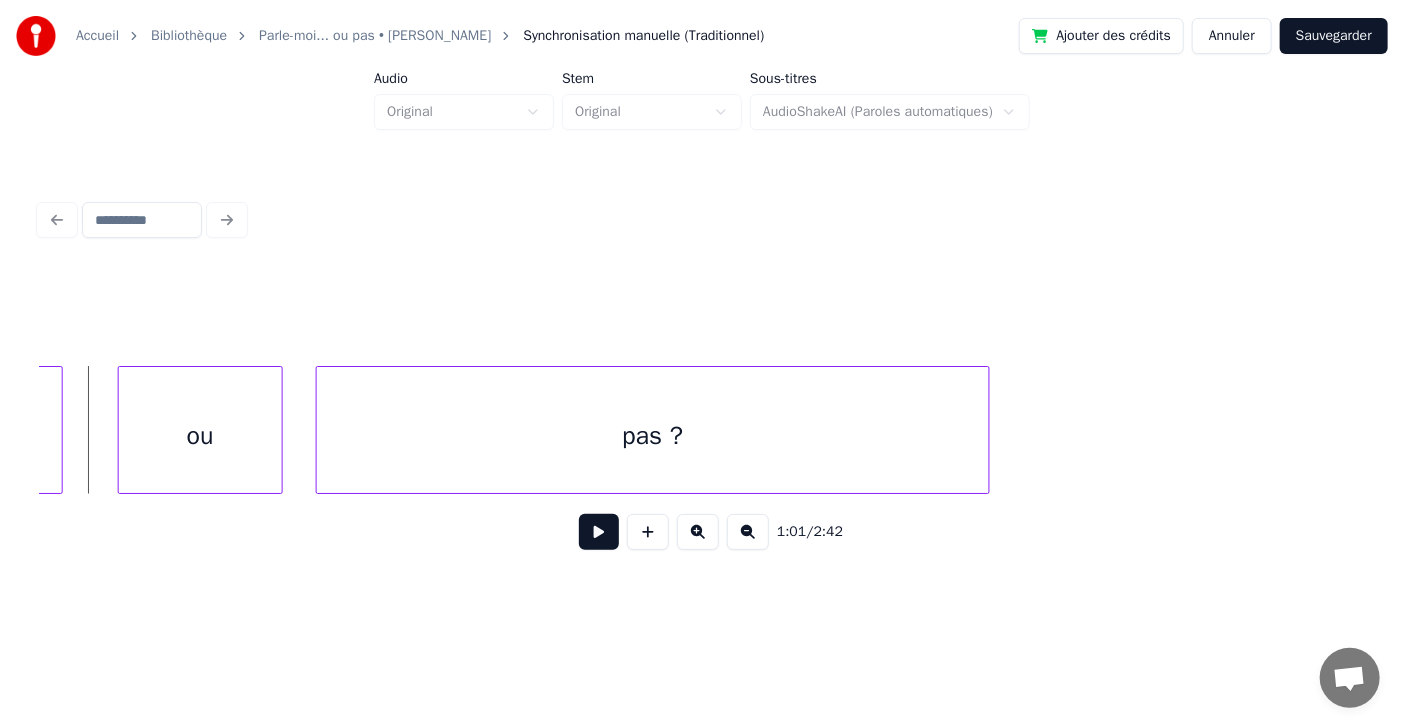 click at bounding box center [599, 532] 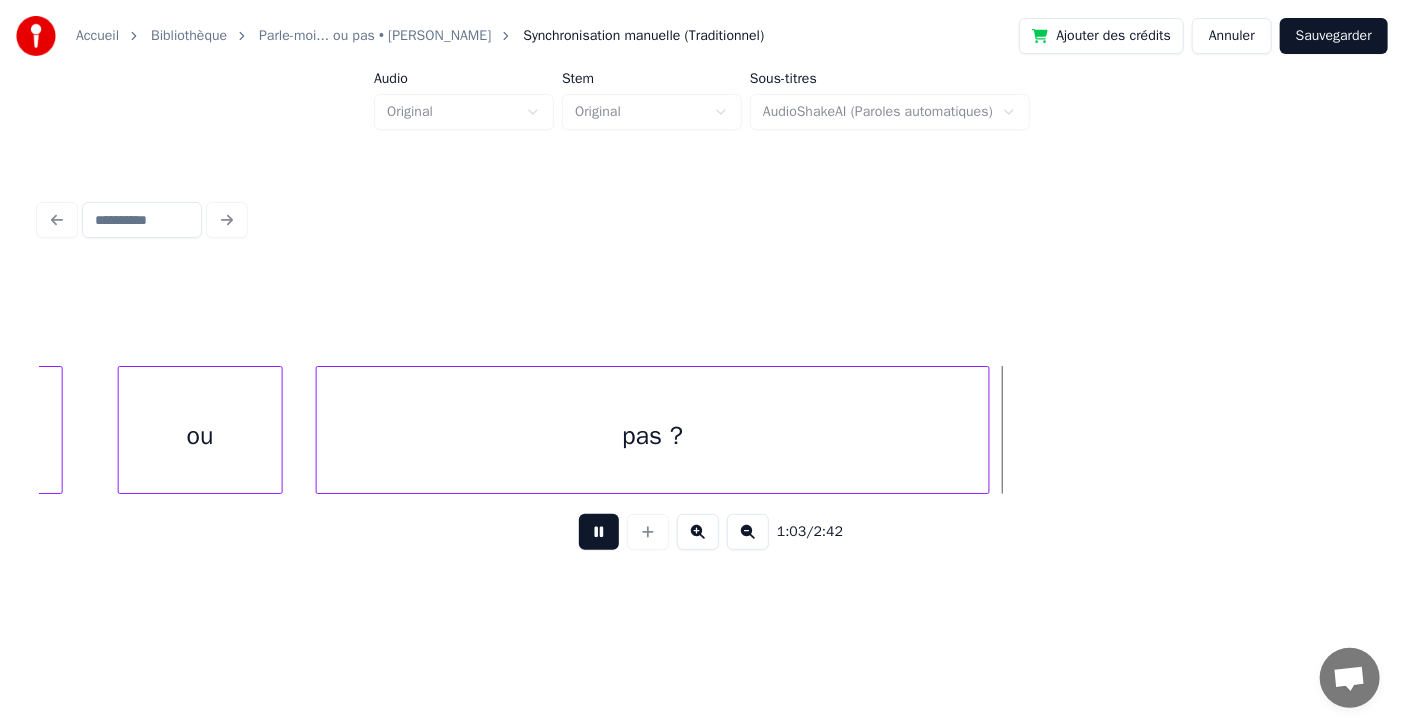 click at bounding box center [599, 532] 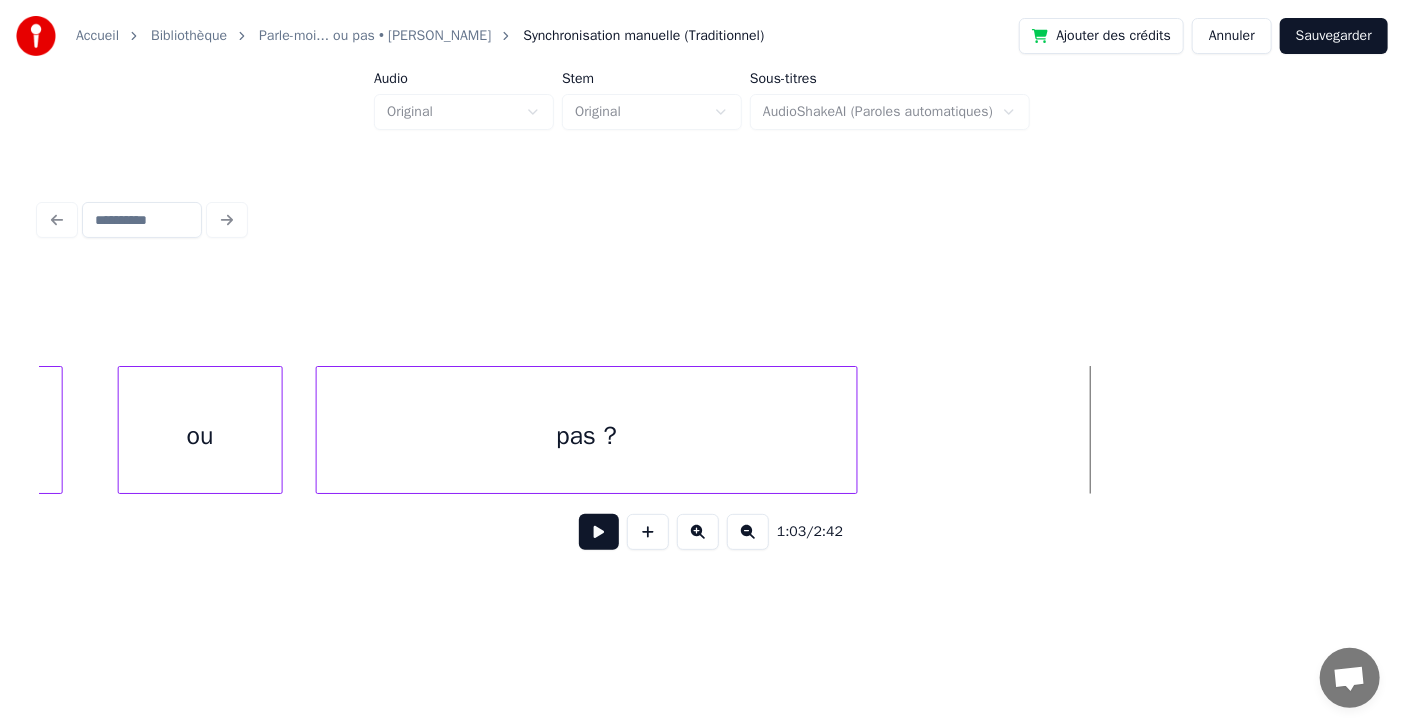 click at bounding box center [854, 430] 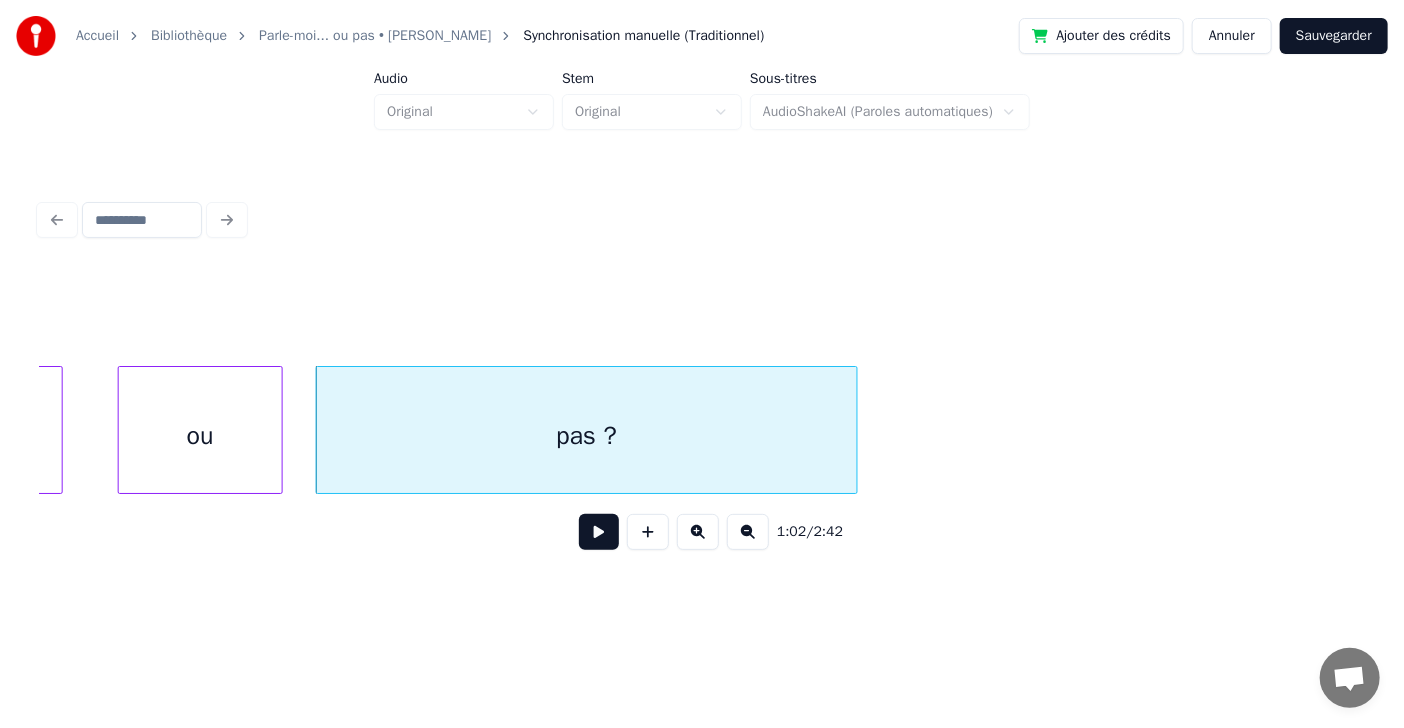 click at bounding box center [599, 532] 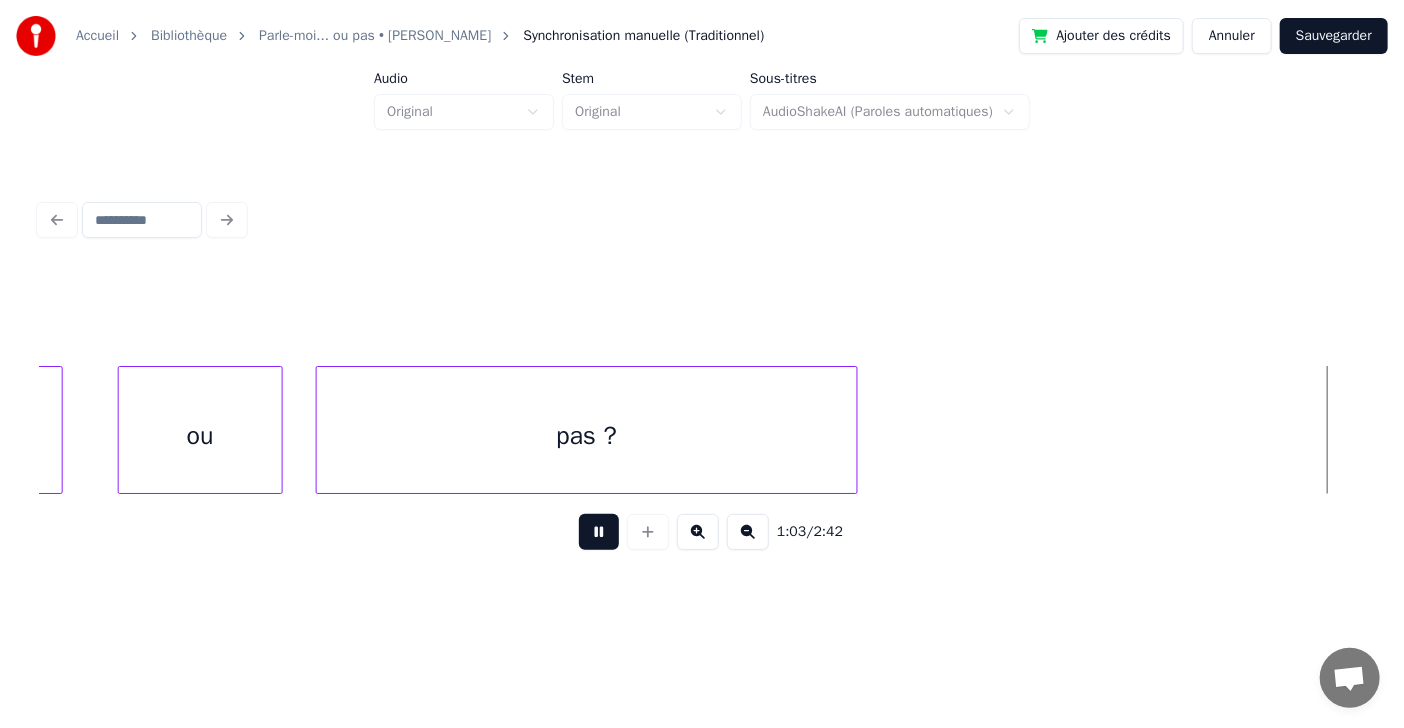 scroll, scrollTop: 0, scrollLeft: 35206, axis: horizontal 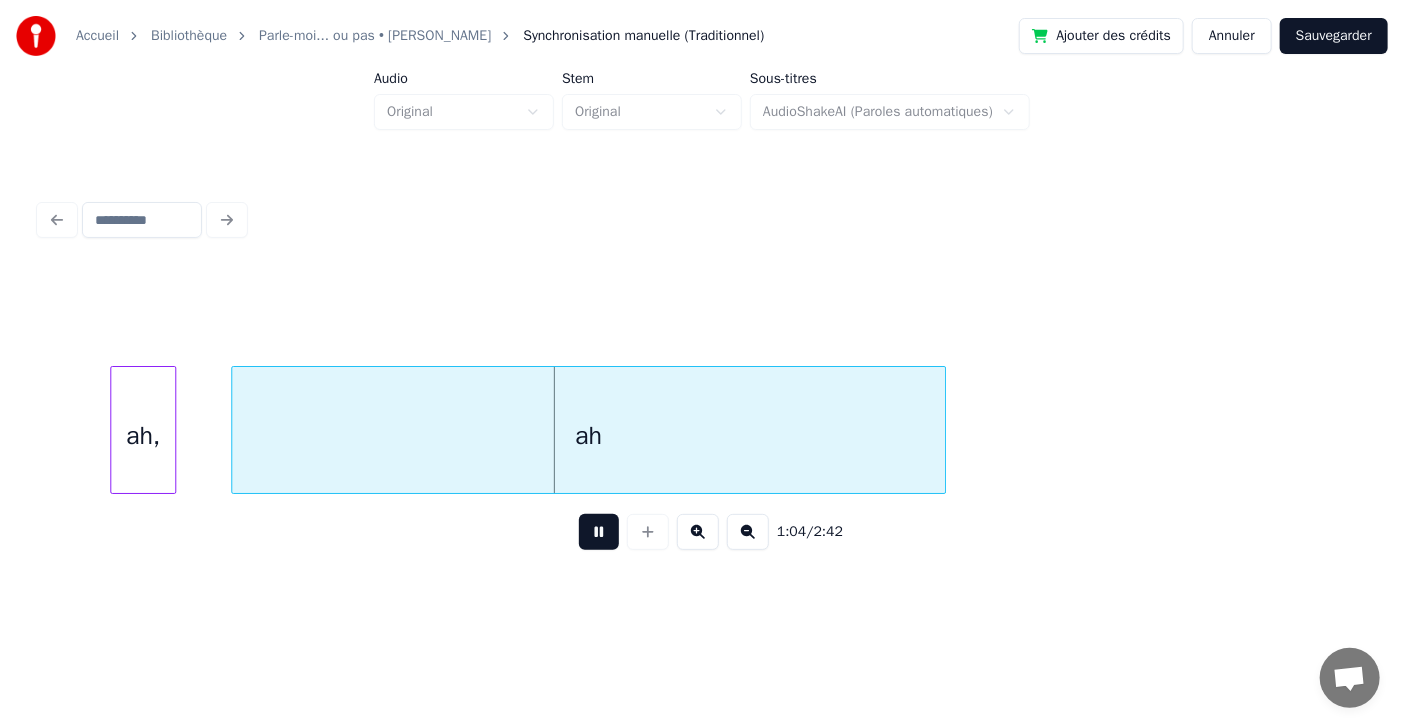 click at bounding box center [599, 532] 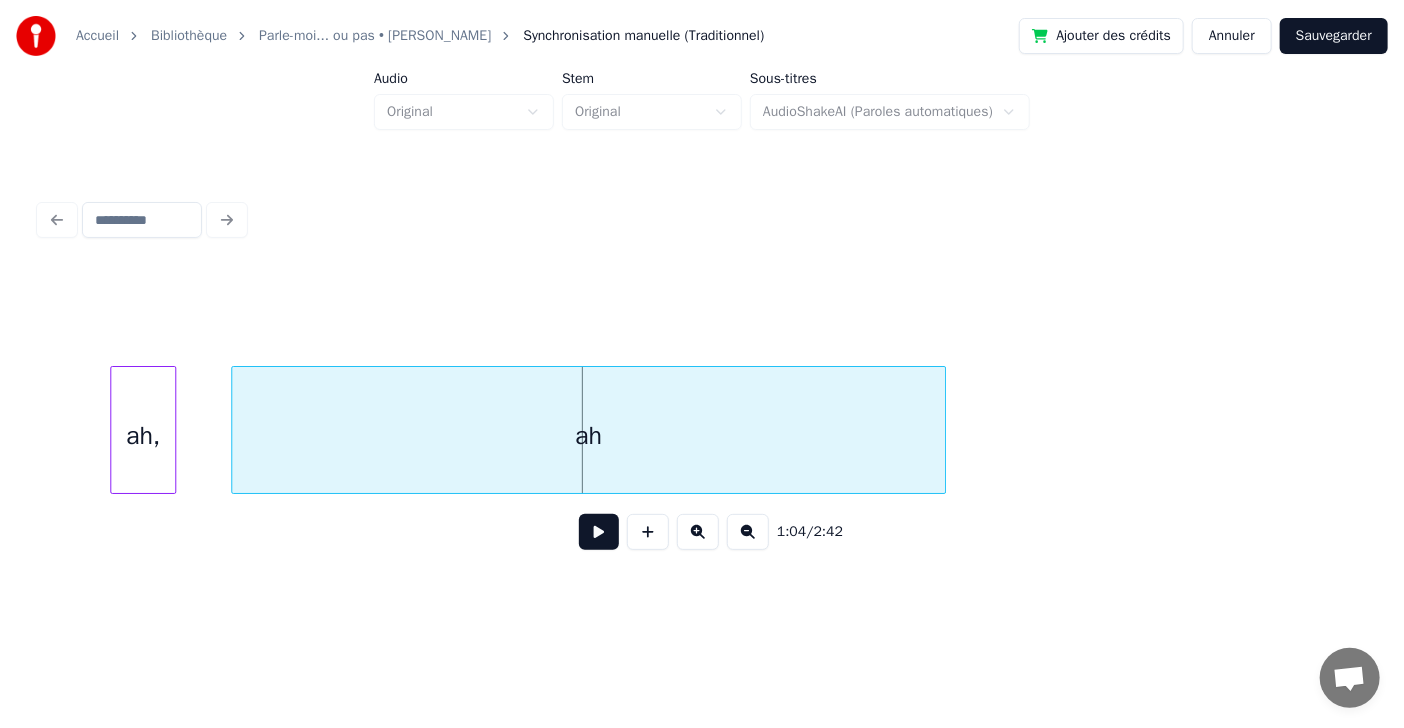 click on "ah," at bounding box center (143, 435) 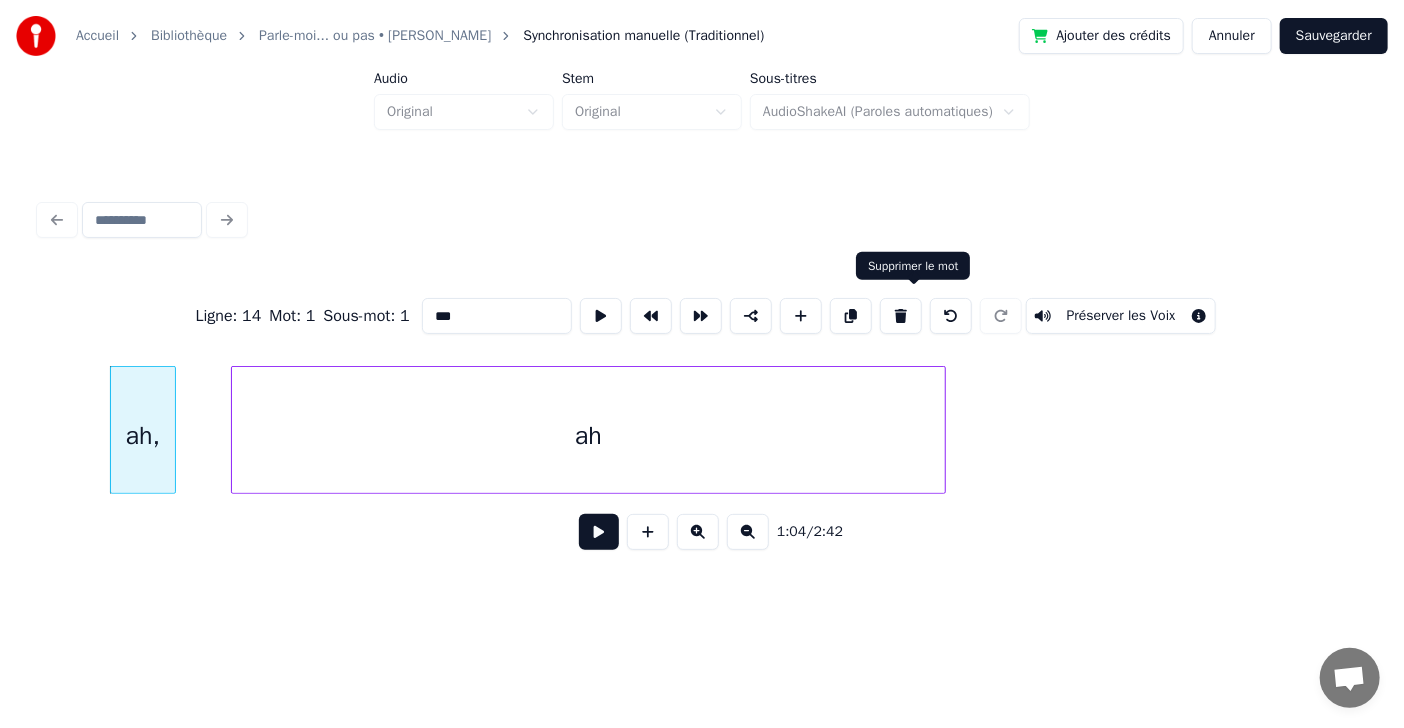 click at bounding box center [901, 316] 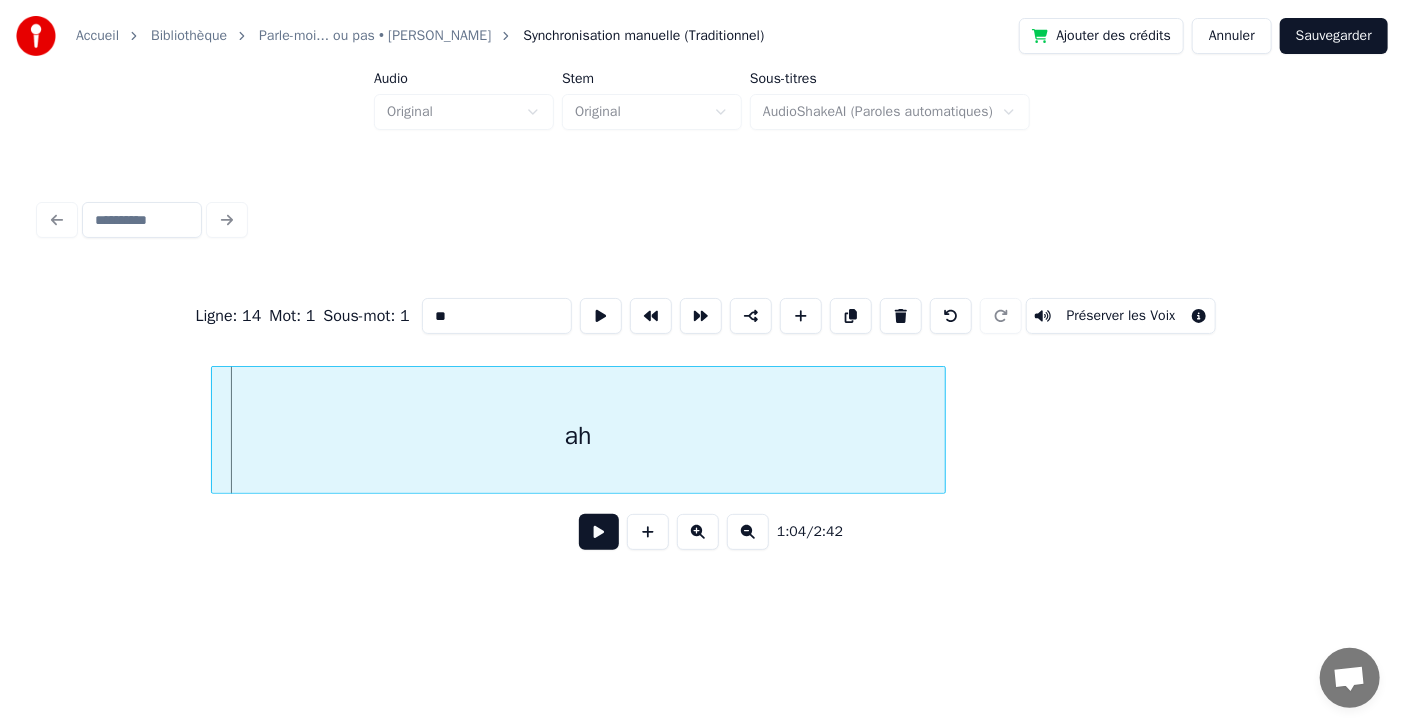 click at bounding box center [215, 430] 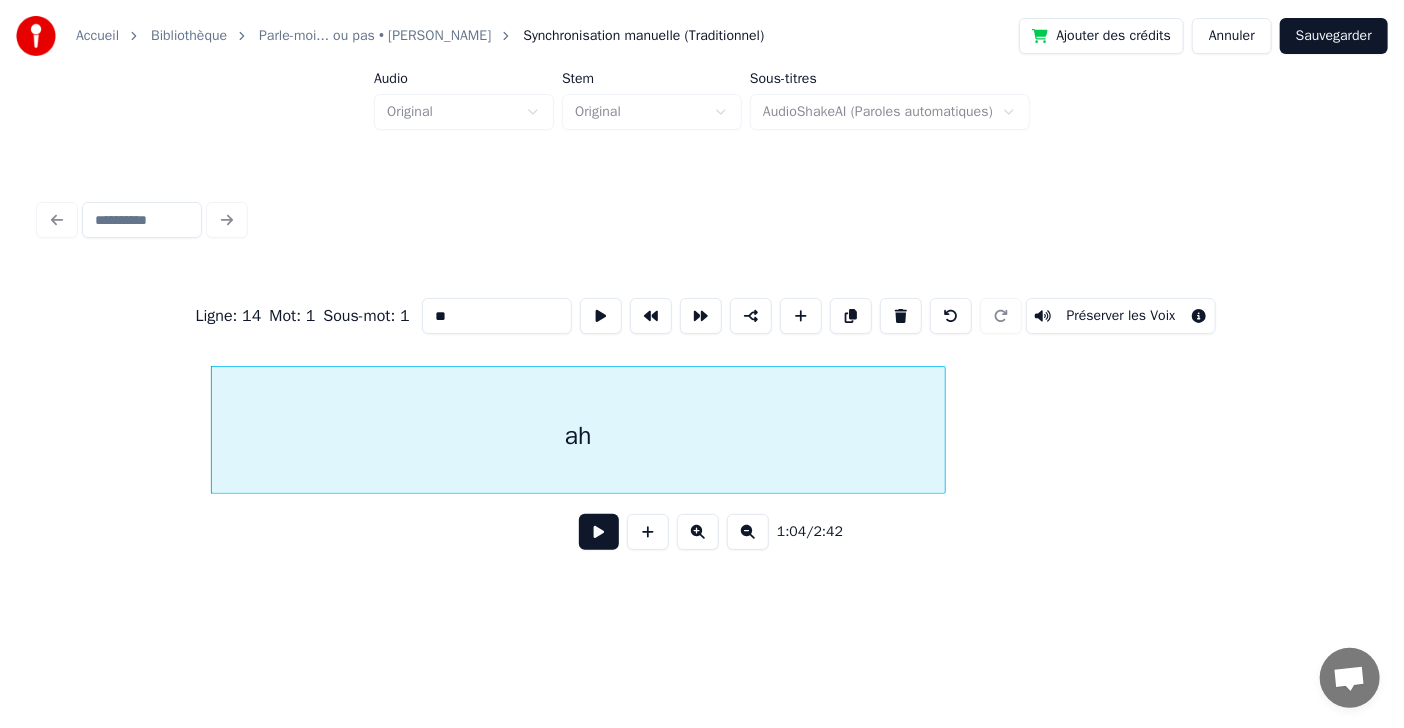 click at bounding box center (599, 532) 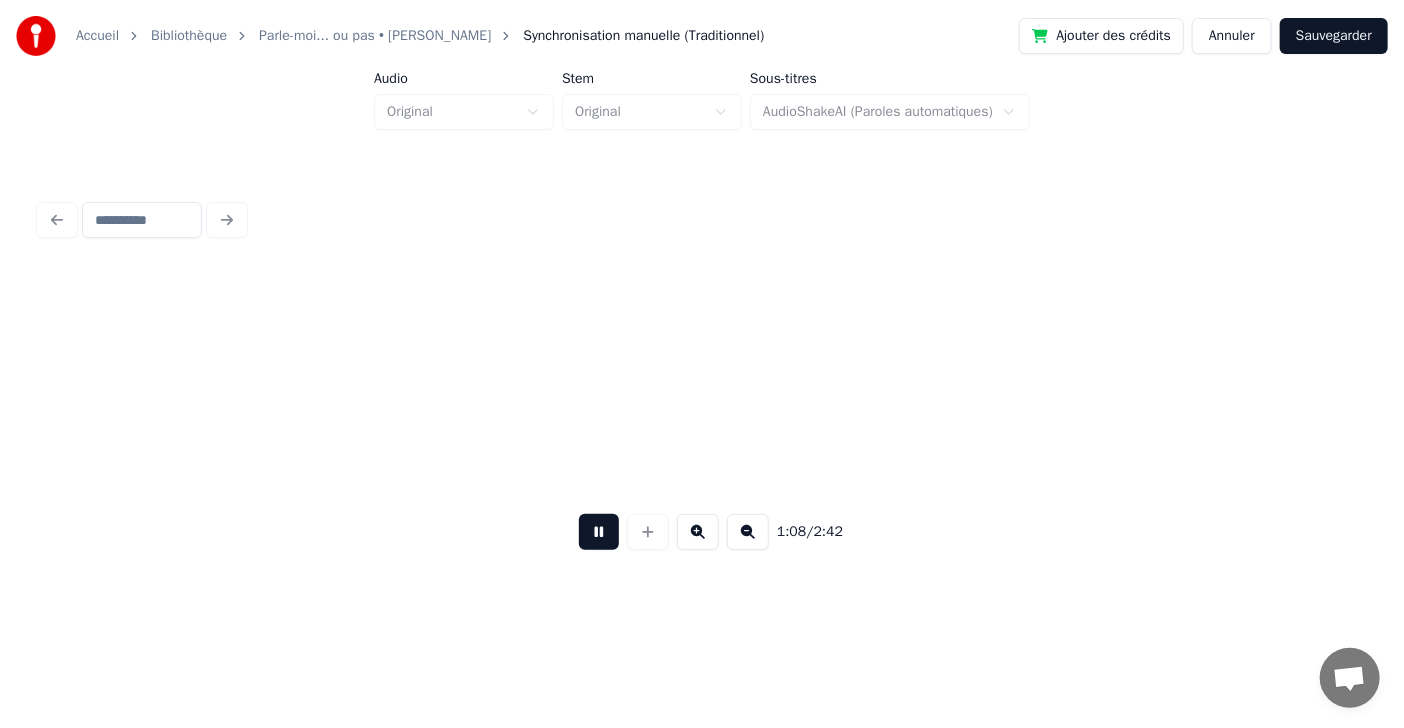 scroll, scrollTop: 0, scrollLeft: 37859, axis: horizontal 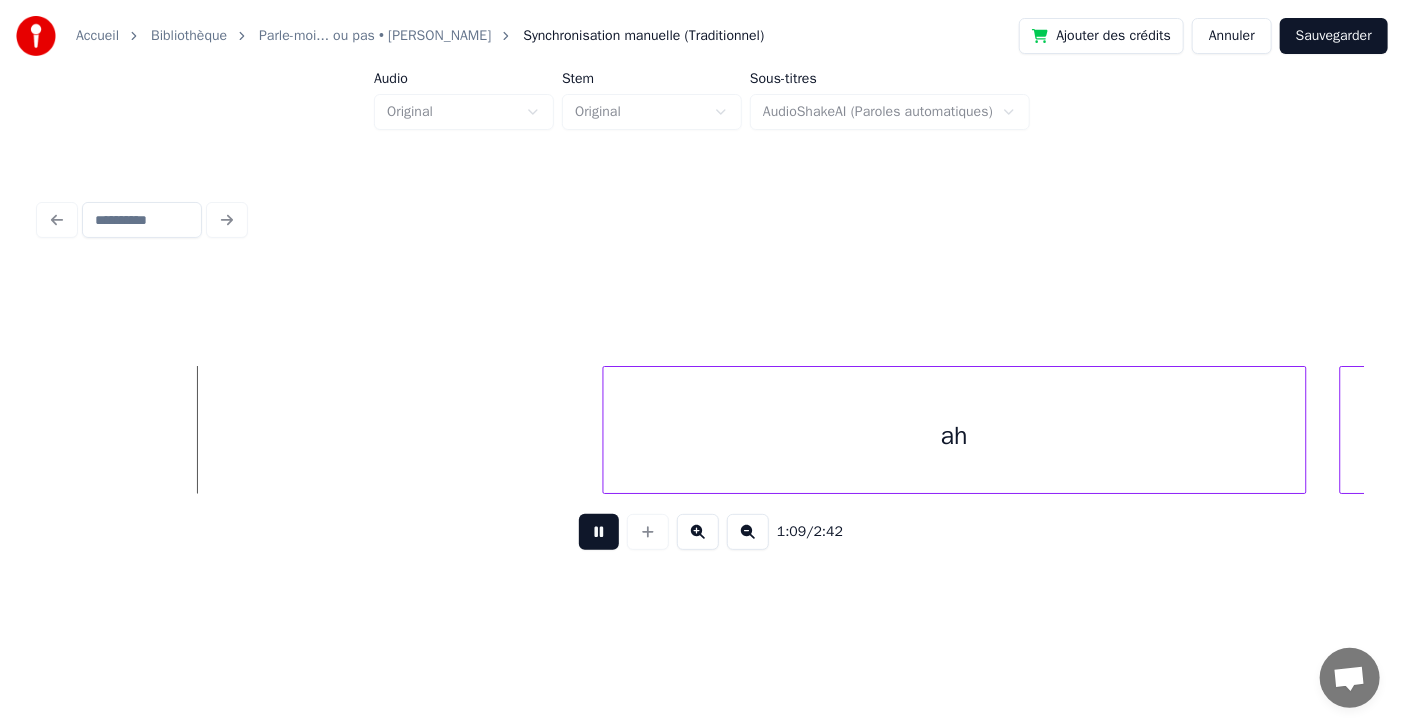 click at bounding box center (599, 532) 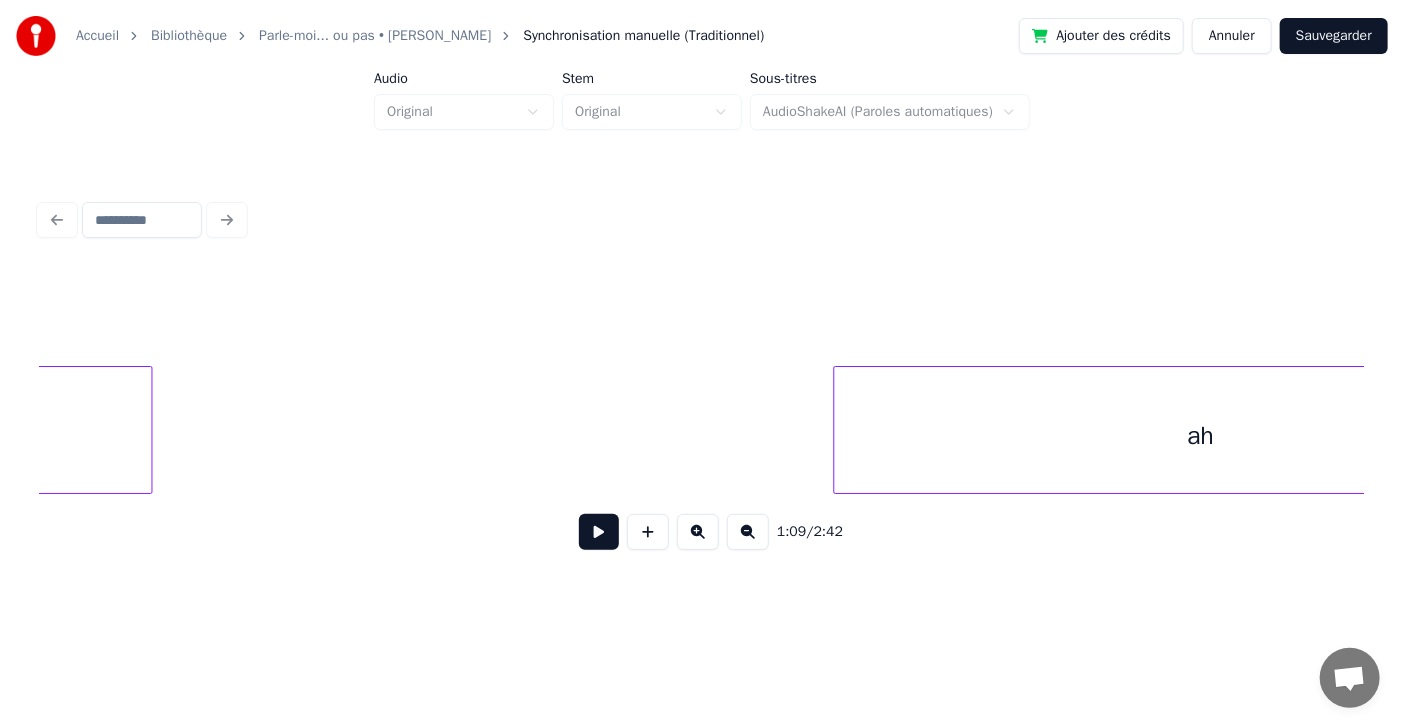 scroll, scrollTop: 0, scrollLeft: 34504, axis: horizontal 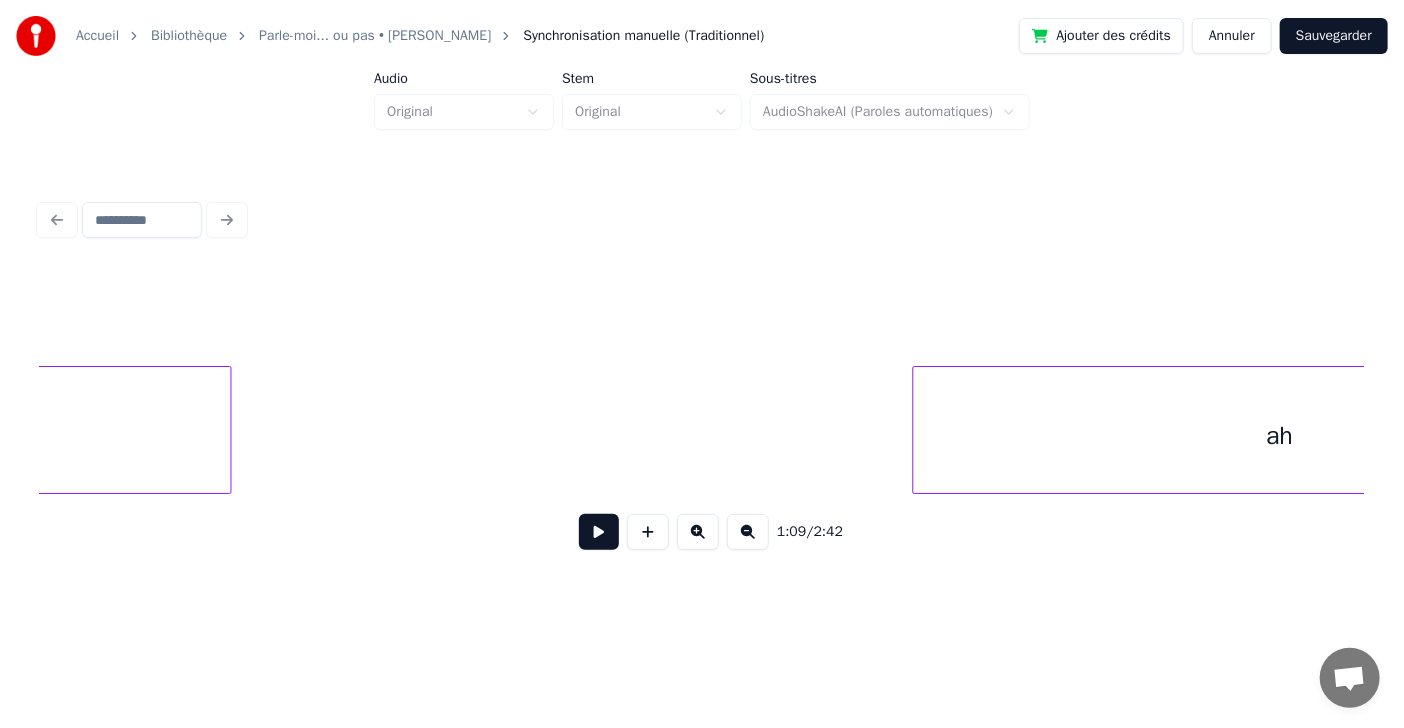 click on "pas ?" at bounding box center [-39, 435] 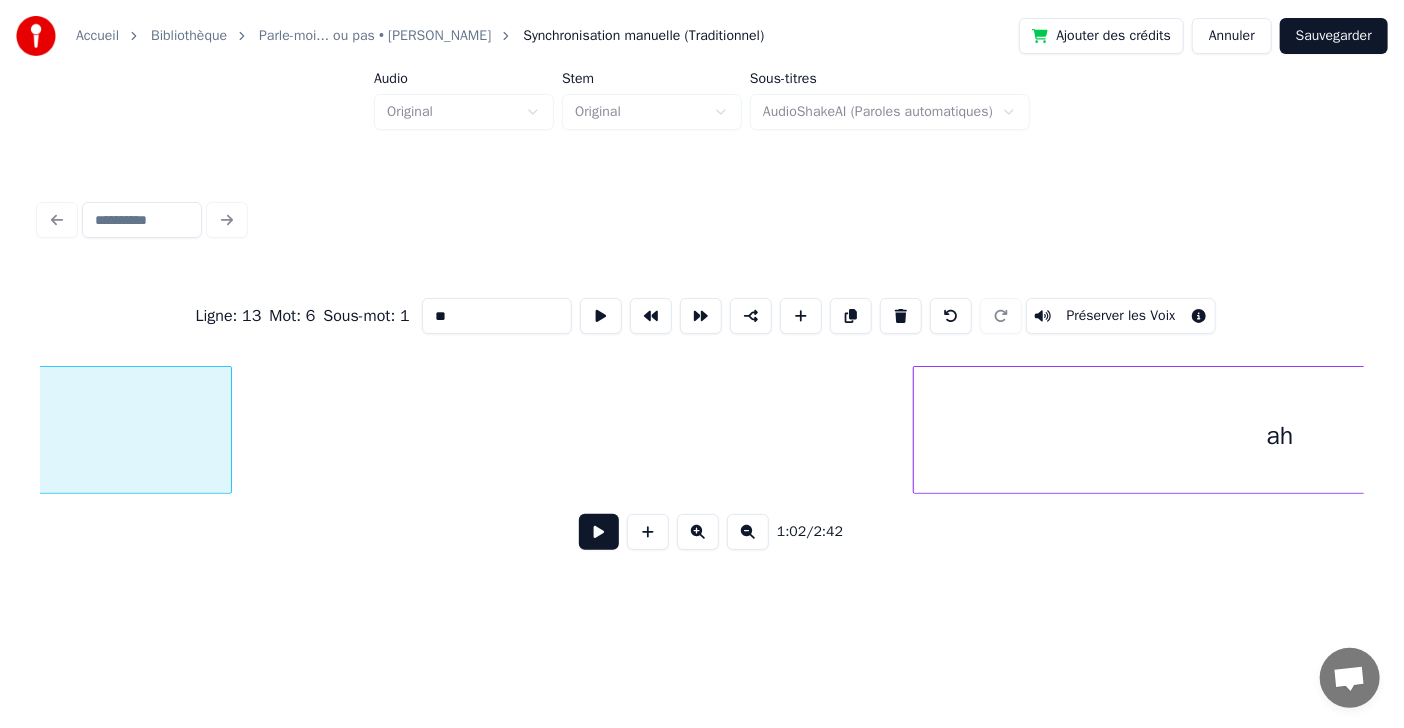 type on "*****" 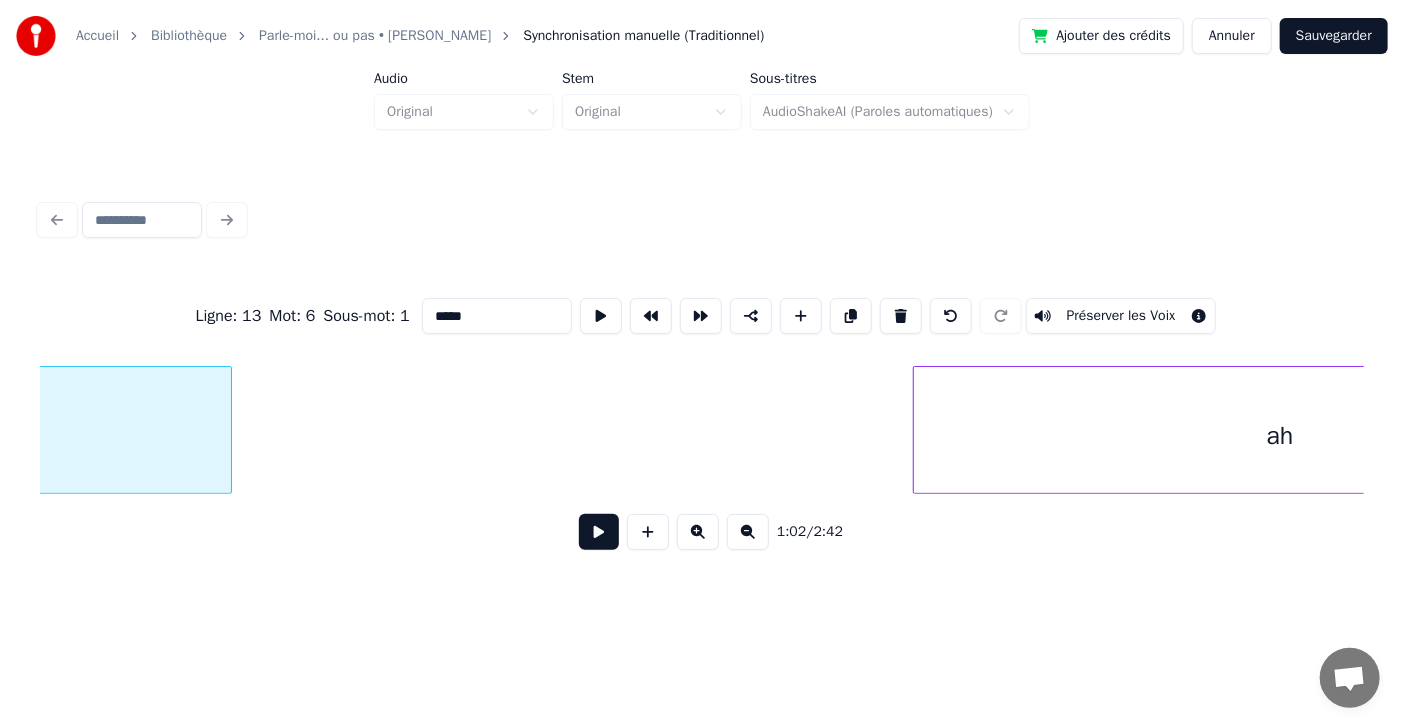 scroll, scrollTop: 0, scrollLeft: 34154, axis: horizontal 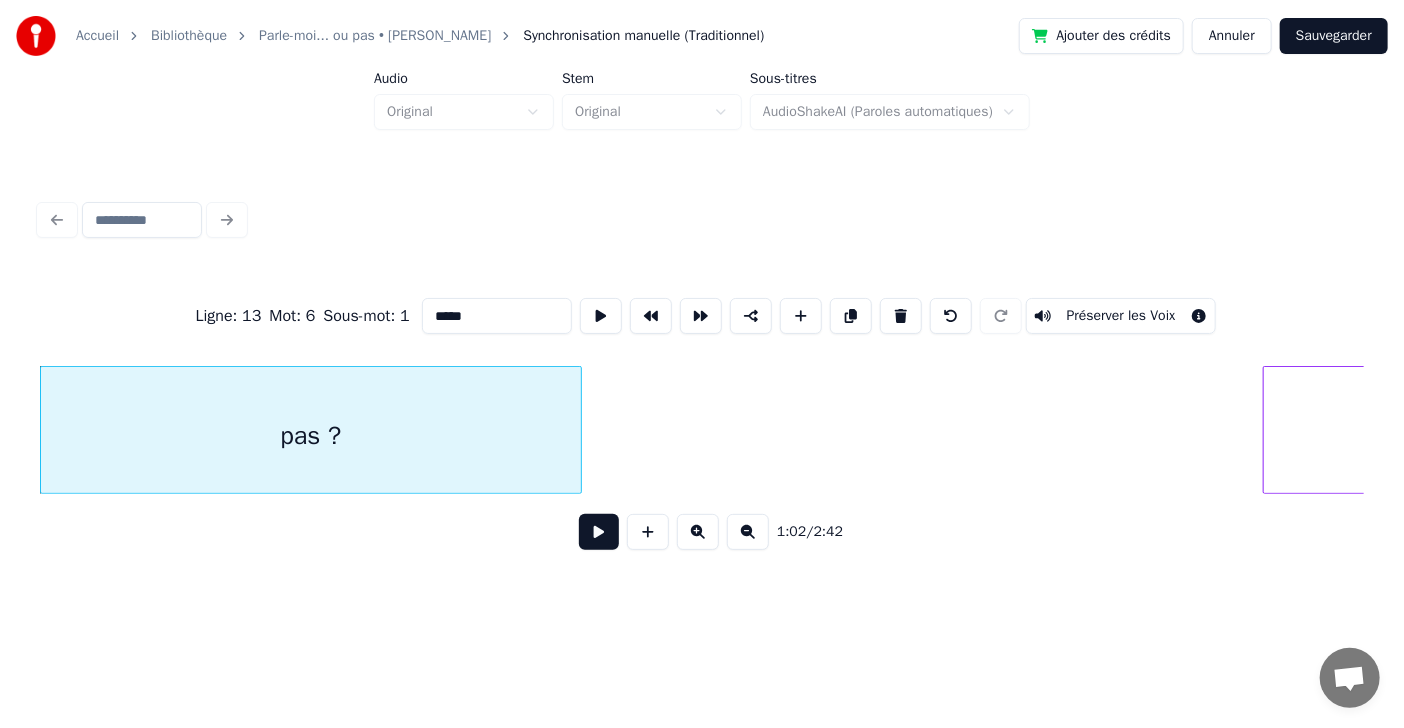 click at bounding box center (599, 532) 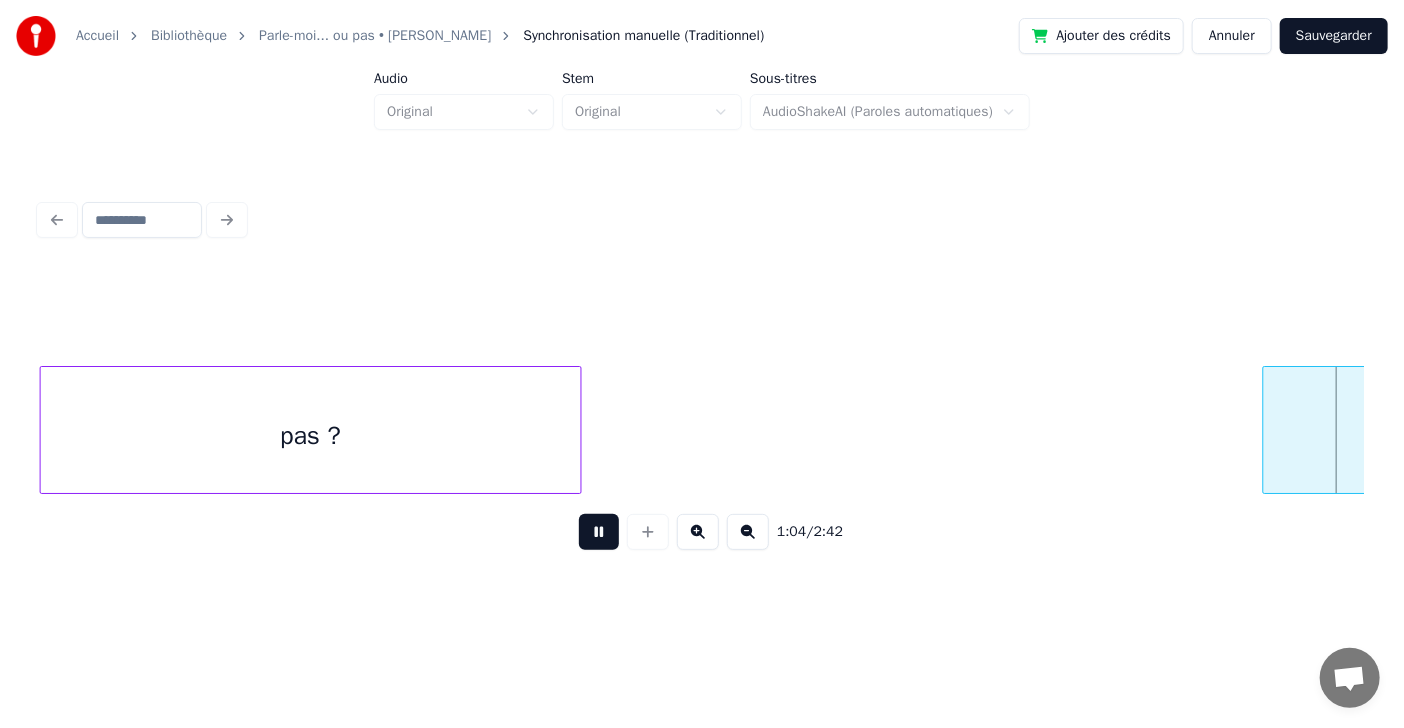 scroll, scrollTop: 0, scrollLeft: 35478, axis: horizontal 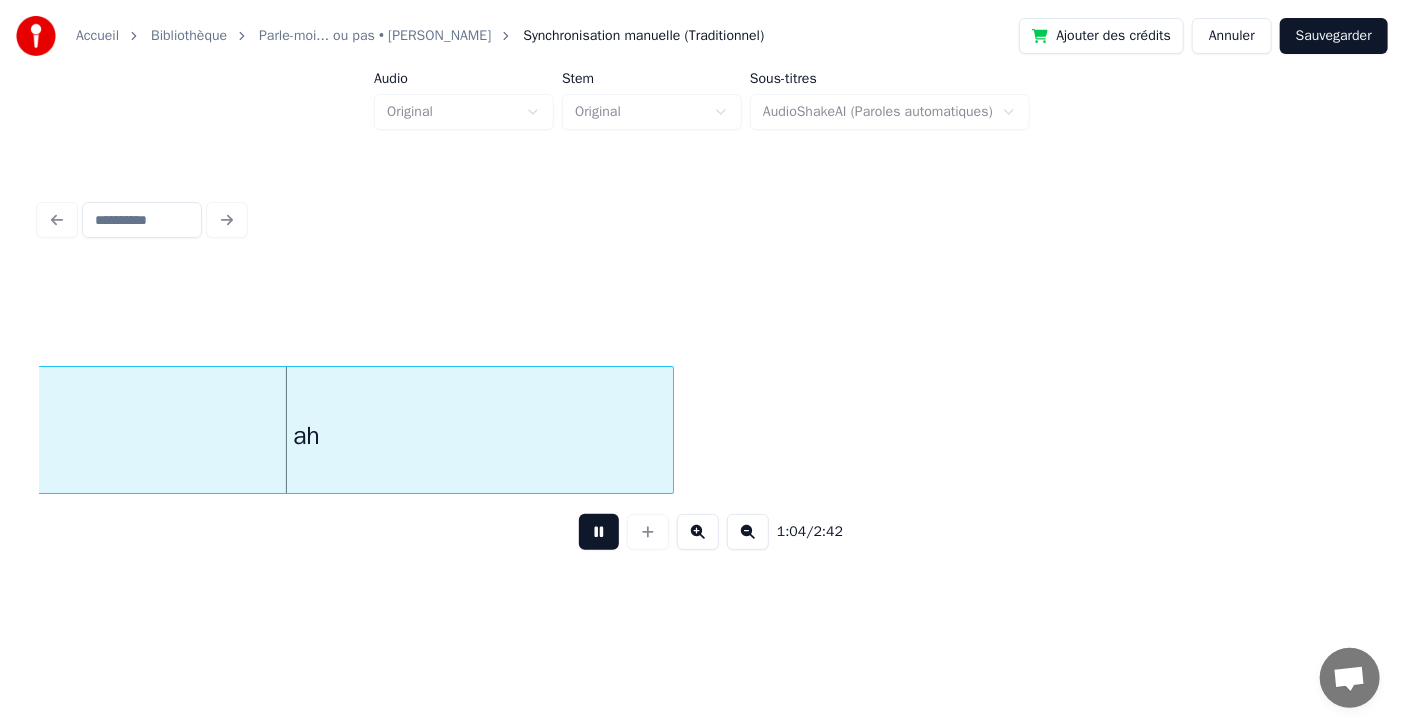 click at bounding box center (599, 532) 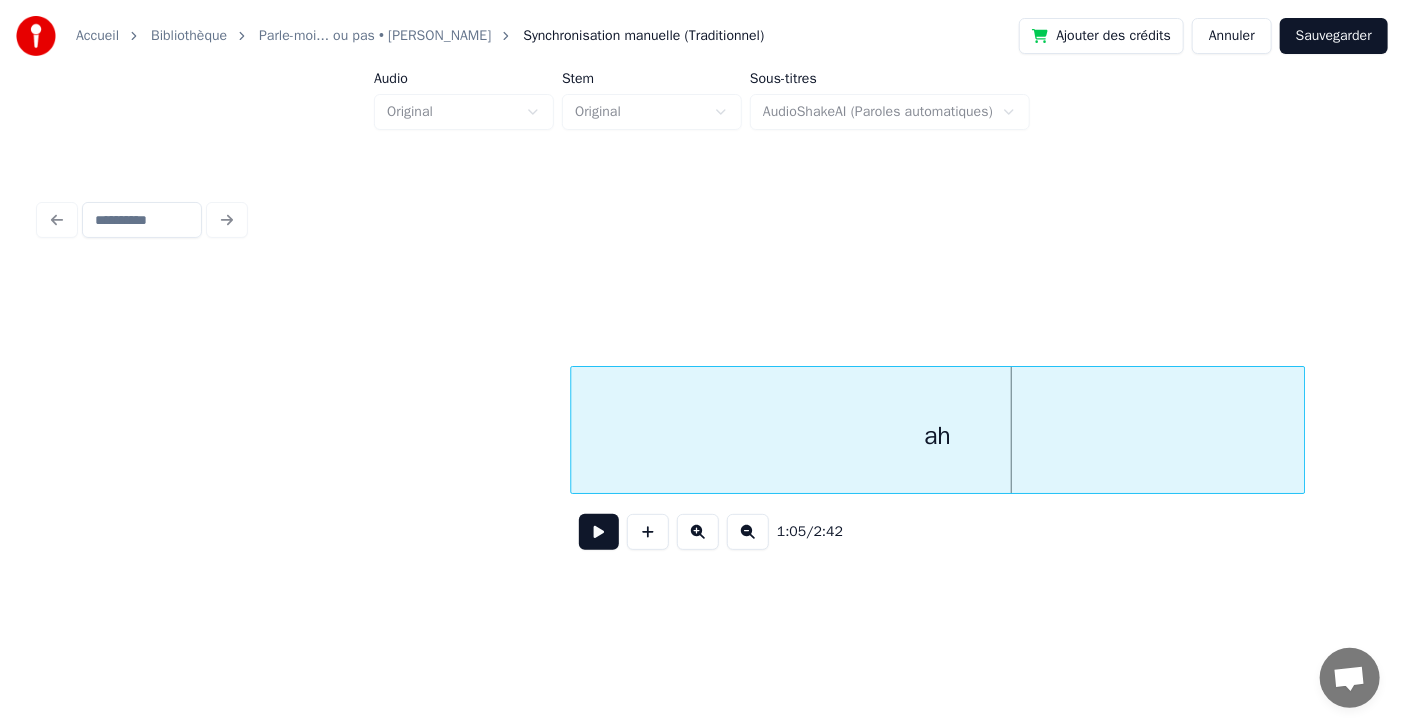 scroll, scrollTop: 0, scrollLeft: 34768, axis: horizontal 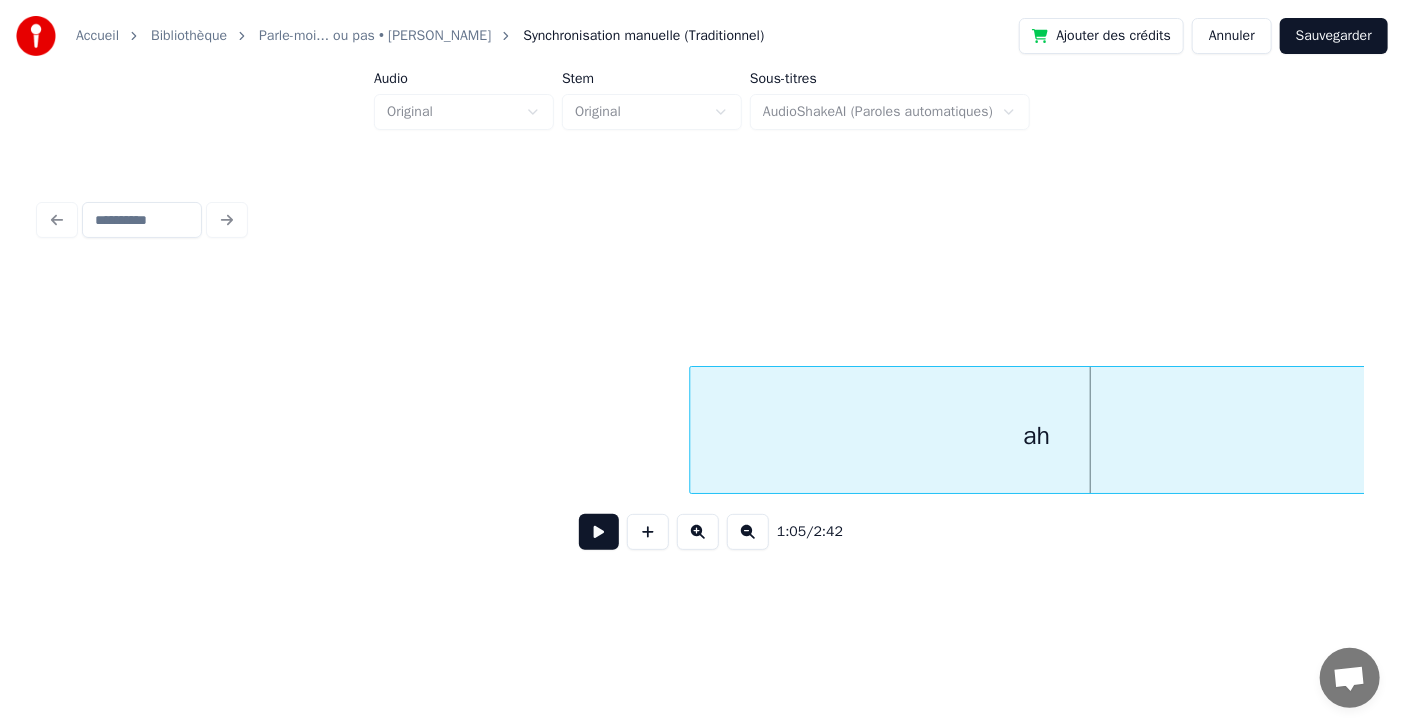 click at bounding box center (693, 430) 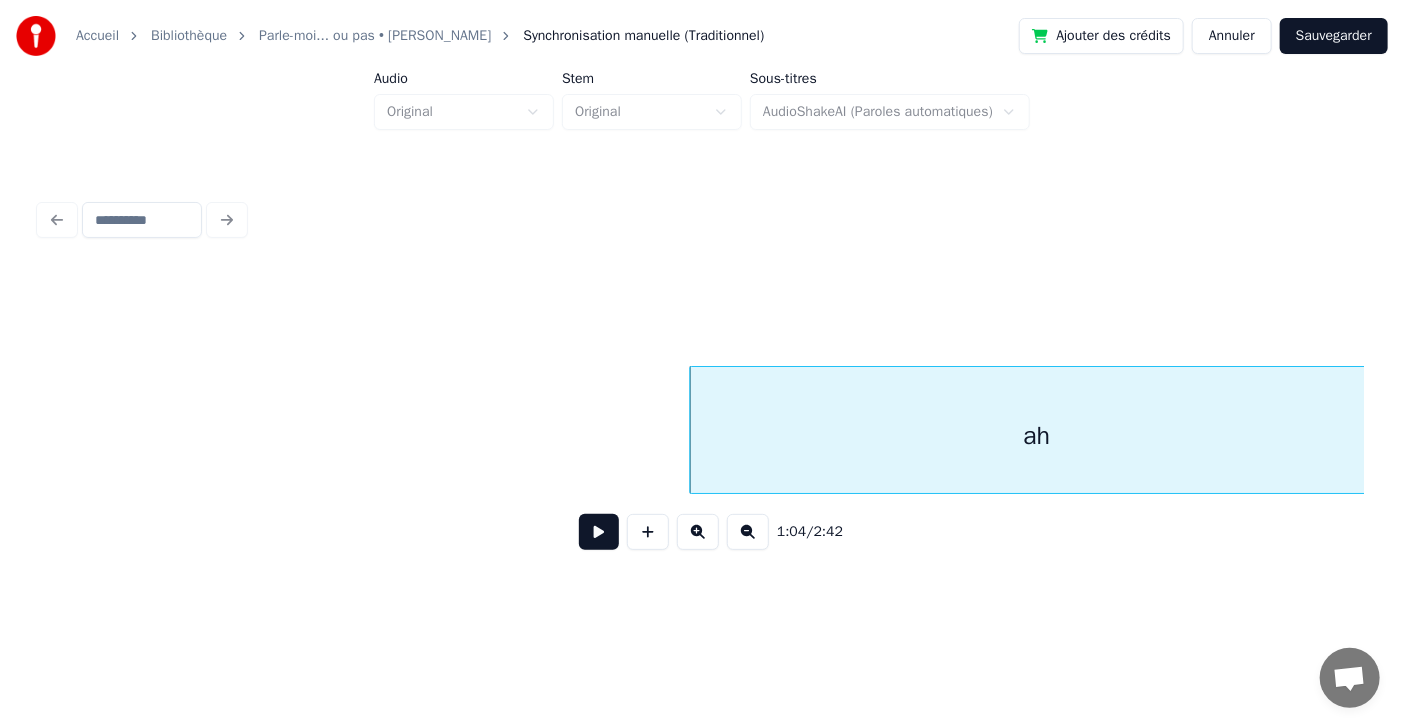 click on "ah" at bounding box center [9969, 430] 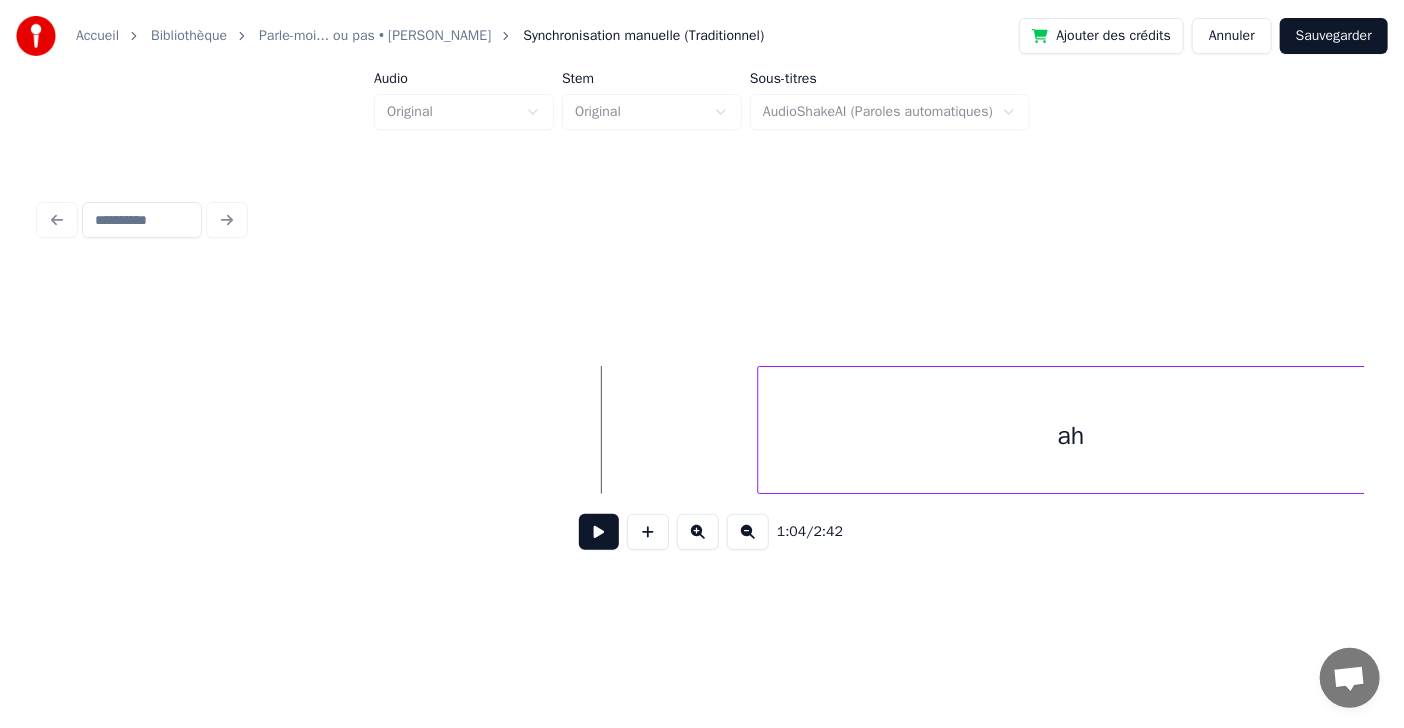 click at bounding box center [761, 430] 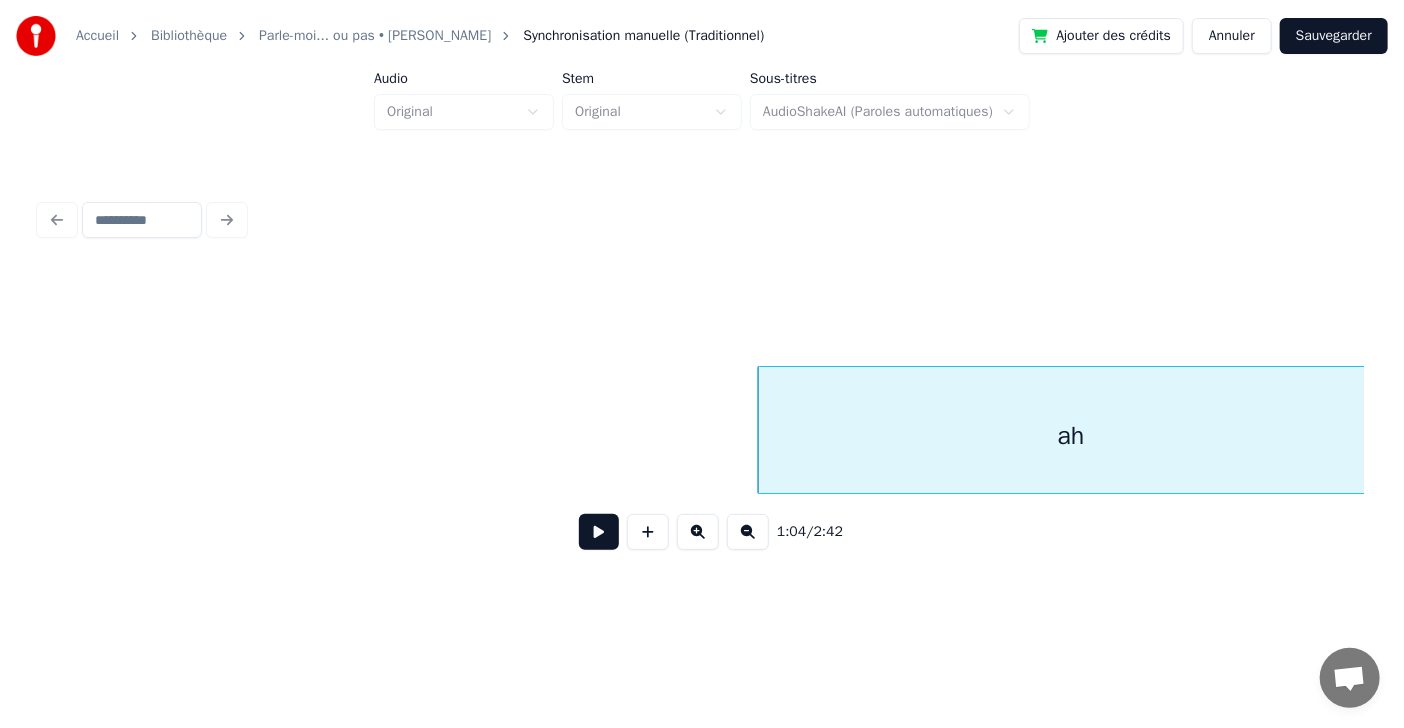 click on "ah" at bounding box center (9969, 430) 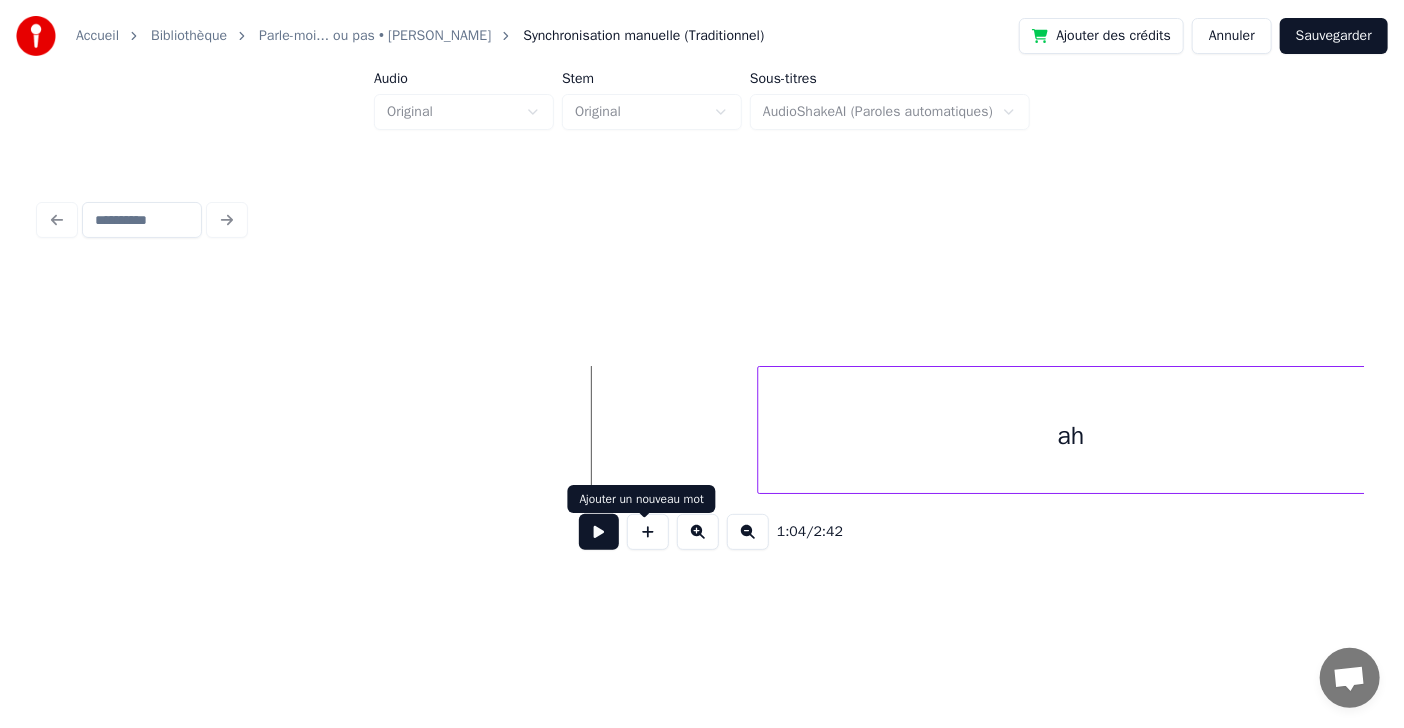 click at bounding box center [648, 532] 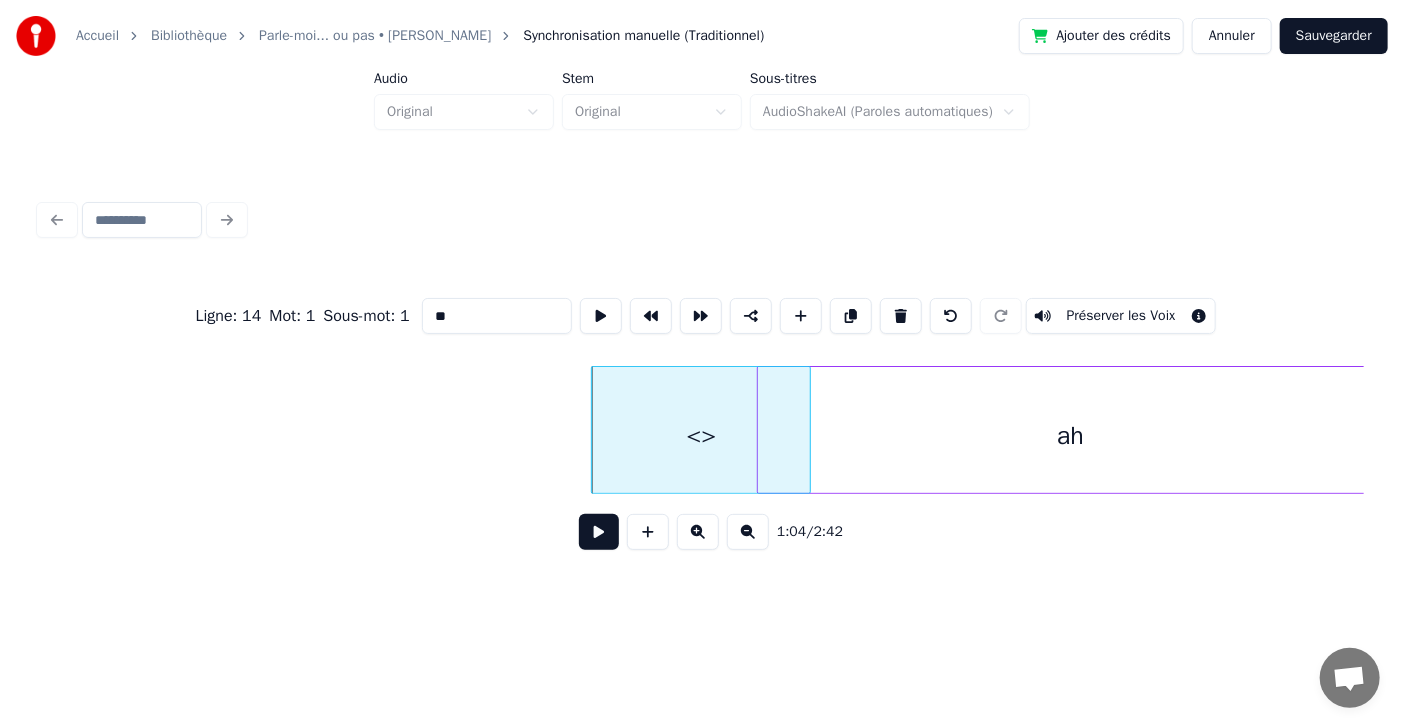 click on "**" at bounding box center (497, 316) 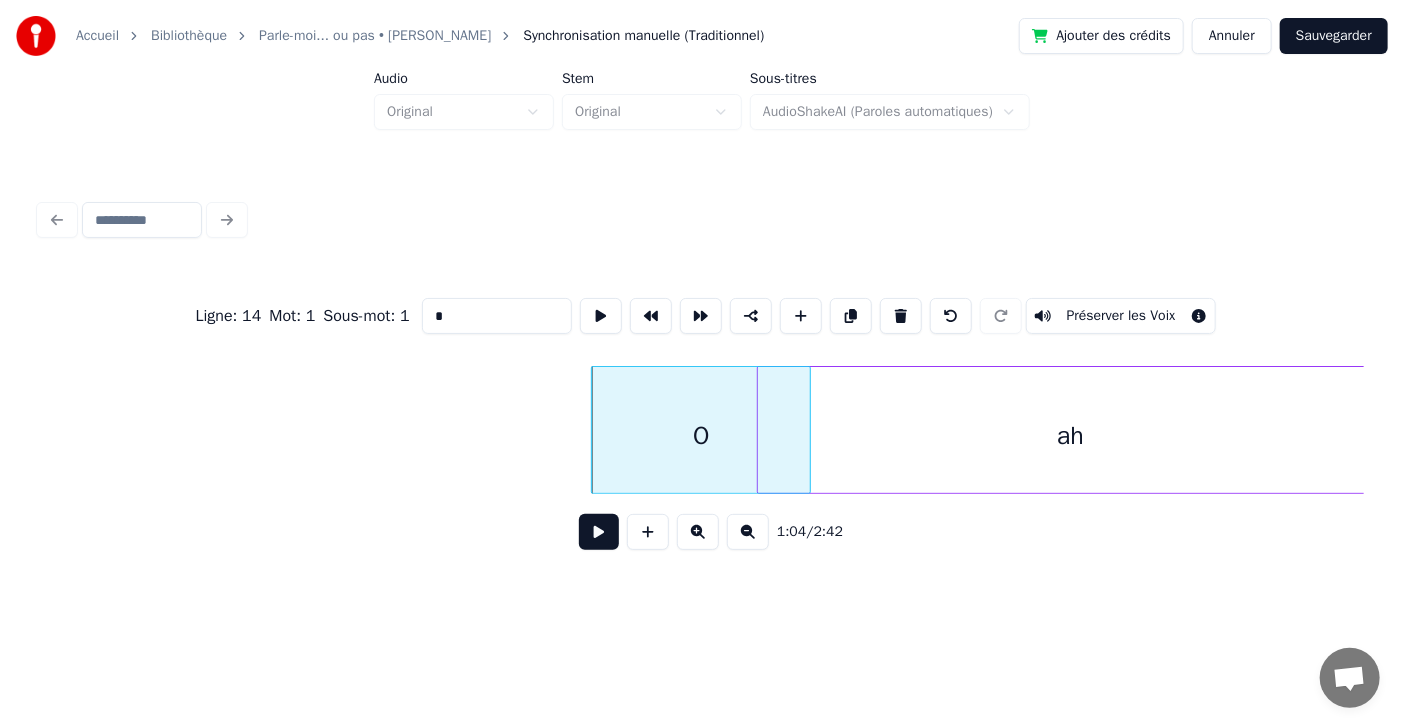 click on "*" at bounding box center (497, 316) 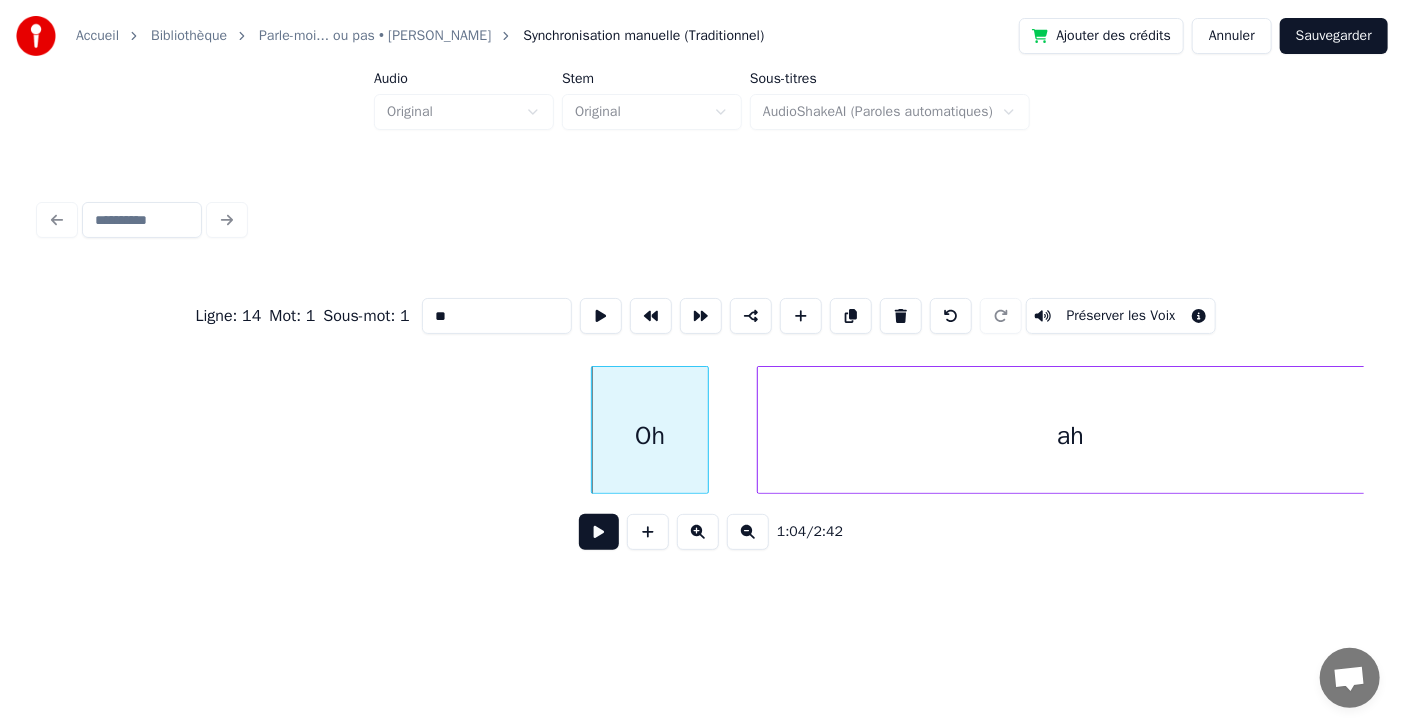 click at bounding box center [705, 430] 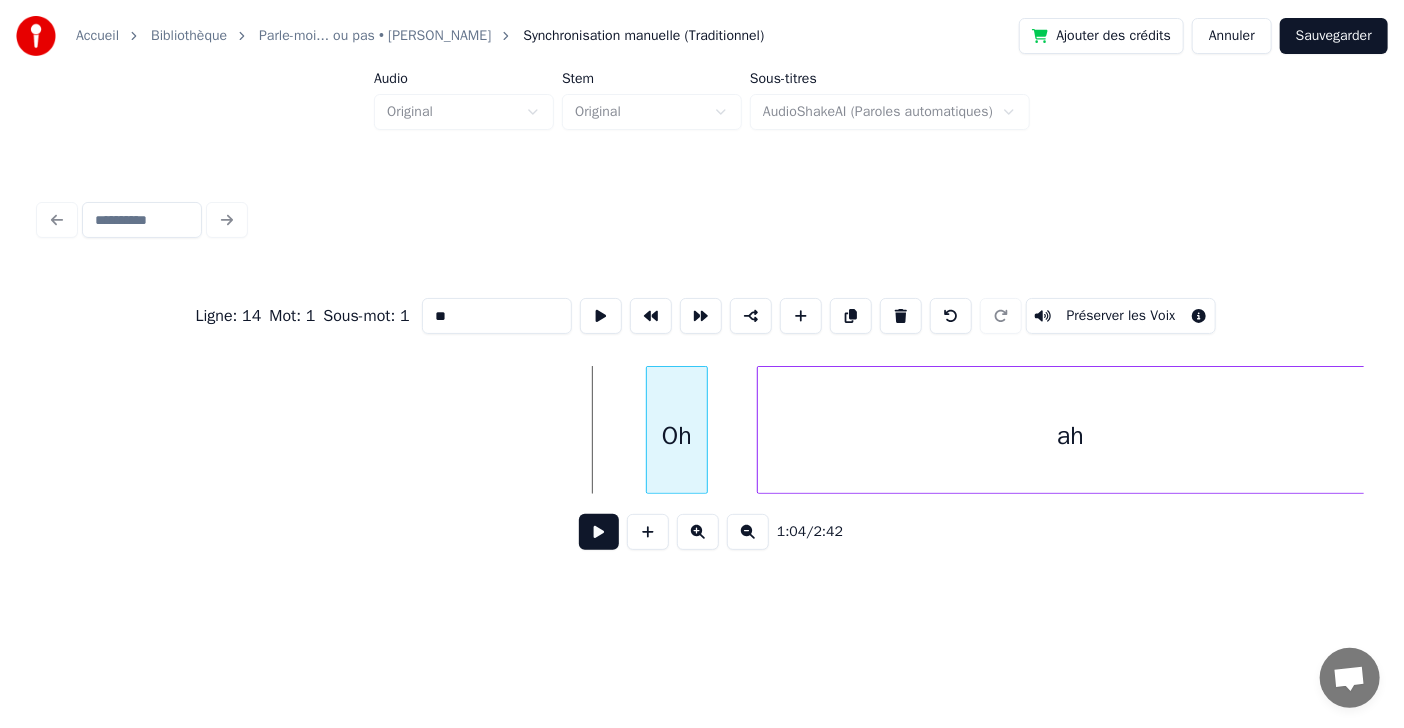 click at bounding box center [650, 430] 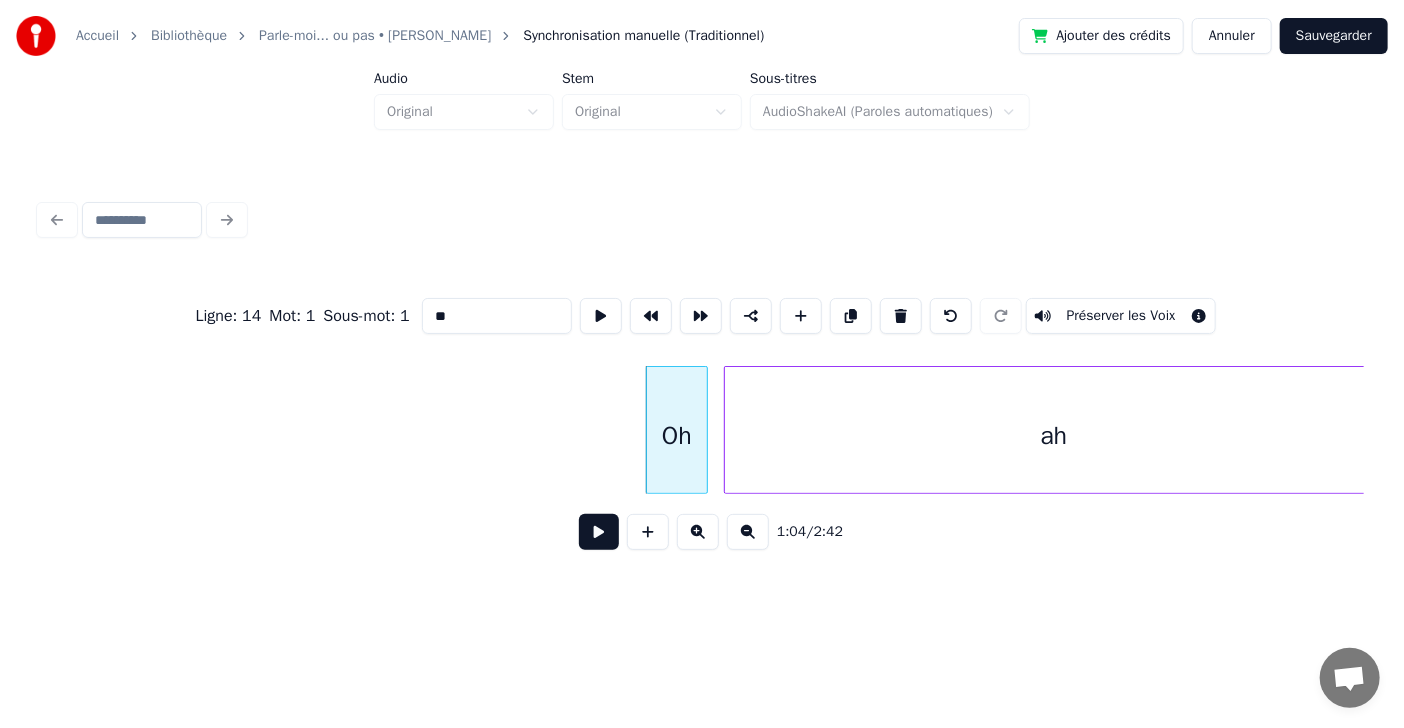 click at bounding box center [728, 430] 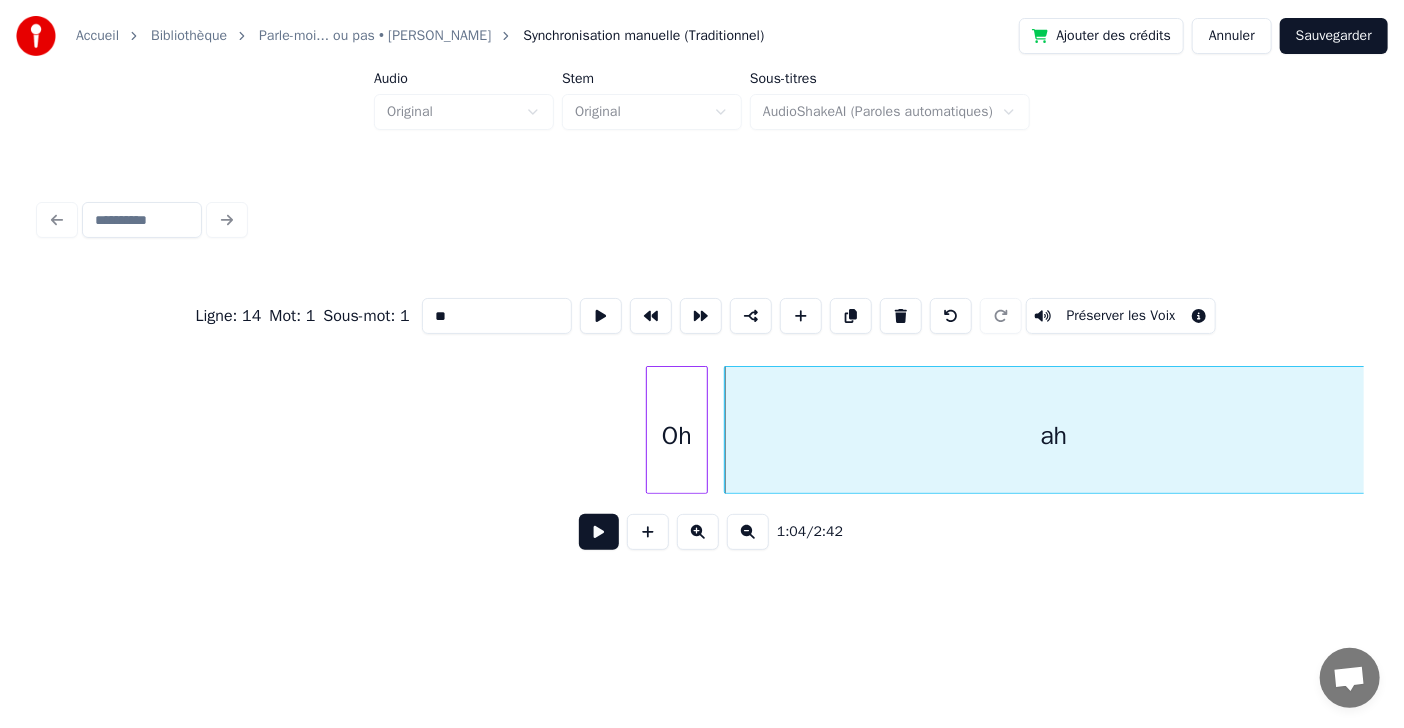 type on "**" 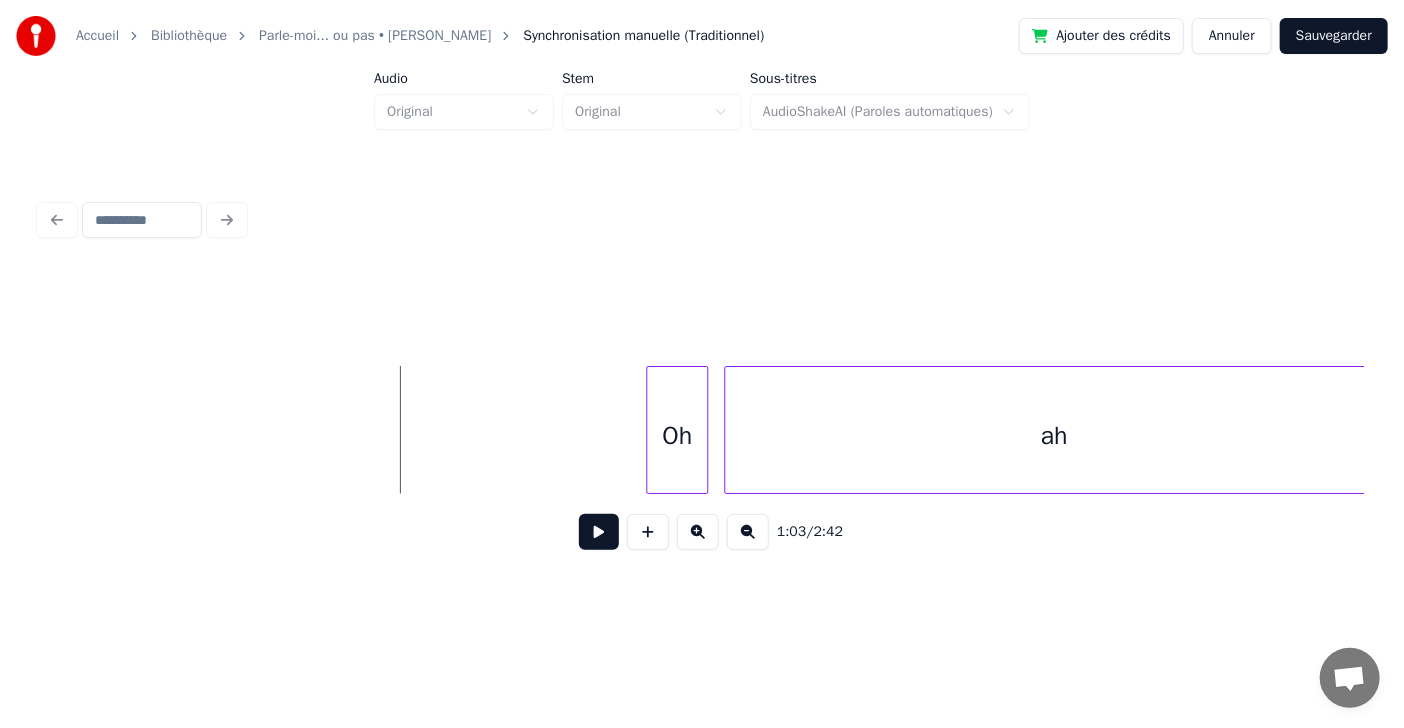 click at bounding box center (599, 532) 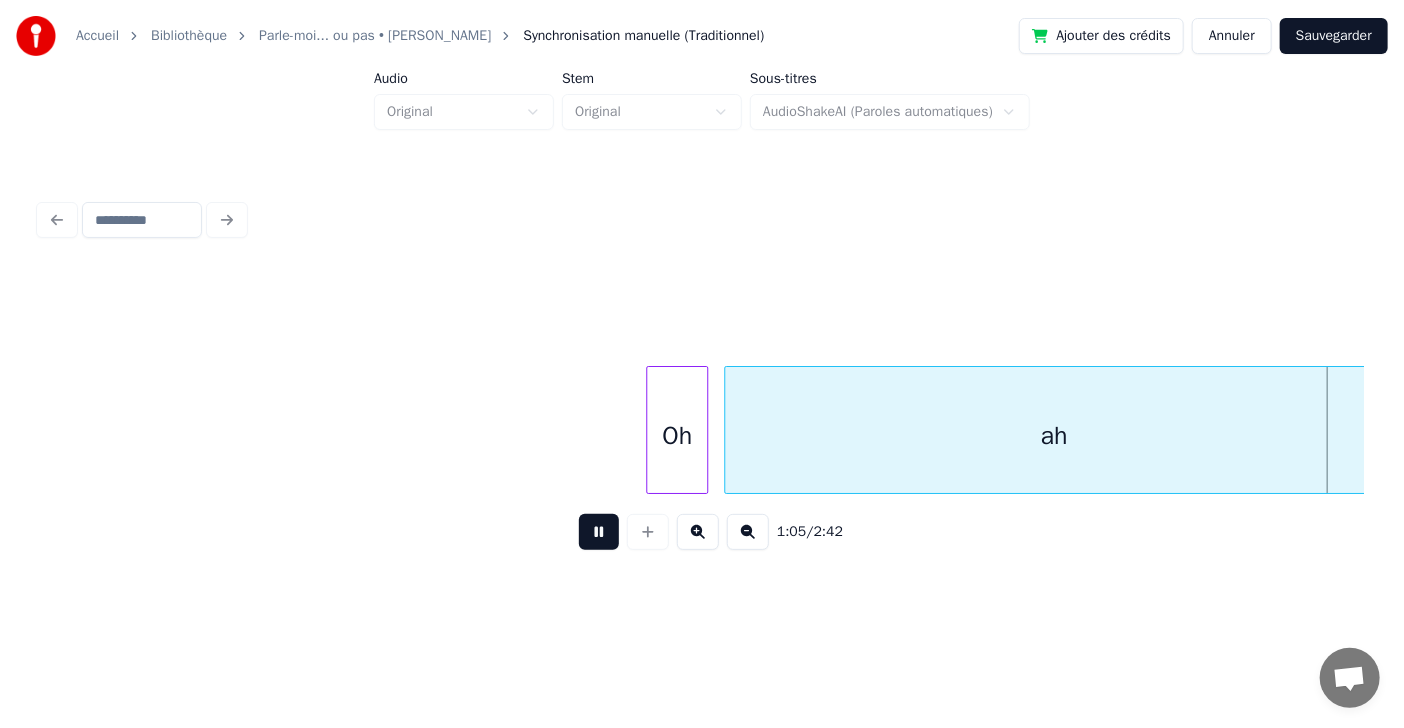scroll, scrollTop: 0, scrollLeft: 36098, axis: horizontal 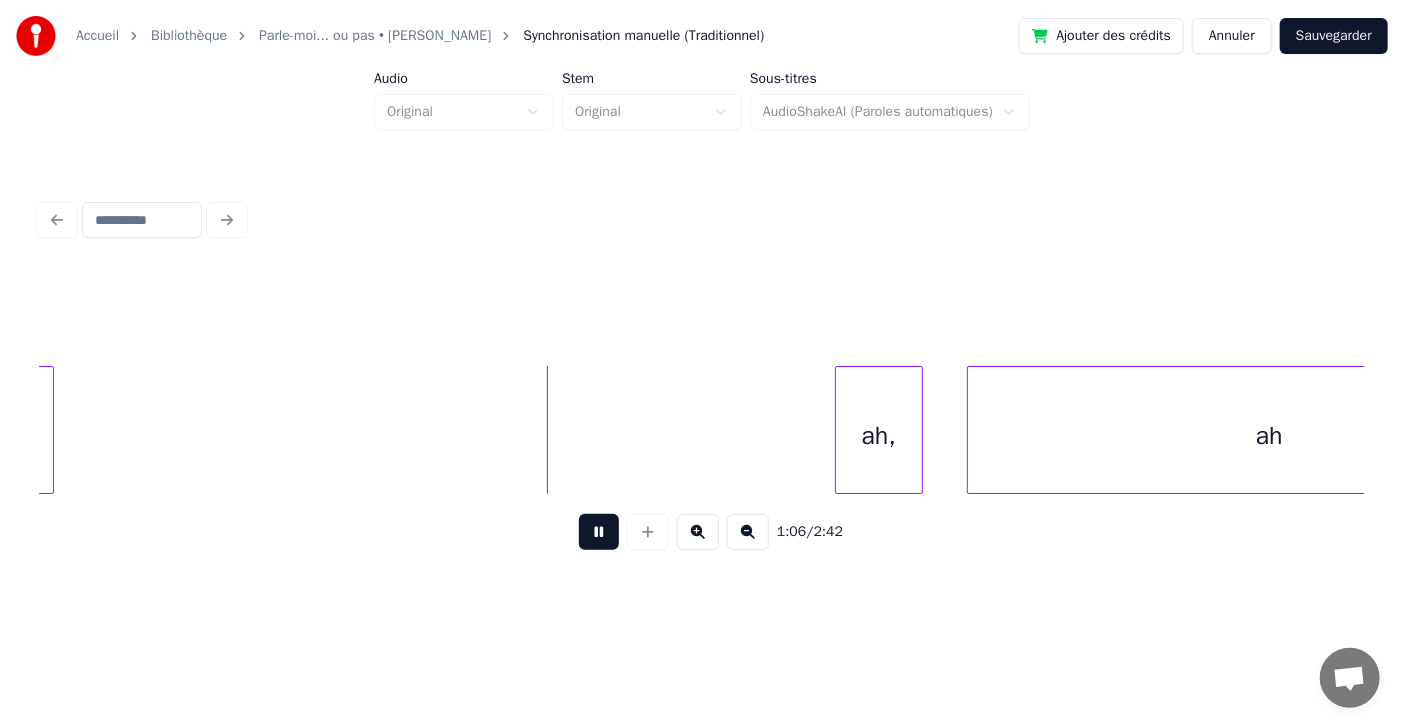 click at bounding box center (599, 532) 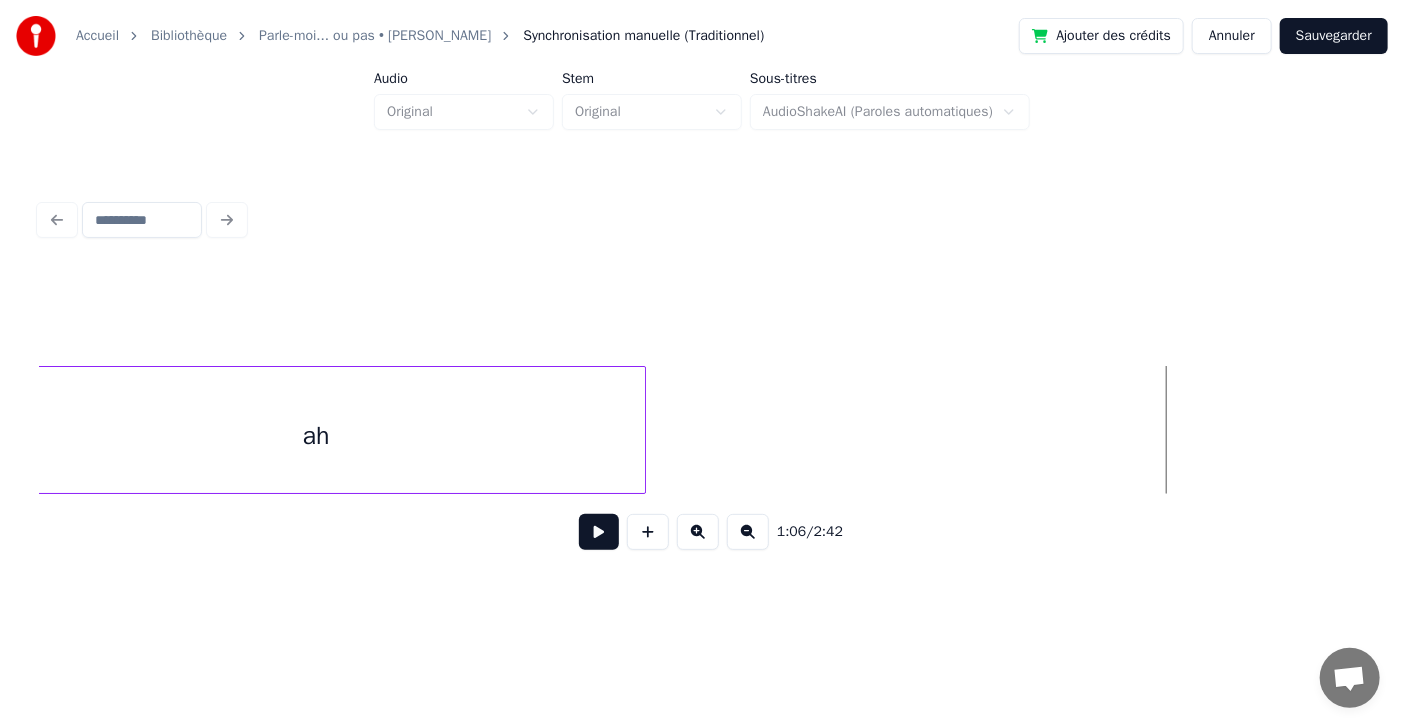 scroll, scrollTop: 0, scrollLeft: 35466, axis: horizontal 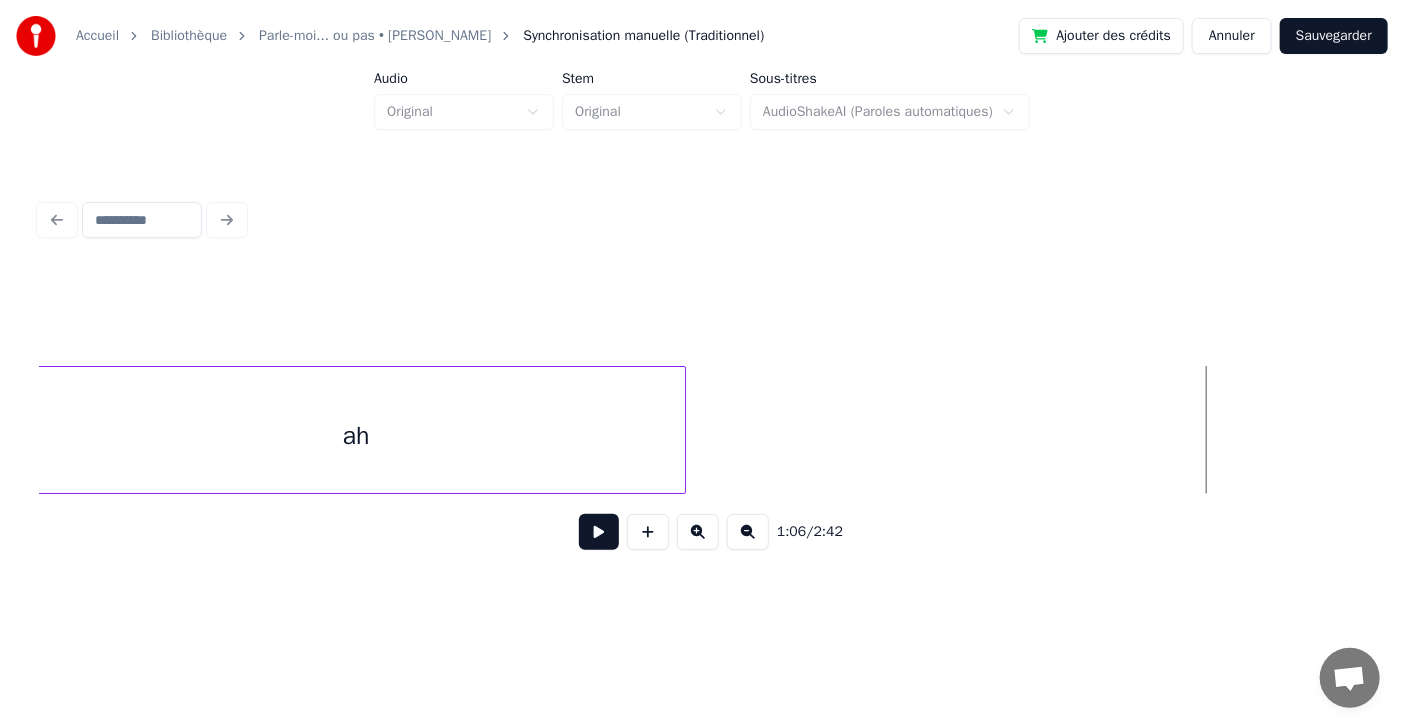 click on "ah" at bounding box center [356, 435] 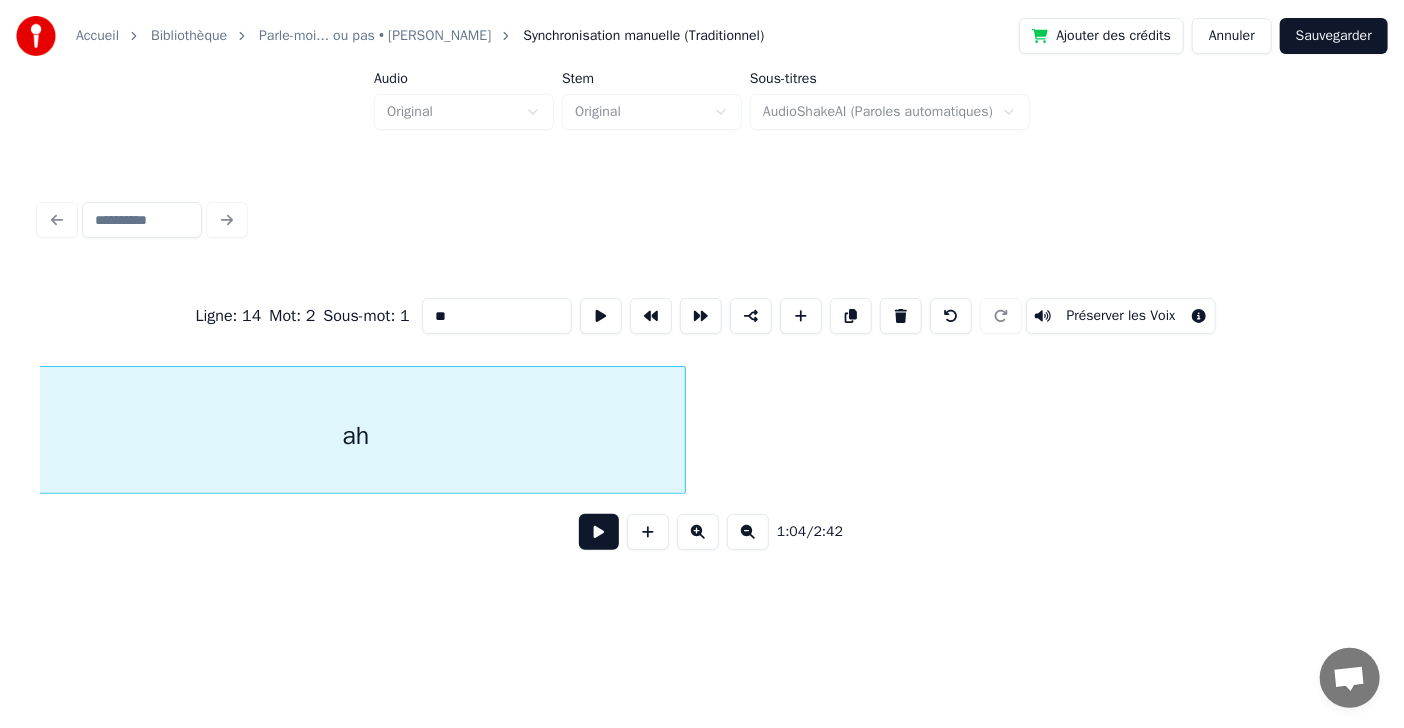 scroll, scrollTop: 0, scrollLeft: 35451, axis: horizontal 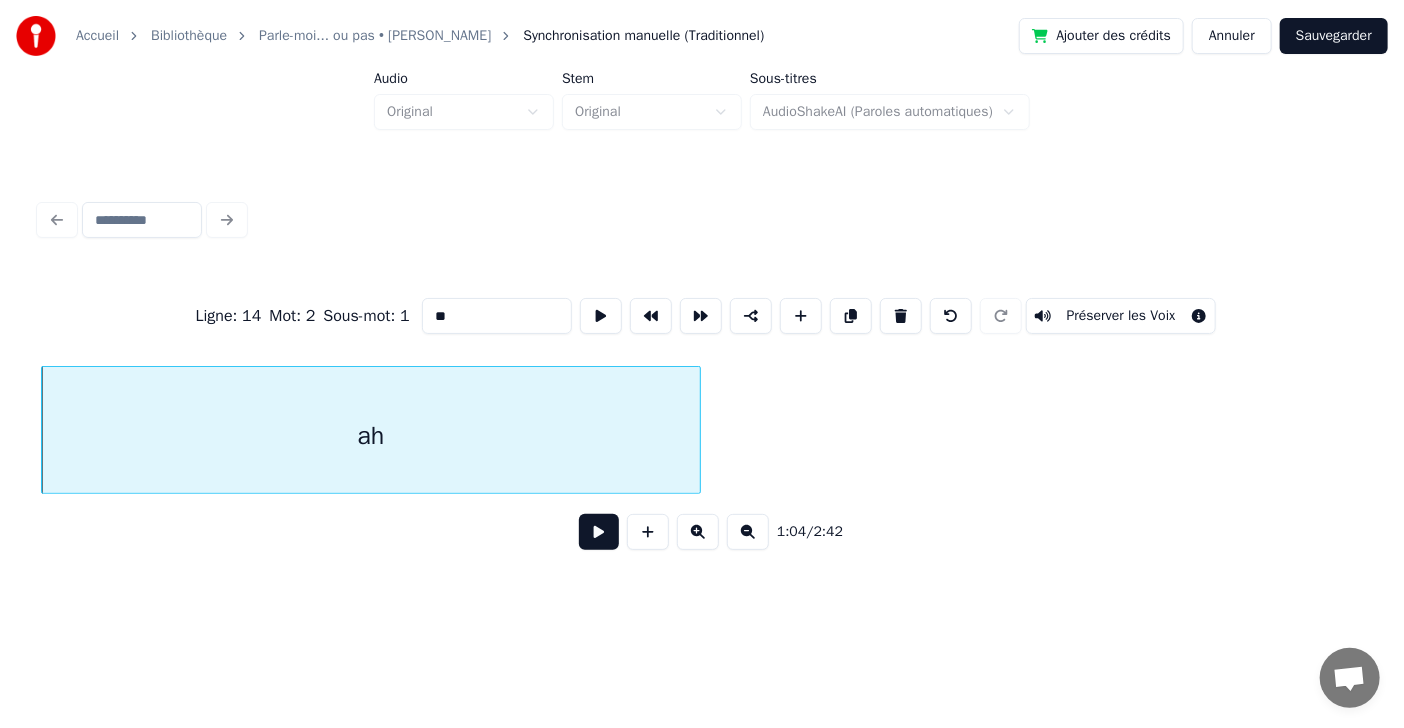 click on "**" at bounding box center (497, 316) 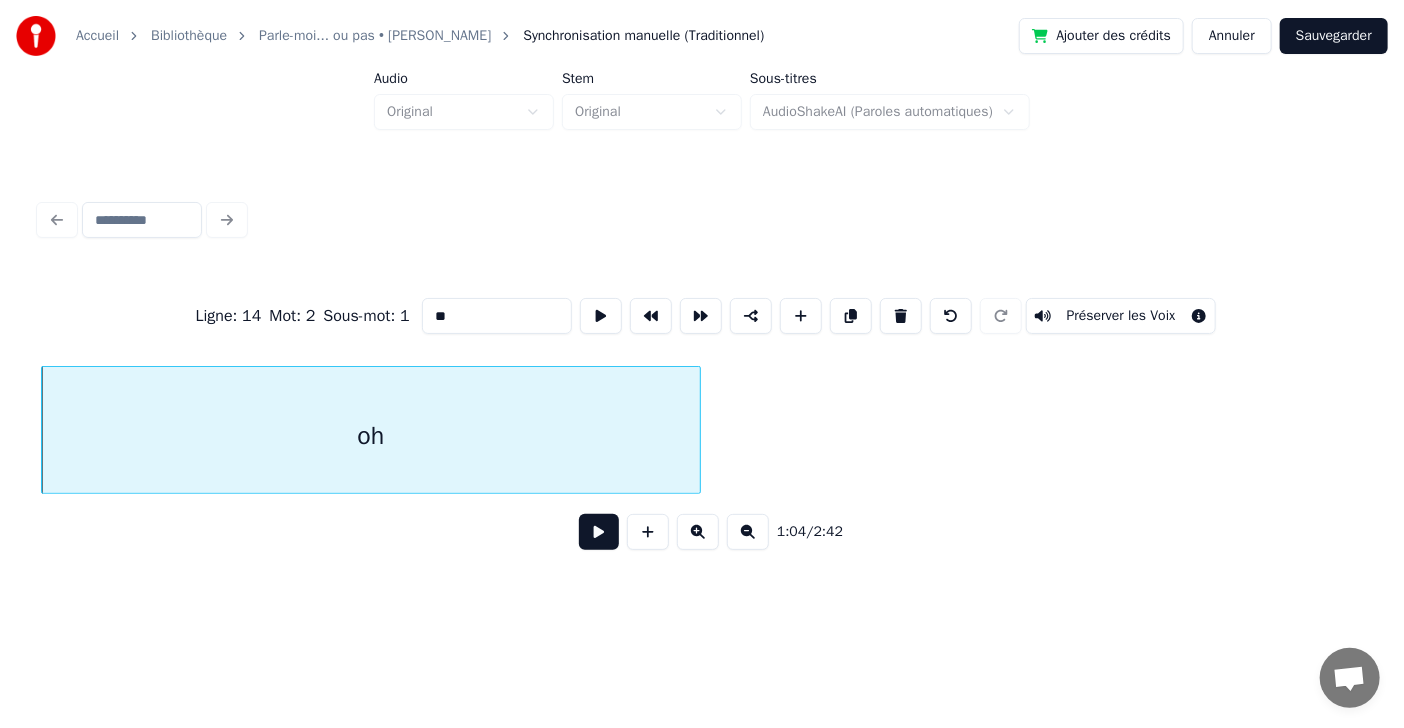 type on "**" 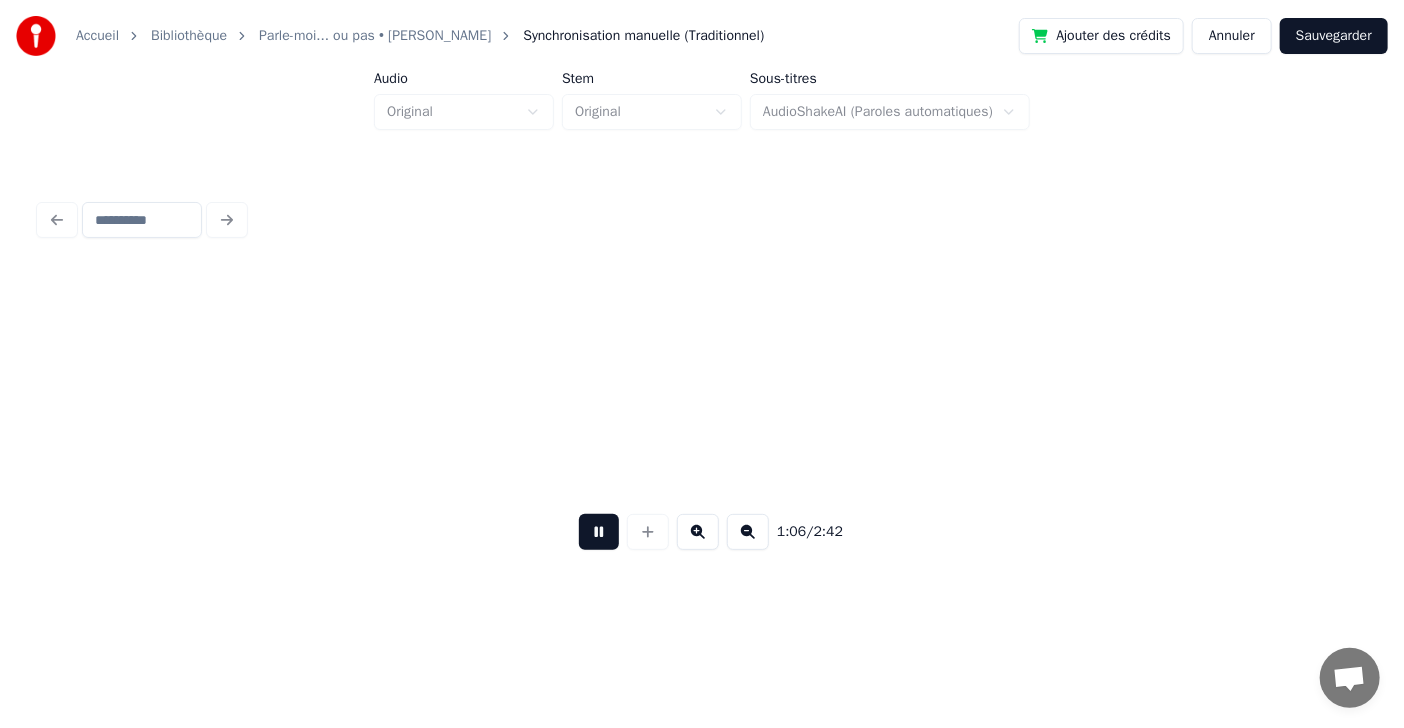 scroll, scrollTop: 0, scrollLeft: 36775, axis: horizontal 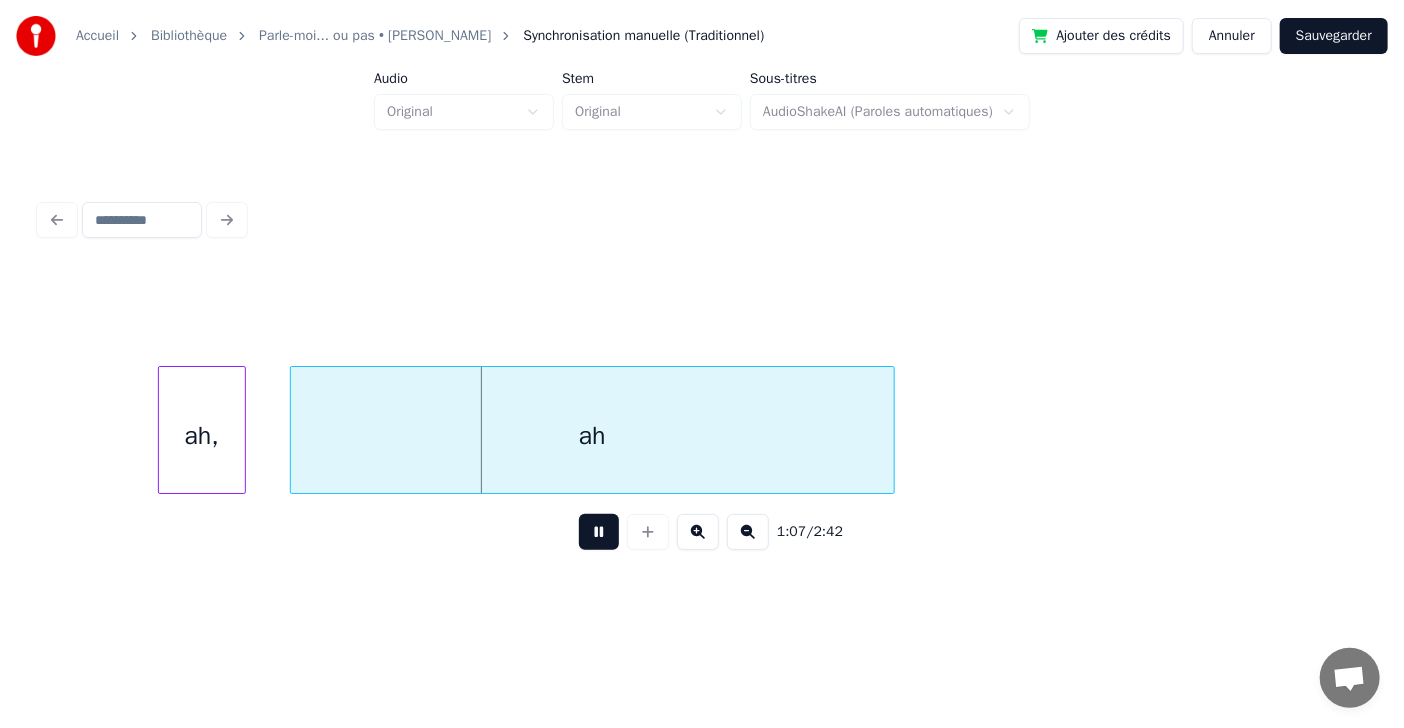 click at bounding box center (599, 532) 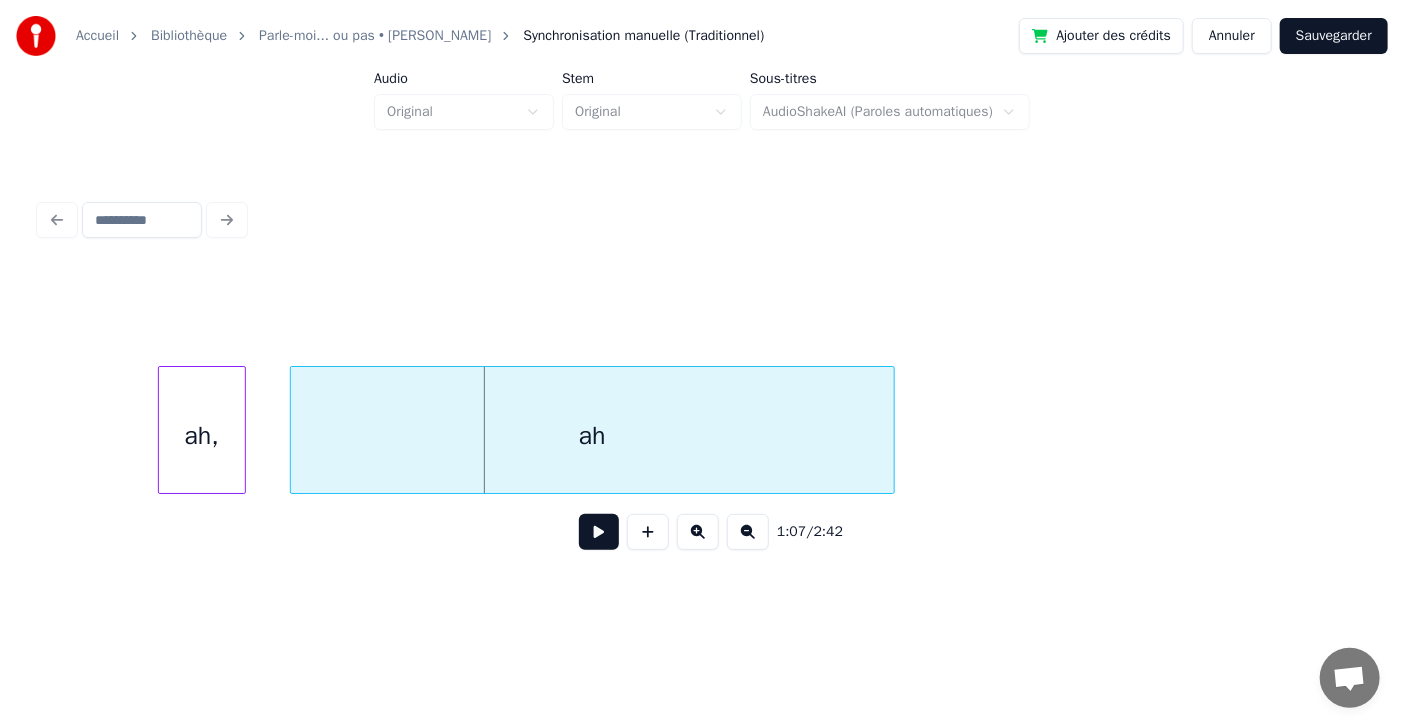 click on "ah," at bounding box center [202, 435] 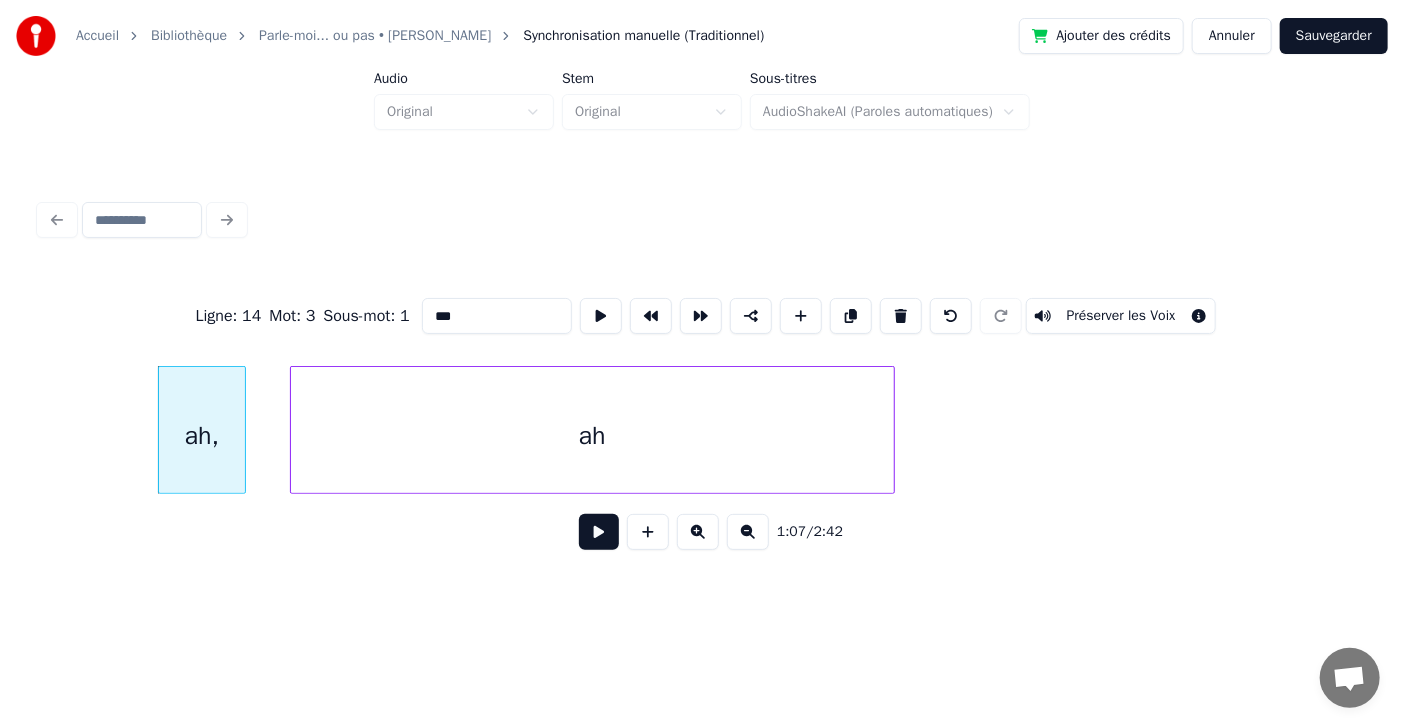 click on "***" at bounding box center [497, 316] 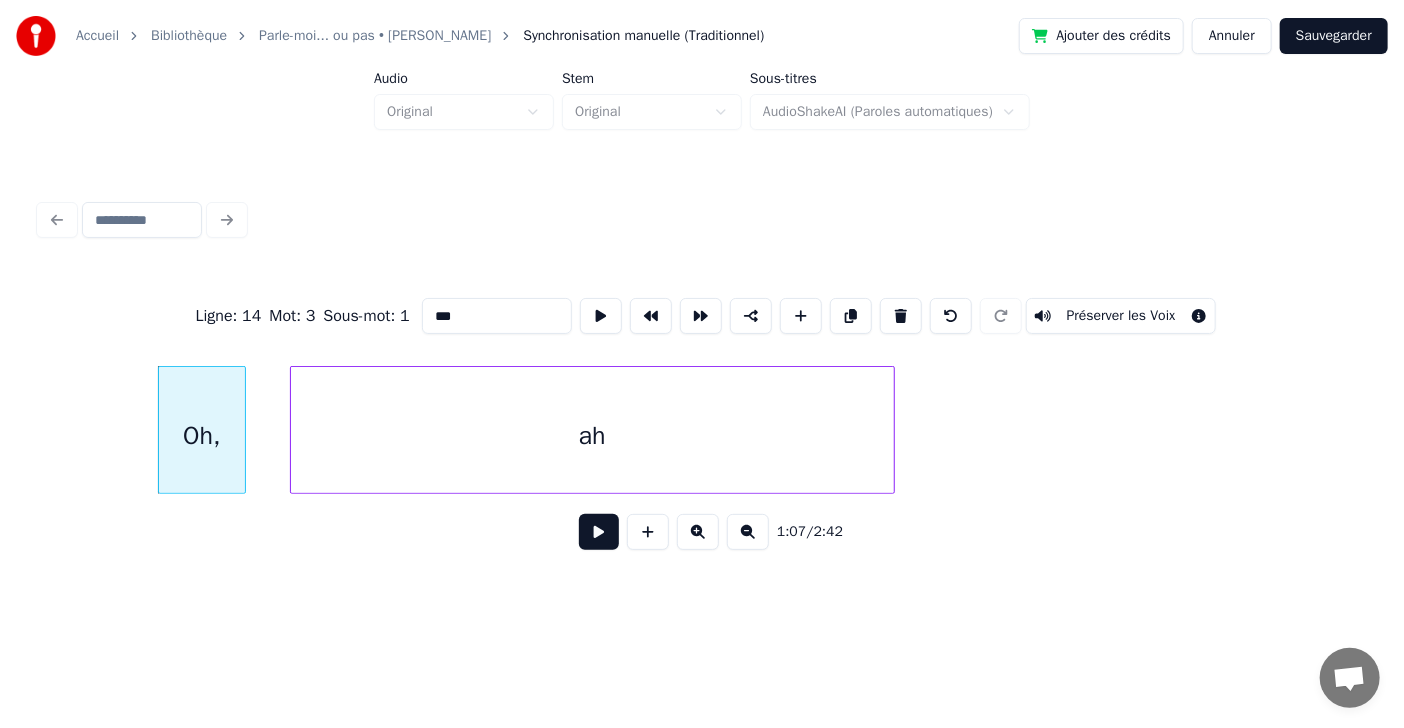 click on "ah" at bounding box center (592, 435) 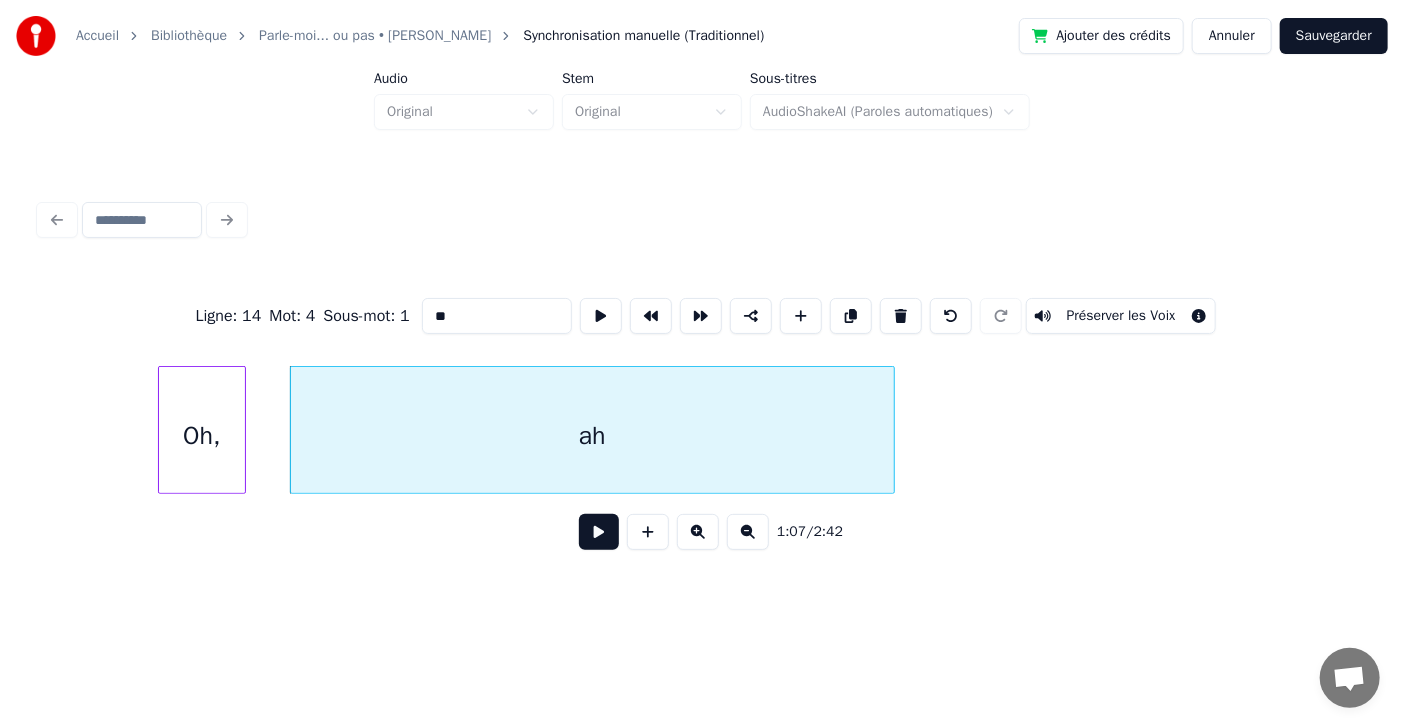 click on "**" at bounding box center [497, 316] 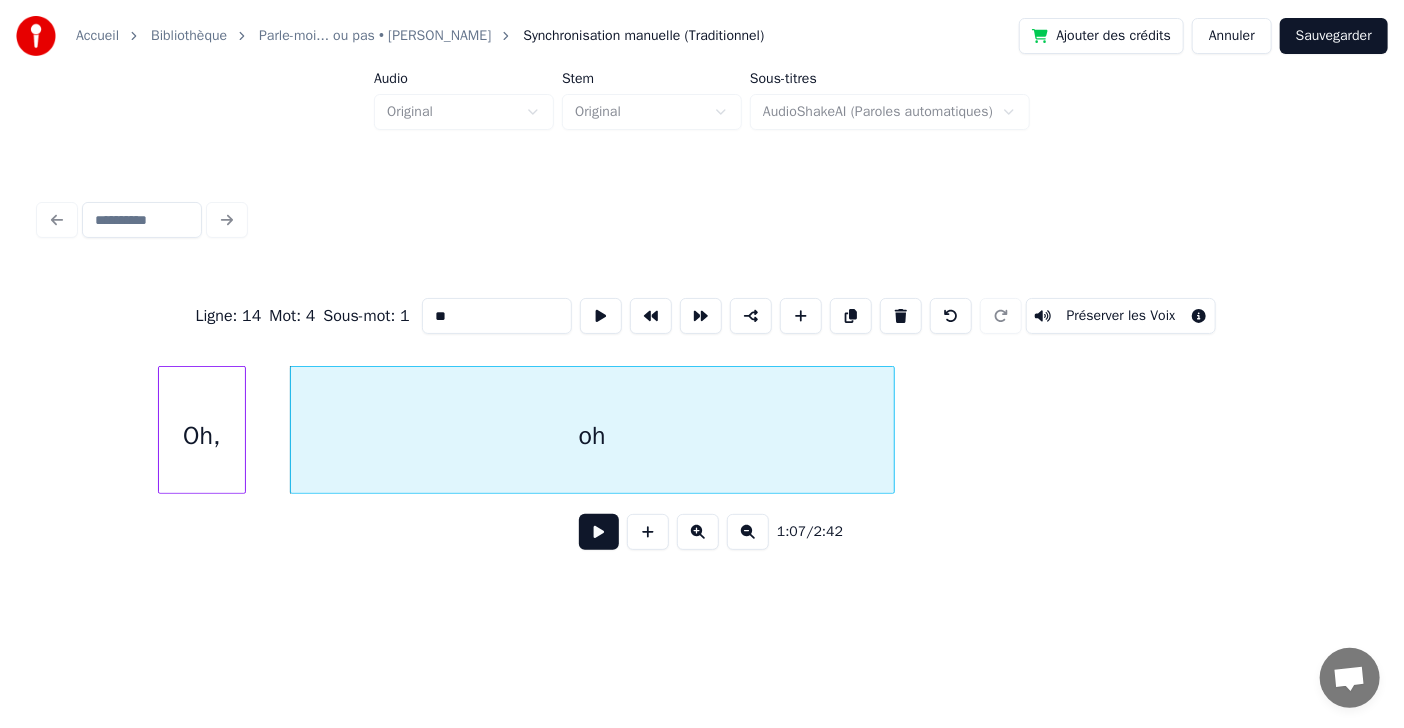 type on "**" 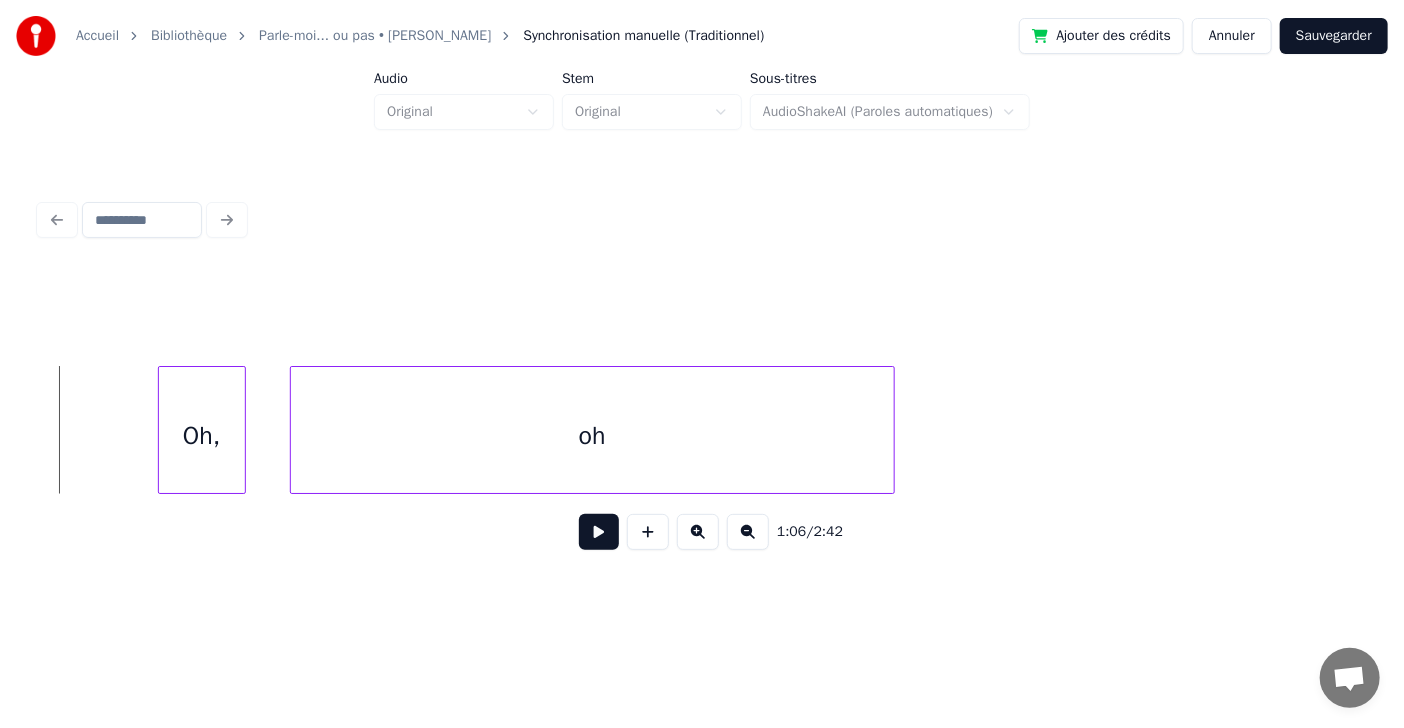 click at bounding box center [599, 532] 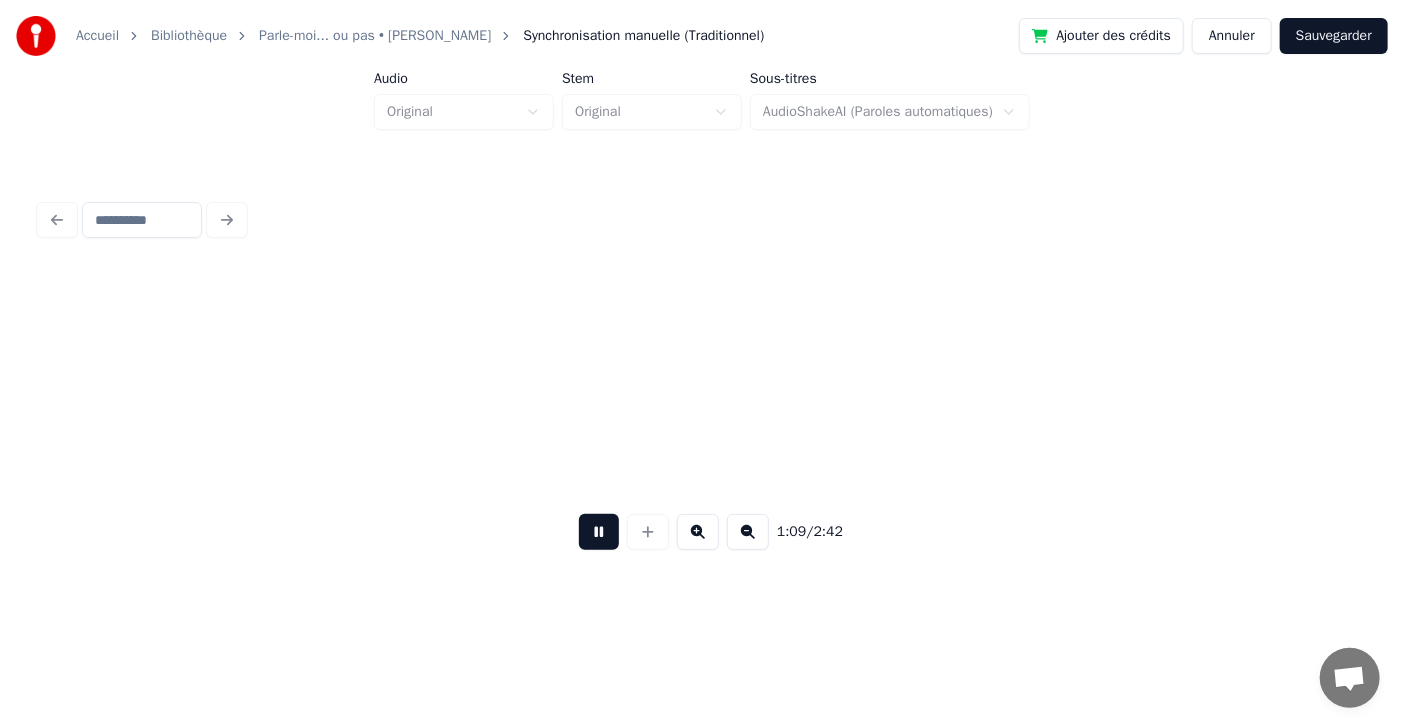 scroll, scrollTop: 0, scrollLeft: 38107, axis: horizontal 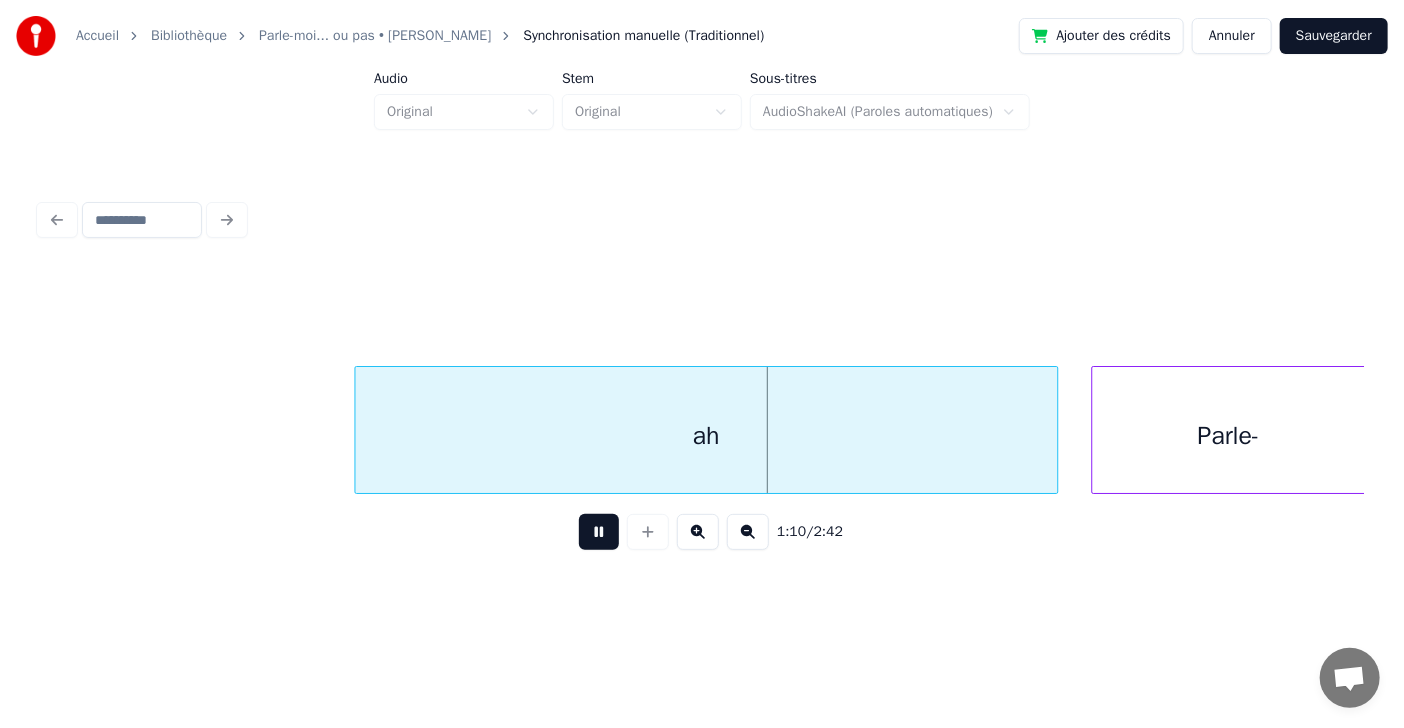 click at bounding box center [599, 532] 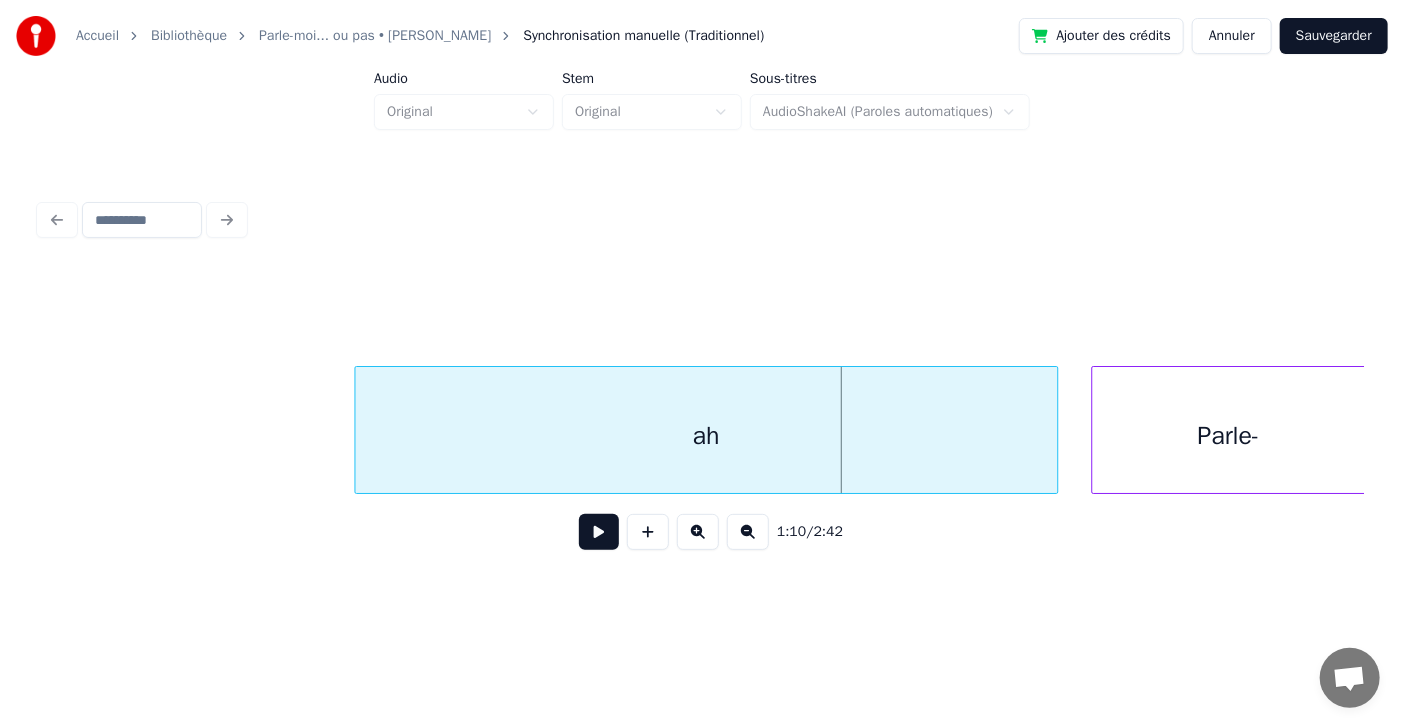 click on "ah" at bounding box center (707, 435) 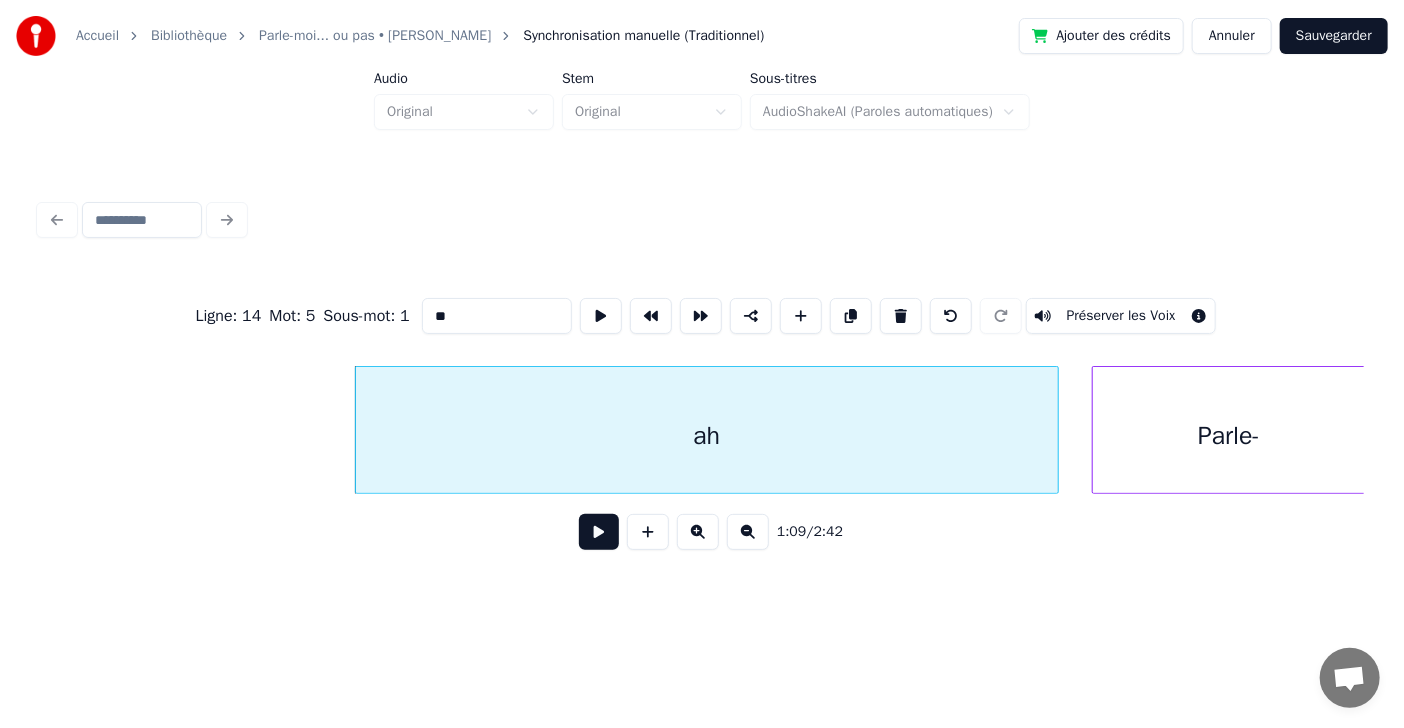 click on "**" at bounding box center [497, 316] 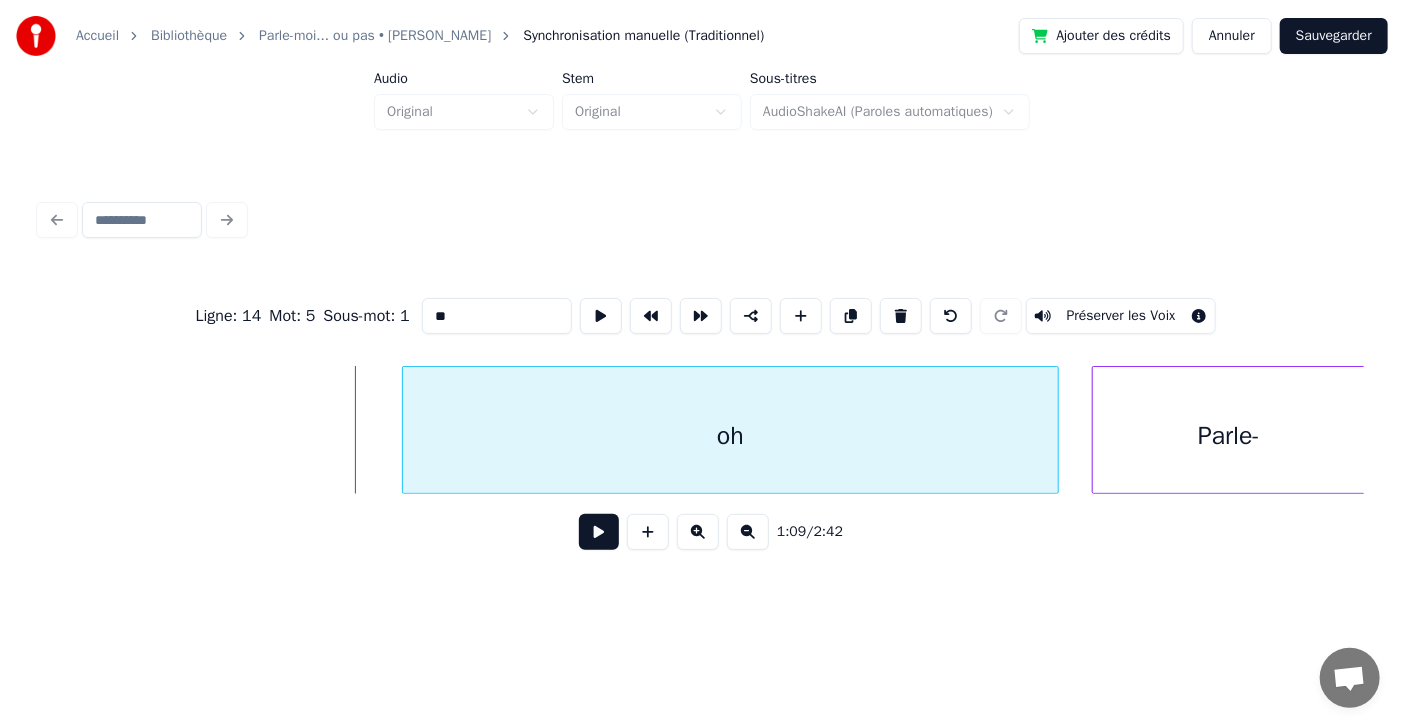 click at bounding box center (406, 430) 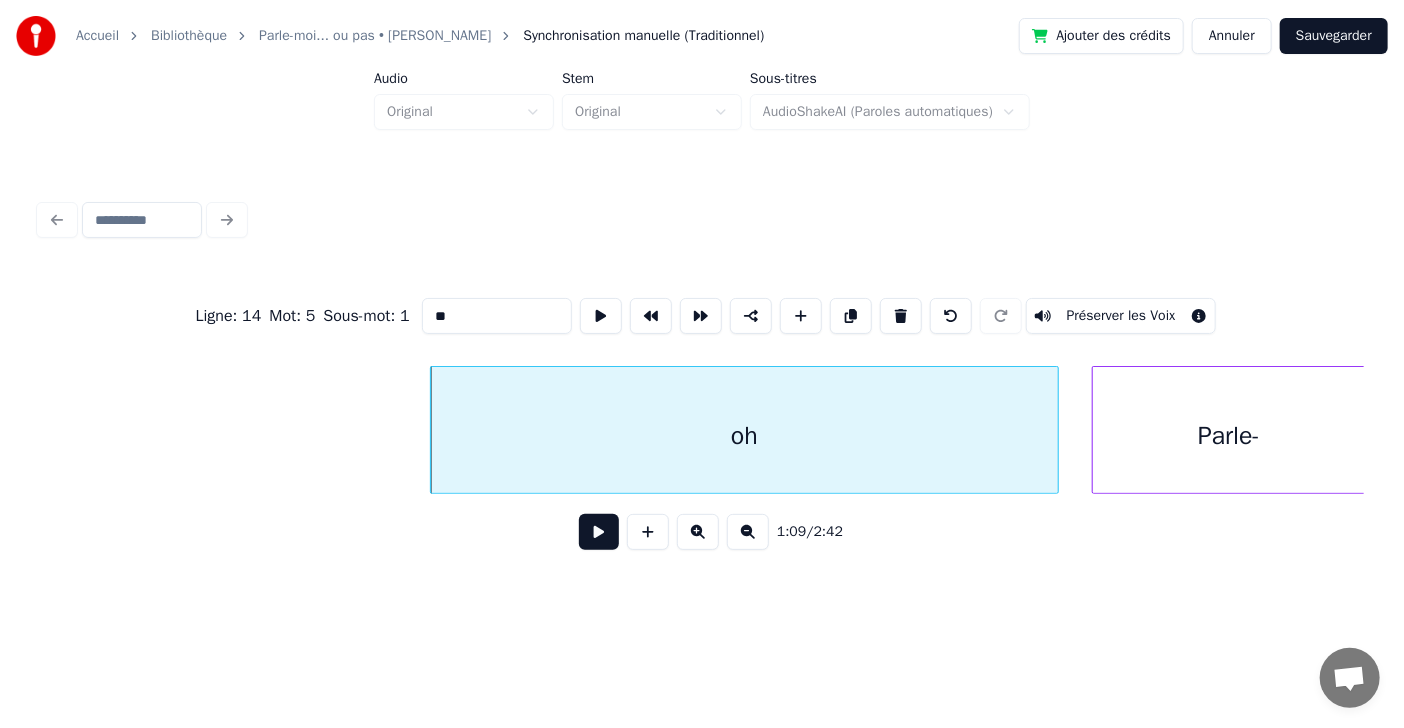 type on "**" 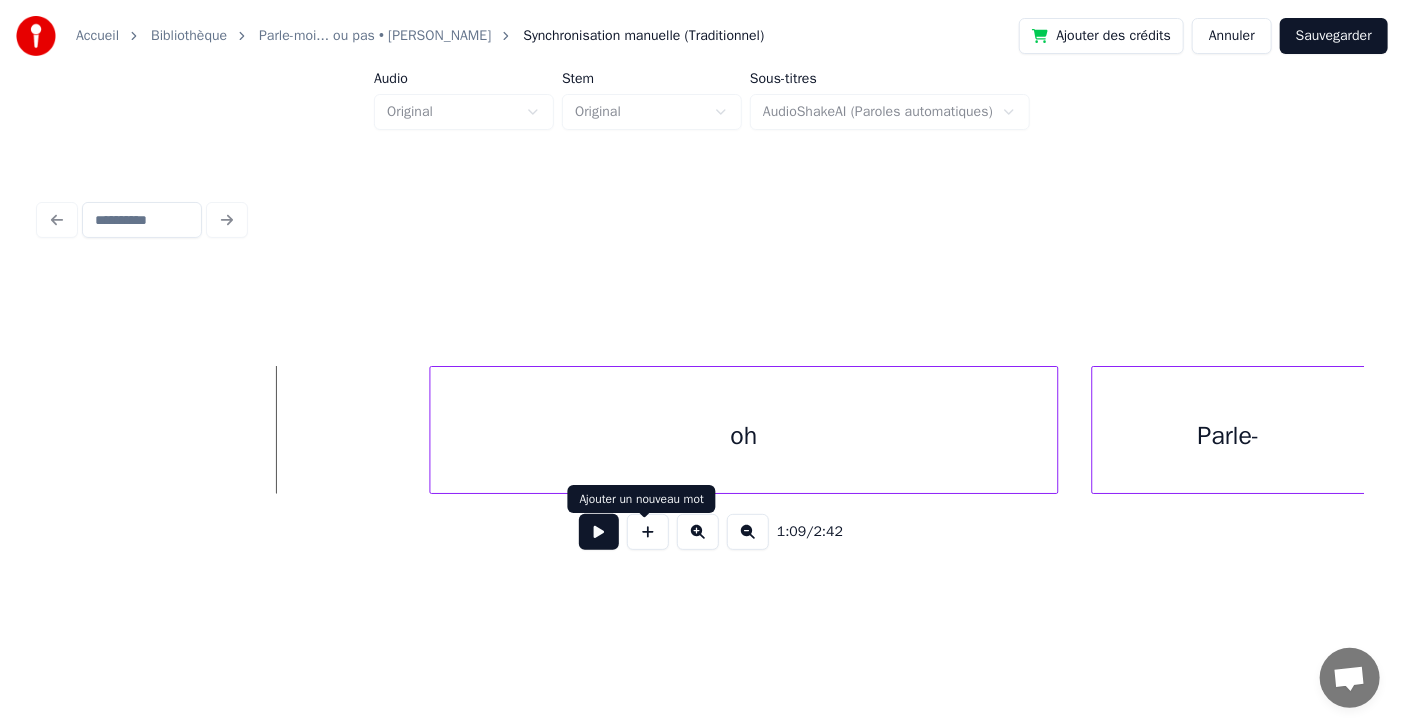 click at bounding box center (648, 532) 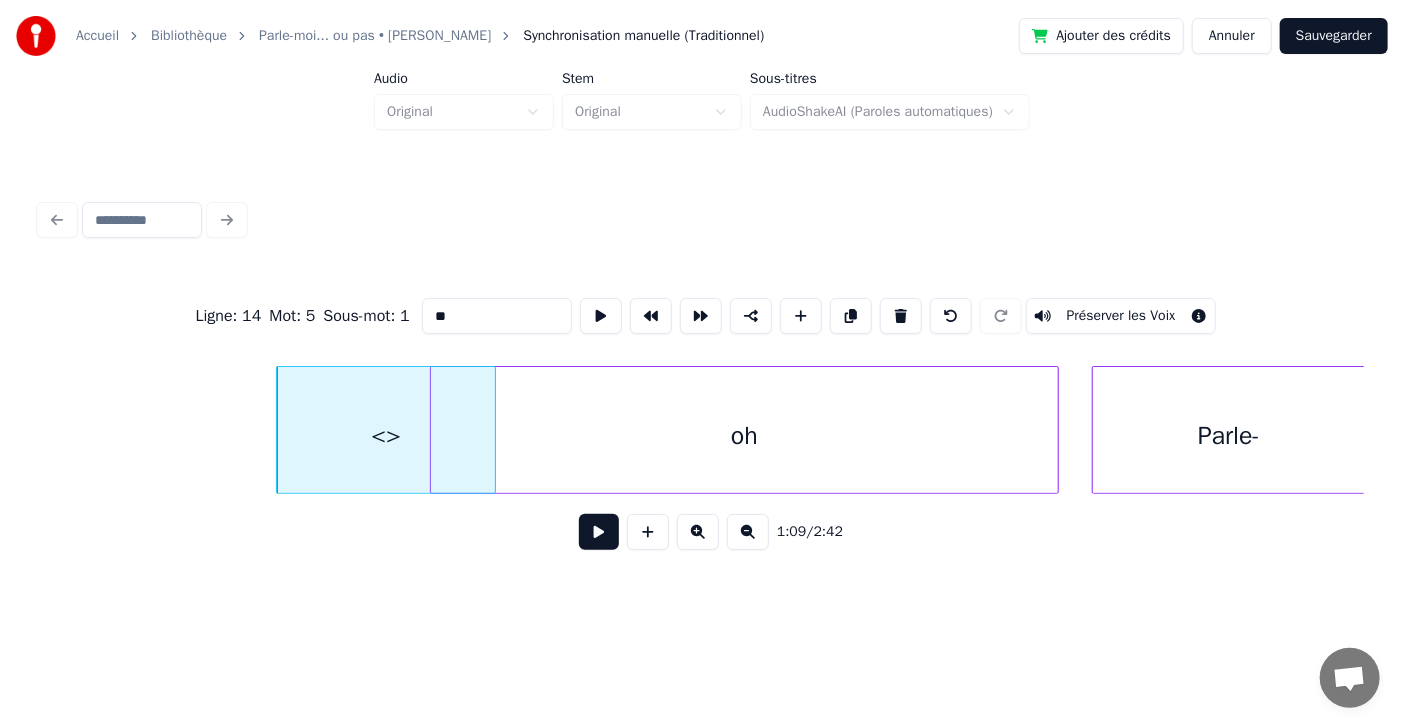 click on "**" at bounding box center (497, 316) 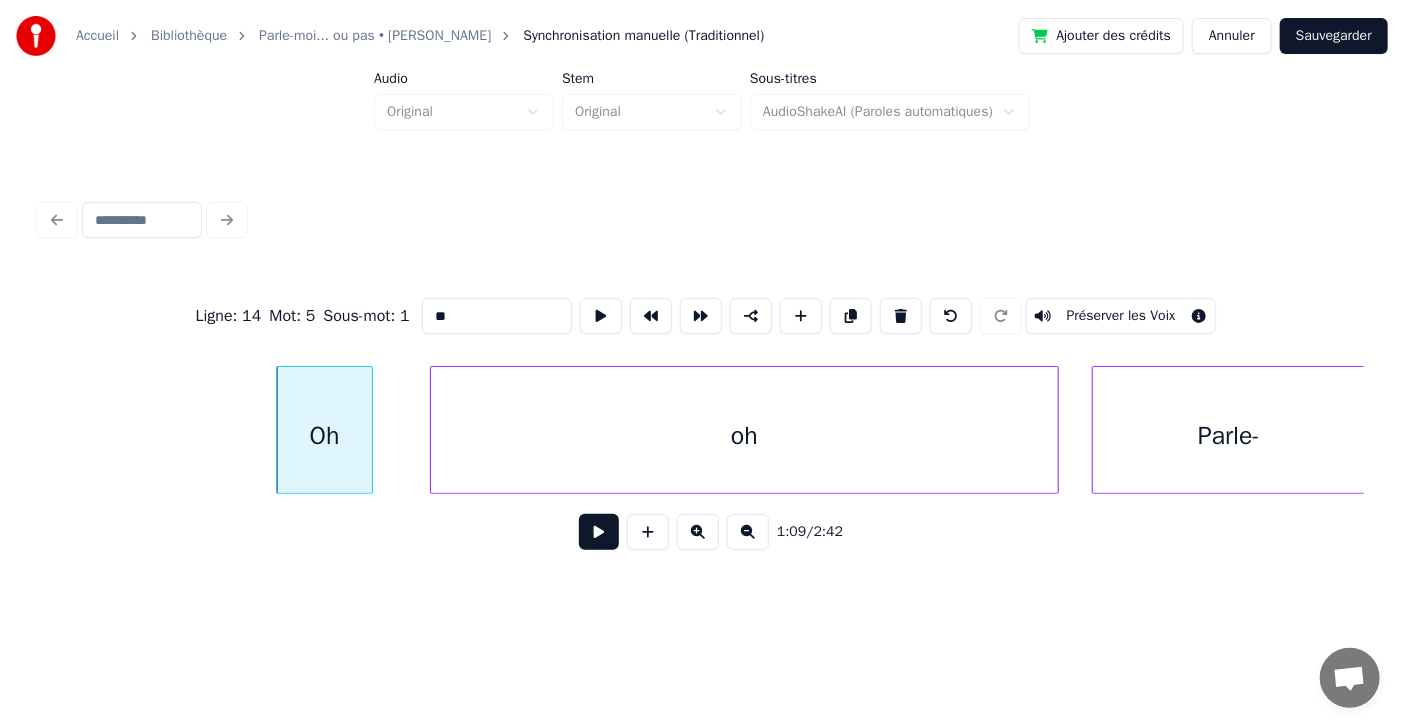 click at bounding box center [369, 430] 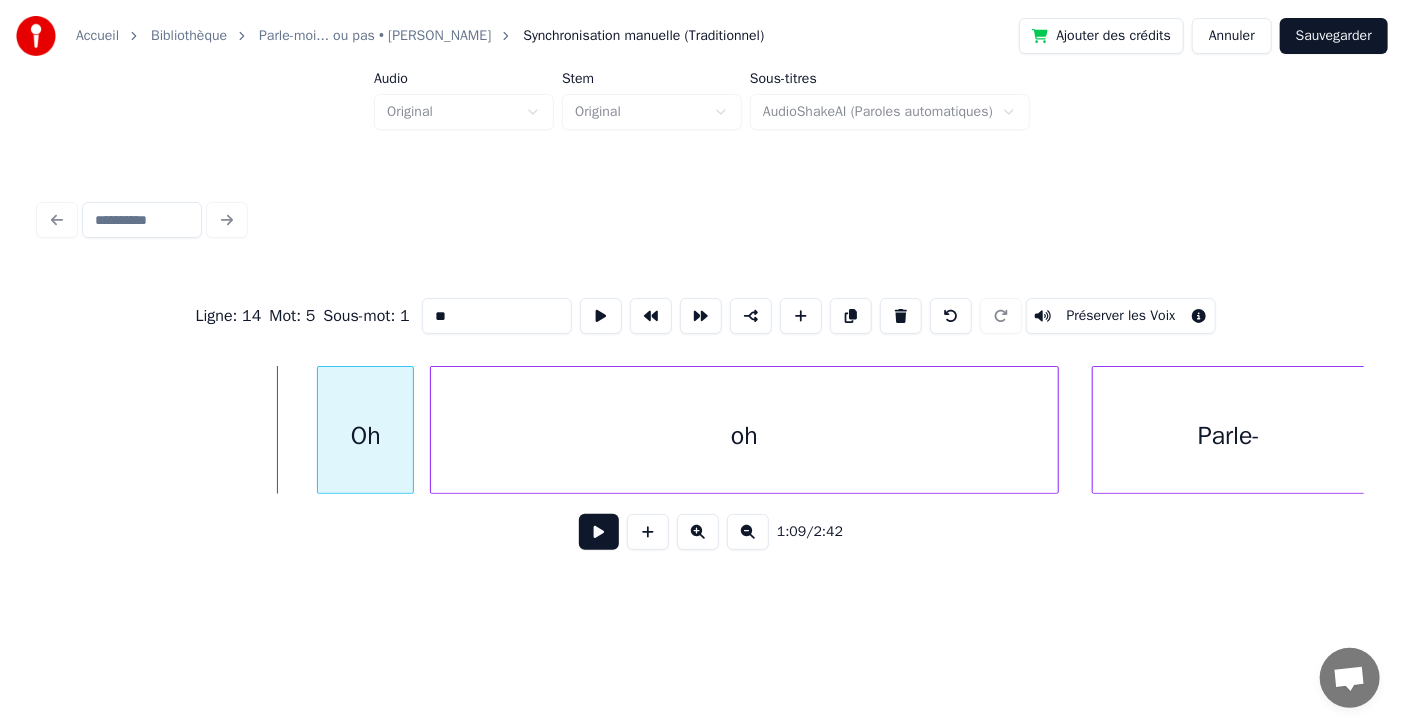 click on "Oh" at bounding box center (365, 435) 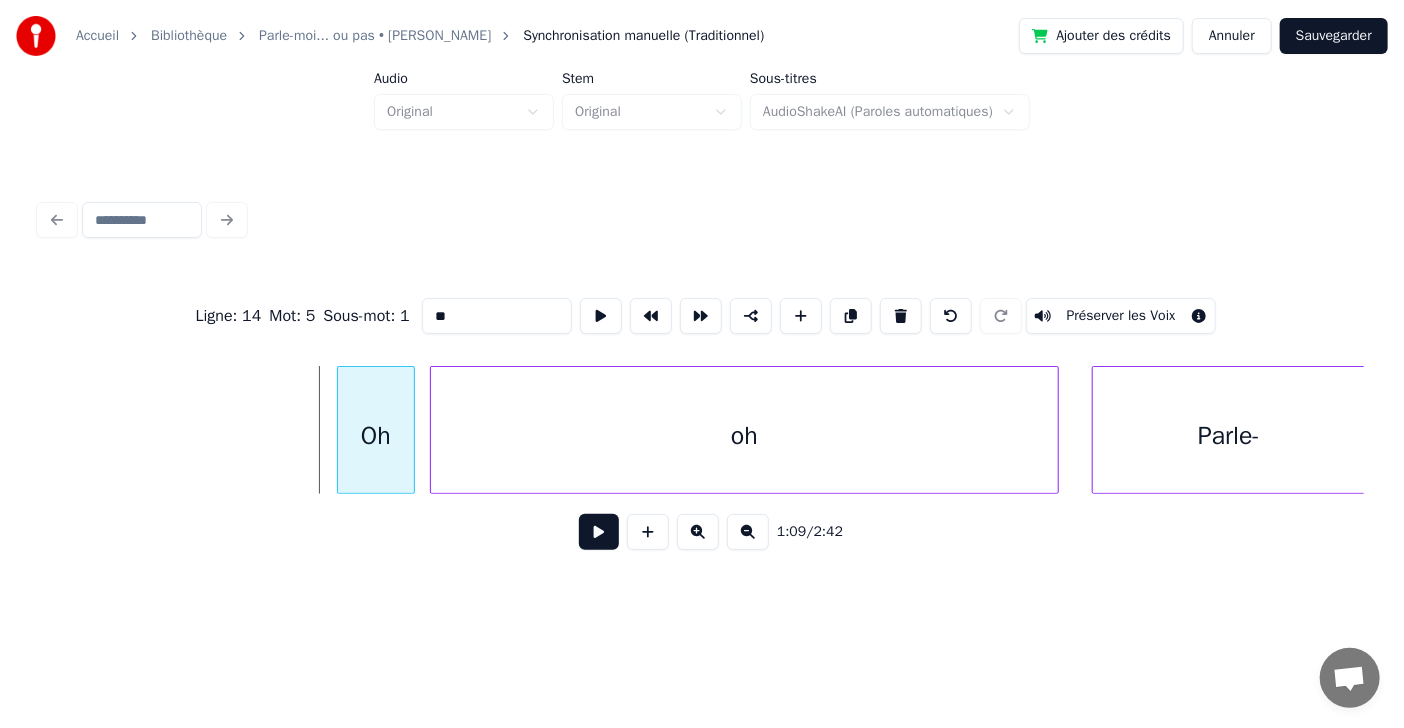click at bounding box center (341, 430) 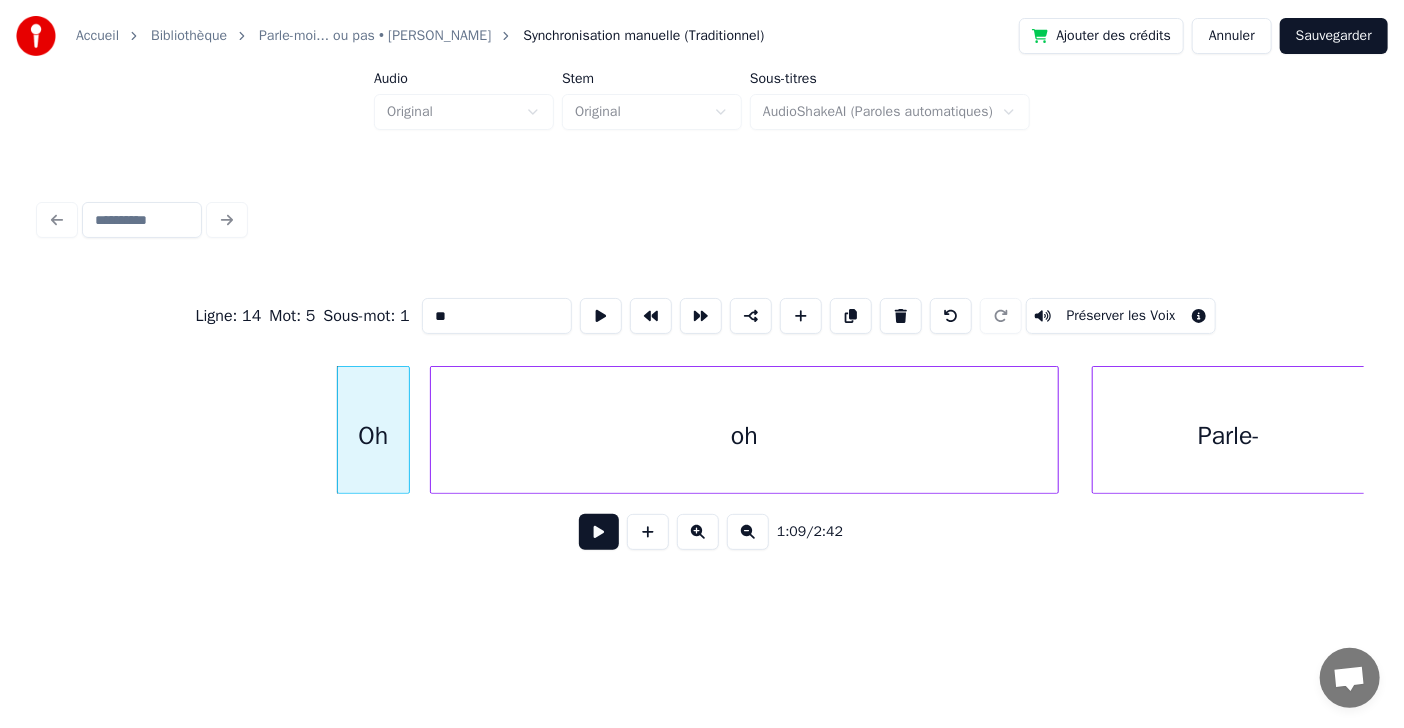 click at bounding box center [406, 430] 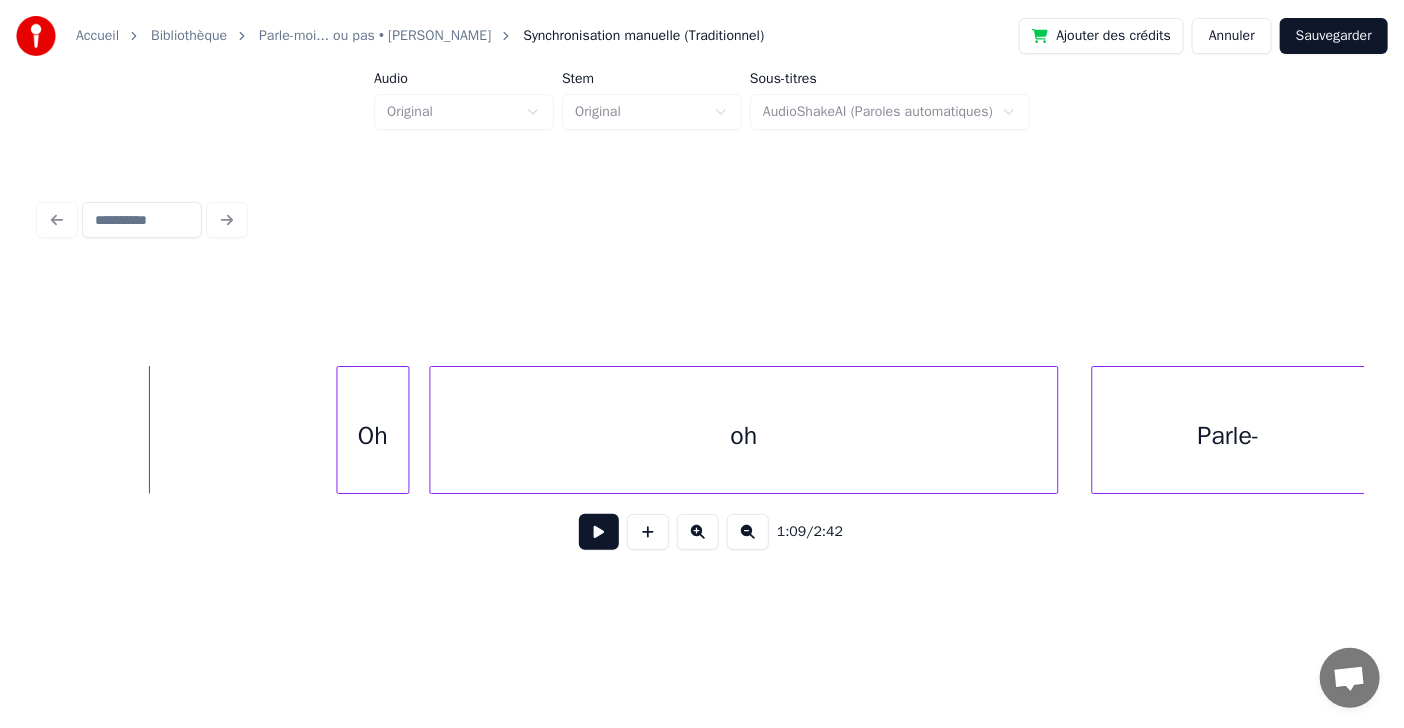 click at bounding box center (599, 532) 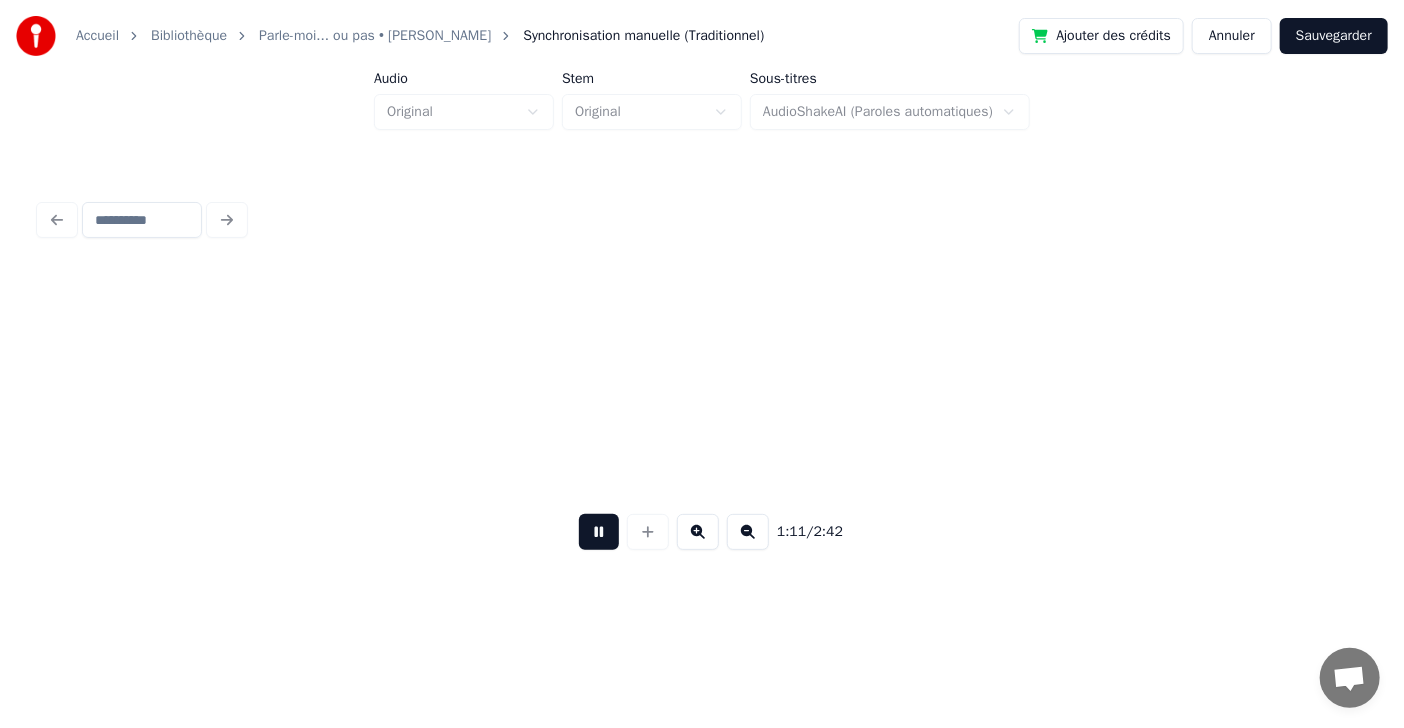 scroll, scrollTop: 0, scrollLeft: 39447, axis: horizontal 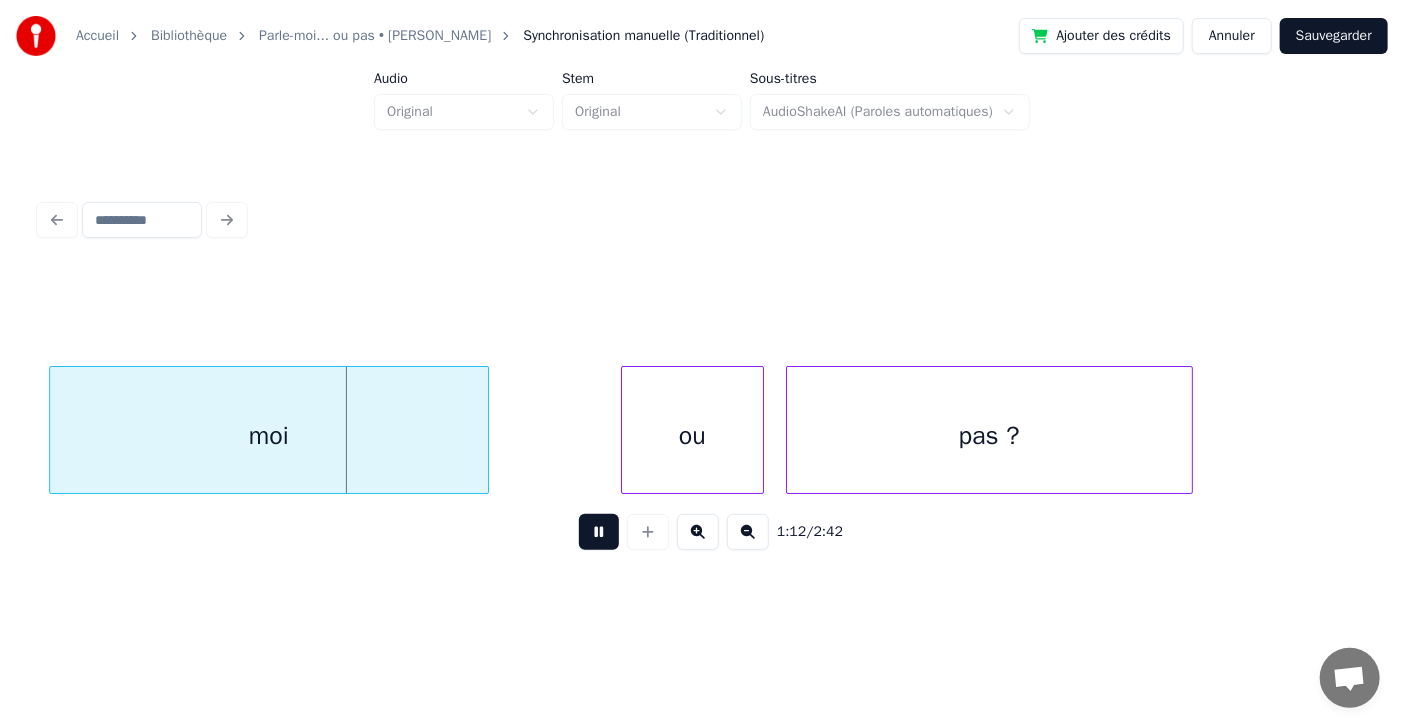 click at bounding box center [599, 532] 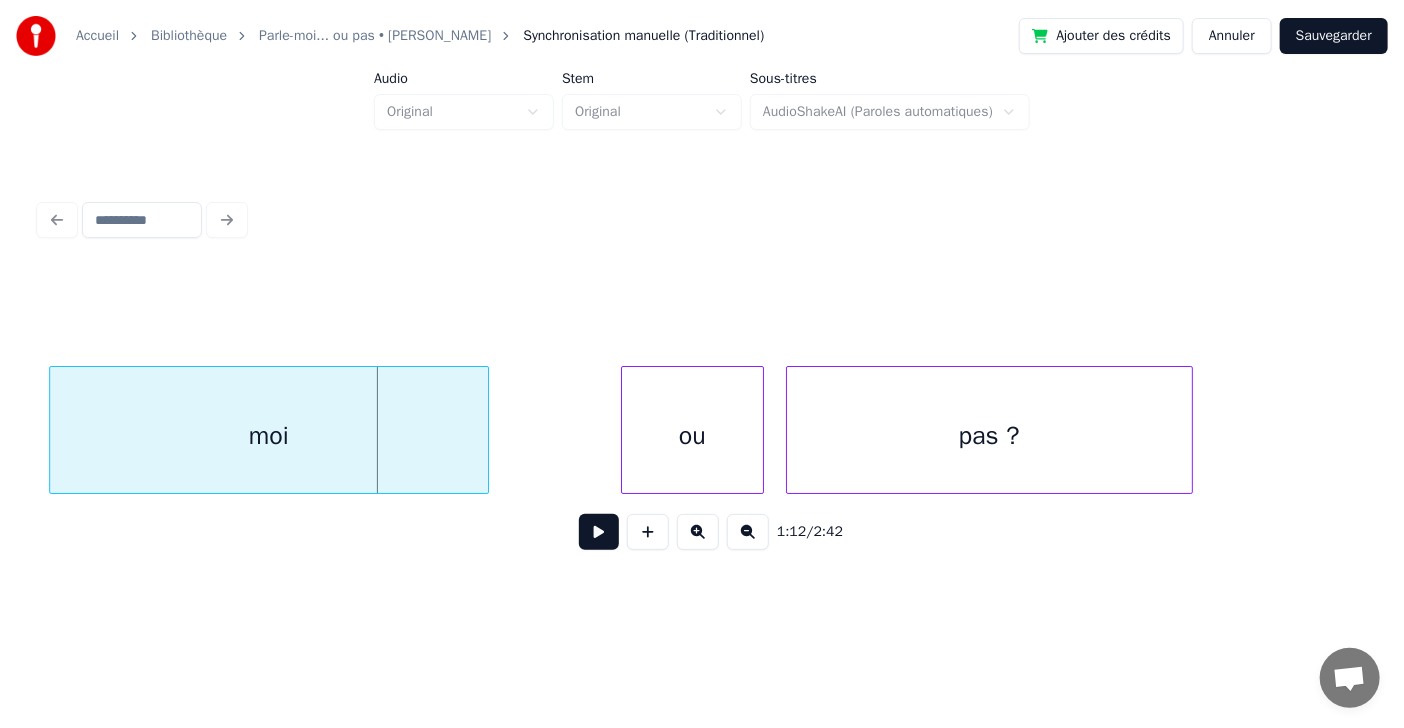 click at bounding box center (599, 532) 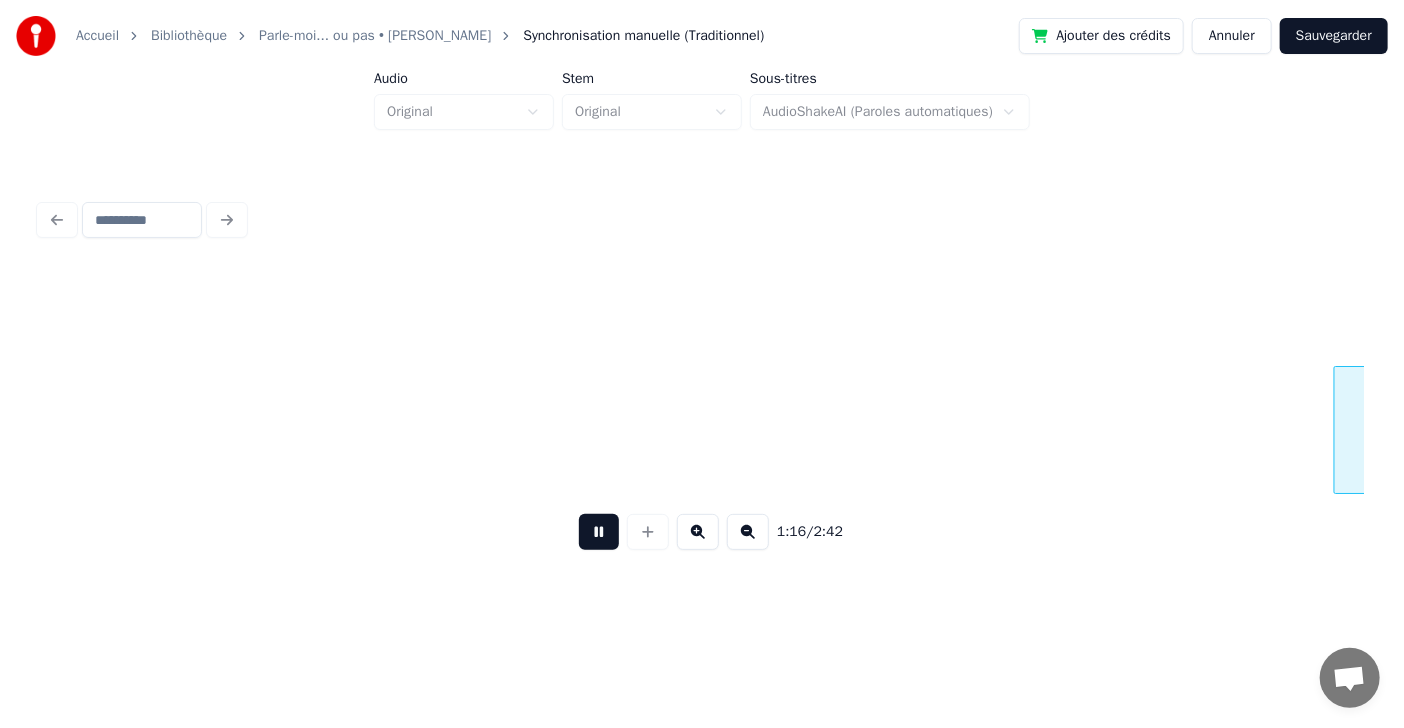 scroll, scrollTop: 0, scrollLeft: 42108, axis: horizontal 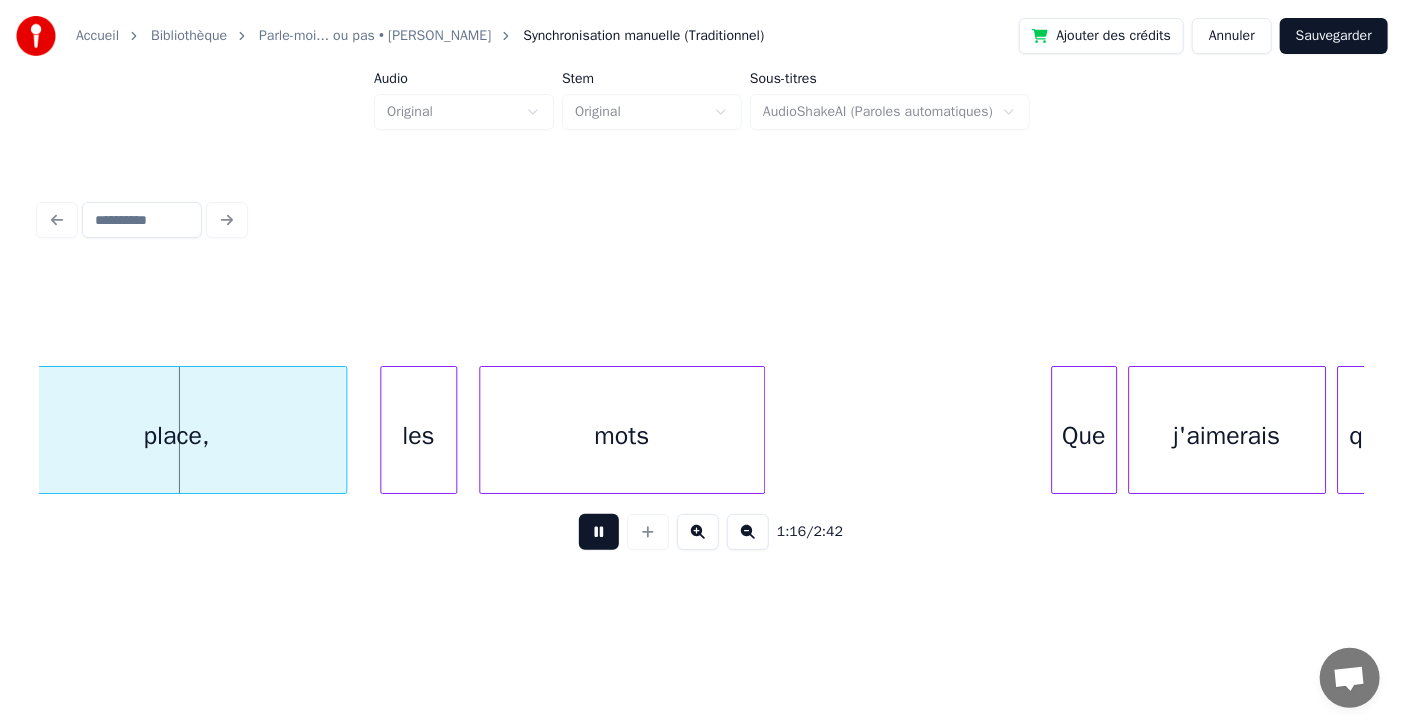 click at bounding box center [599, 532] 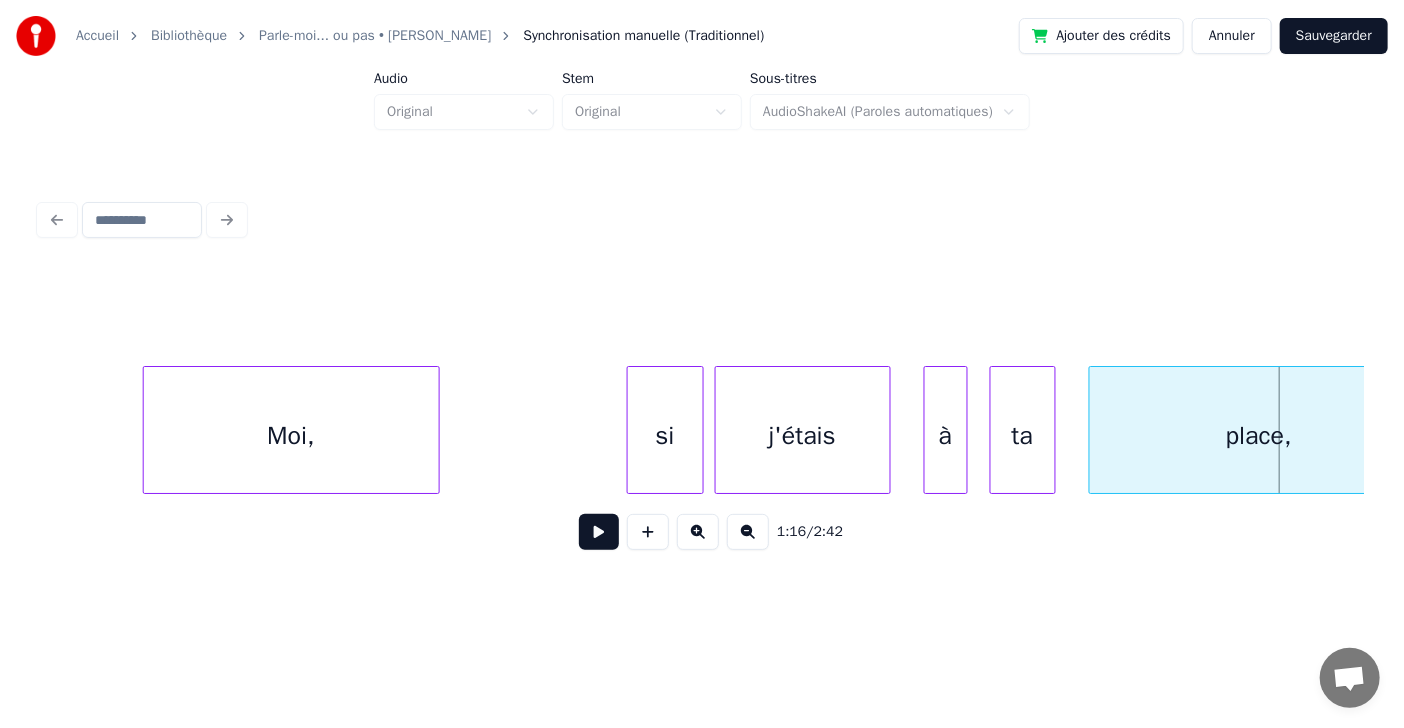 scroll, scrollTop: 0, scrollLeft: 40904, axis: horizontal 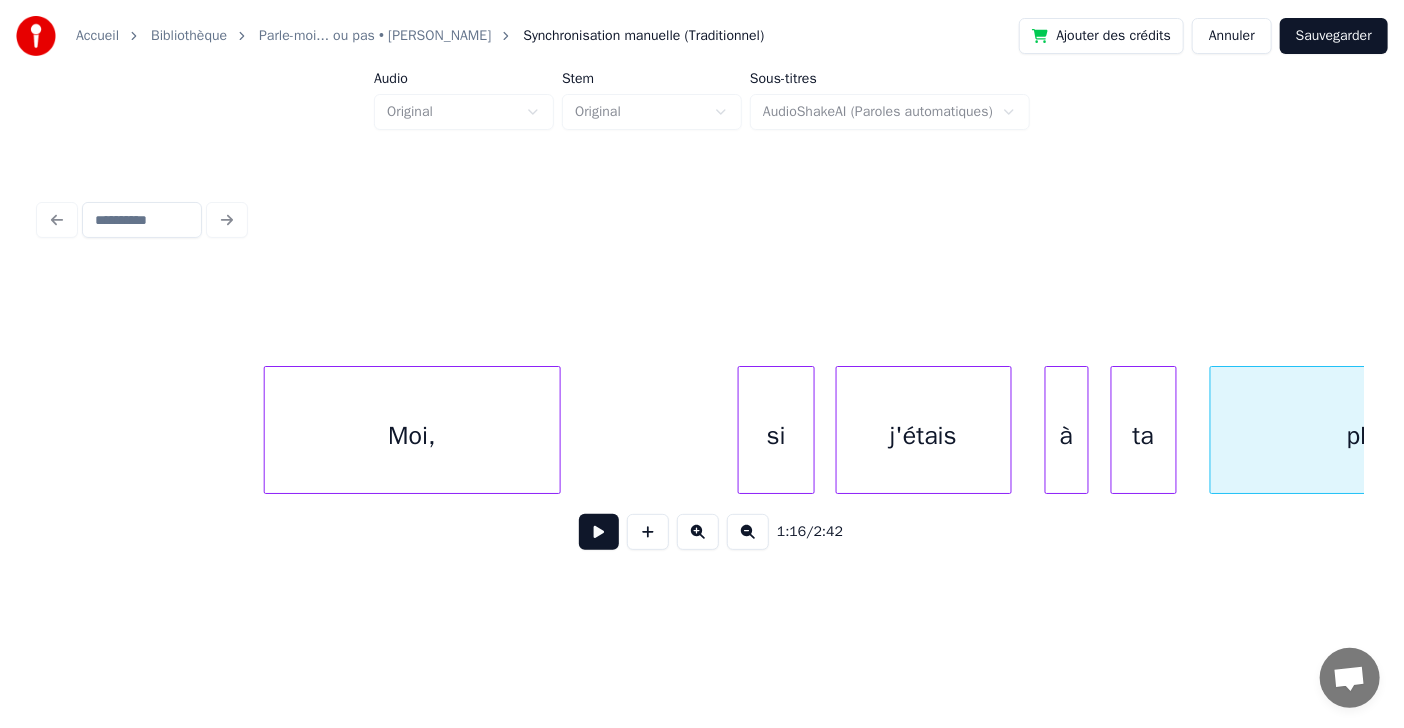click on "si" at bounding box center [776, 435] 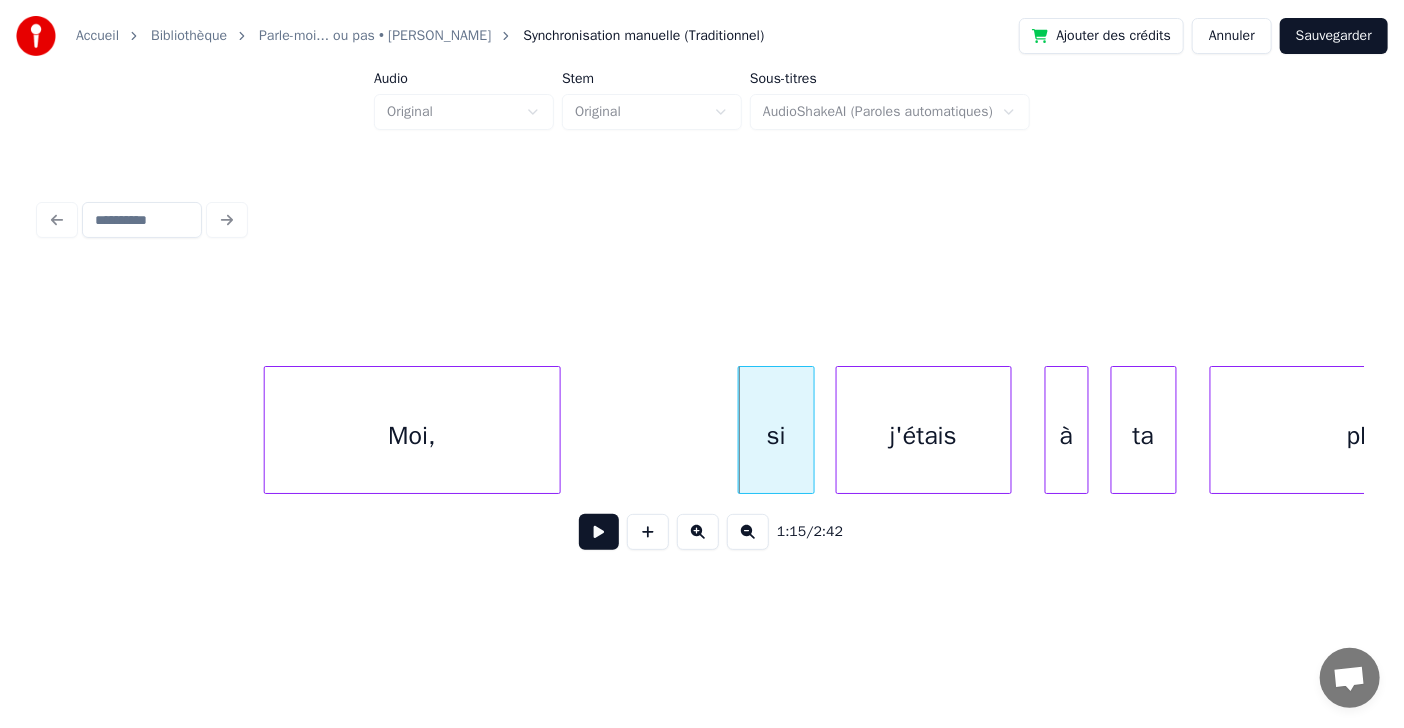 click at bounding box center [599, 532] 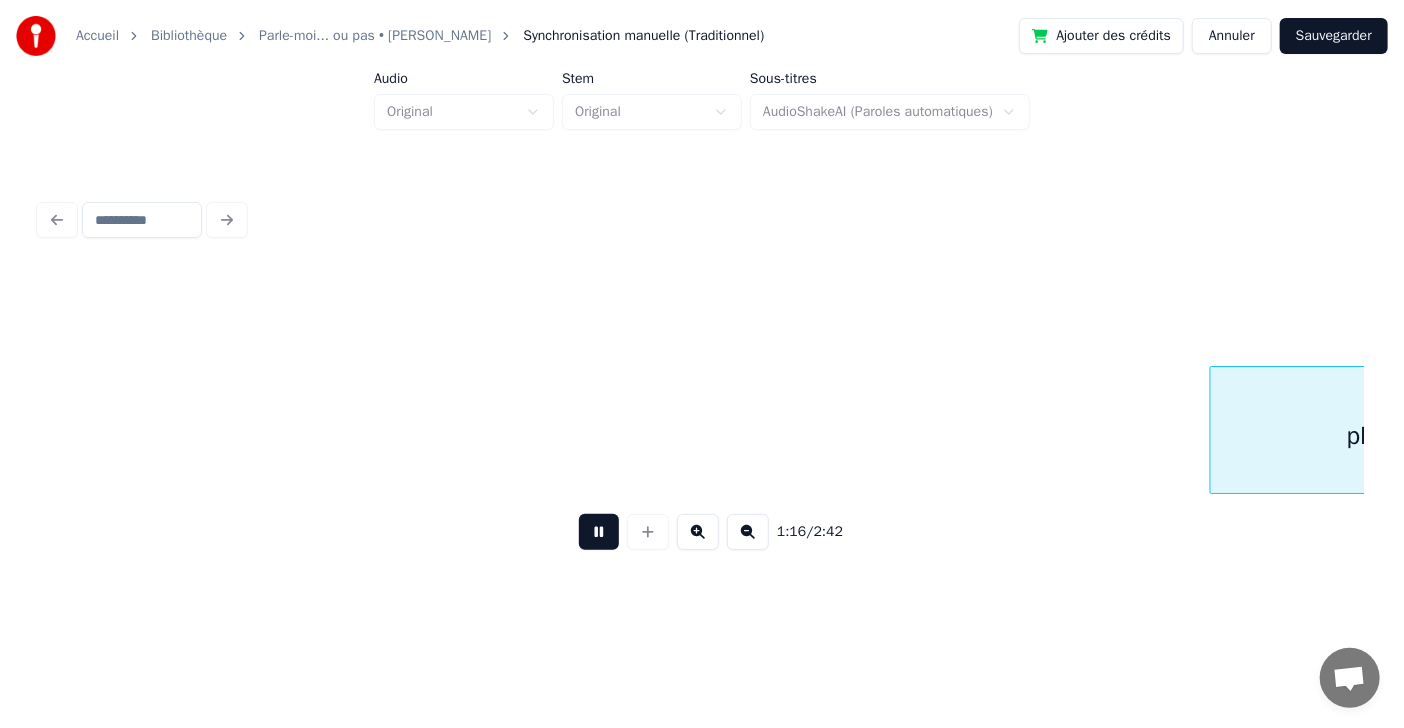 scroll, scrollTop: 0, scrollLeft: 42238, axis: horizontal 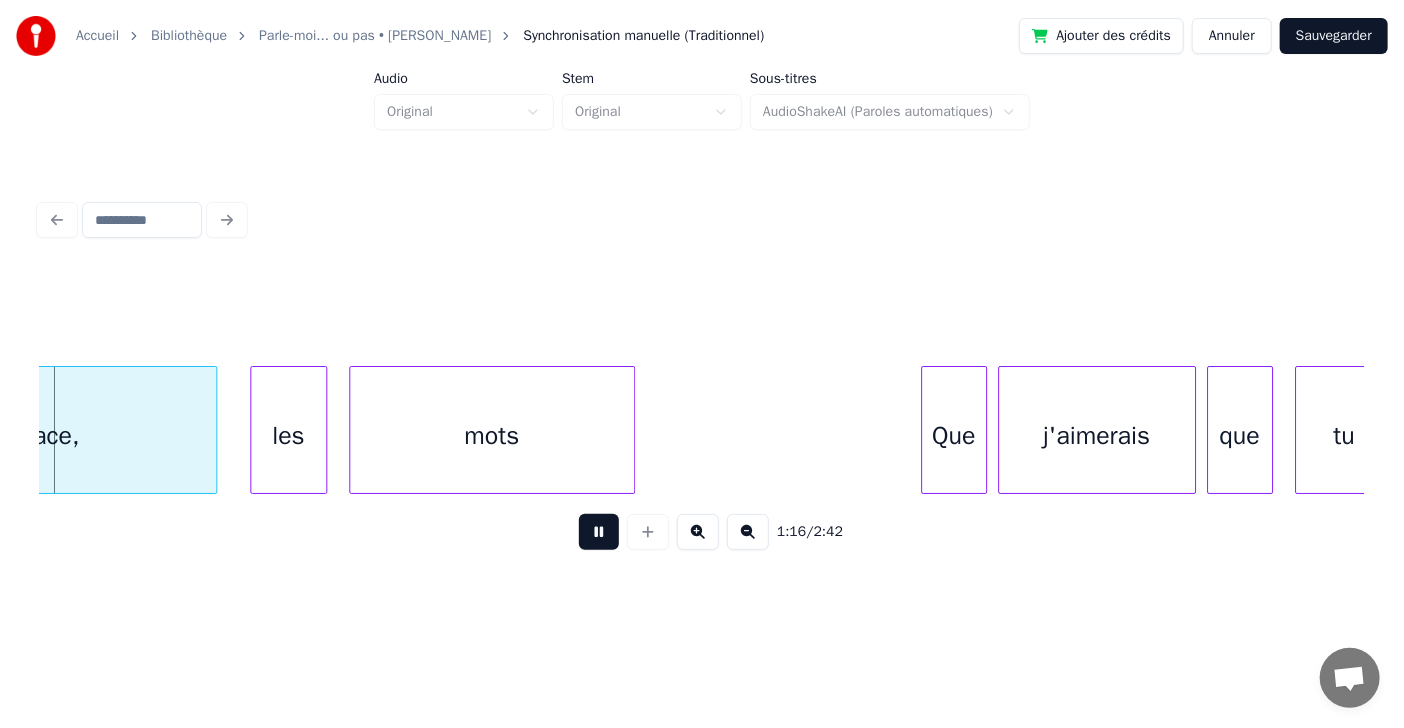 click at bounding box center (599, 532) 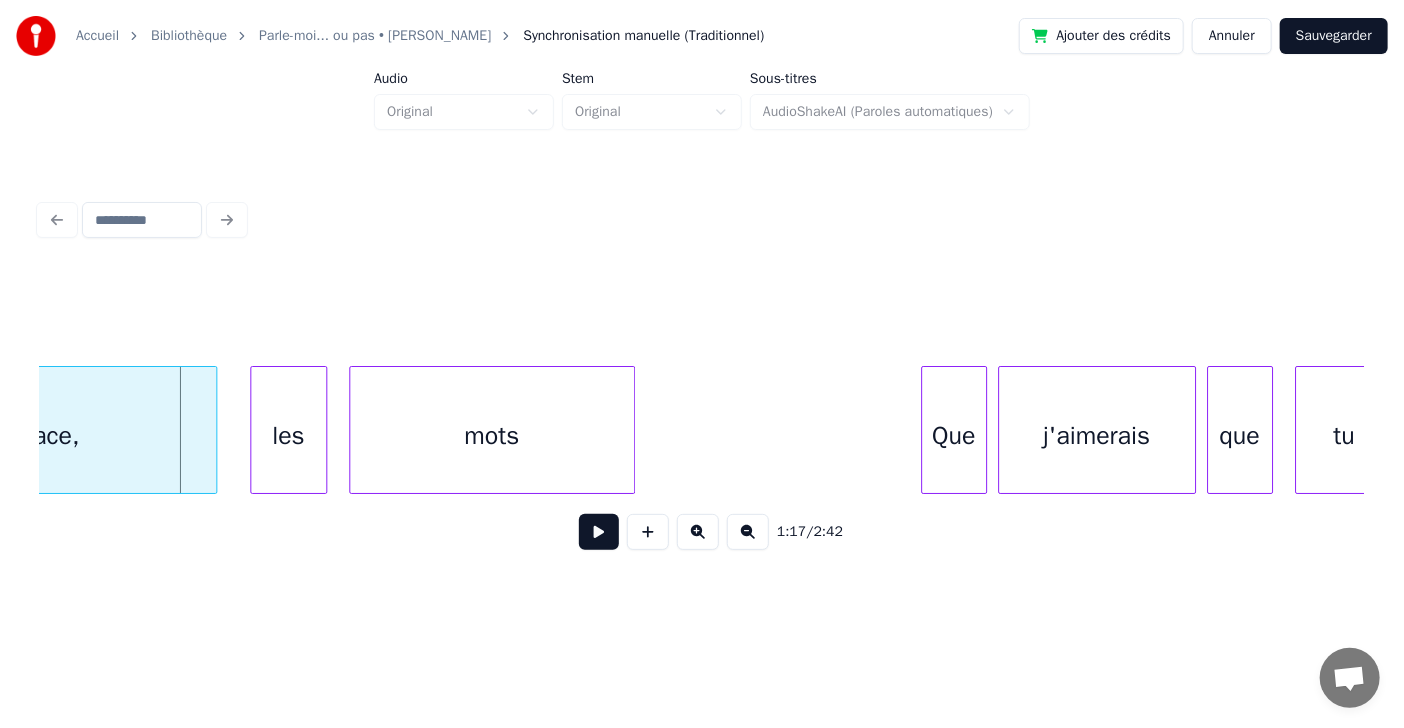 click at bounding box center [599, 532] 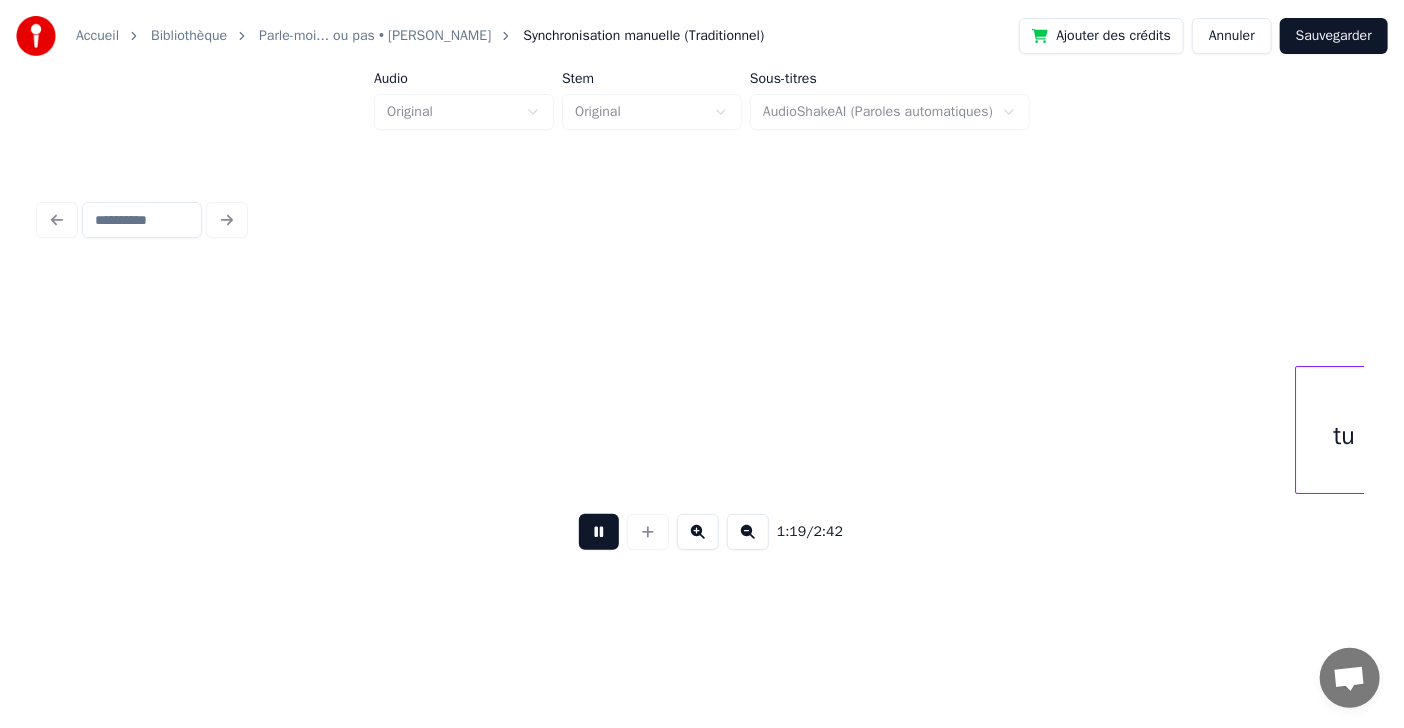 scroll, scrollTop: 0, scrollLeft: 43565, axis: horizontal 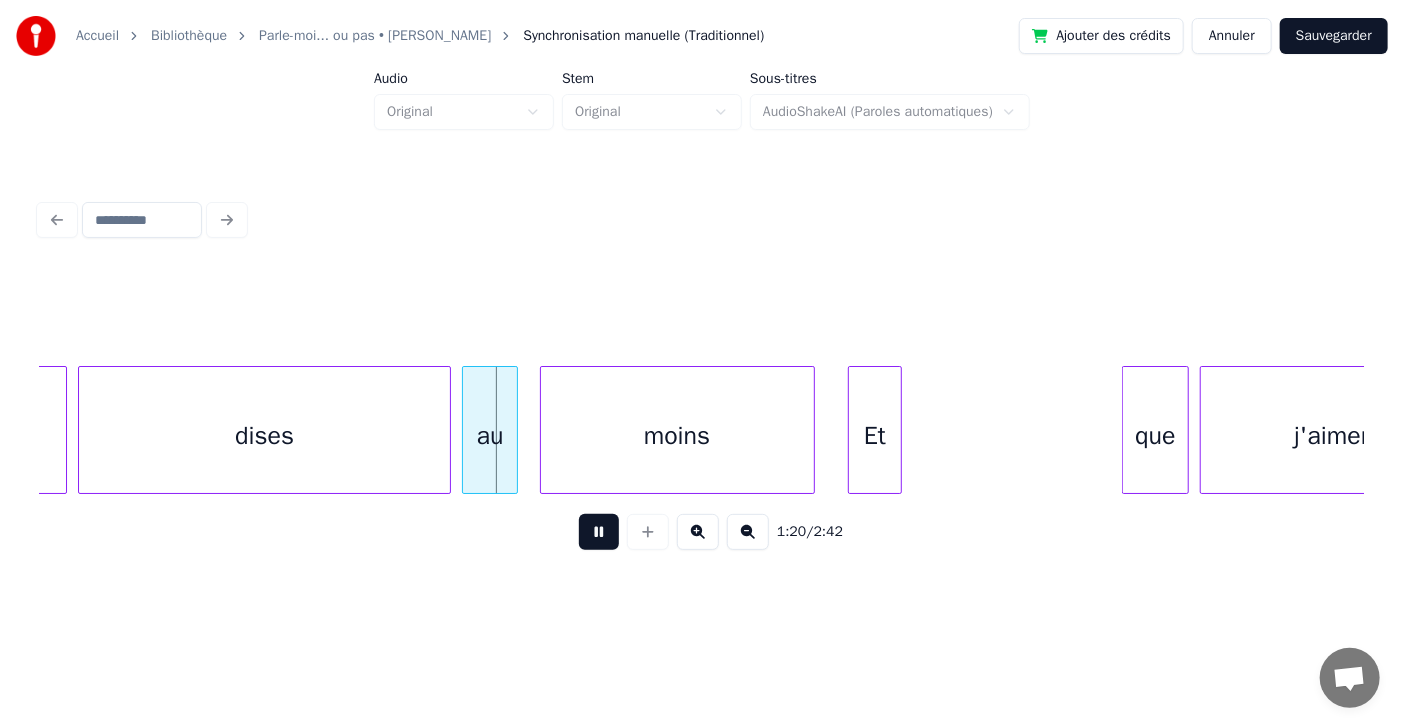 click at bounding box center [599, 532] 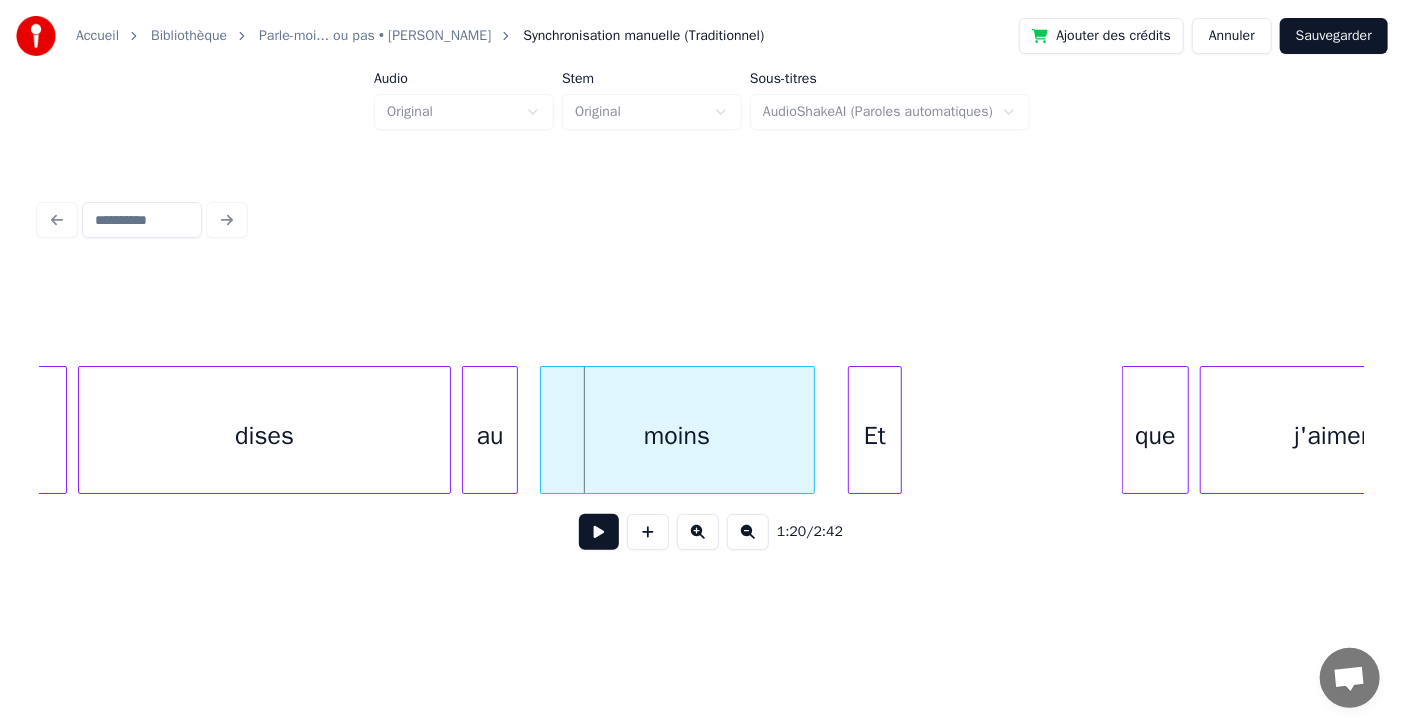 click at bounding box center [599, 532] 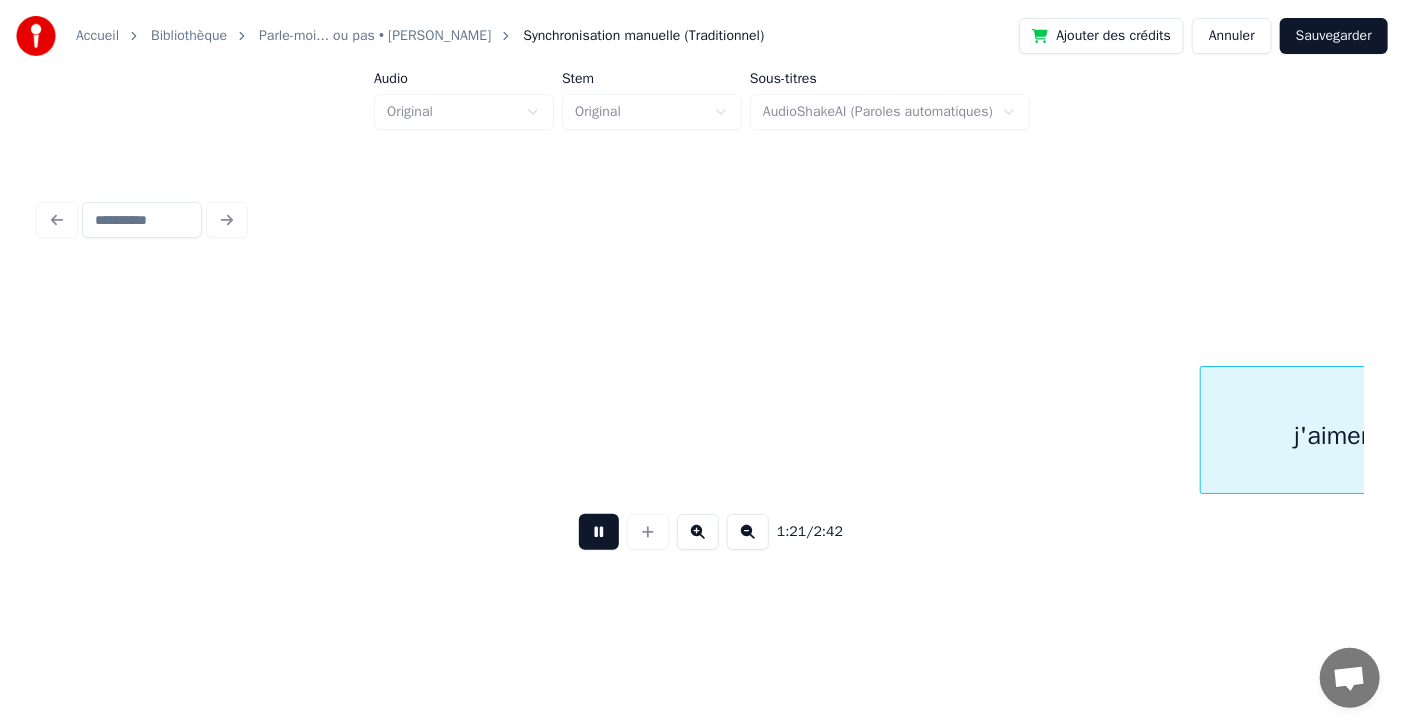 scroll, scrollTop: 0, scrollLeft: 44896, axis: horizontal 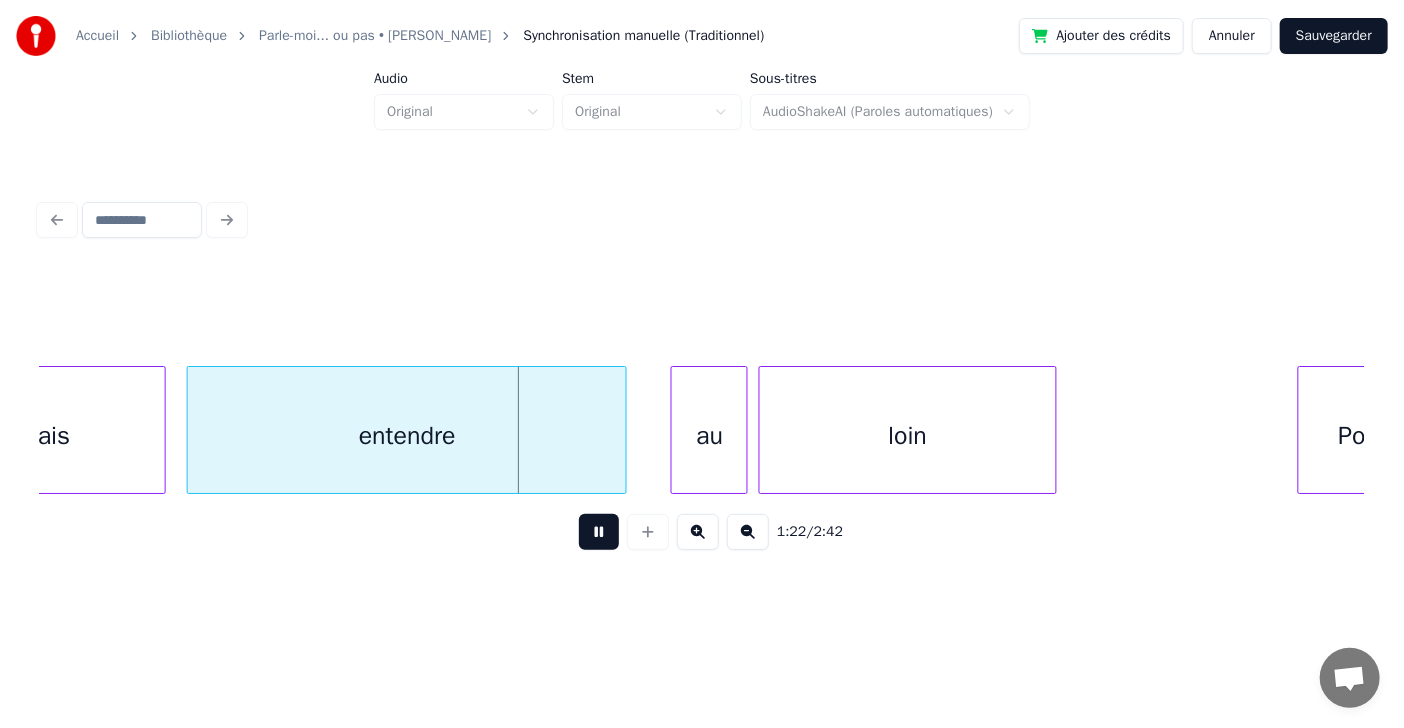 click at bounding box center [599, 532] 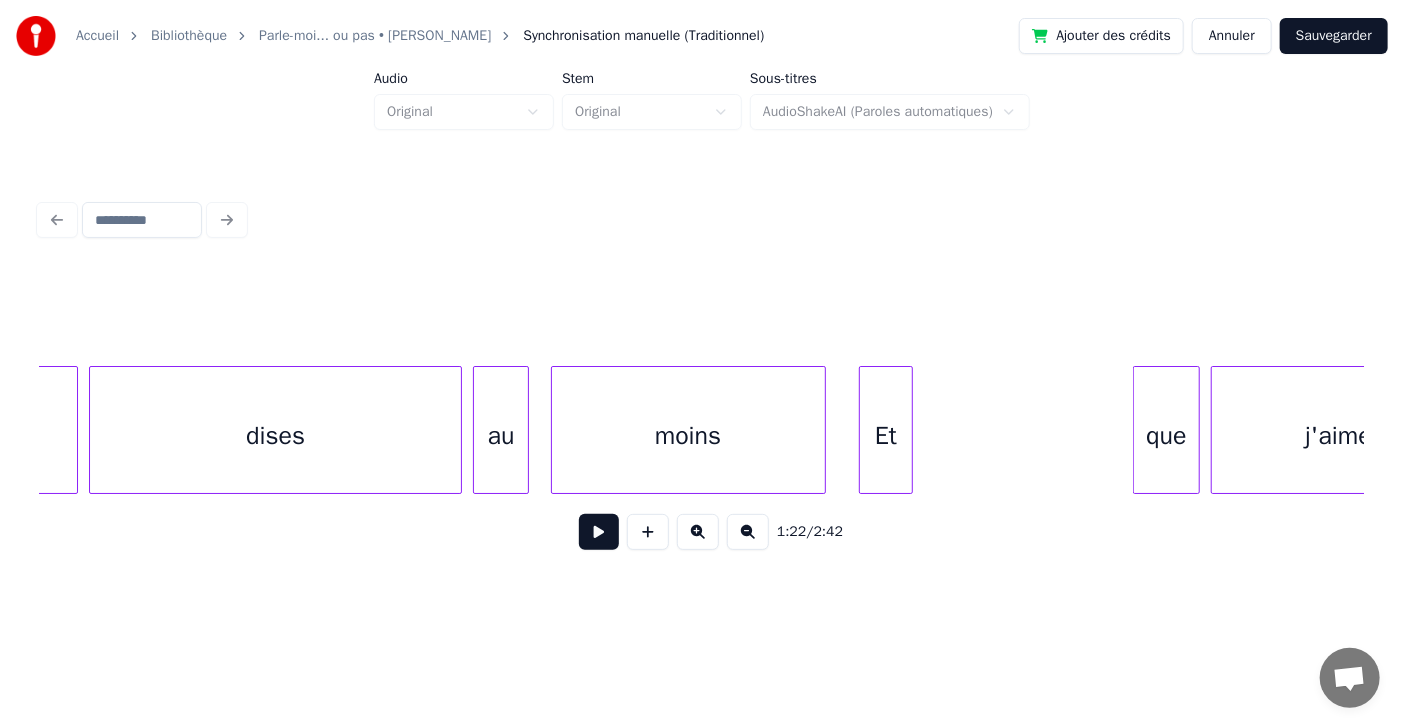 scroll, scrollTop: 0, scrollLeft: 43554, axis: horizontal 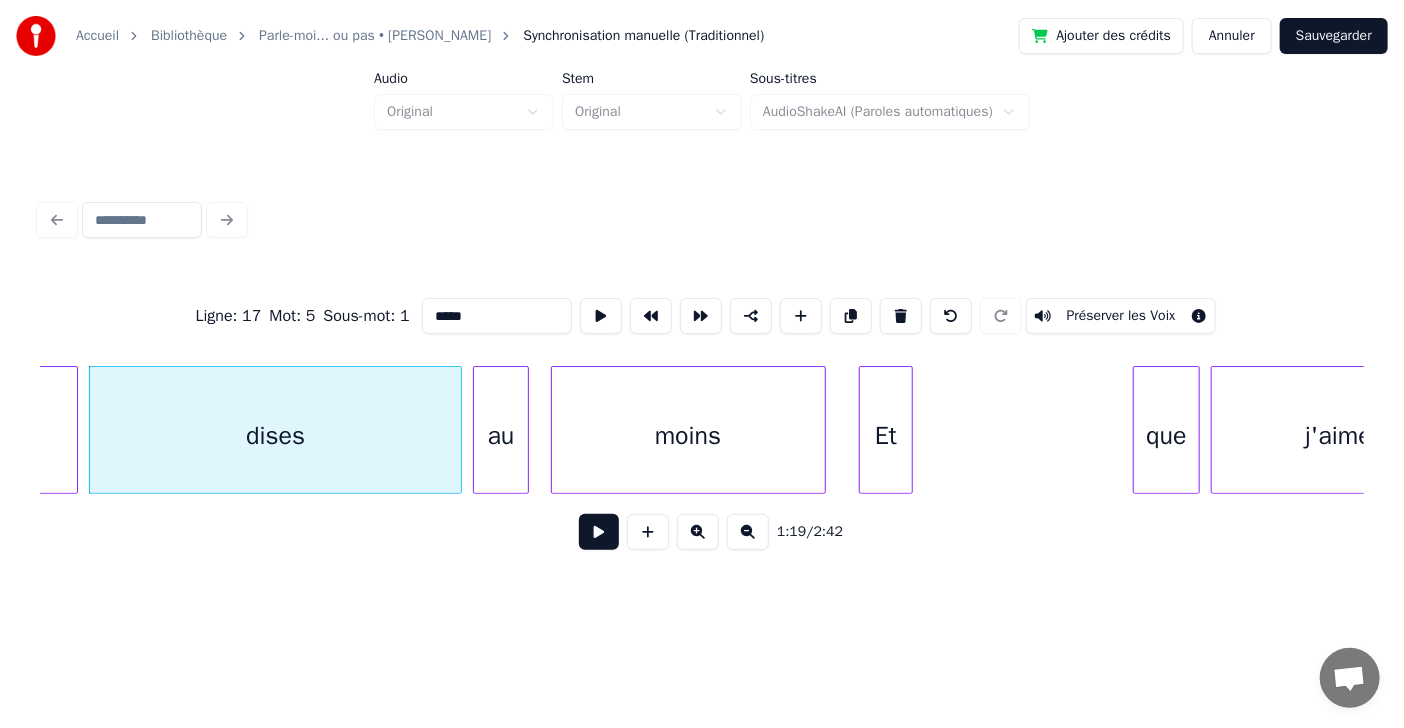 click at bounding box center (599, 532) 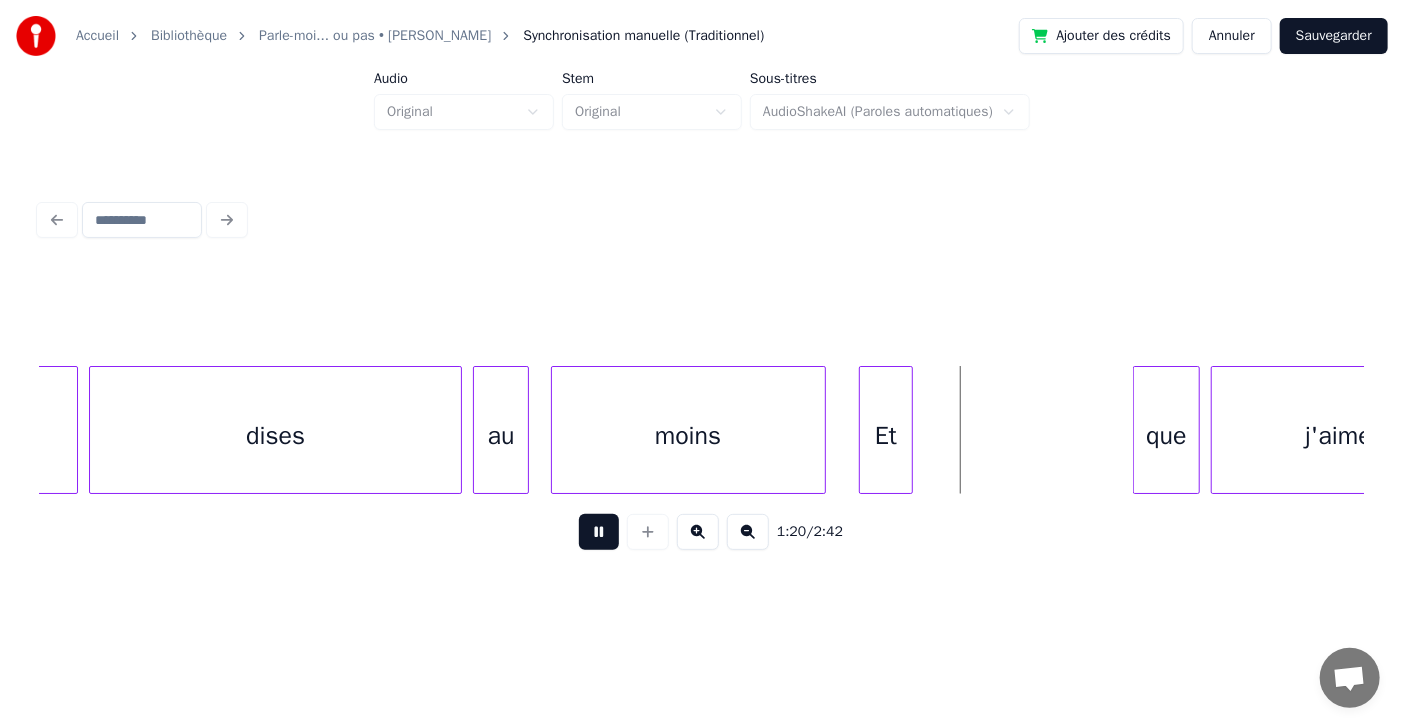 click at bounding box center [599, 532] 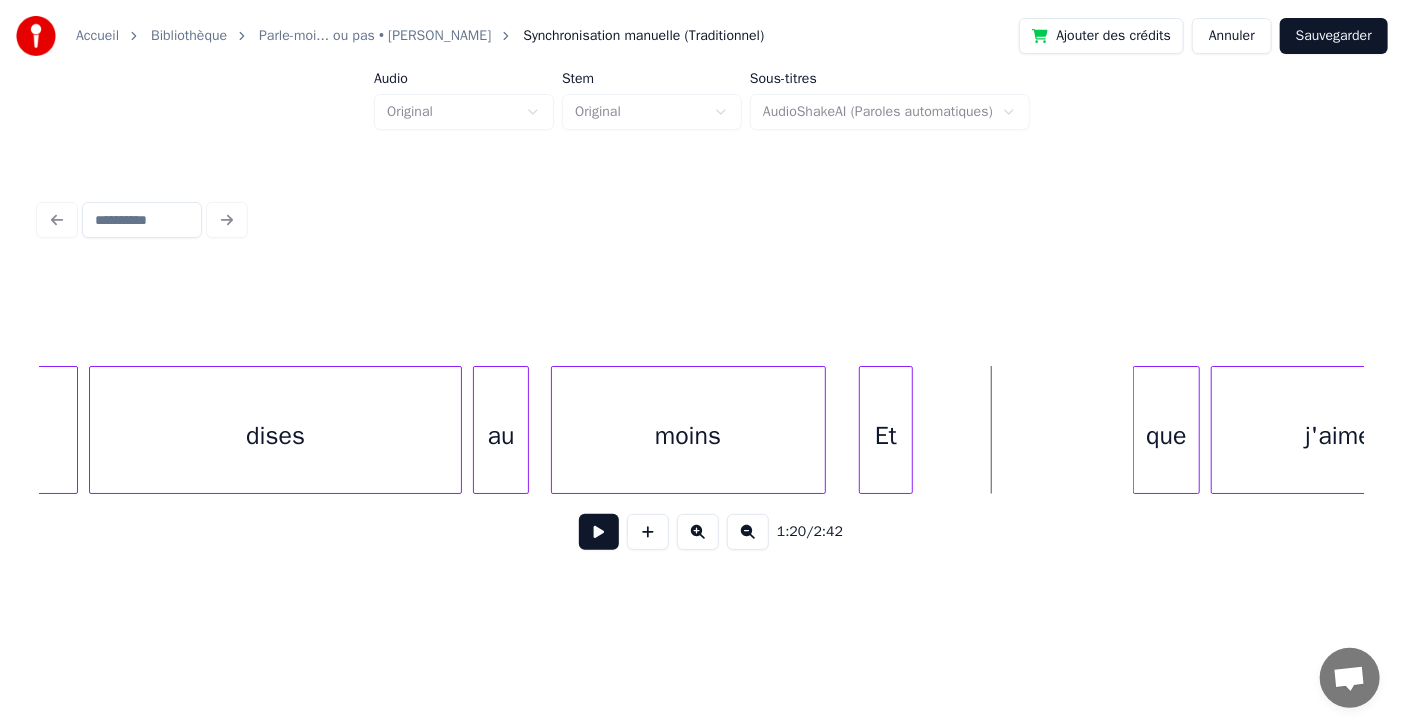click on "Et" at bounding box center [886, 435] 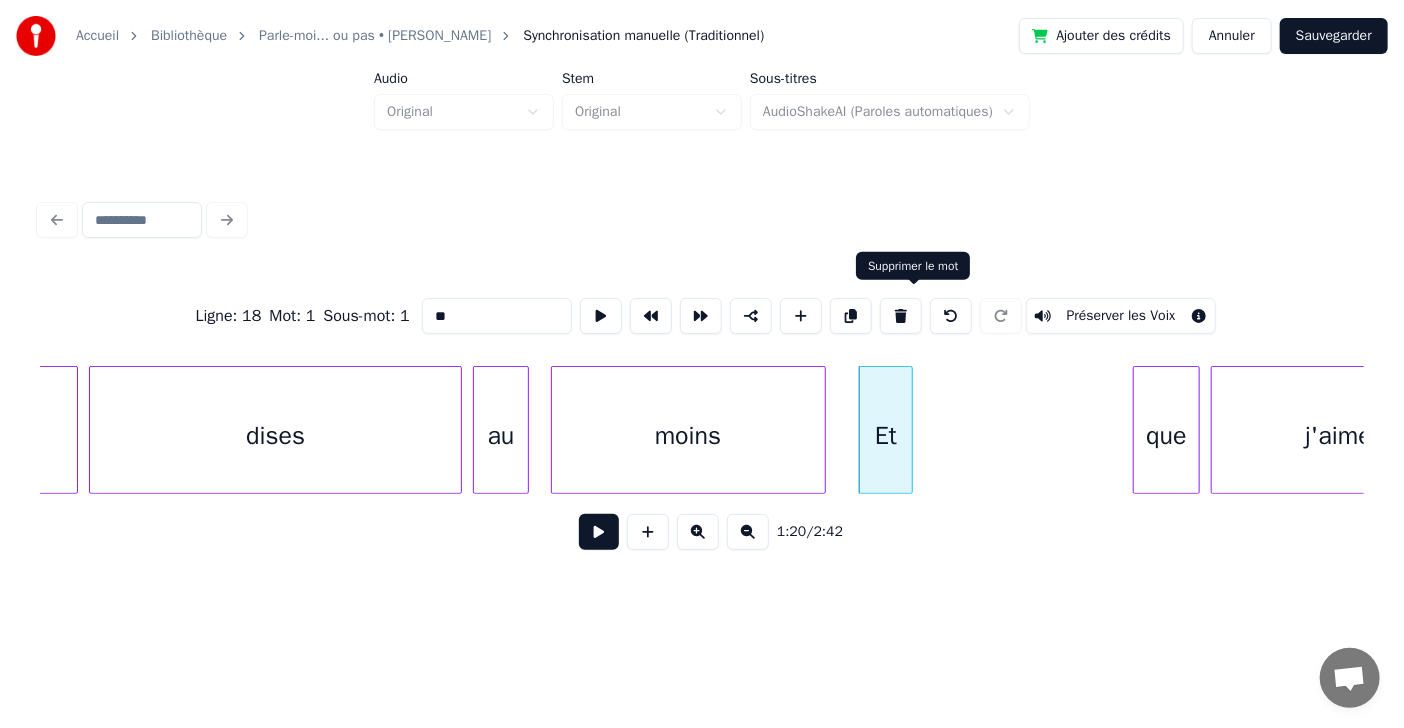 click at bounding box center [901, 316] 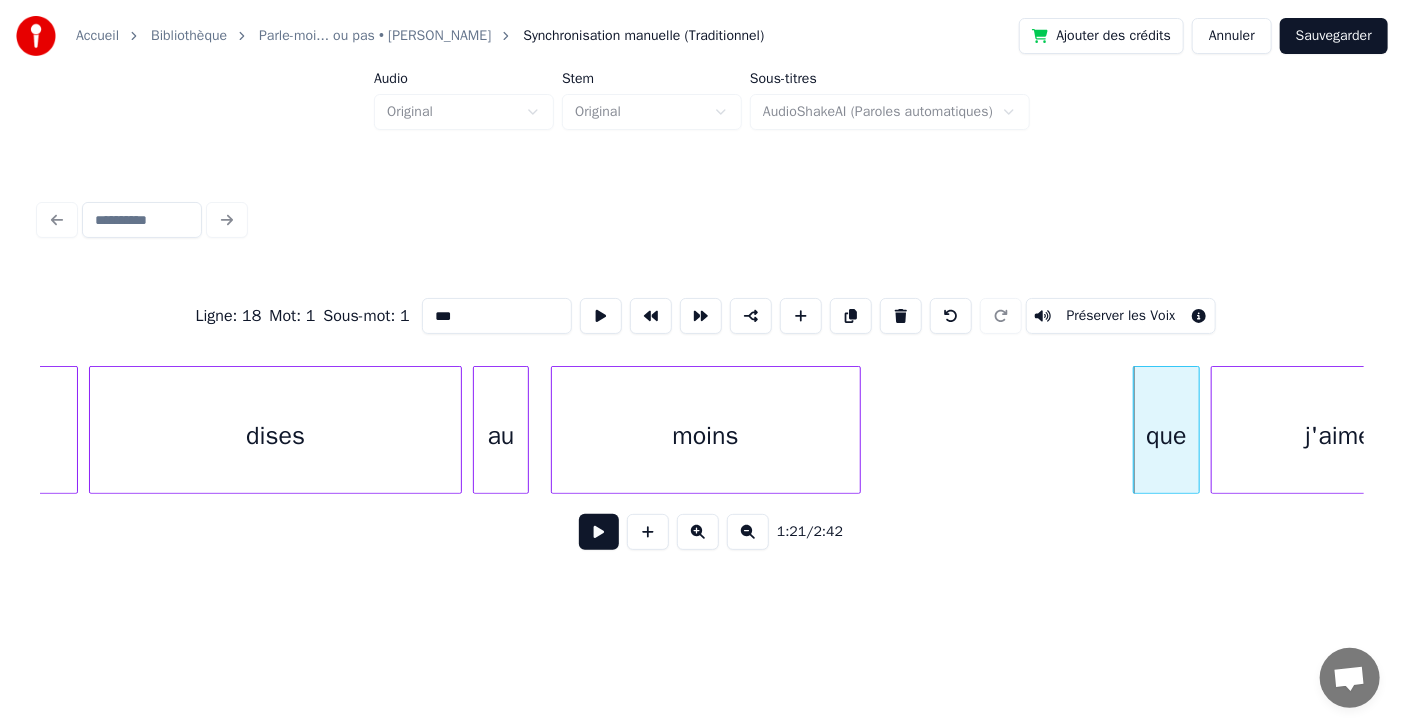 click at bounding box center (857, 430) 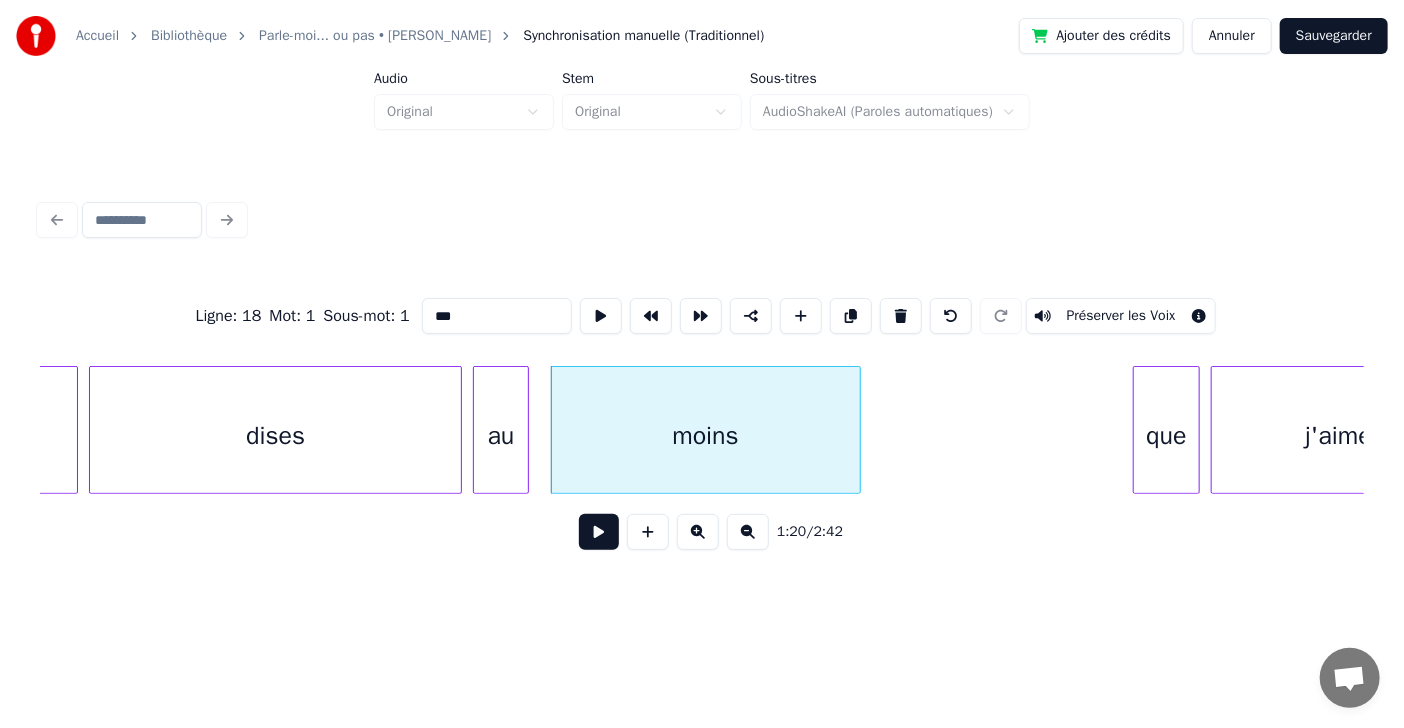 click on "dises" at bounding box center (276, 435) 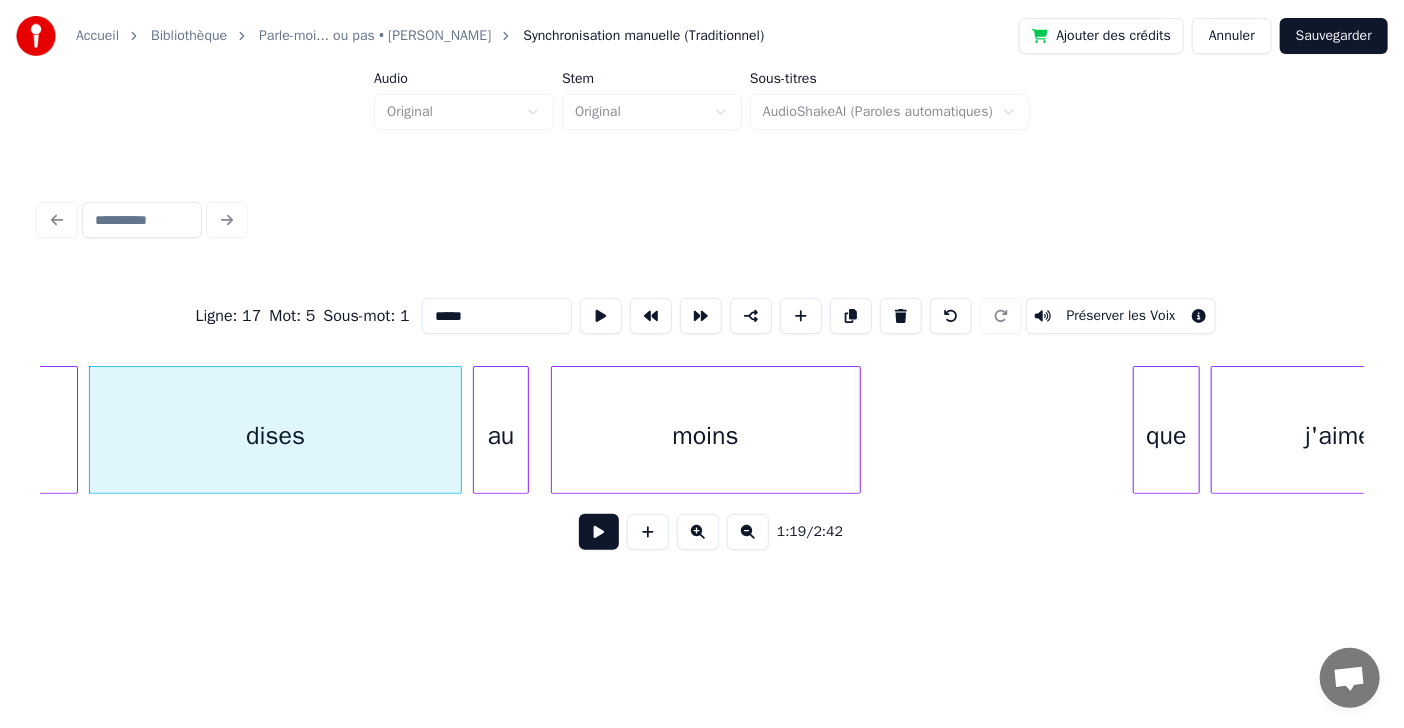 click at bounding box center [599, 532] 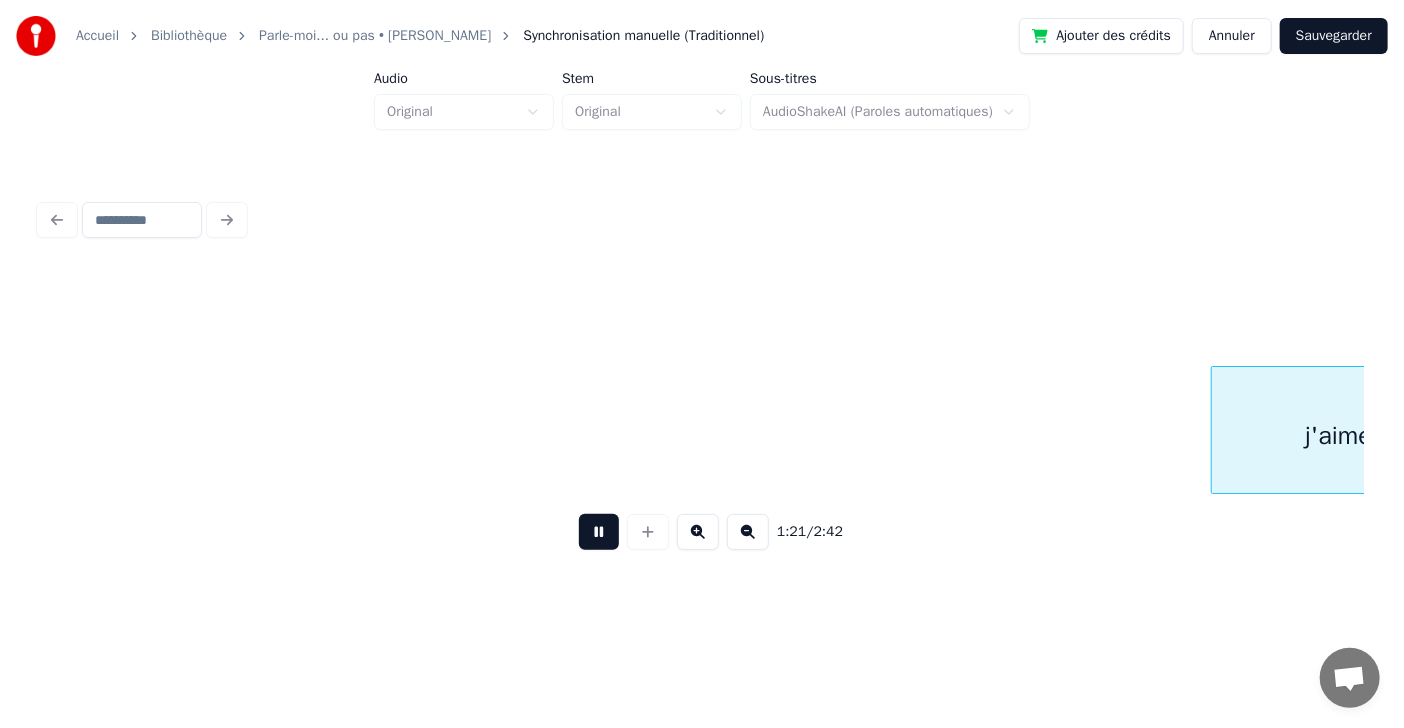 scroll, scrollTop: 0, scrollLeft: 44881, axis: horizontal 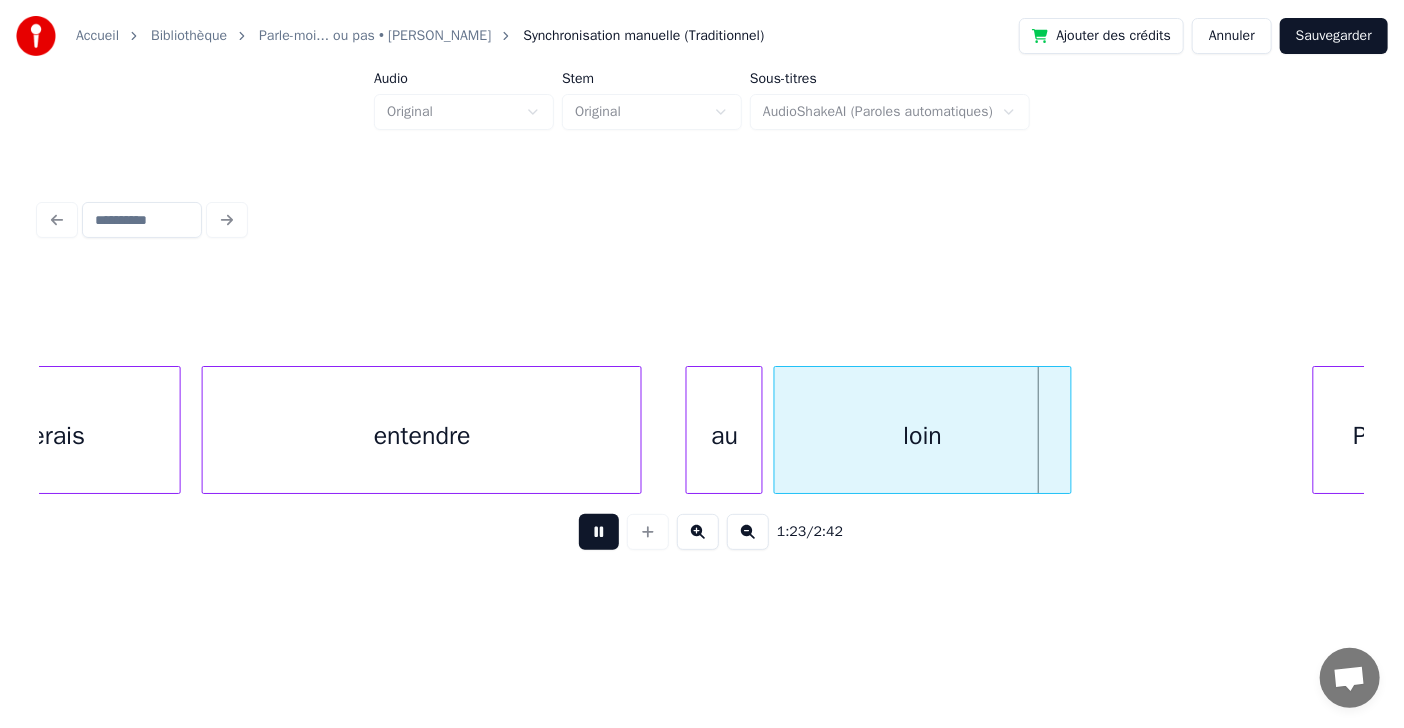 click at bounding box center [599, 532] 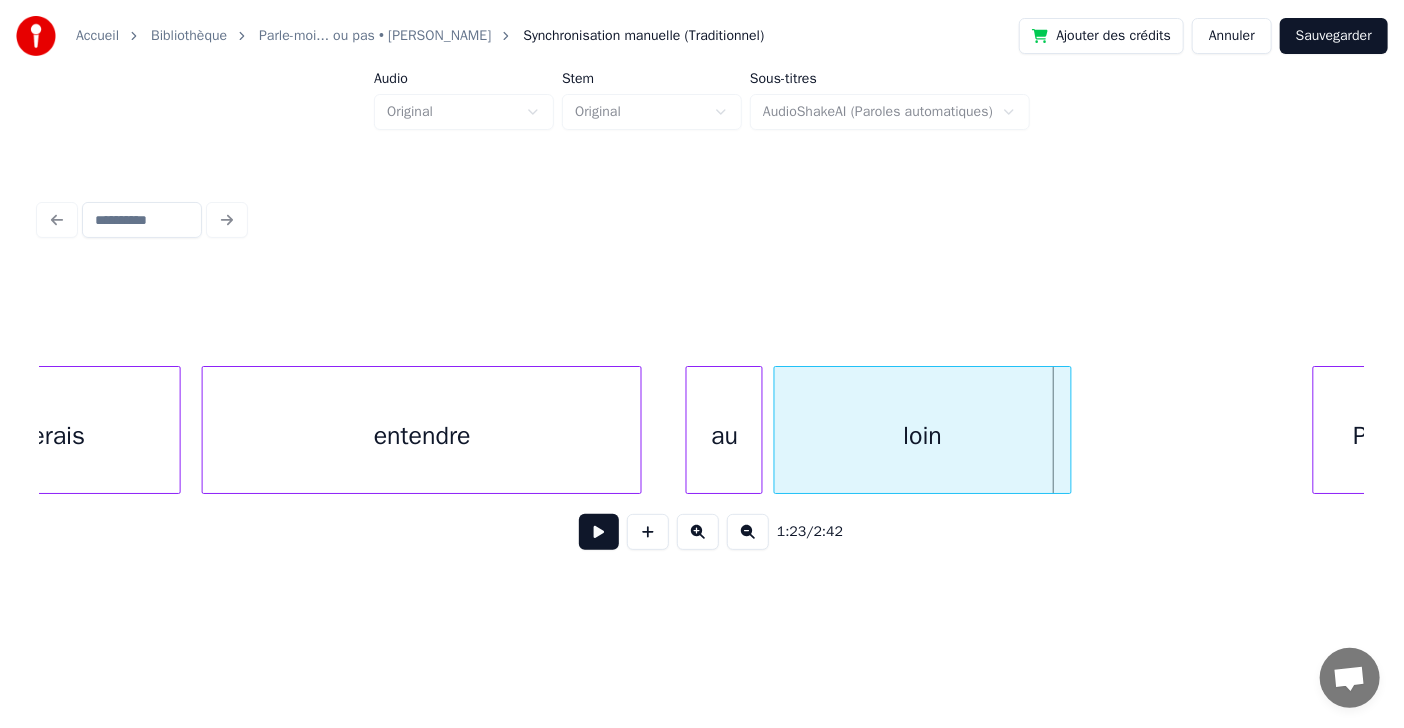 click at bounding box center [599, 532] 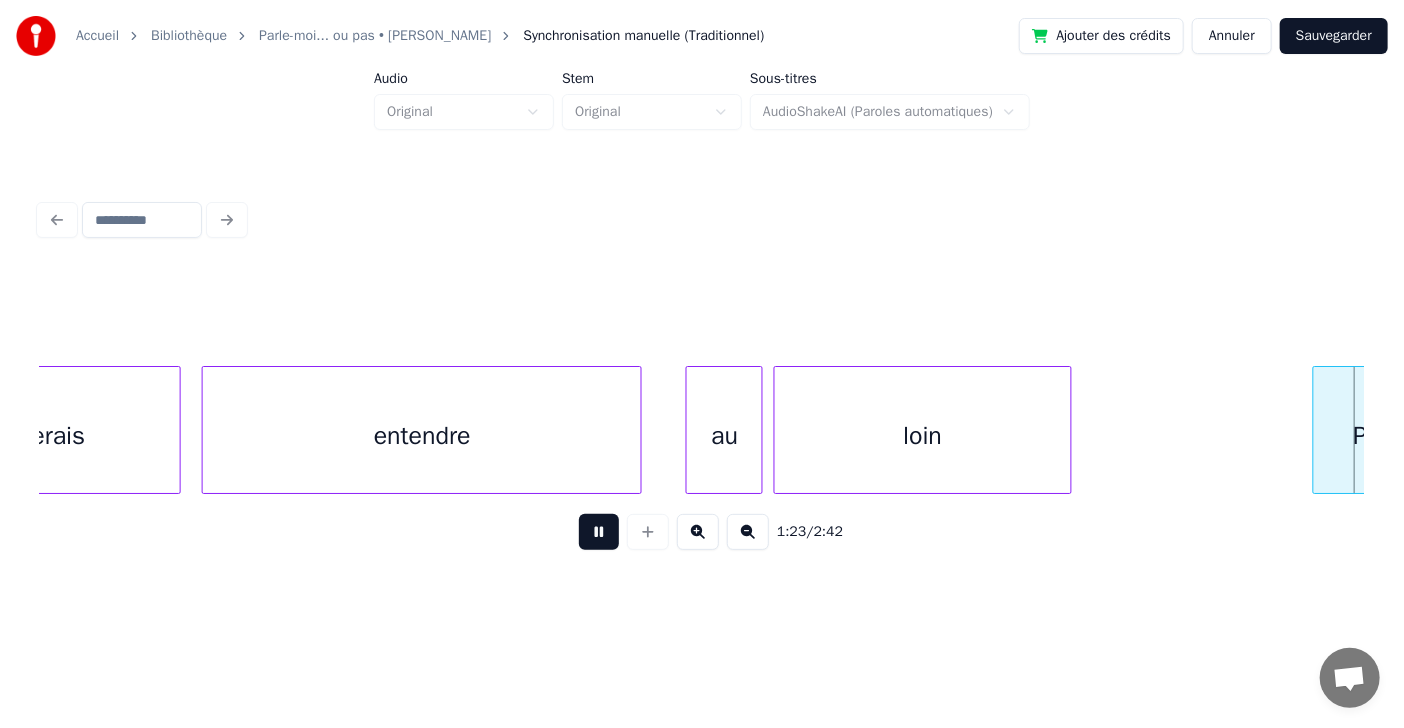 scroll, scrollTop: 0, scrollLeft: 46206, axis: horizontal 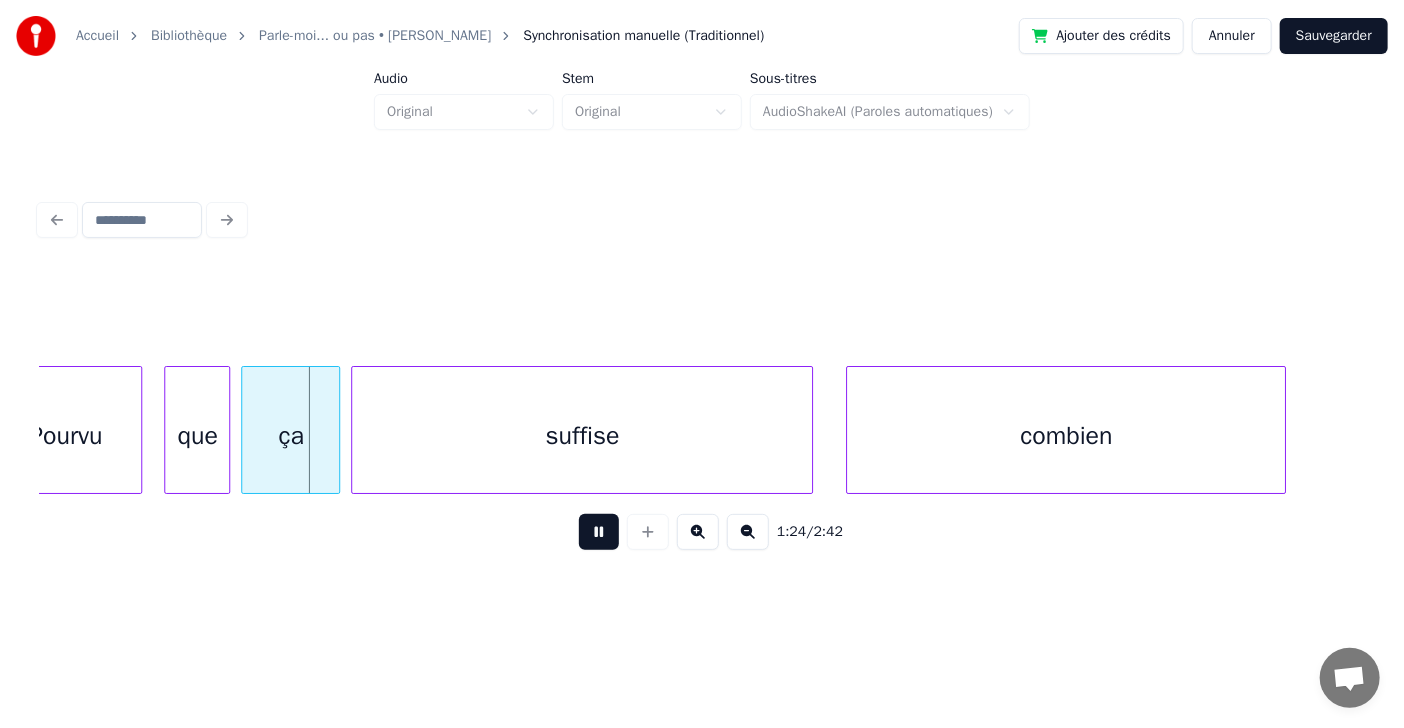 click at bounding box center [599, 532] 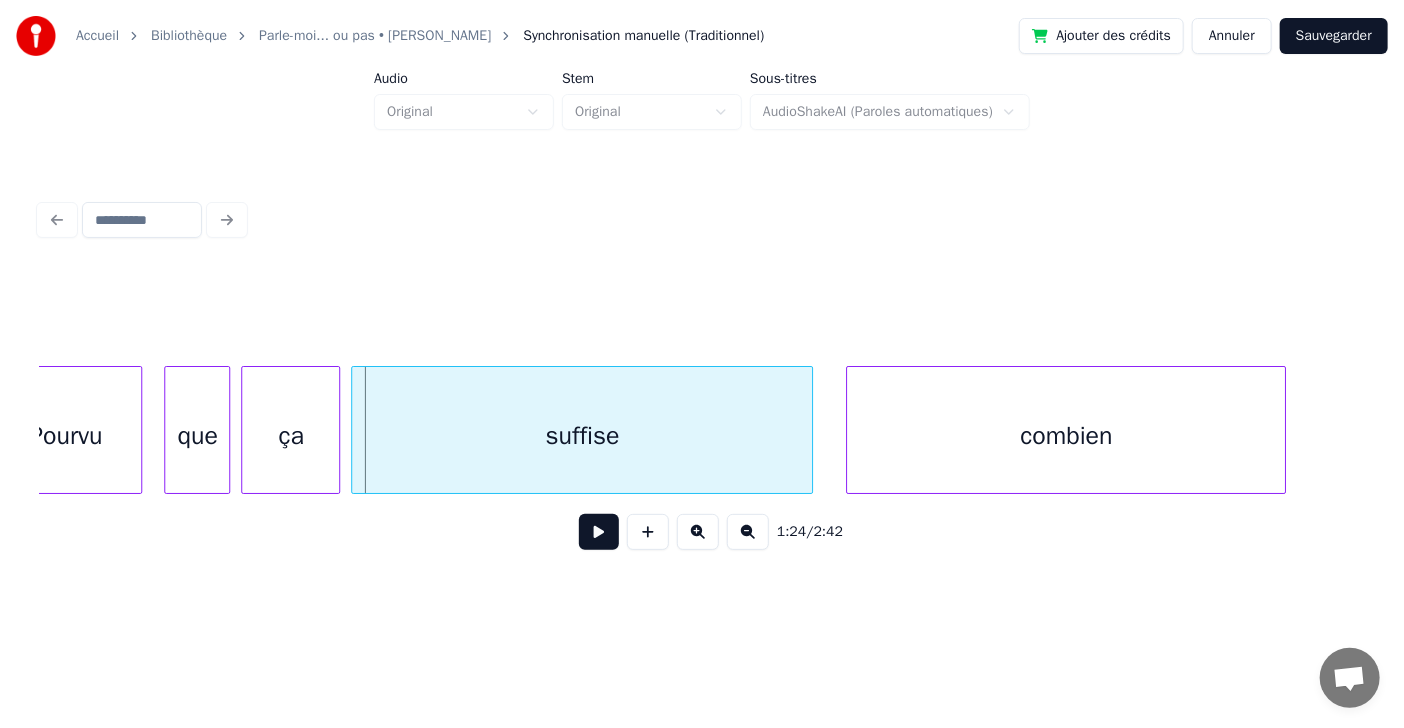 click at bounding box center [599, 532] 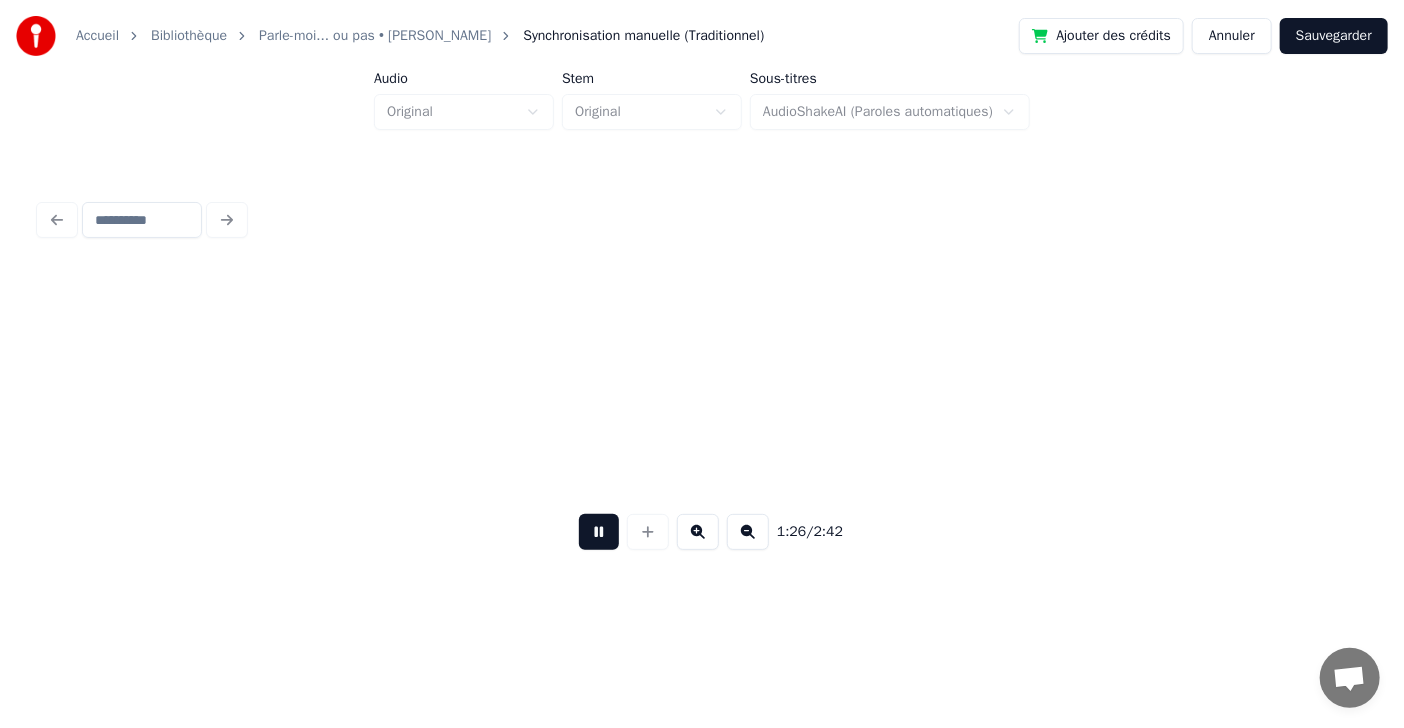 scroll, scrollTop: 0, scrollLeft: 47536, axis: horizontal 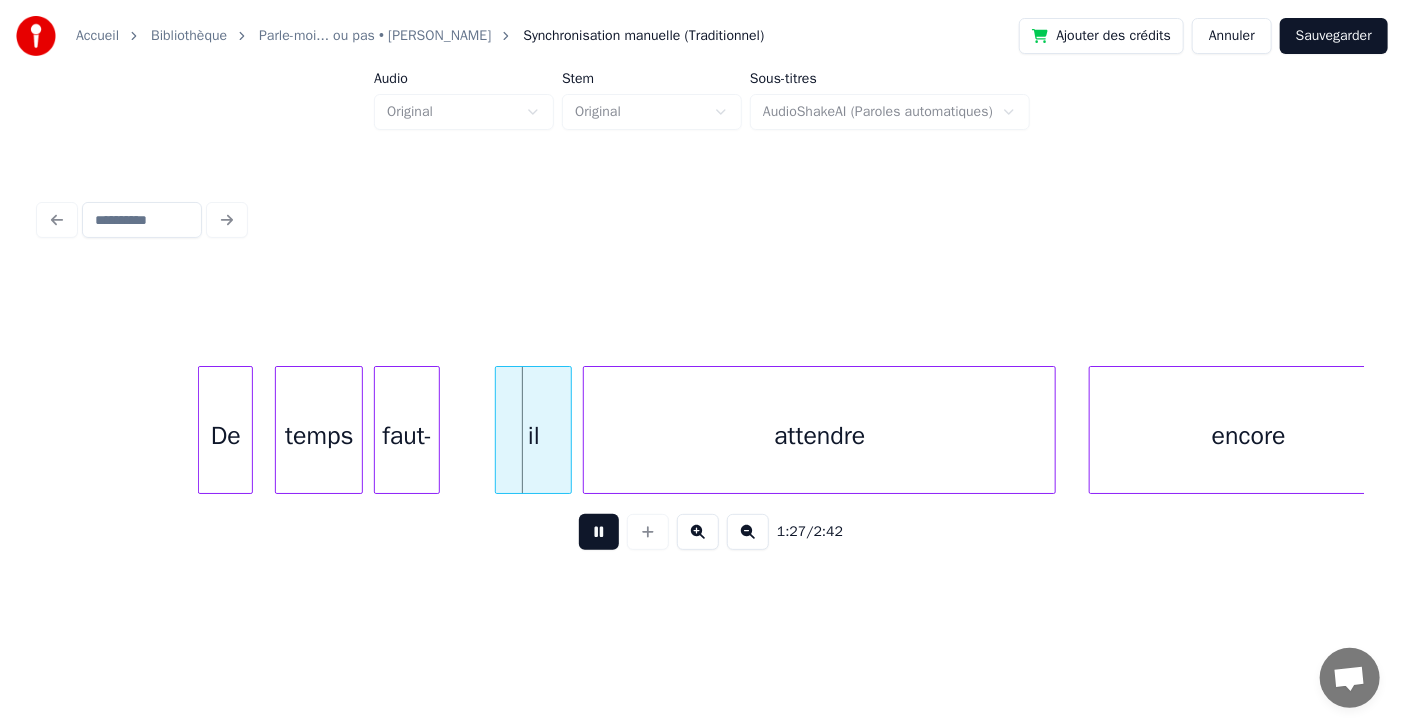 click at bounding box center (599, 532) 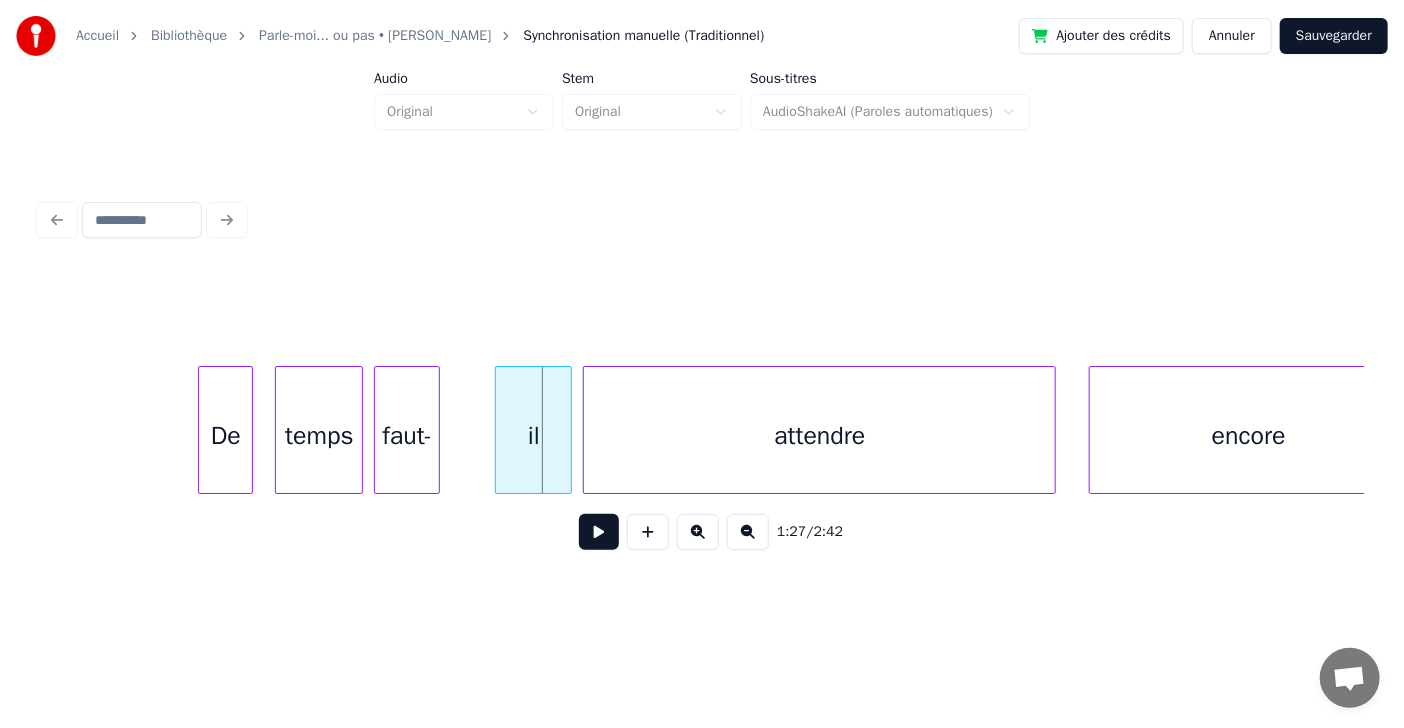 click at bounding box center [599, 532] 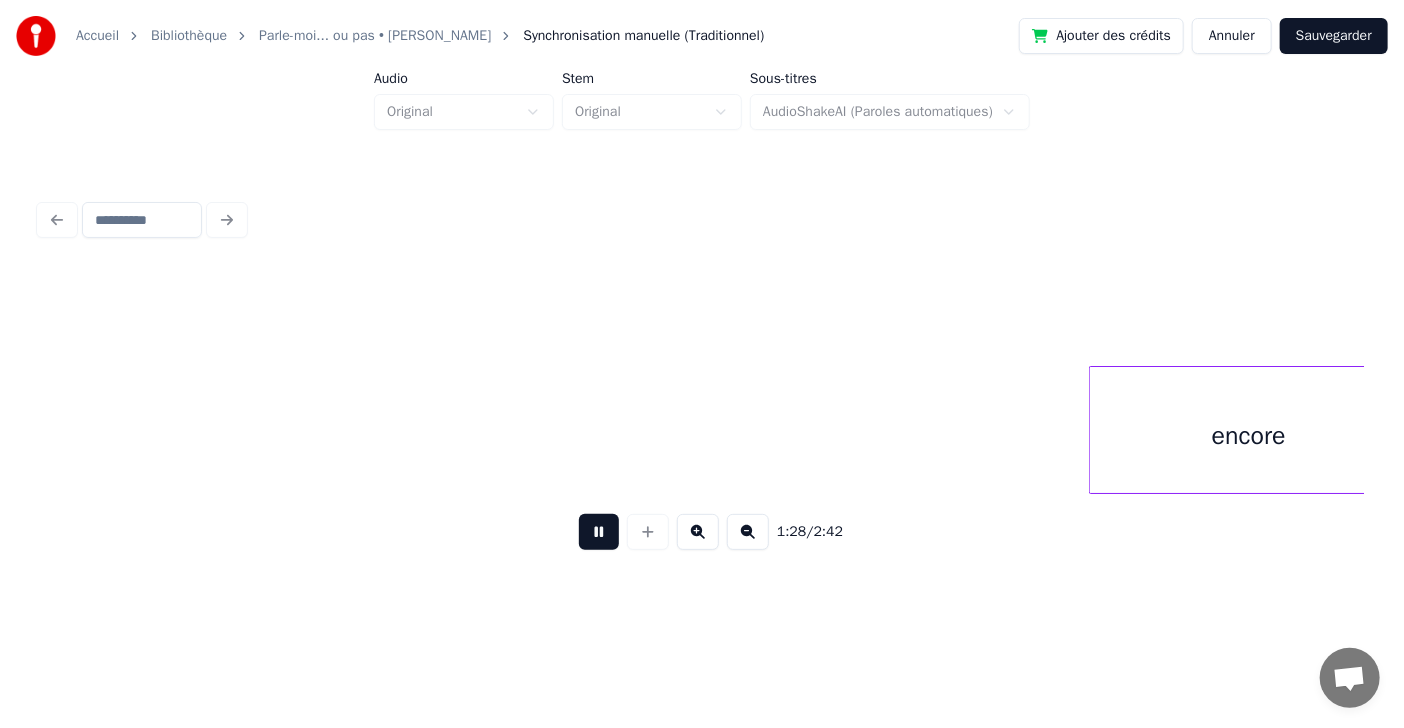 scroll, scrollTop: 0, scrollLeft: 48869, axis: horizontal 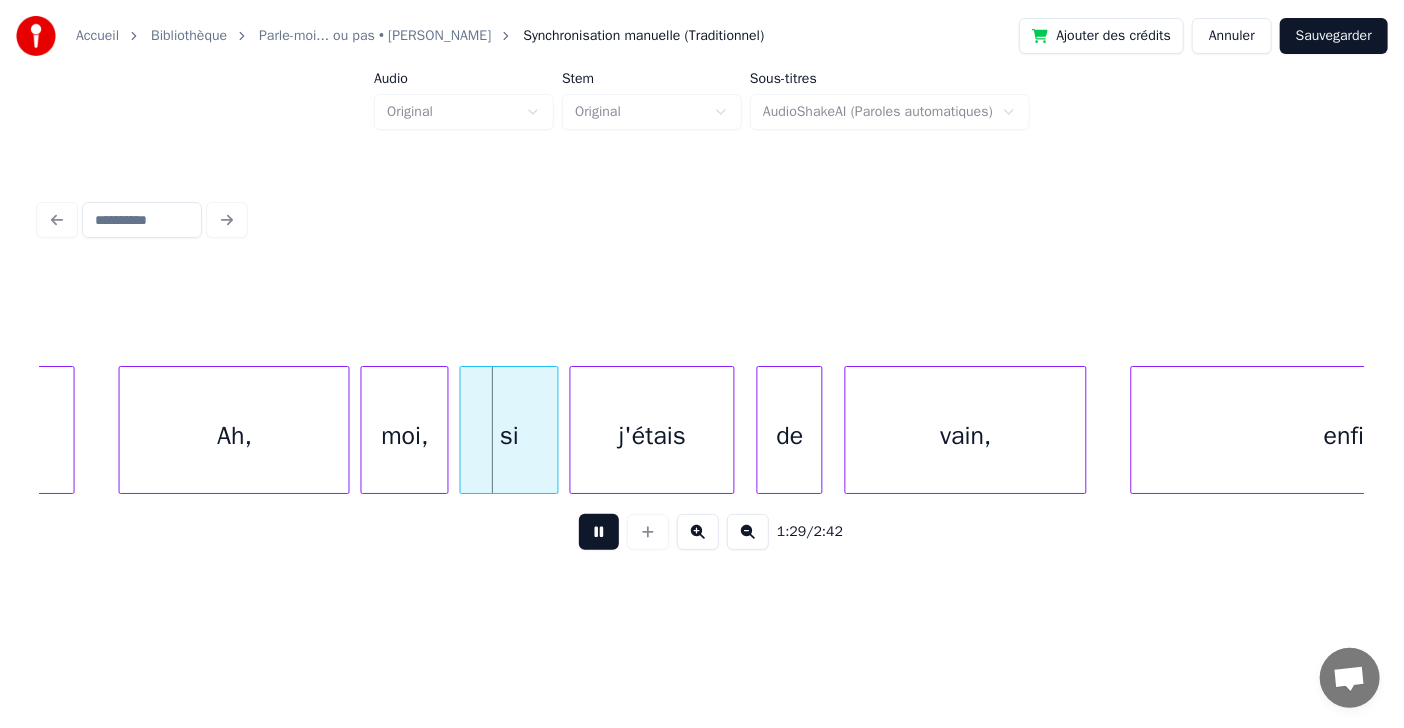 click at bounding box center [599, 532] 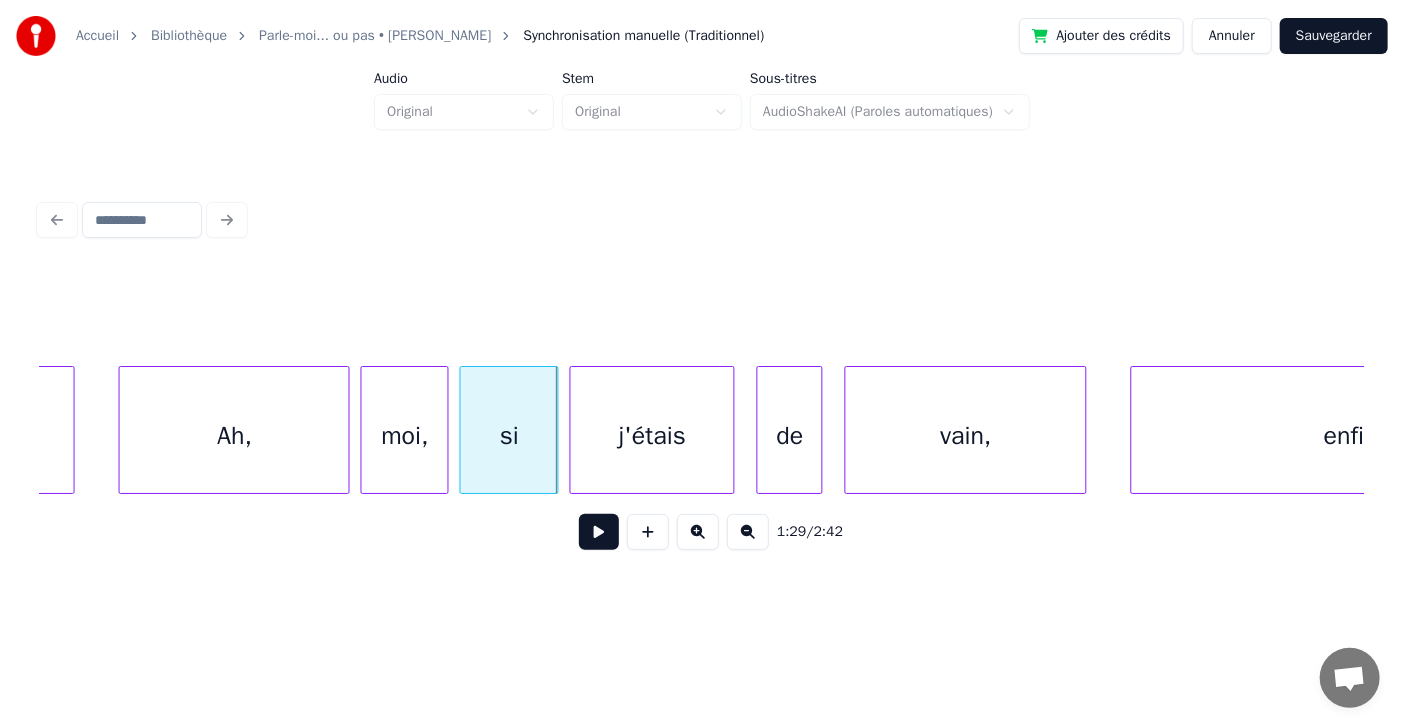 click at bounding box center (599, 532) 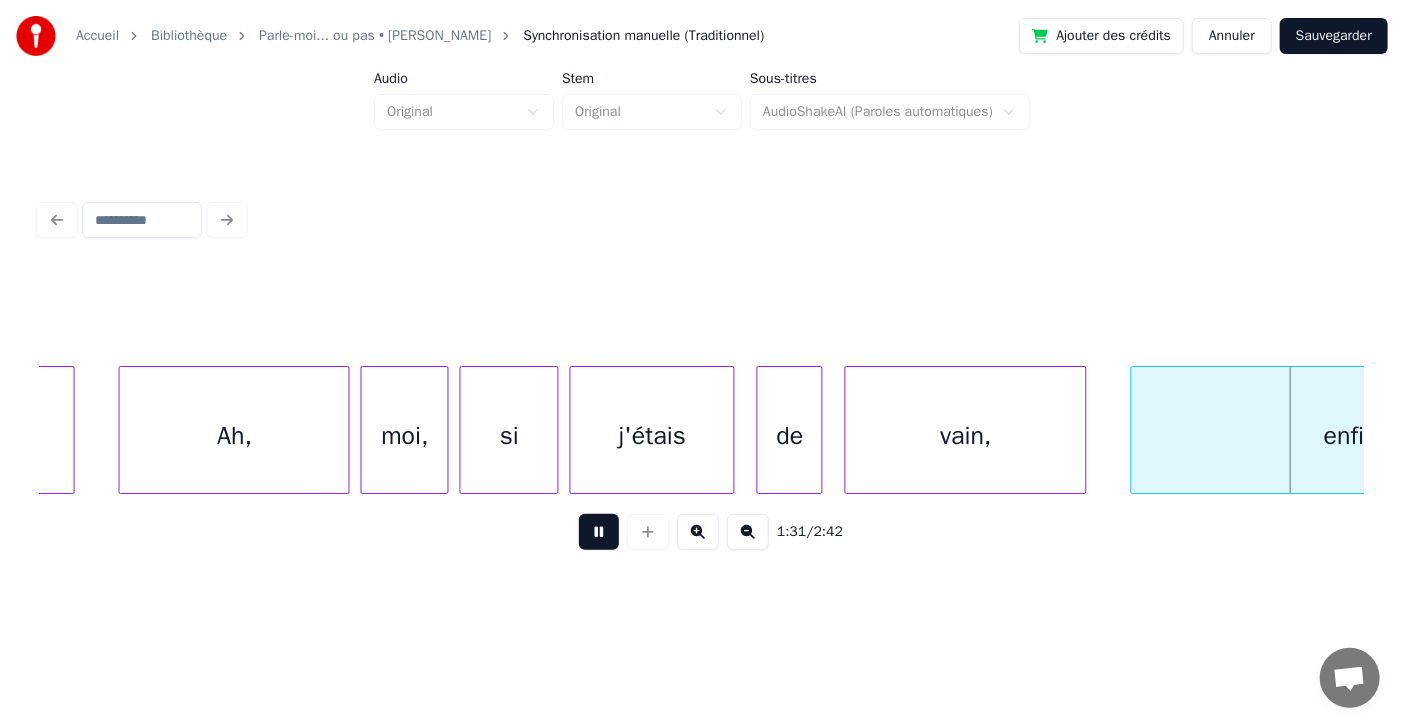 click at bounding box center [599, 532] 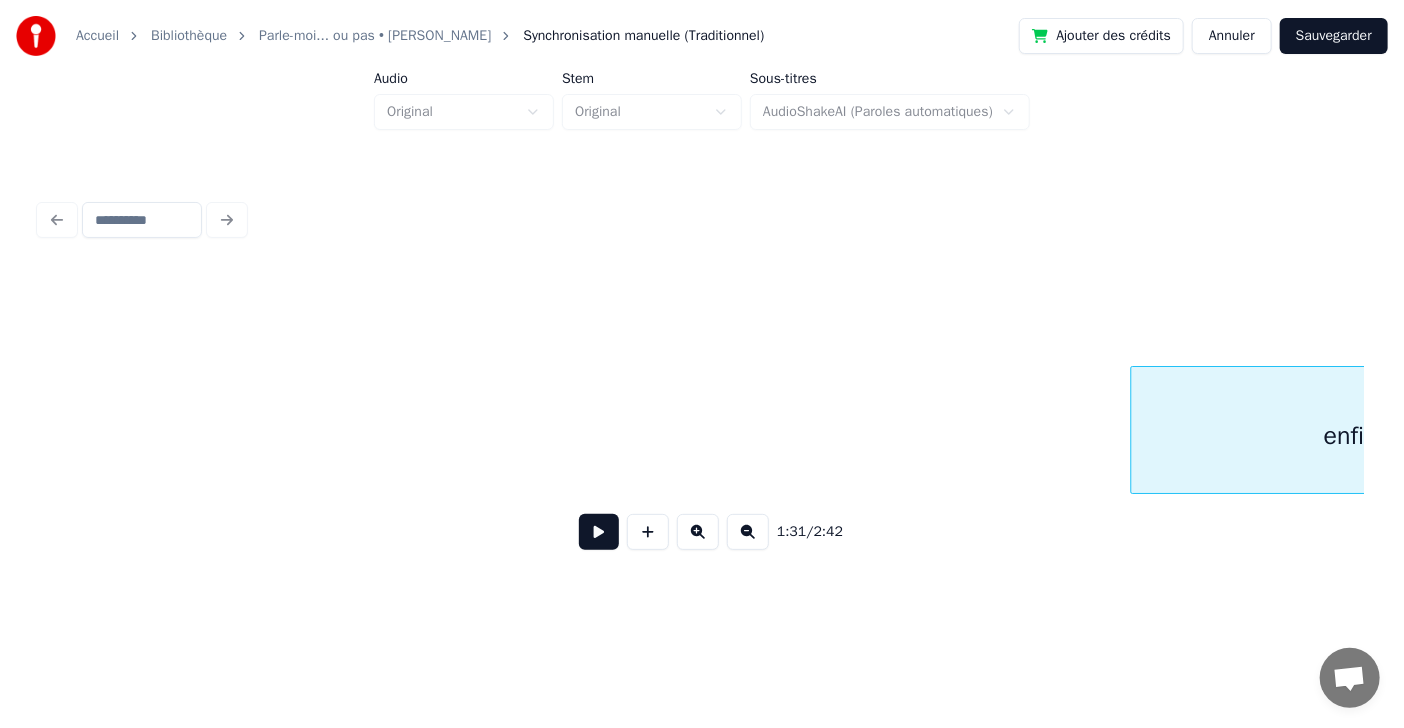 scroll, scrollTop: 0, scrollLeft: 50197, axis: horizontal 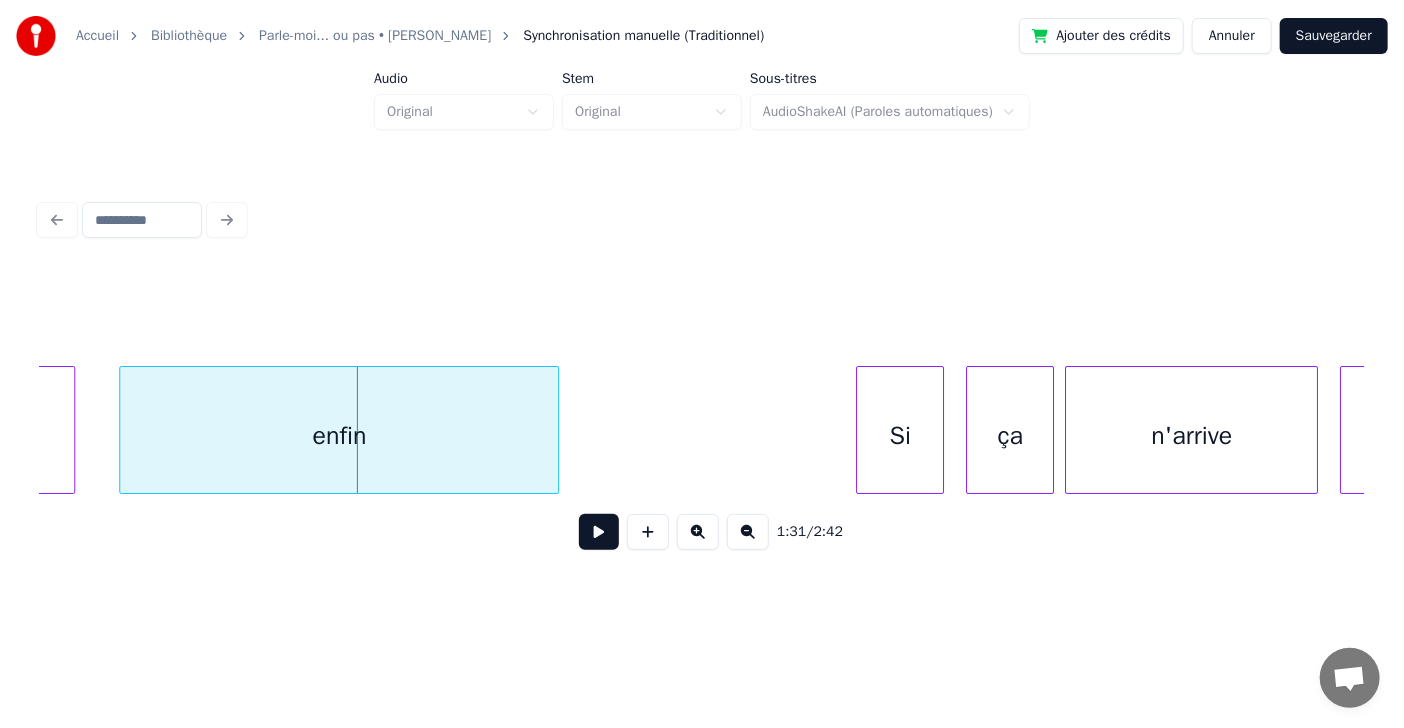 click at bounding box center (599, 532) 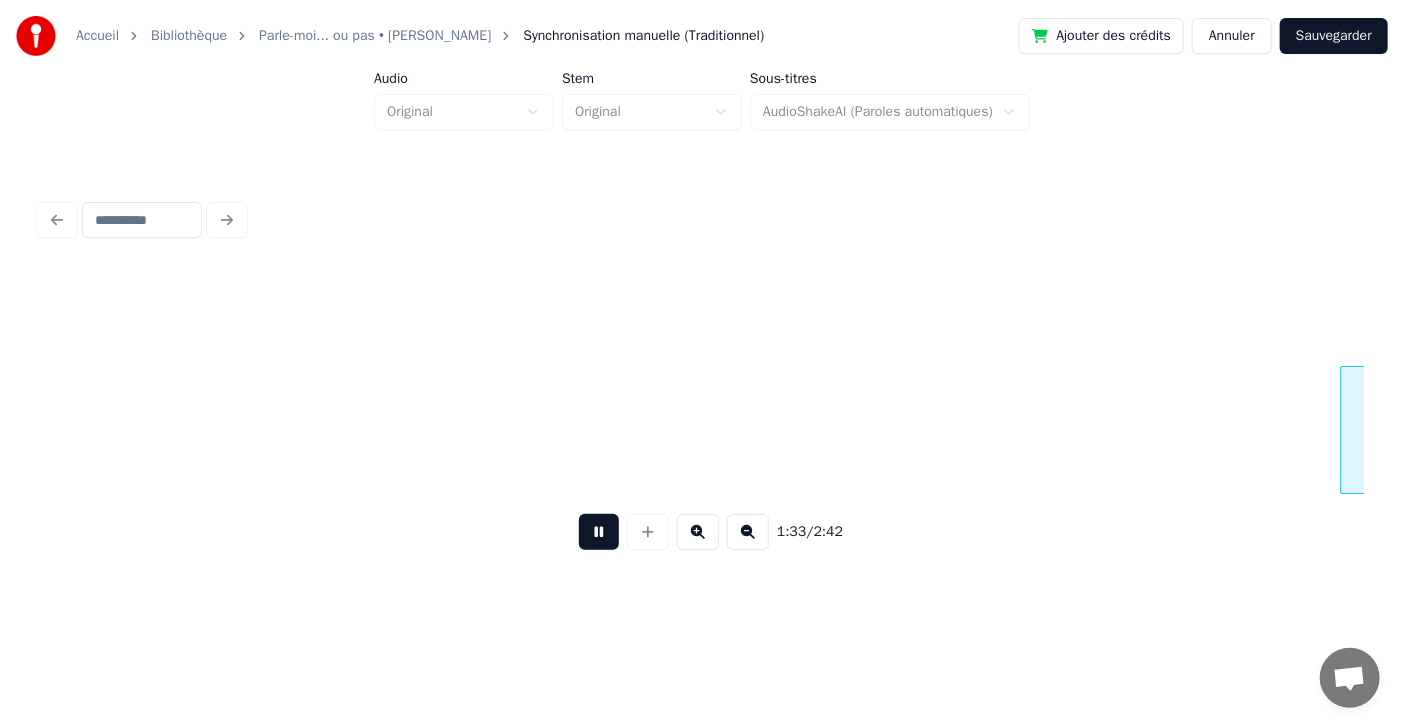 scroll, scrollTop: 0, scrollLeft: 51207, axis: horizontal 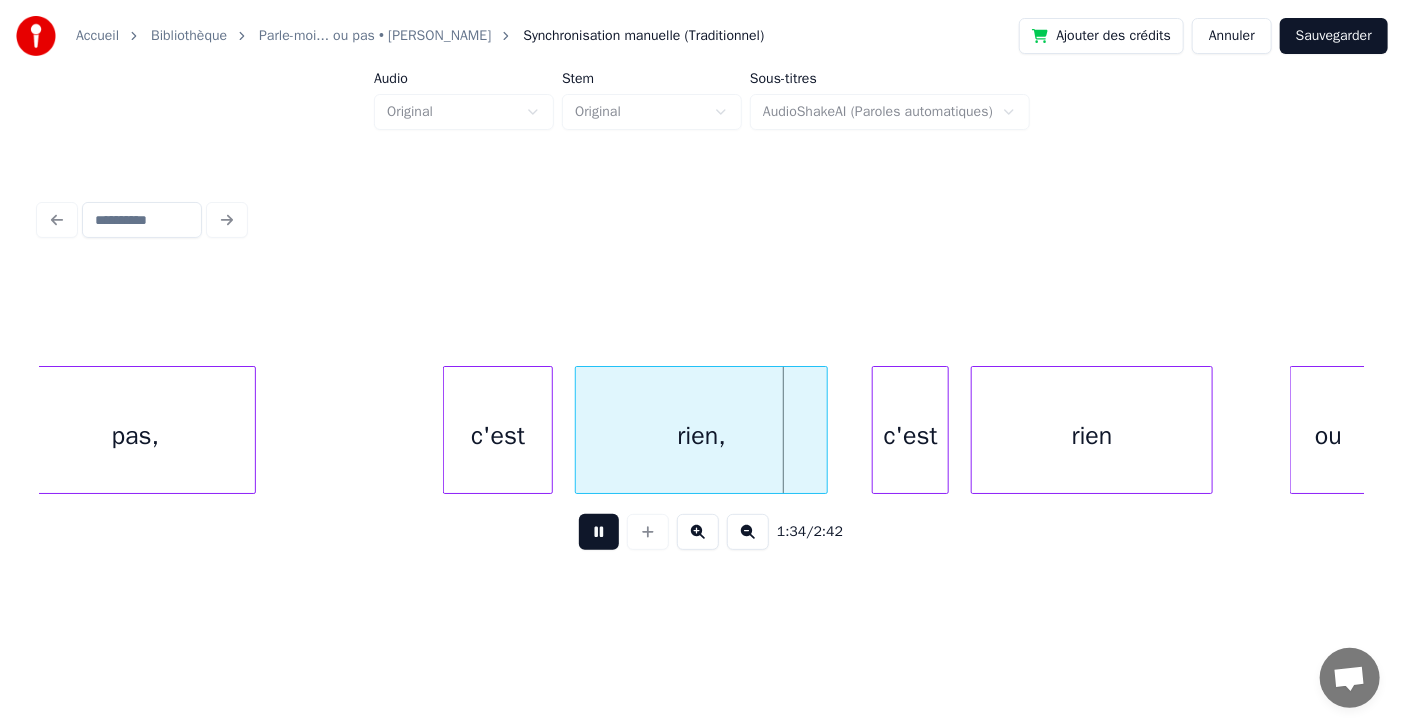 click at bounding box center [599, 532] 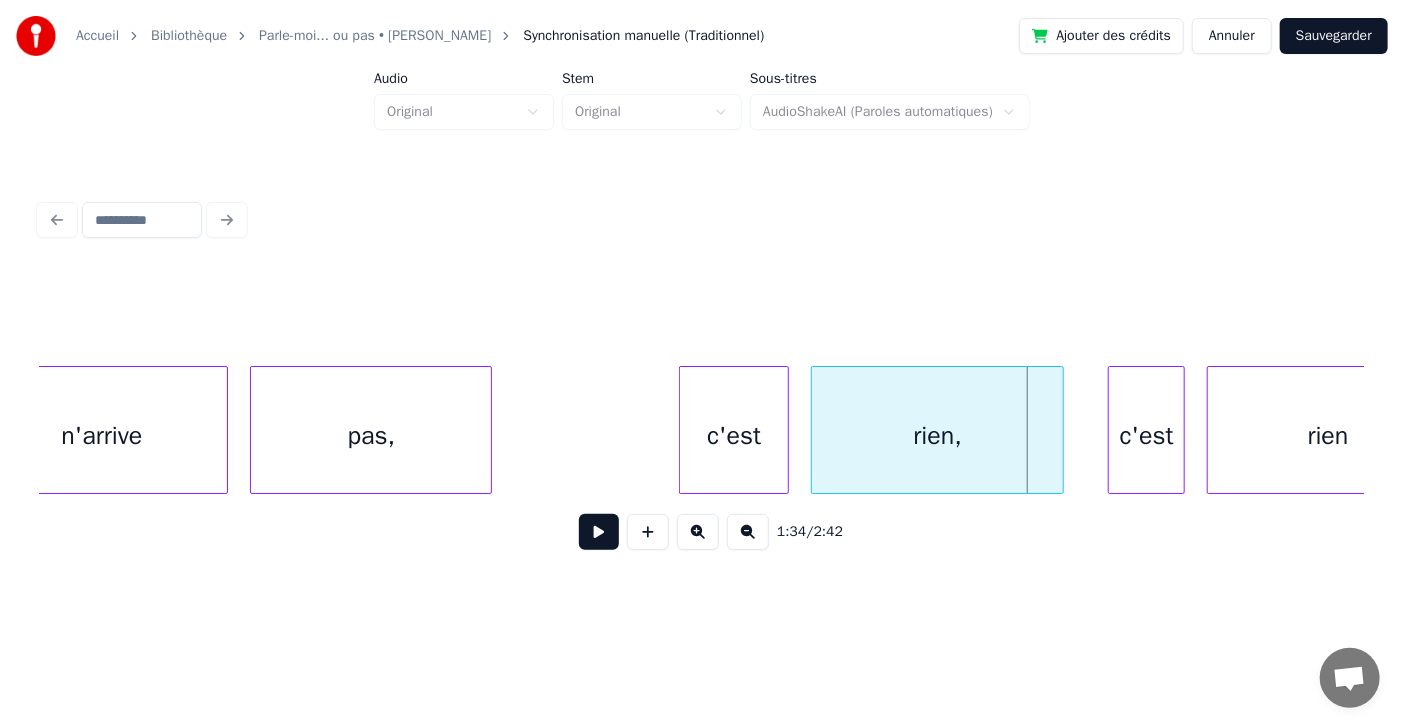 scroll, scrollTop: 0, scrollLeft: 50892, axis: horizontal 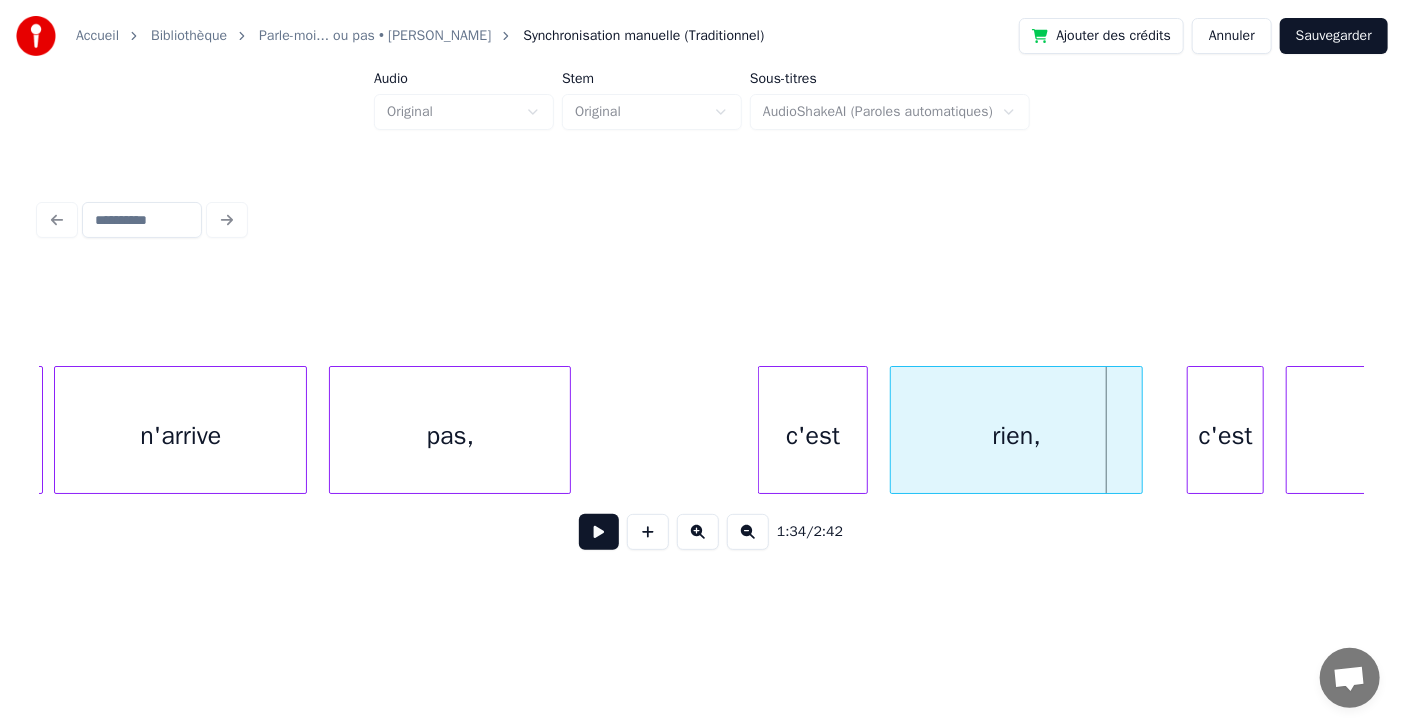 click at bounding box center [599, 532] 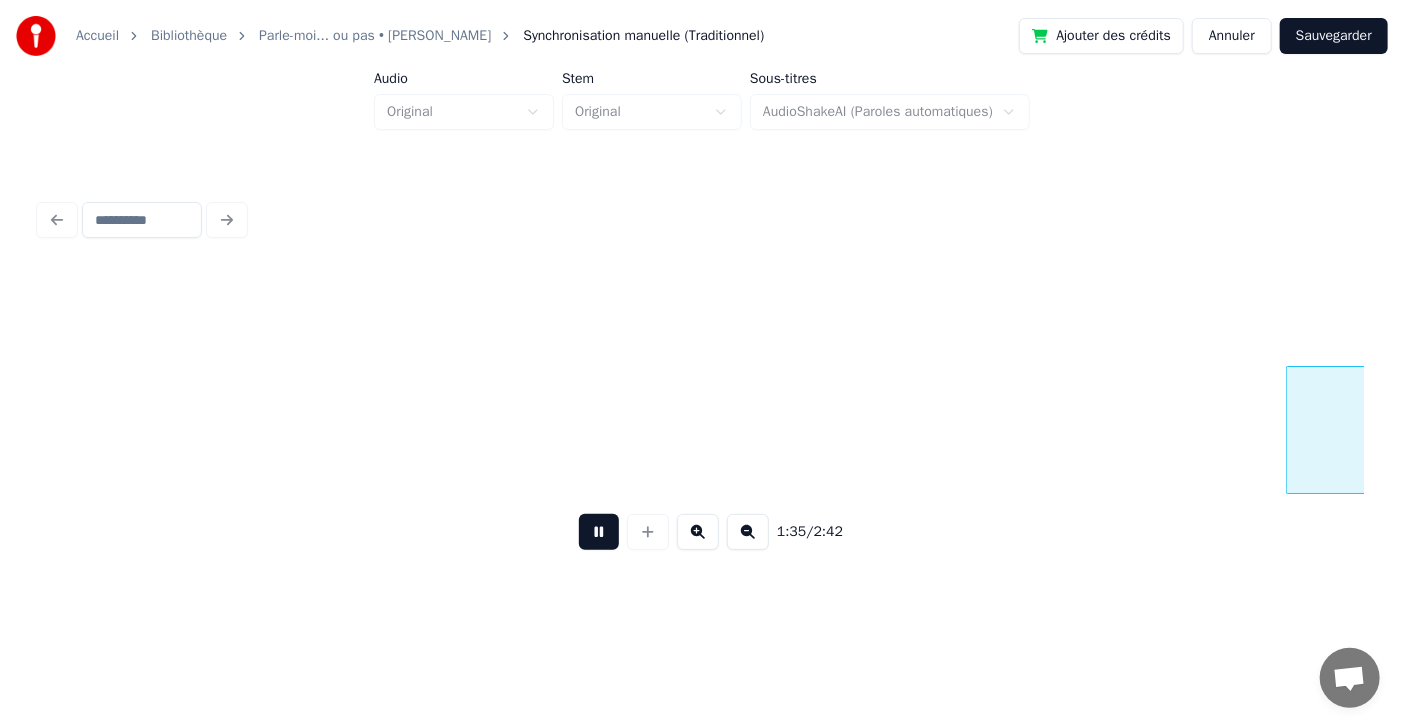 scroll, scrollTop: 0, scrollLeft: 52223, axis: horizontal 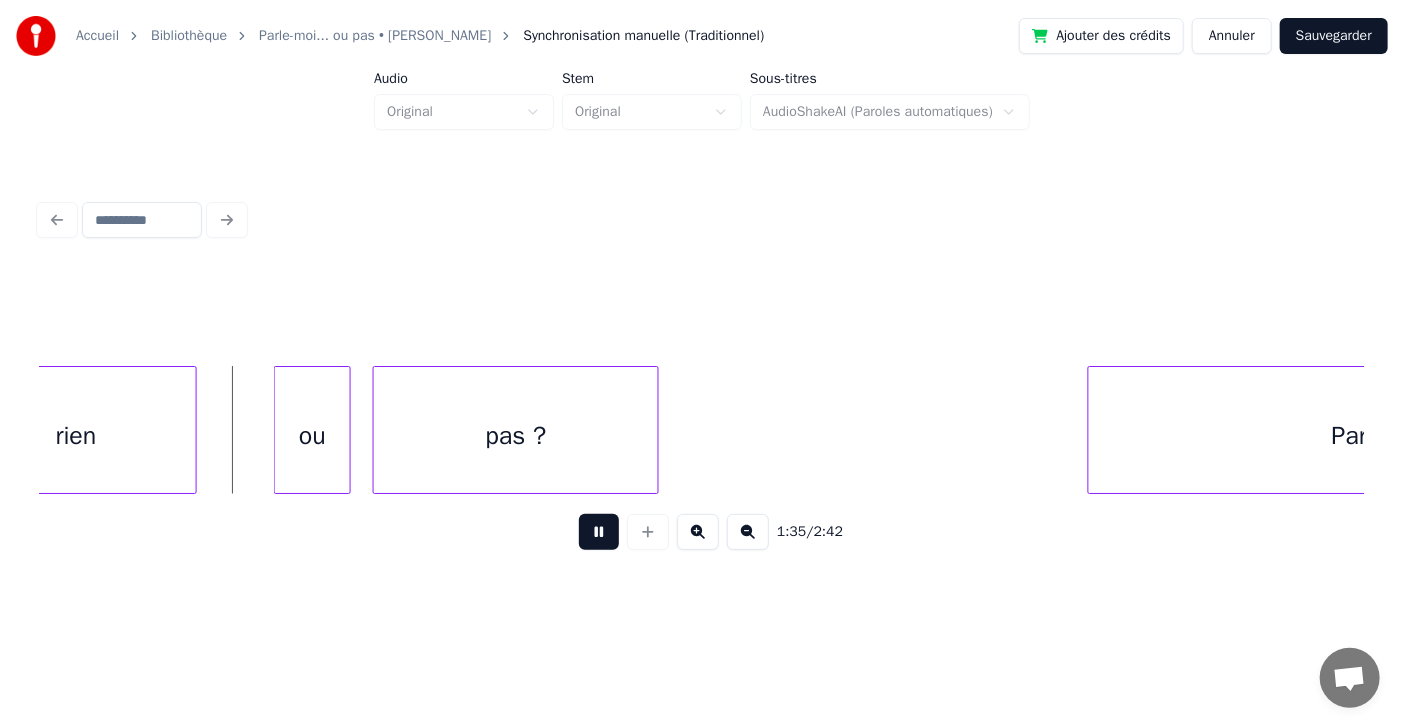 click at bounding box center (599, 532) 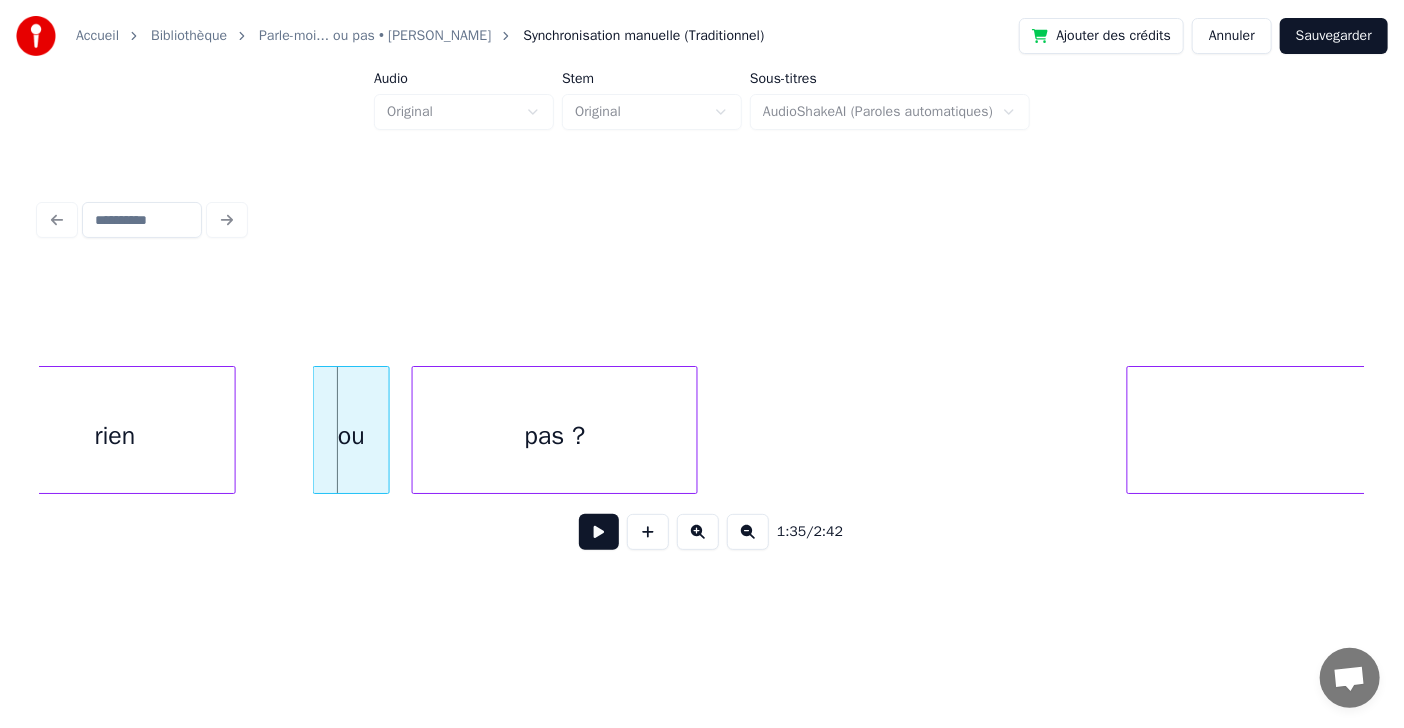 scroll, scrollTop: 0, scrollLeft: 52105, axis: horizontal 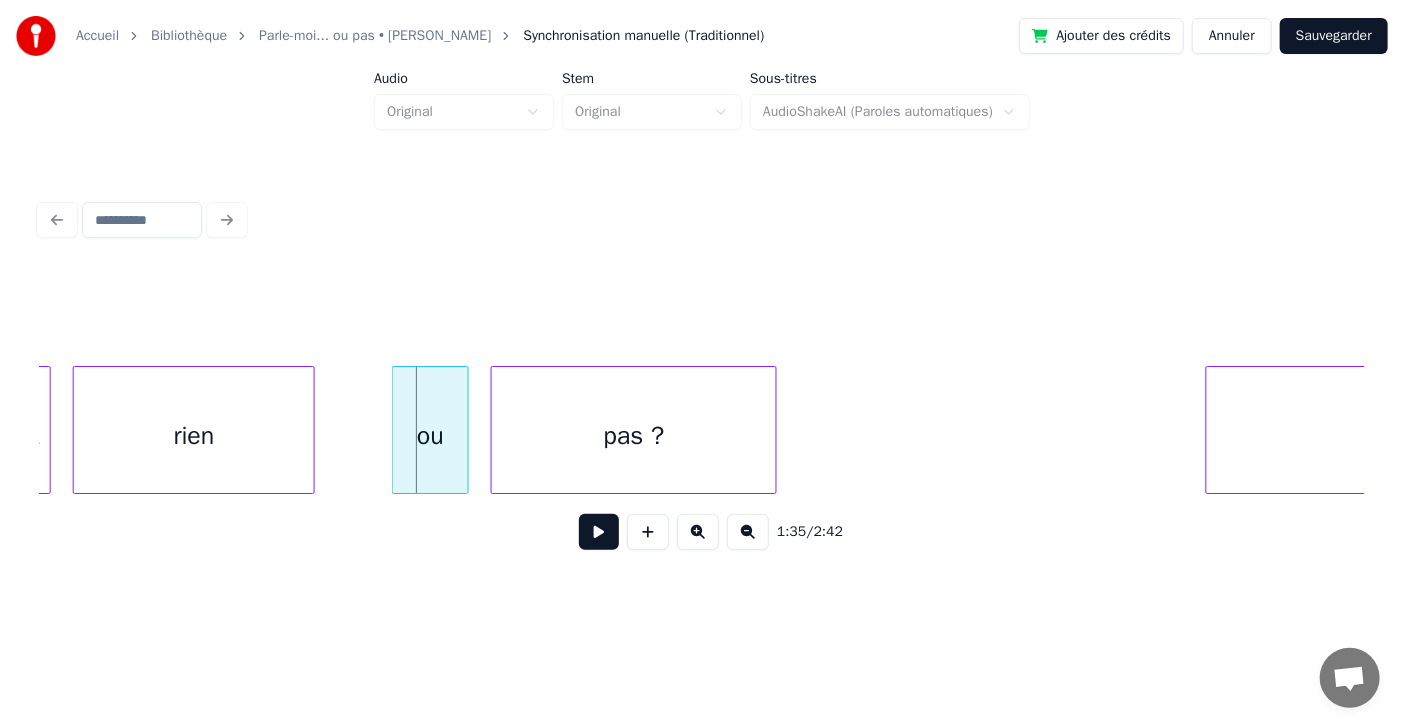 click at bounding box center [599, 532] 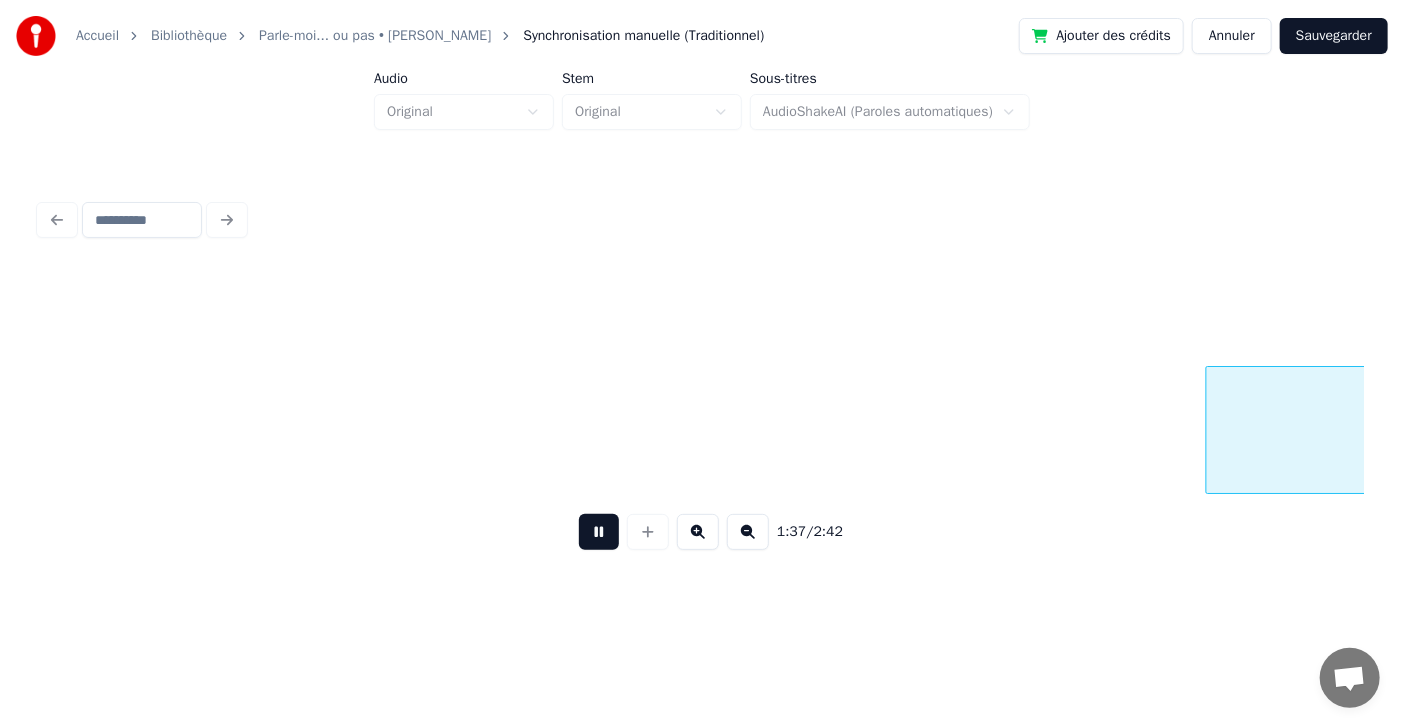 scroll, scrollTop: 0, scrollLeft: 53429, axis: horizontal 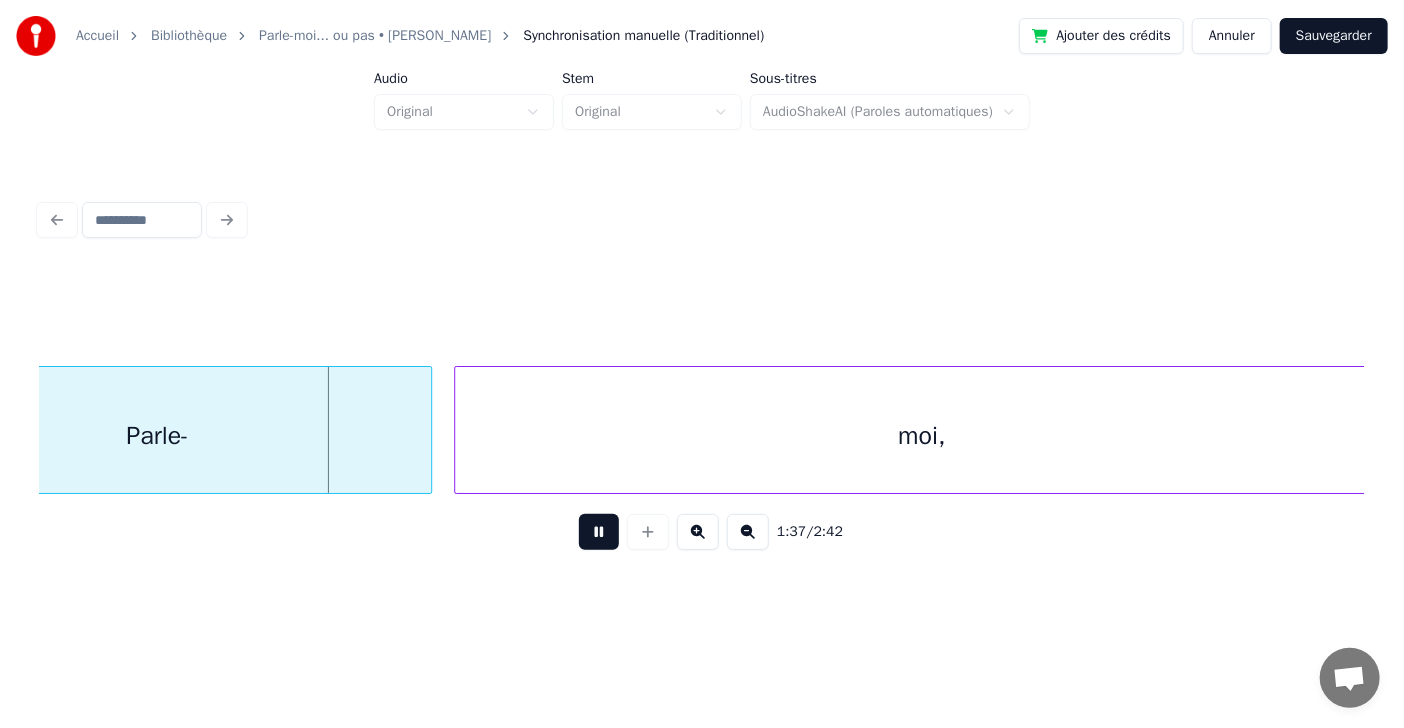 click at bounding box center (599, 532) 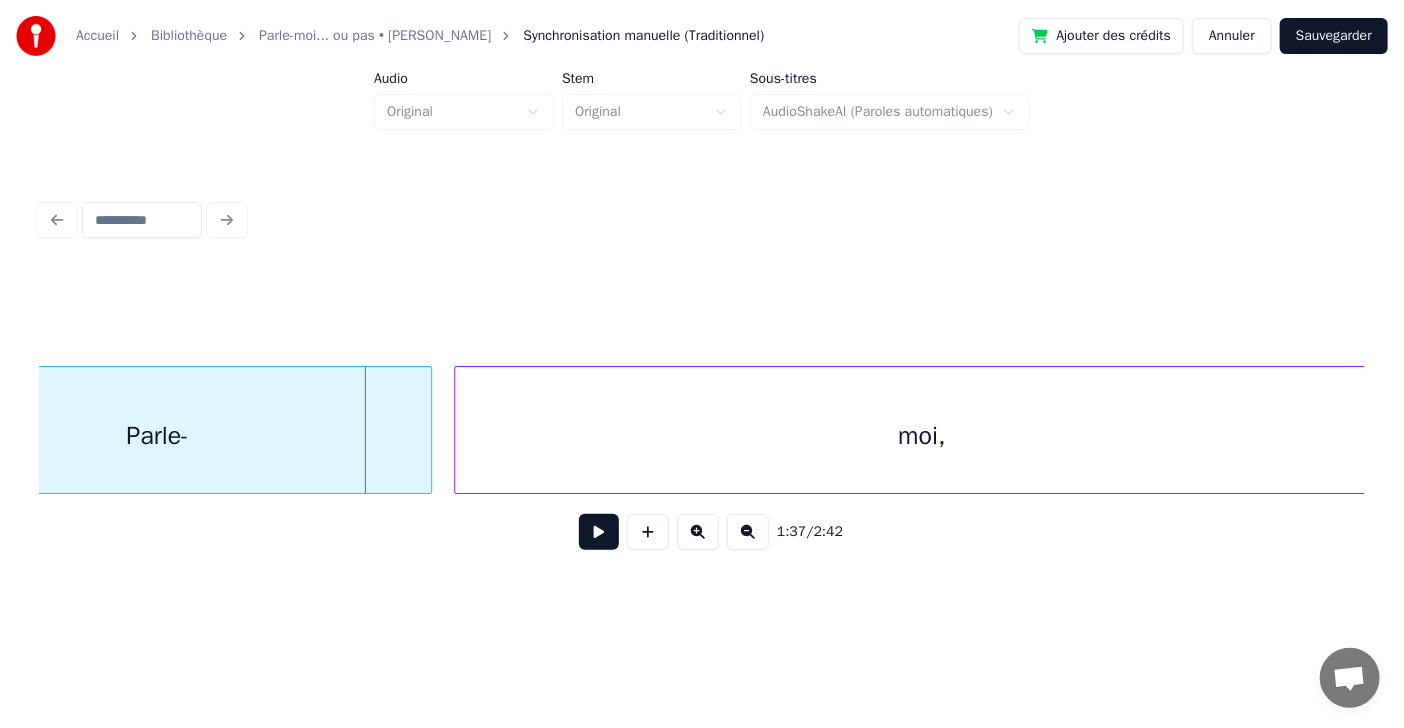 click at bounding box center (599, 532) 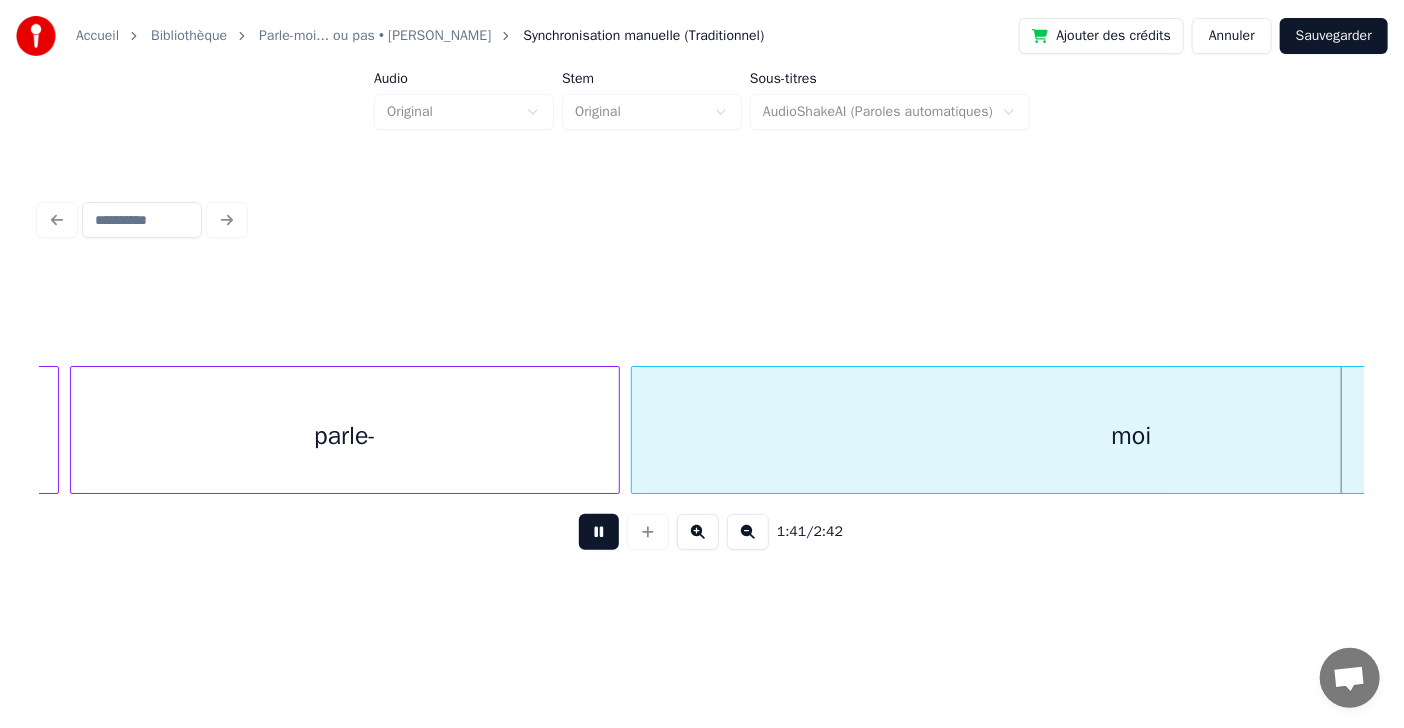 scroll, scrollTop: 0, scrollLeft: 56085, axis: horizontal 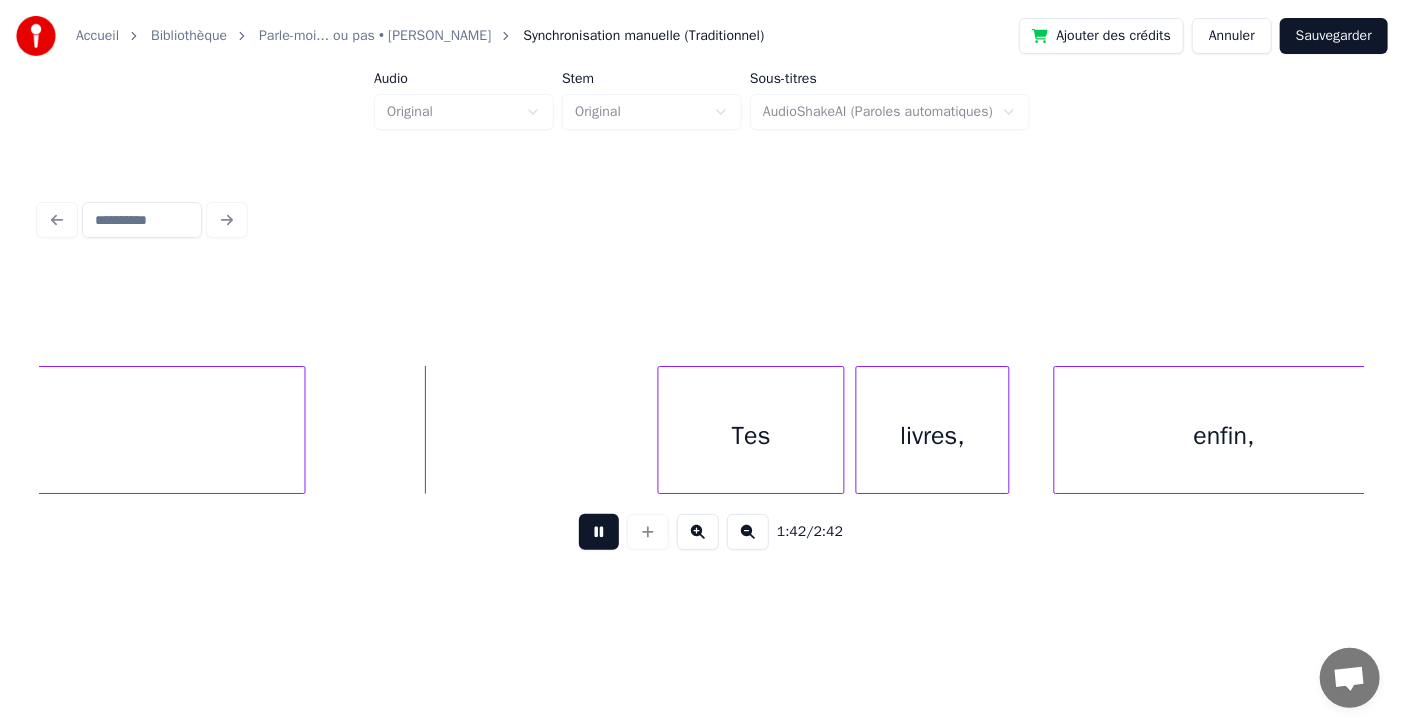 click at bounding box center (599, 532) 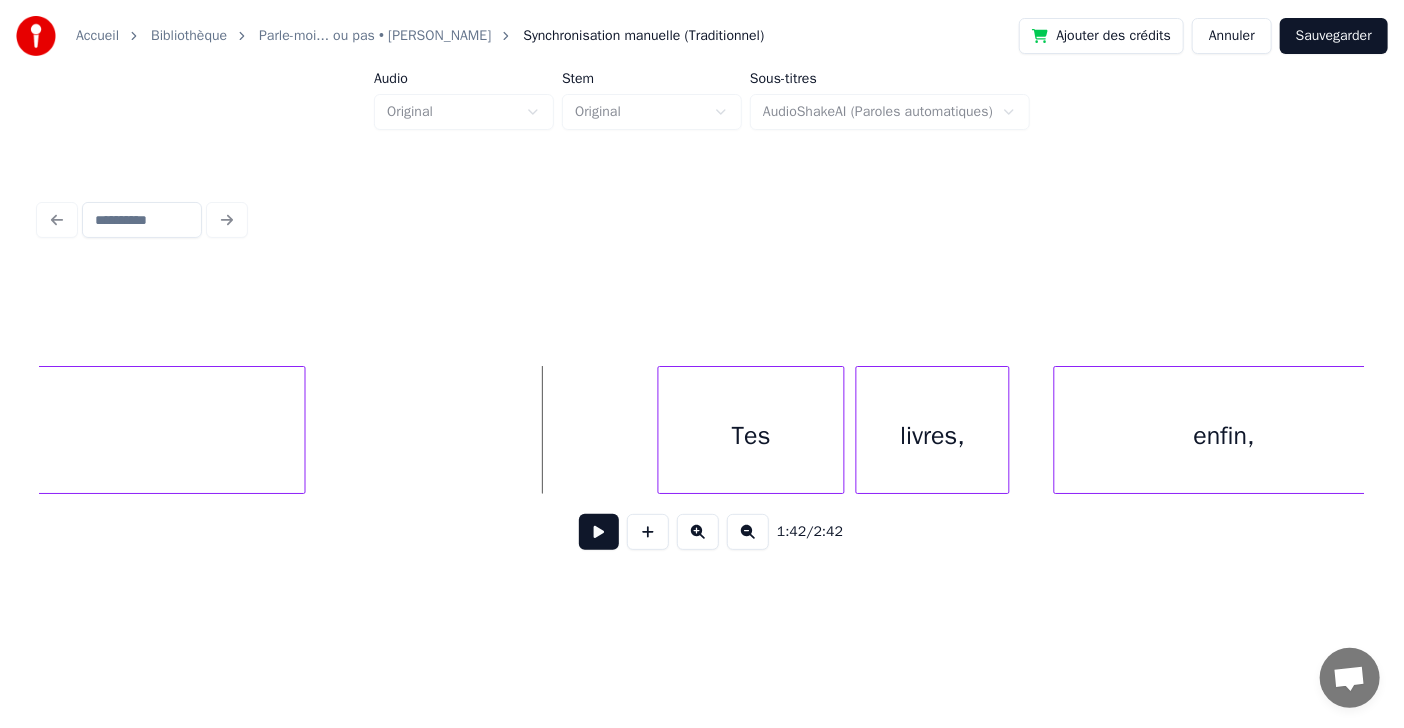 click on "Tes" at bounding box center [751, 435] 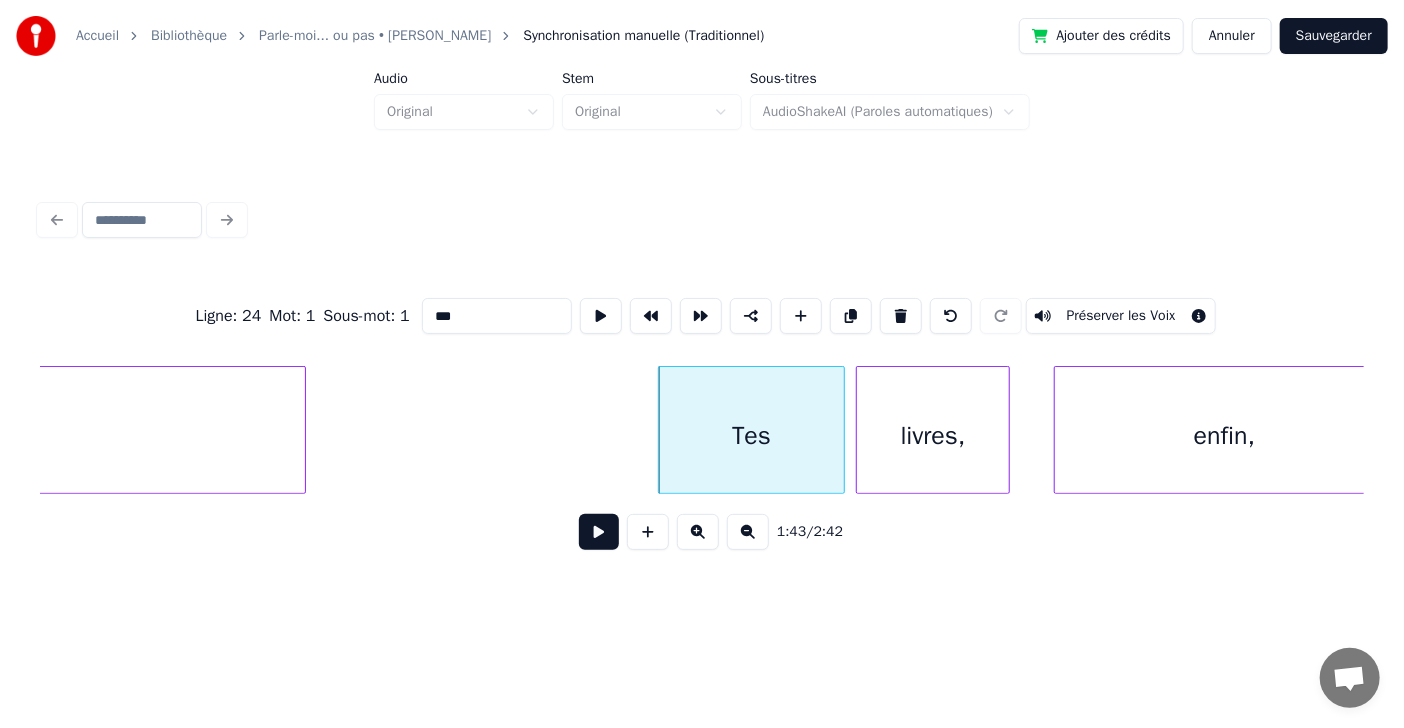 click on "livres," at bounding box center [933, 435] 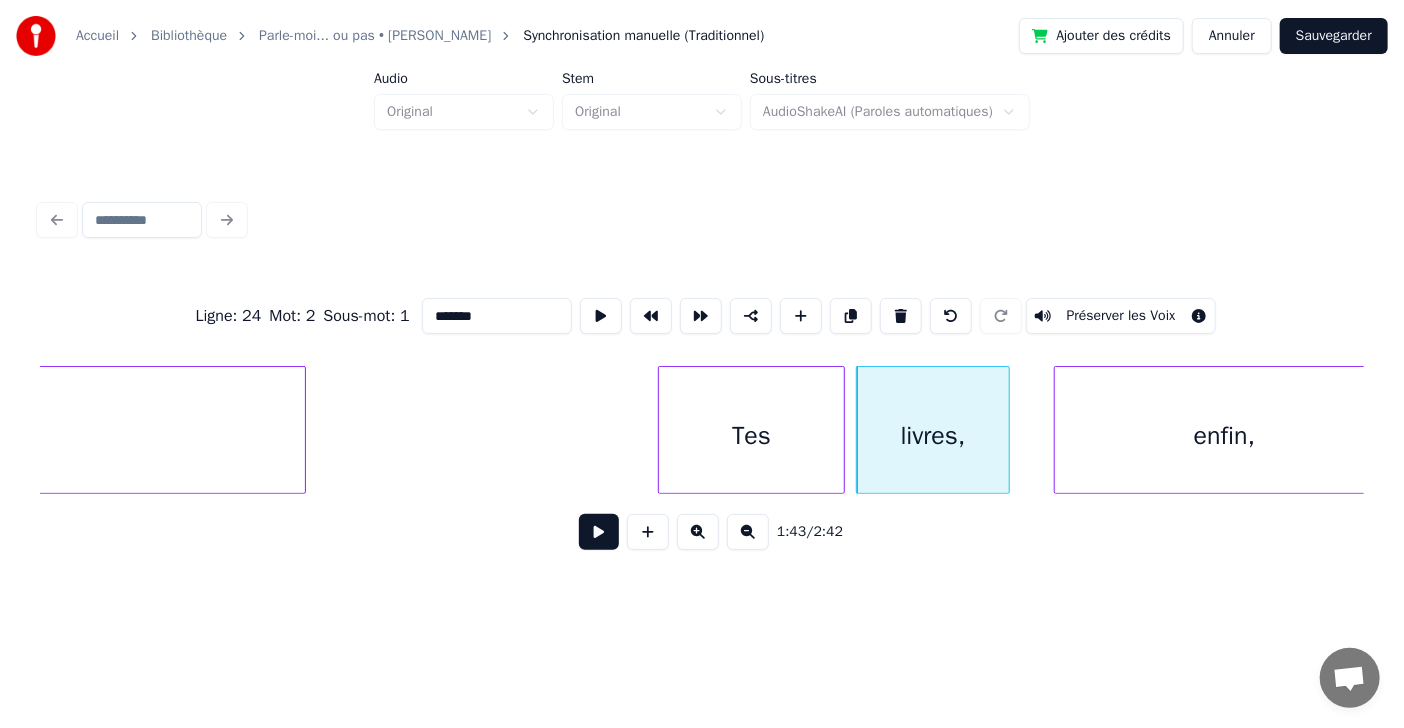 click on "Tes" at bounding box center (751, 435) 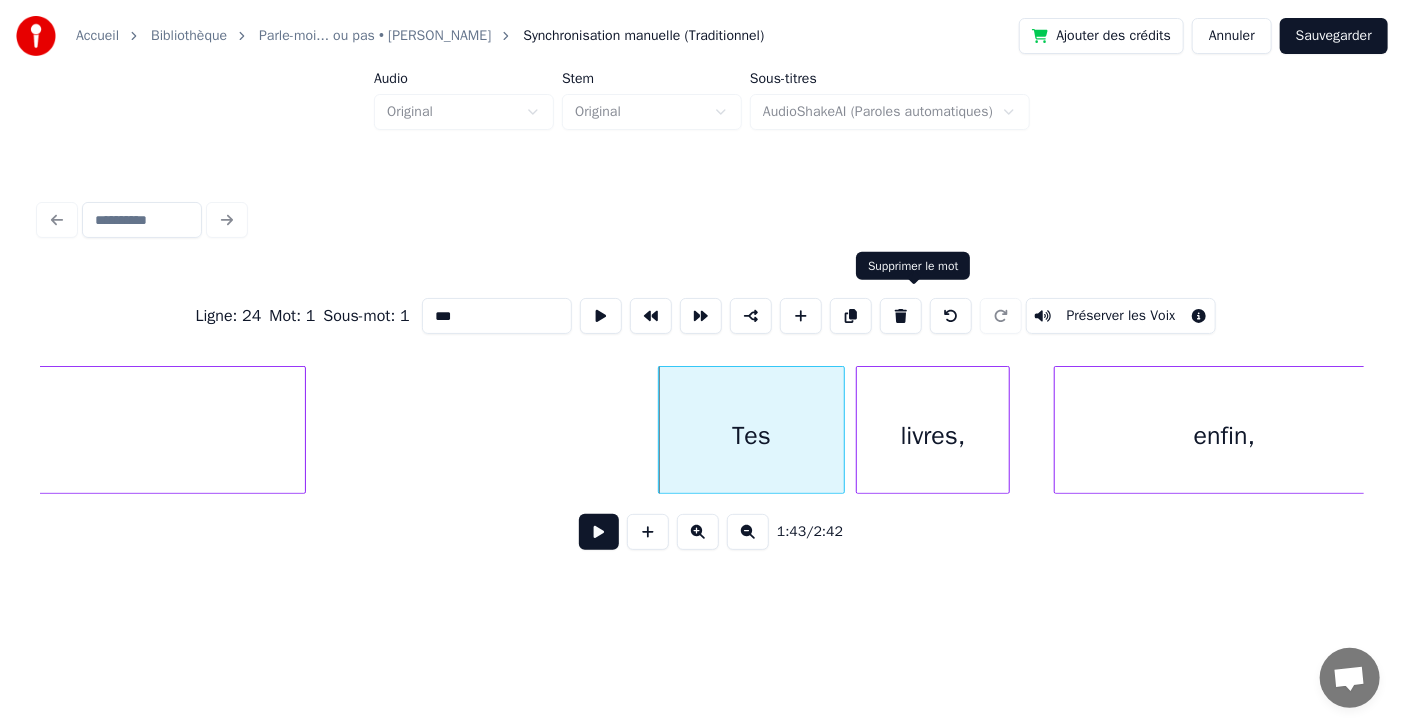 click at bounding box center (901, 316) 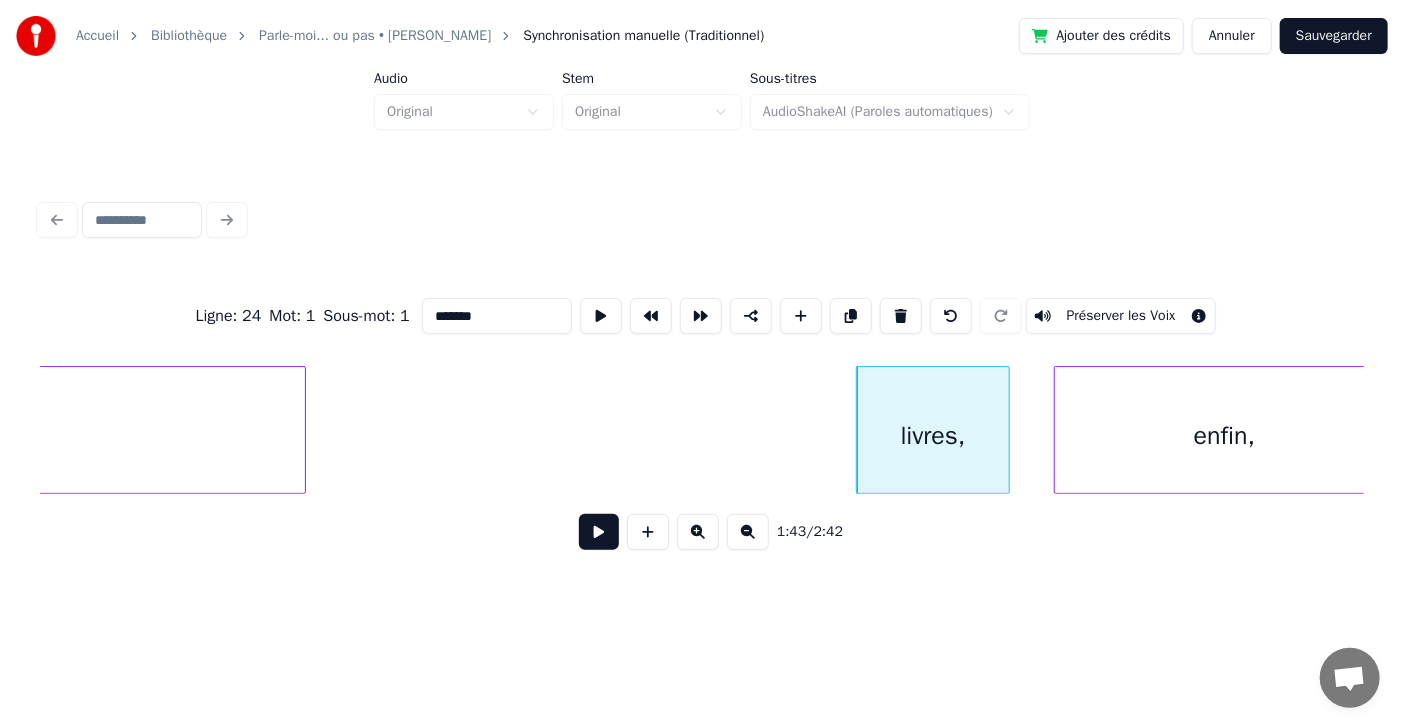 click on "*******" at bounding box center [497, 316] 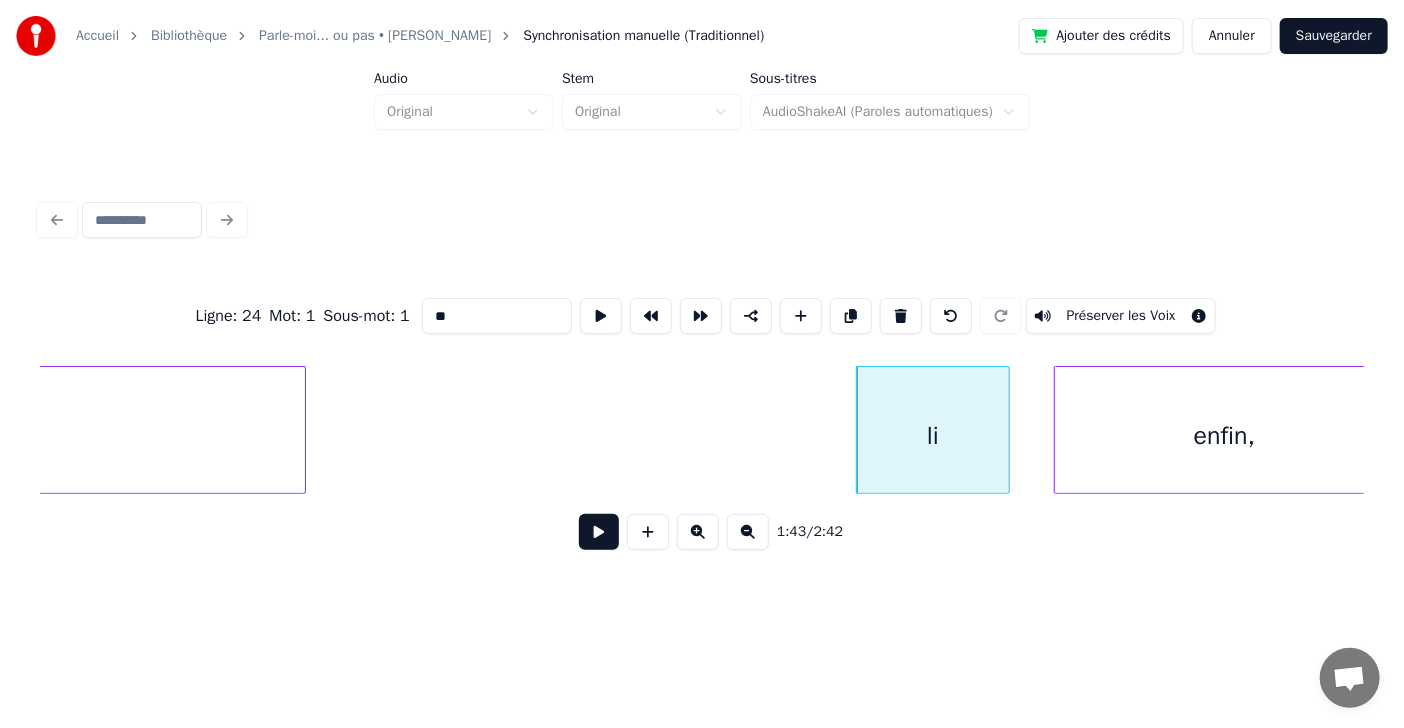 type on "*" 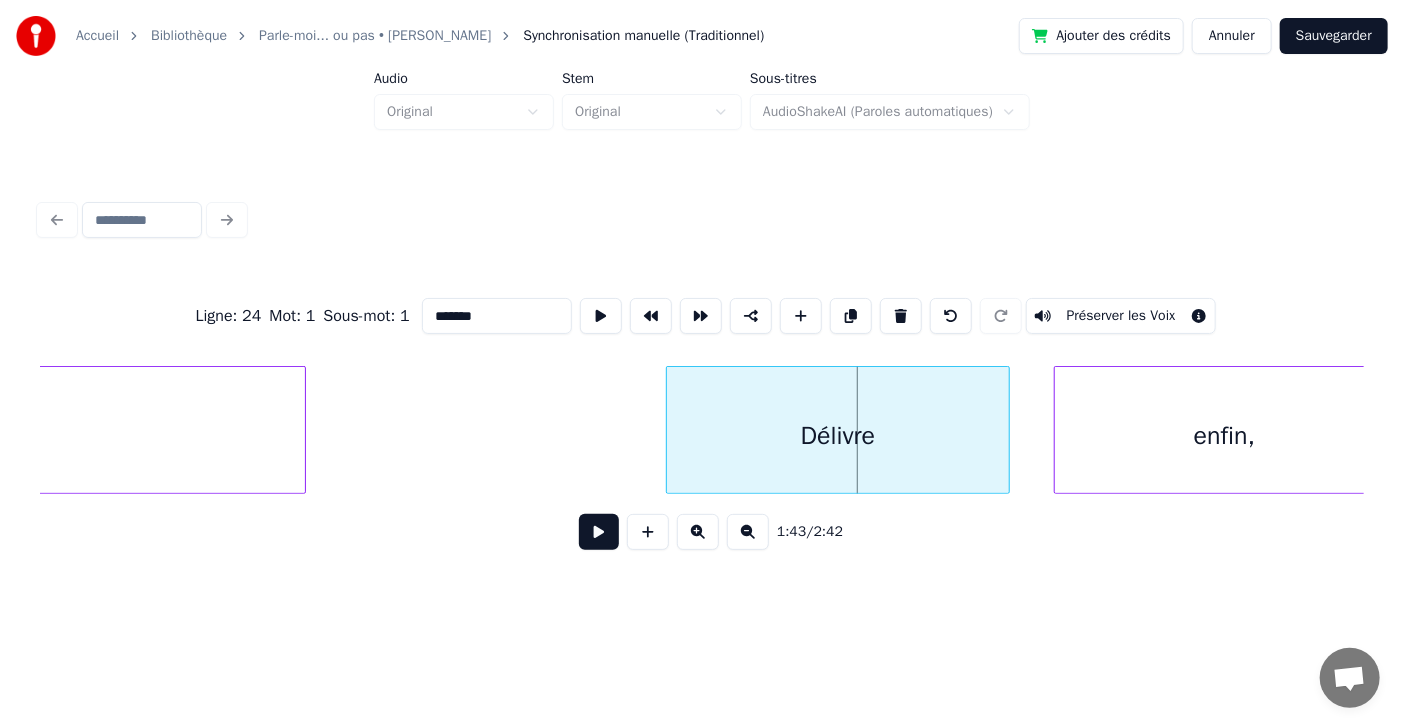 click at bounding box center (670, 430) 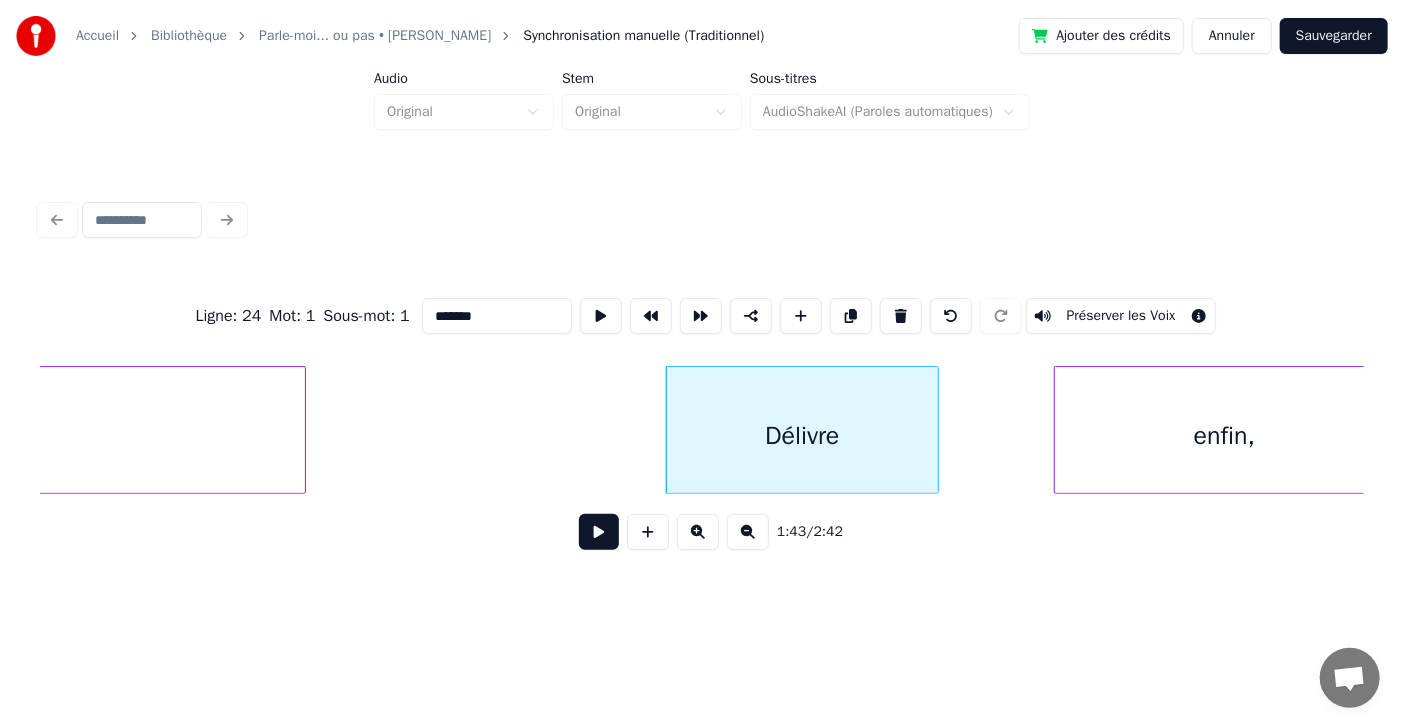 click at bounding box center (935, 430) 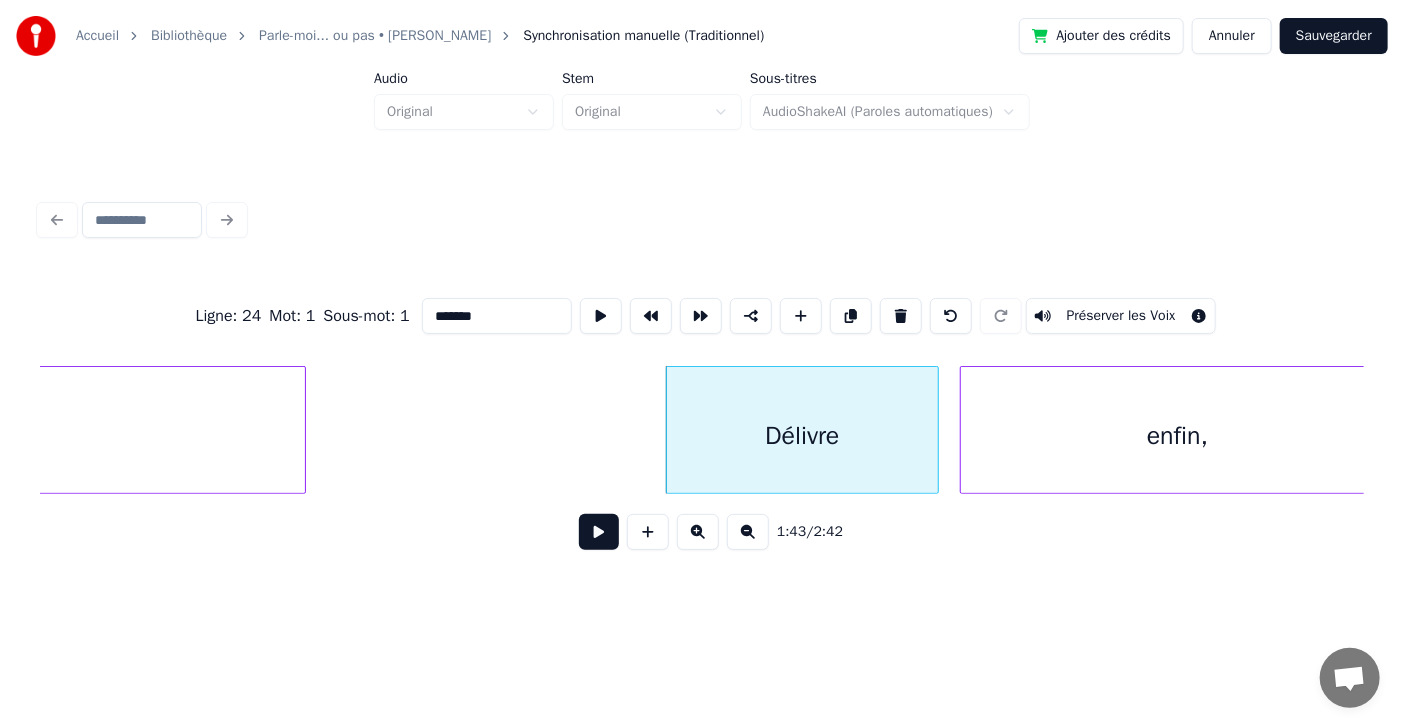 click at bounding box center [964, 430] 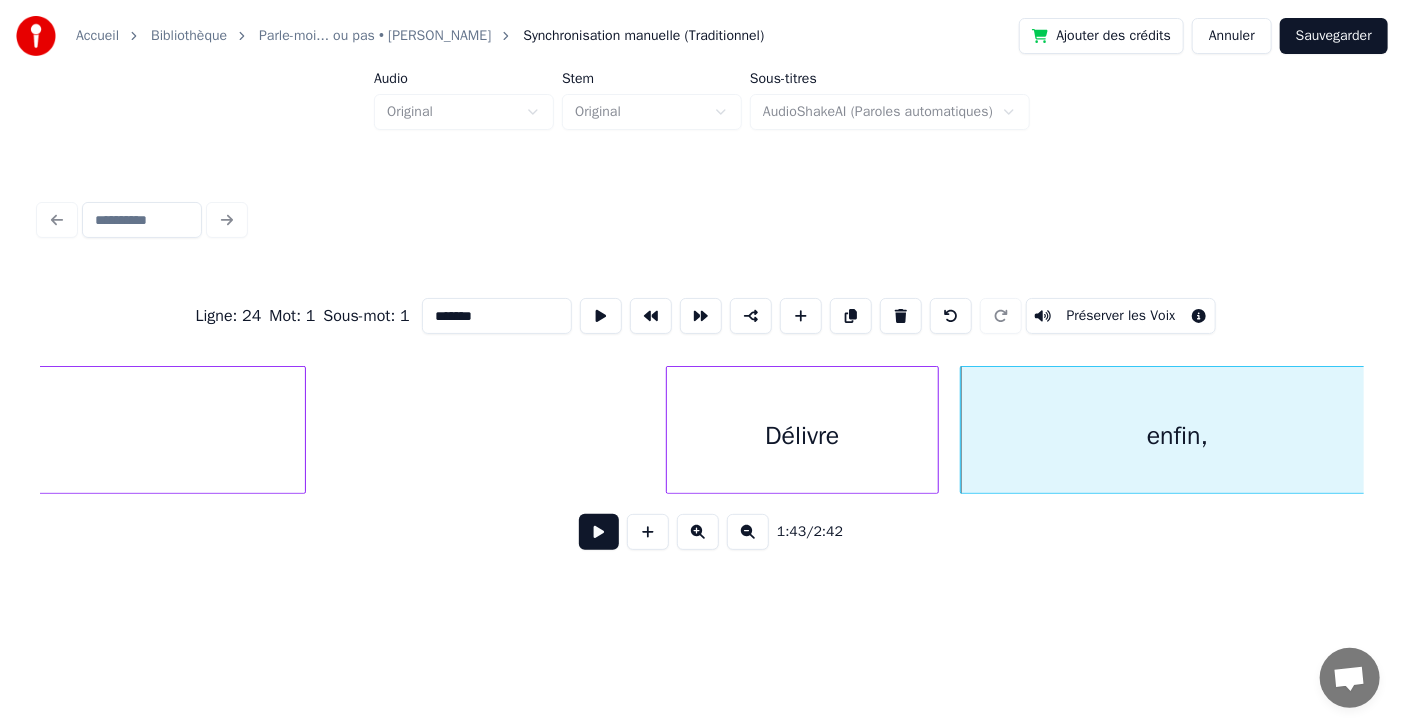 click on "moi" at bounding box center [-195, 435] 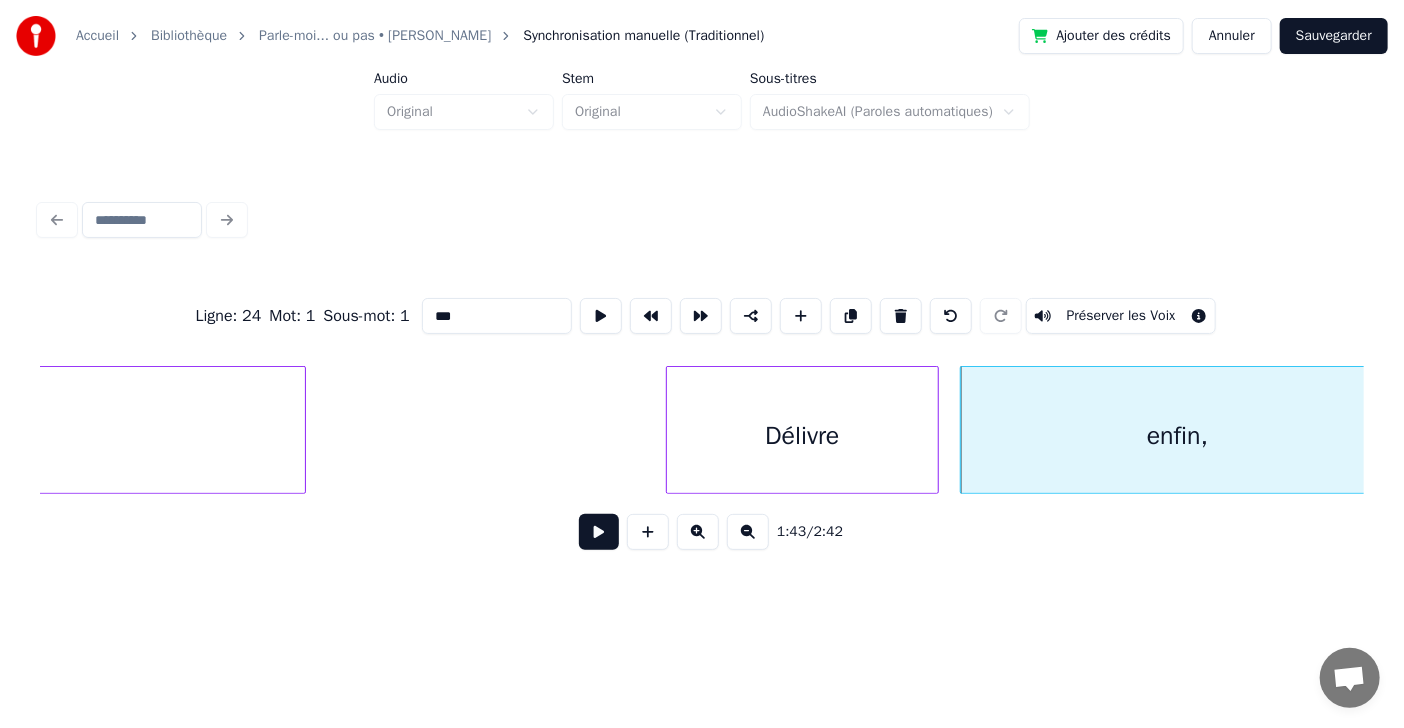 scroll, scrollTop: 0, scrollLeft: 55350, axis: horizontal 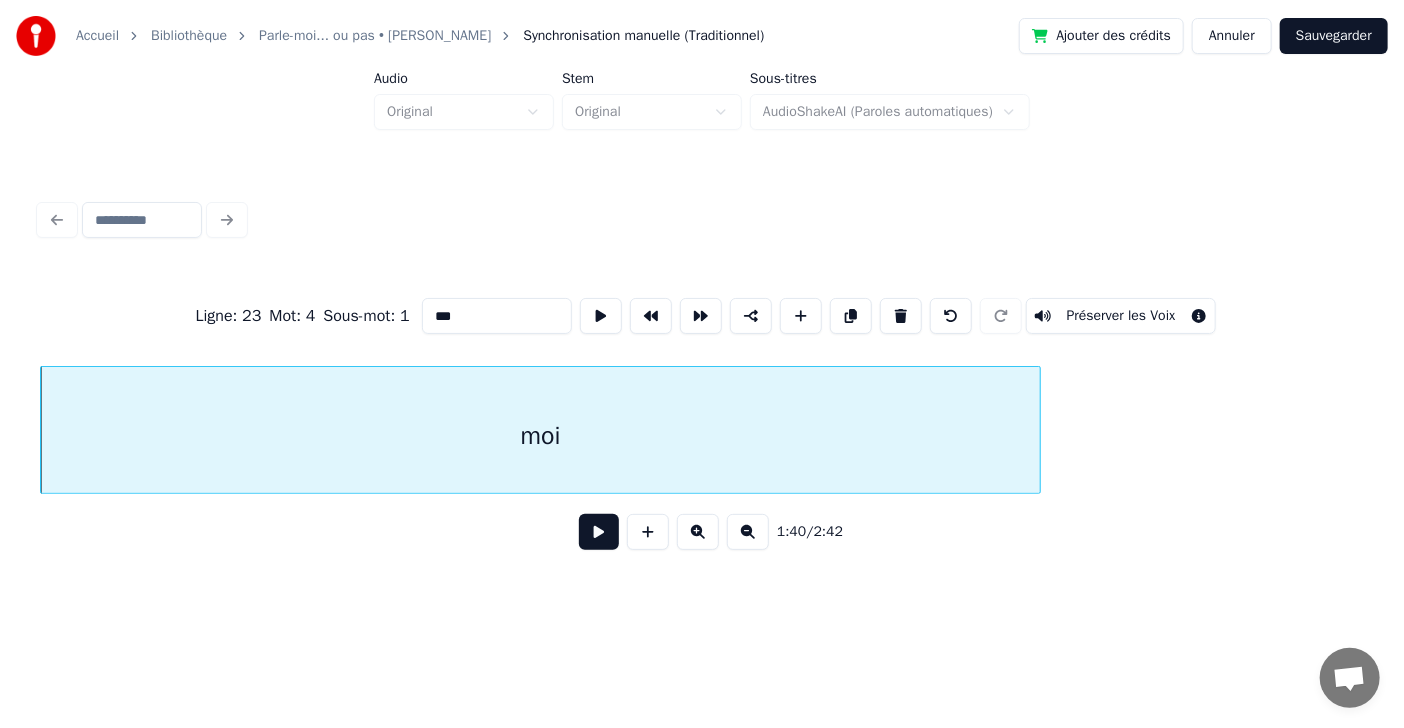 type on "***" 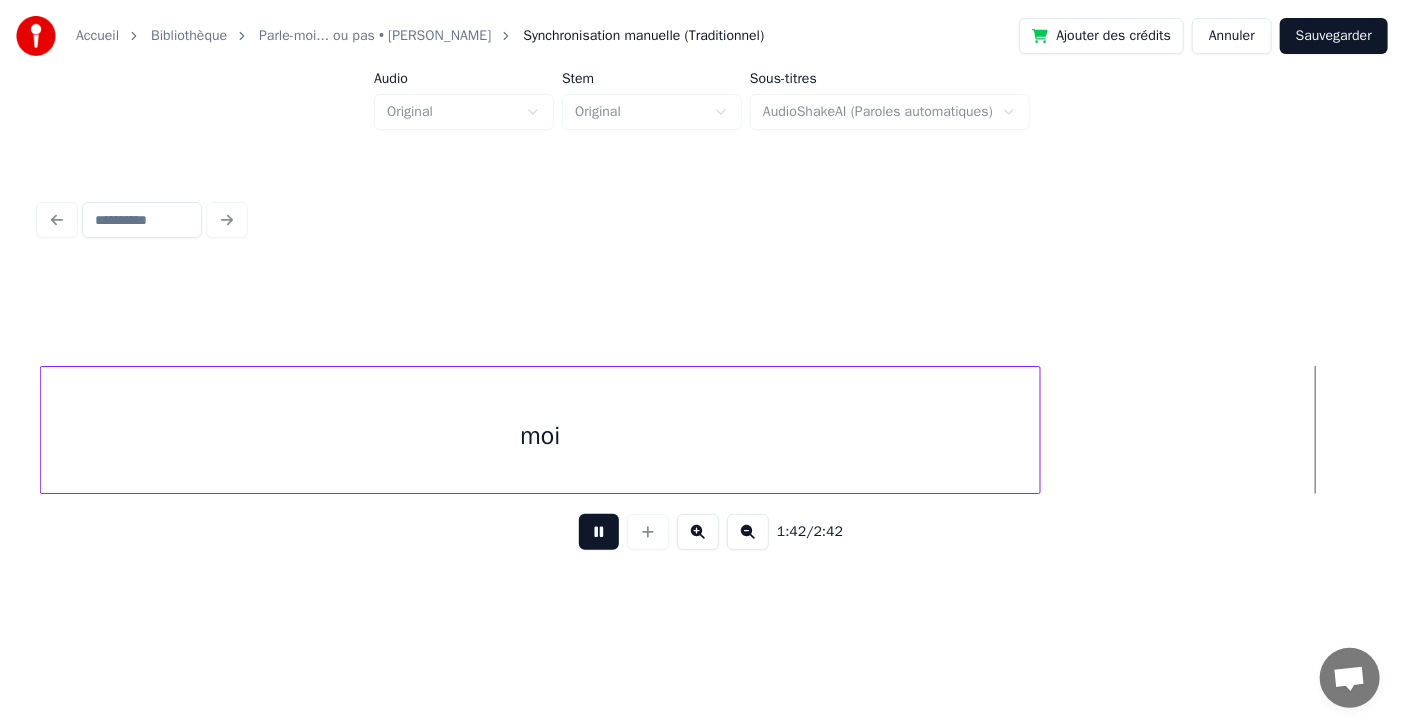 click at bounding box center (599, 532) 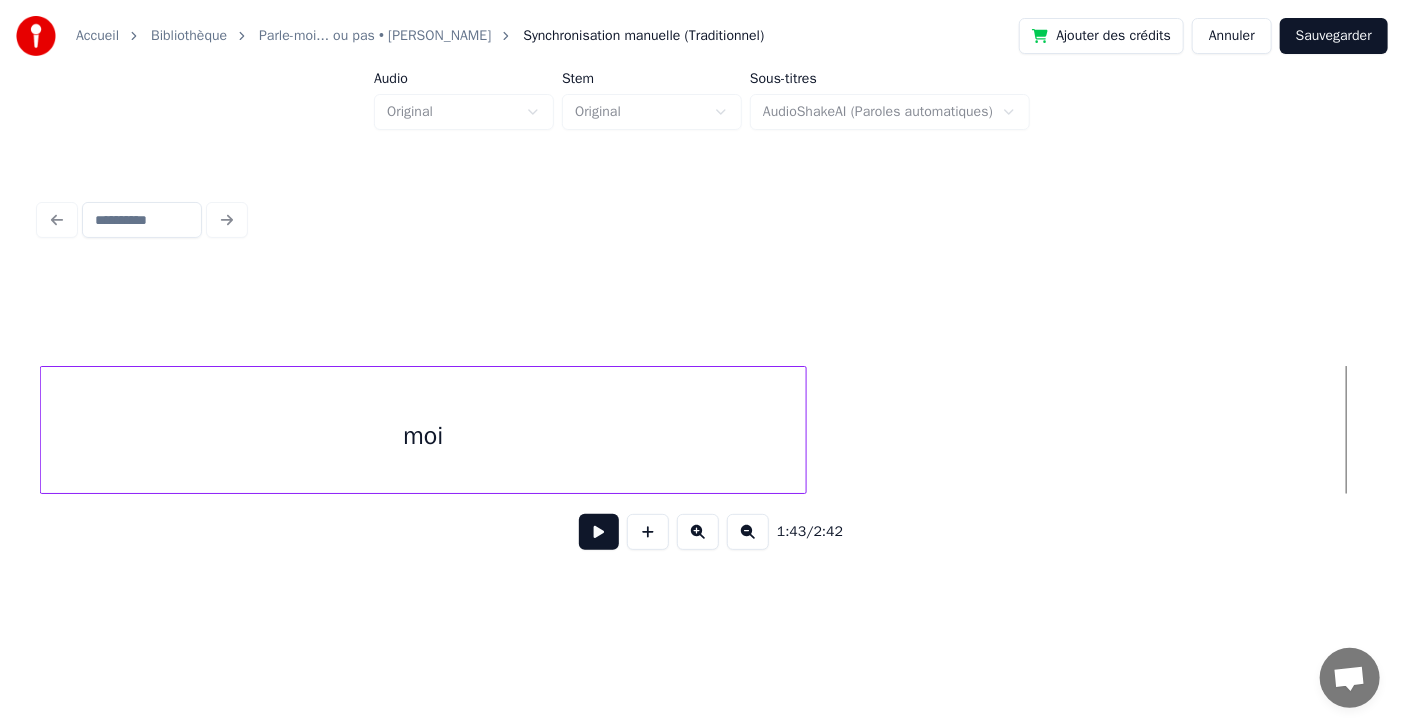 click at bounding box center [803, 430] 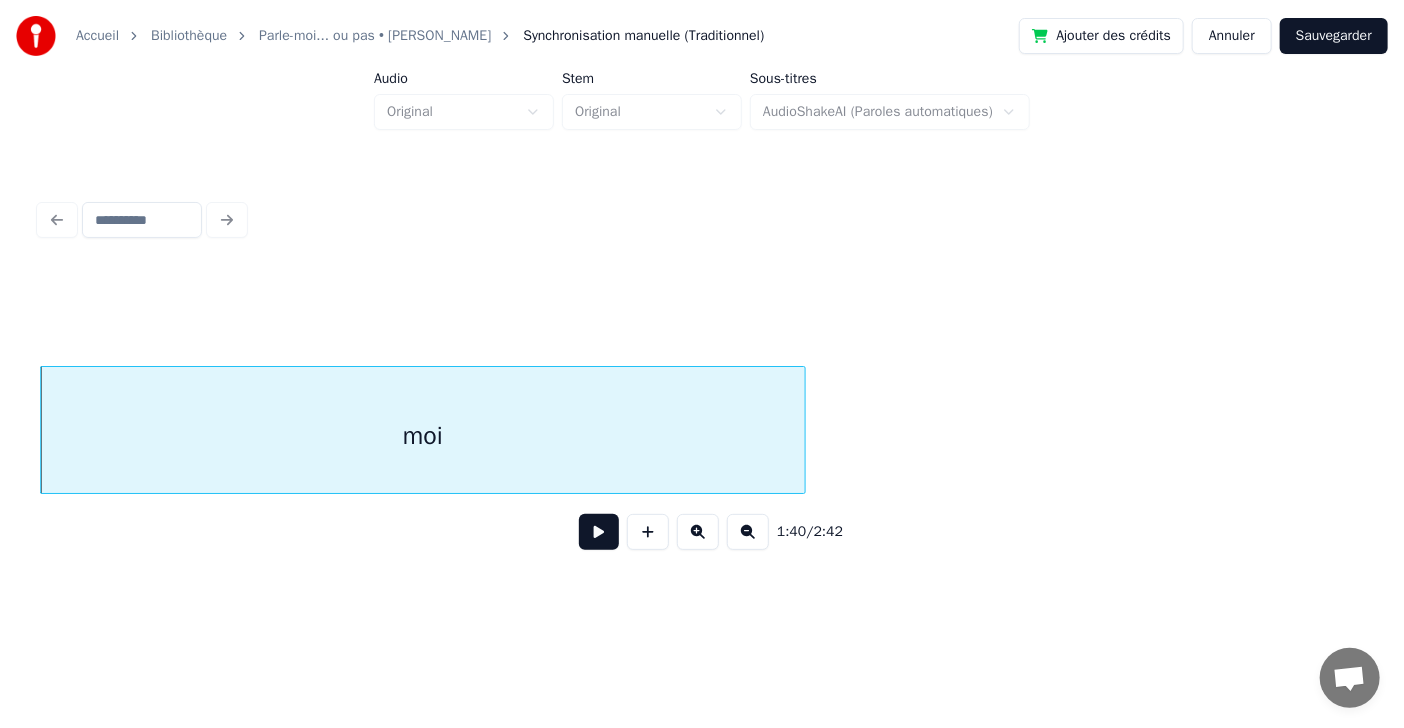 click on "moi" at bounding box center [423, 435] 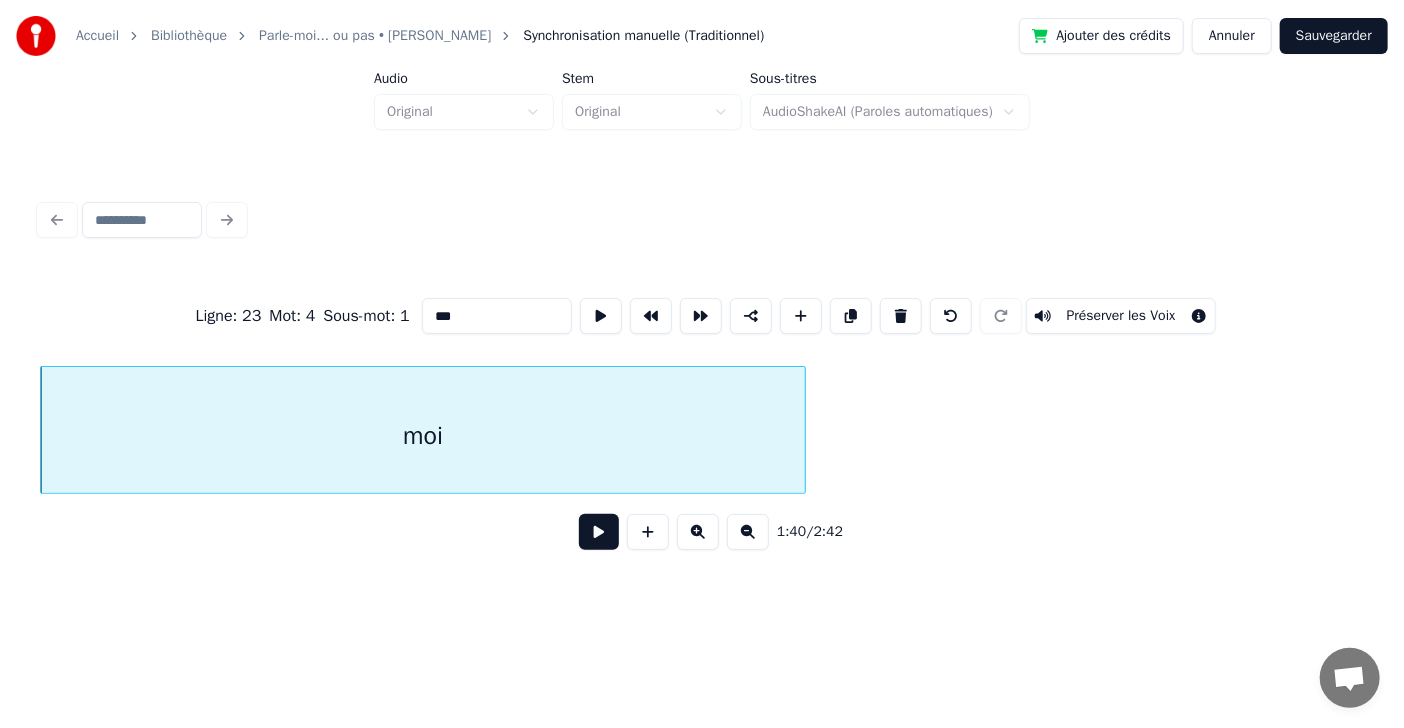 click at bounding box center (599, 532) 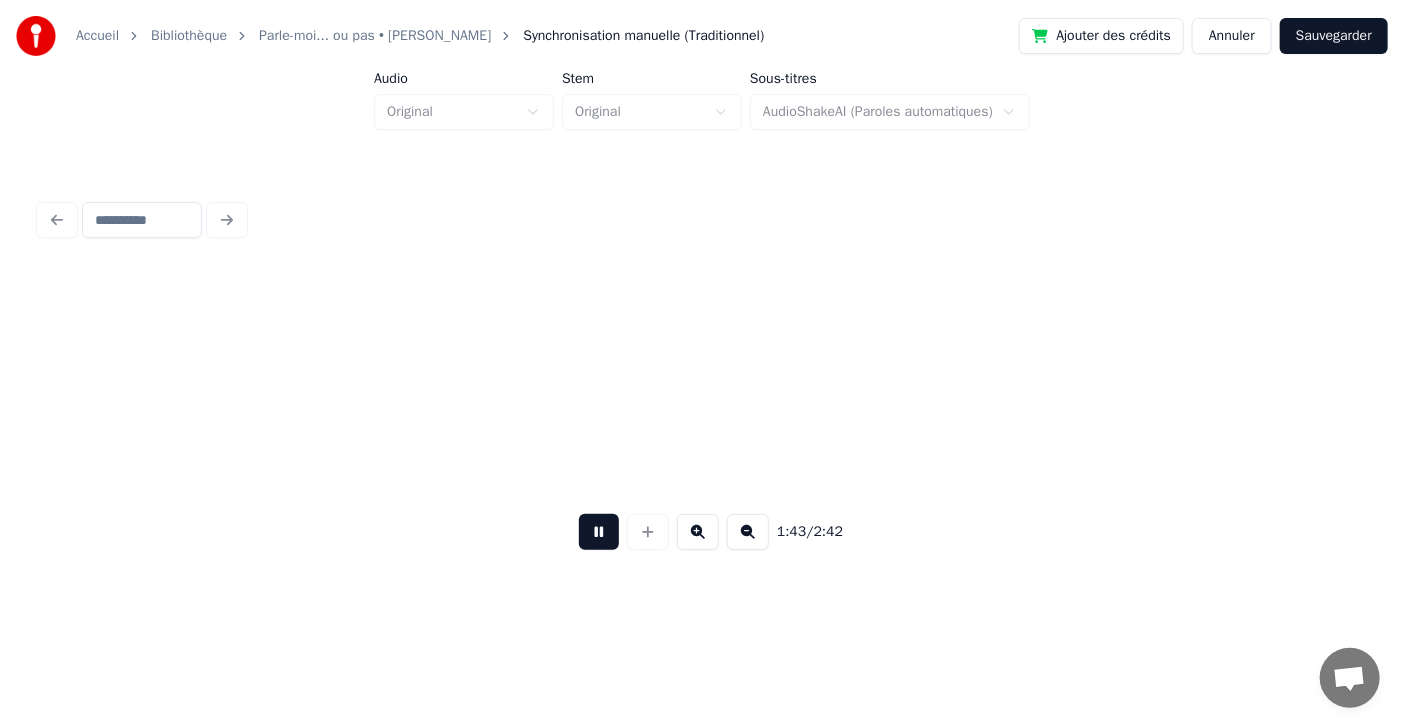scroll, scrollTop: 0, scrollLeft: 56675, axis: horizontal 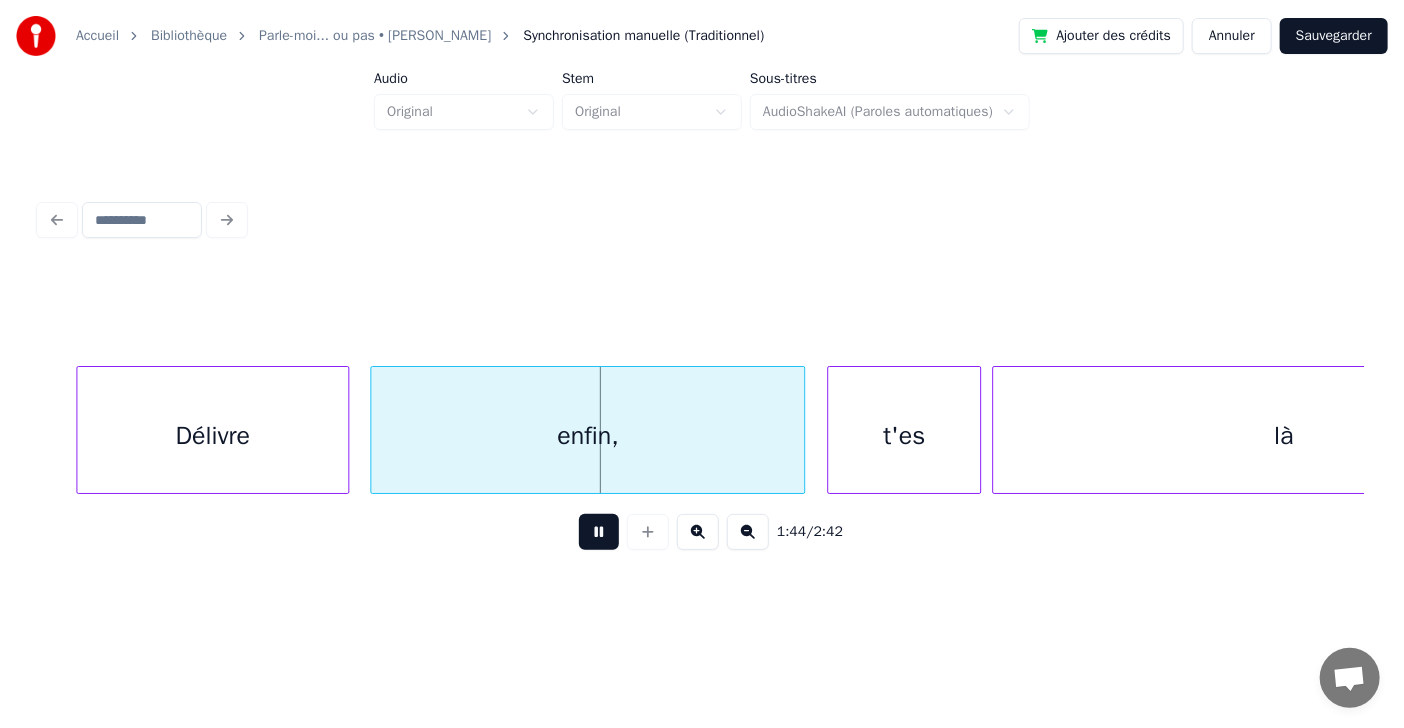 click at bounding box center [599, 532] 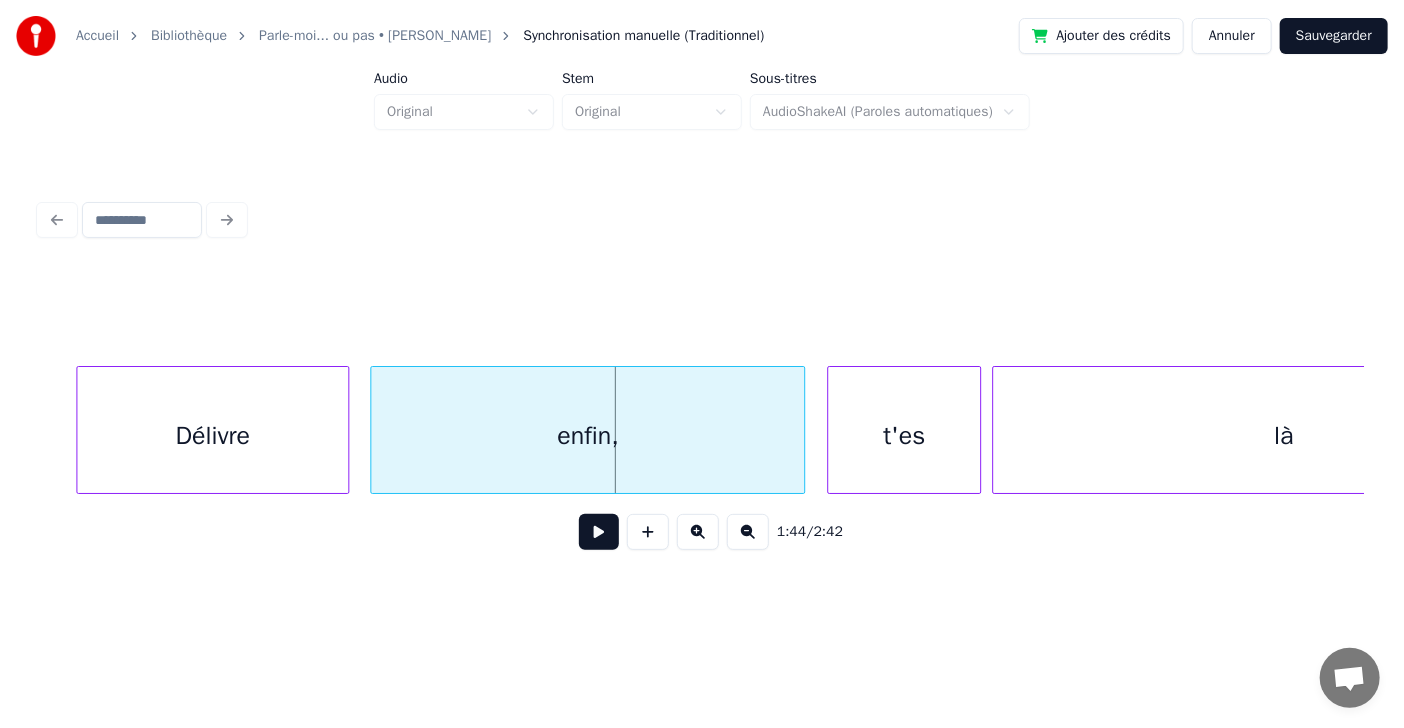 click at bounding box center (599, 532) 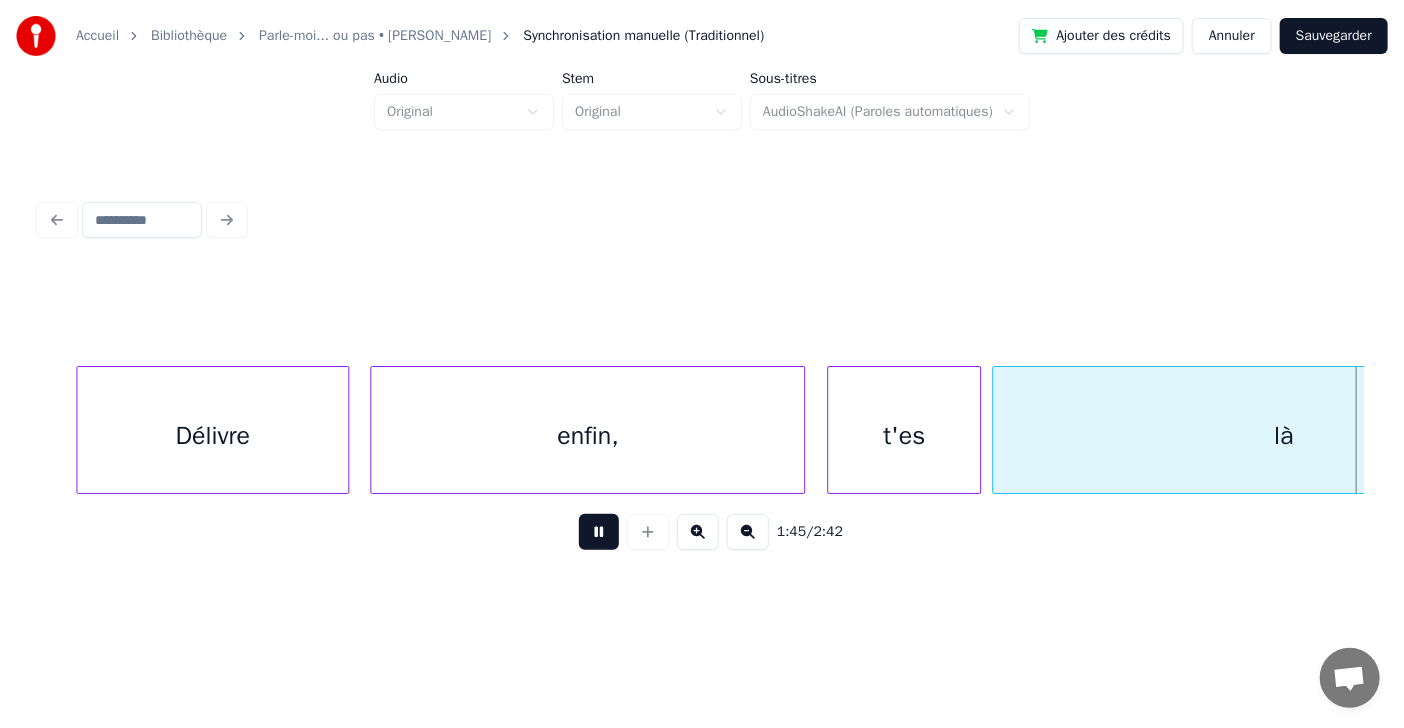 scroll, scrollTop: 0, scrollLeft: 58003, axis: horizontal 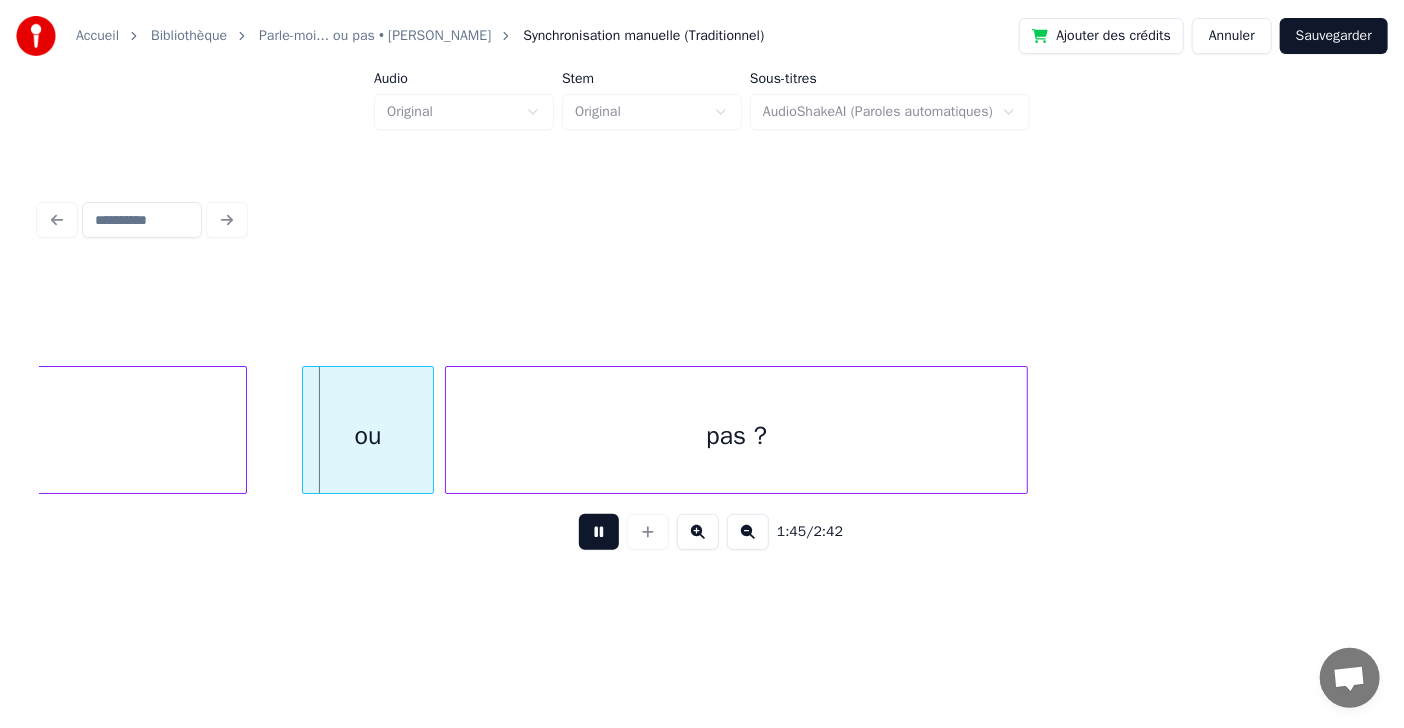 click at bounding box center [599, 532] 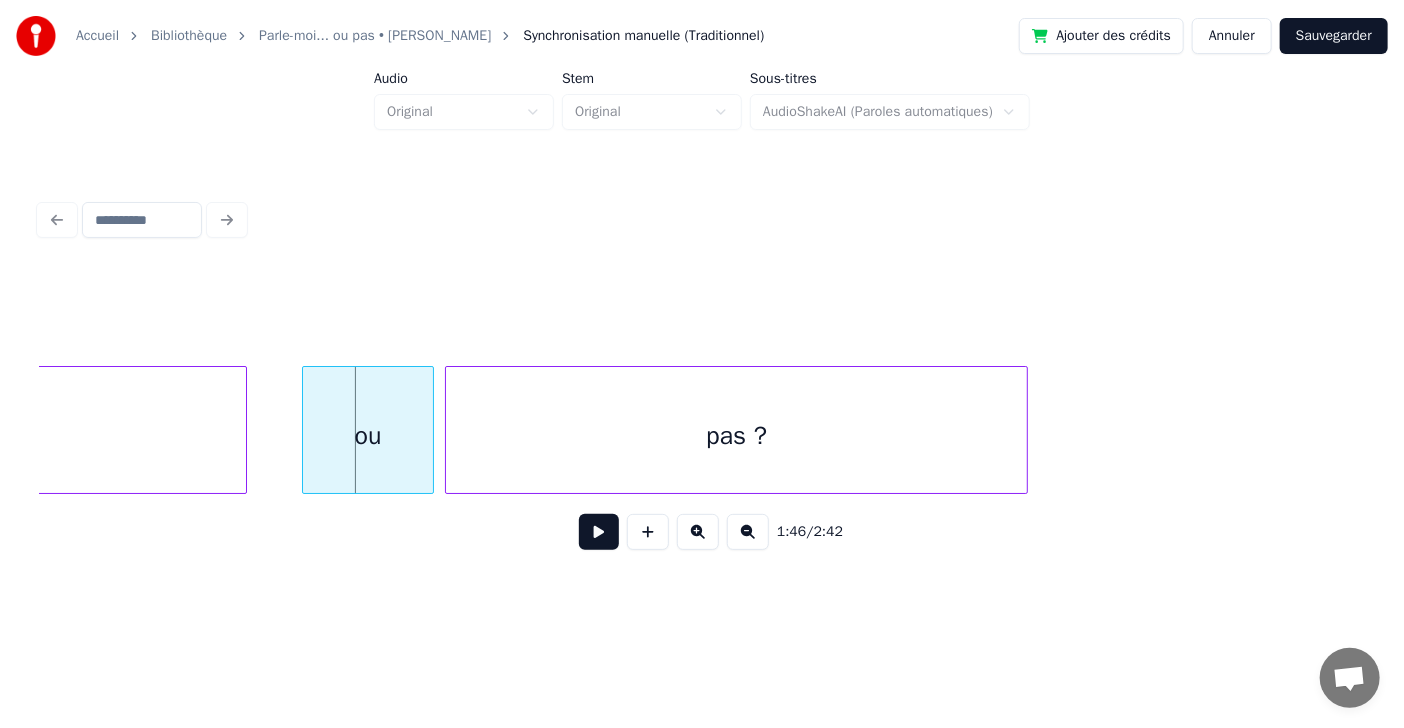 click at bounding box center [599, 532] 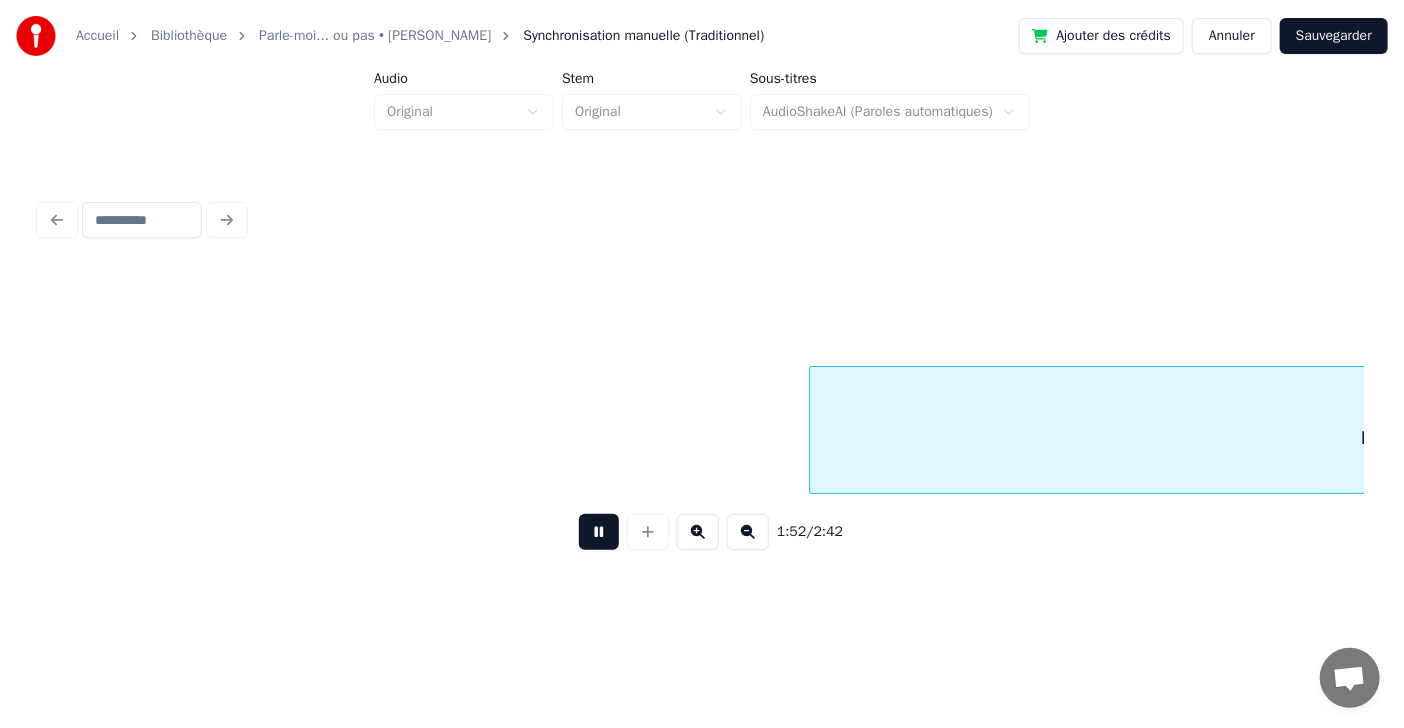 scroll, scrollTop: 0, scrollLeft: 61992, axis: horizontal 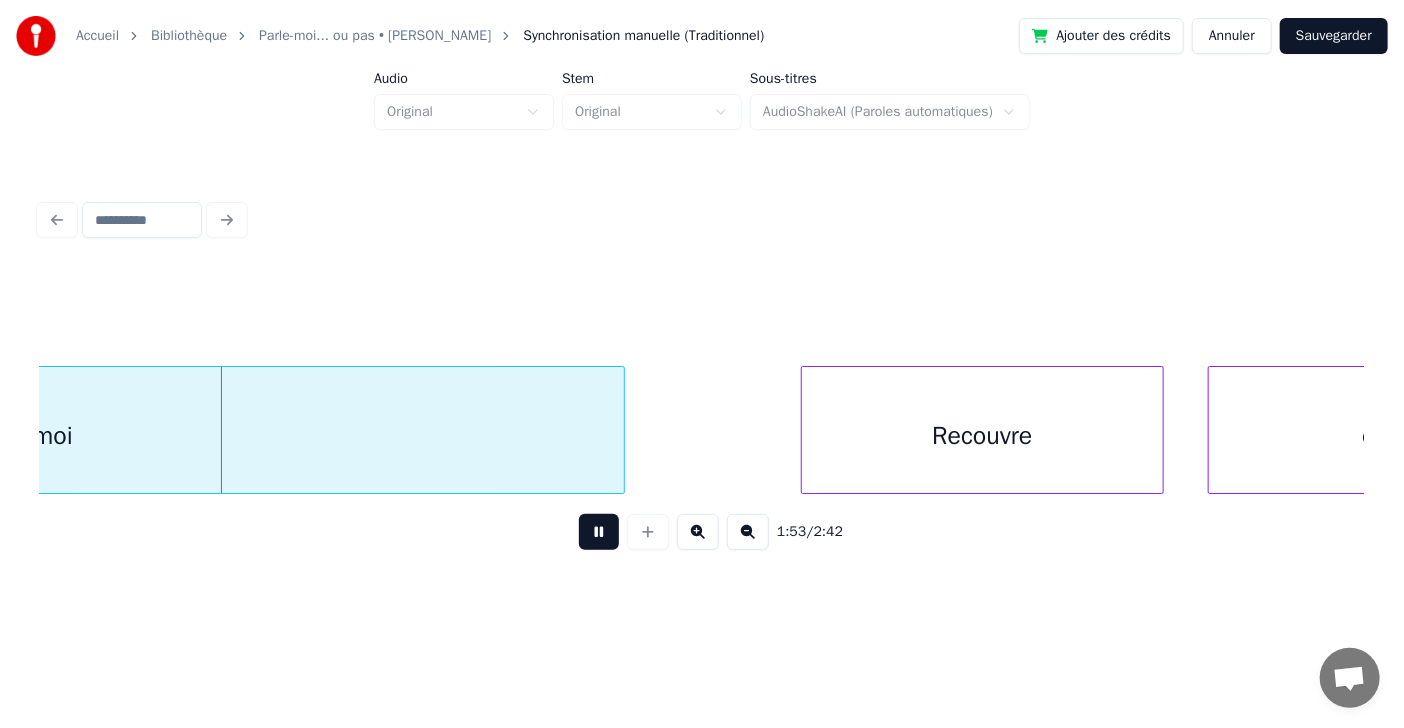 click at bounding box center [599, 532] 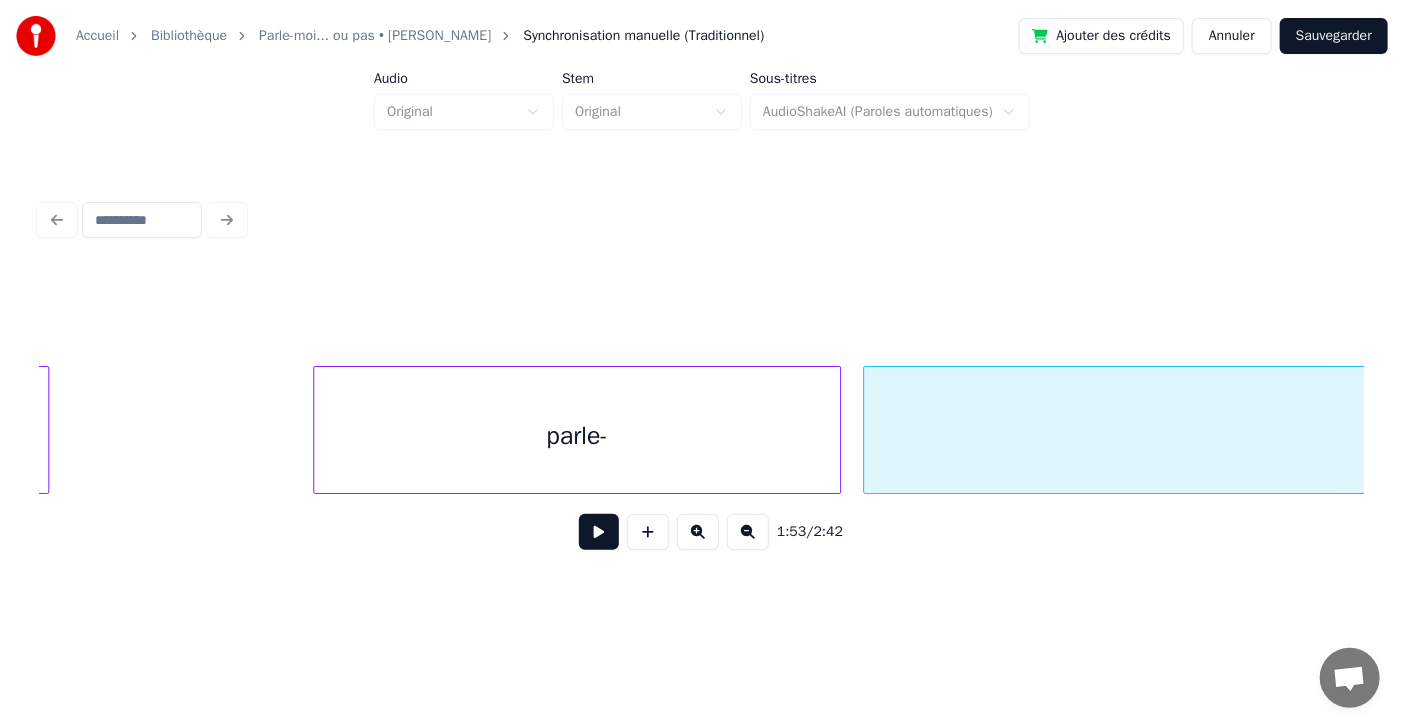 scroll, scrollTop: 0, scrollLeft: 60571, axis: horizontal 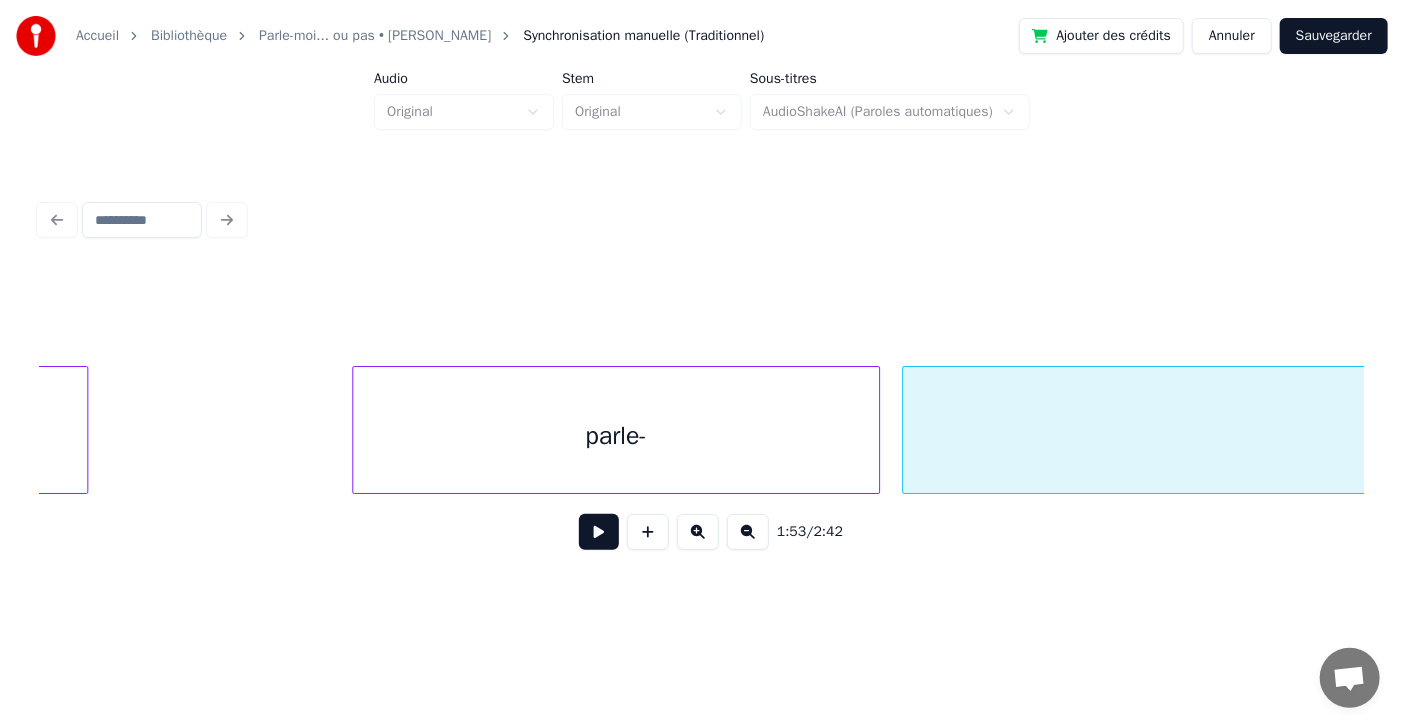 drag, startPoint x: 35, startPoint y: 404, endPoint x: 81, endPoint y: 422, distance: 49.396355 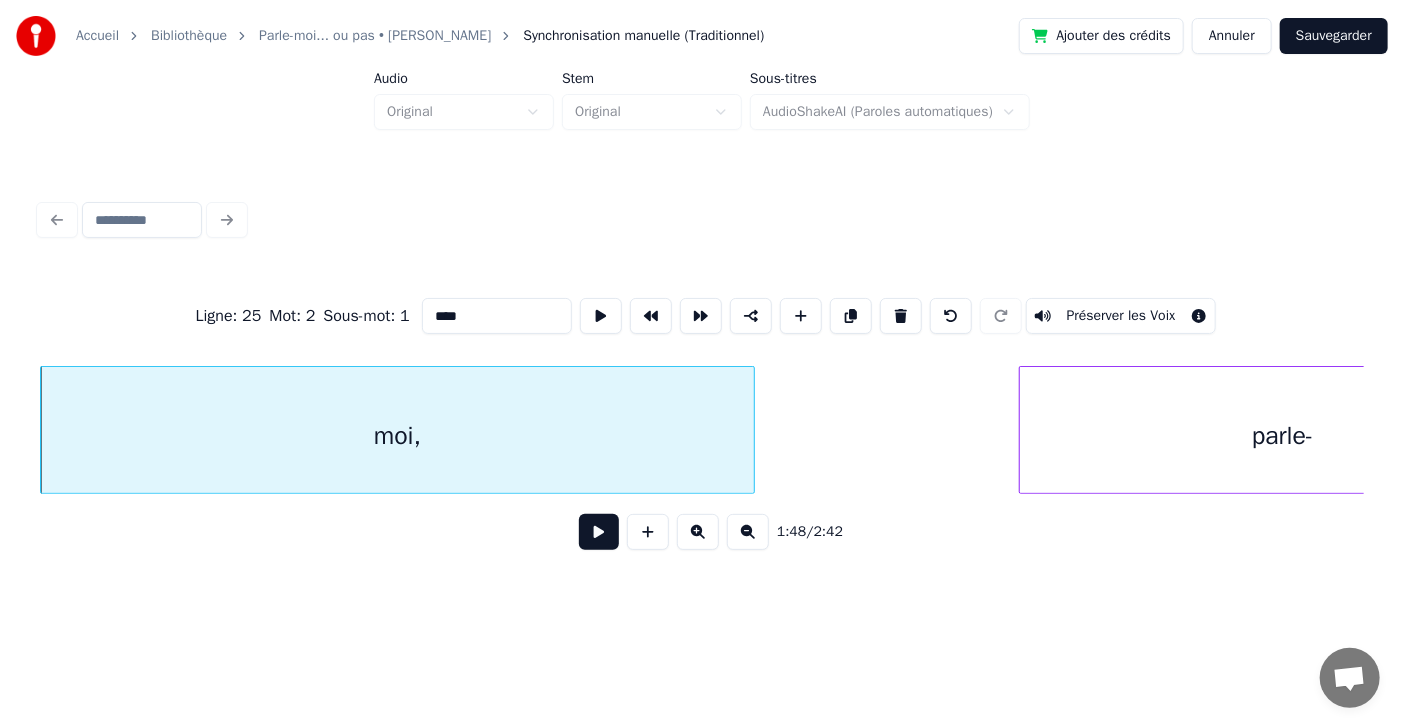 click at bounding box center (599, 532) 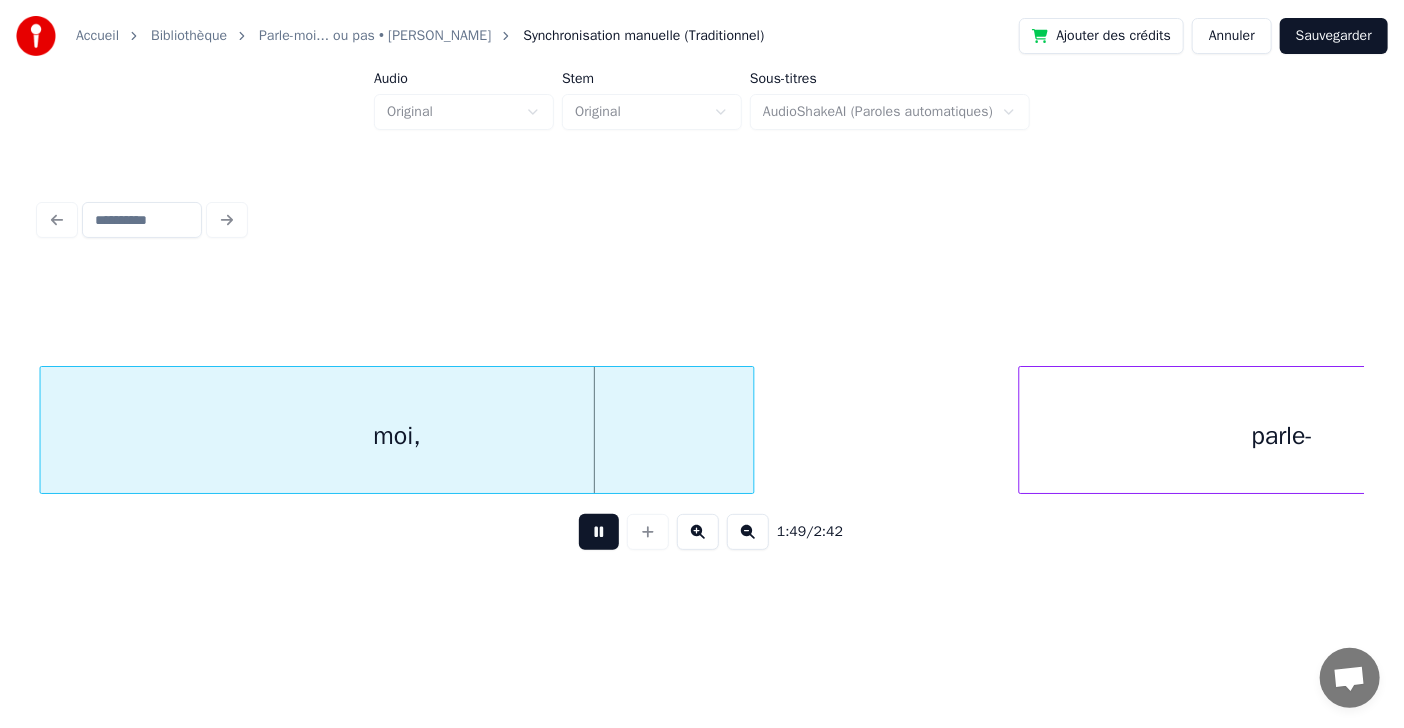 click at bounding box center [599, 532] 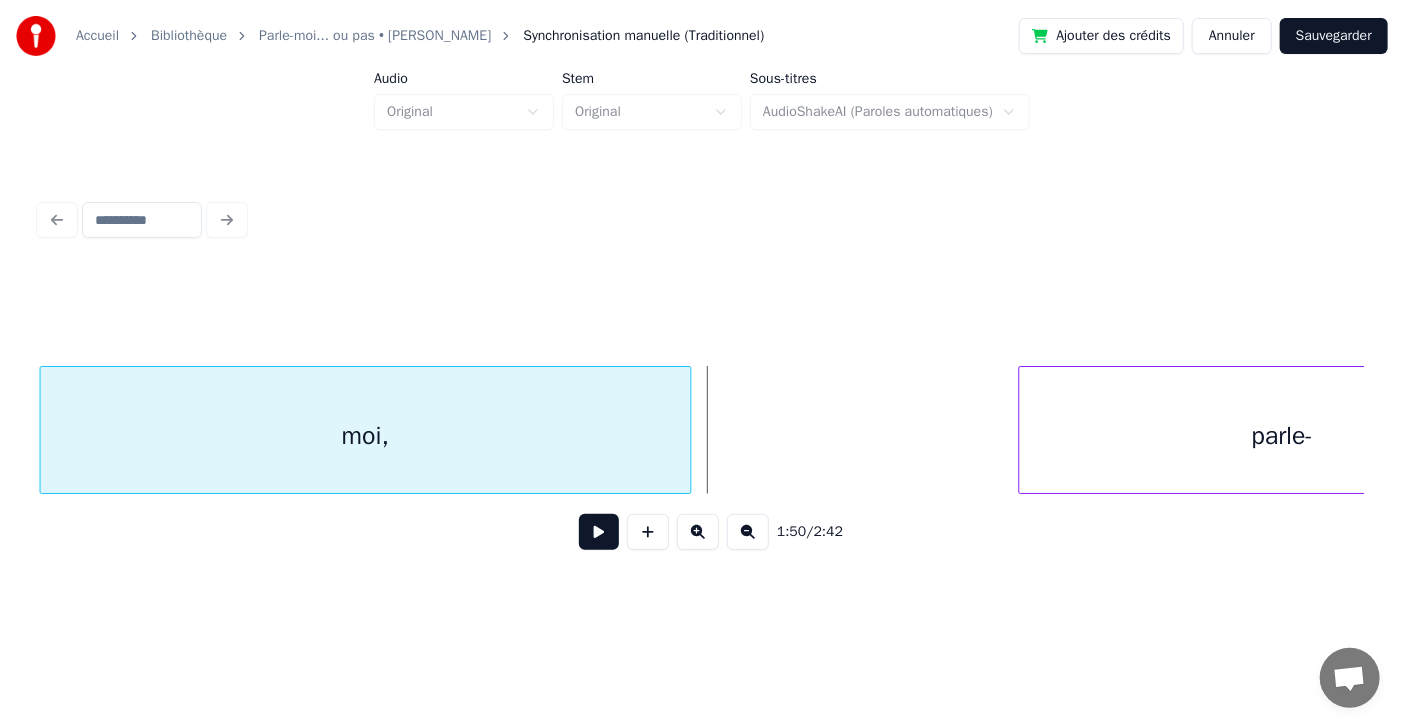 click at bounding box center [688, 430] 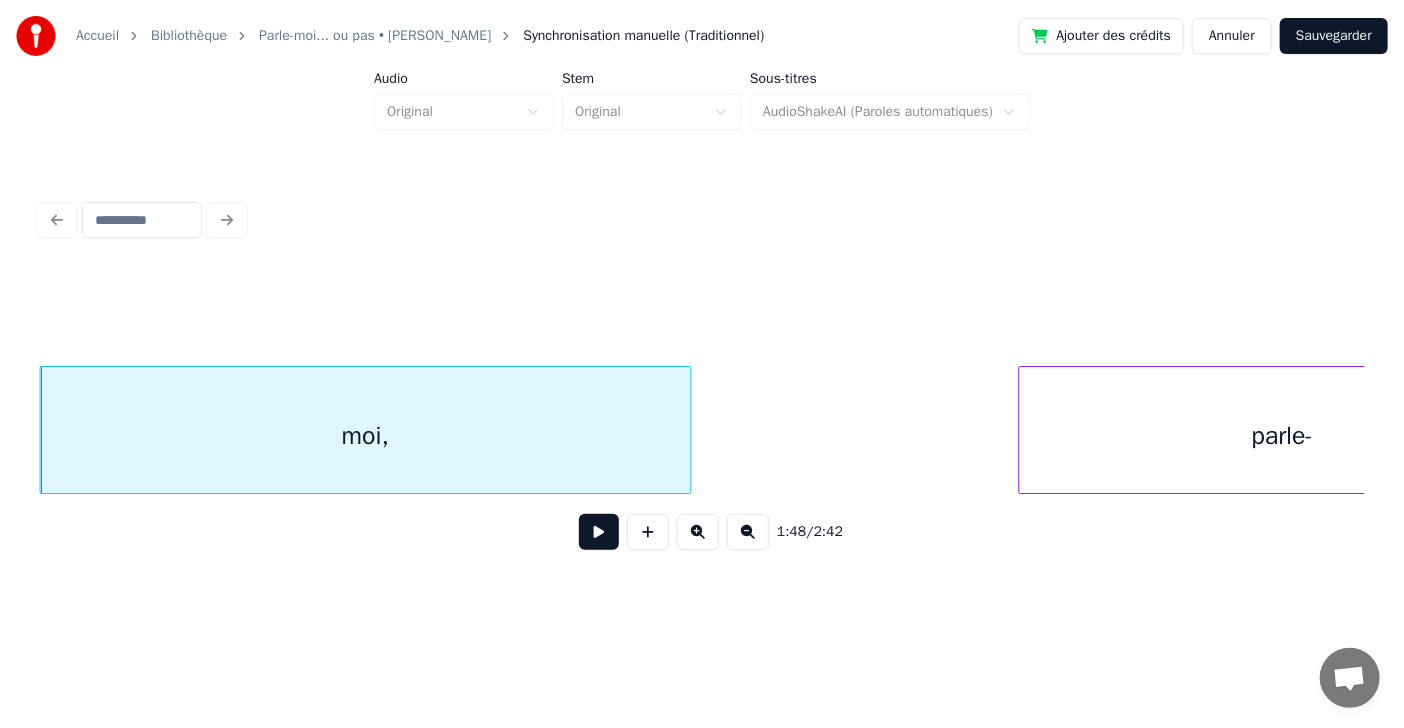 click at bounding box center [599, 532] 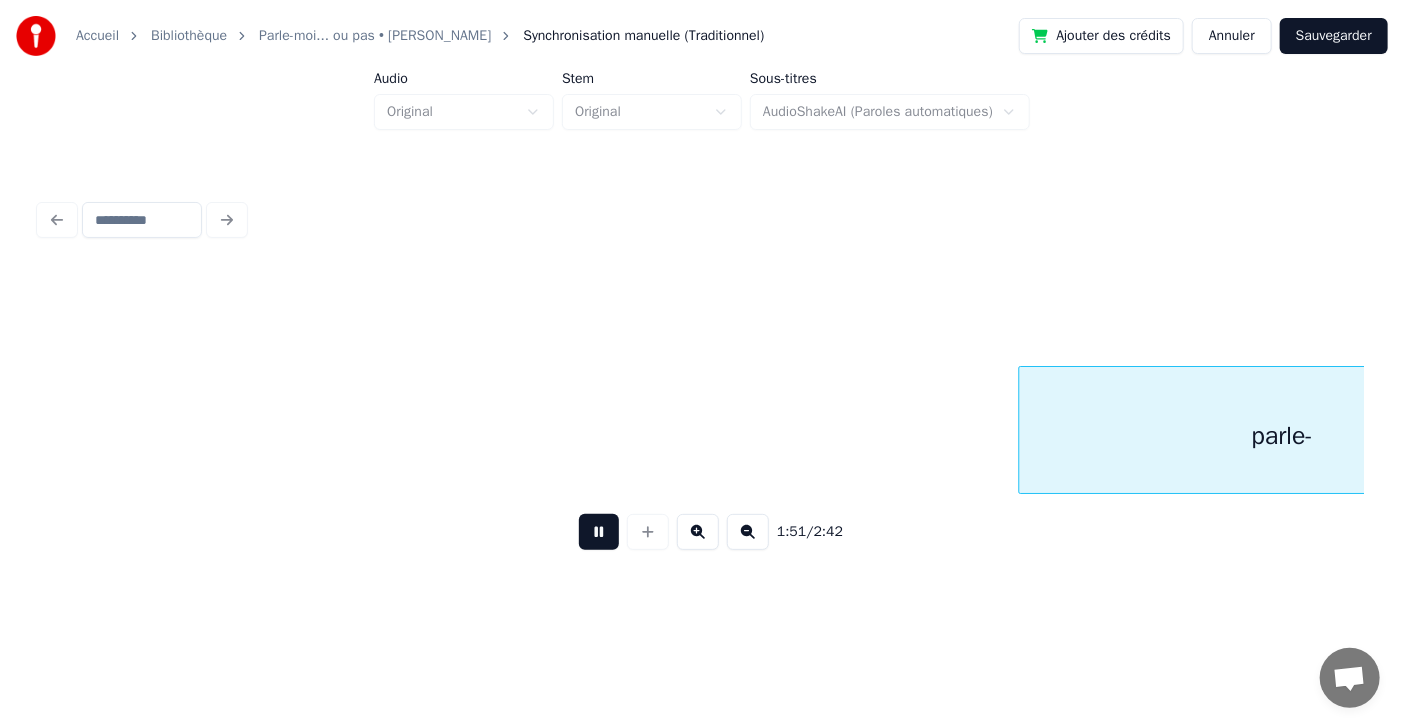scroll, scrollTop: 0, scrollLeft: 61236, axis: horizontal 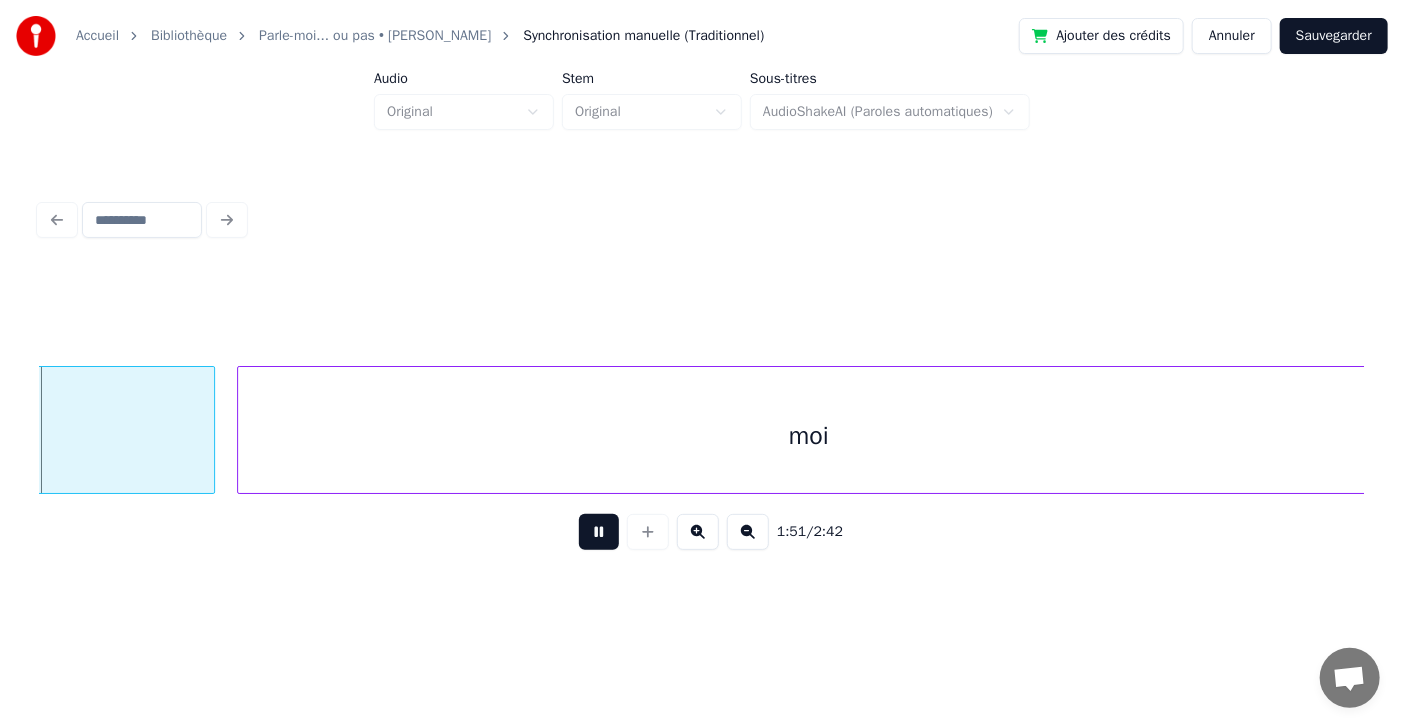 click at bounding box center (599, 532) 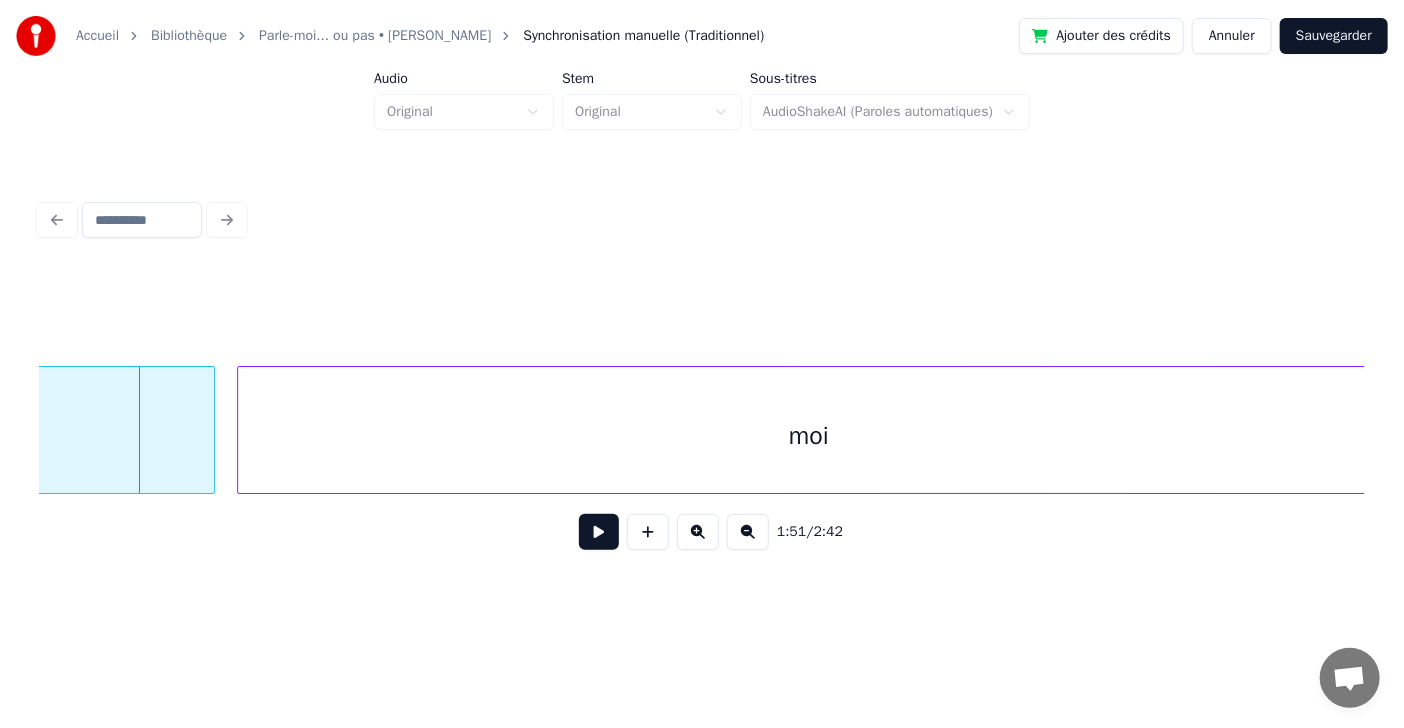 click at bounding box center (599, 532) 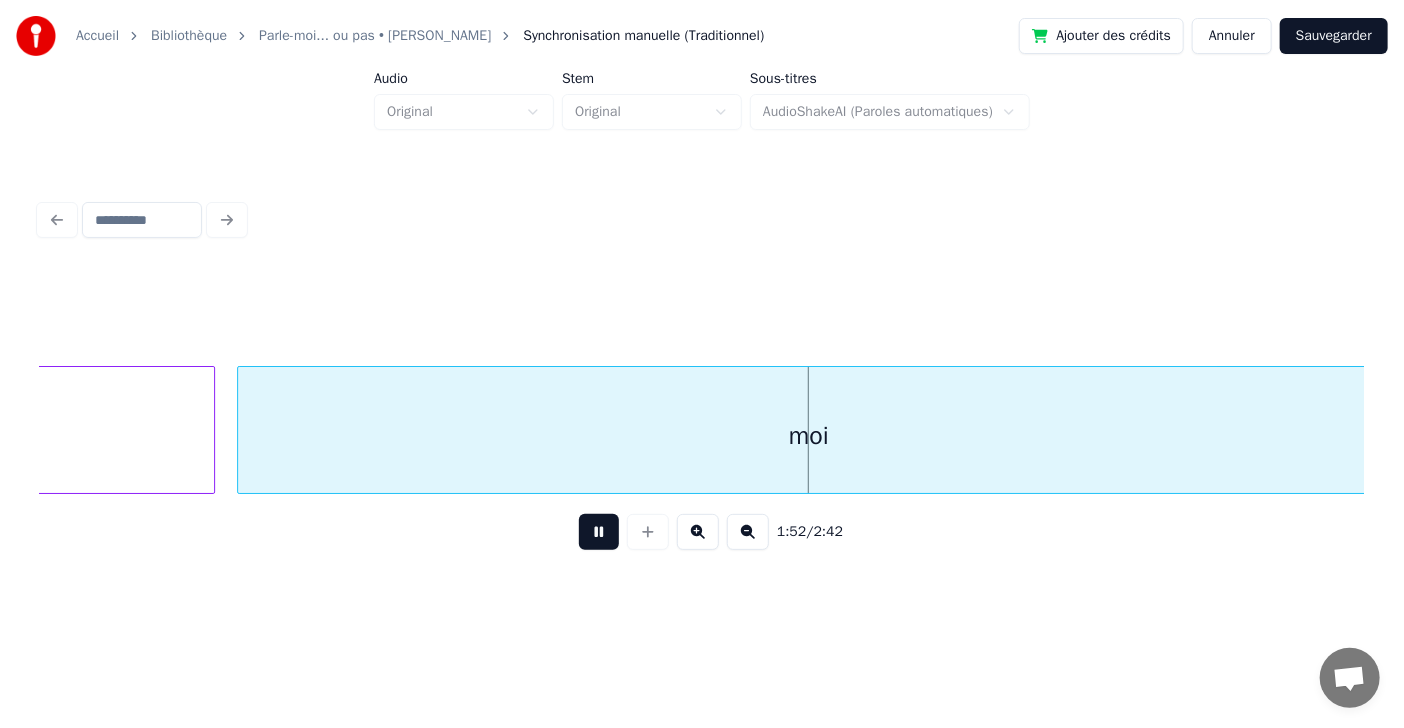 click at bounding box center (599, 532) 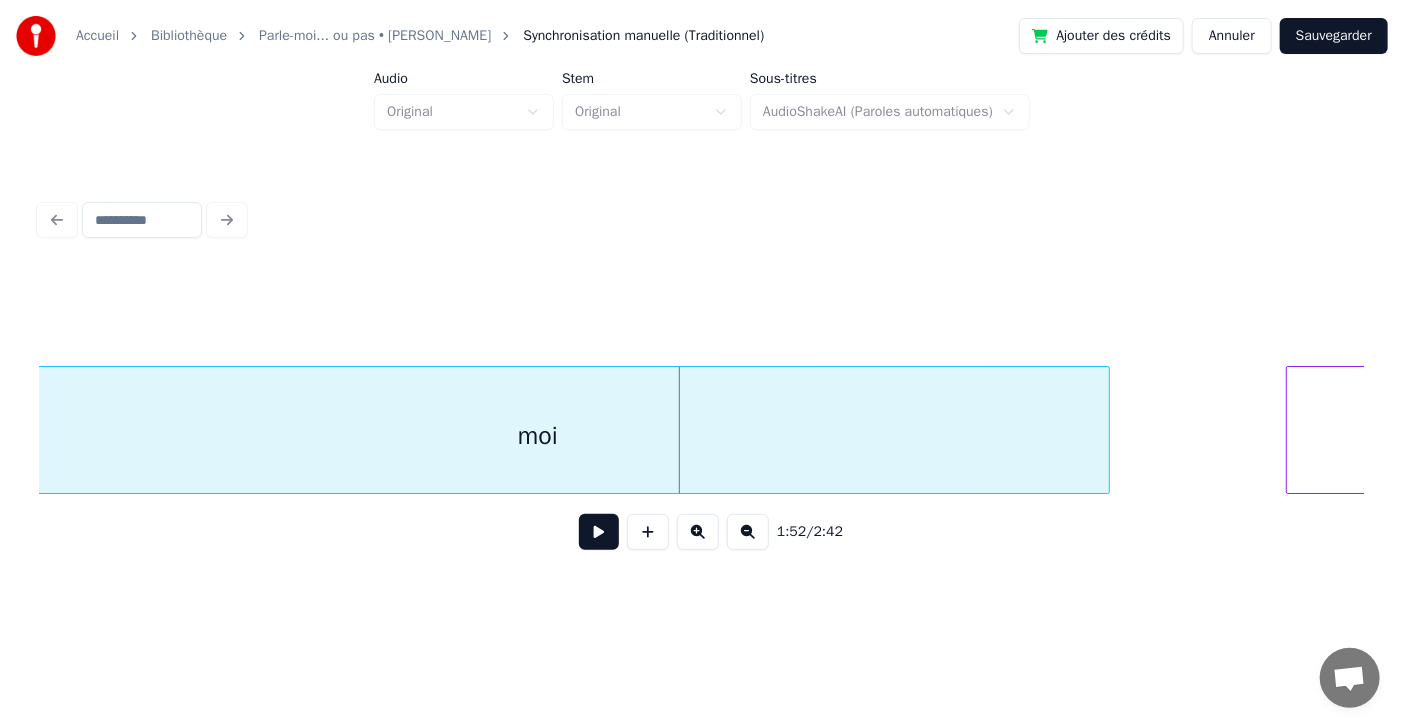 scroll, scrollTop: 0, scrollLeft: 61569, axis: horizontal 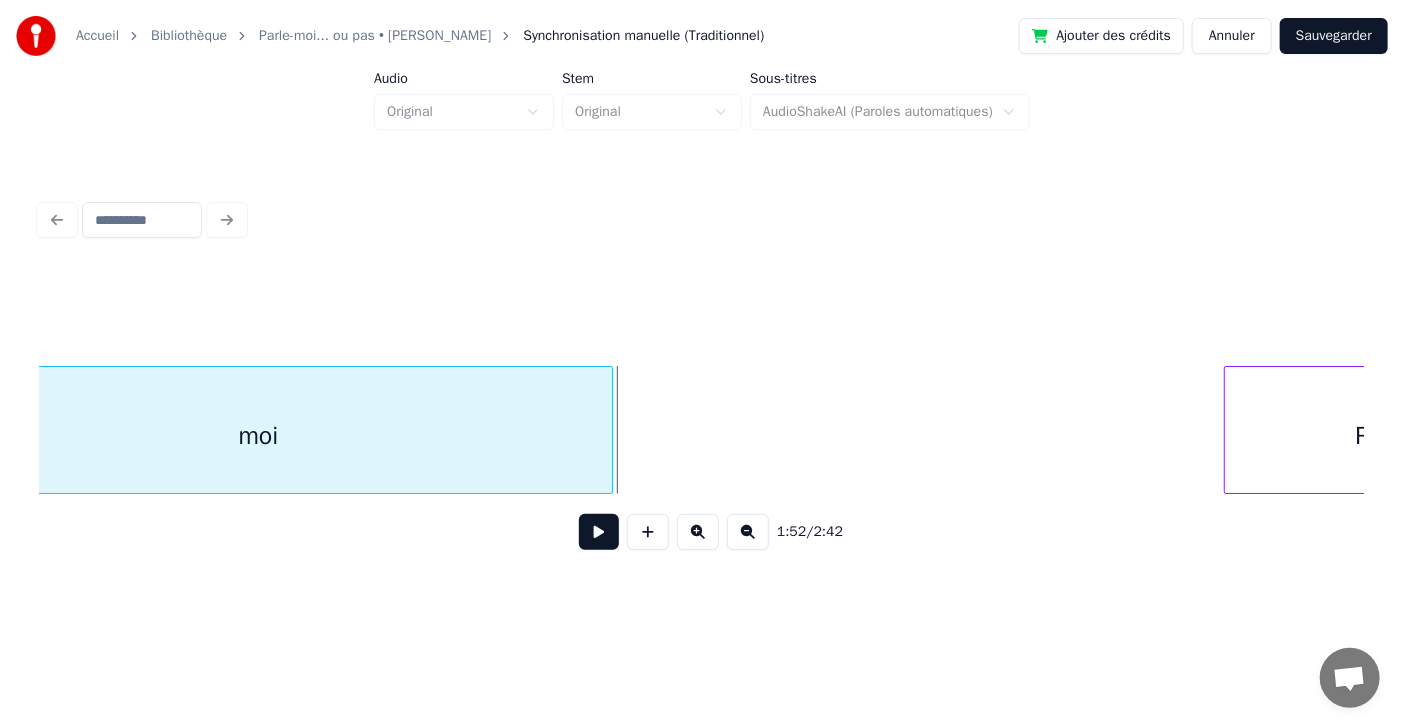 click at bounding box center [609, 430] 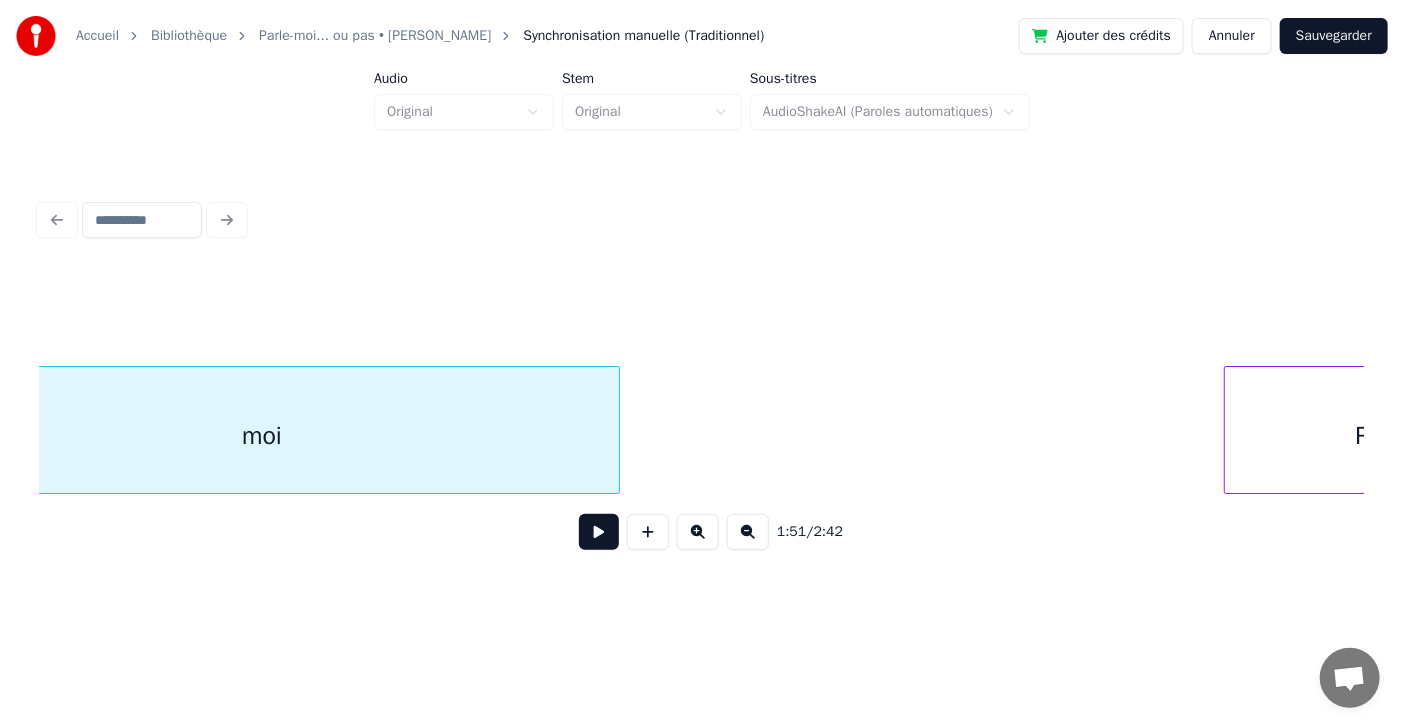 scroll, scrollTop: 0, scrollLeft: 61433, axis: horizontal 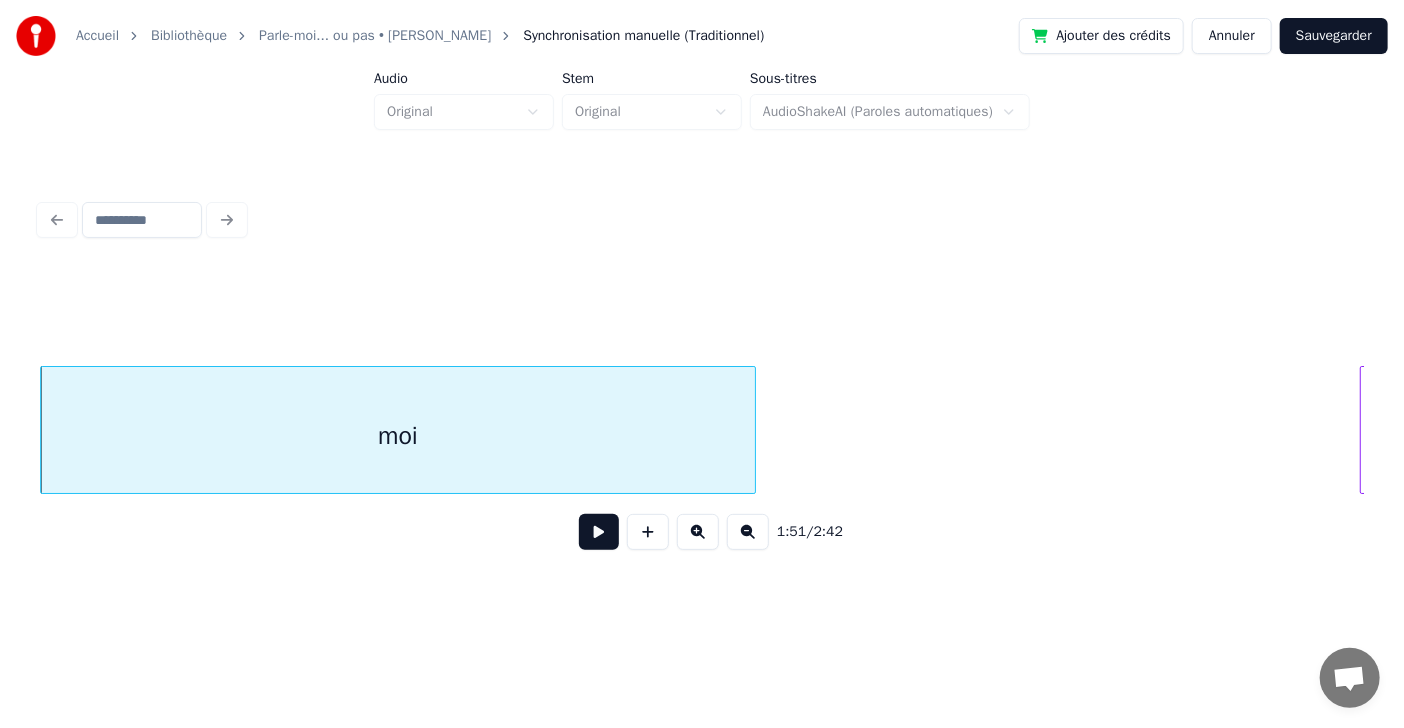 click at bounding box center [599, 532] 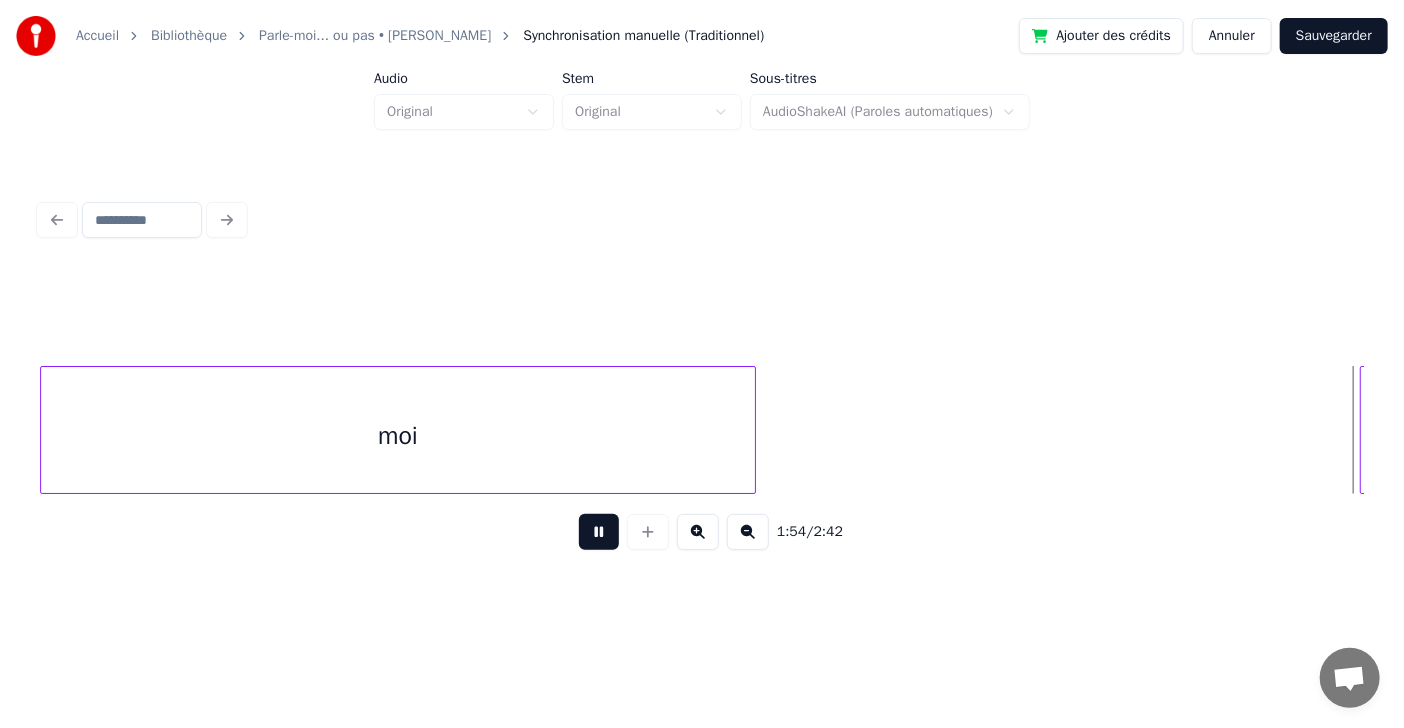 scroll, scrollTop: 0, scrollLeft: 62760, axis: horizontal 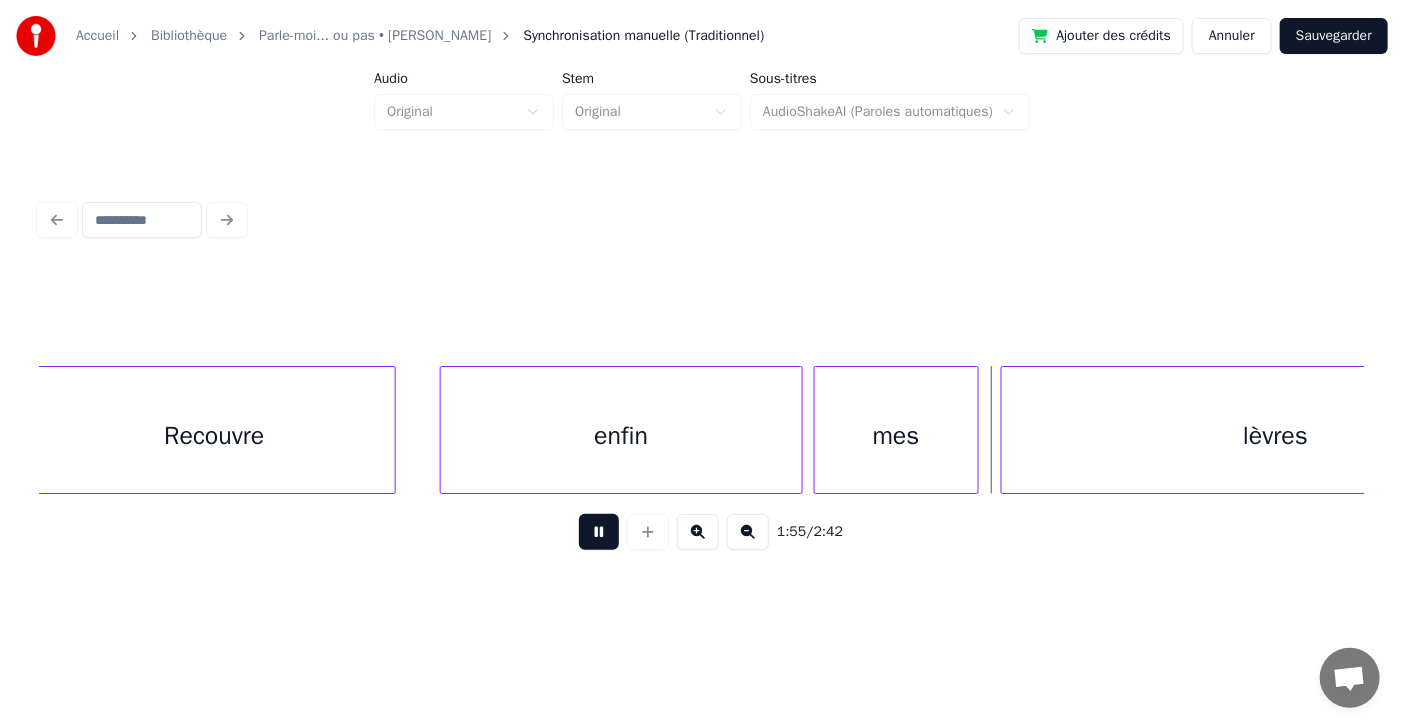 click at bounding box center [599, 532] 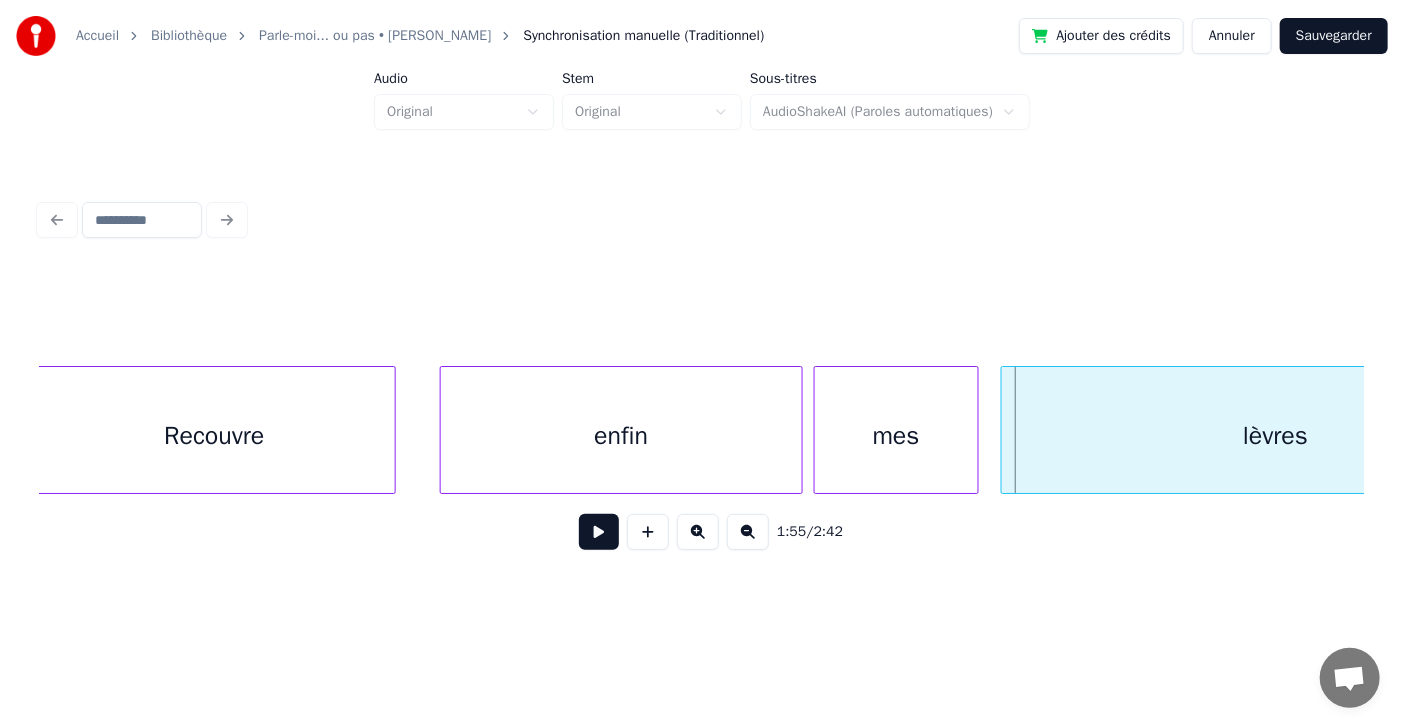 click at bounding box center (599, 532) 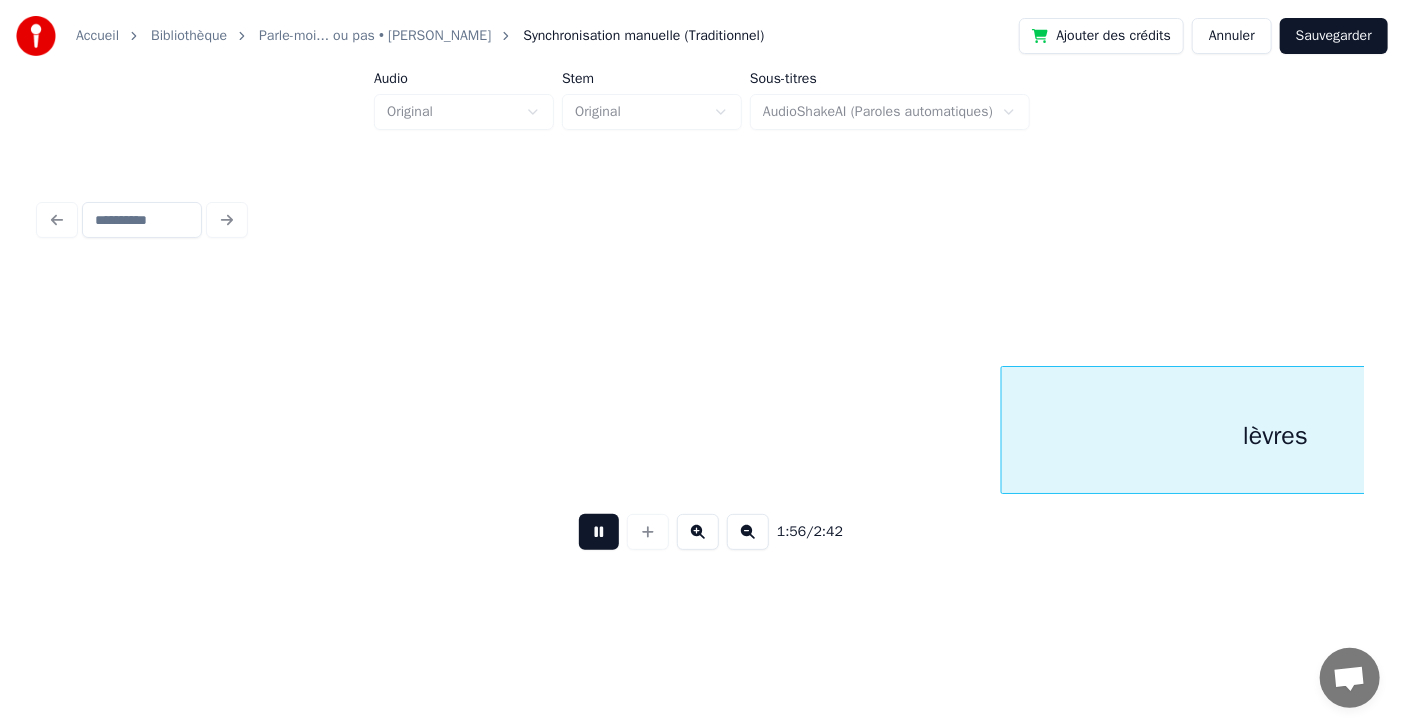 scroll, scrollTop: 0, scrollLeft: 64085, axis: horizontal 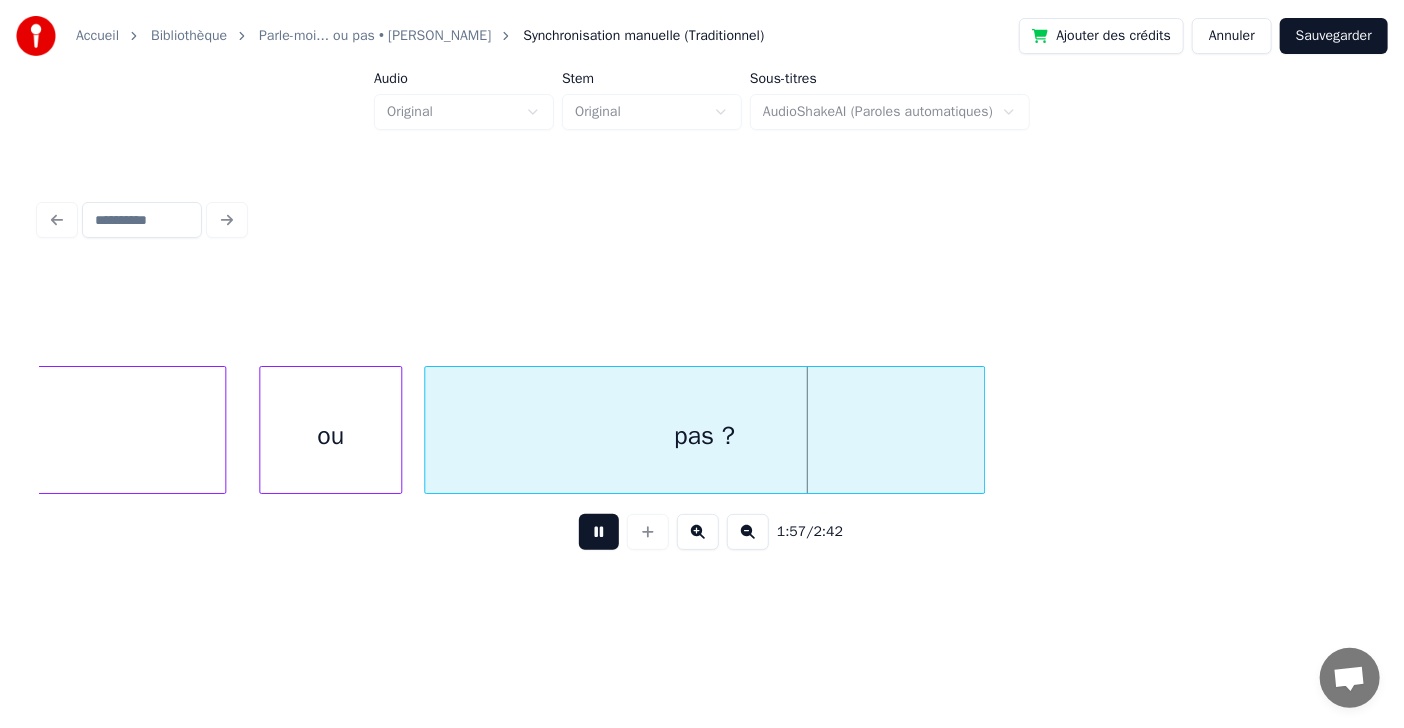 click at bounding box center (599, 532) 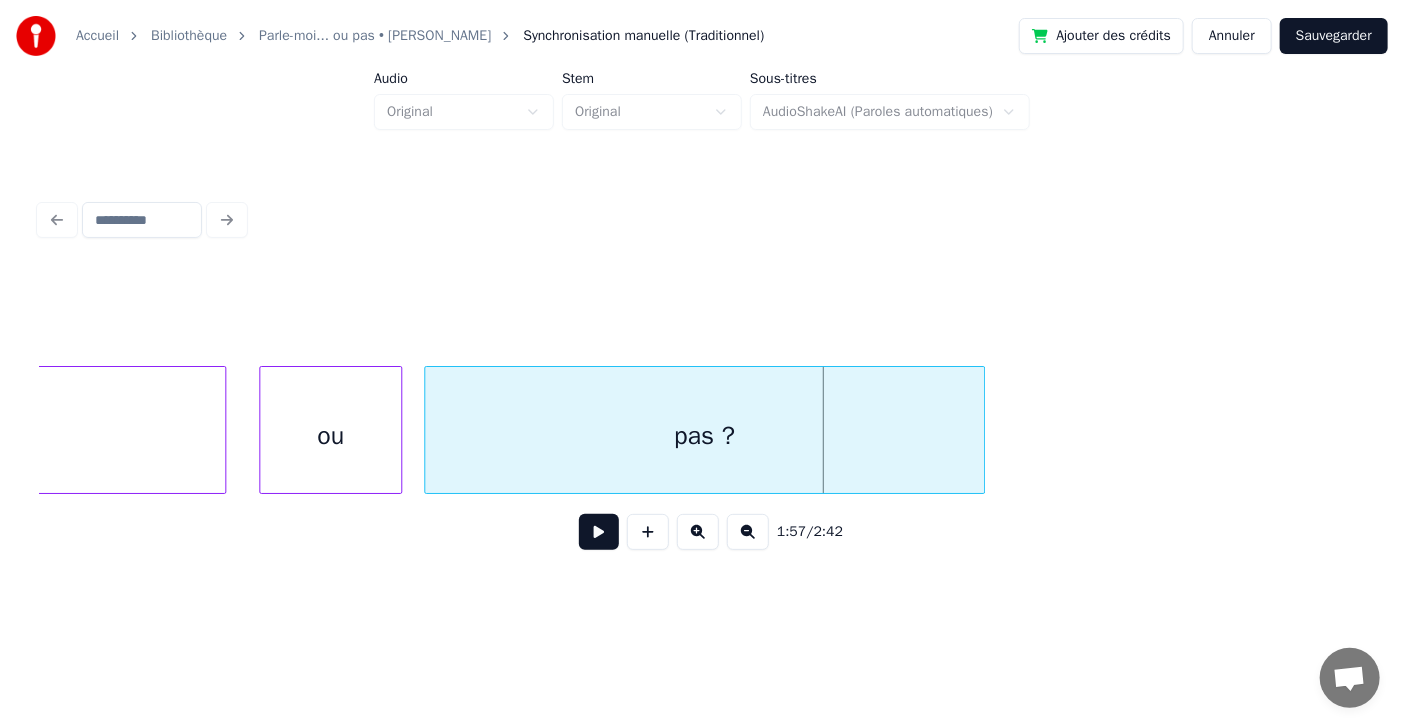 click at bounding box center (599, 532) 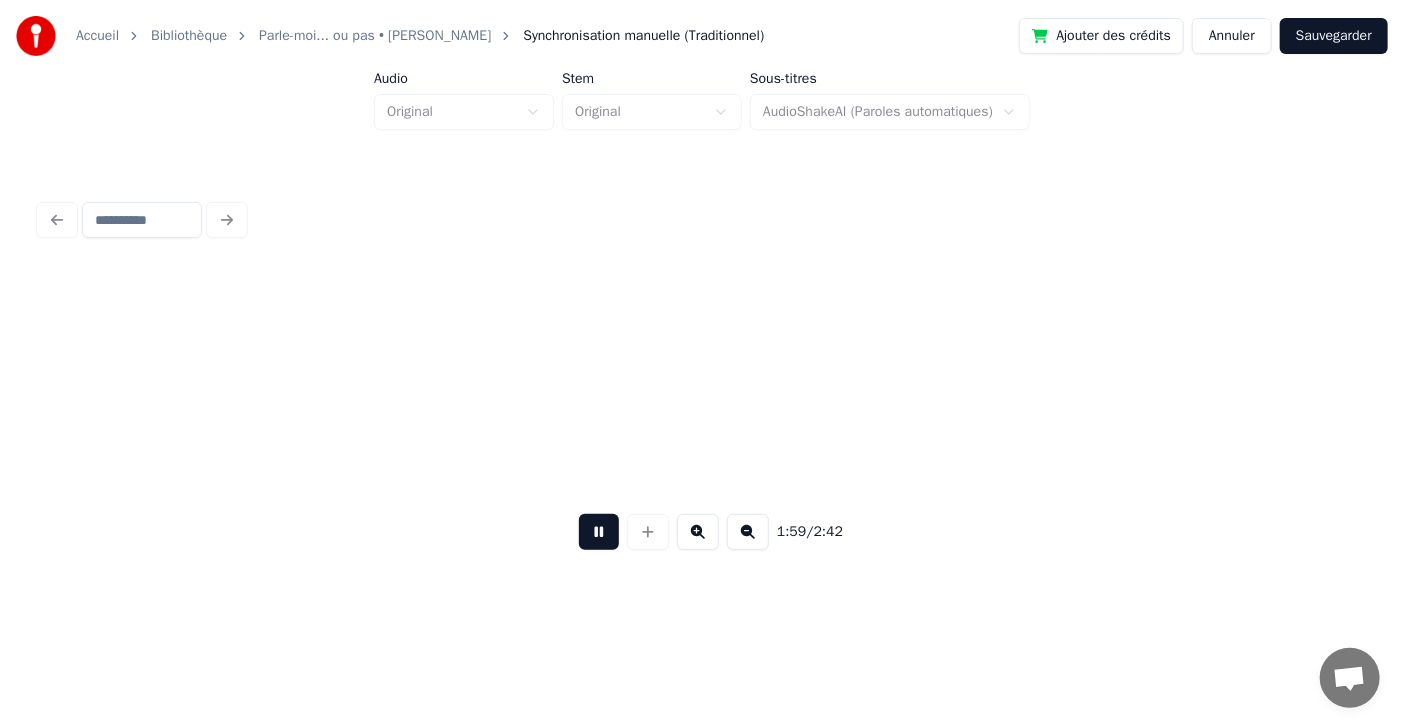 scroll, scrollTop: 0, scrollLeft: 65420, axis: horizontal 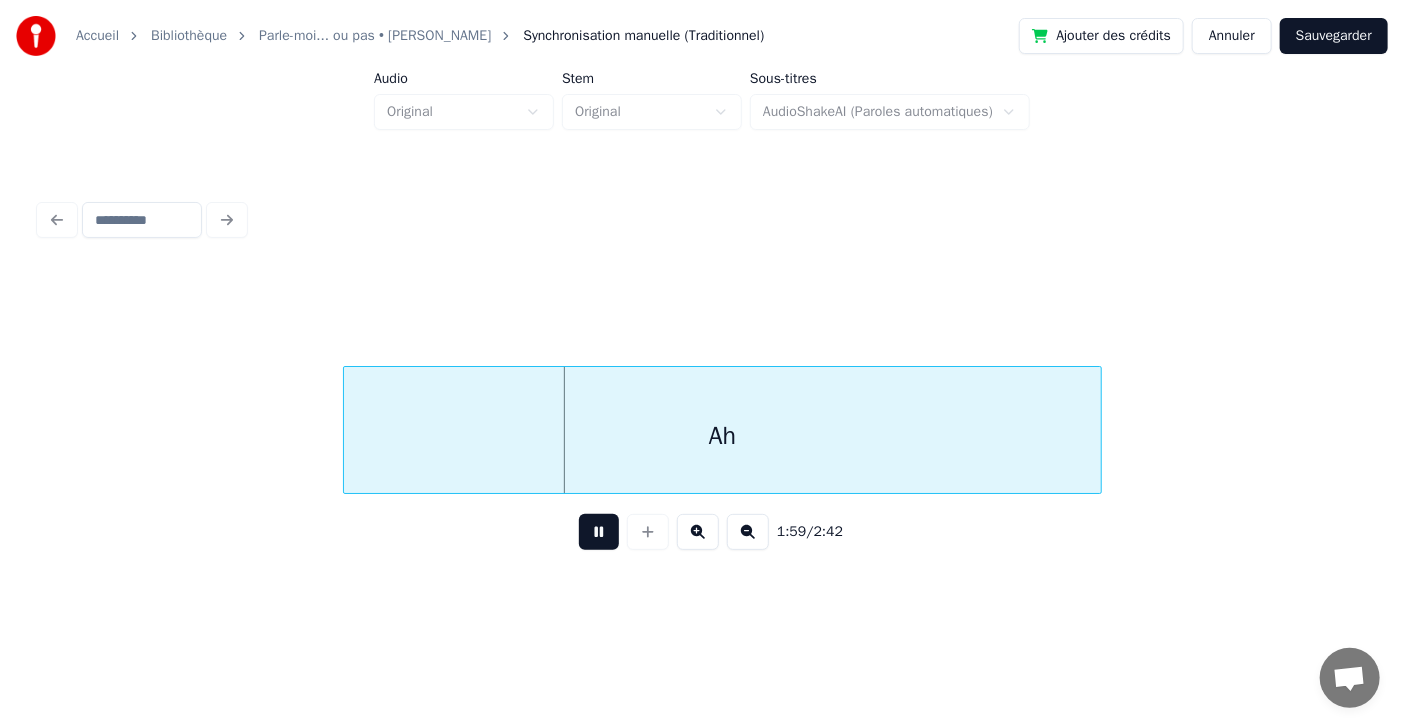click at bounding box center [599, 532] 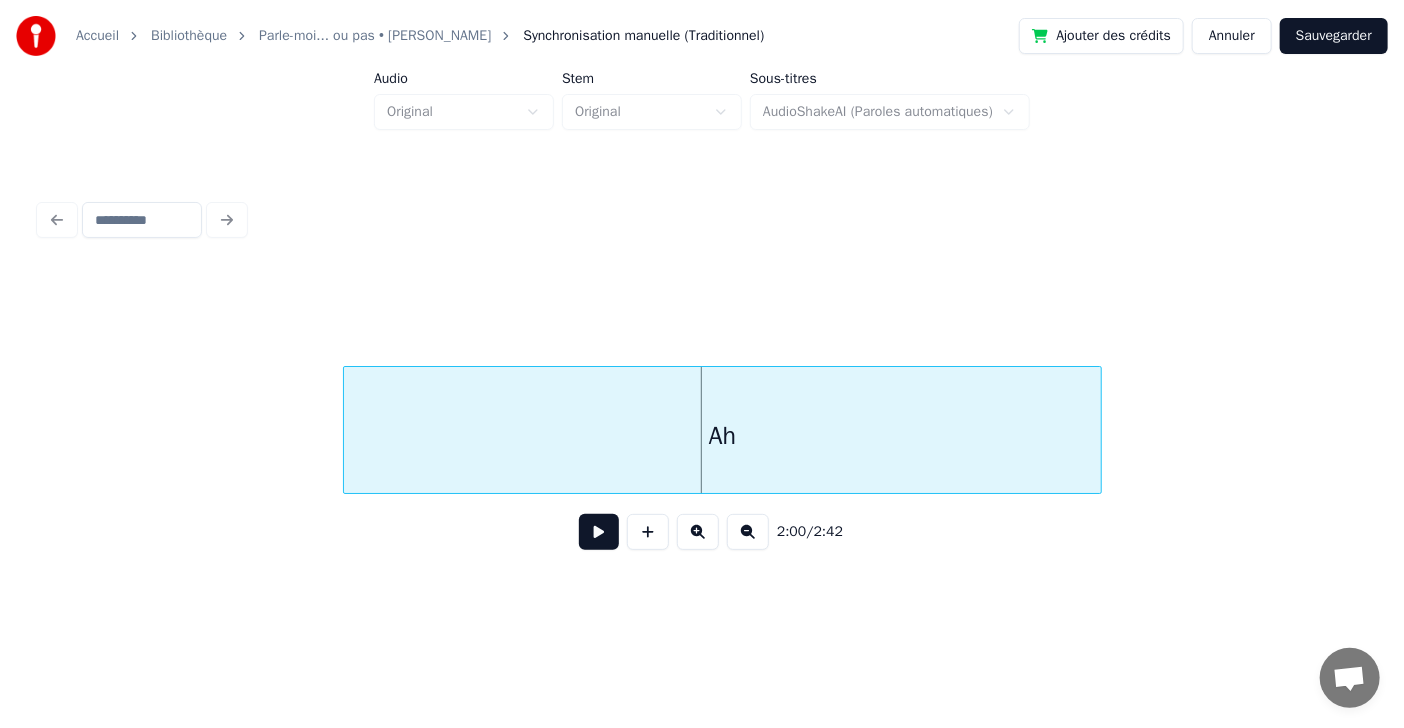 click on "Ah" at bounding box center (-20683, 430) 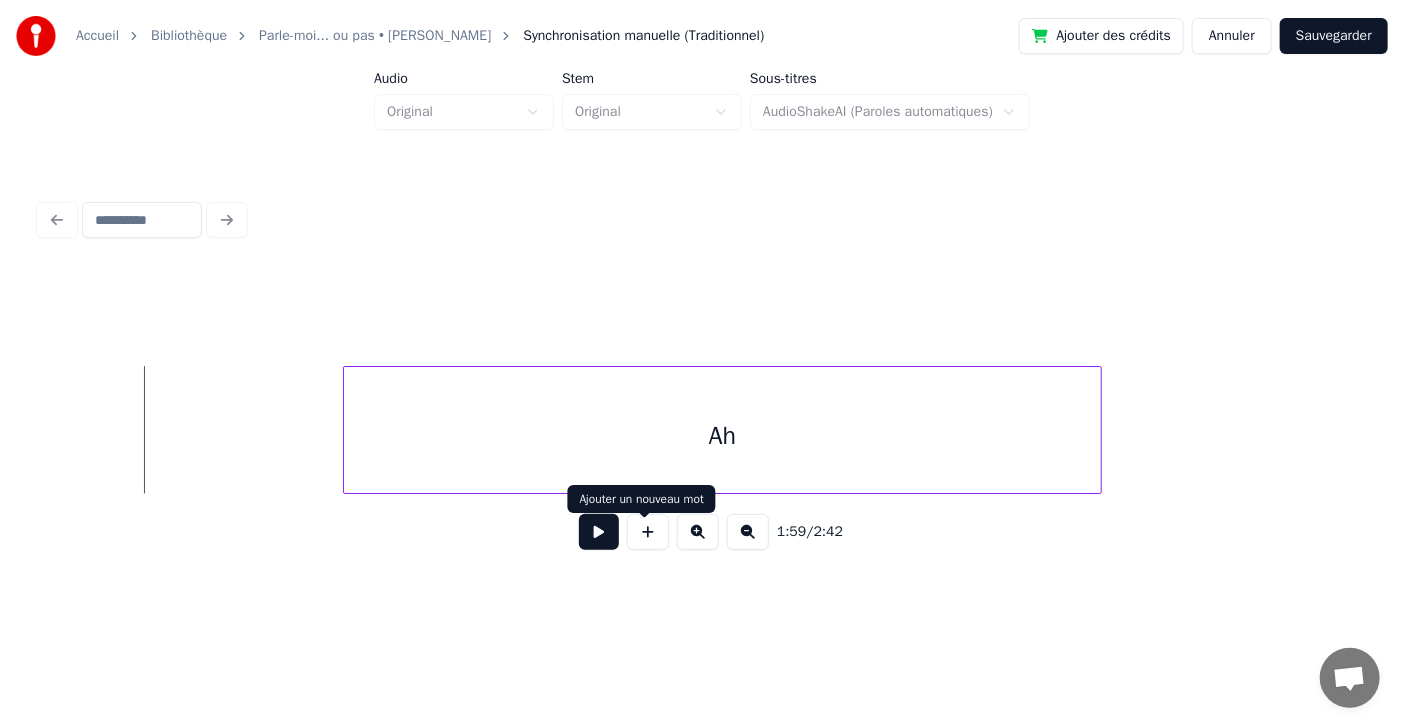 click at bounding box center [648, 532] 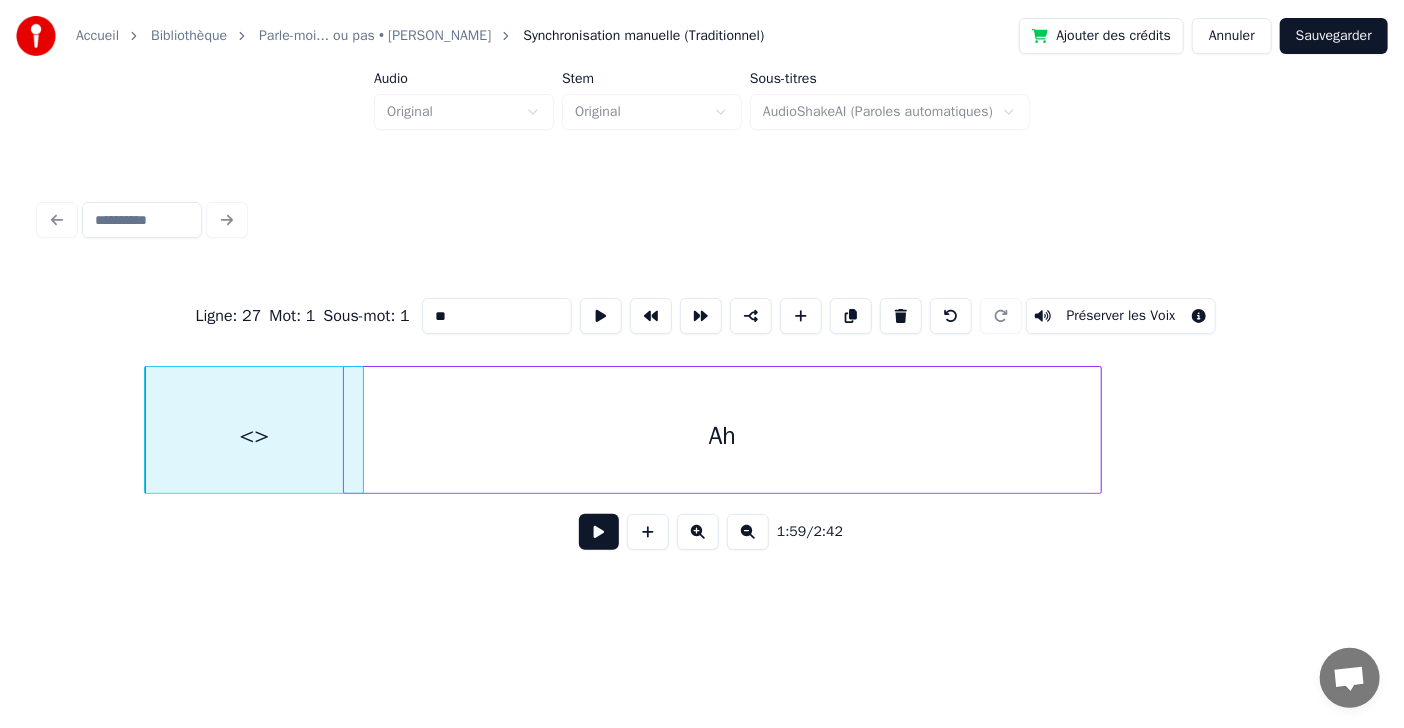 click on "<>" at bounding box center [254, 435] 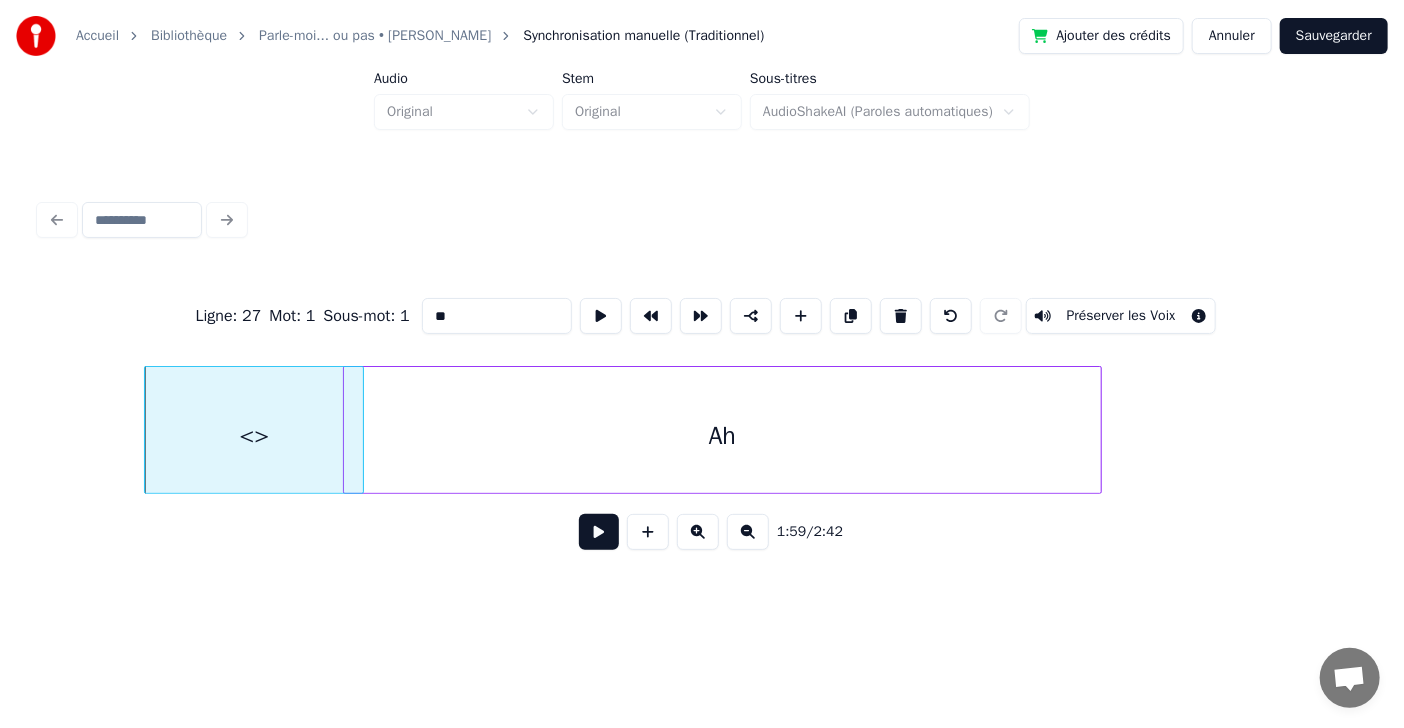 type on "*" 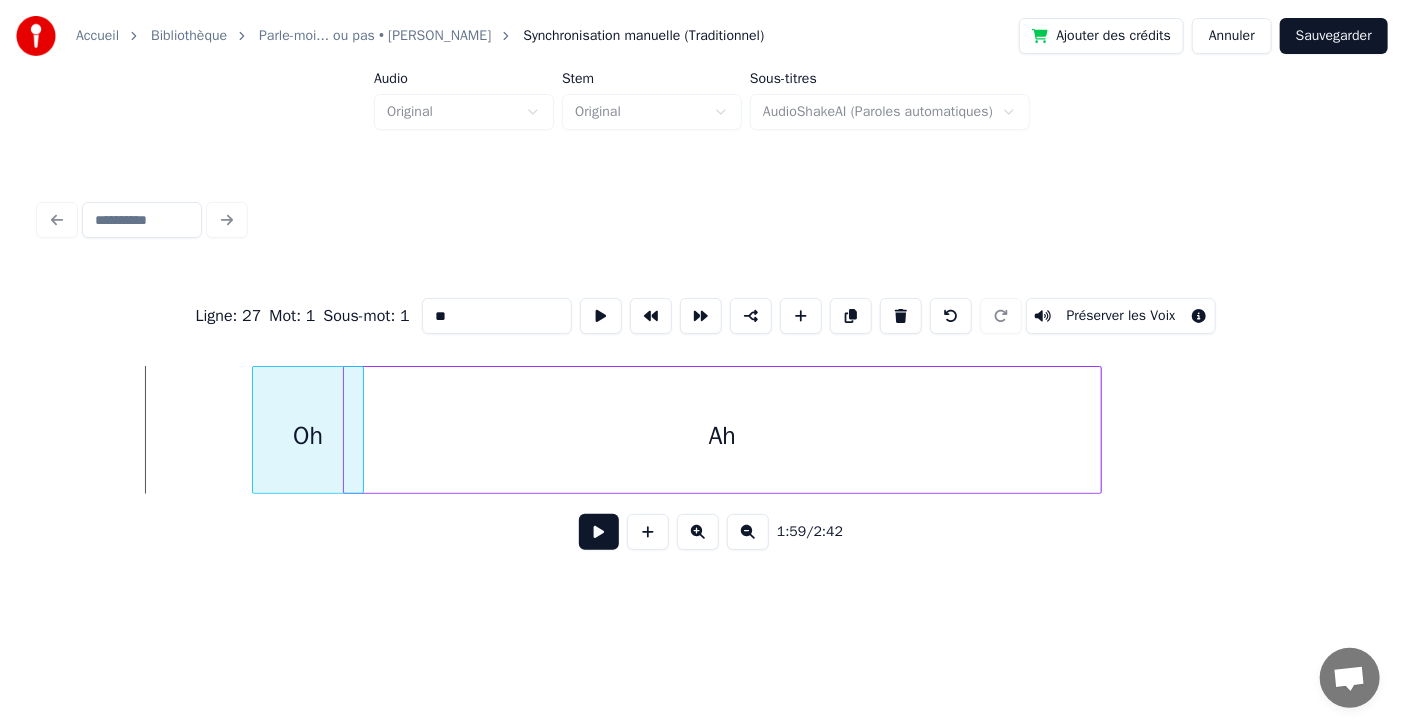 click at bounding box center [256, 430] 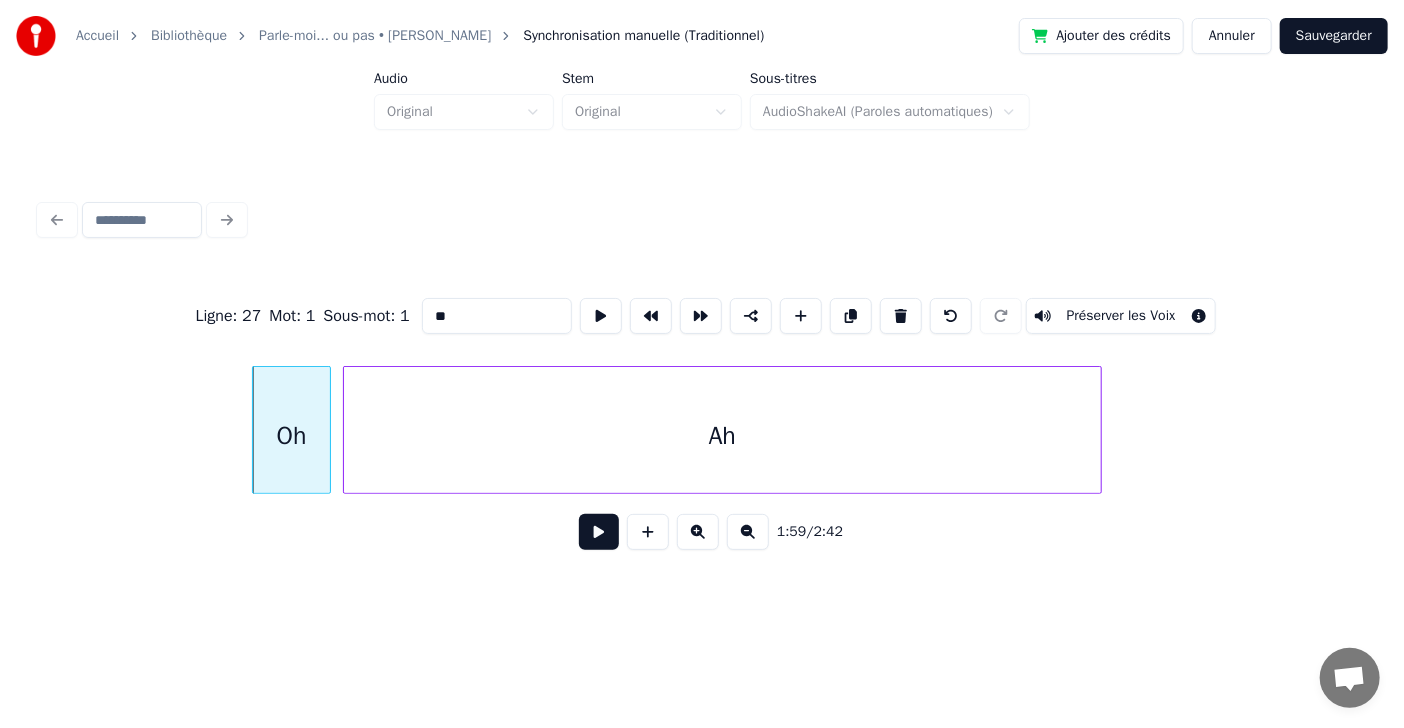 click at bounding box center (327, 430) 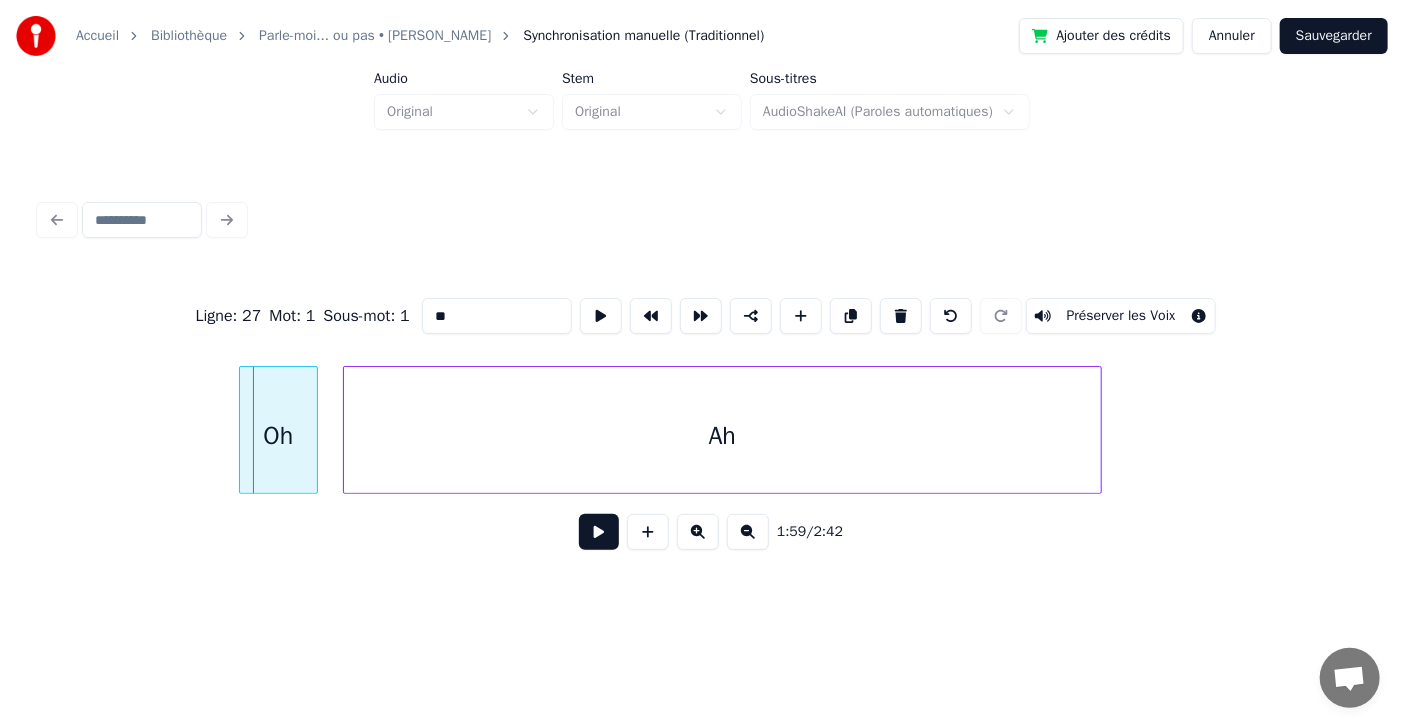 click on "Oh" at bounding box center (278, 435) 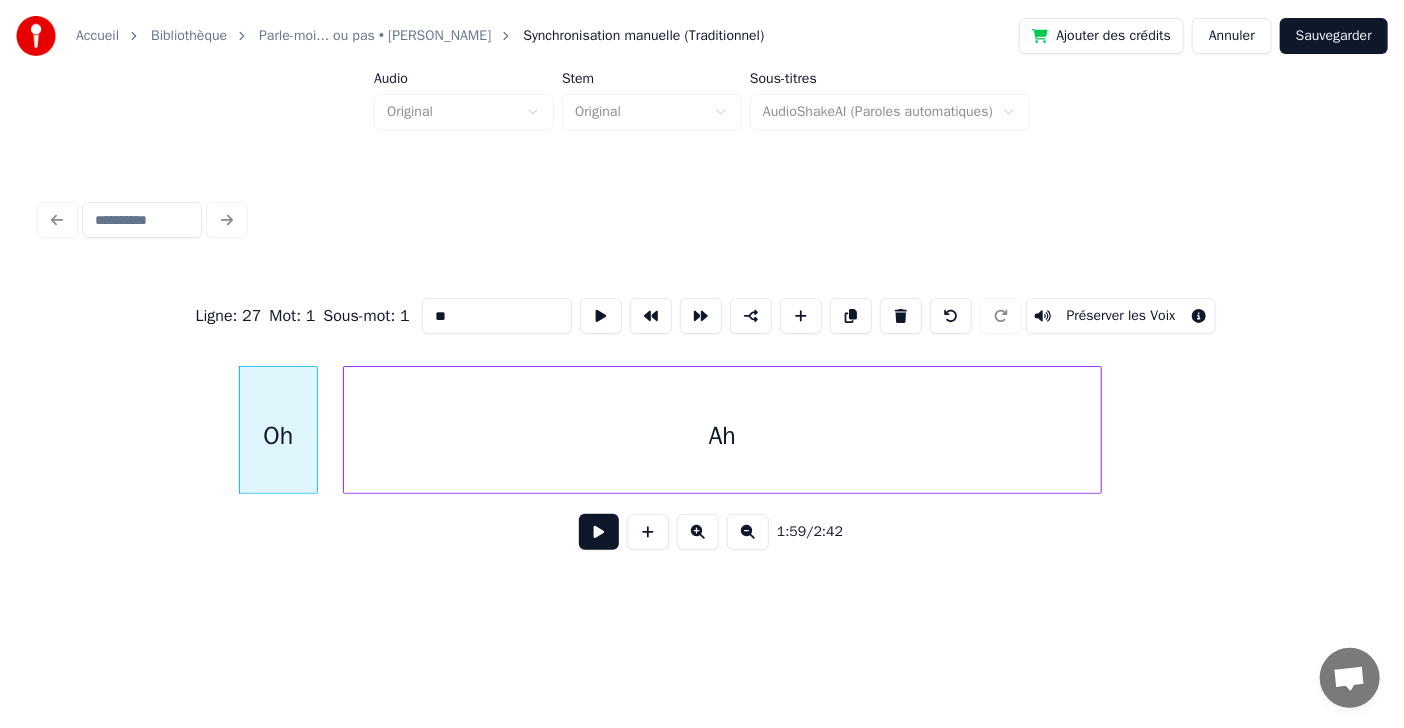 click on "Ah" at bounding box center [722, 435] 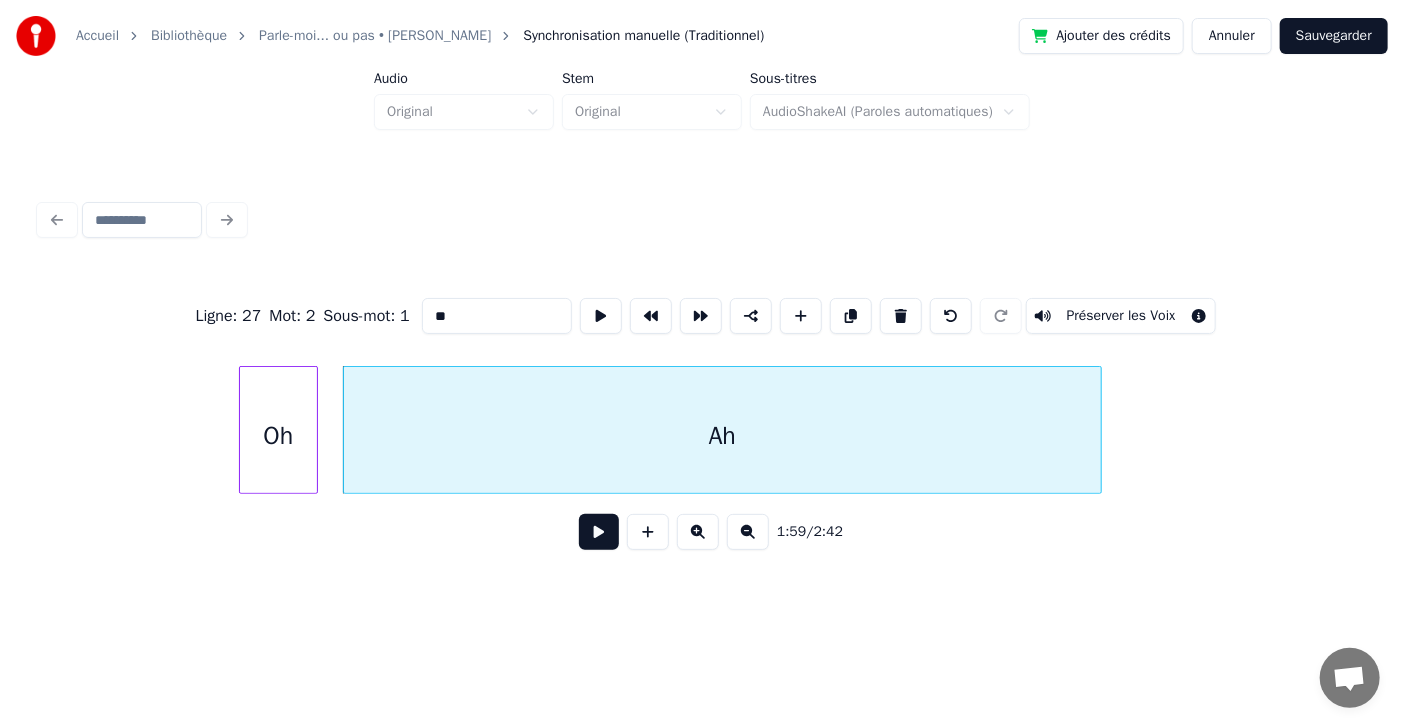 click on "**" at bounding box center [497, 316] 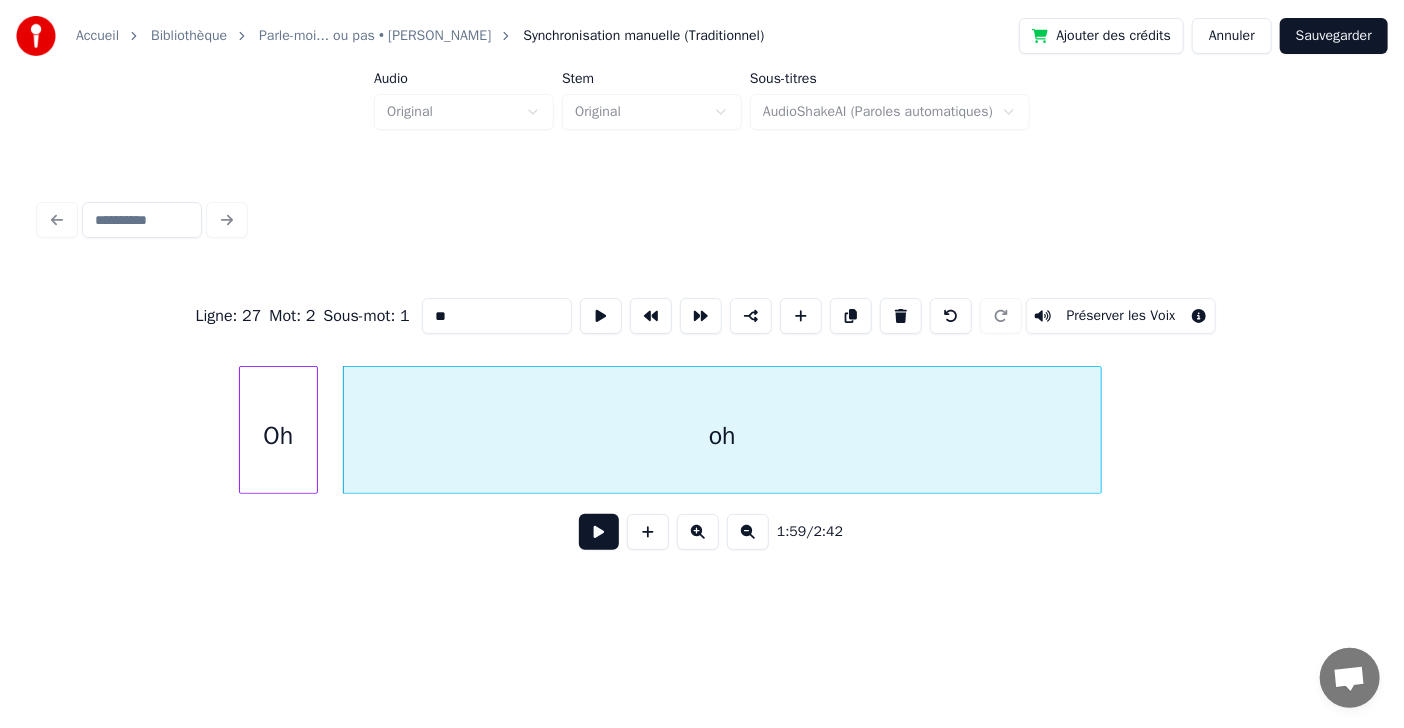 type on "**" 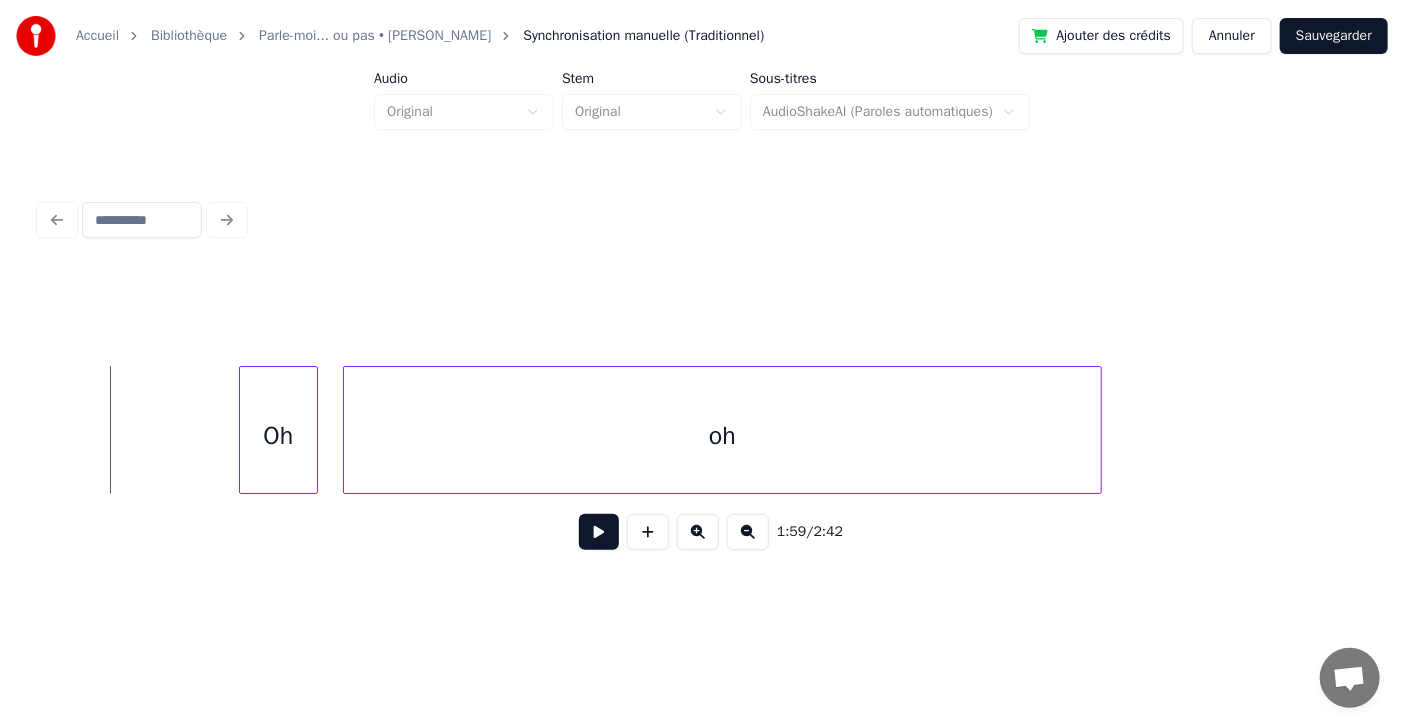 click at bounding box center [599, 532] 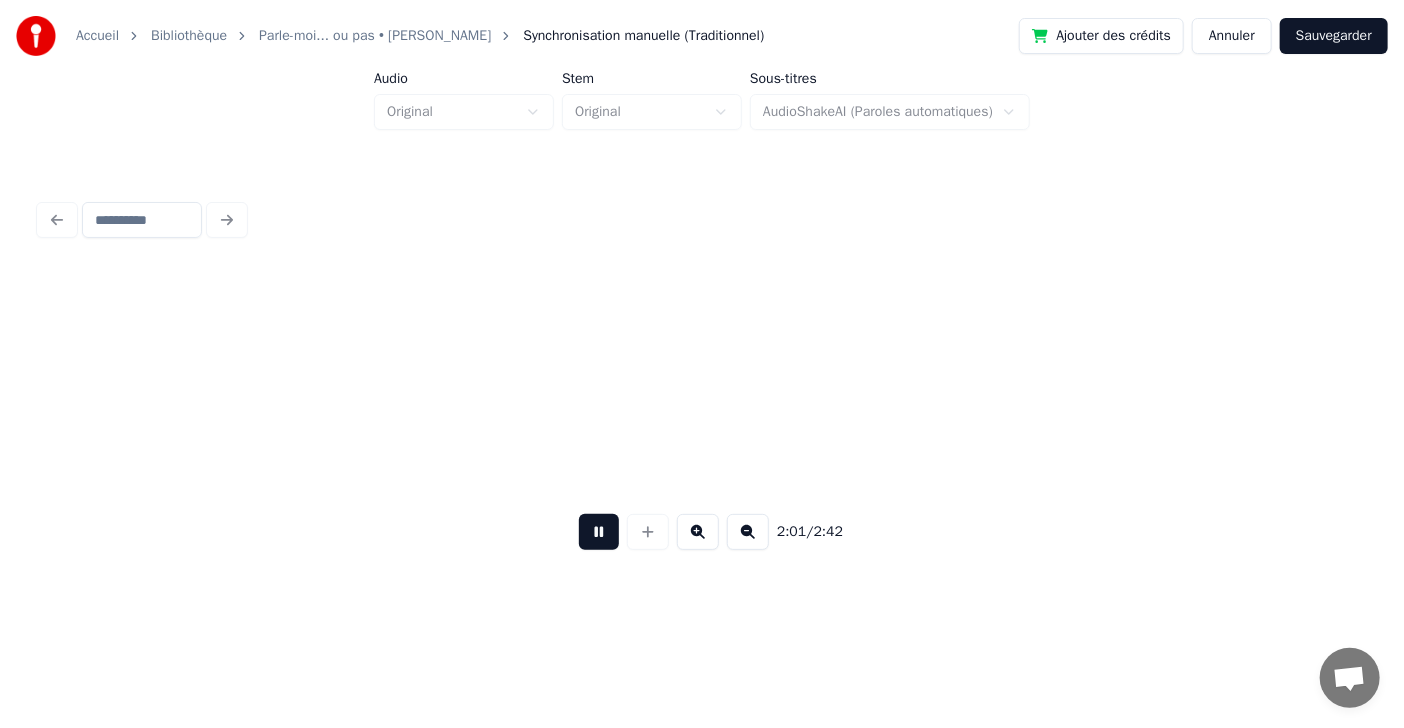 scroll, scrollTop: 0, scrollLeft: 66758, axis: horizontal 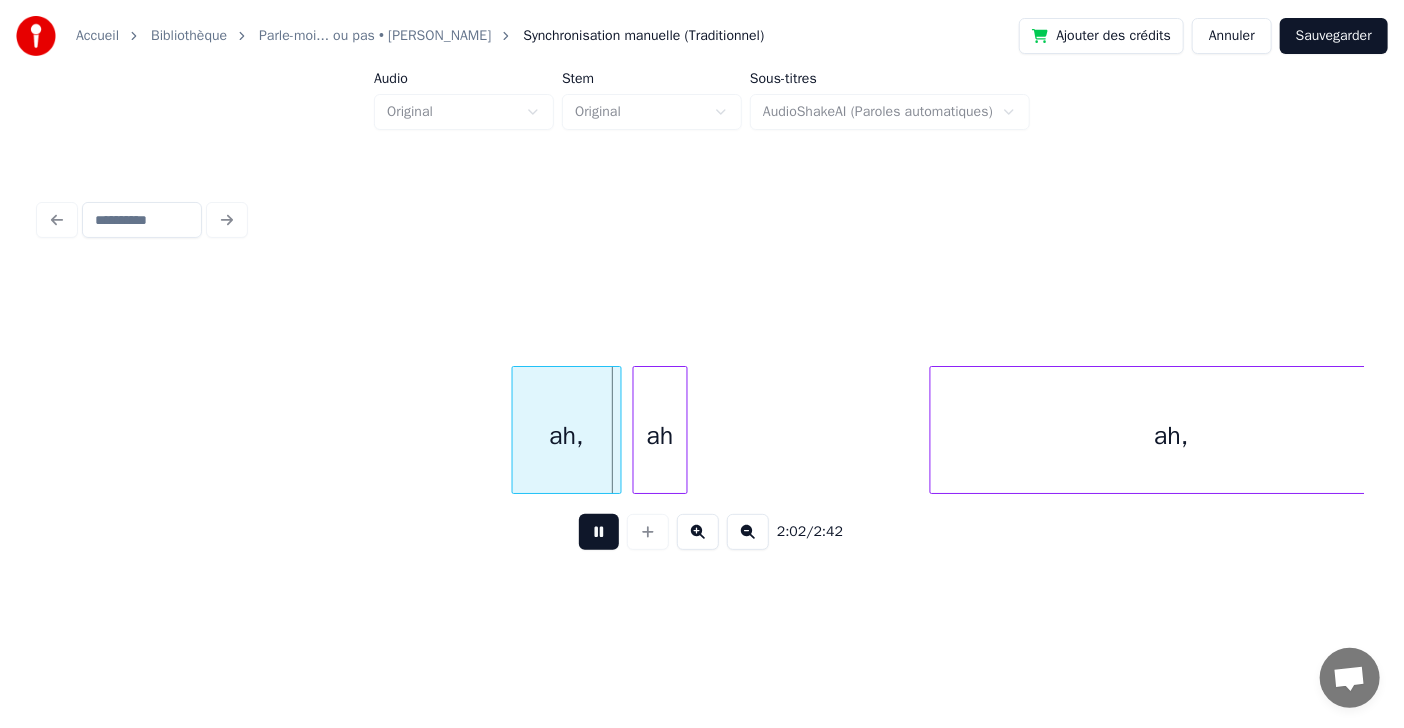click at bounding box center [599, 532] 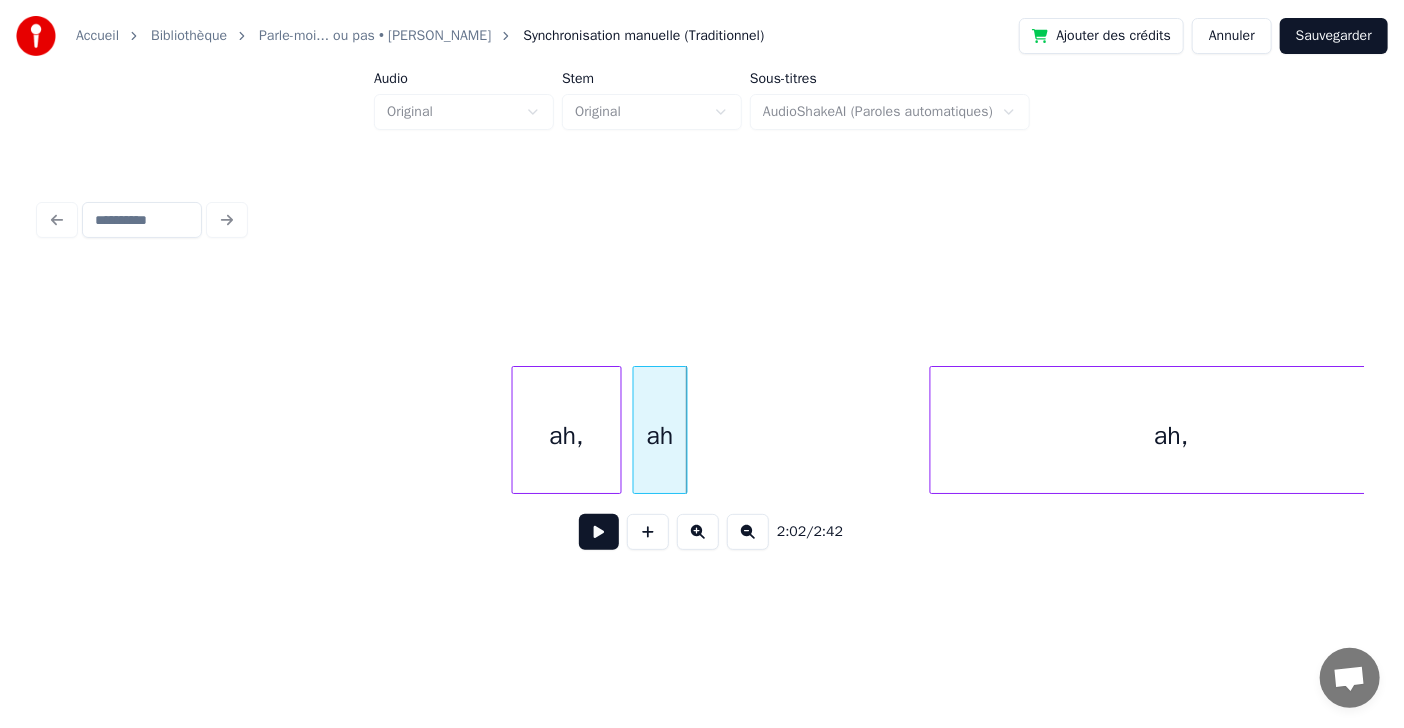 click on "ah," at bounding box center [567, 435] 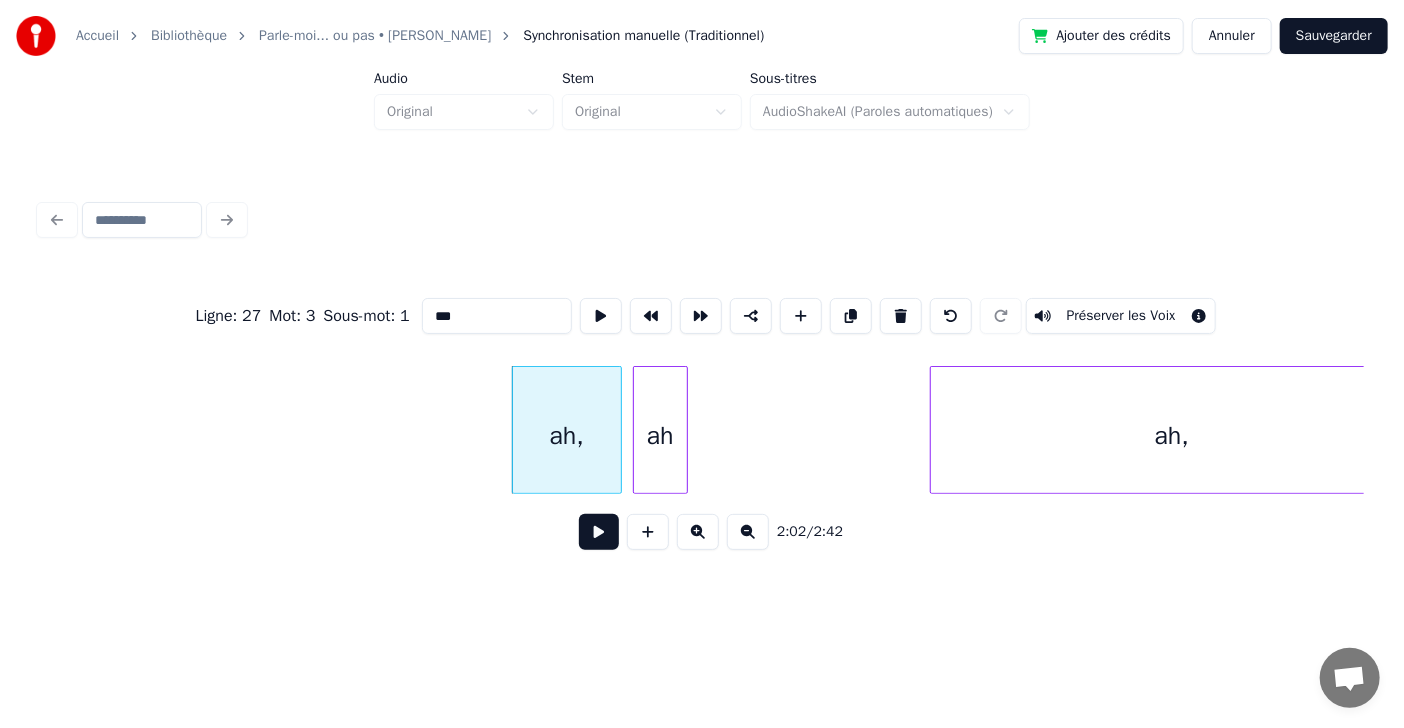 click on "***" at bounding box center (497, 316) 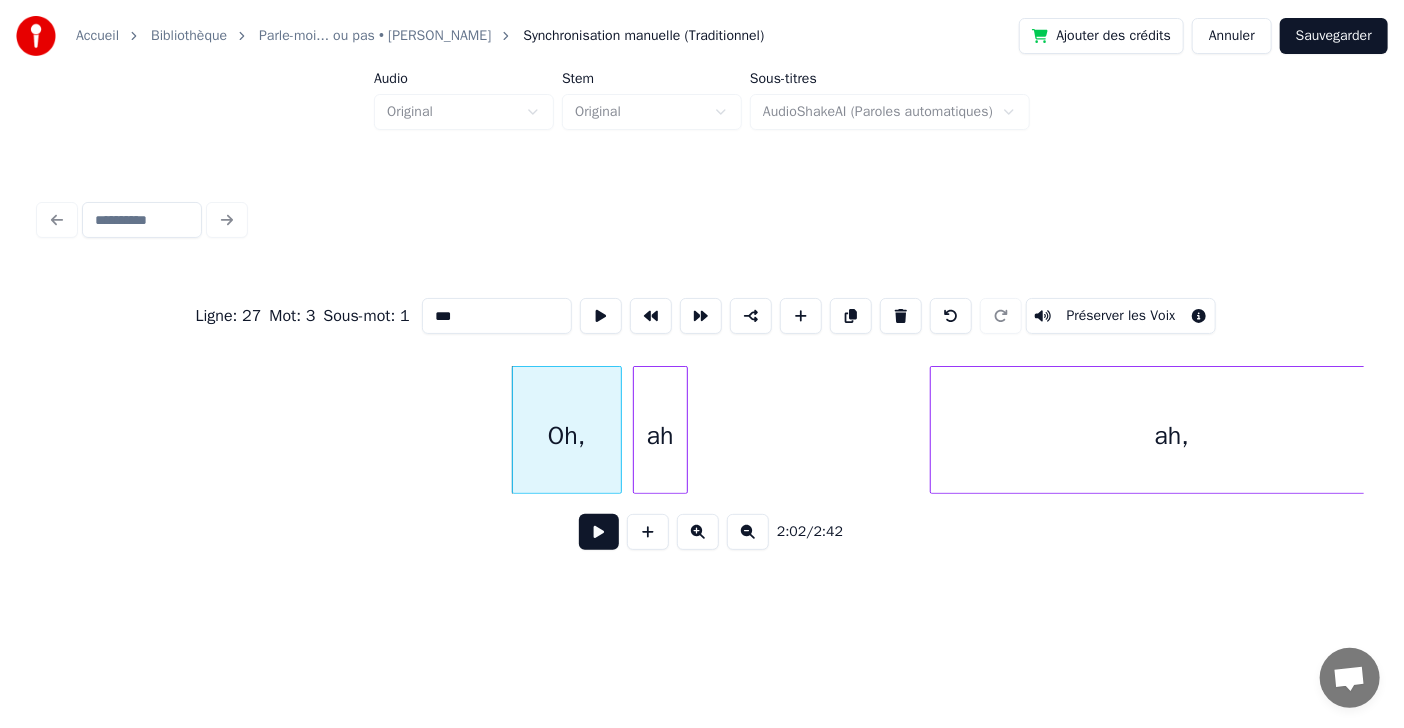 click on "ah" at bounding box center [660, 435] 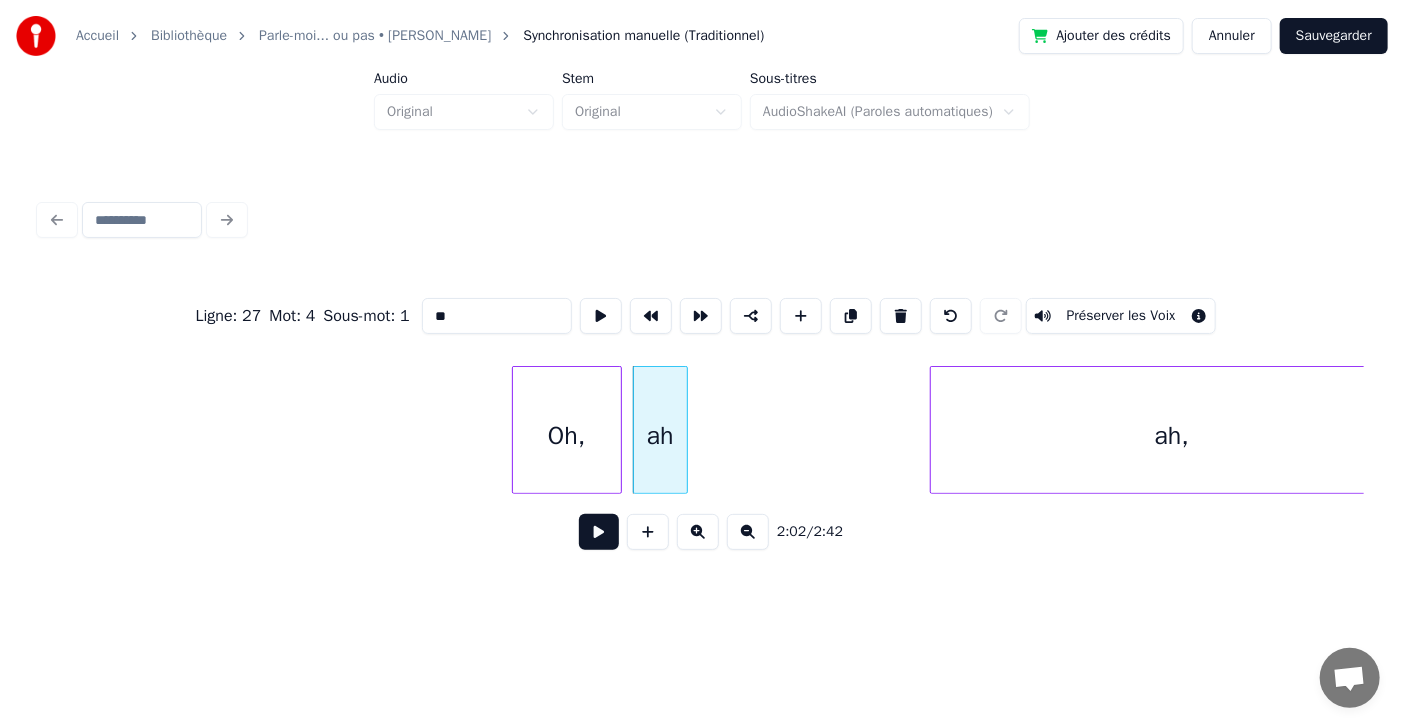 click on "**" at bounding box center [497, 316] 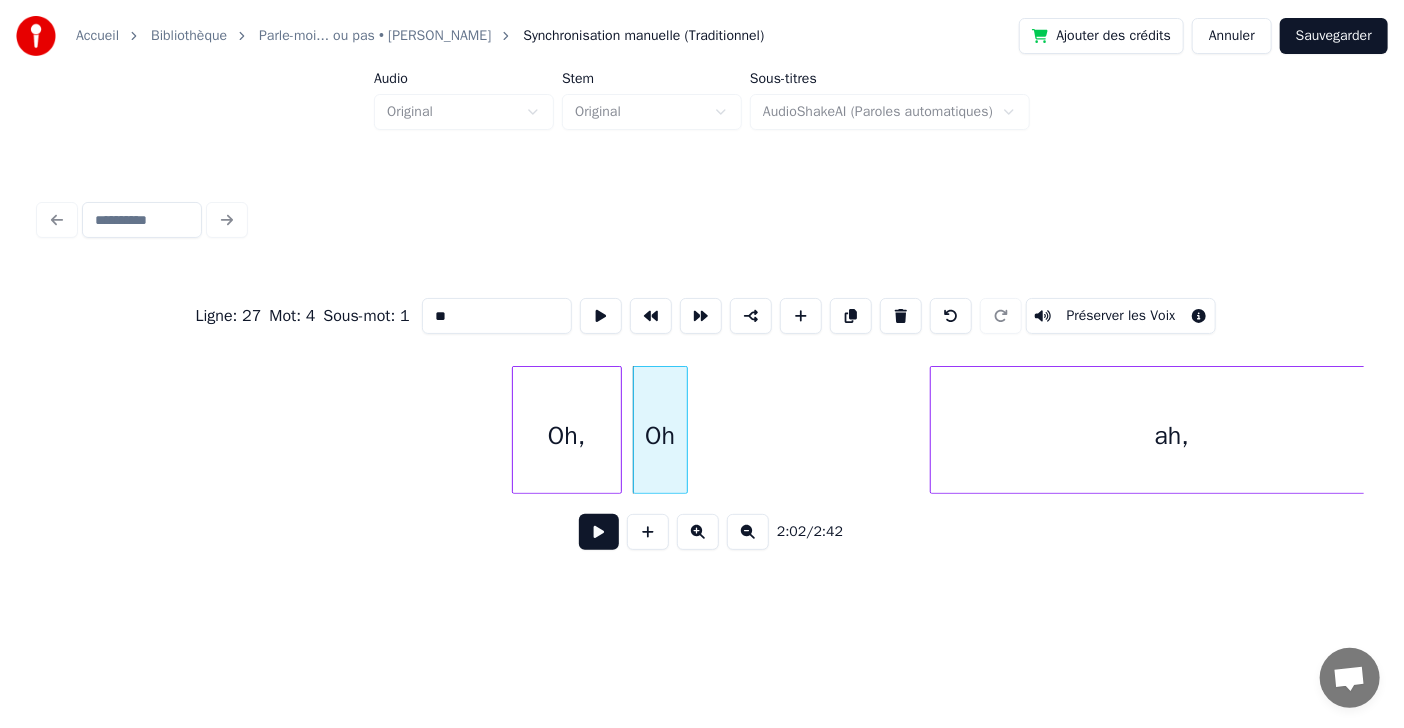 click on "ah," at bounding box center [1172, 435] 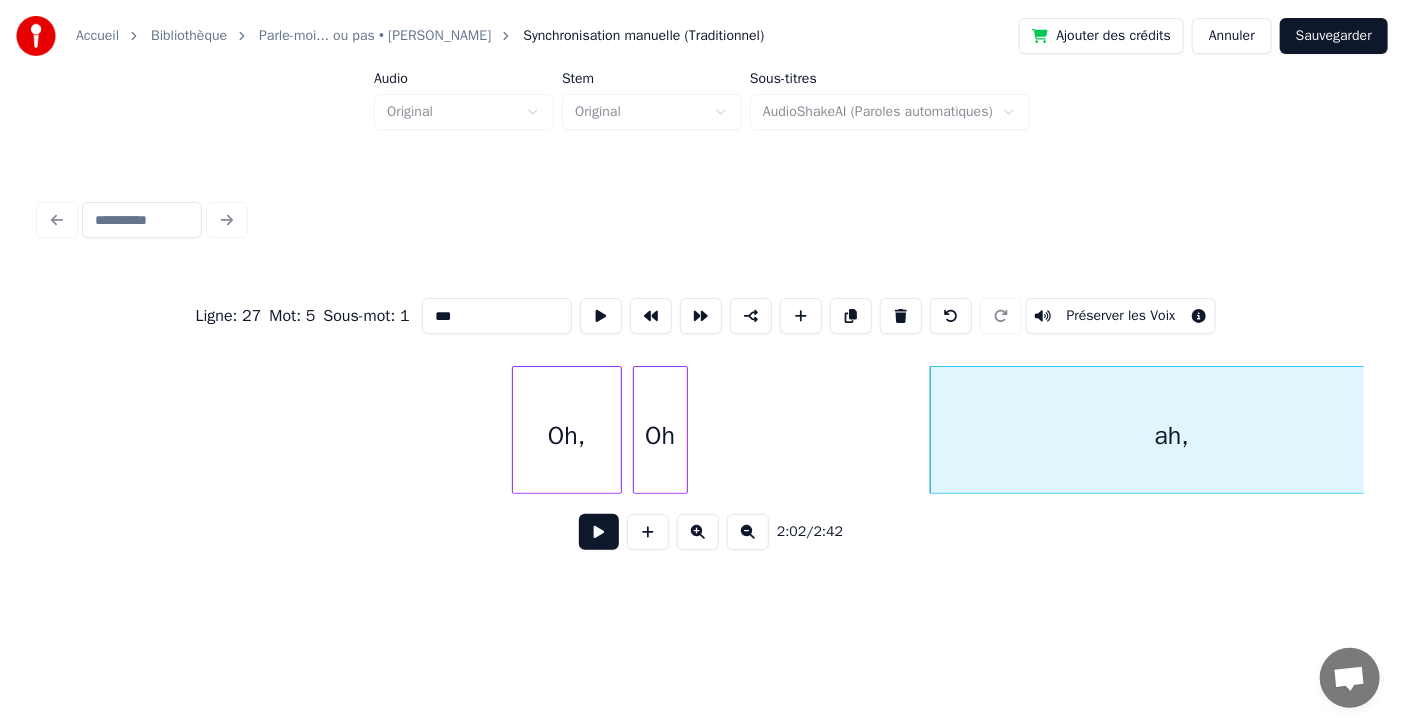 click on "***" at bounding box center [497, 316] 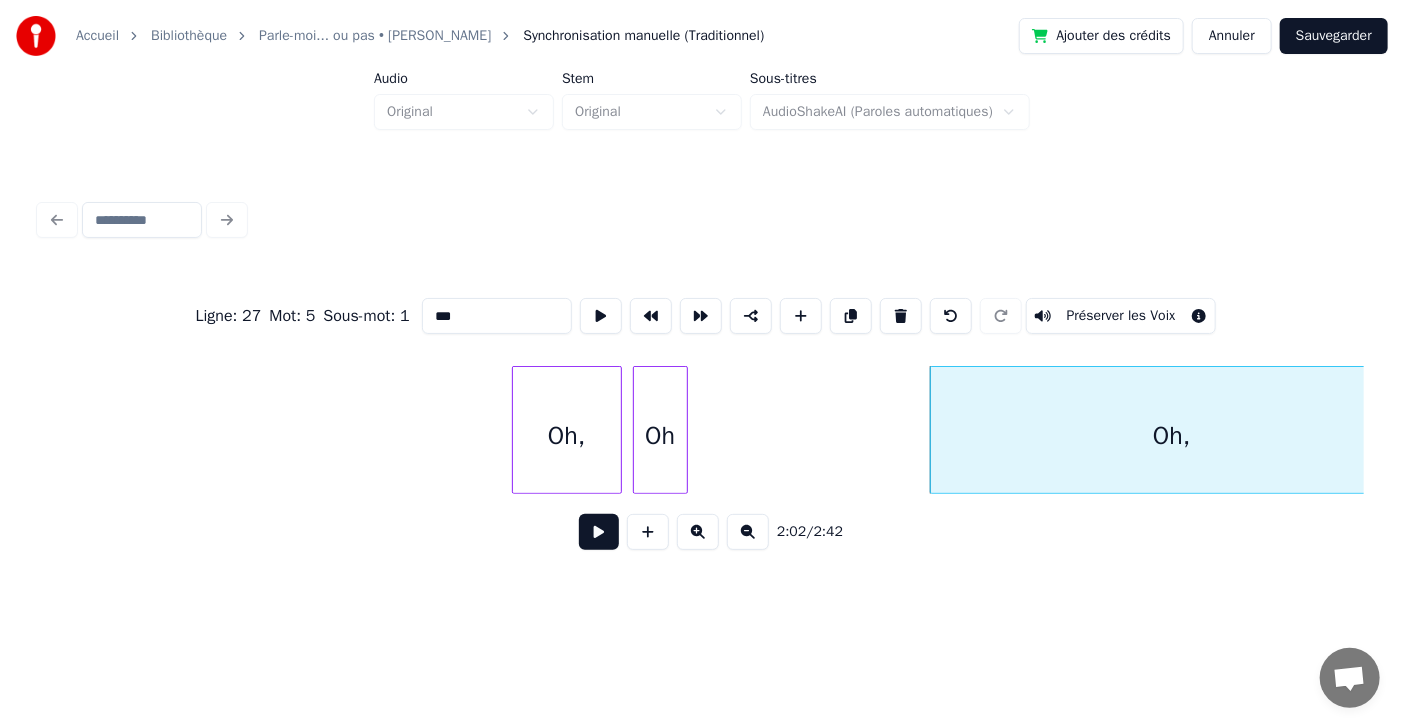 type on "***" 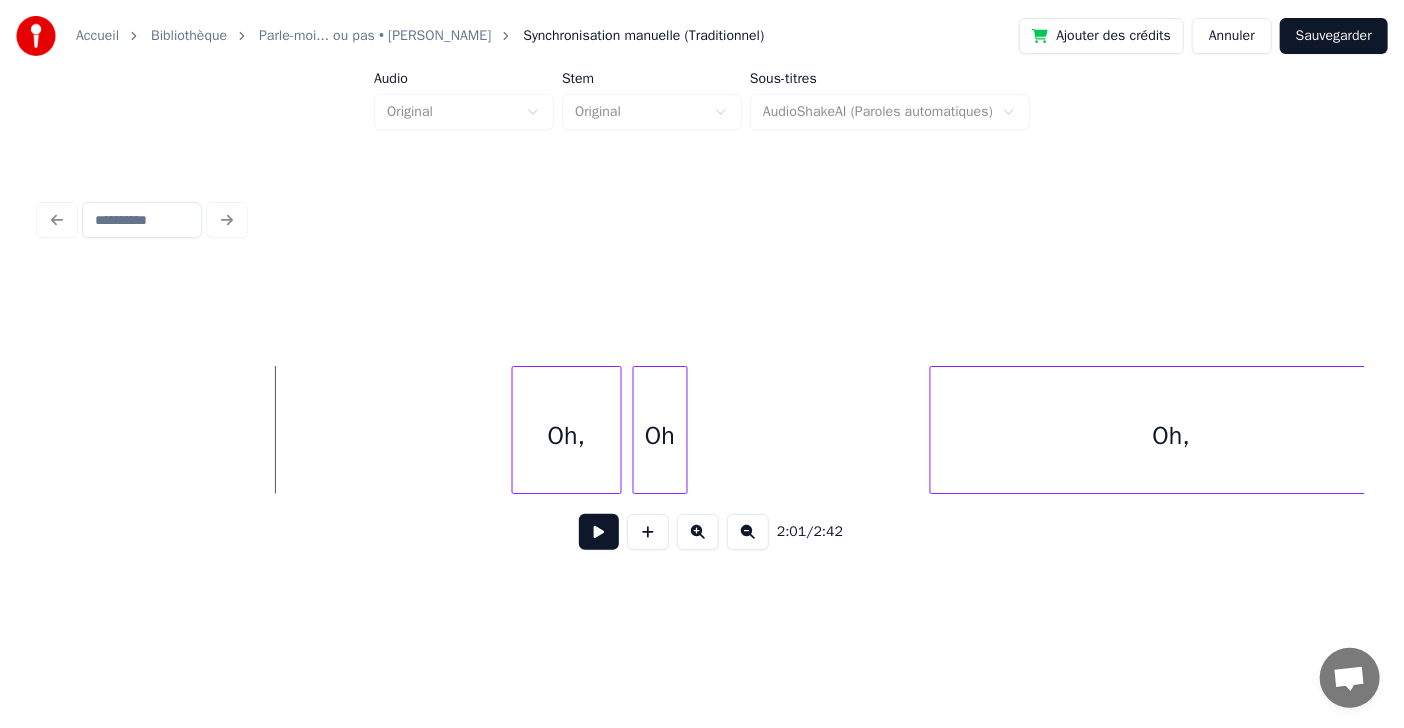 click at bounding box center (599, 532) 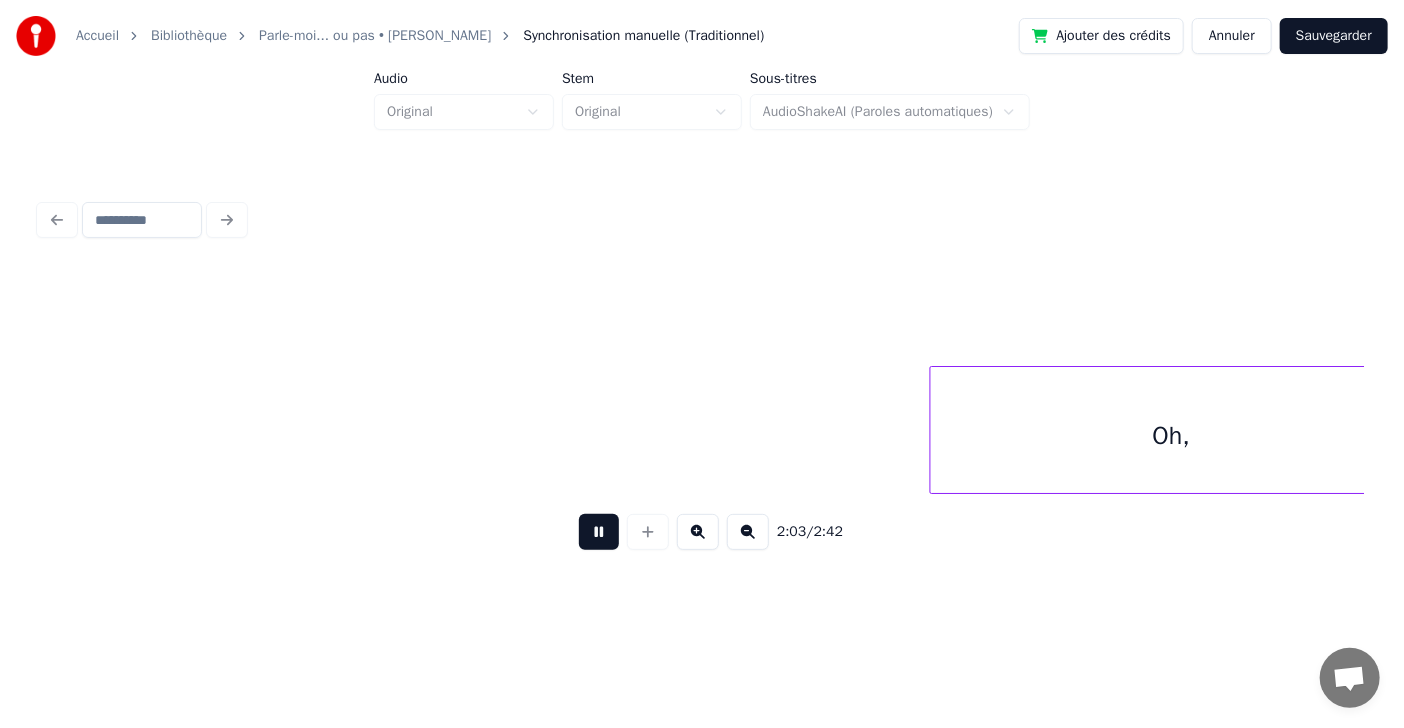 scroll, scrollTop: 0, scrollLeft: 68086, axis: horizontal 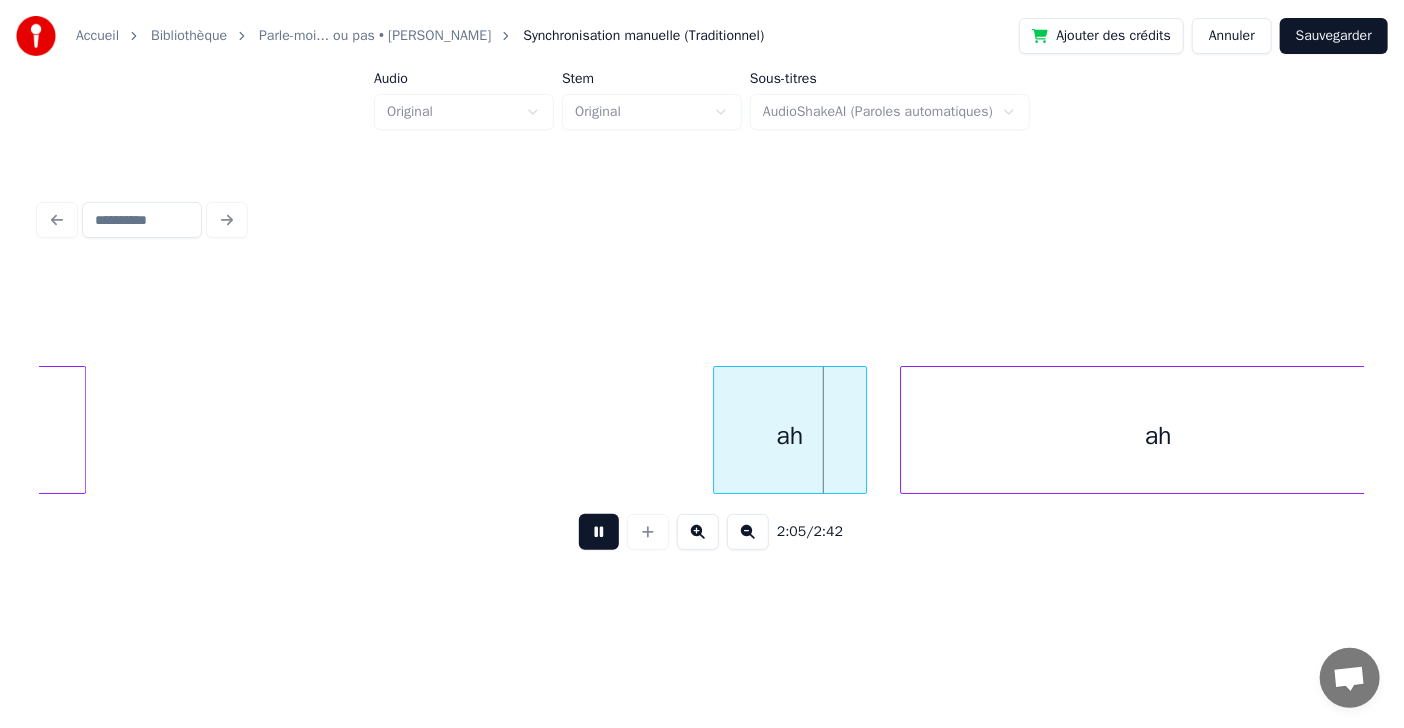 click at bounding box center [599, 532] 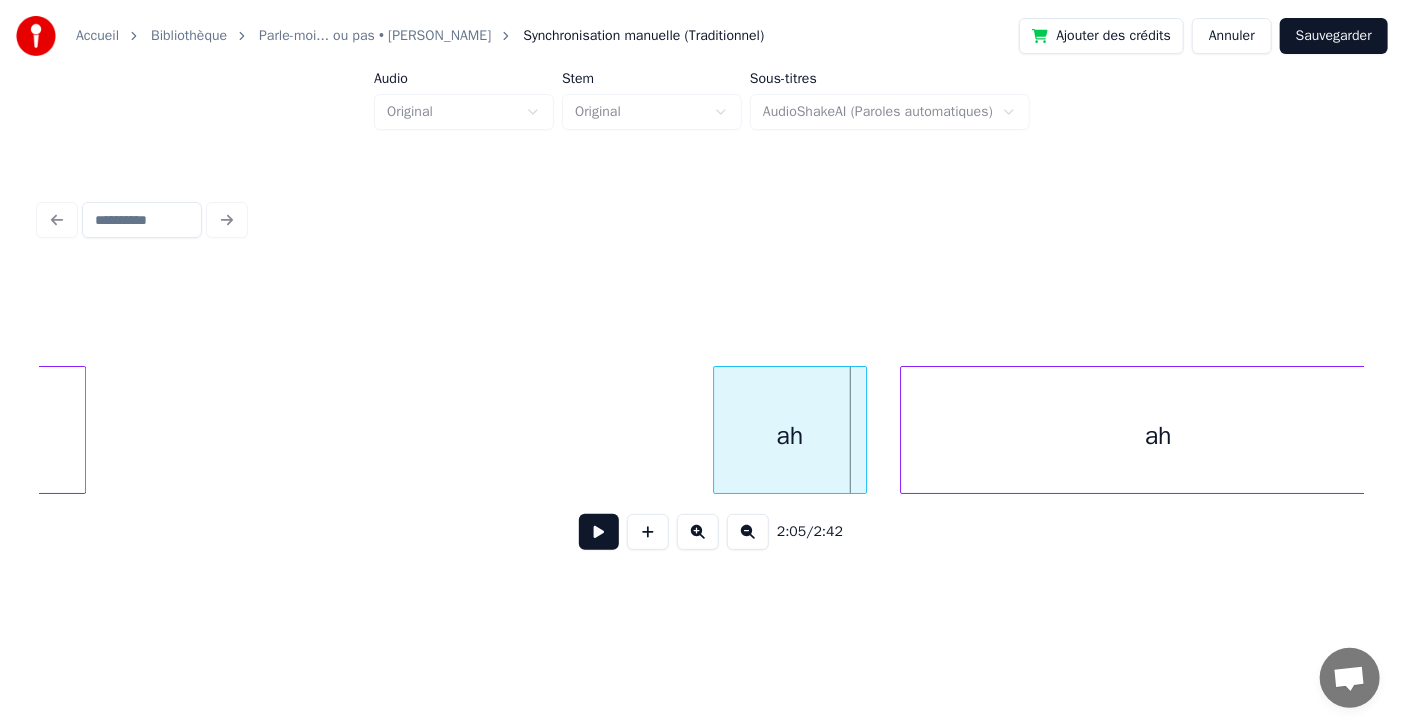 click on "ah" at bounding box center (790, 435) 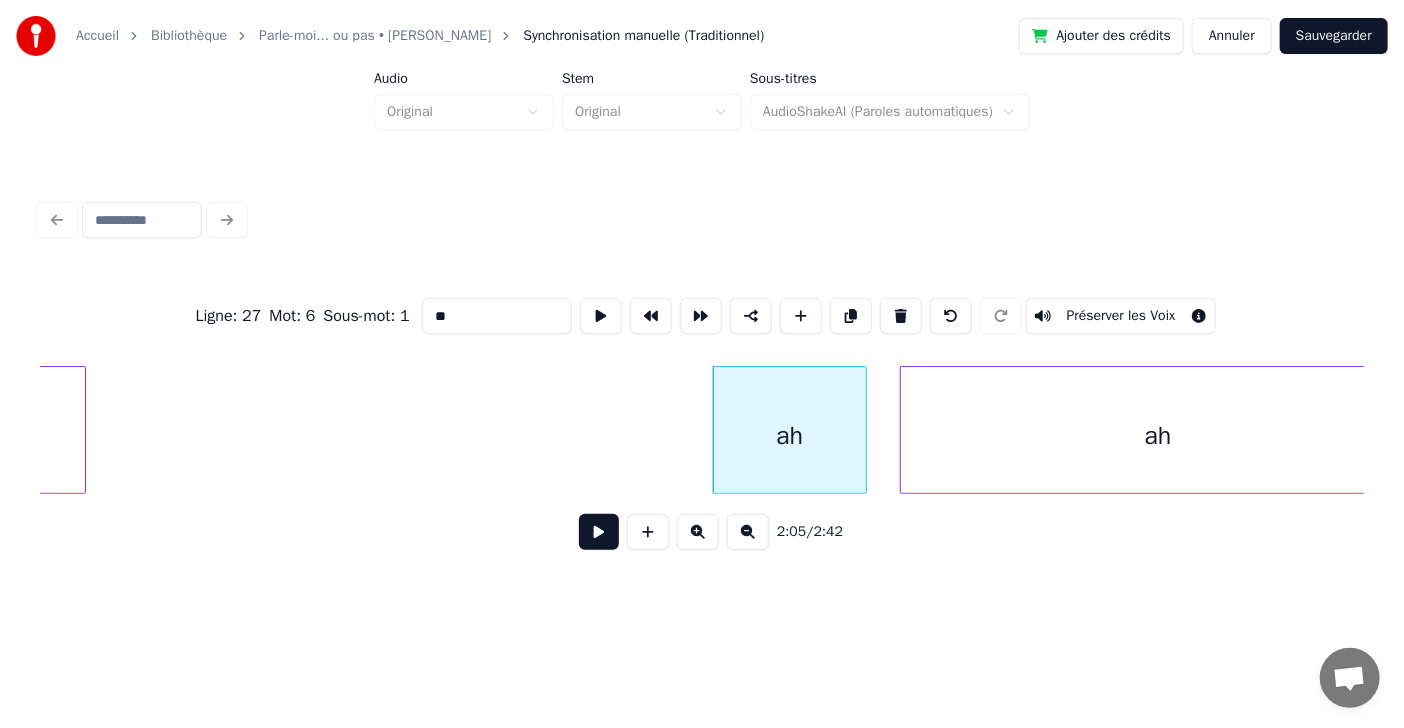 click on "**" at bounding box center (497, 316) 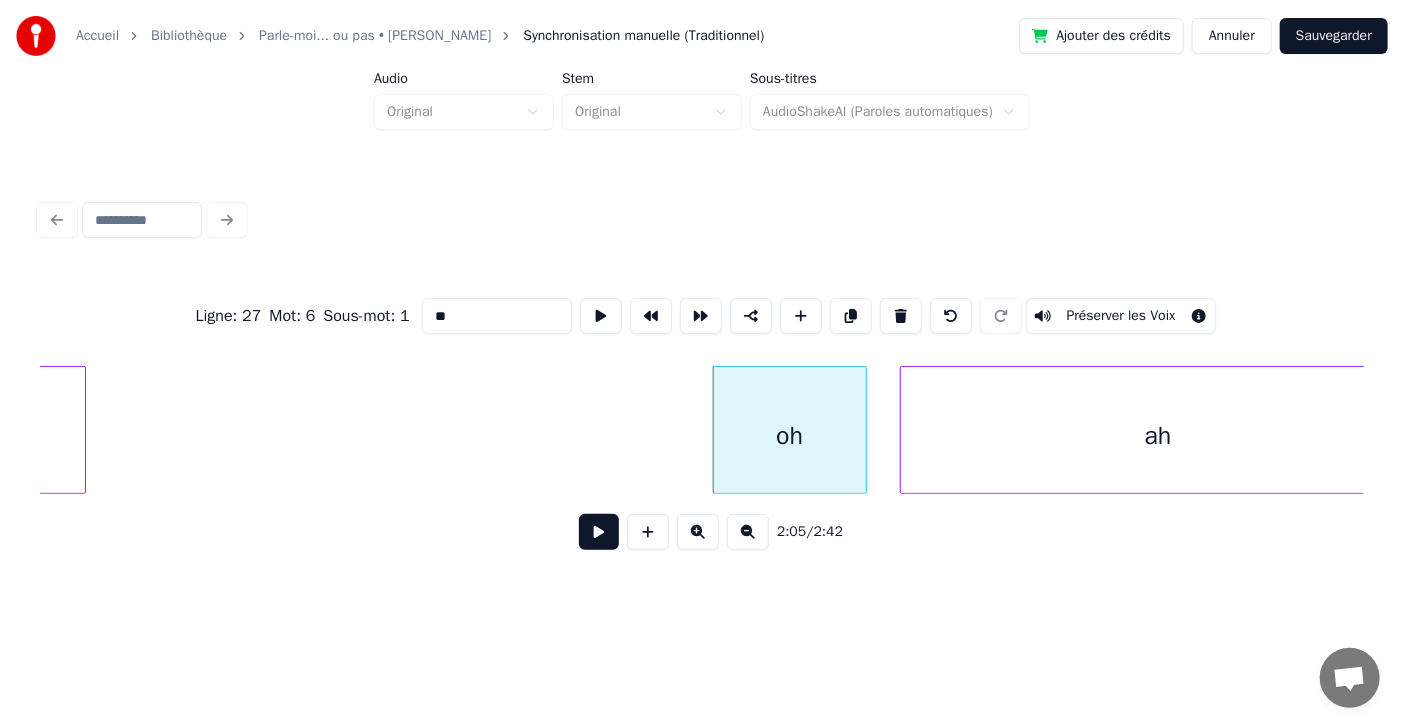 click on "ah" at bounding box center (1158, 435) 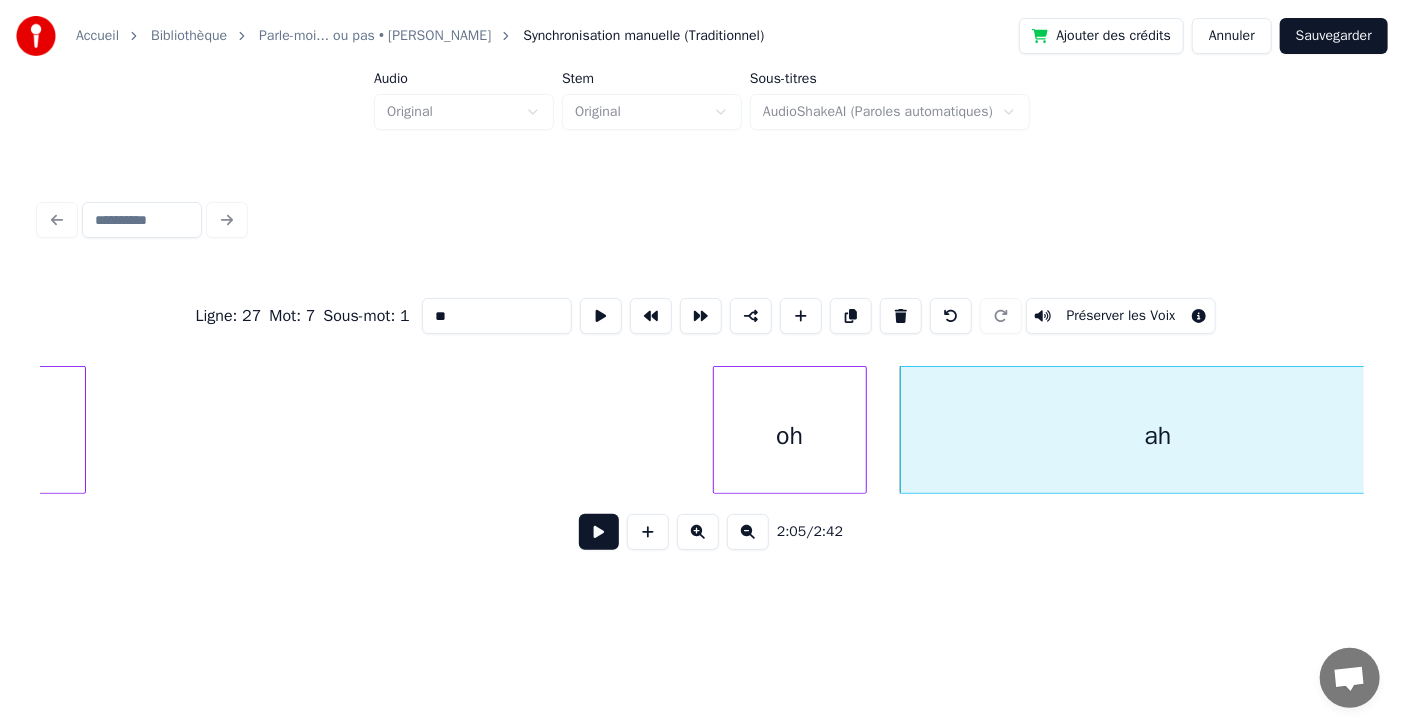 click on "**" at bounding box center (497, 316) 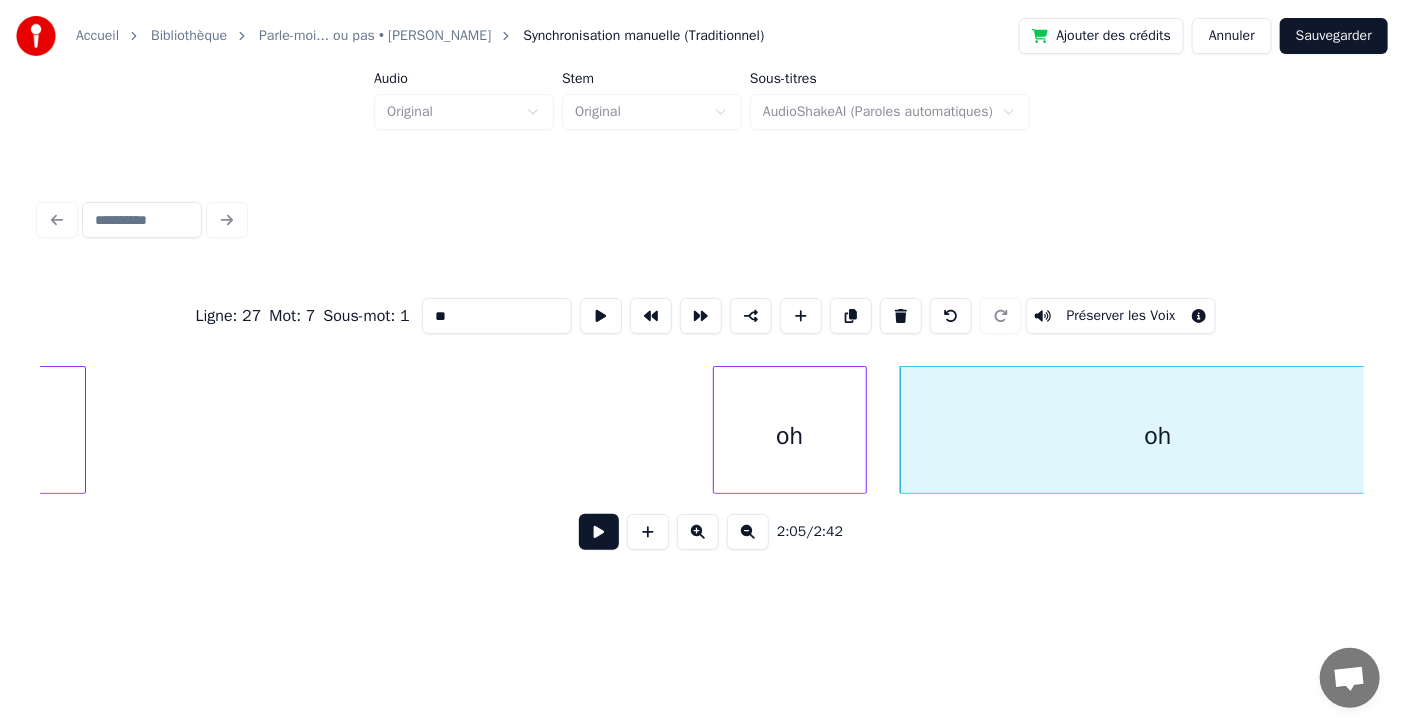 type on "**" 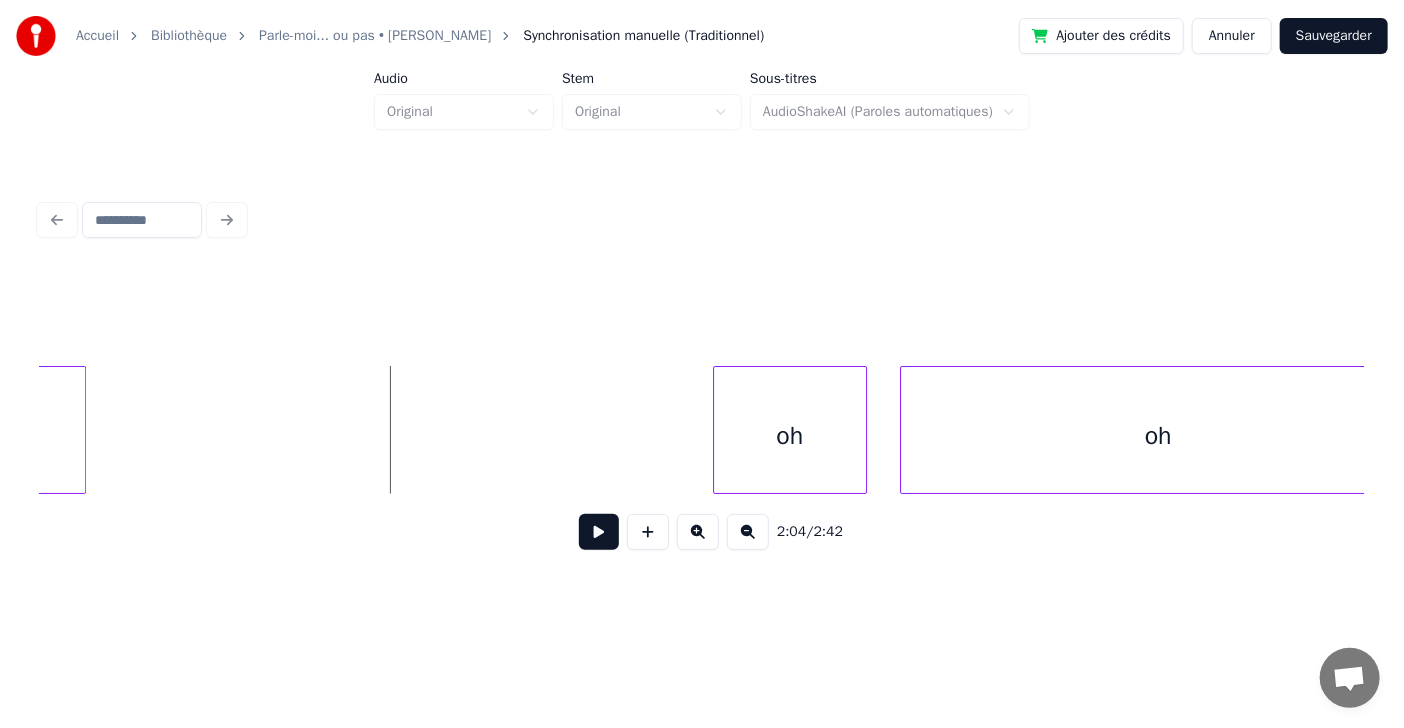 click at bounding box center (599, 532) 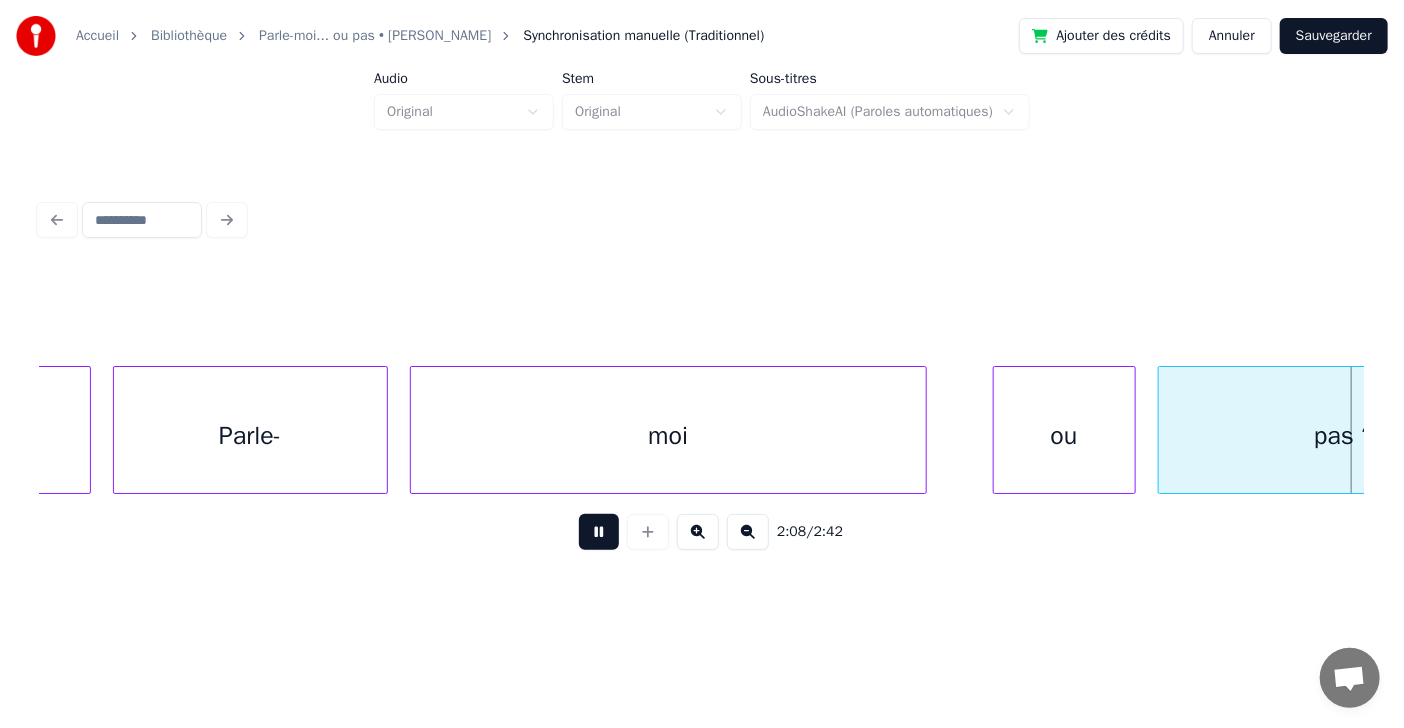 scroll, scrollTop: 0, scrollLeft: 70745, axis: horizontal 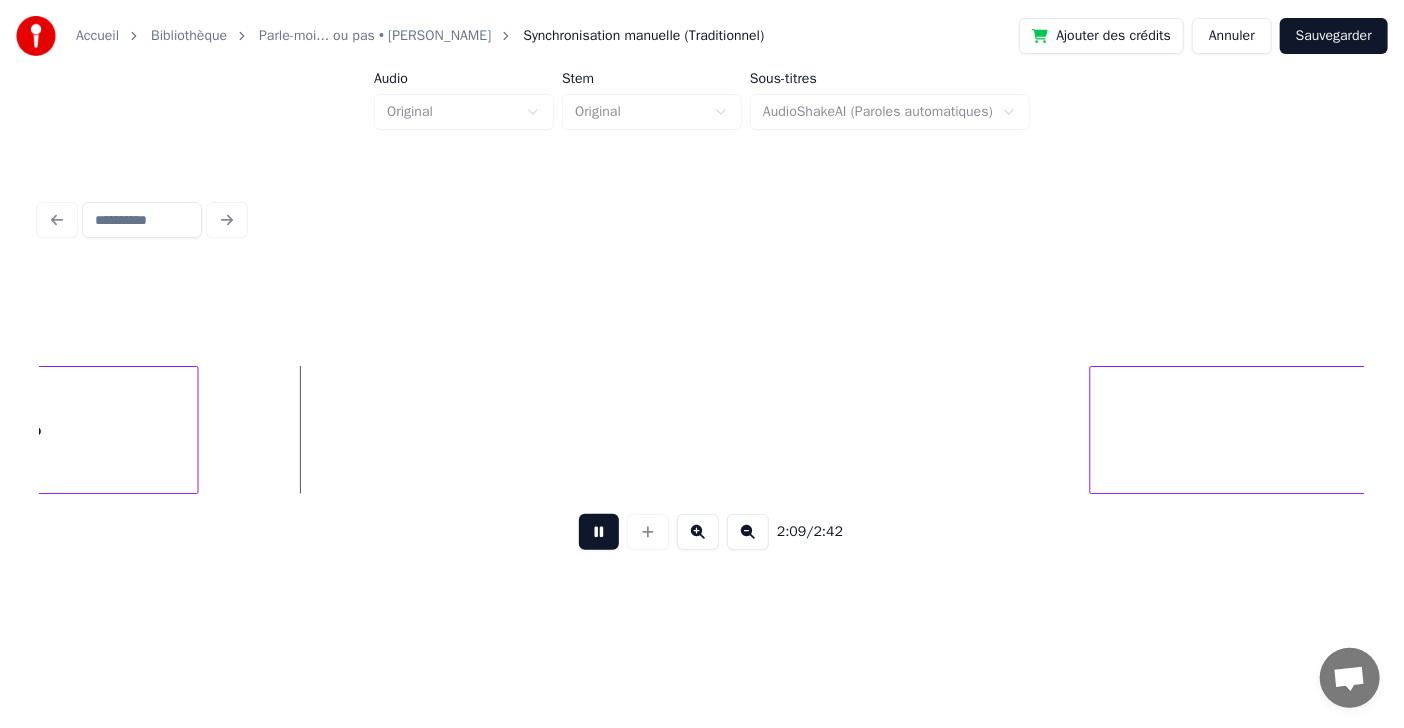 click at bounding box center (599, 532) 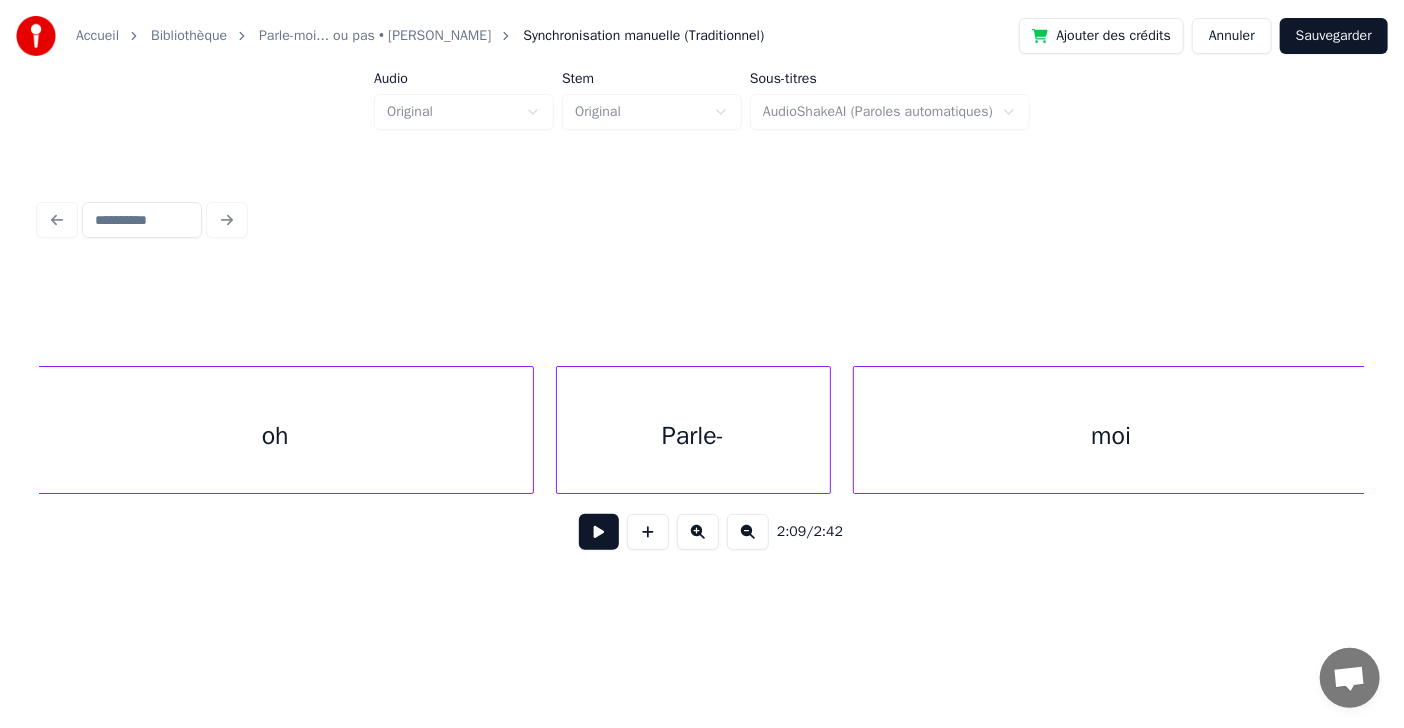 scroll, scrollTop: 0, scrollLeft: 68890, axis: horizontal 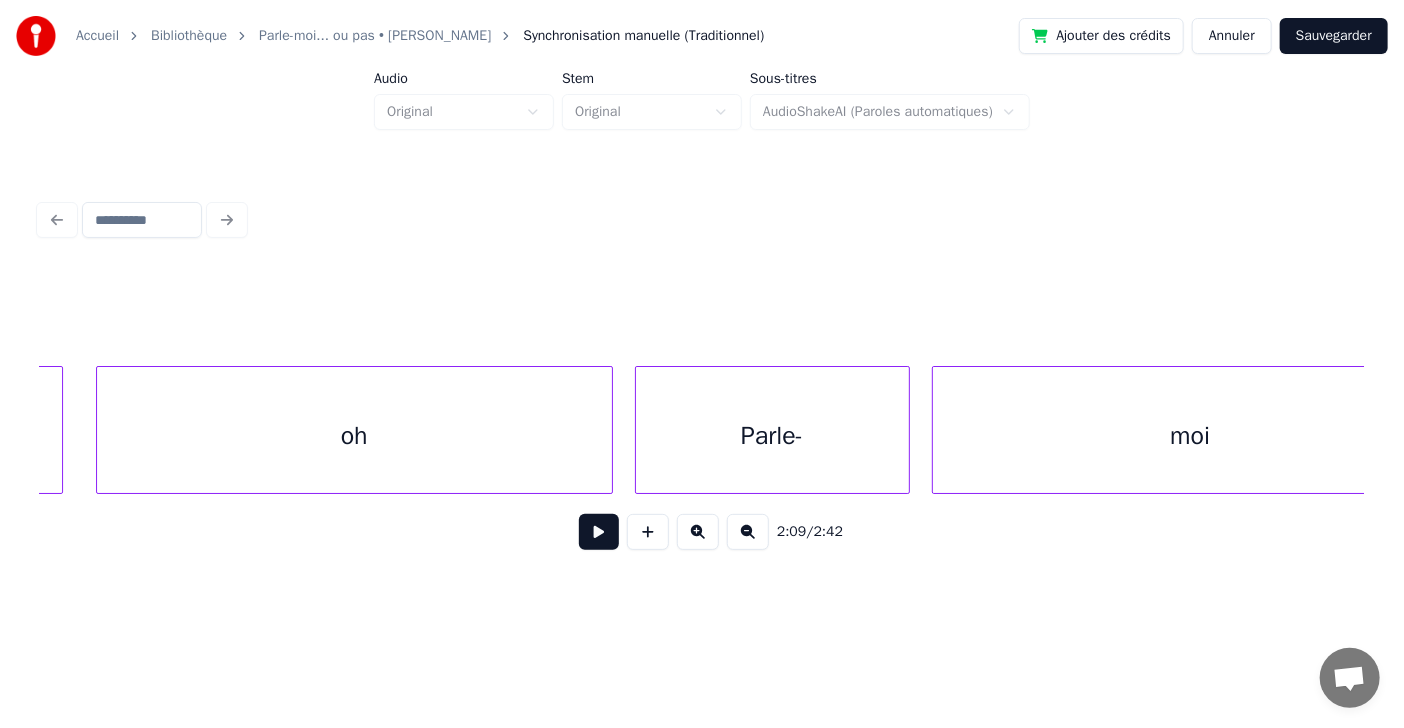 click on "oh" at bounding box center [354, 435] 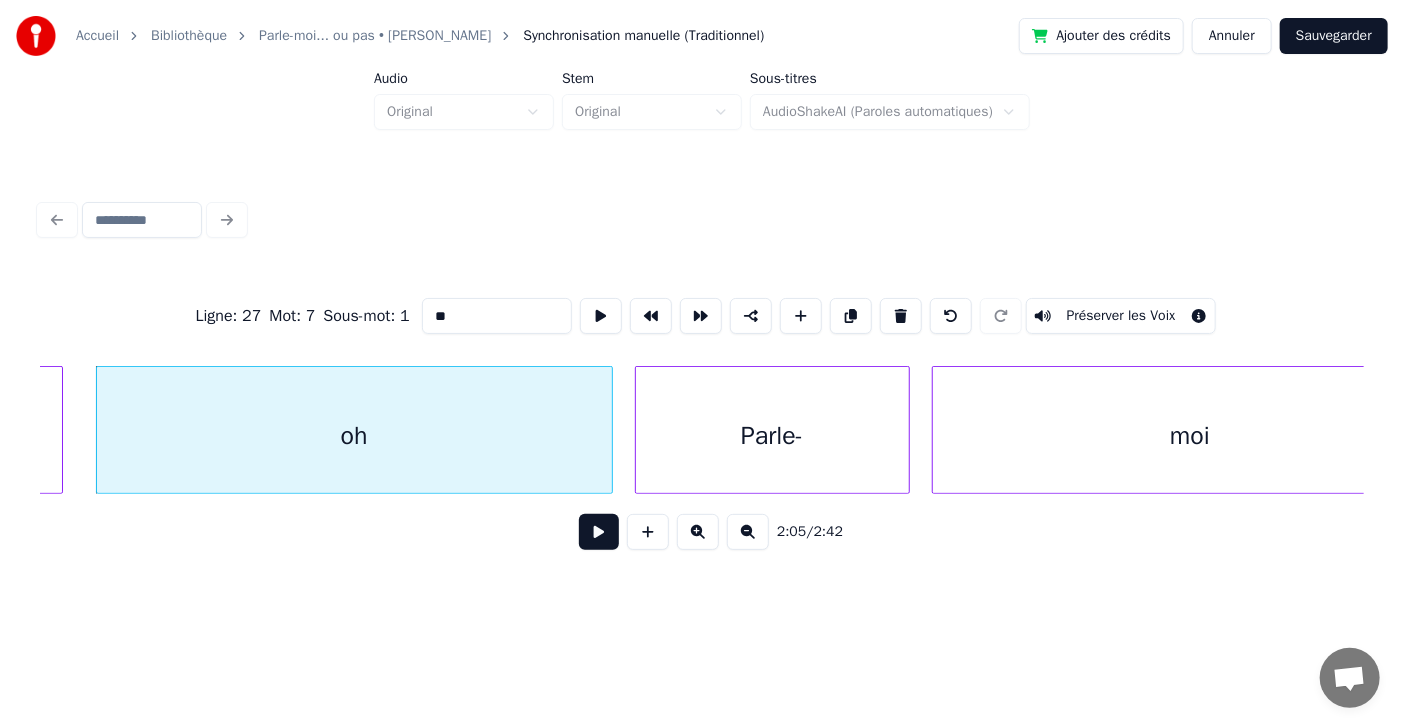 click at bounding box center [599, 532] 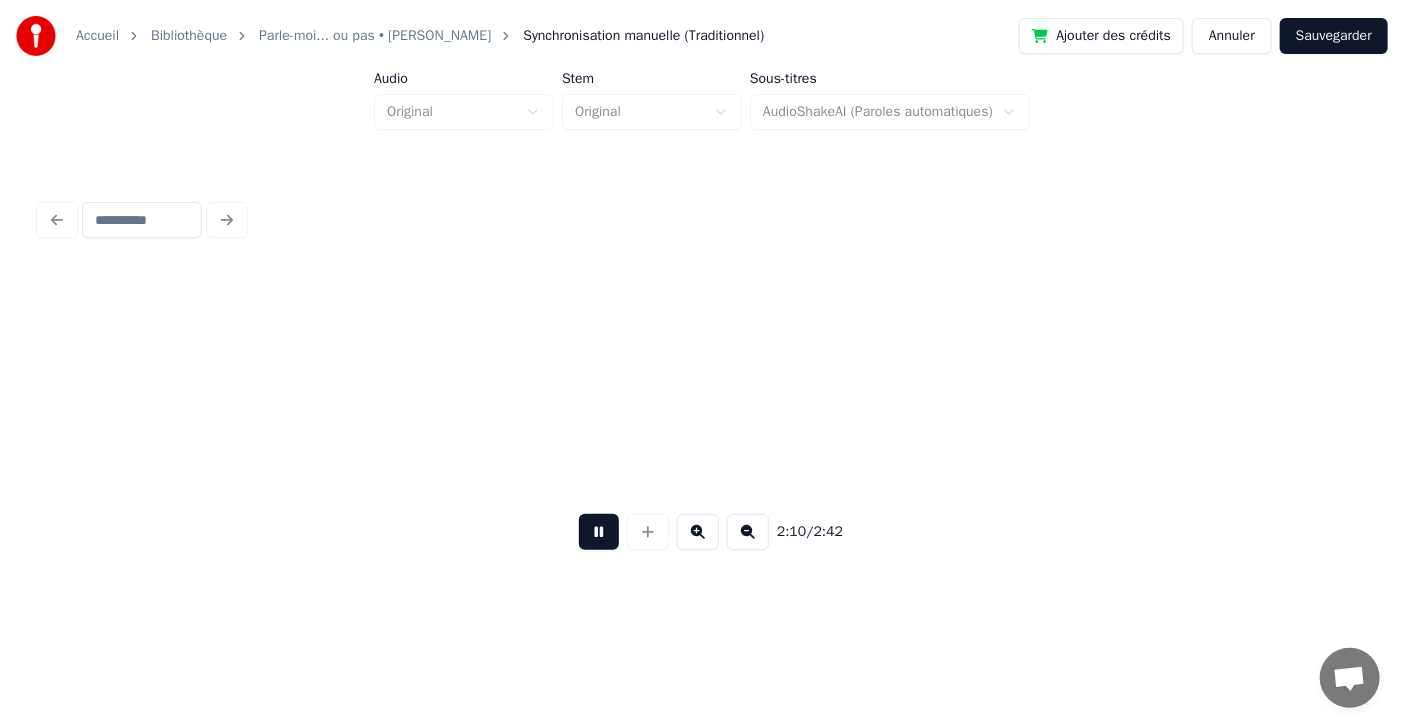 scroll, scrollTop: 0, scrollLeft: 71547, axis: horizontal 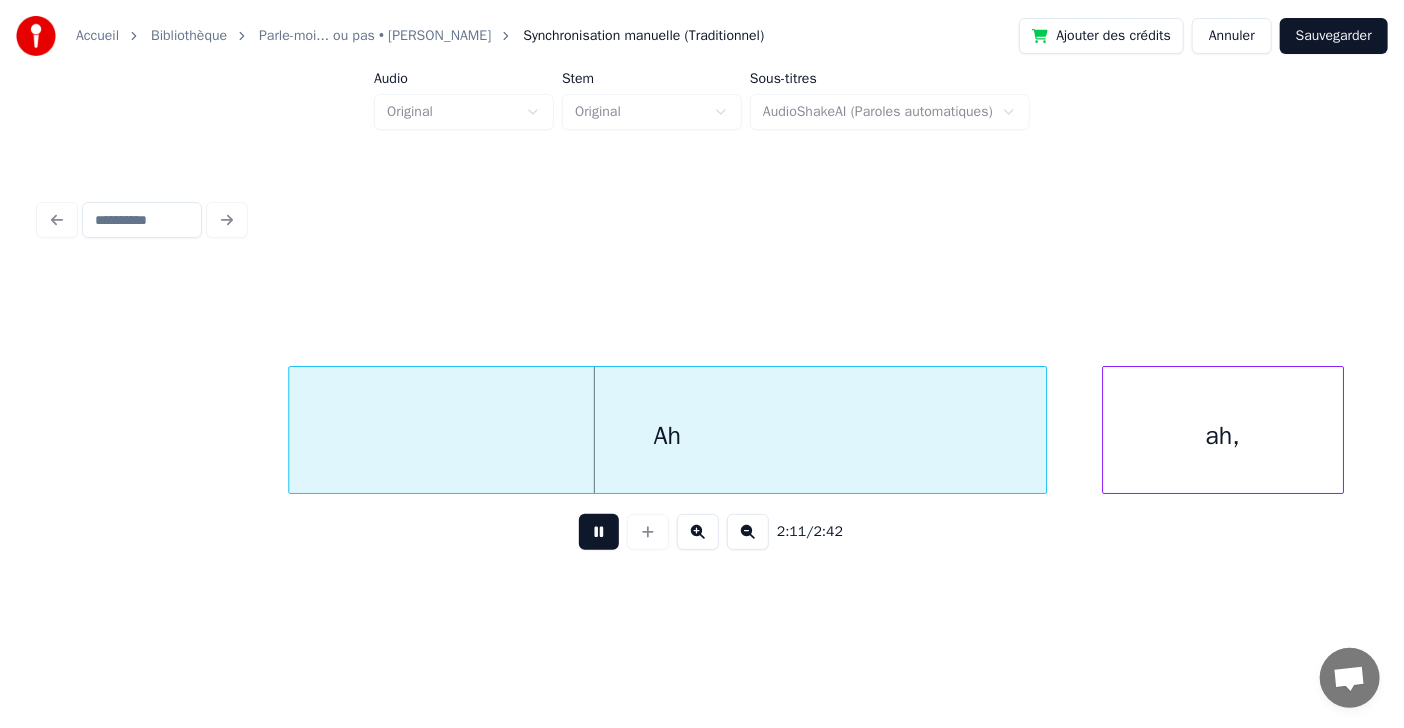 click at bounding box center [599, 532] 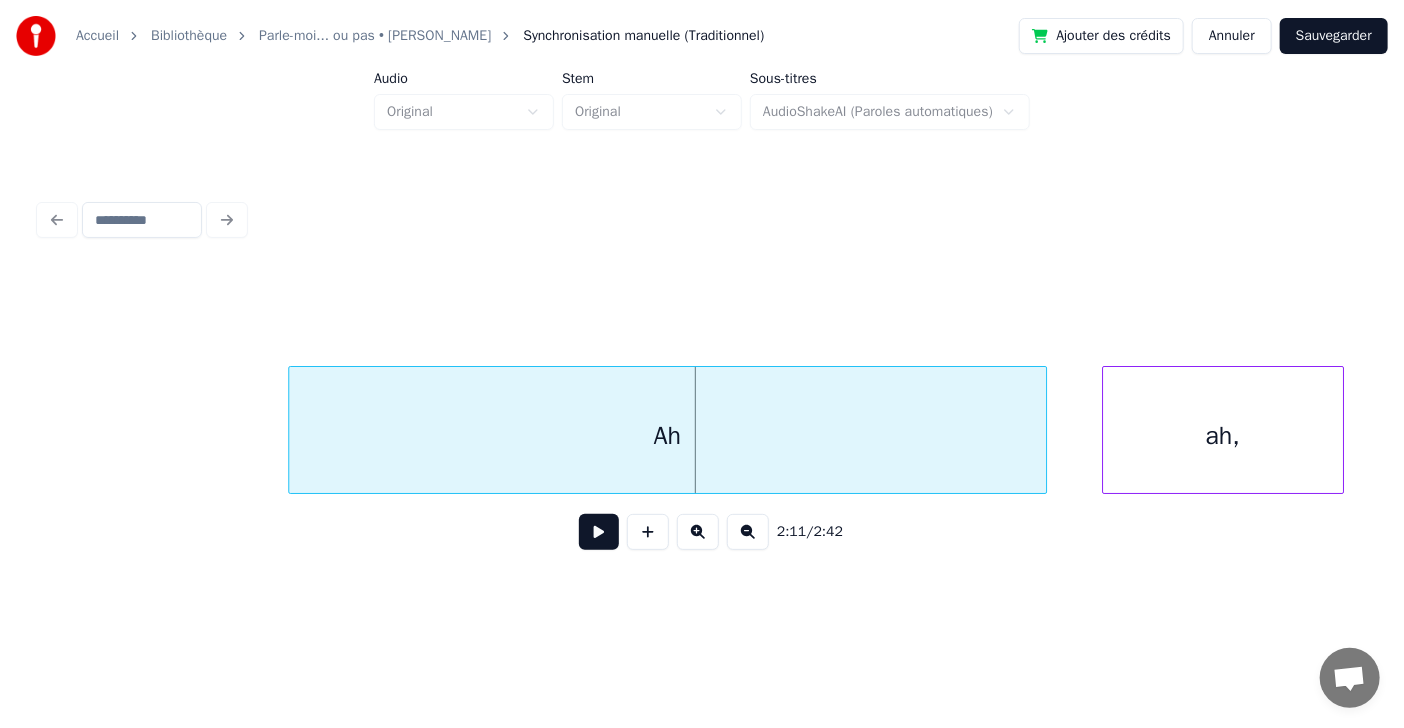 click on "Ah" at bounding box center [667, 435] 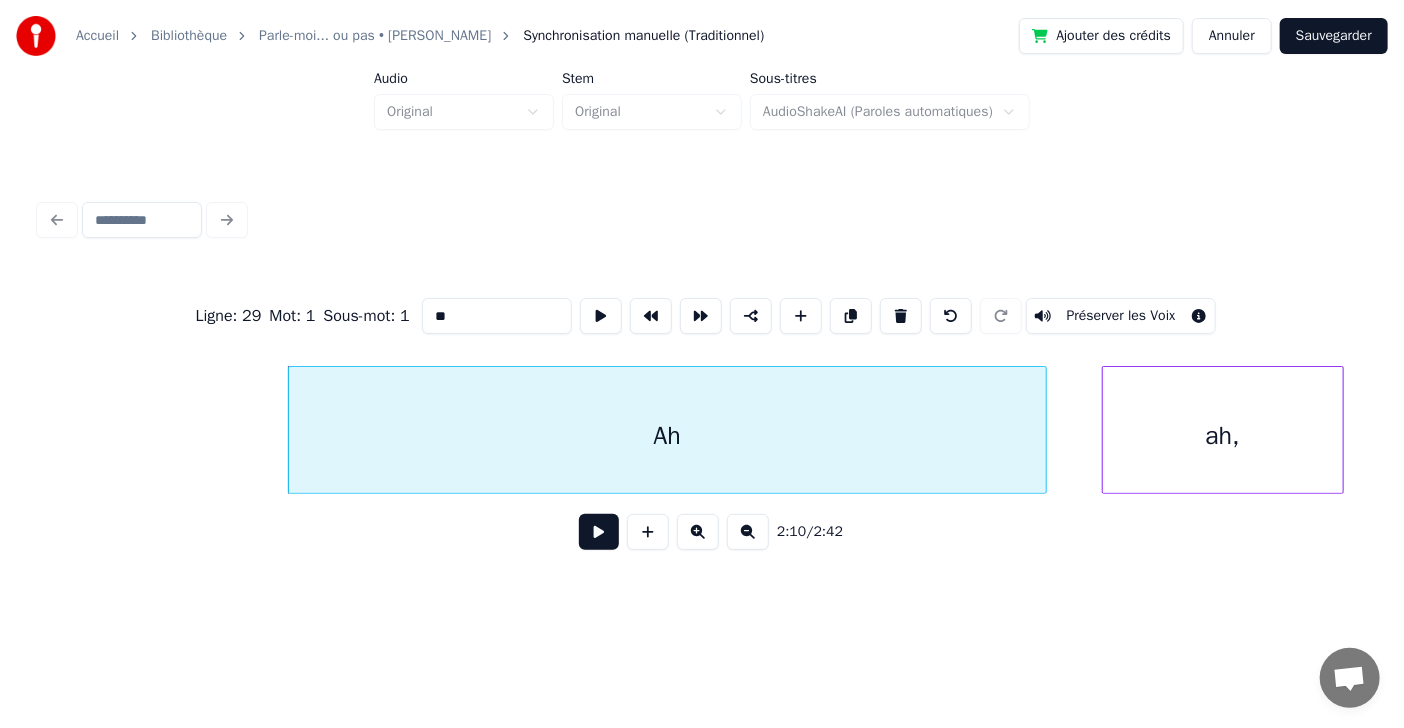 click on "**" at bounding box center [497, 316] 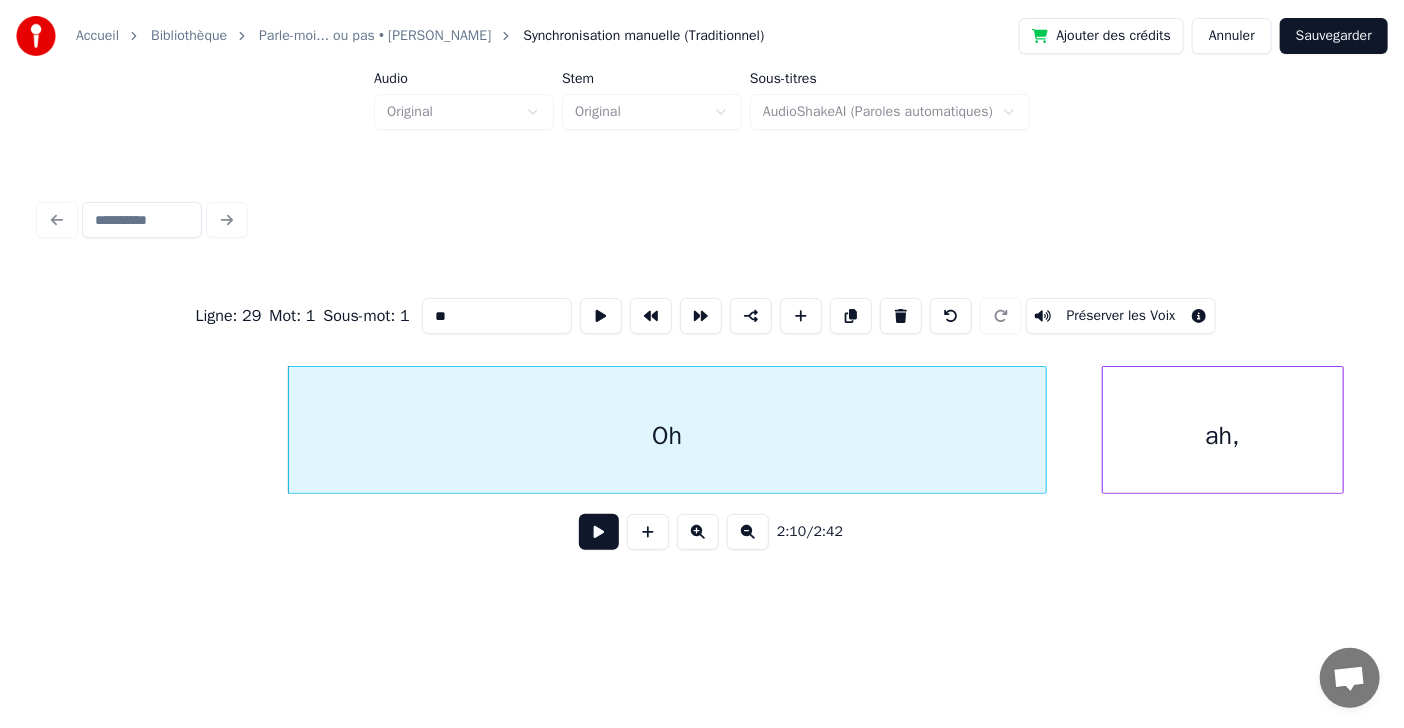 click on "ah," at bounding box center [1223, 435] 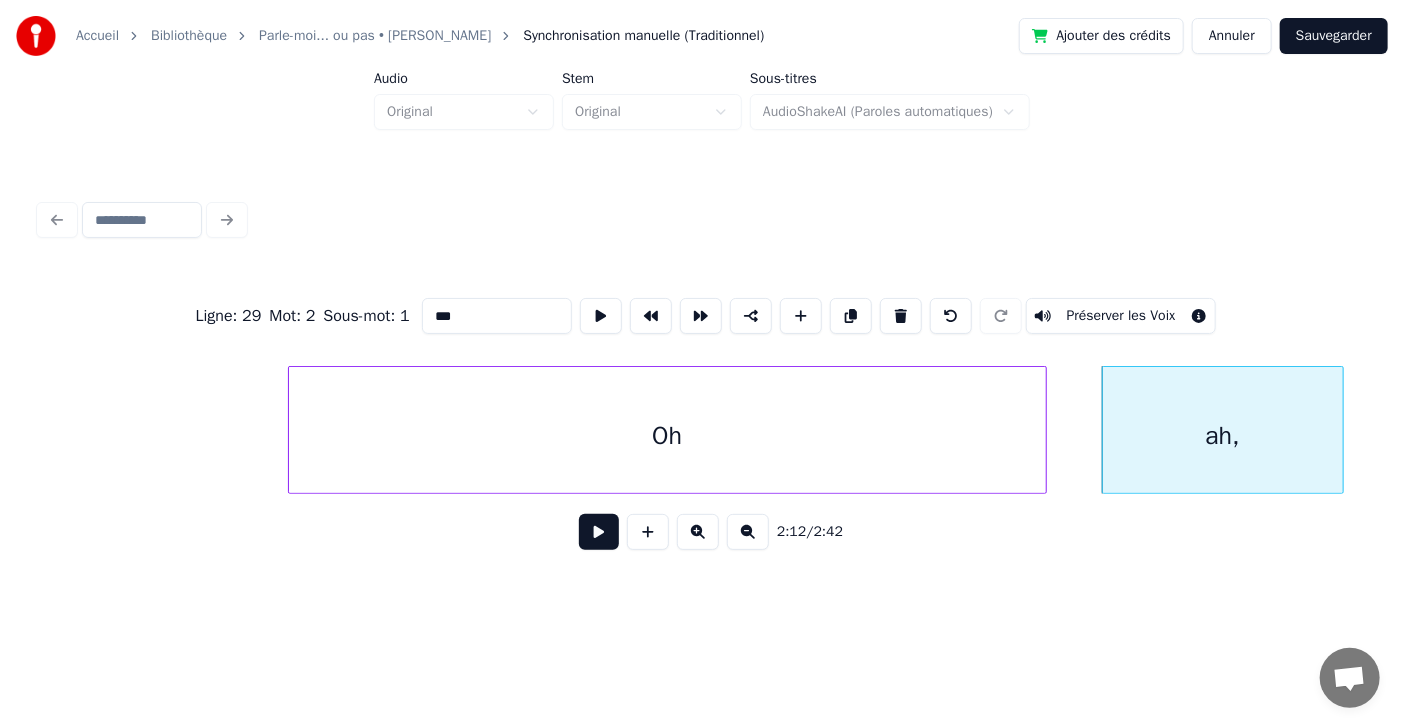 click on "***" at bounding box center [497, 316] 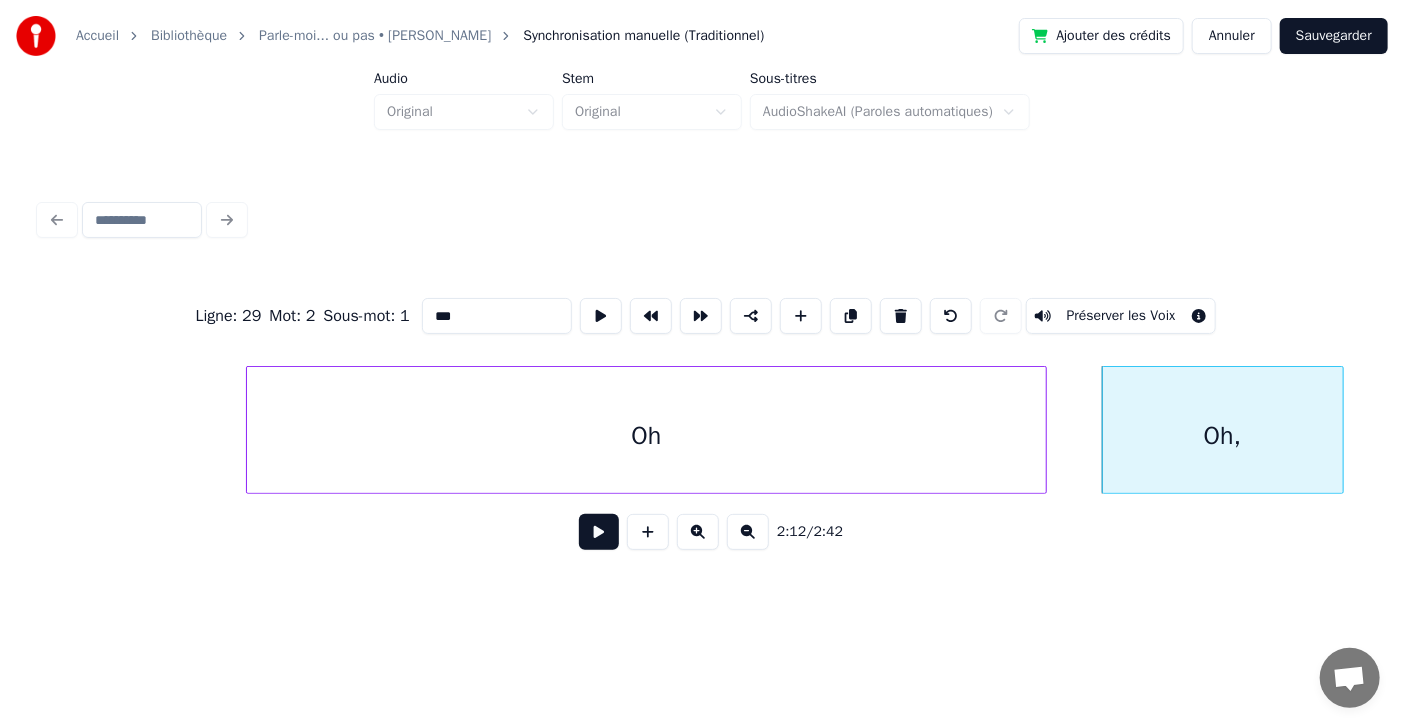 click at bounding box center [250, 430] 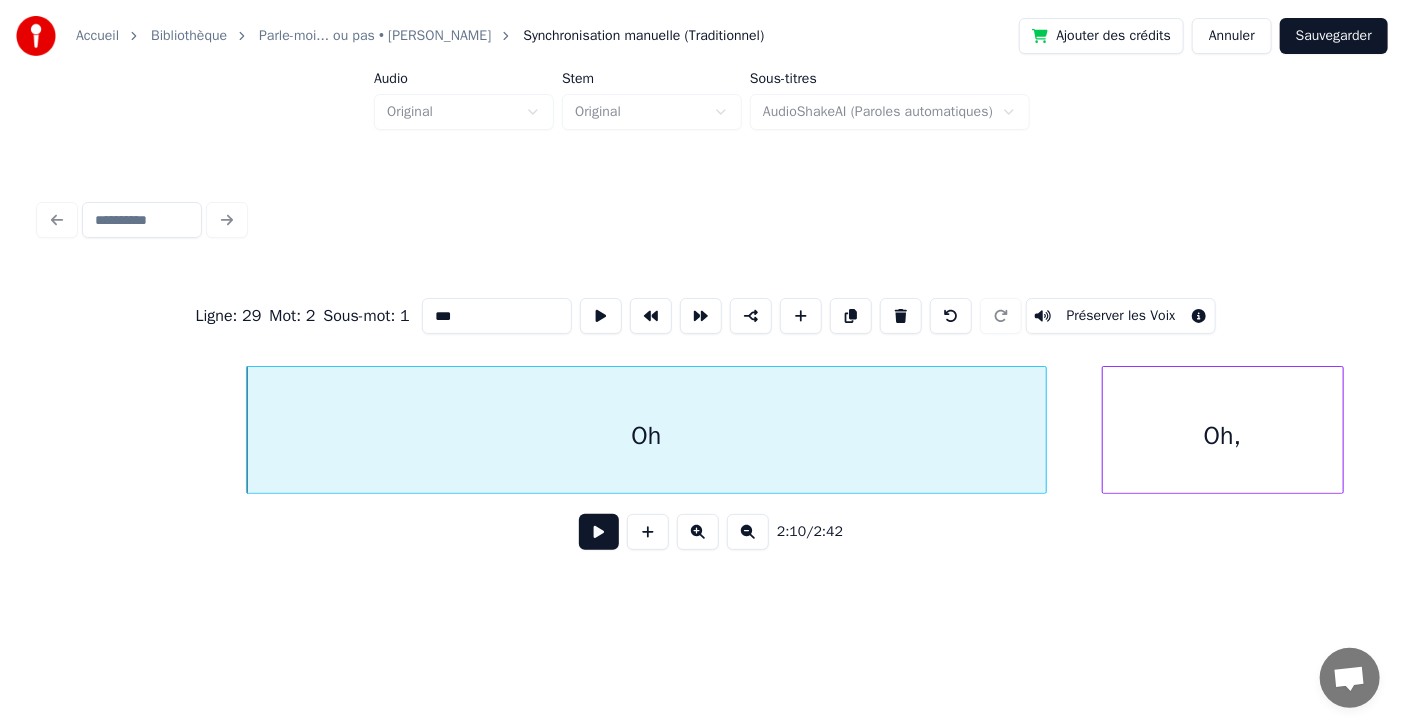 type on "***" 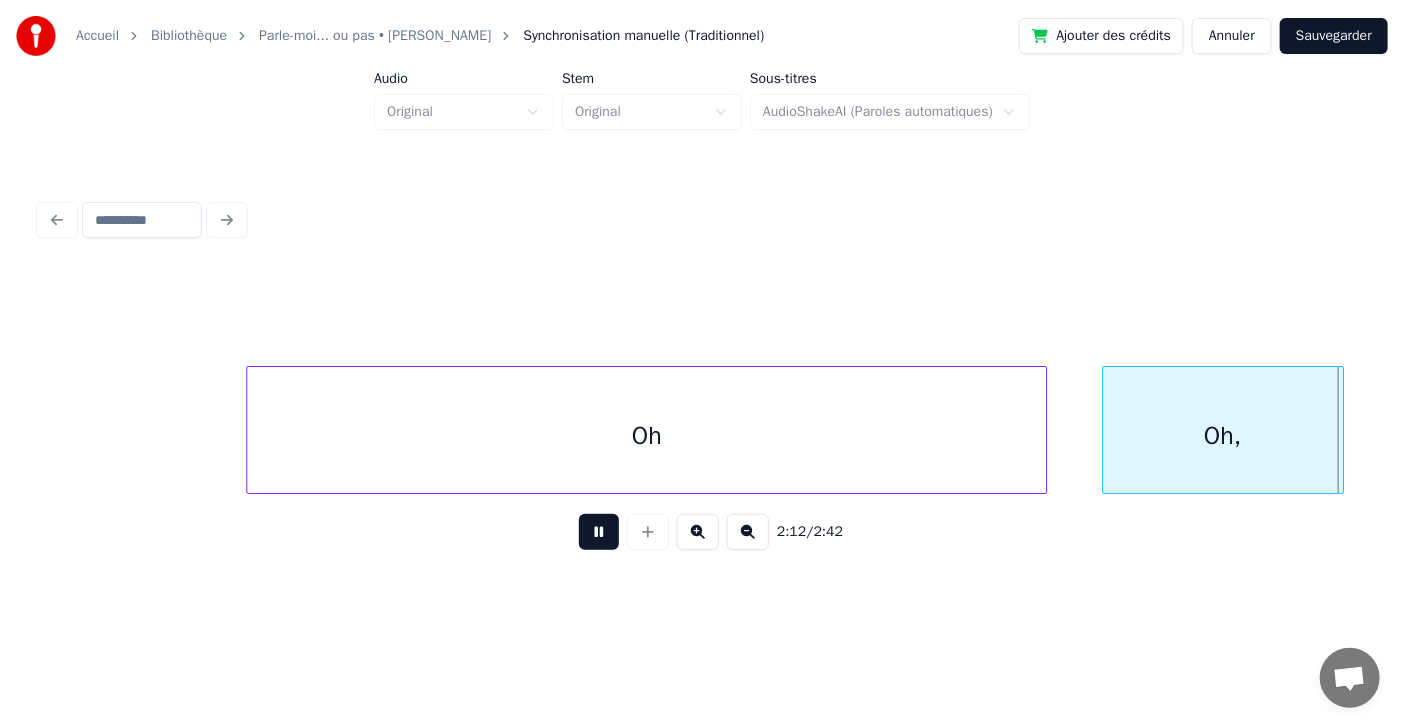 scroll, scrollTop: 0, scrollLeft: 72872, axis: horizontal 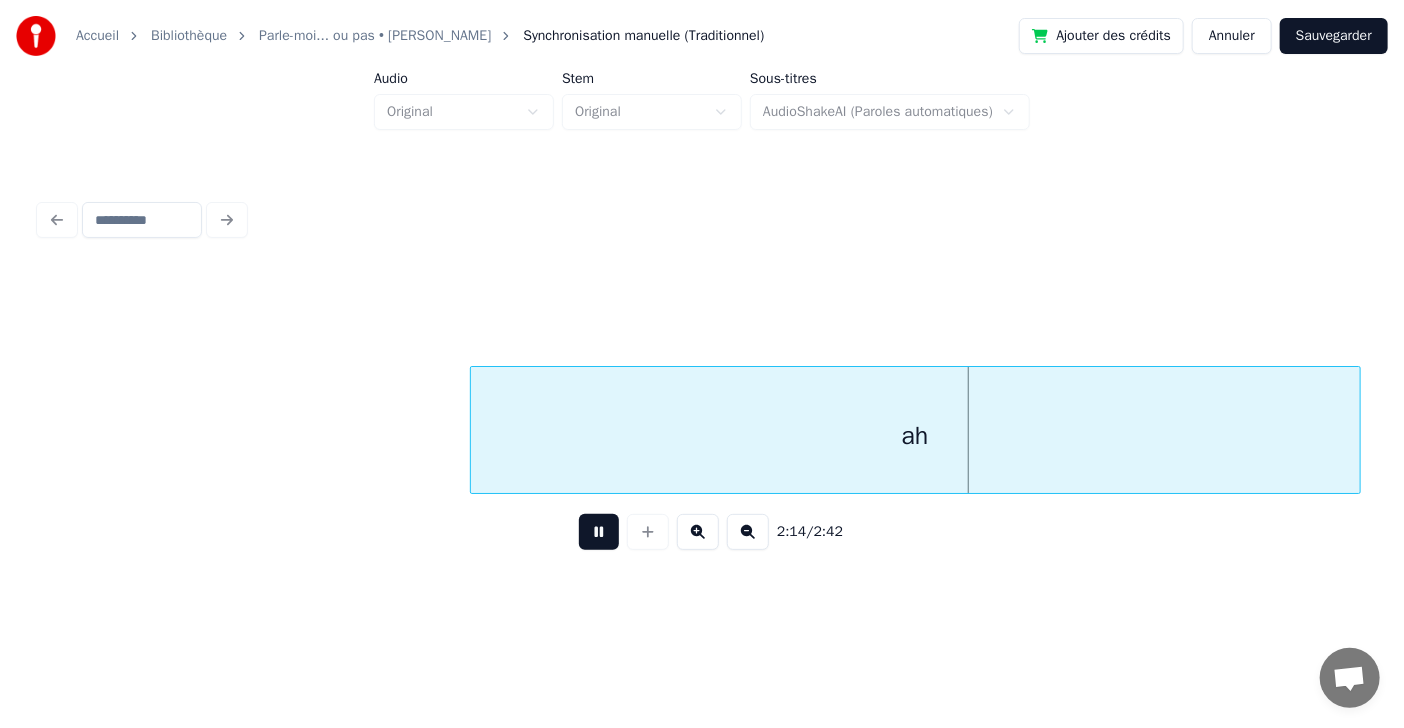 click at bounding box center (599, 532) 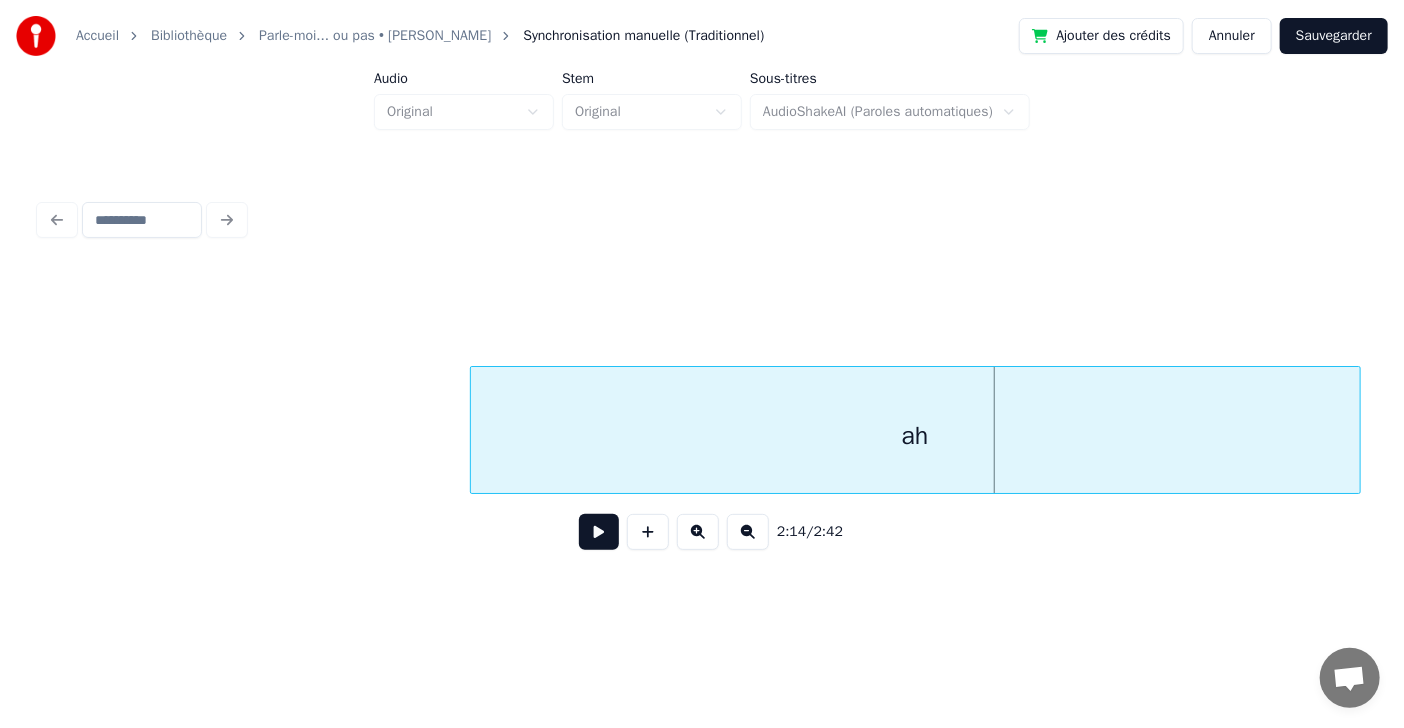 click on "ah" at bounding box center (915, 435) 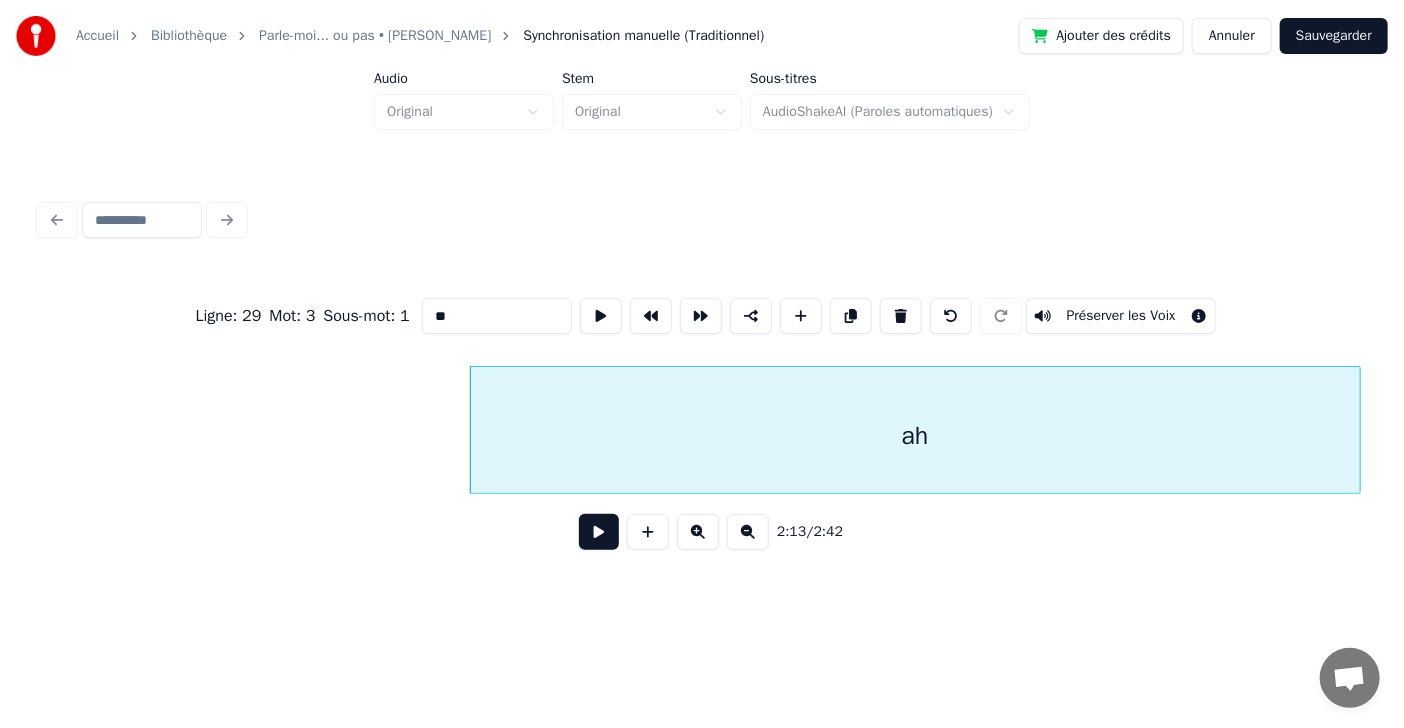 click on "**" at bounding box center (497, 316) 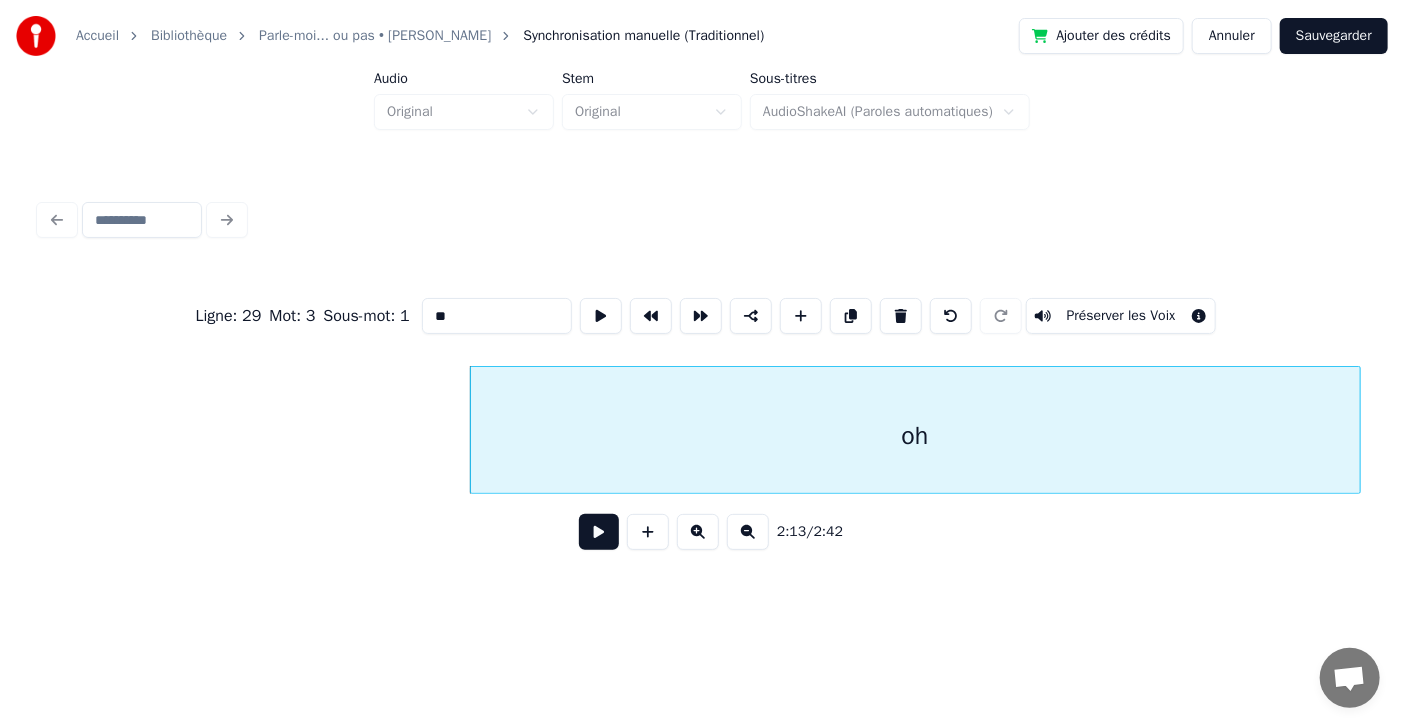 type on "**" 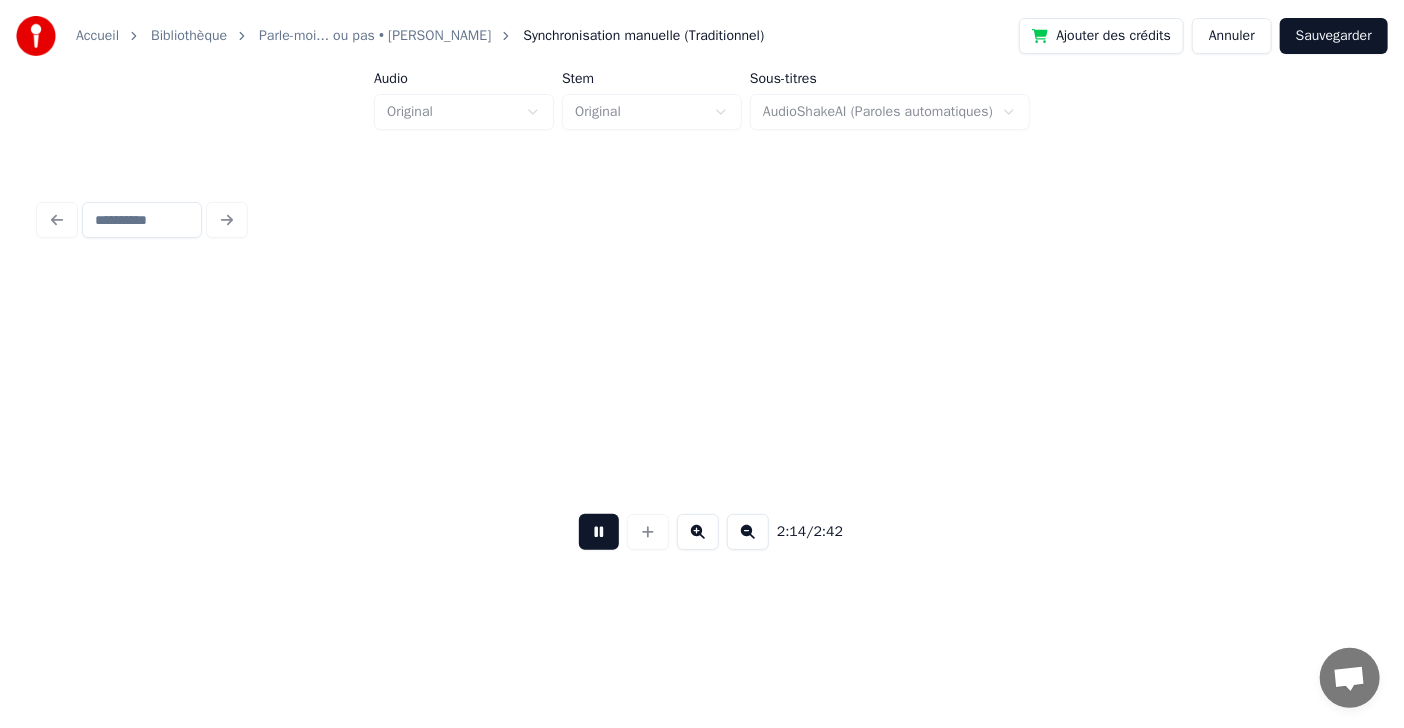 scroll, scrollTop: 0, scrollLeft: 74200, axis: horizontal 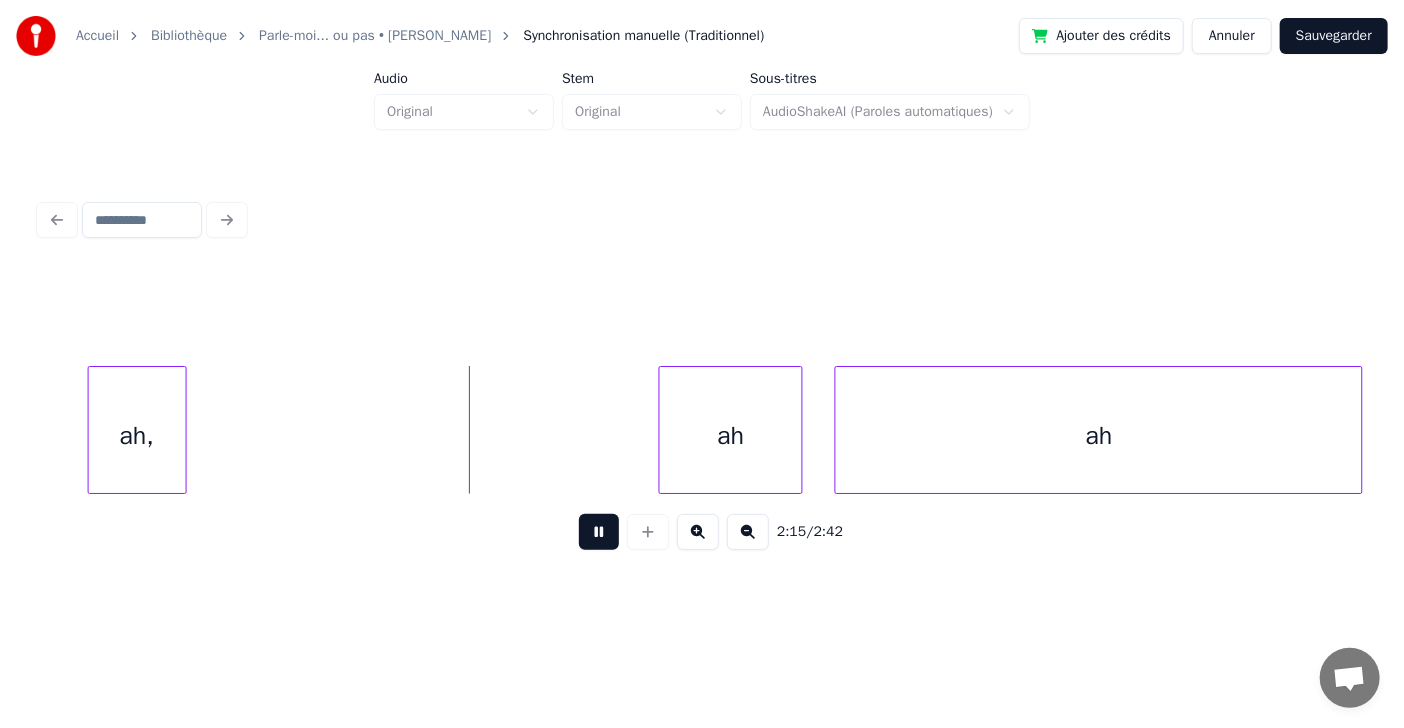 click at bounding box center [599, 532] 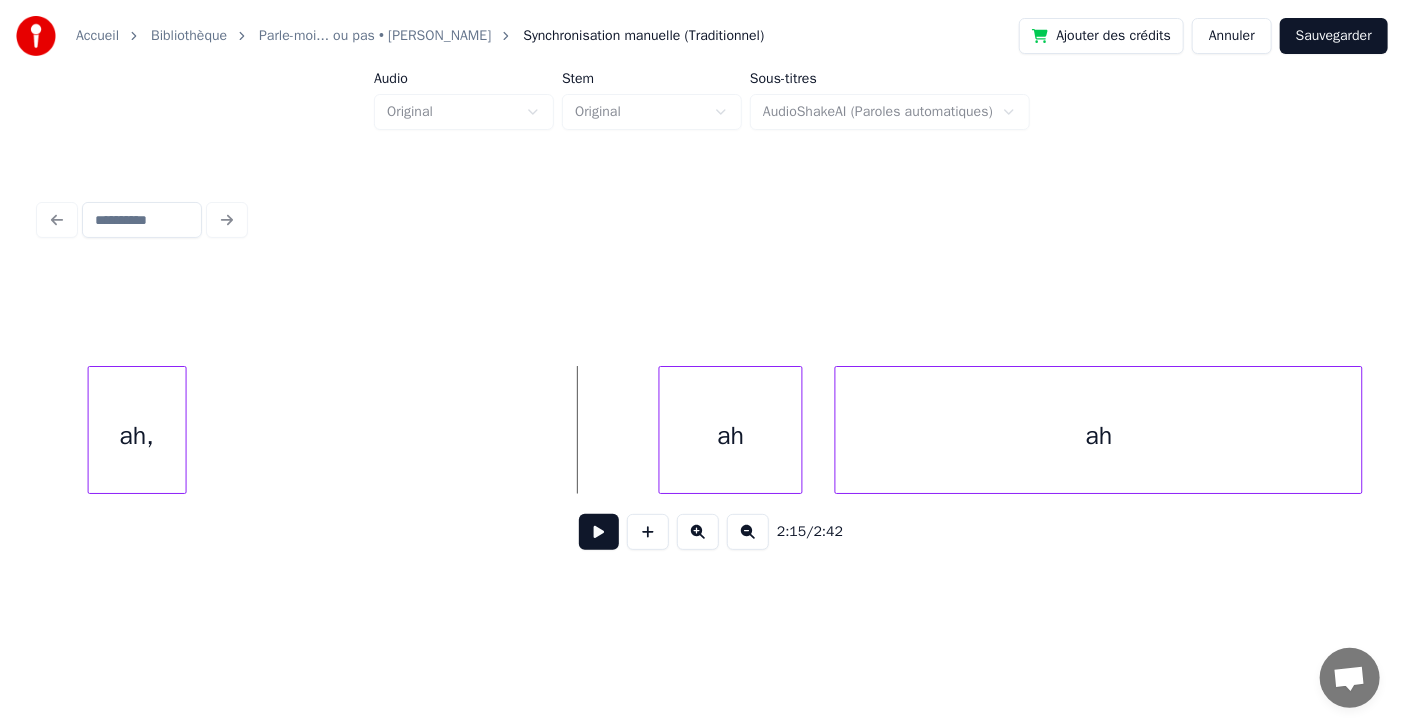click on "ah," at bounding box center (137, 435) 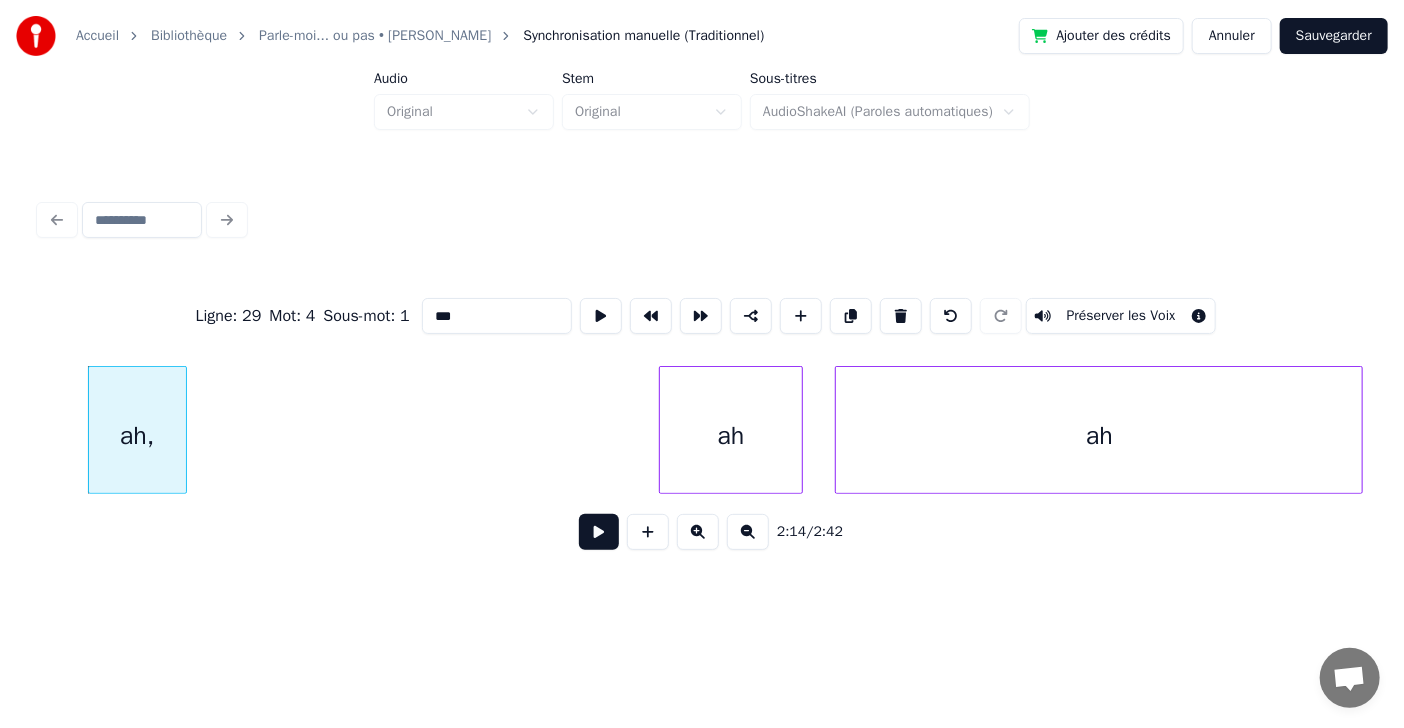 click on "***" at bounding box center [497, 316] 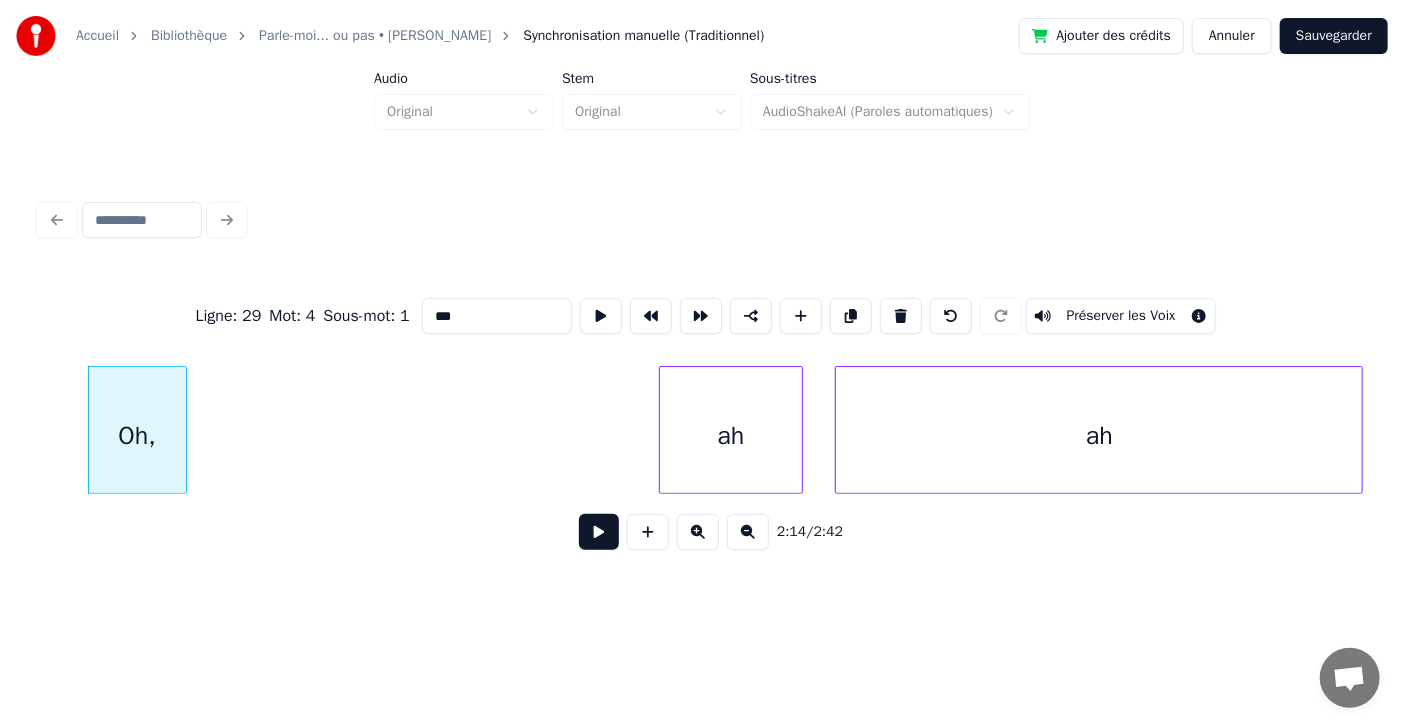 click on "ah" at bounding box center (730, 435) 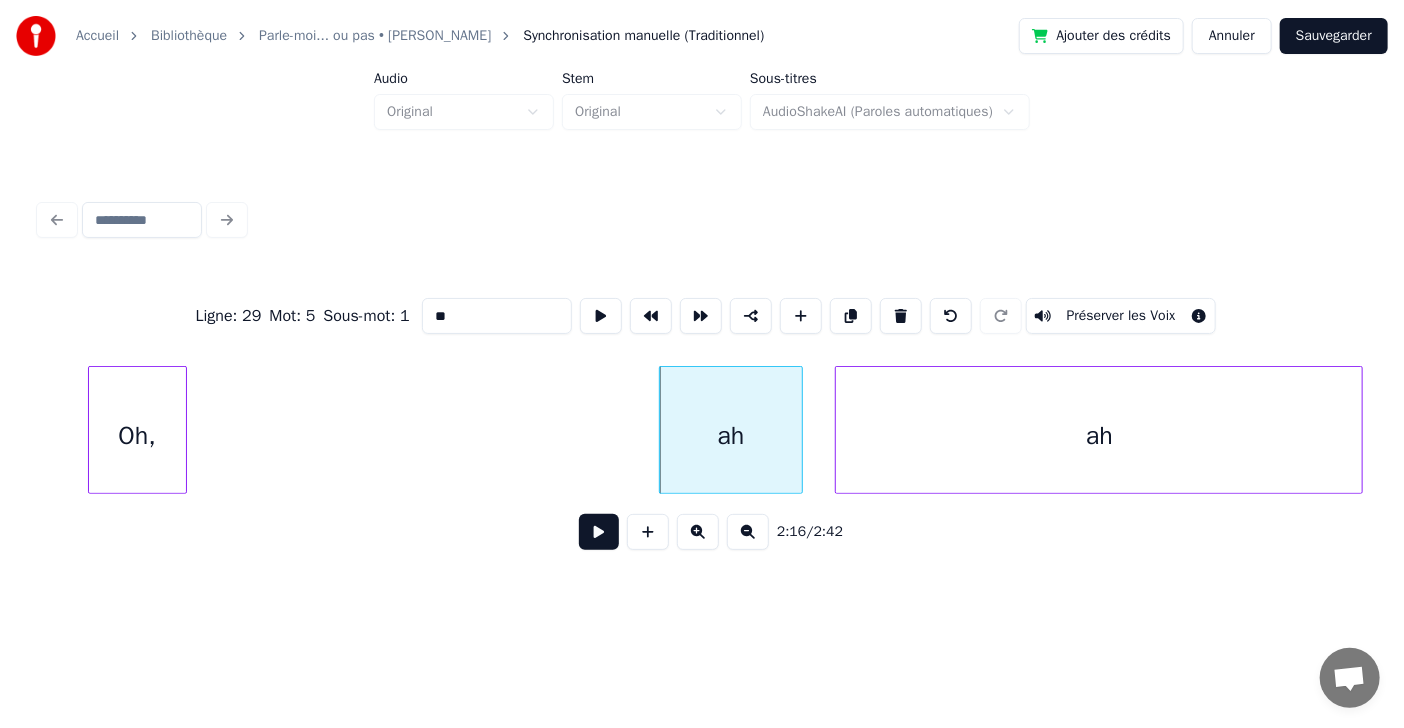 click on "**" at bounding box center [497, 316] 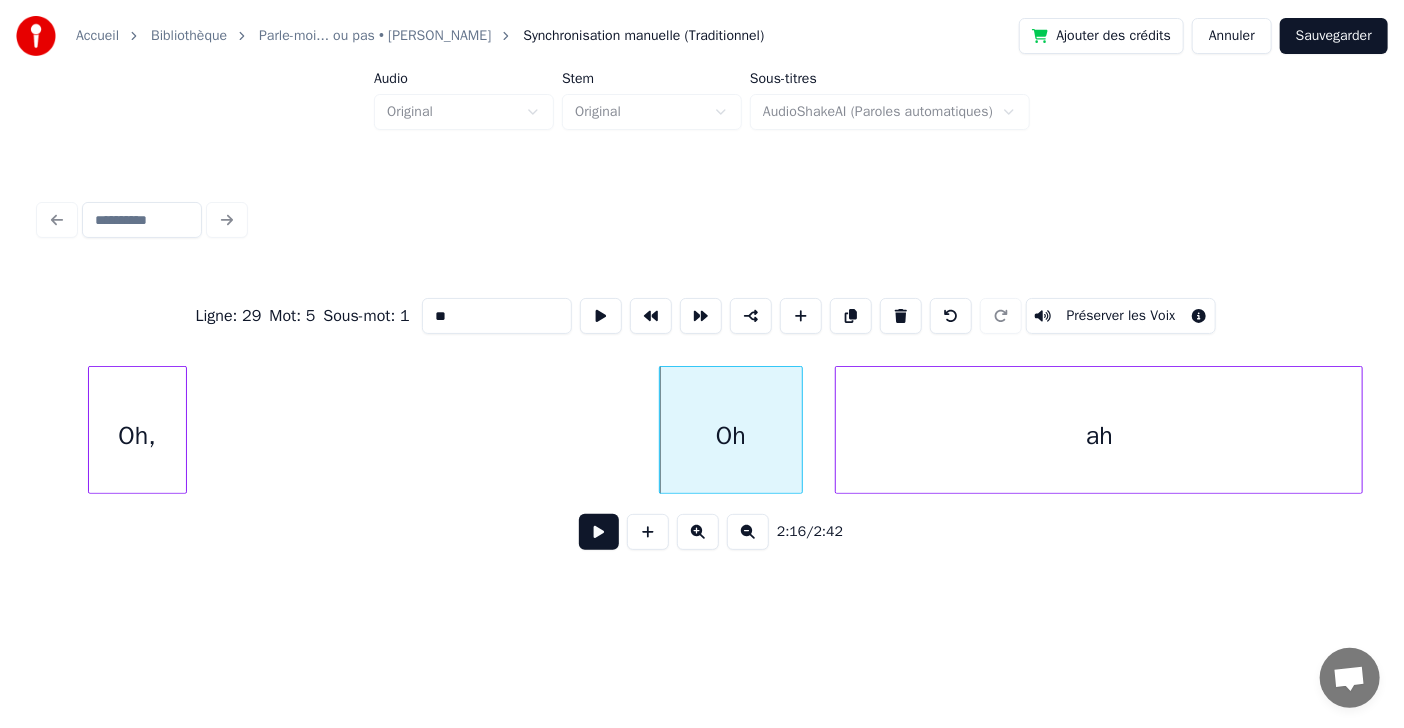 click on "ah" at bounding box center [1099, 435] 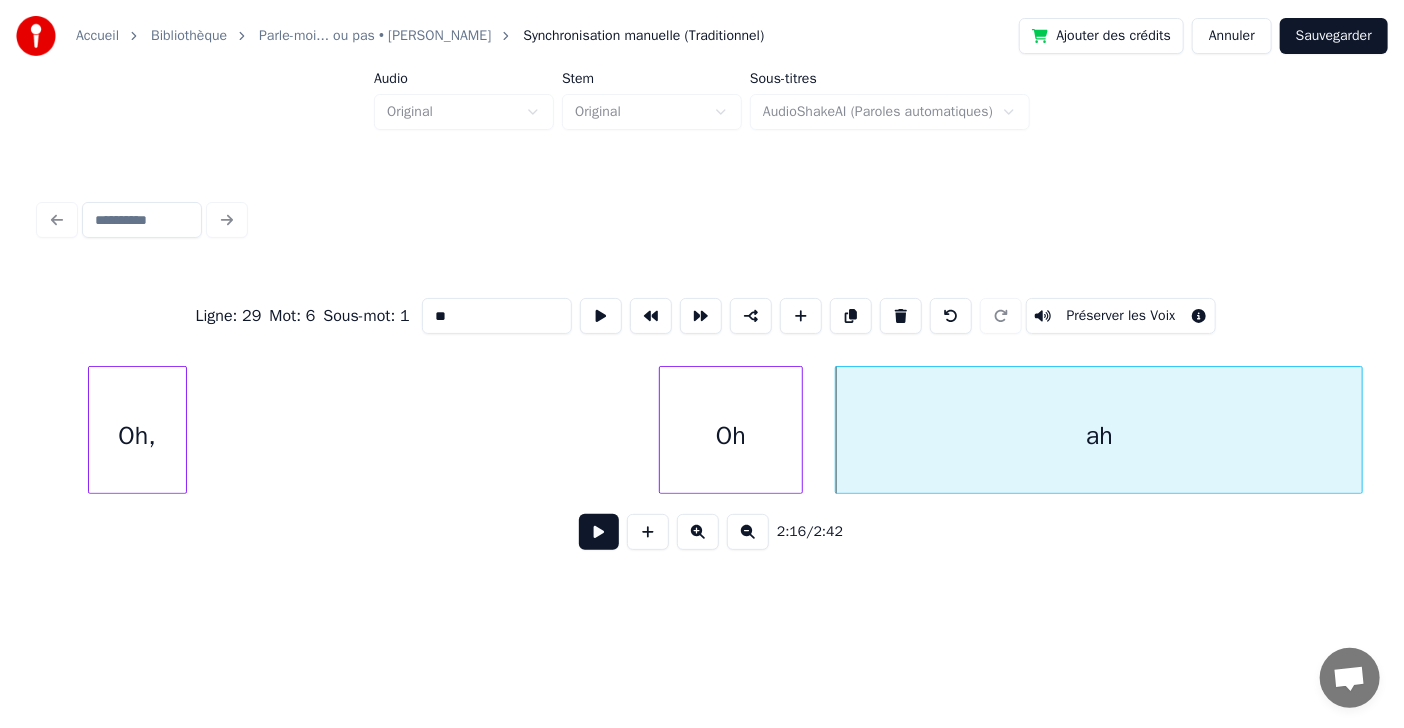 click on "**" at bounding box center [497, 316] 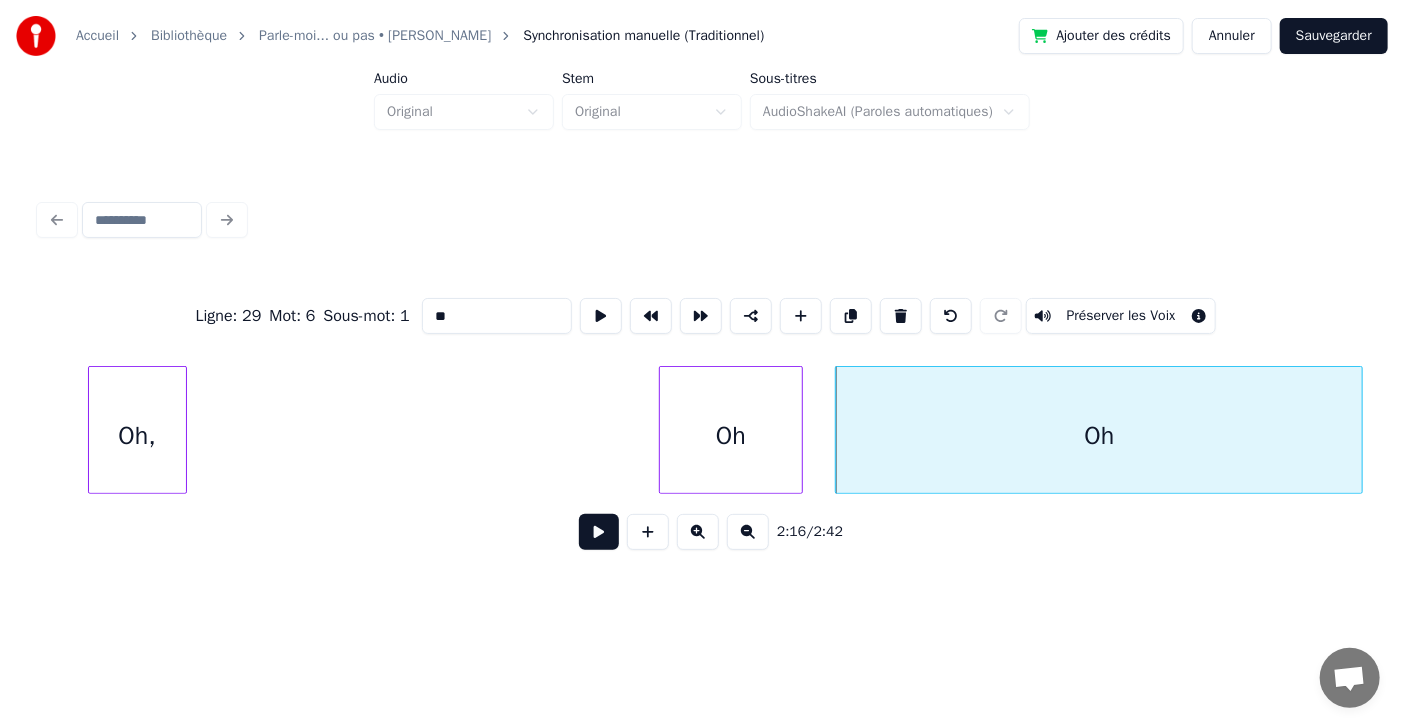 type on "**" 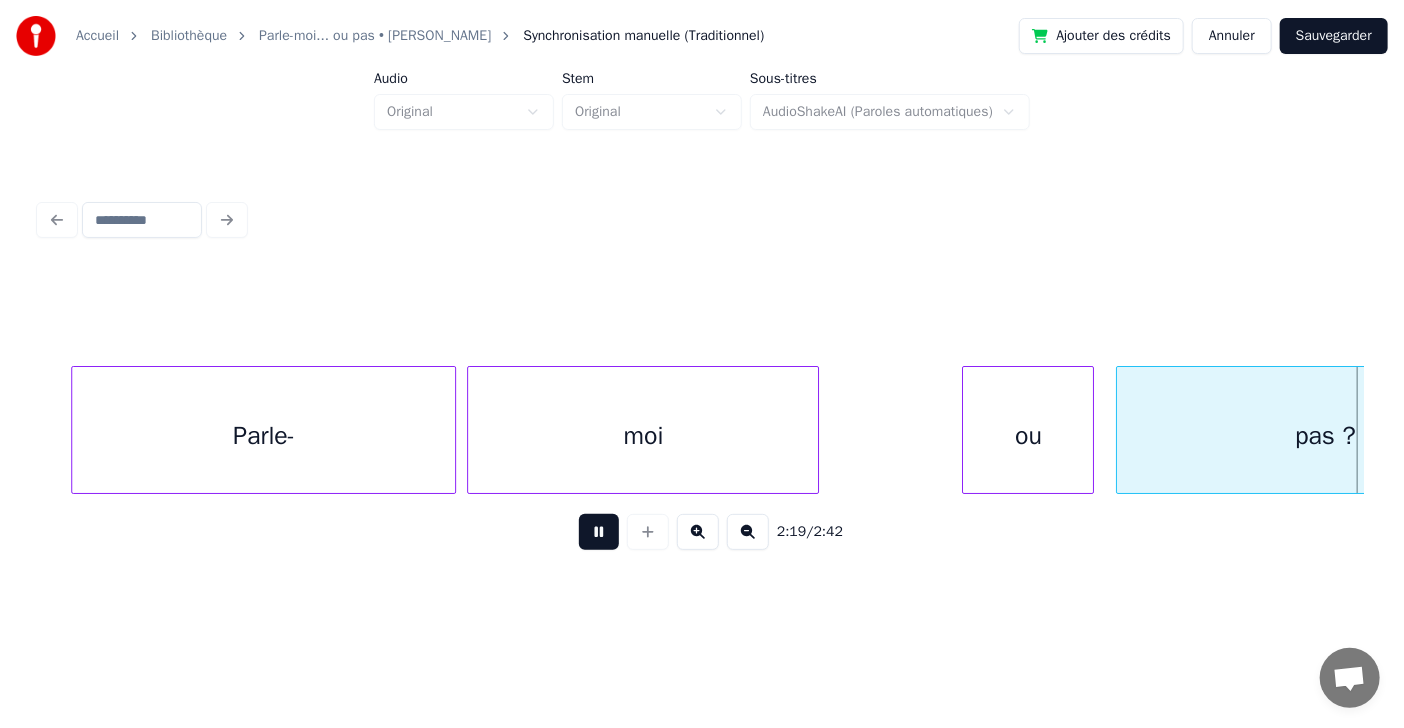 scroll, scrollTop: 0, scrollLeft: 76852, axis: horizontal 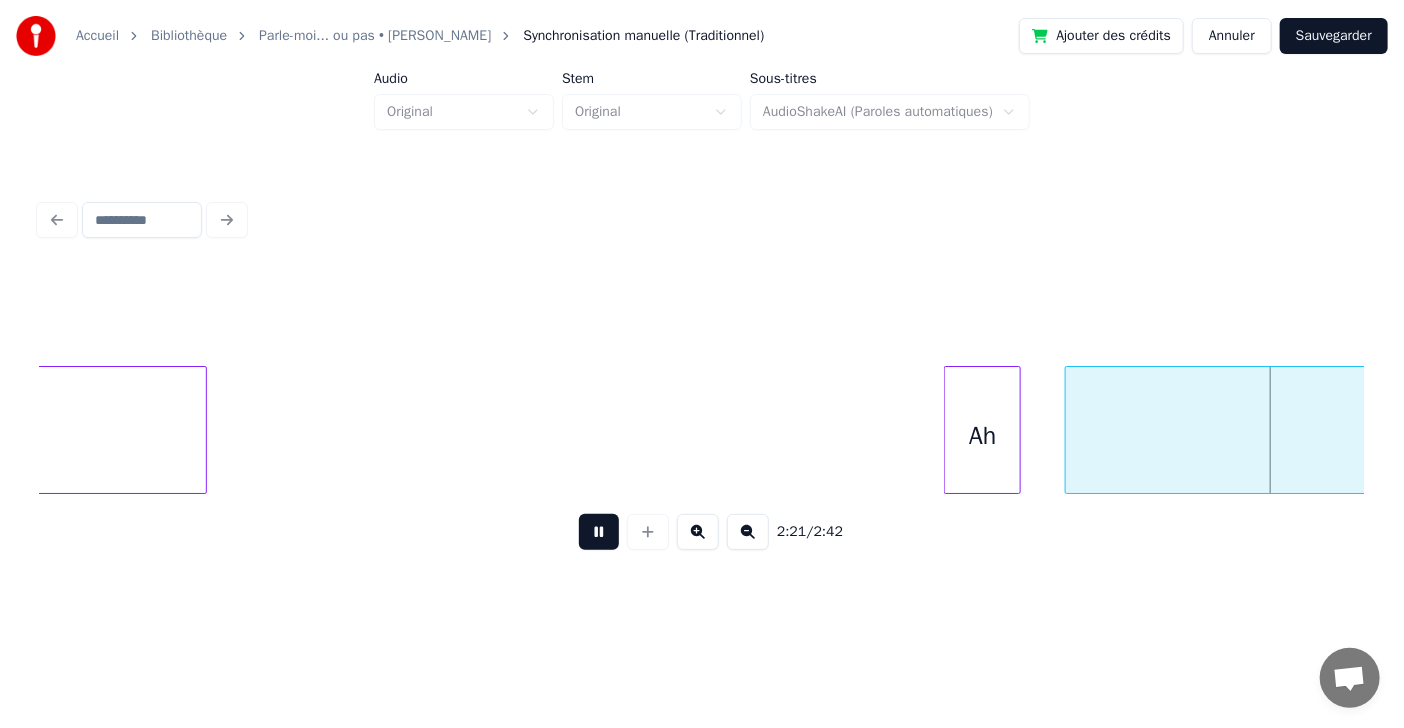 click at bounding box center [599, 532] 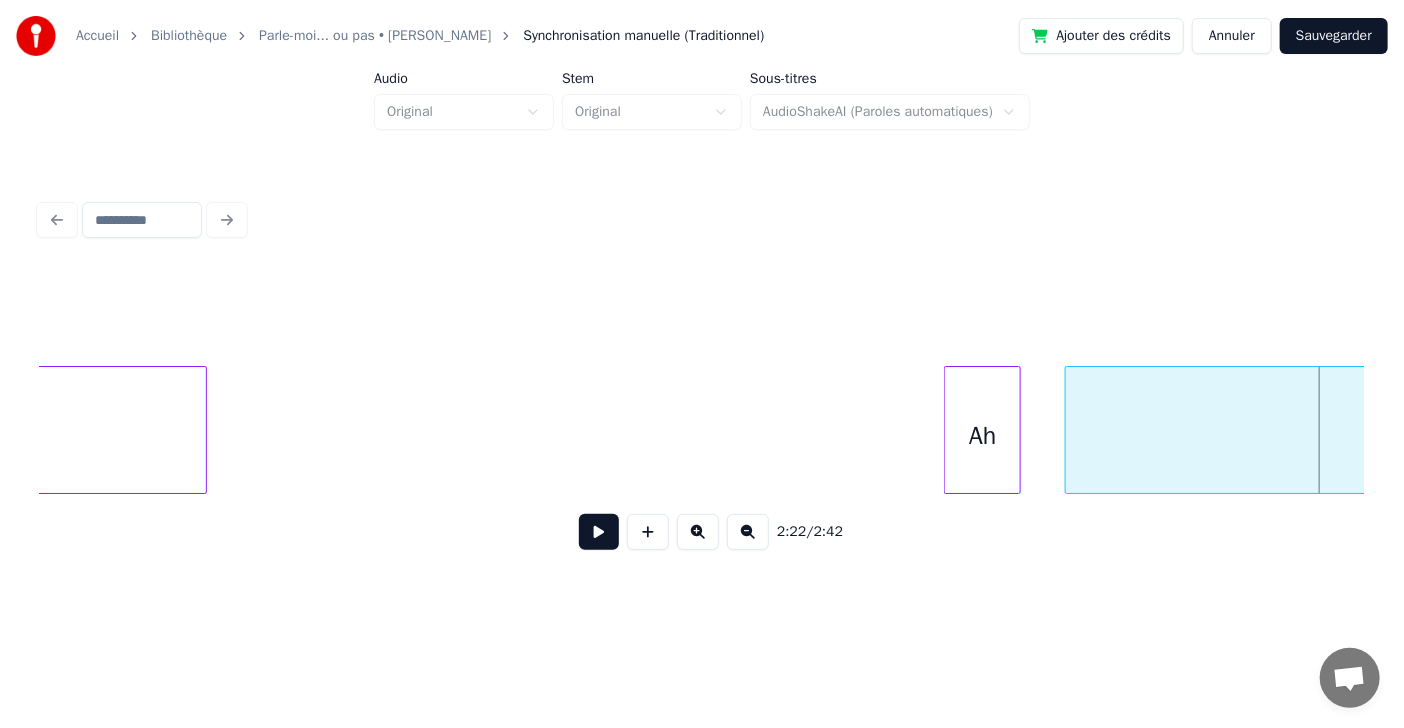 click on "Ah" at bounding box center (982, 435) 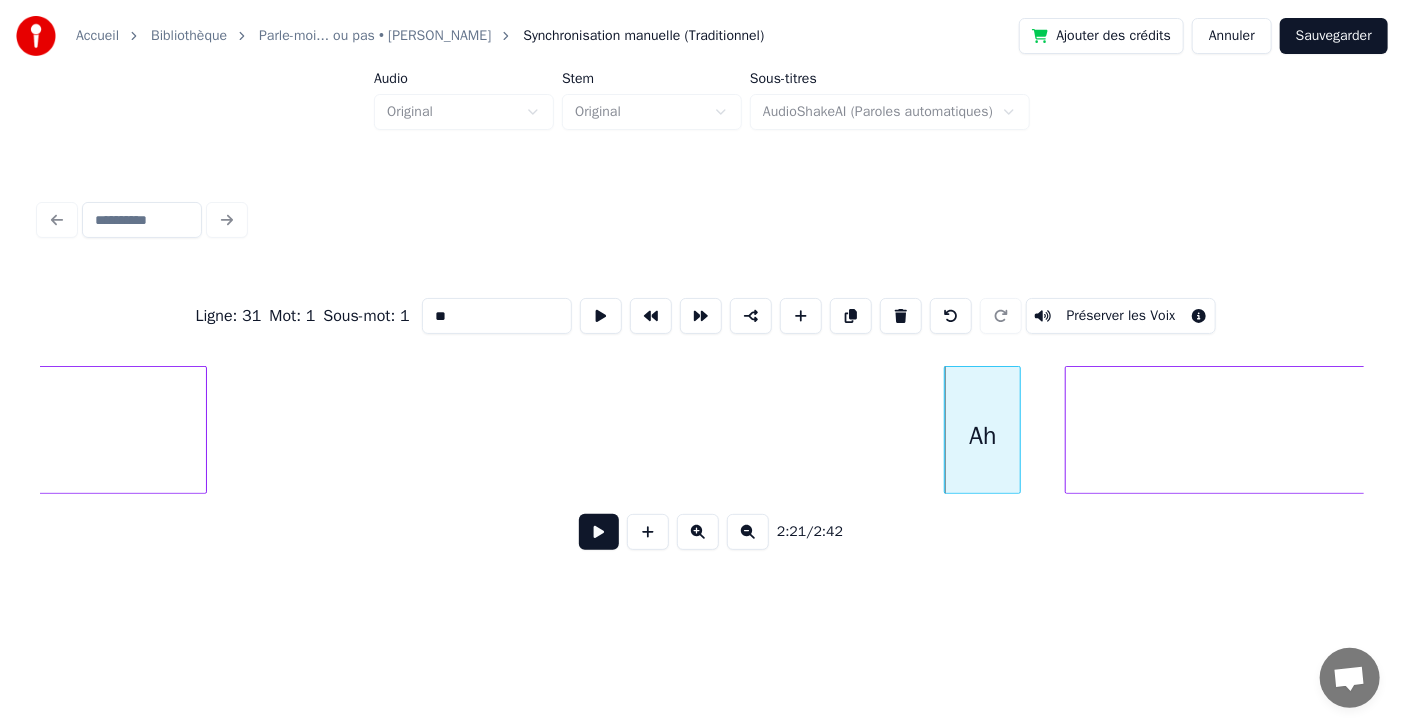 click on "**" at bounding box center [497, 316] 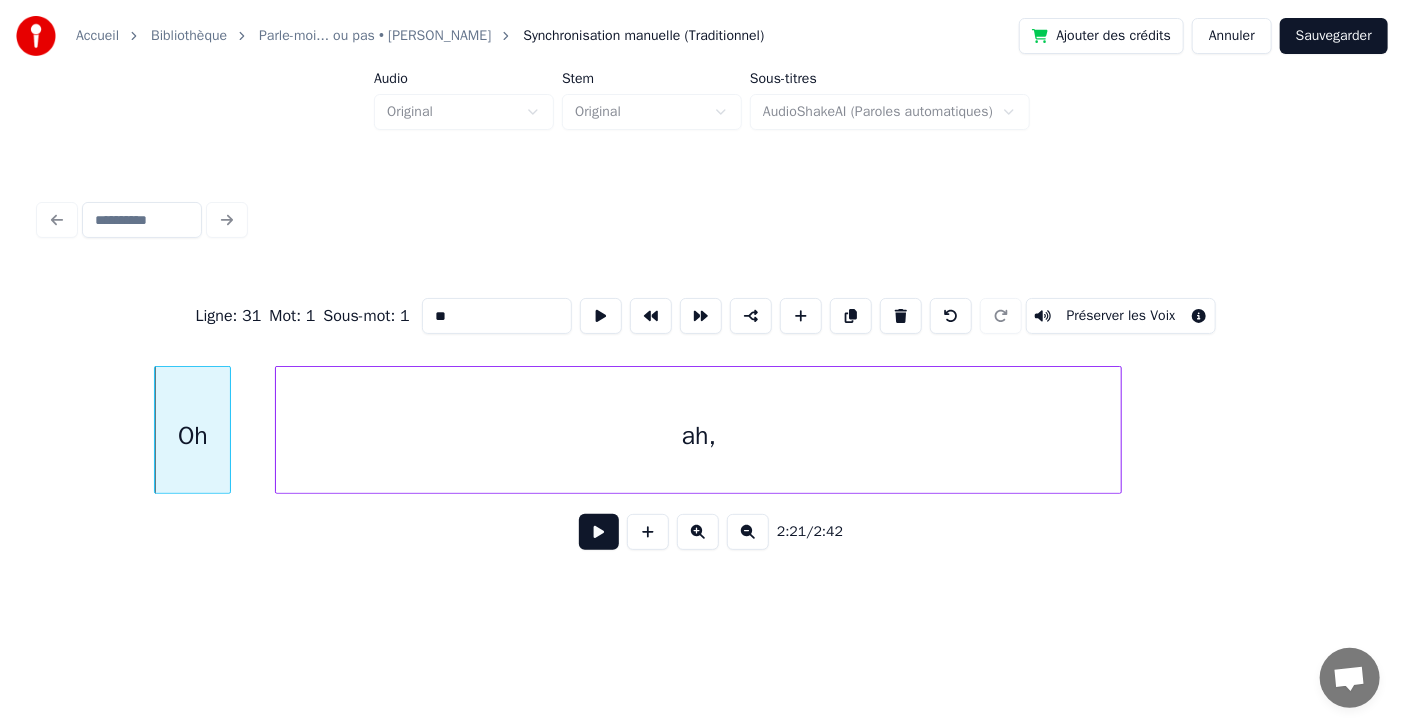 scroll, scrollTop: 0, scrollLeft: 77681, axis: horizontal 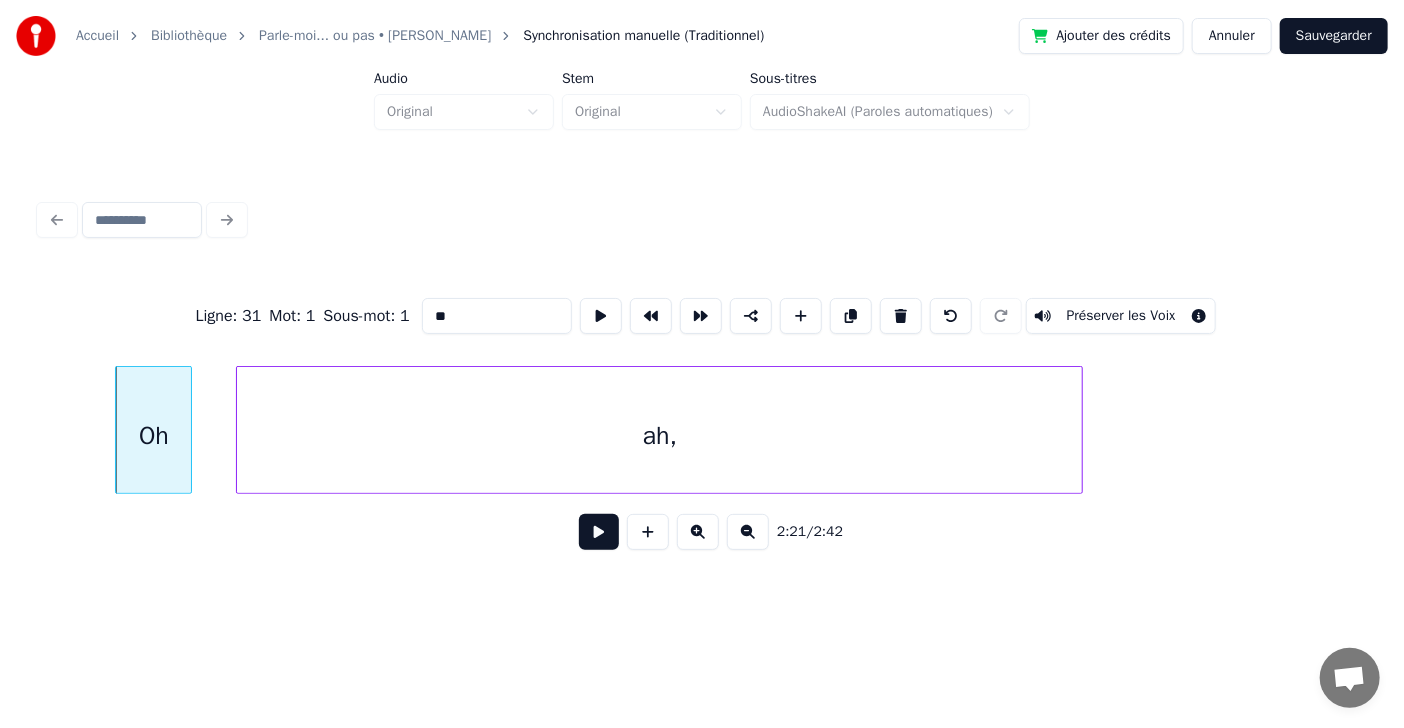 click on "ah," at bounding box center [659, 435] 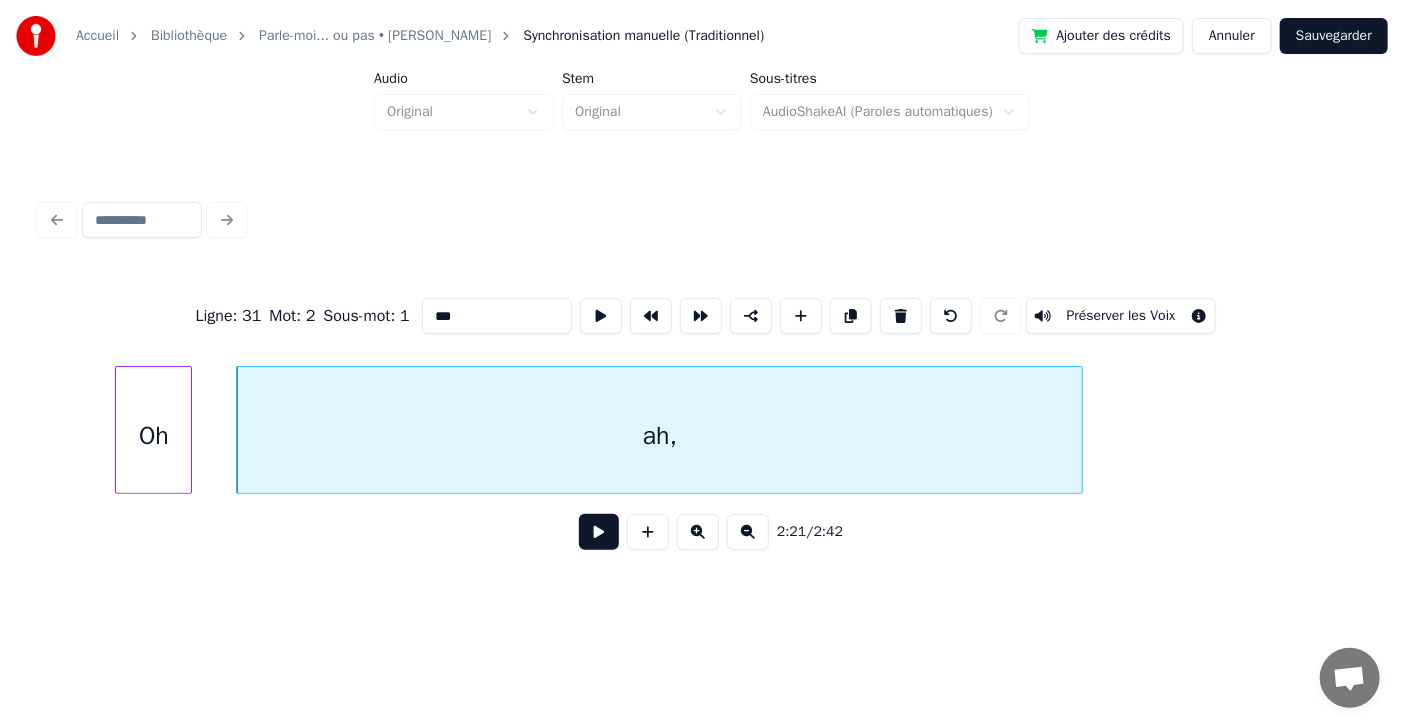 click on "***" at bounding box center [497, 316] 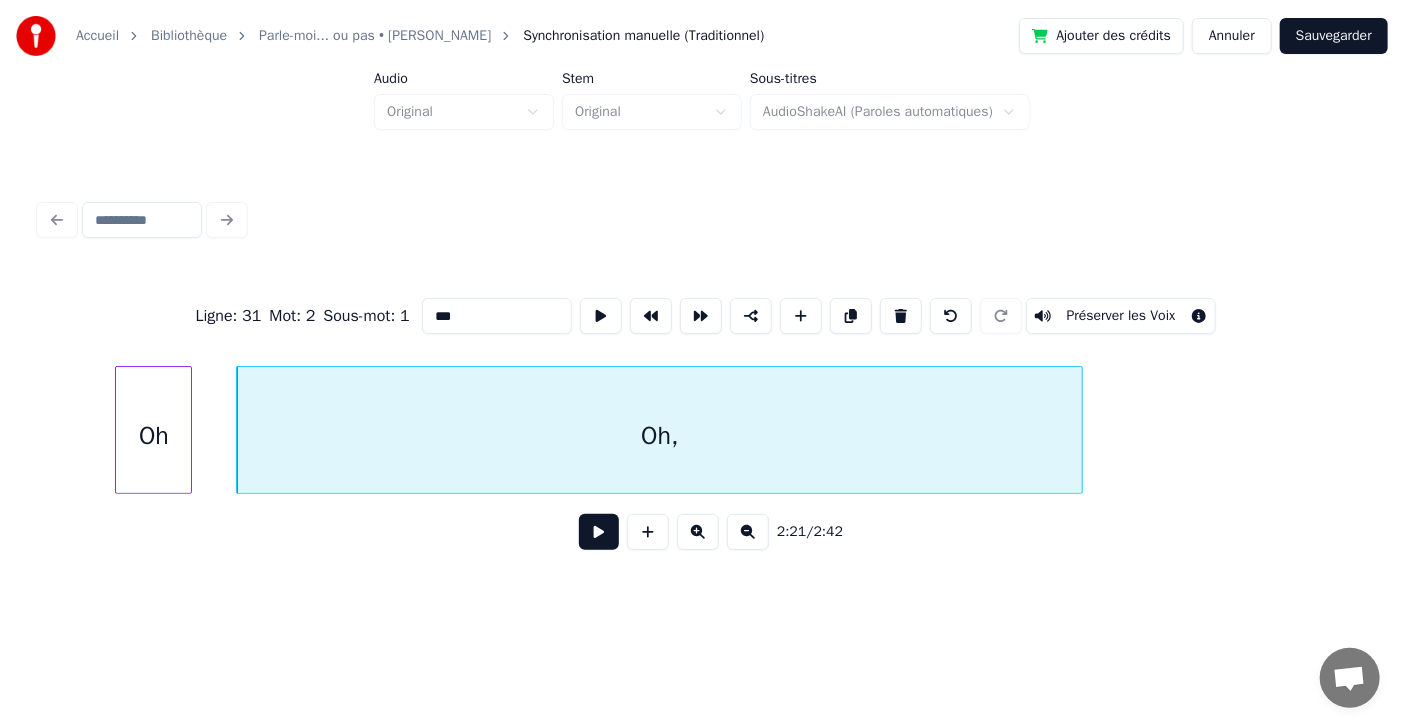 type on "***" 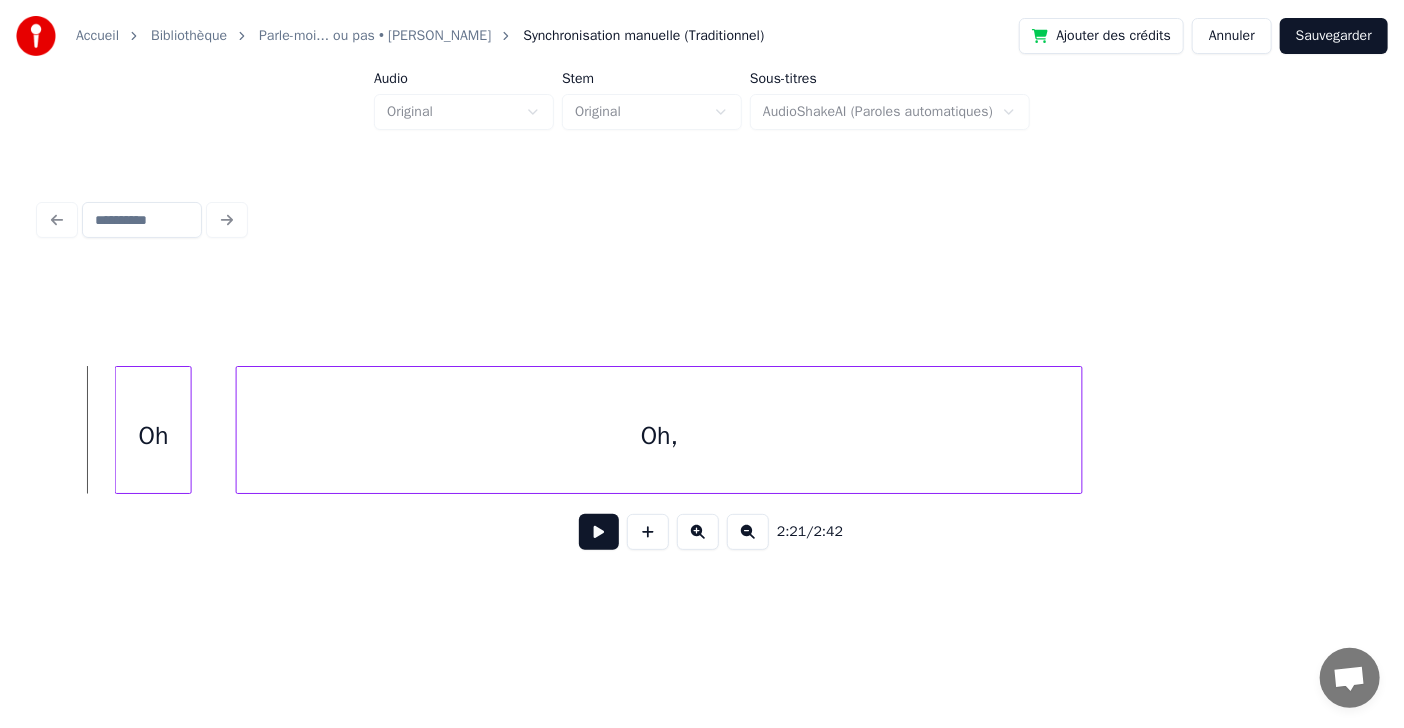 click at bounding box center [599, 532] 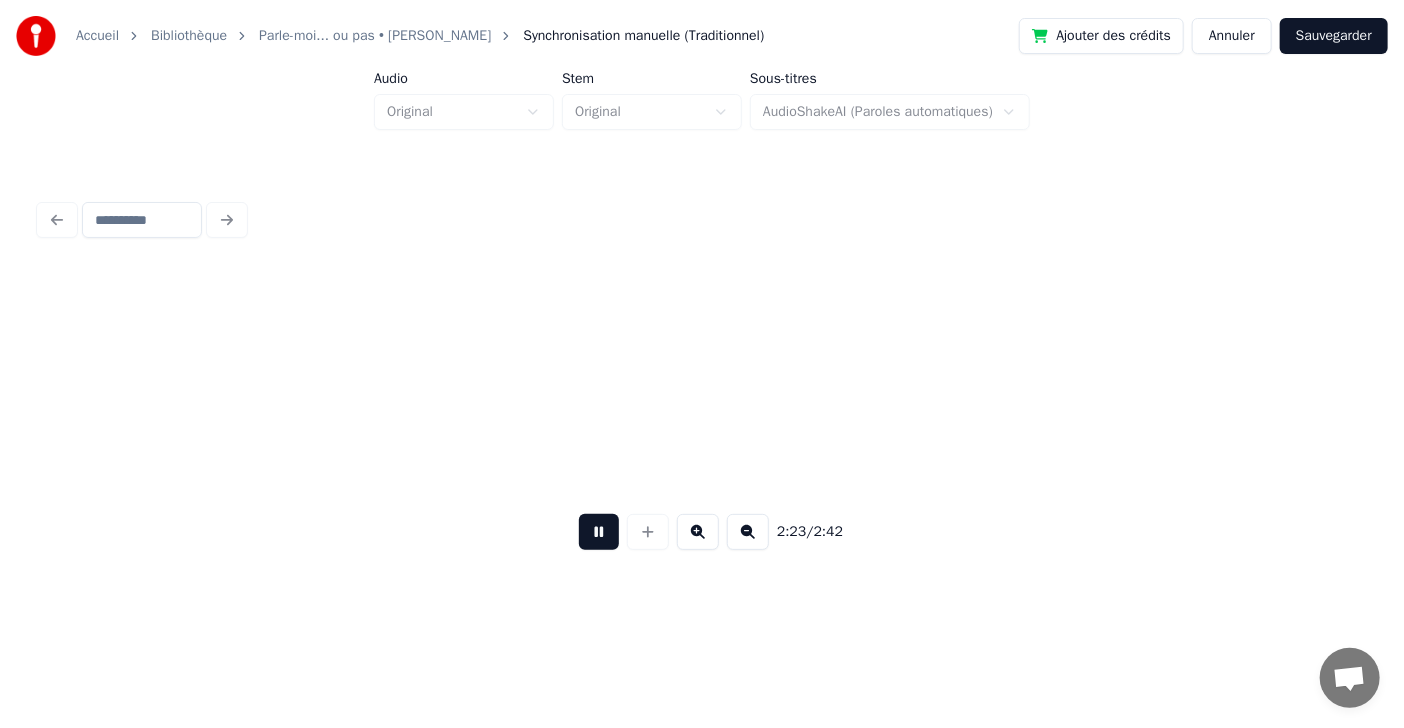 scroll, scrollTop: 0, scrollLeft: 79007, axis: horizontal 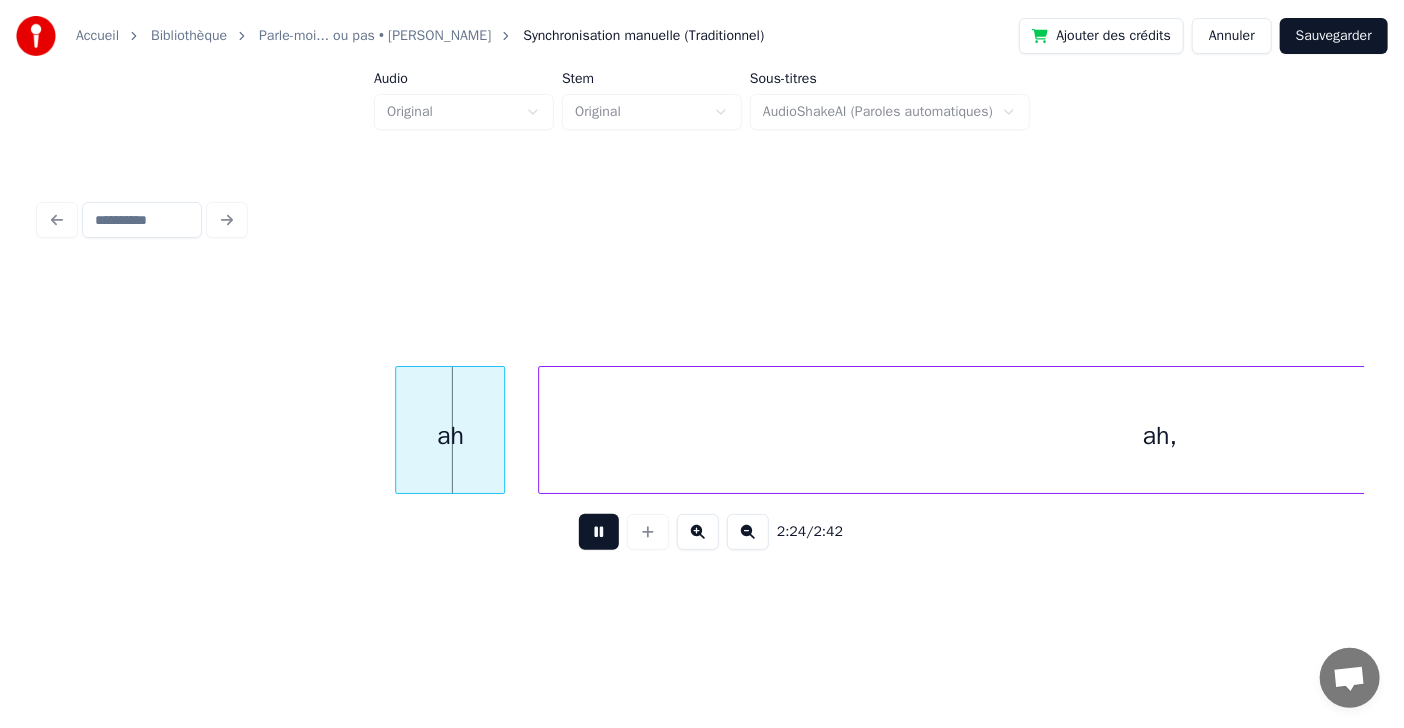 click at bounding box center (599, 532) 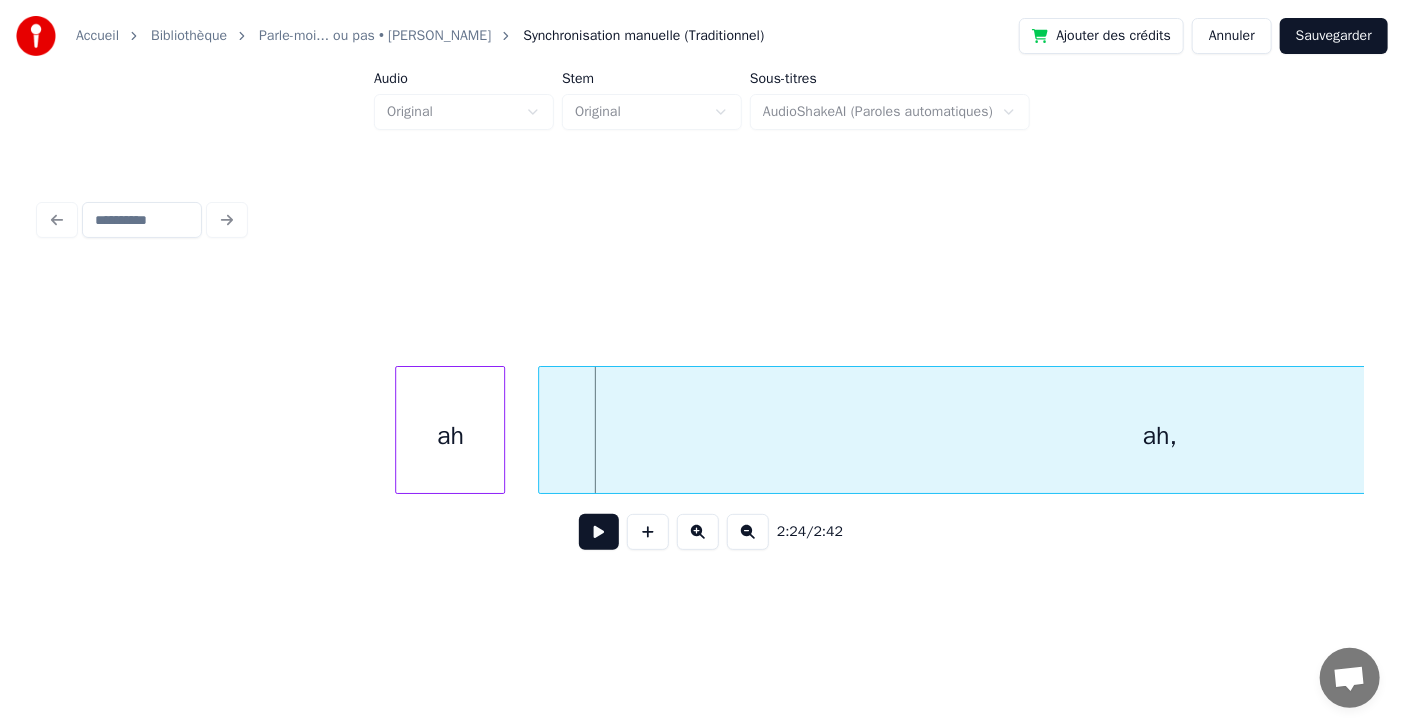 click on "ah" at bounding box center [450, 435] 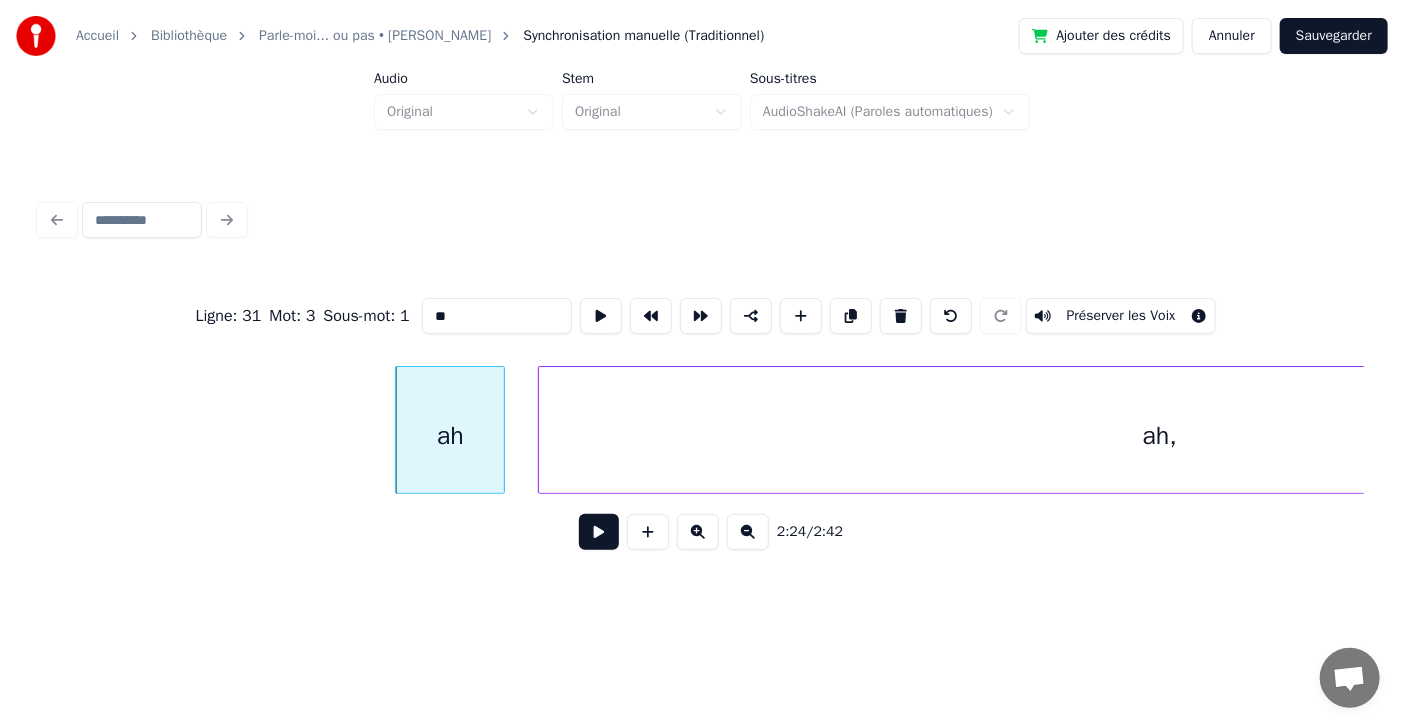 click on "**" at bounding box center [497, 316] 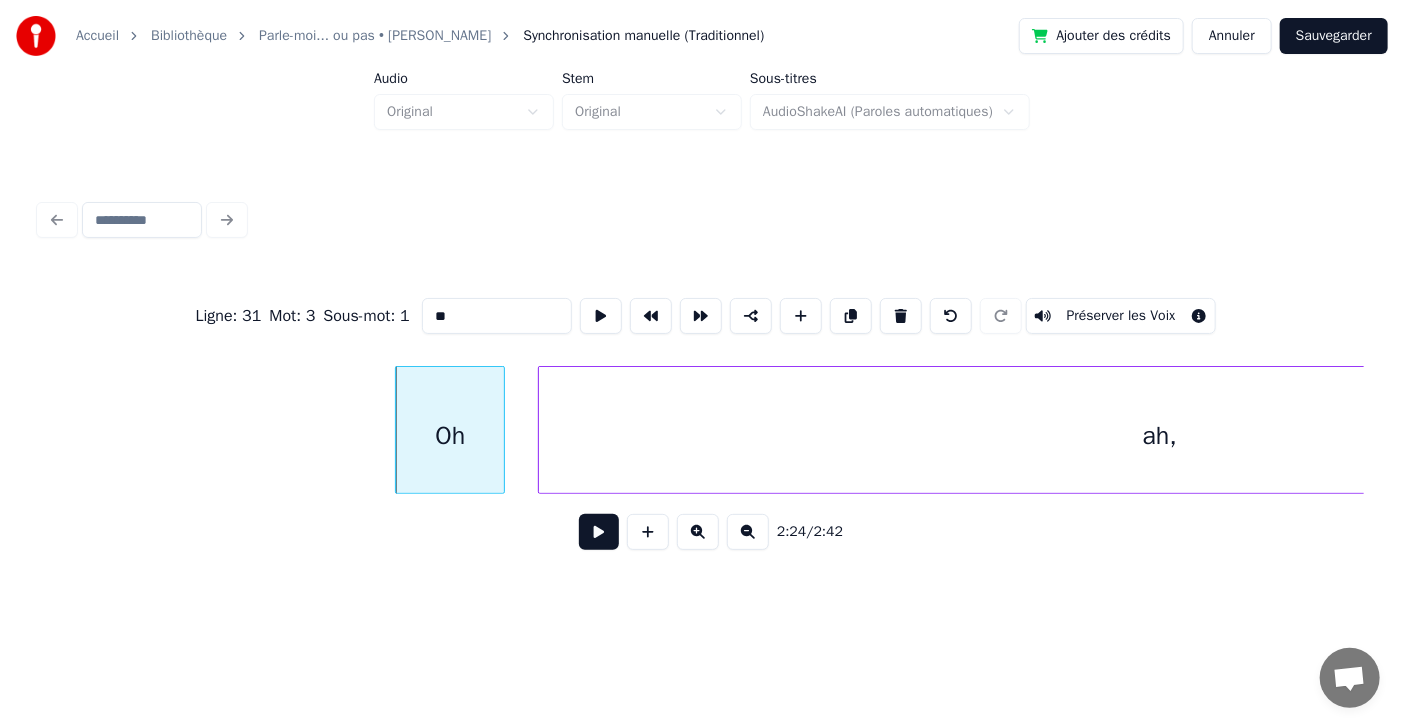click on "ah," at bounding box center [1159, 435] 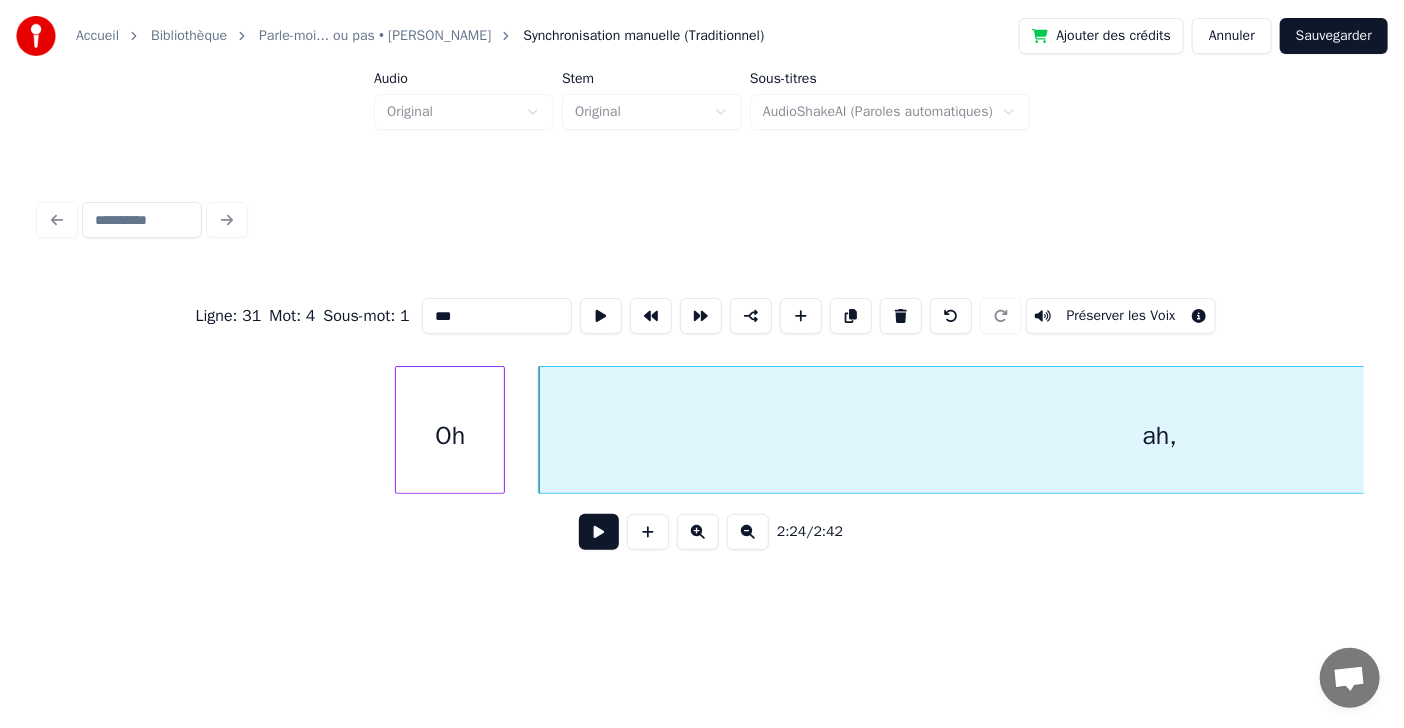 click on "***" at bounding box center (497, 316) 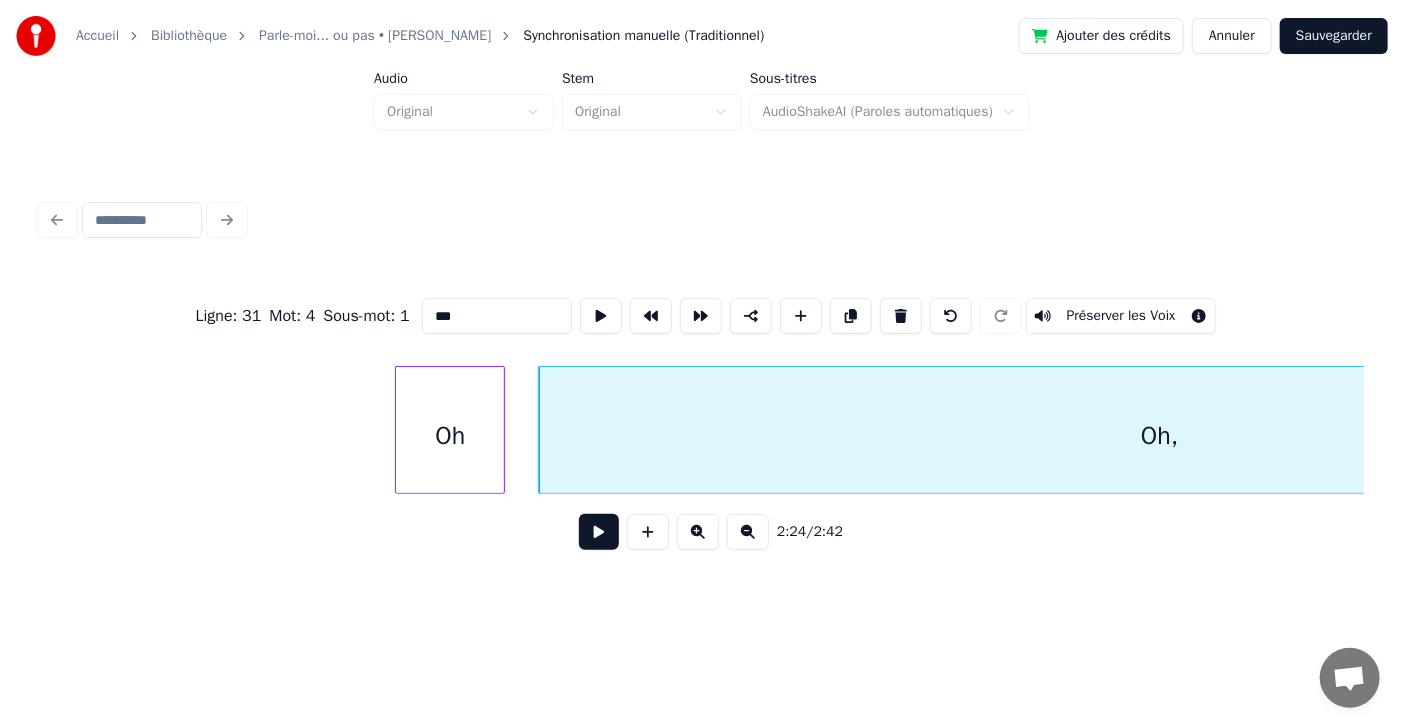 type on "***" 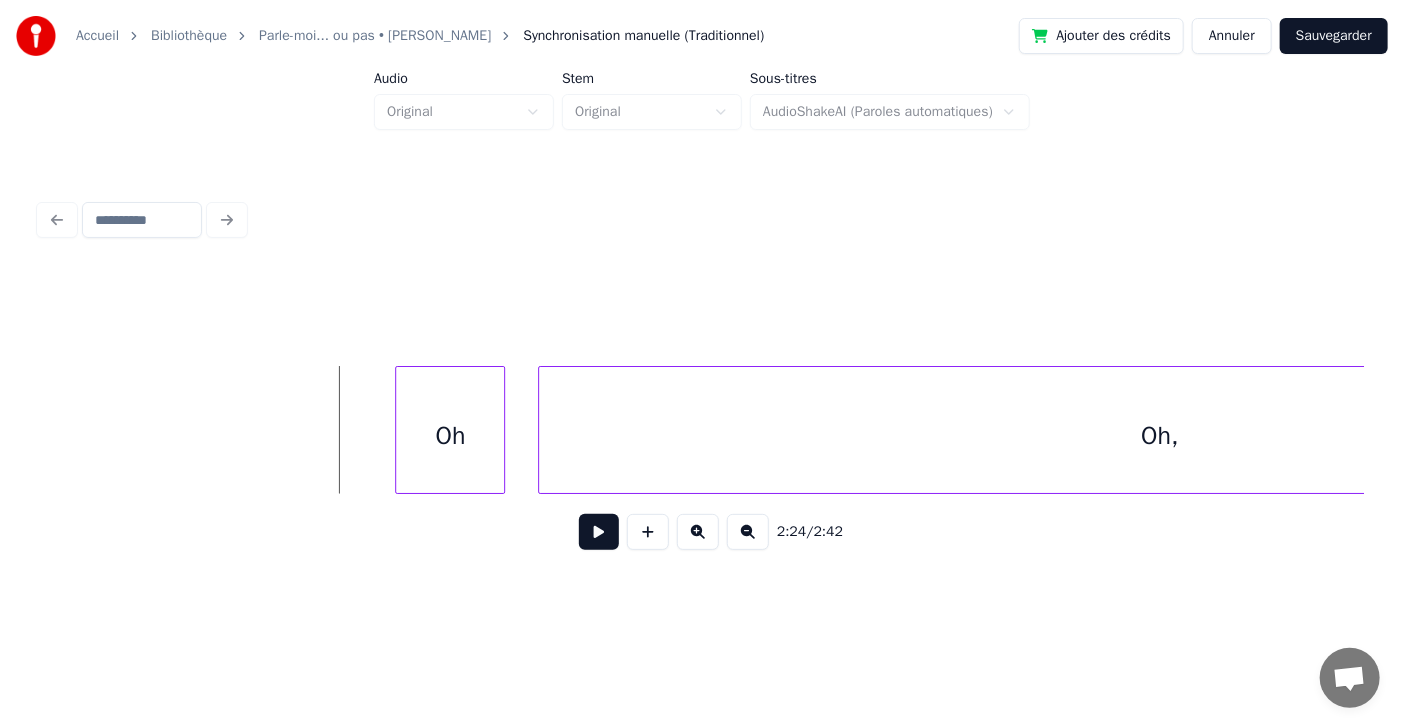 click at bounding box center (599, 532) 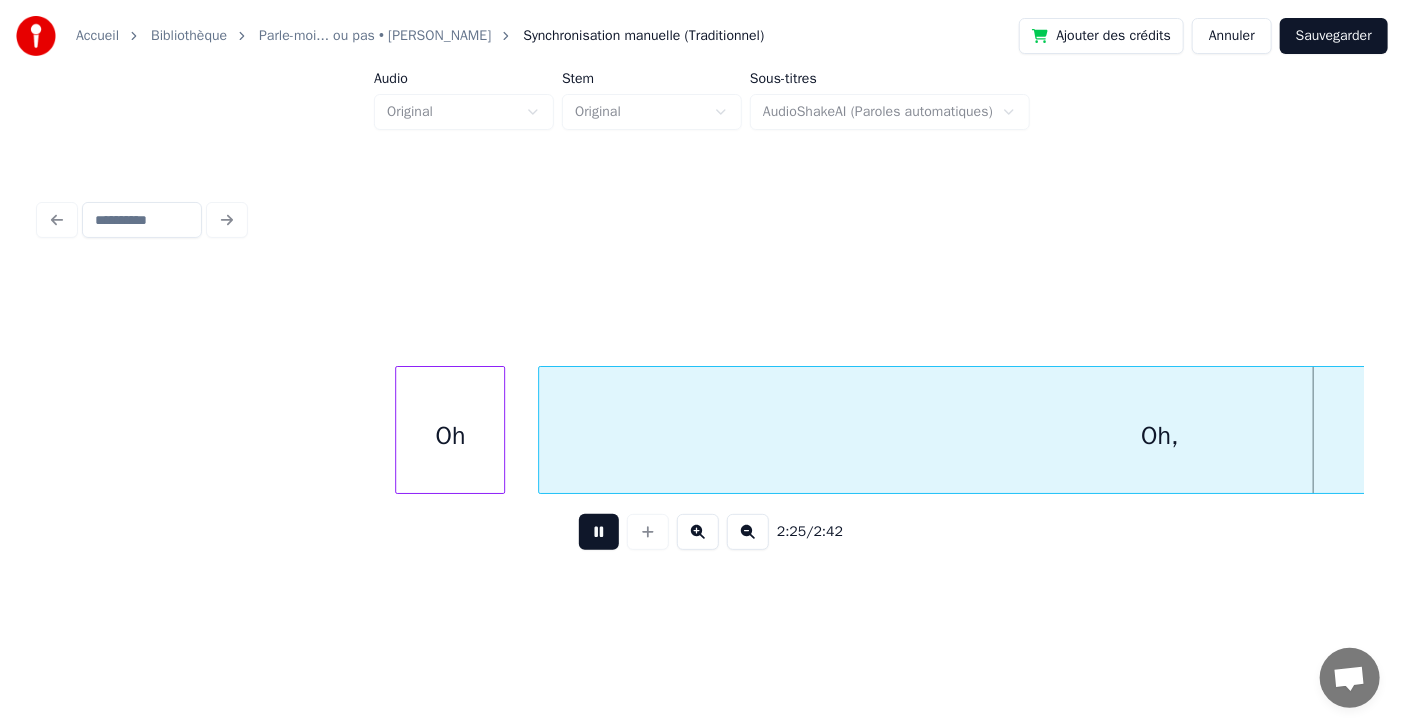 scroll, scrollTop: 0, scrollLeft: 80335, axis: horizontal 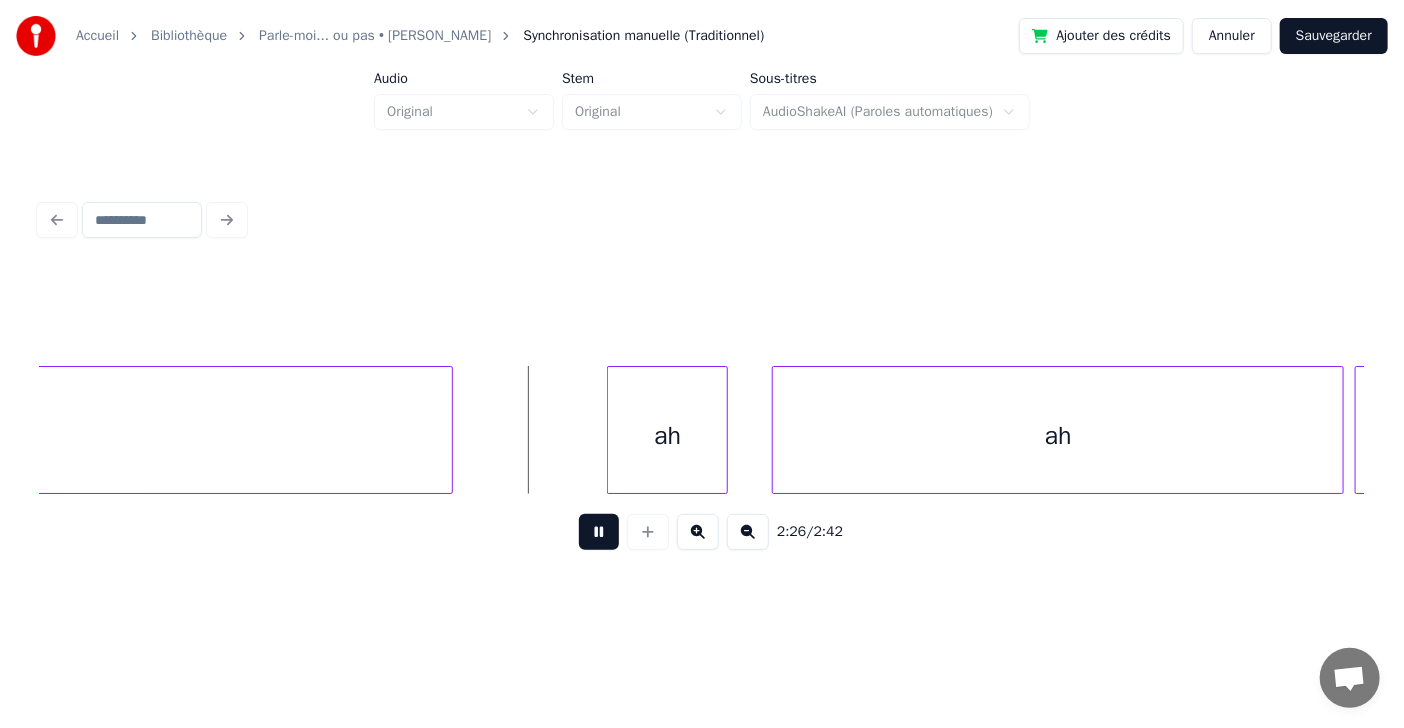 click at bounding box center (599, 532) 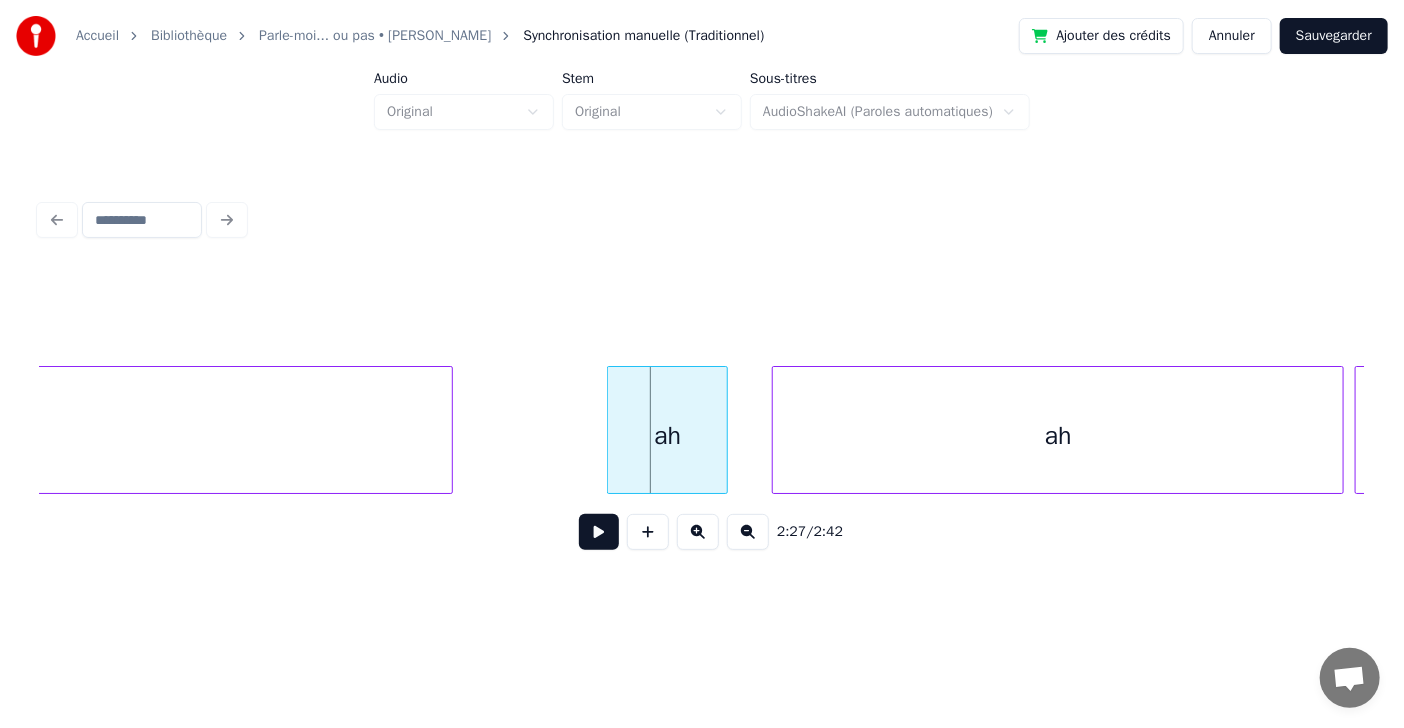 click on "ah" at bounding box center (667, 435) 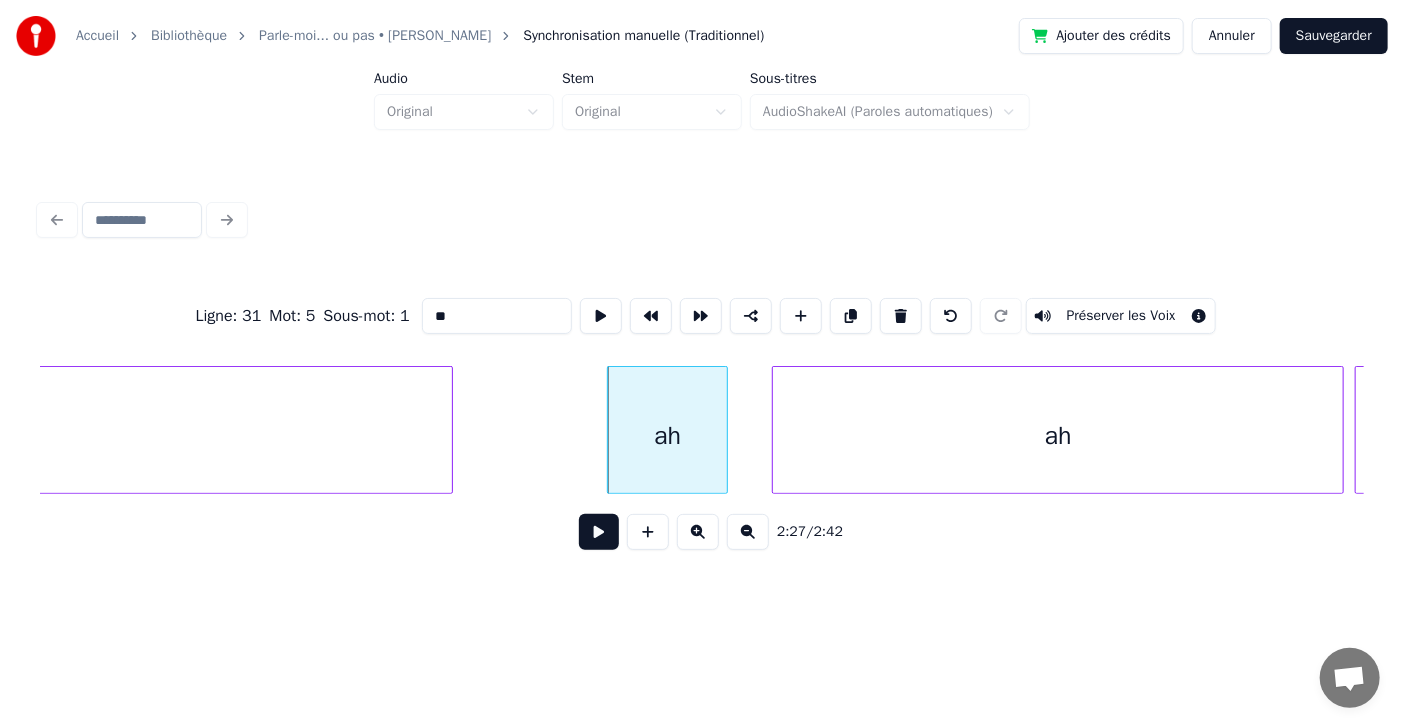 click on "**" at bounding box center [497, 316] 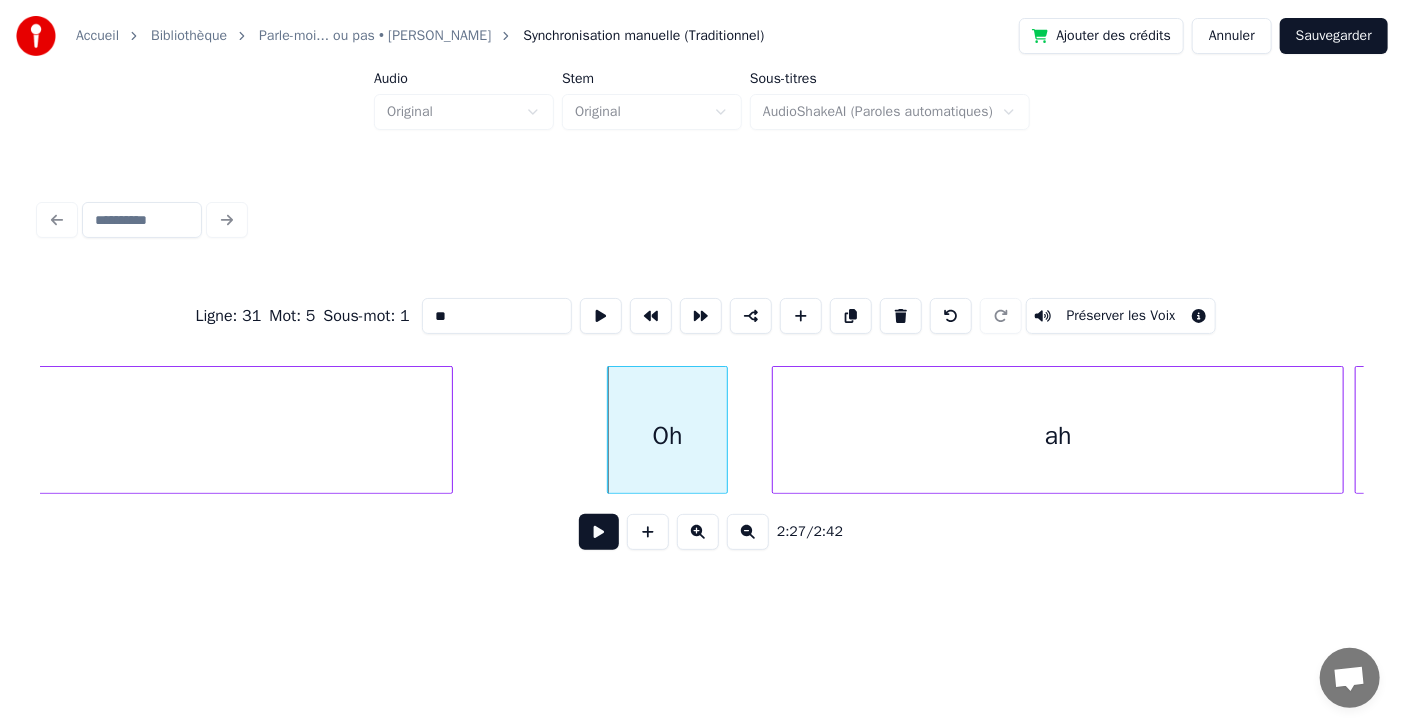 click on "ah" at bounding box center [1058, 435] 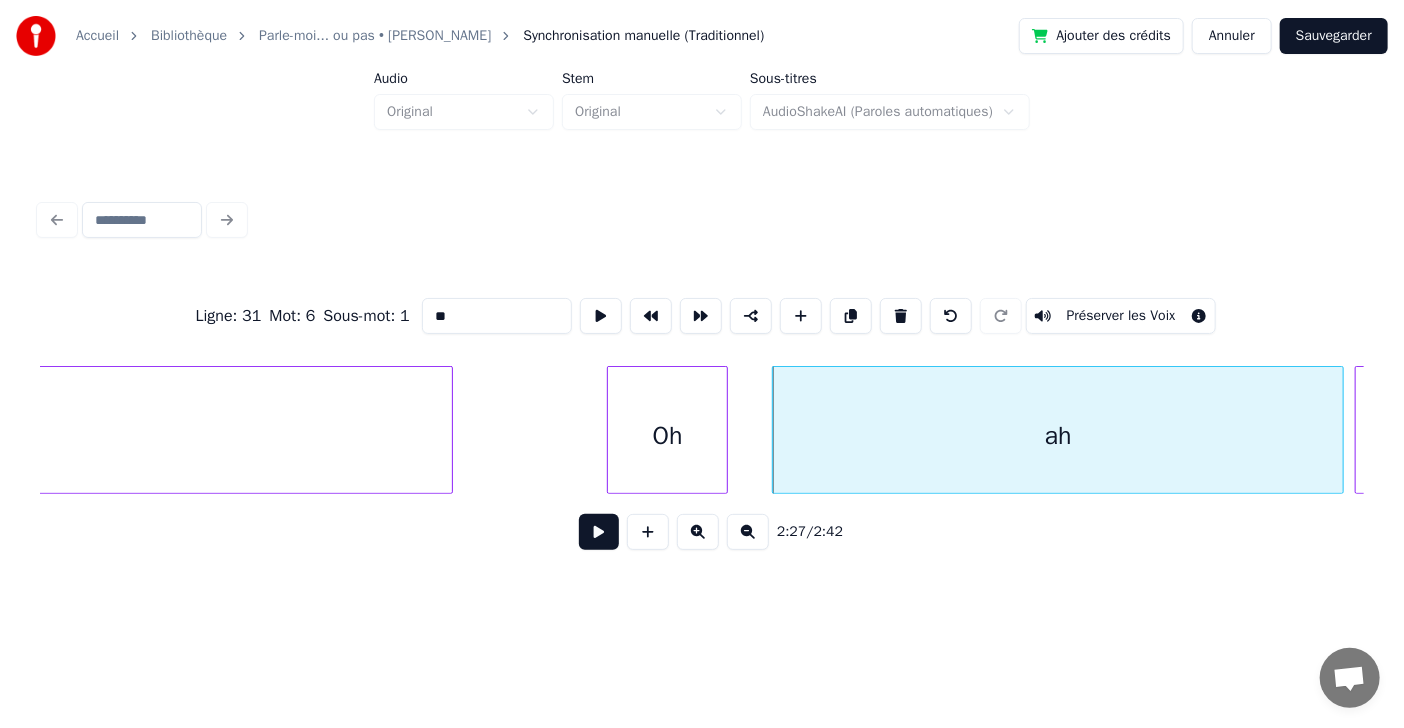 click on "**" at bounding box center (497, 316) 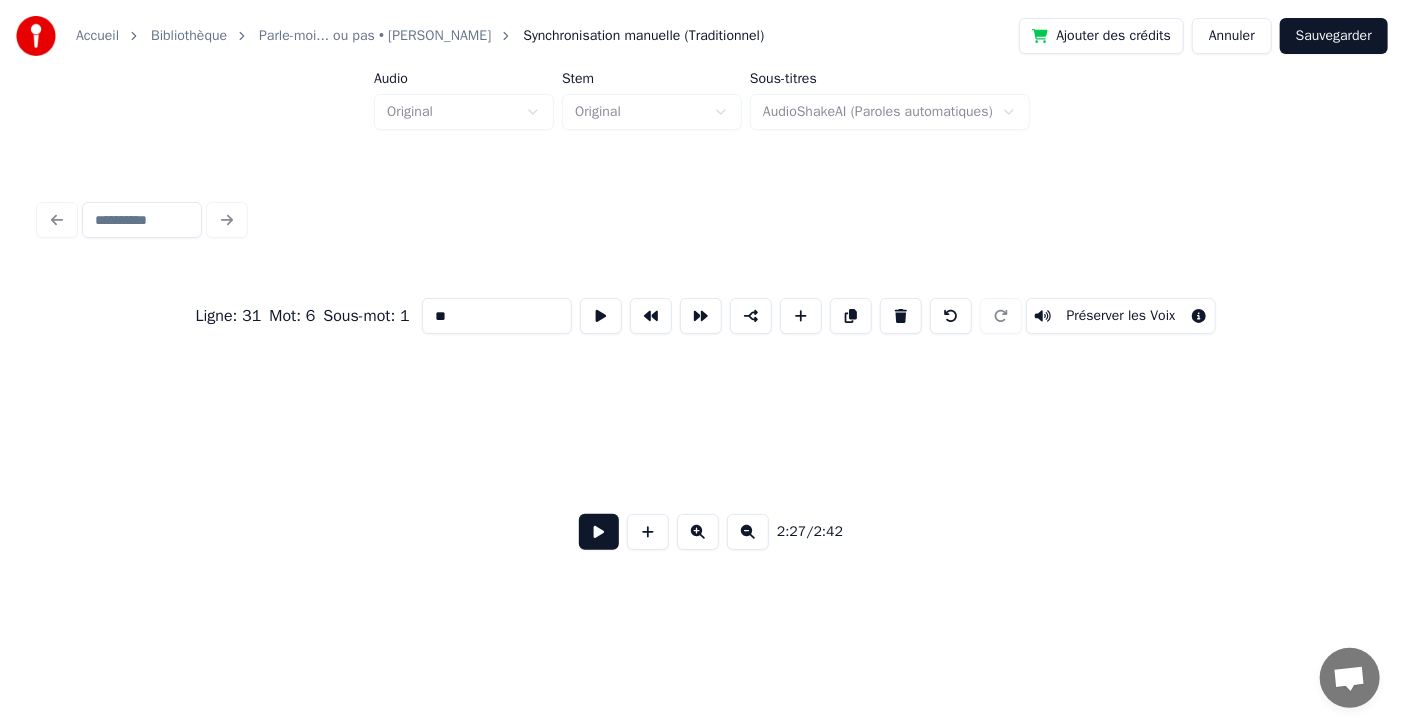 scroll, scrollTop: 0, scrollLeft: 0, axis: both 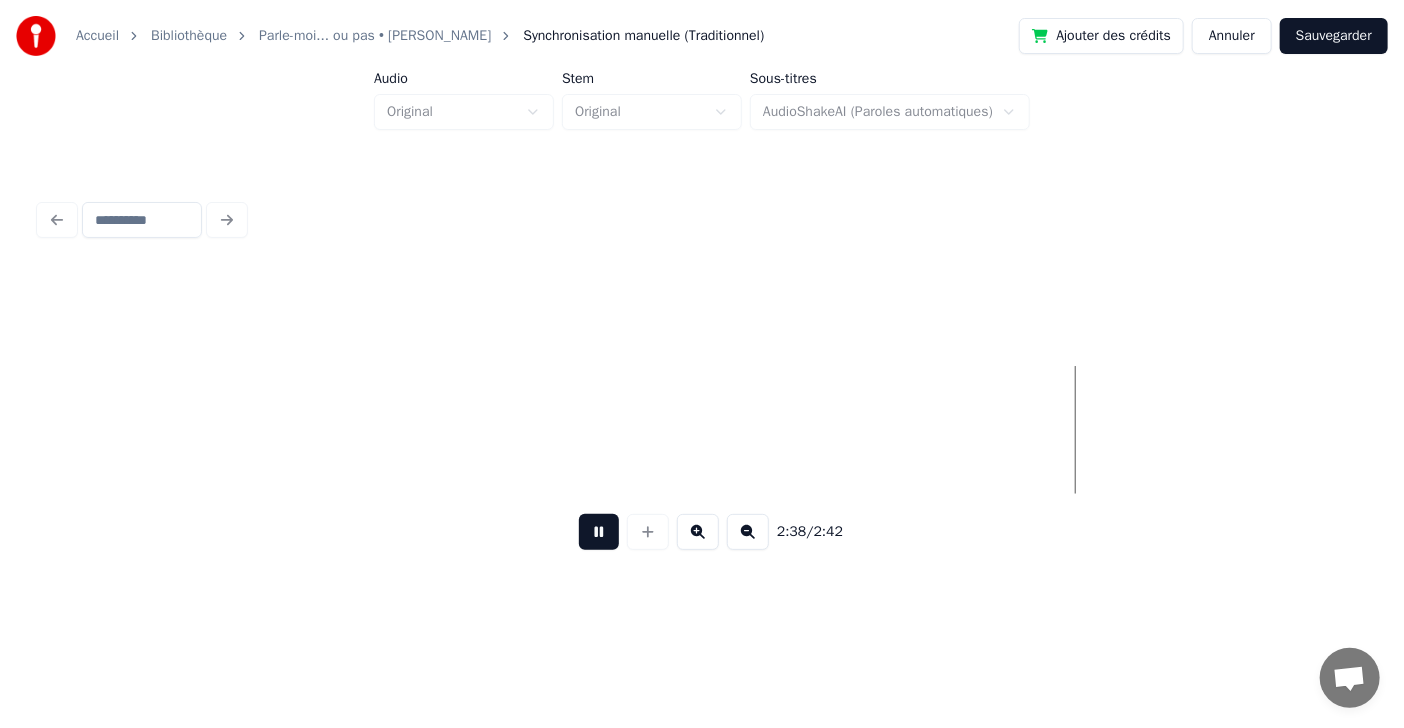 drag, startPoint x: 592, startPoint y: 546, endPoint x: 794, endPoint y: 571, distance: 203.54115 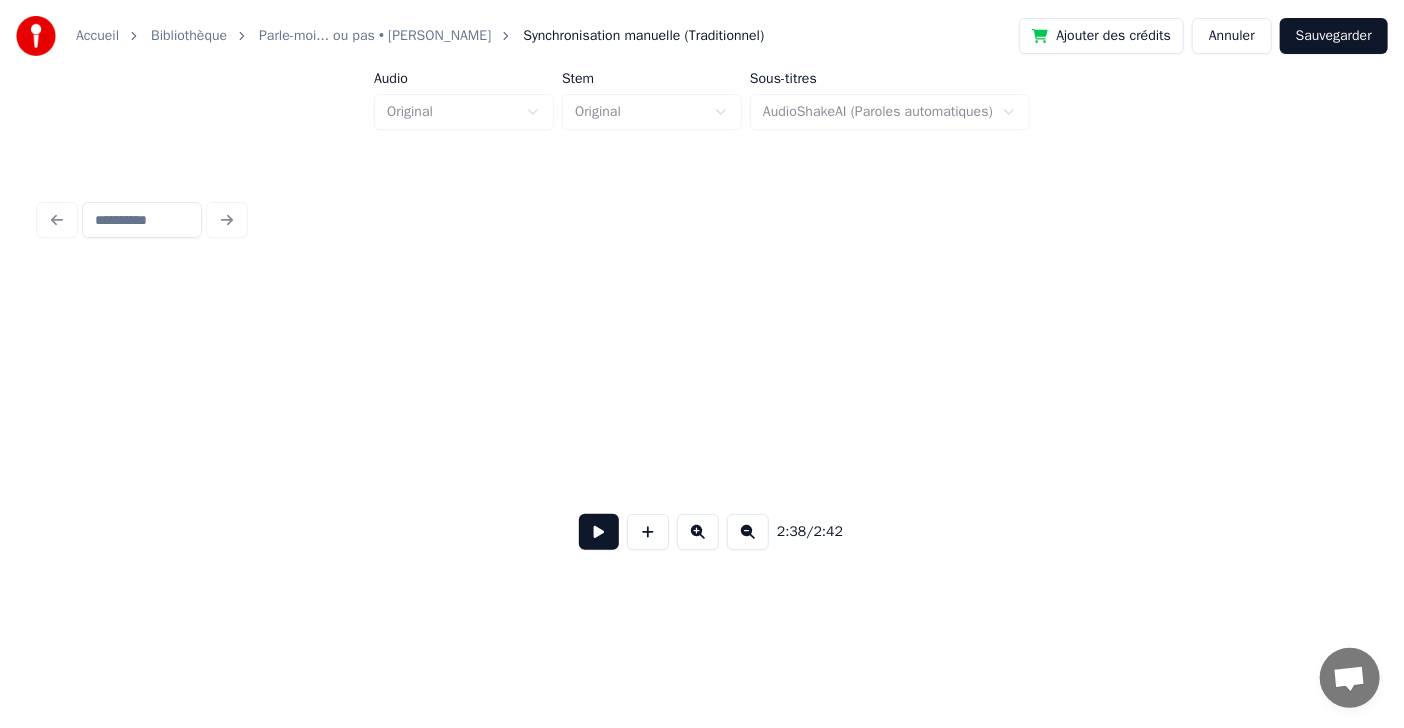 scroll, scrollTop: 0, scrollLeft: 0, axis: both 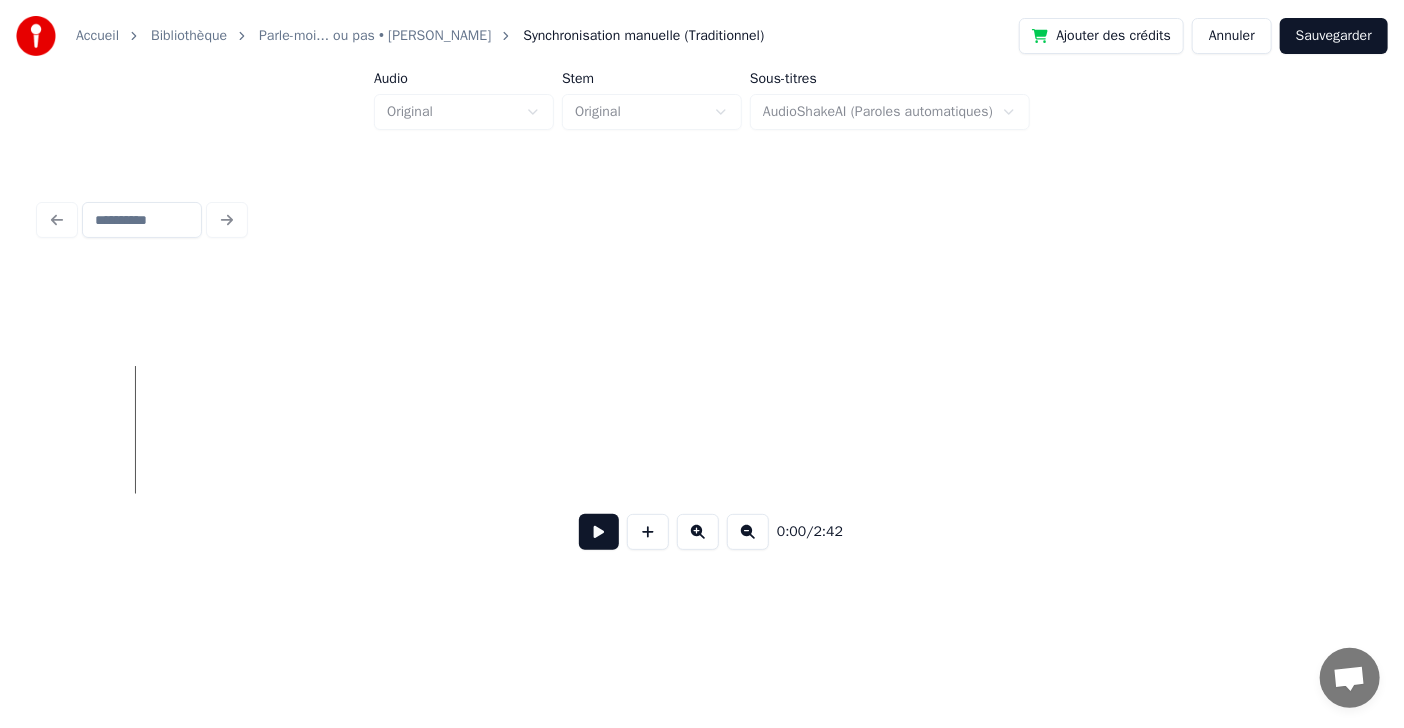 click at bounding box center (599, 532) 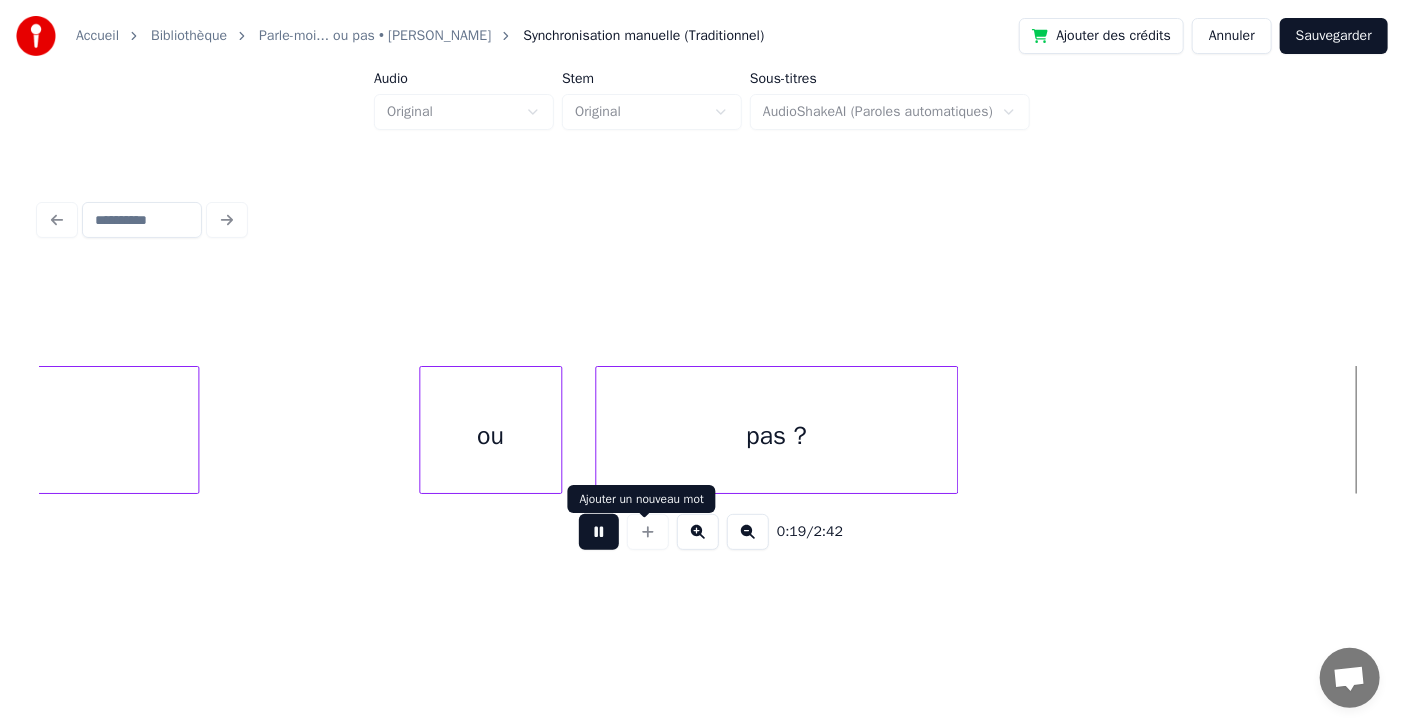 scroll, scrollTop: 0, scrollLeft: 10644, axis: horizontal 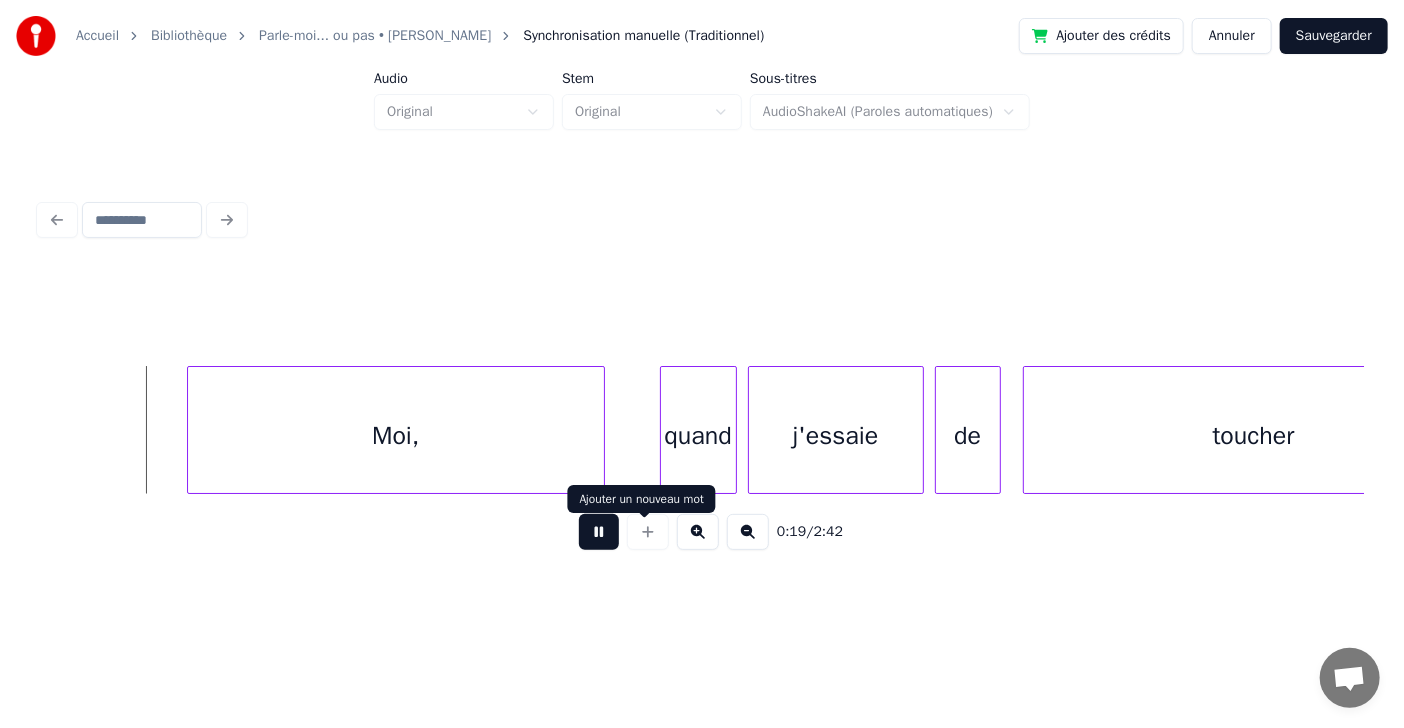 click at bounding box center [599, 532] 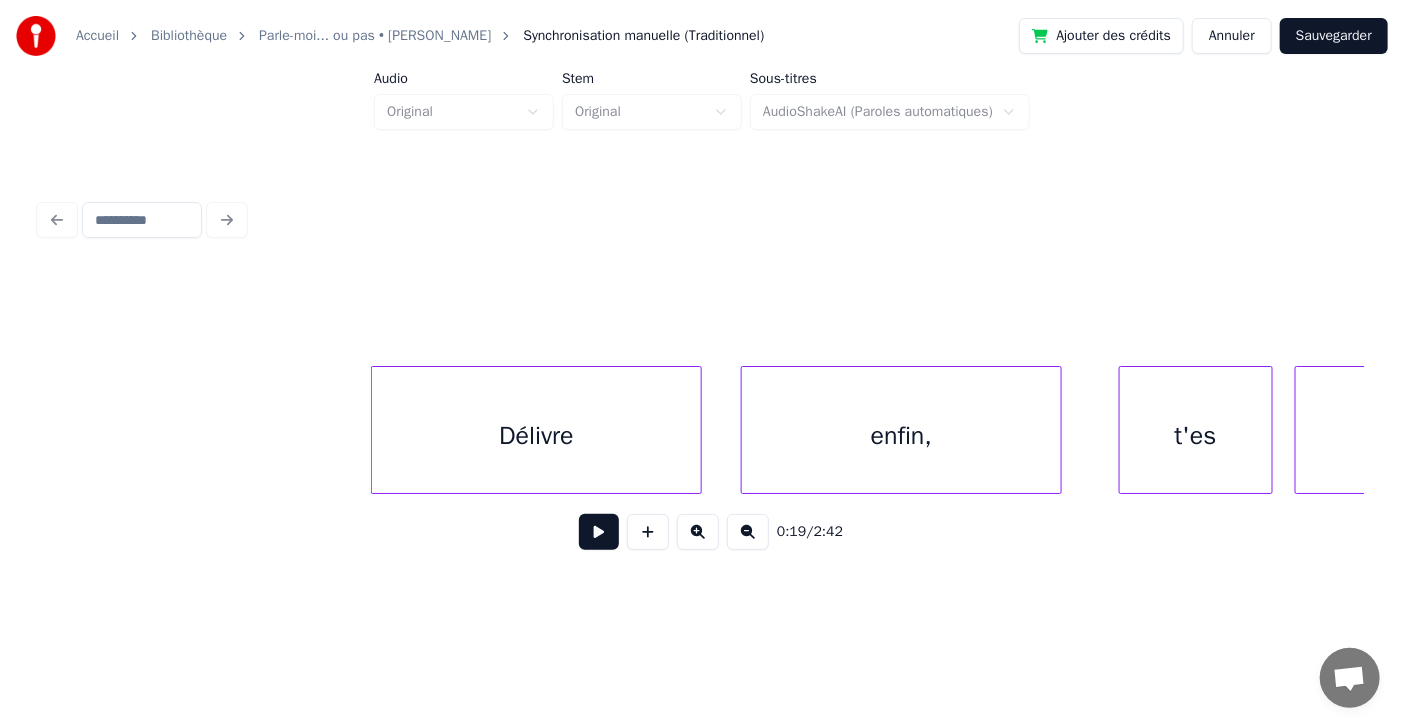 scroll, scrollTop: 0, scrollLeft: 7802, axis: horizontal 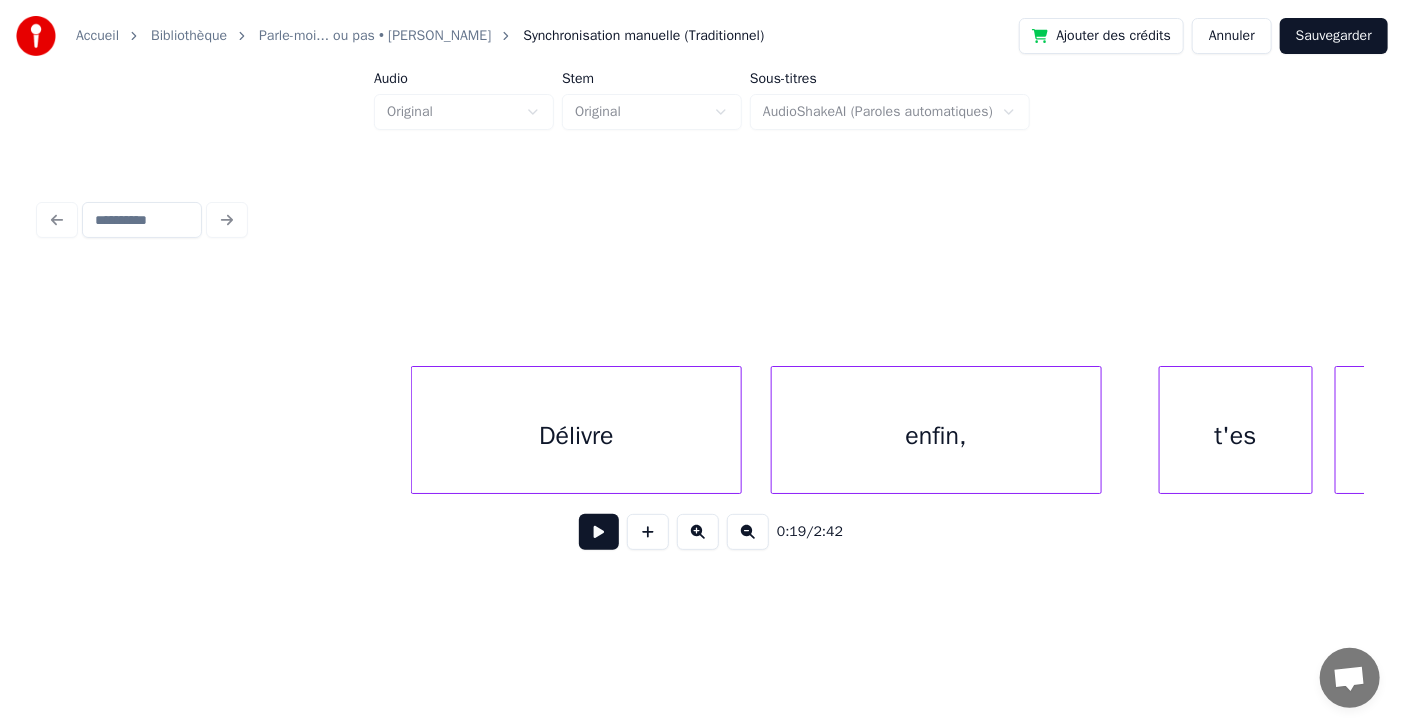 click at bounding box center (775, 430) 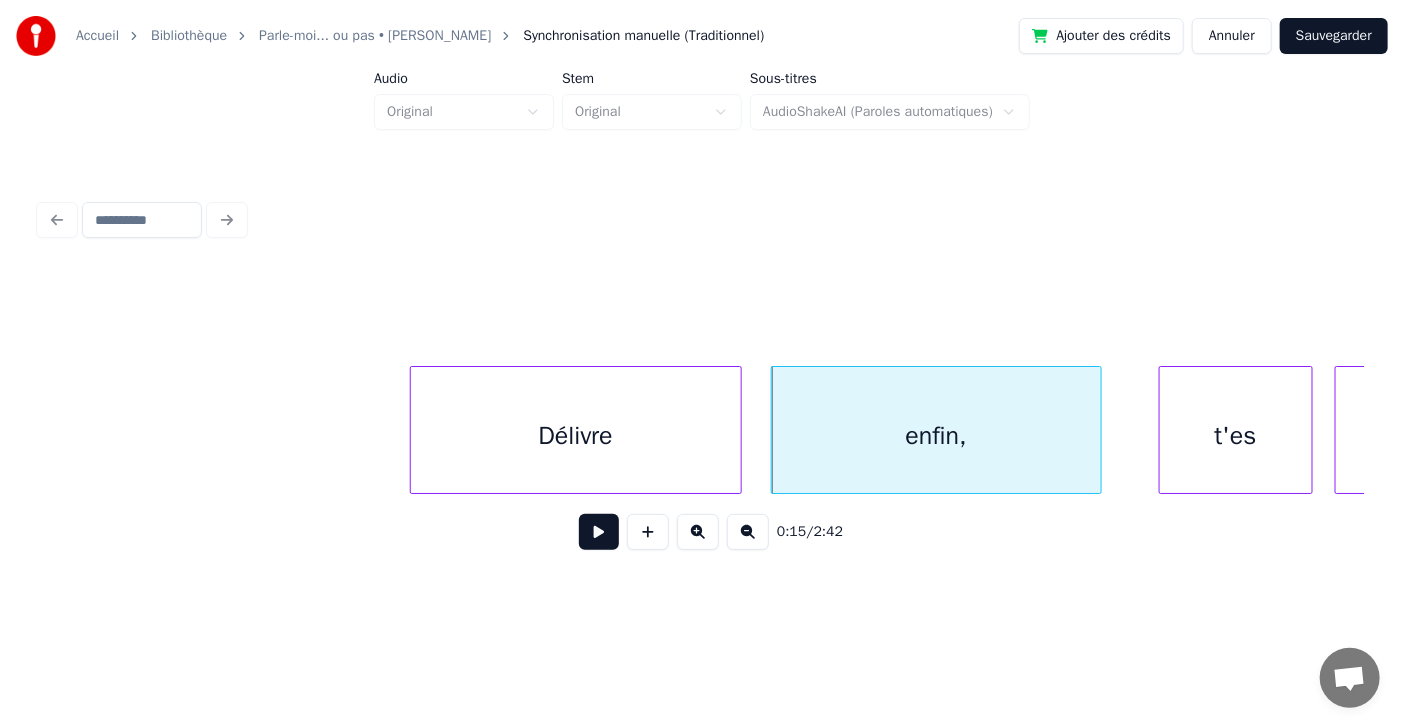 click at bounding box center (414, 430) 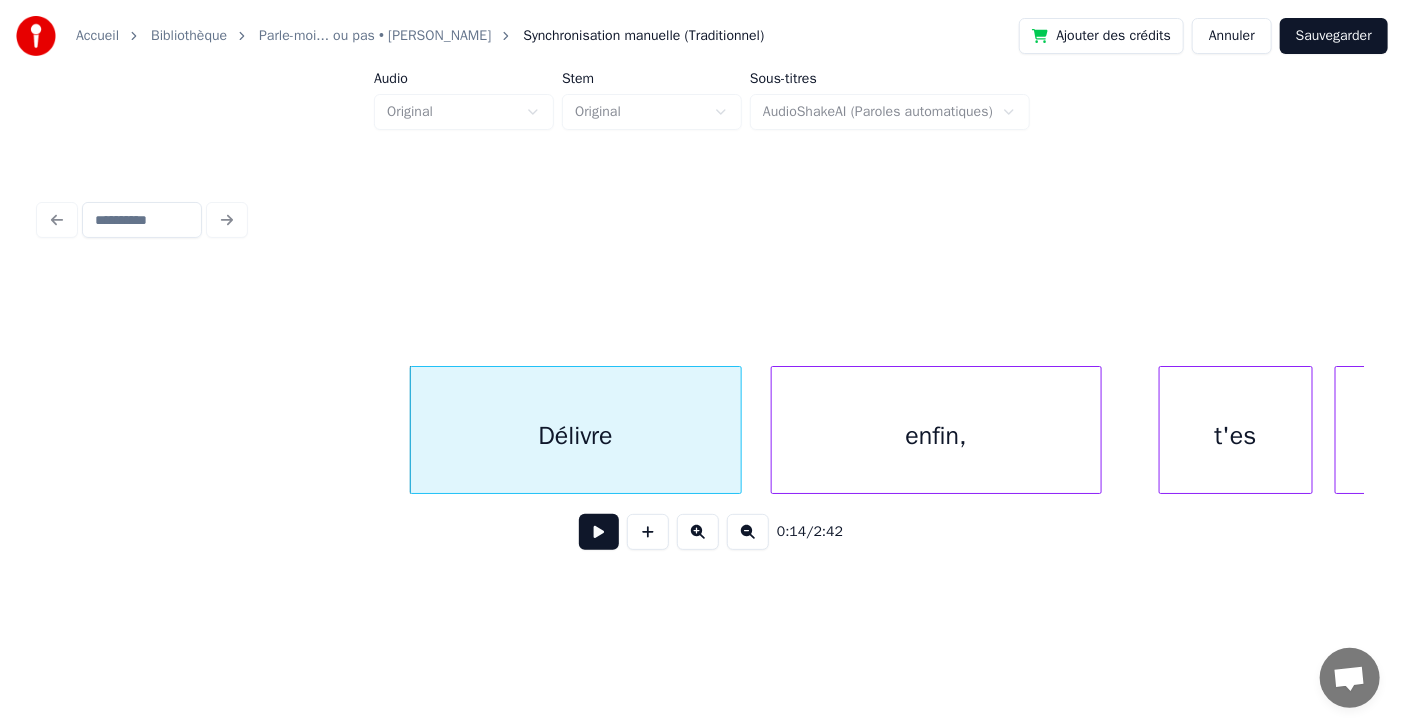 click at bounding box center [599, 532] 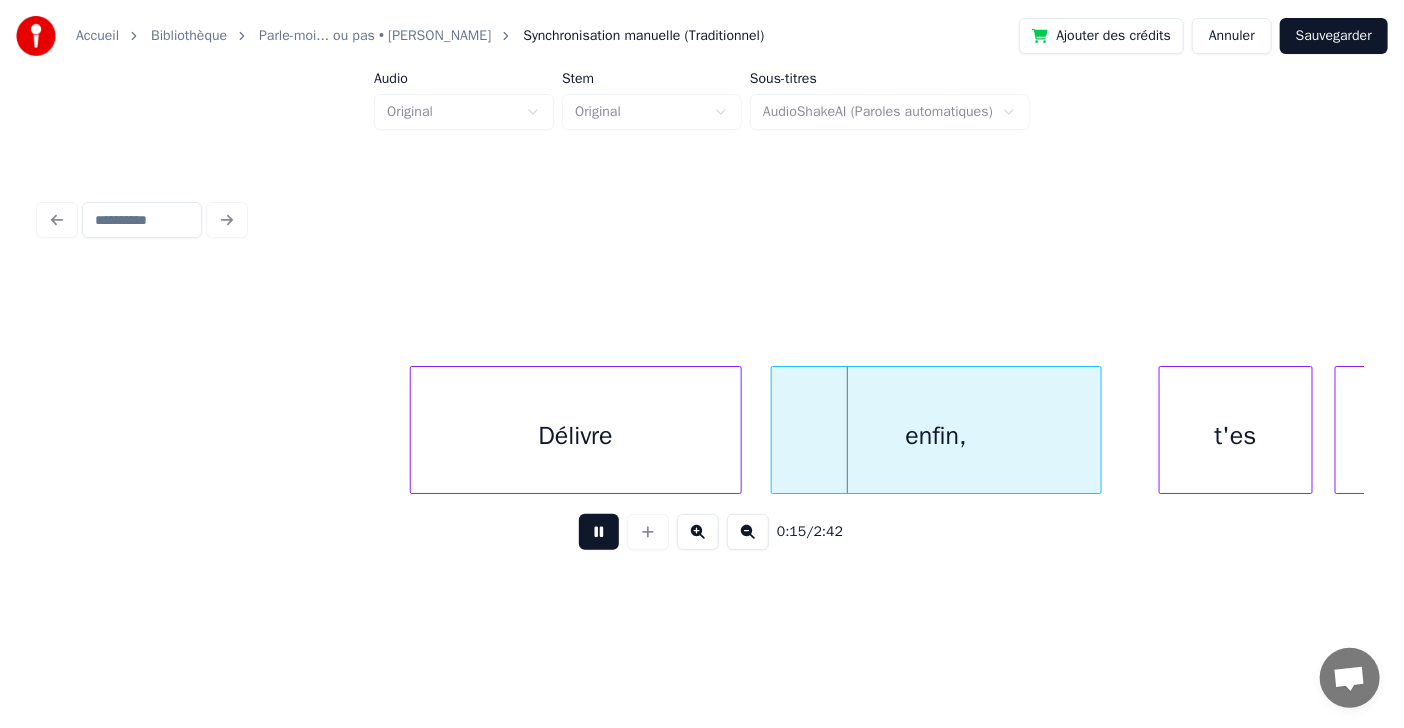 click at bounding box center (599, 532) 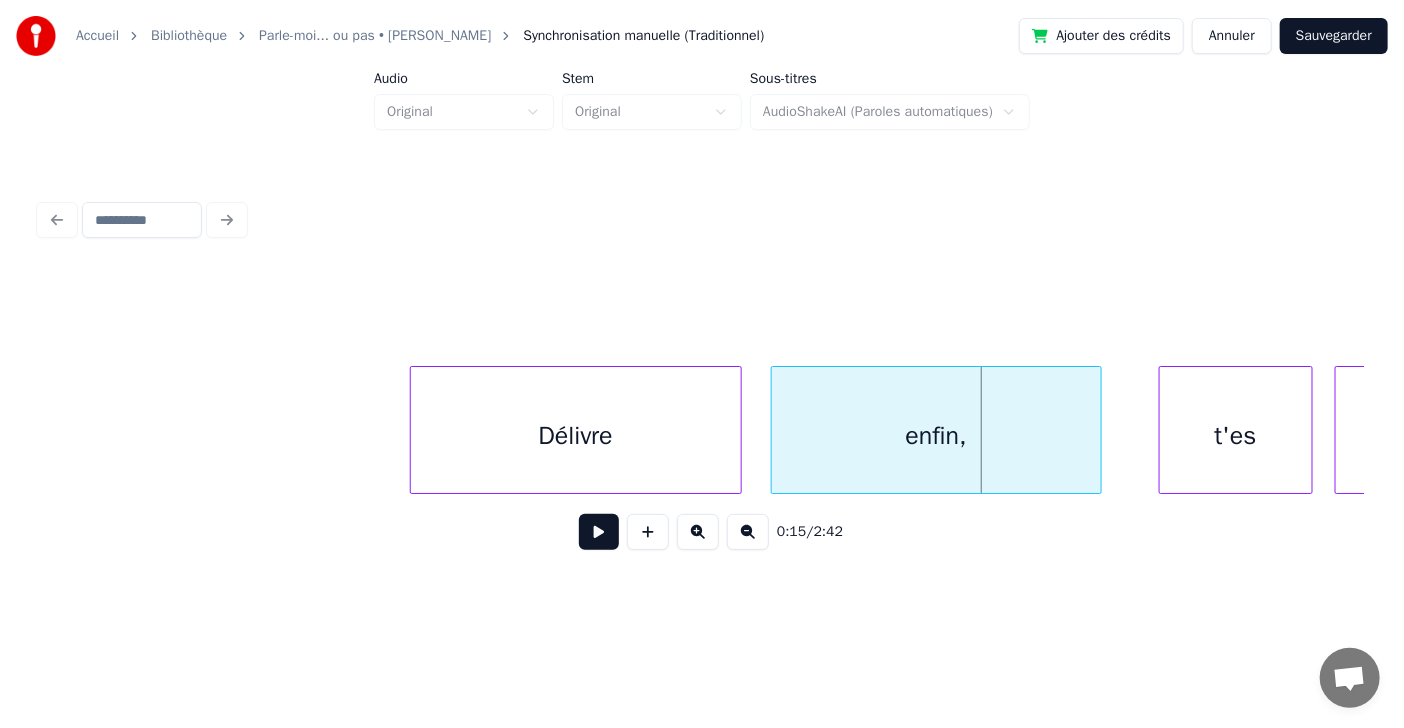 click on "là t'es enfin, Délivre" at bounding box center (36935, 430) 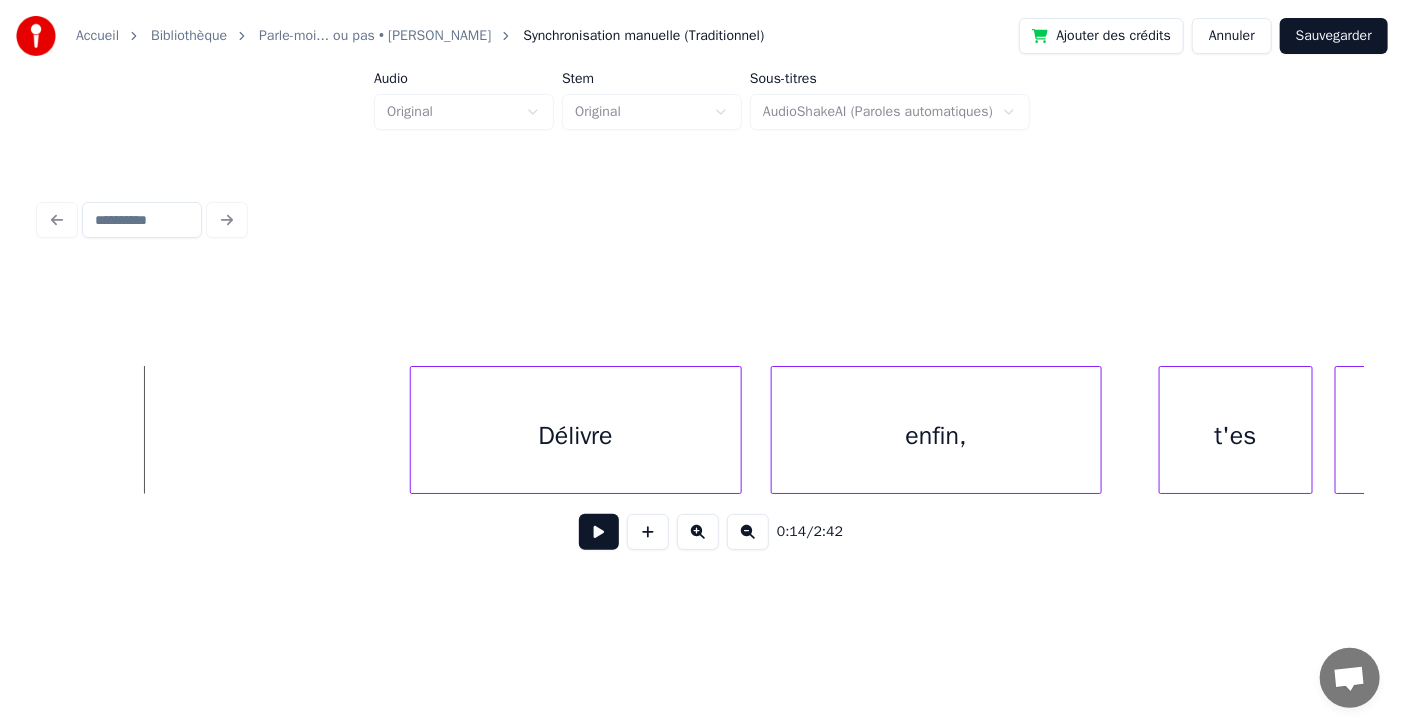 click at bounding box center [599, 532] 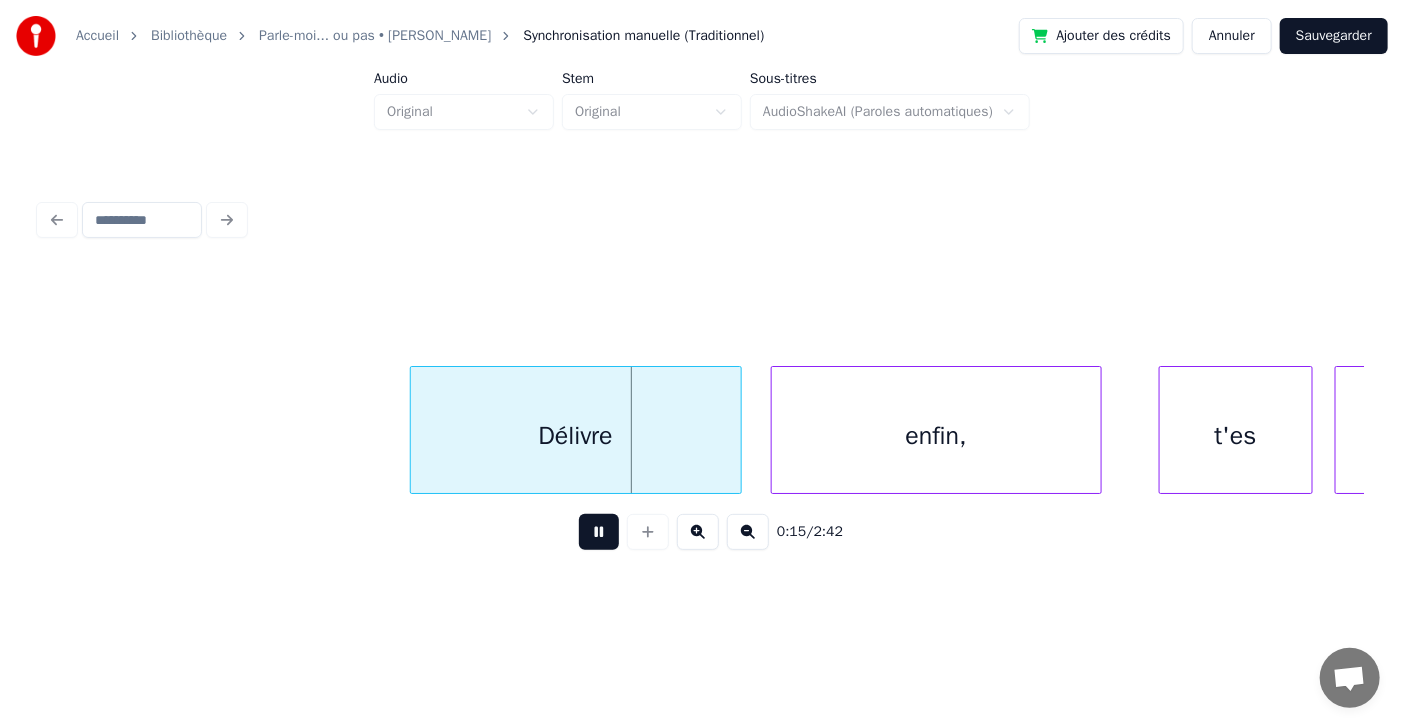 click at bounding box center (599, 532) 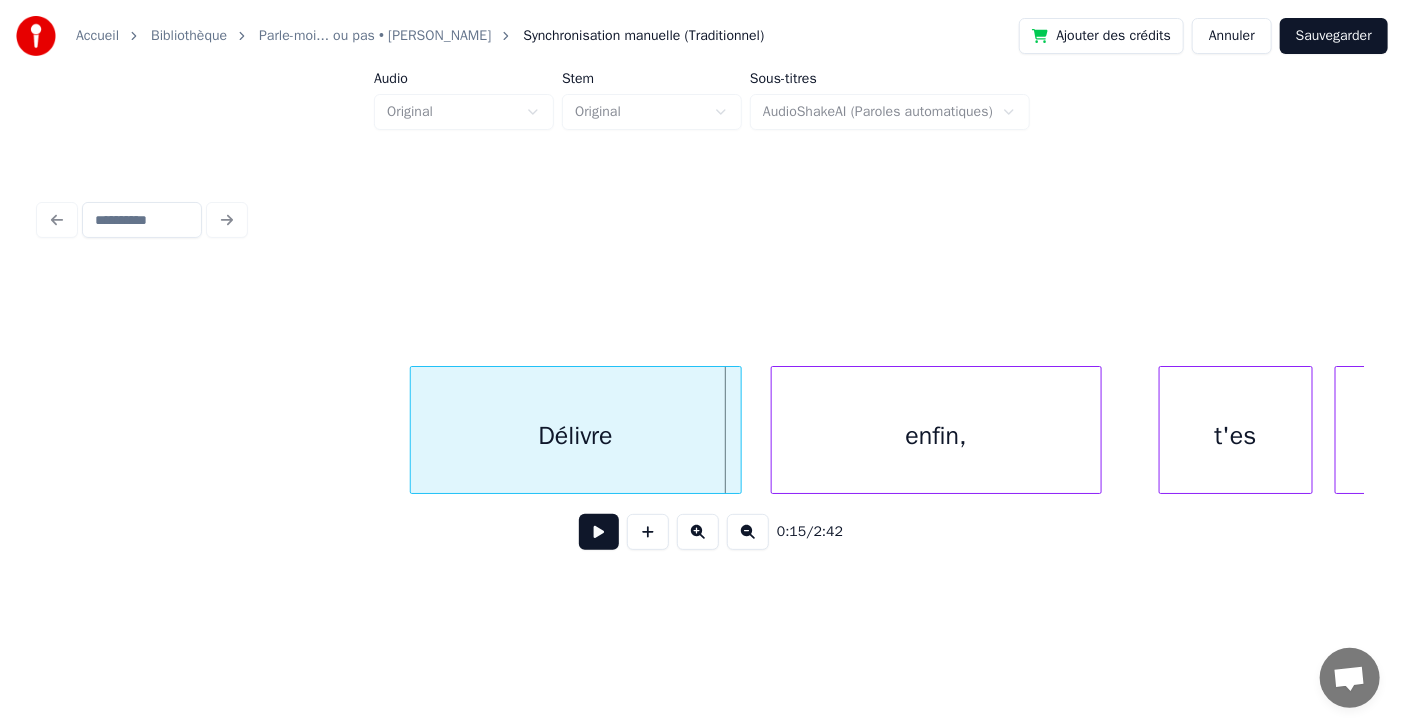 click at bounding box center [599, 532] 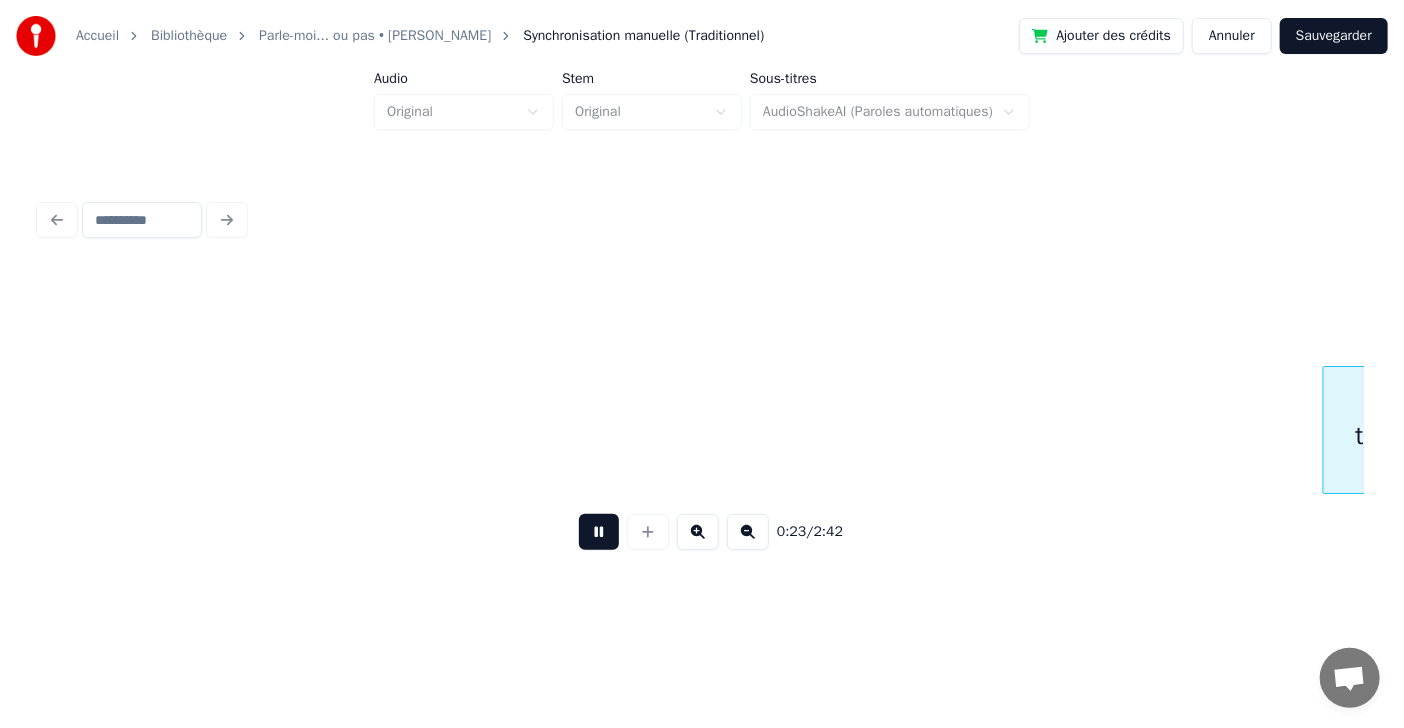 scroll, scrollTop: 0, scrollLeft: 13112, axis: horizontal 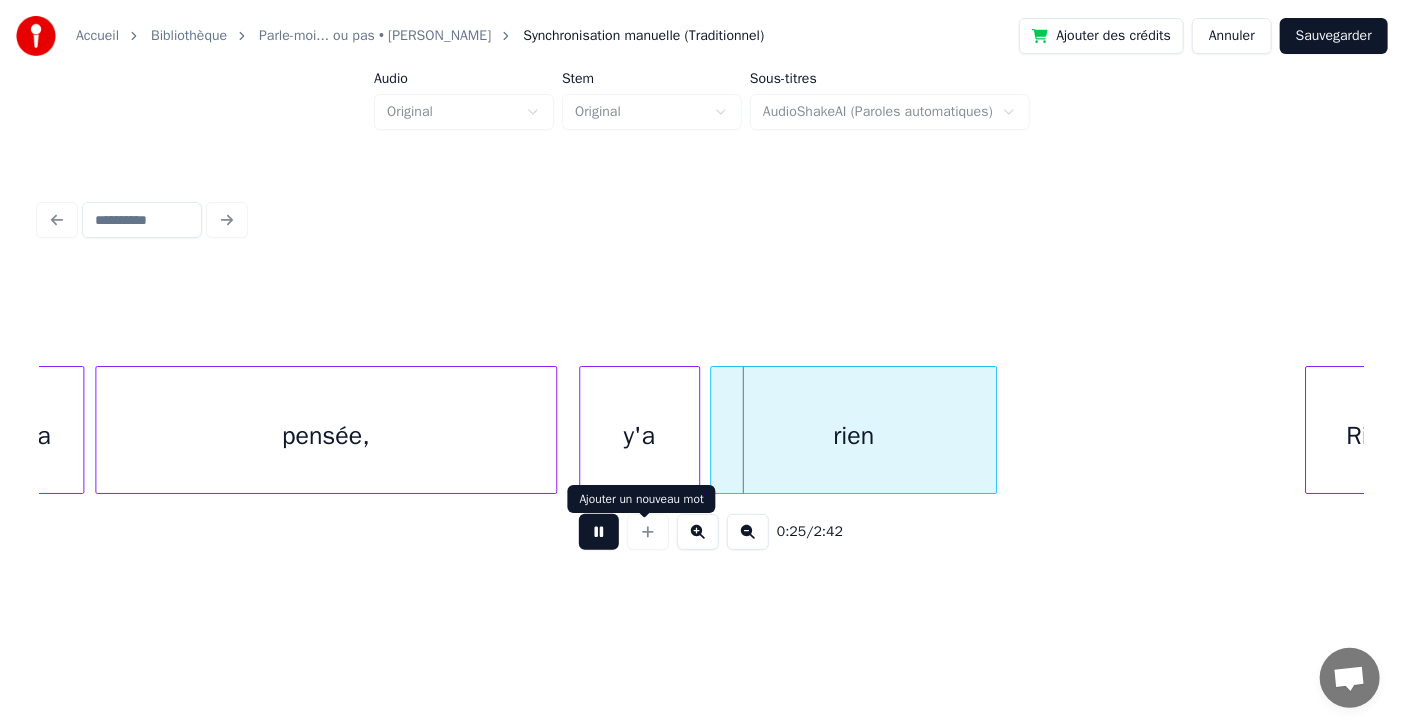 click at bounding box center (599, 532) 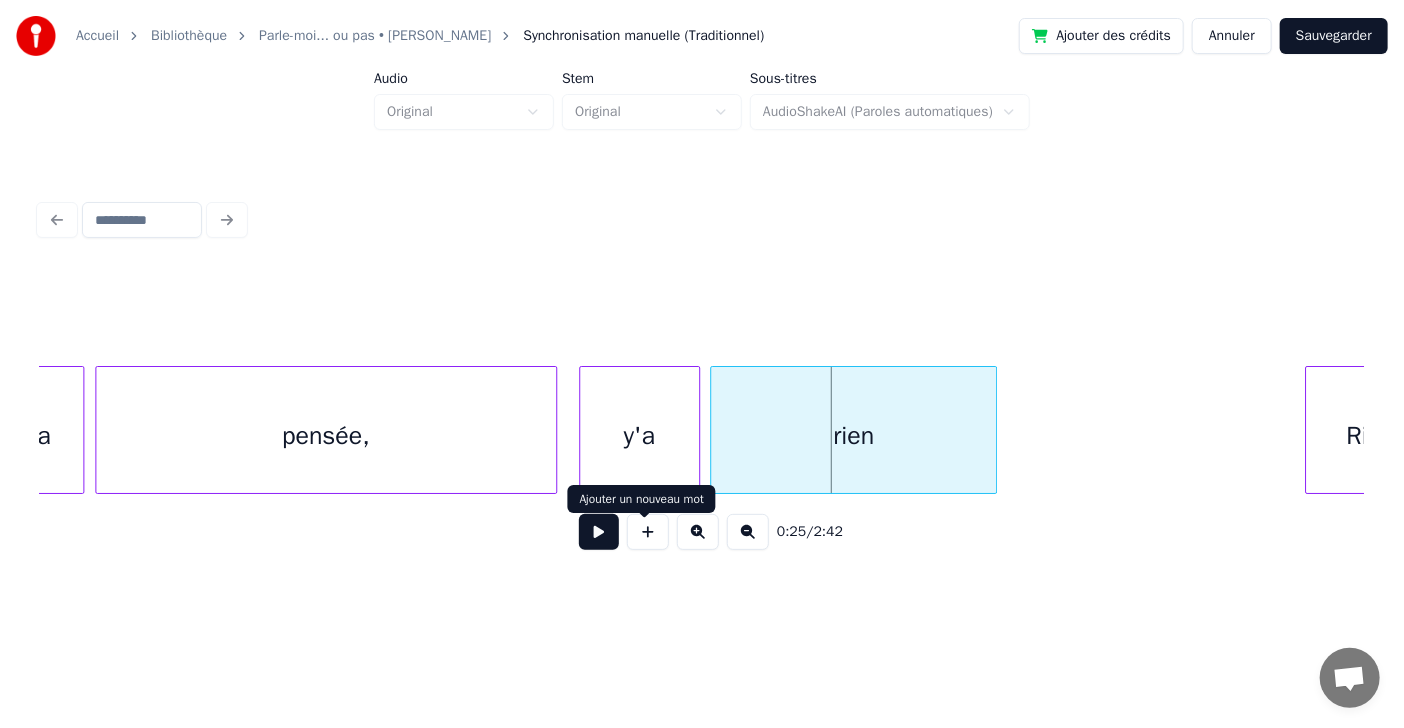 click at bounding box center (599, 532) 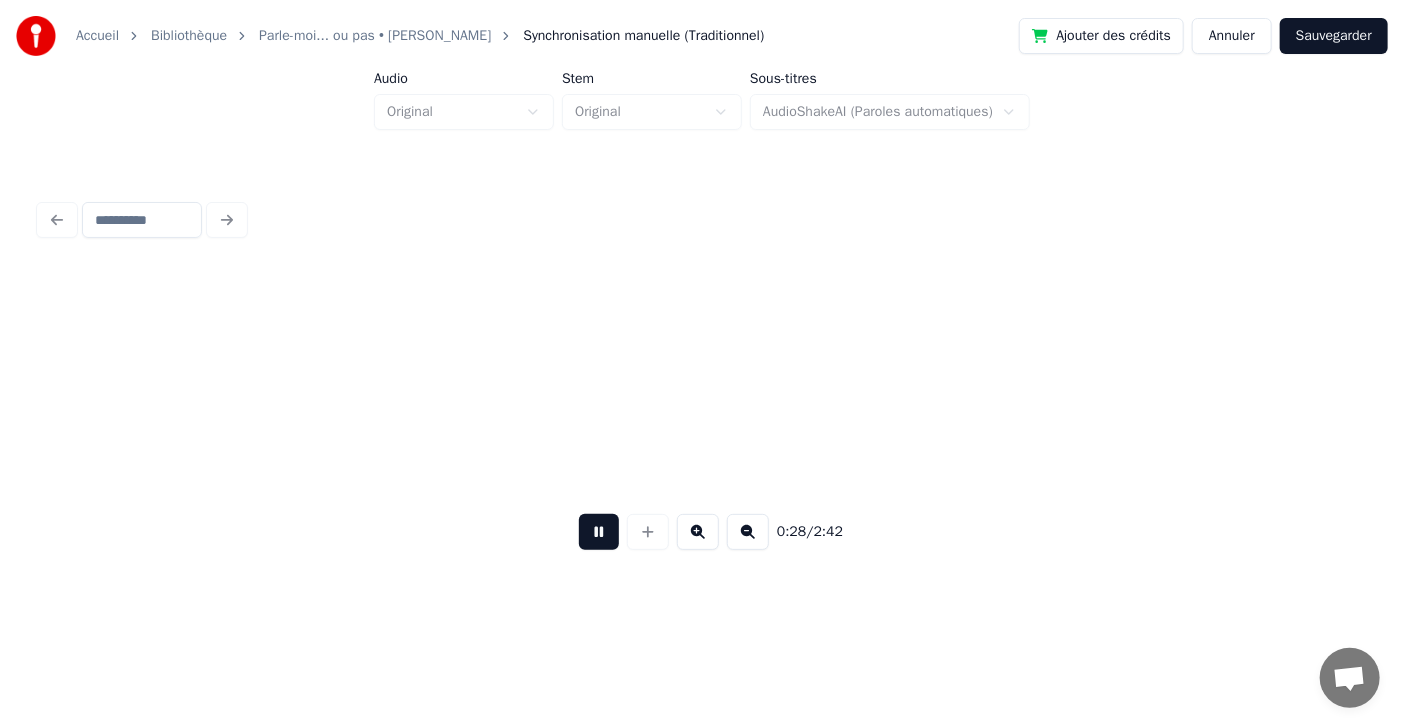 scroll, scrollTop: 0, scrollLeft: 15776, axis: horizontal 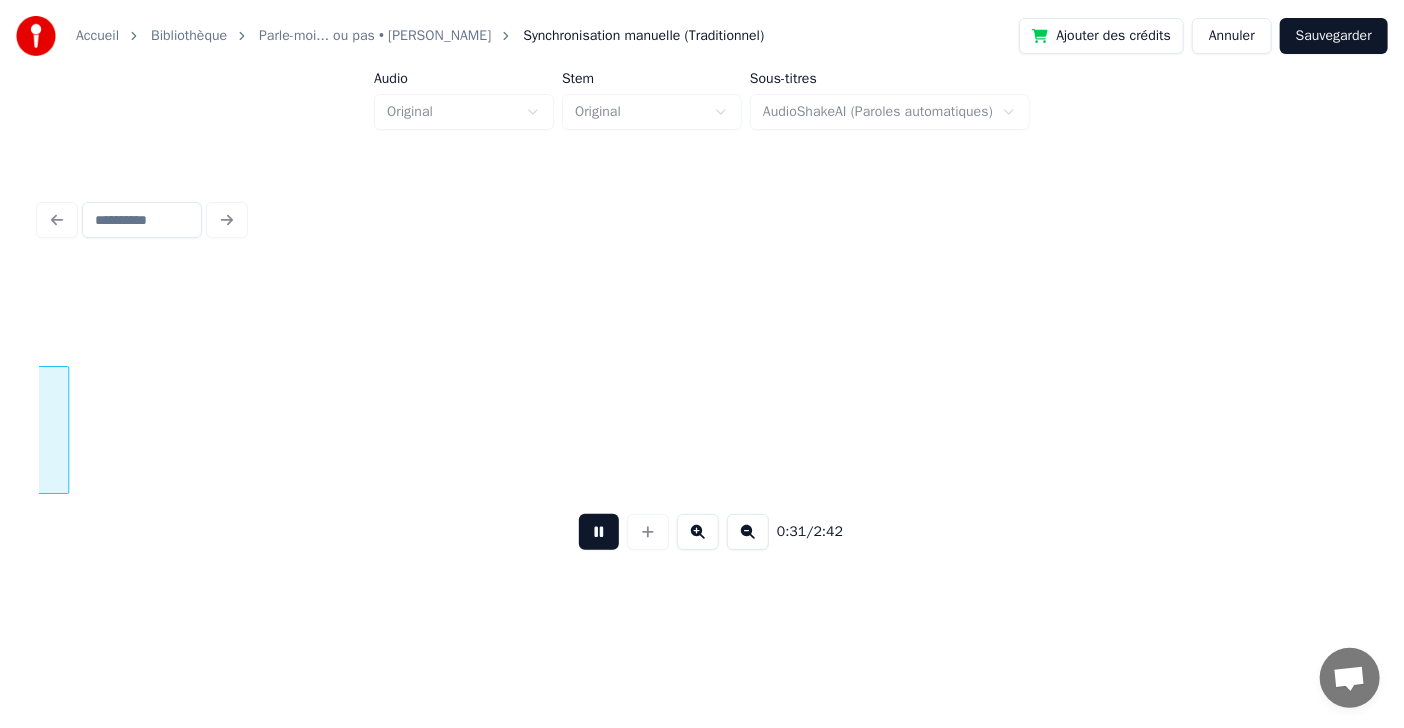 click at bounding box center (599, 532) 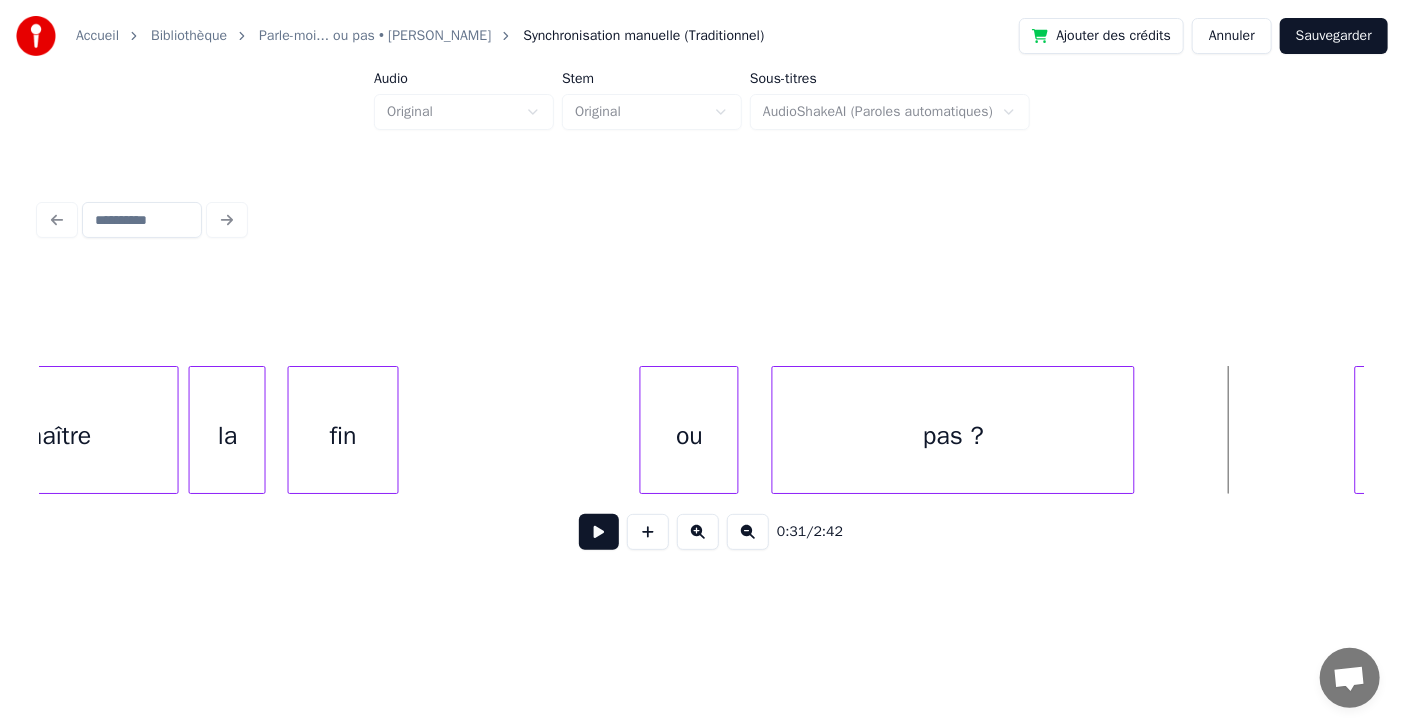 scroll, scrollTop: 0, scrollLeft: 15964, axis: horizontal 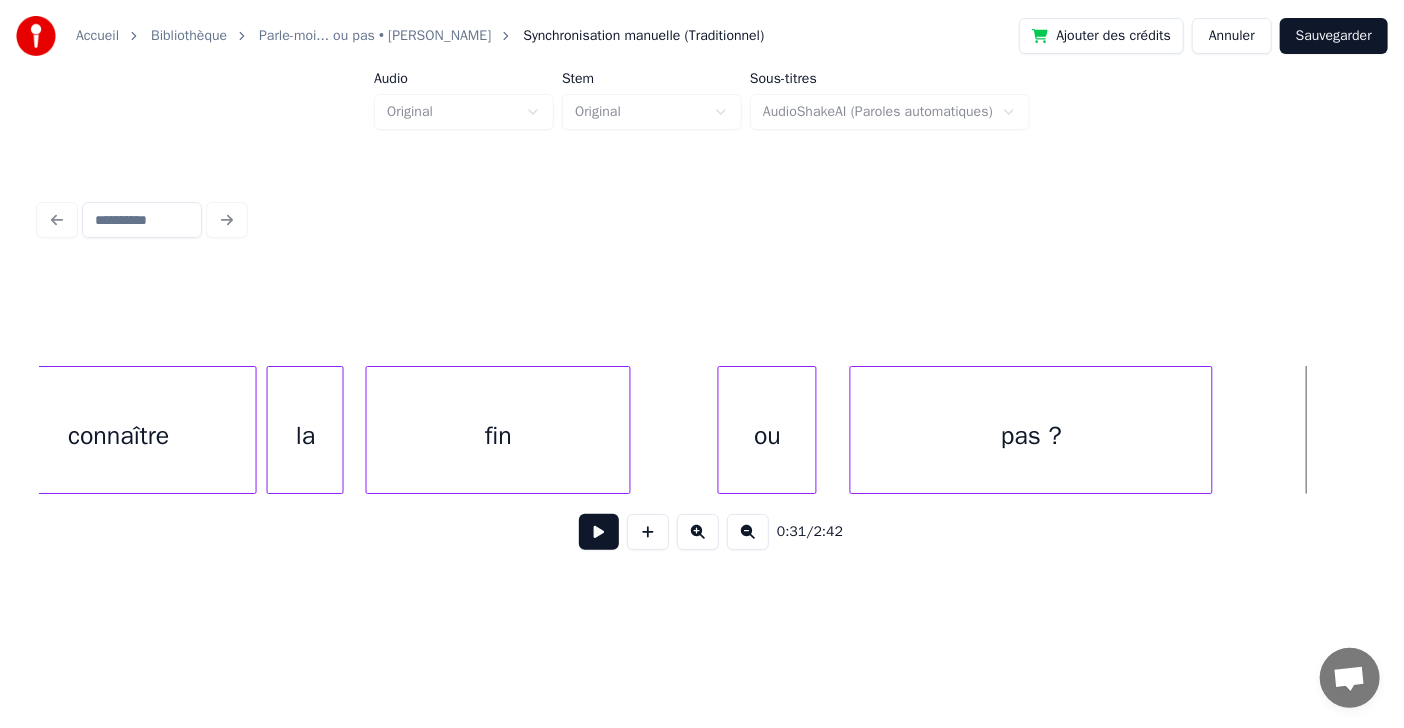 click at bounding box center (627, 430) 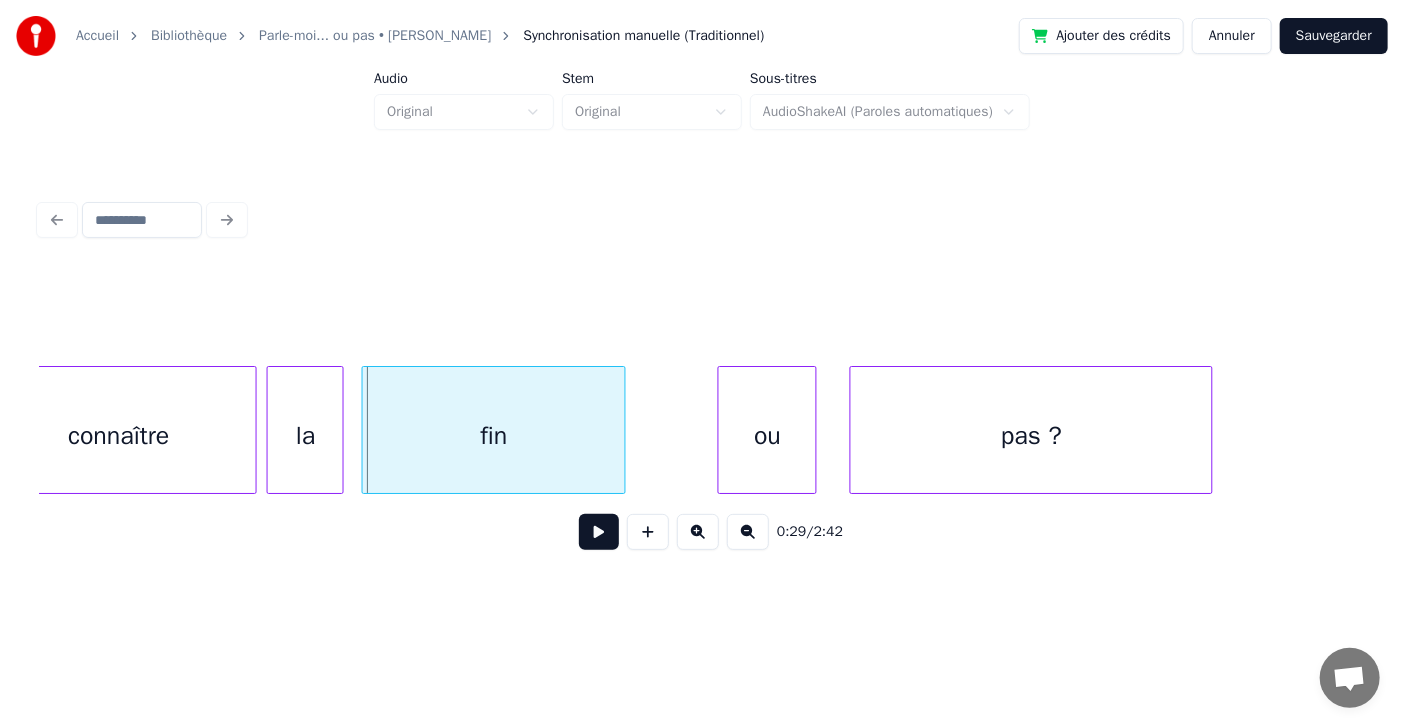 click on "fin" at bounding box center [494, 430] 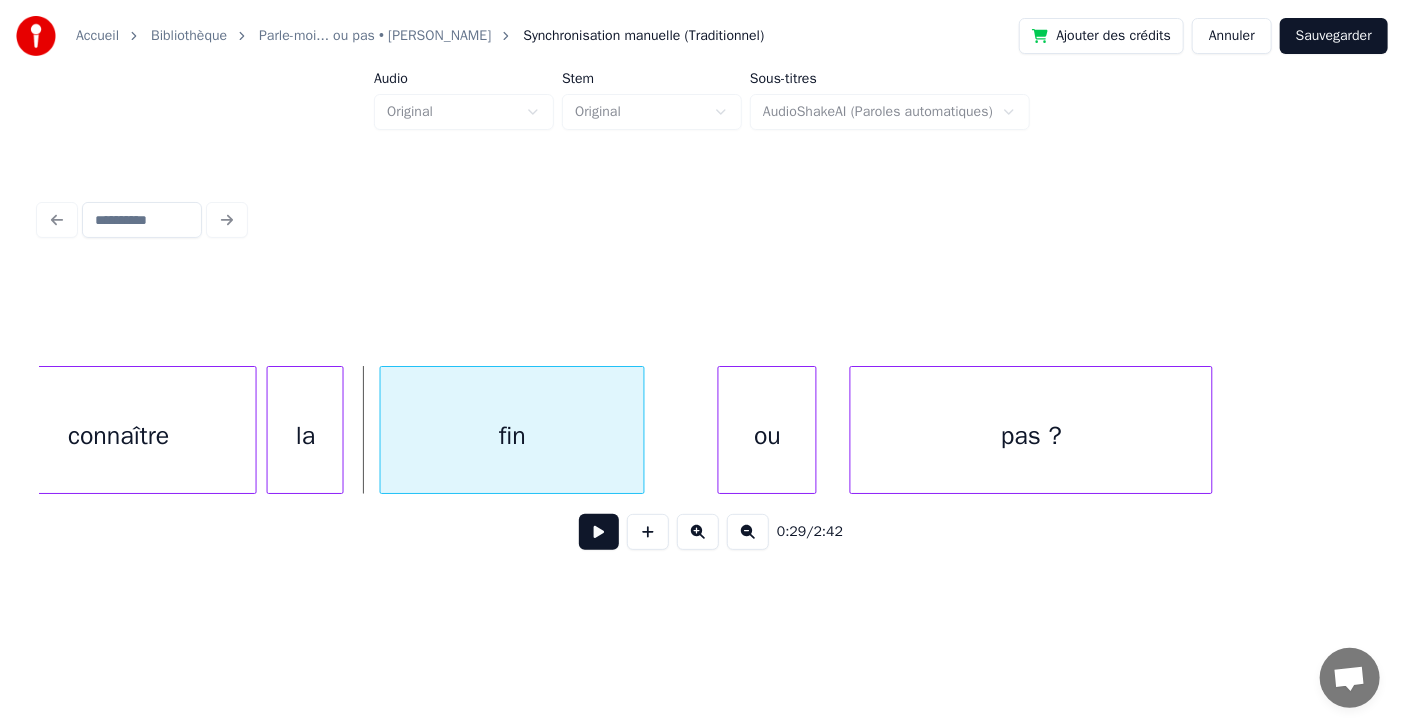 click on "fin" at bounding box center (512, 435) 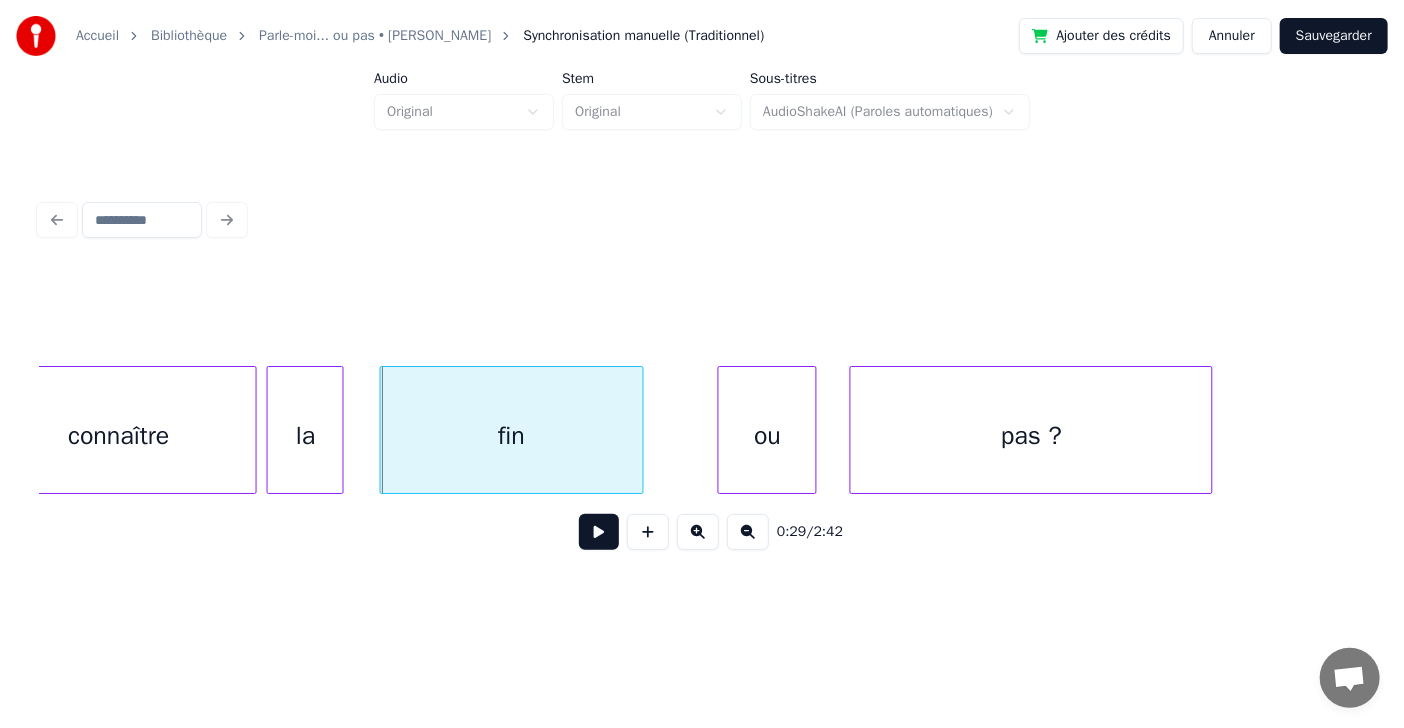 click on "fin" at bounding box center (512, 430) 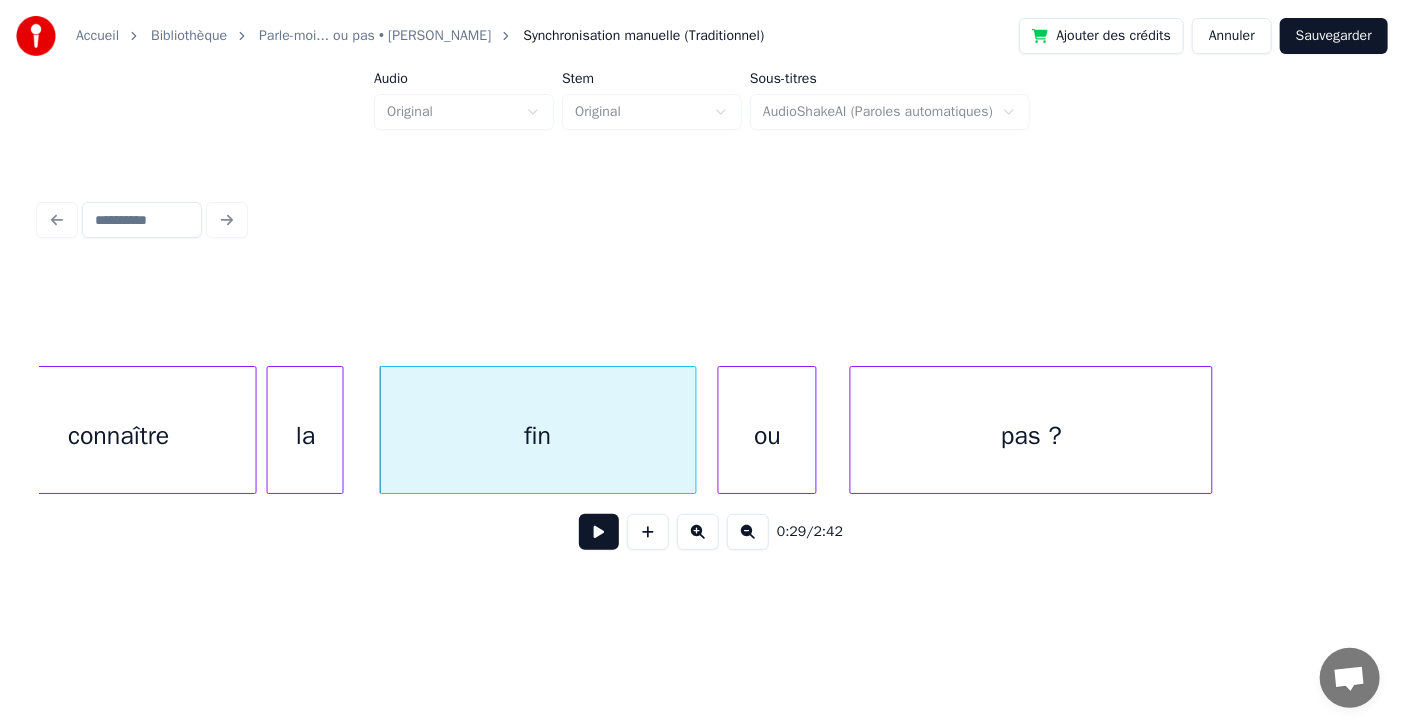 click at bounding box center [693, 430] 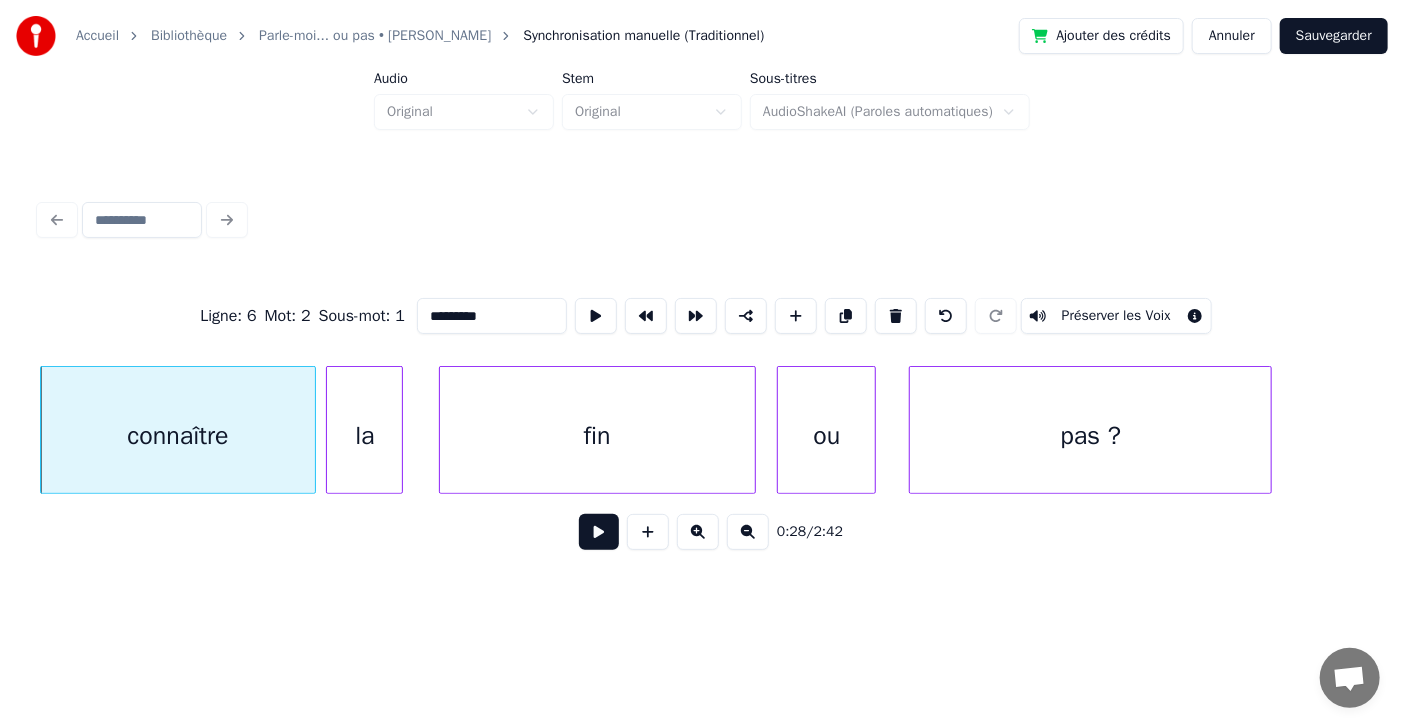 click at bounding box center [599, 532] 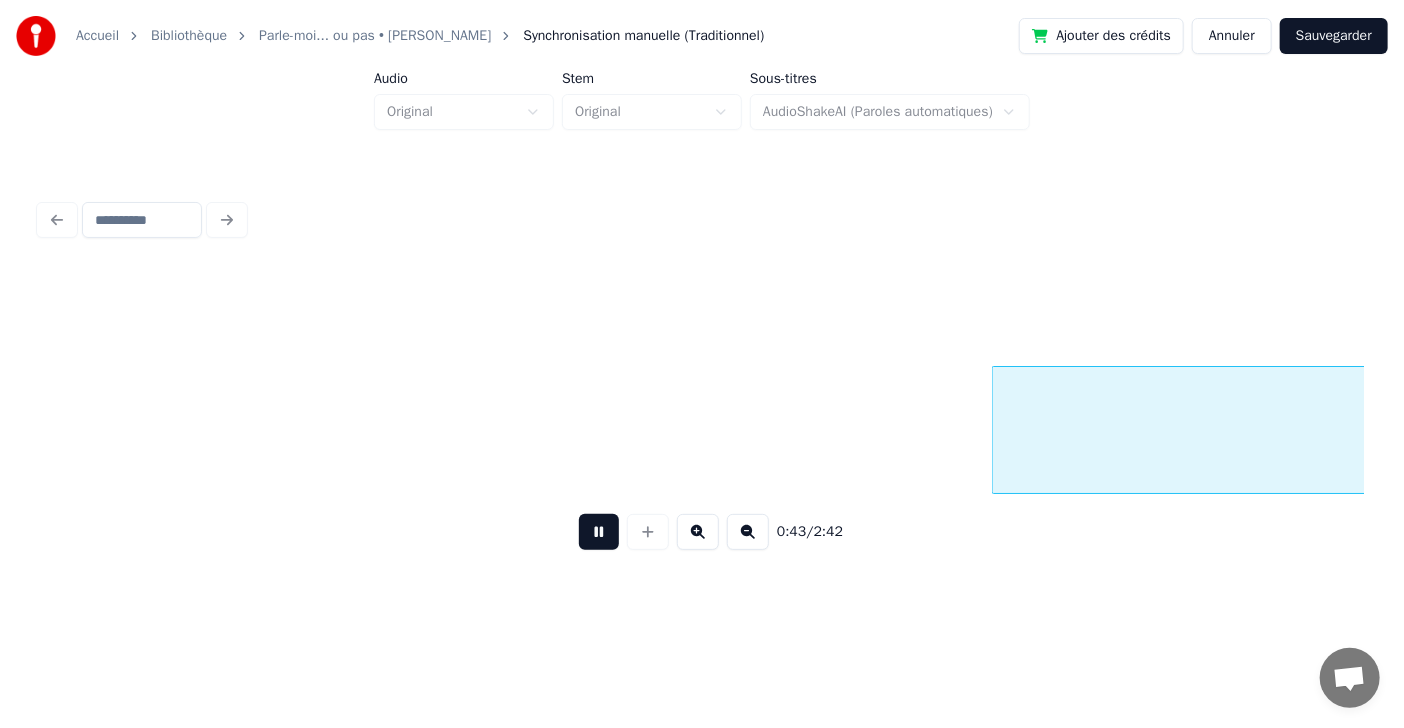 scroll, scrollTop: 0, scrollLeft: 23876, axis: horizontal 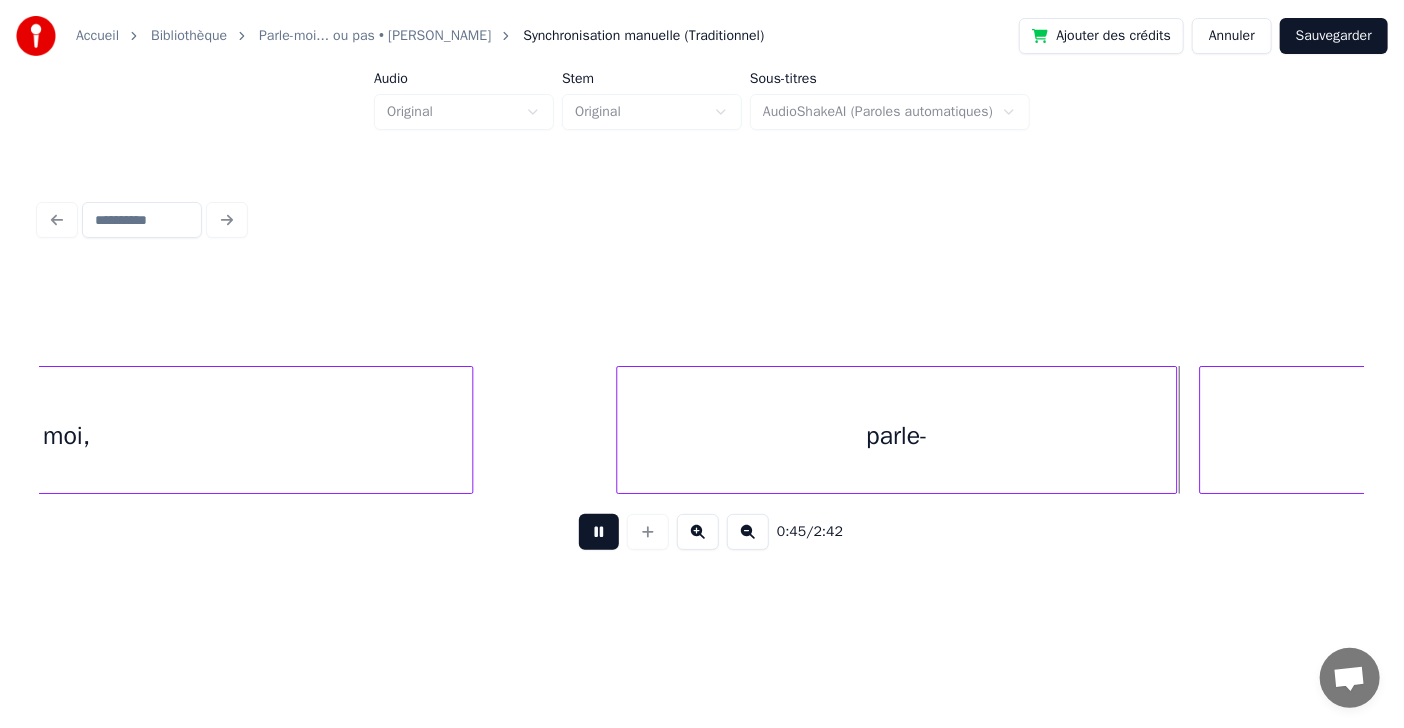 click at bounding box center (599, 532) 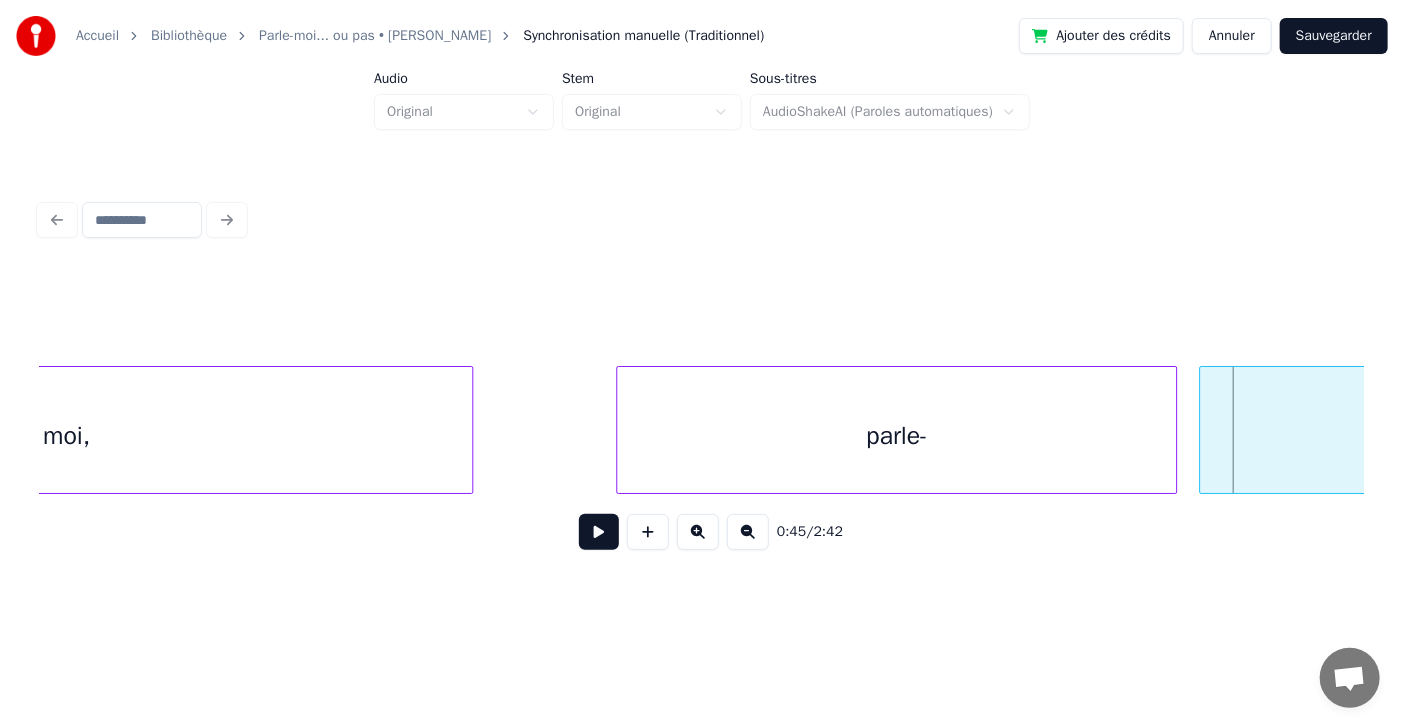 click at bounding box center [599, 532] 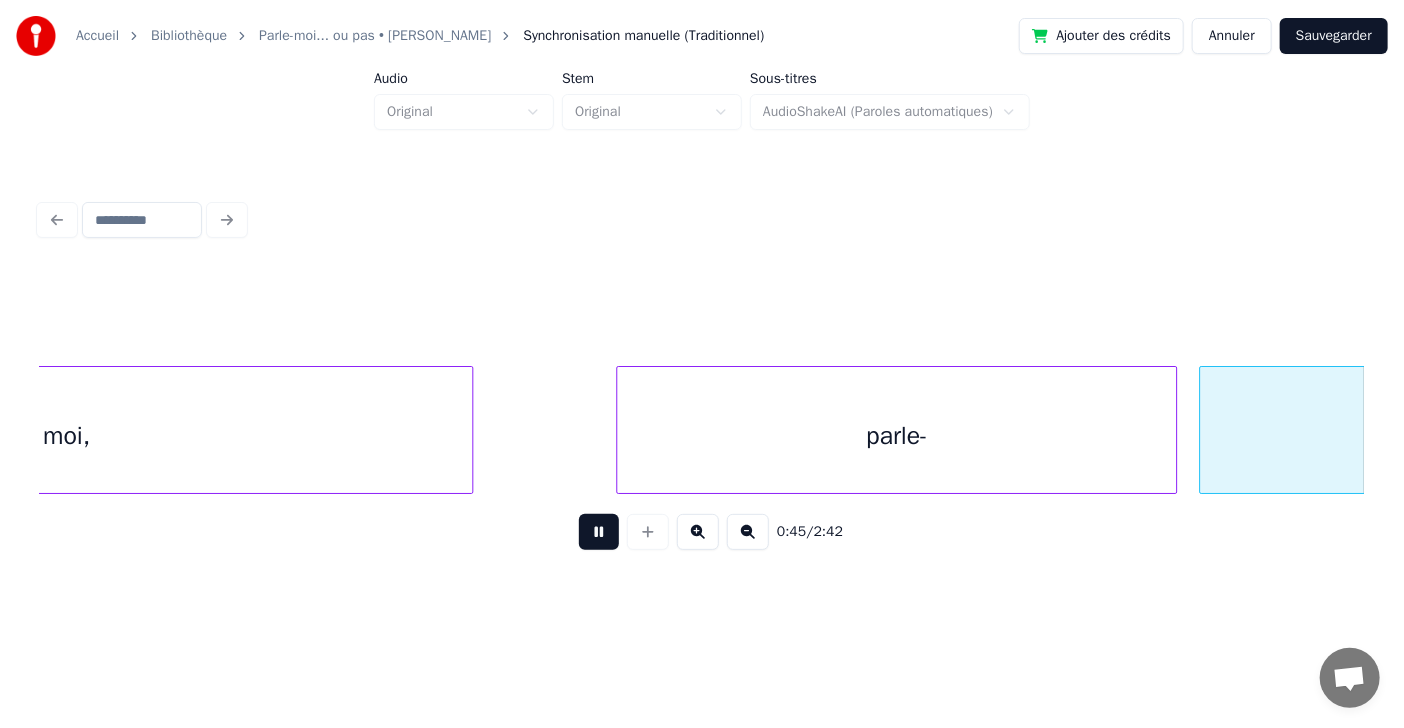 scroll, scrollTop: 0, scrollLeft: 25204, axis: horizontal 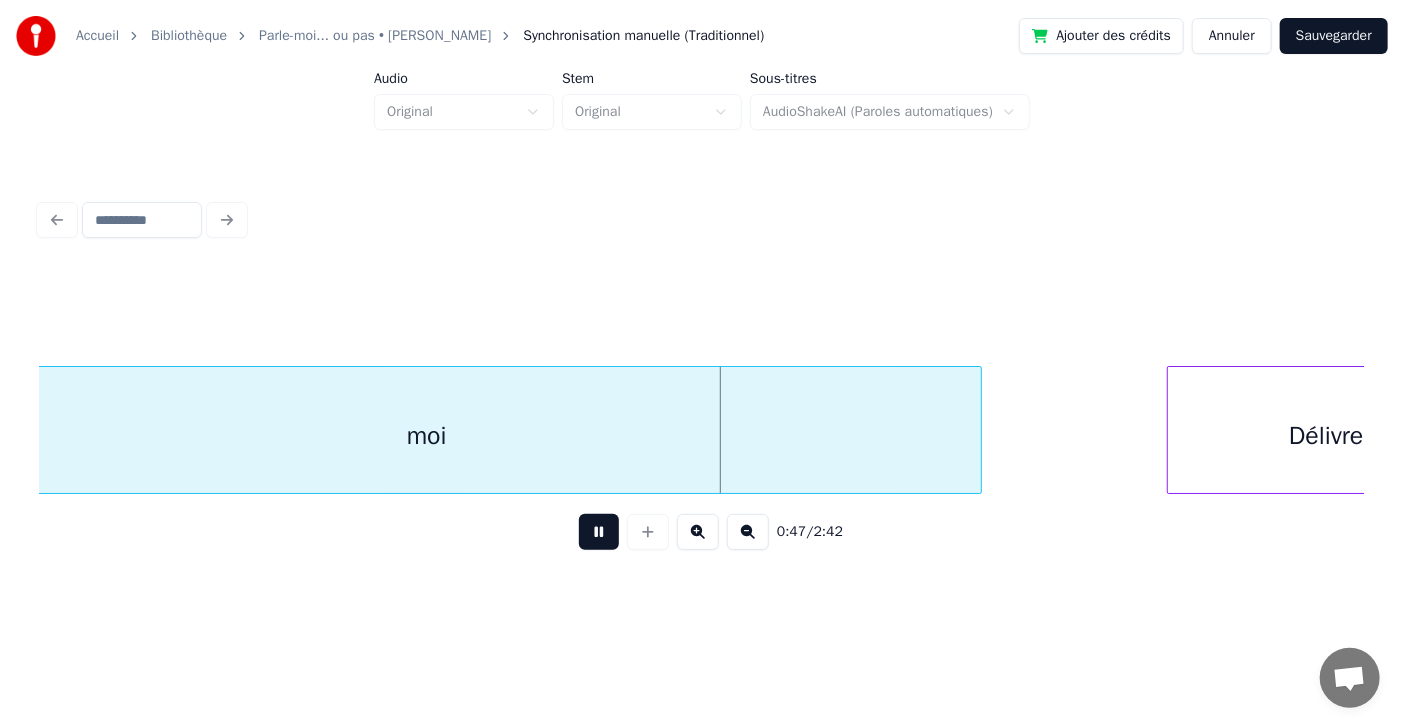 click at bounding box center [599, 532] 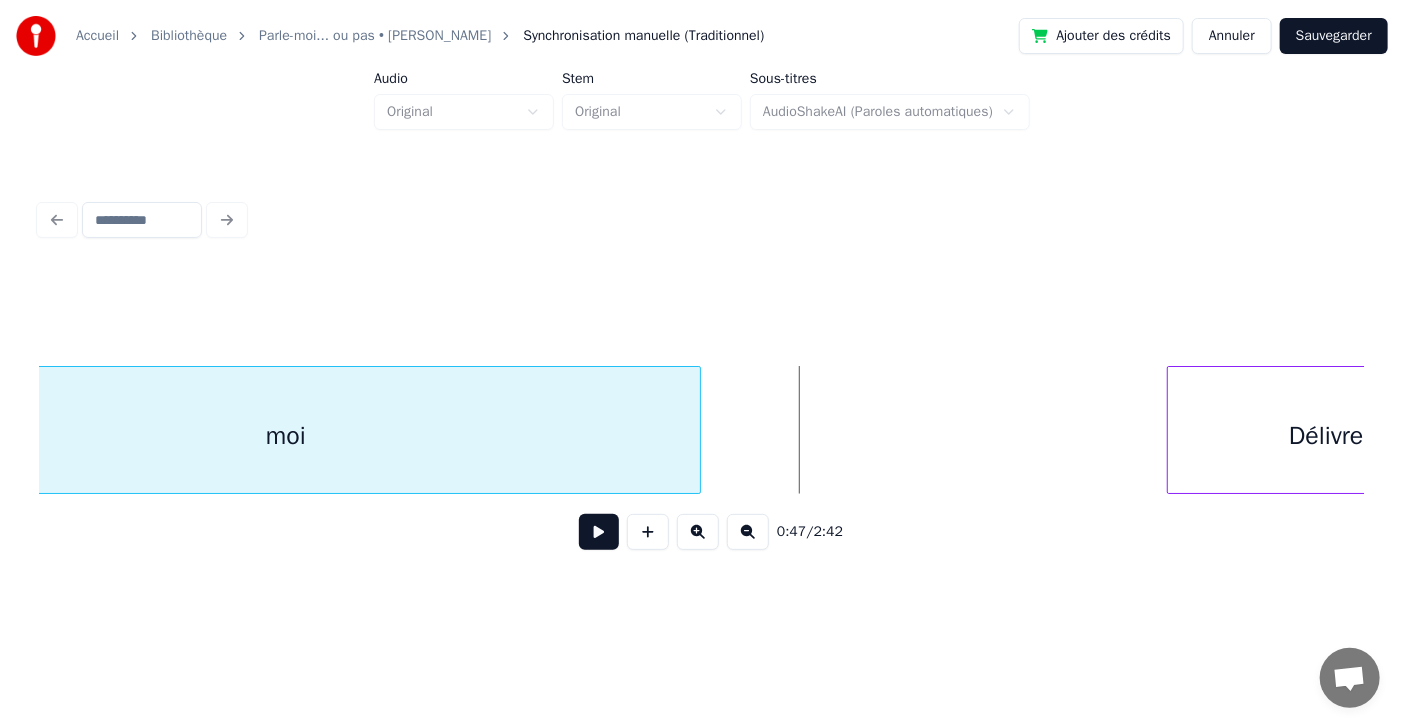 click at bounding box center [697, 430] 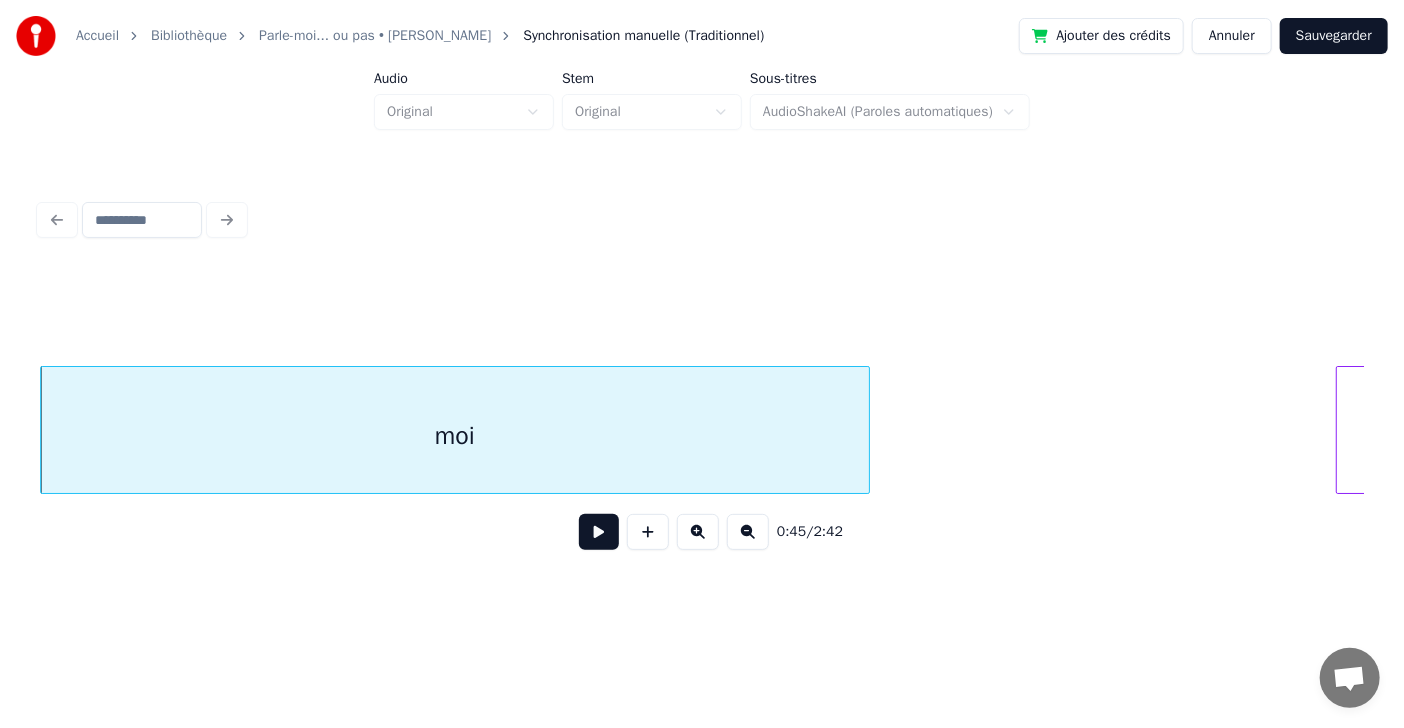 click at bounding box center [599, 532] 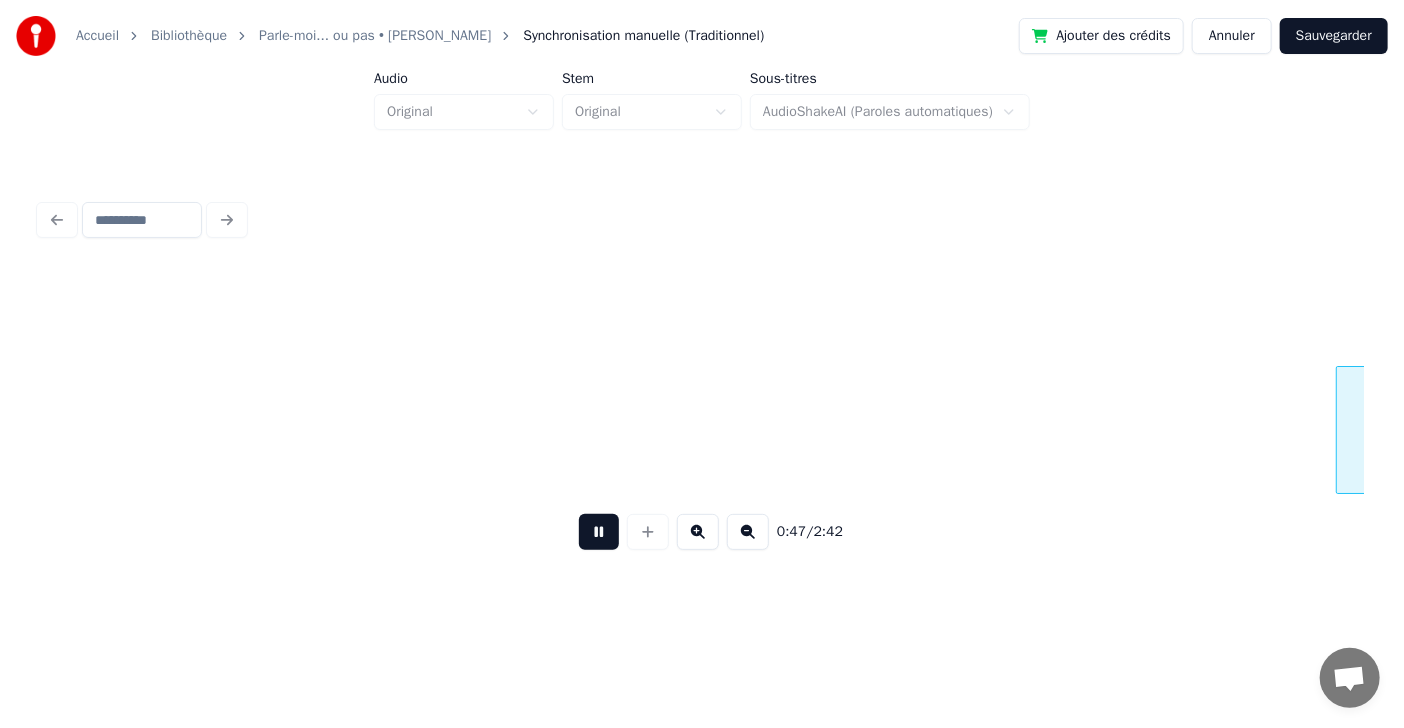 scroll, scrollTop: 0, scrollLeft: 26359, axis: horizontal 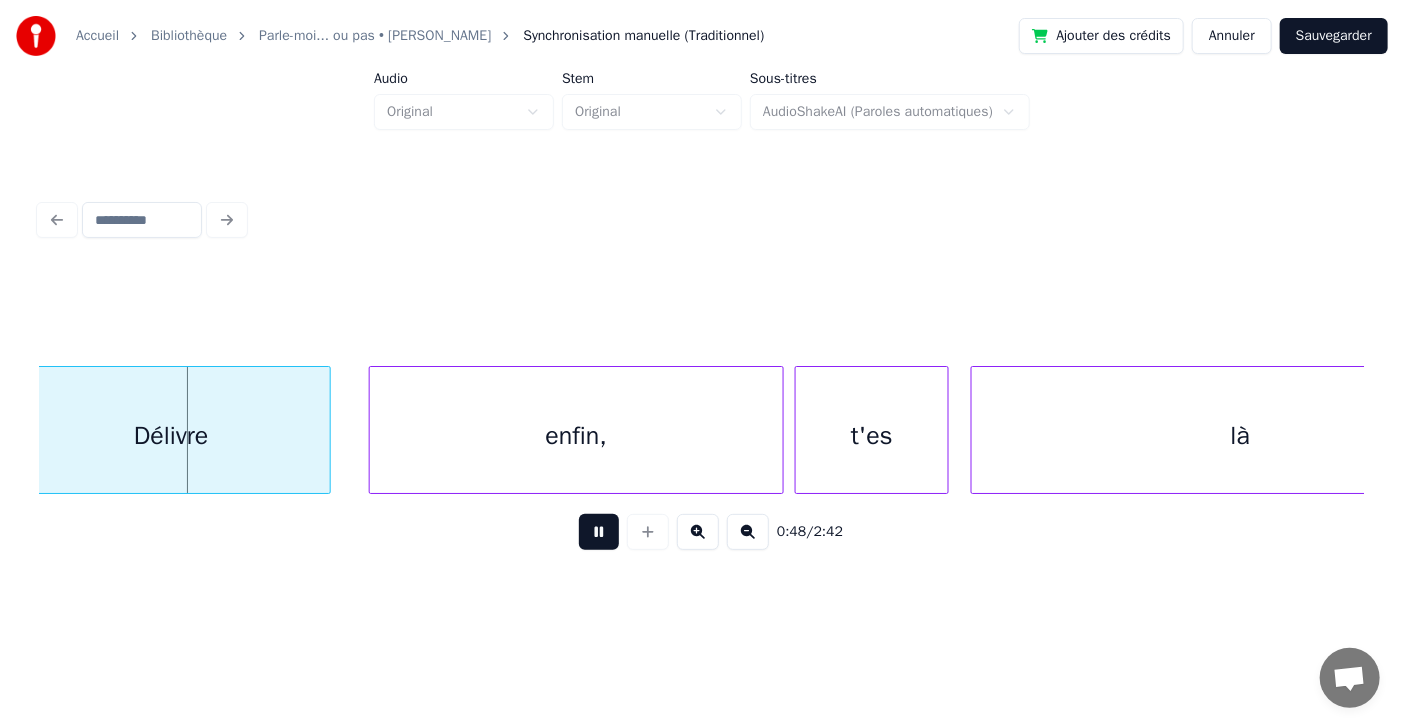 click at bounding box center [599, 532] 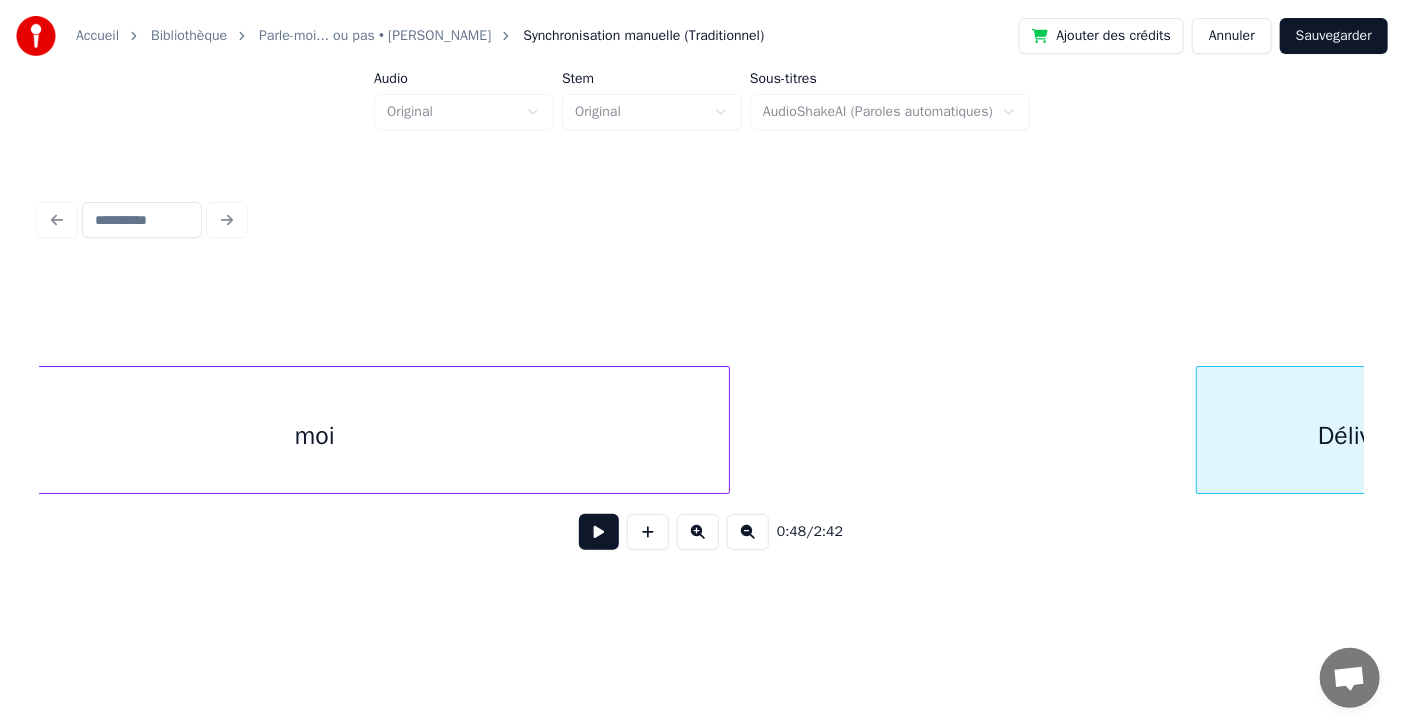 scroll, scrollTop: 0, scrollLeft: 25057, axis: horizontal 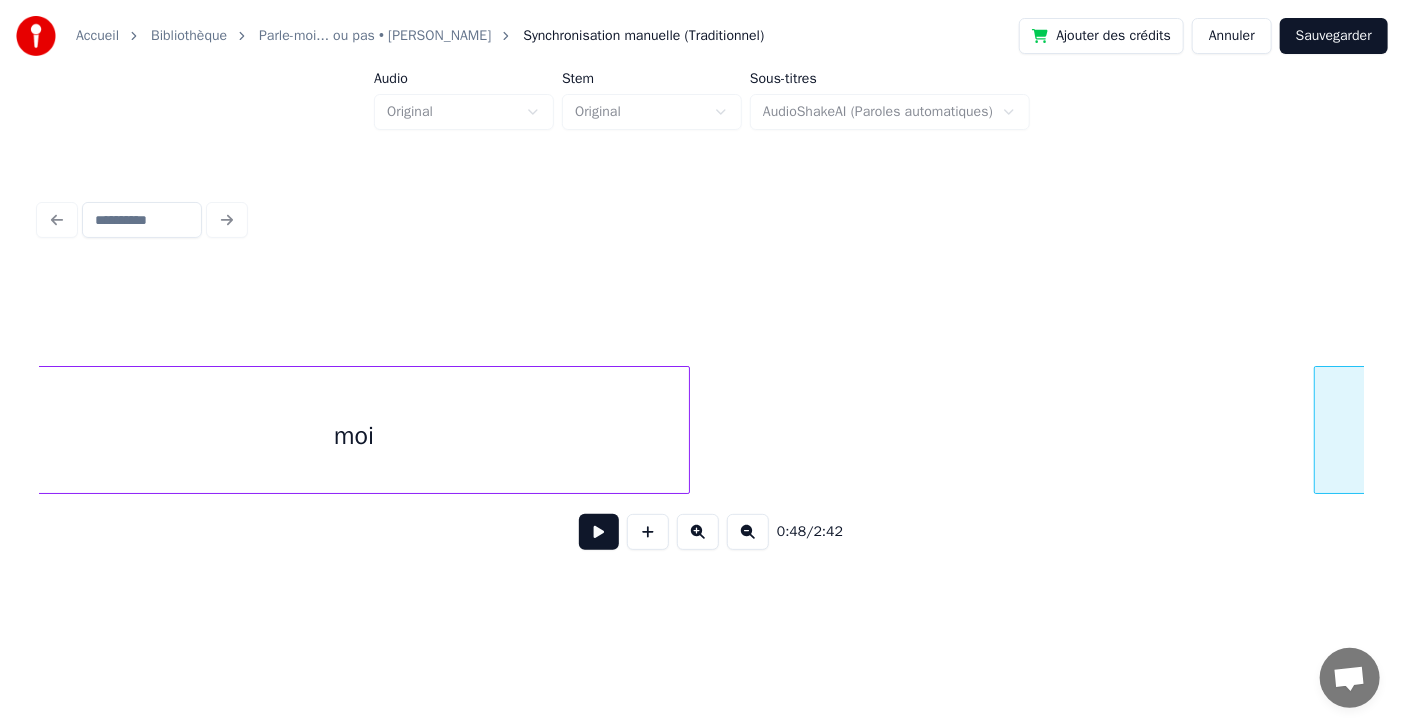 click at bounding box center (686, 430) 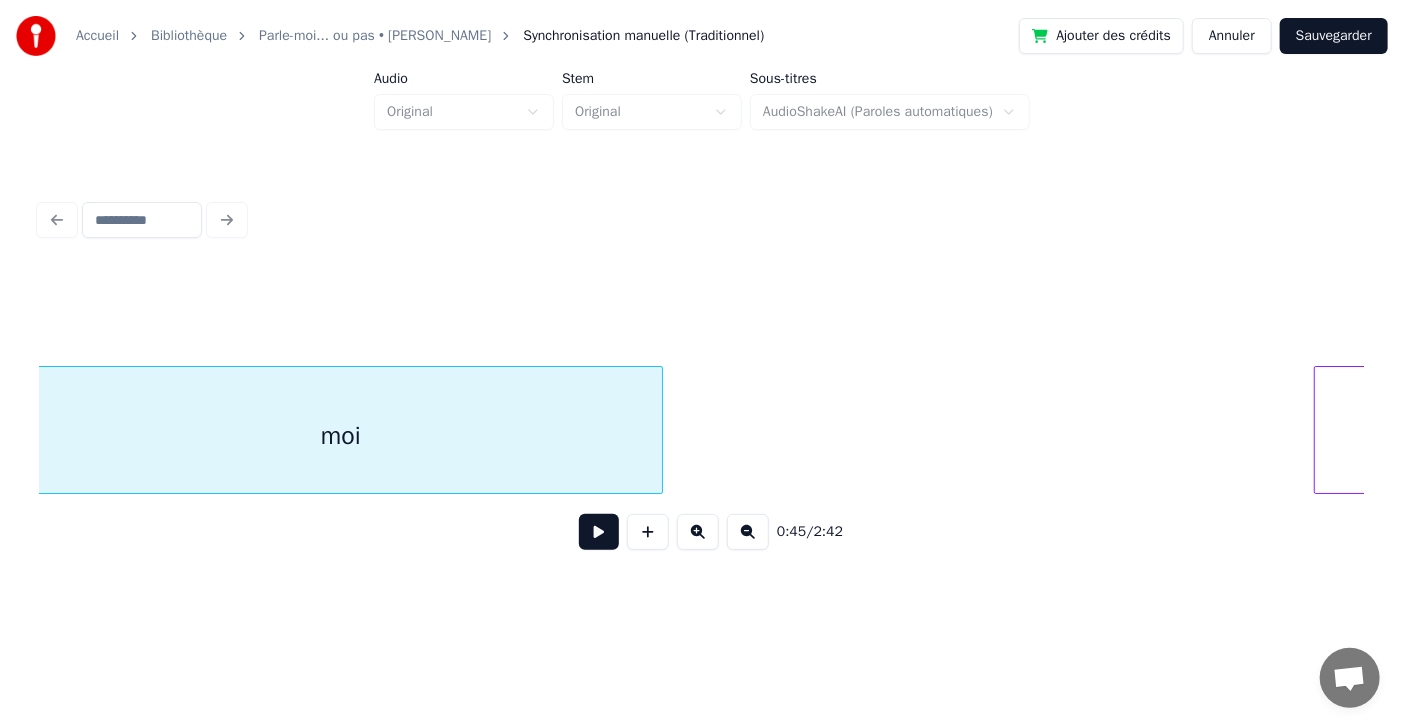 scroll, scrollTop: 0, scrollLeft: 25035, axis: horizontal 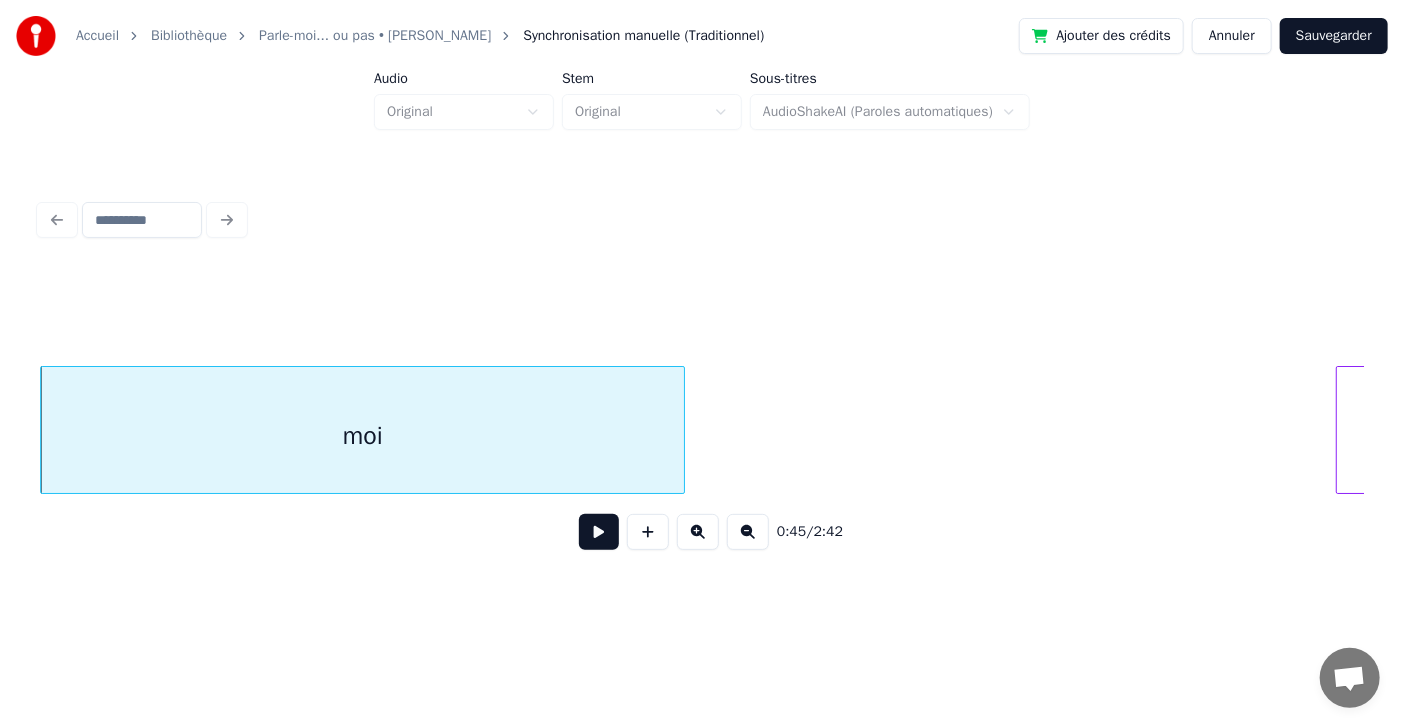 click on "moi" at bounding box center [362, 435] 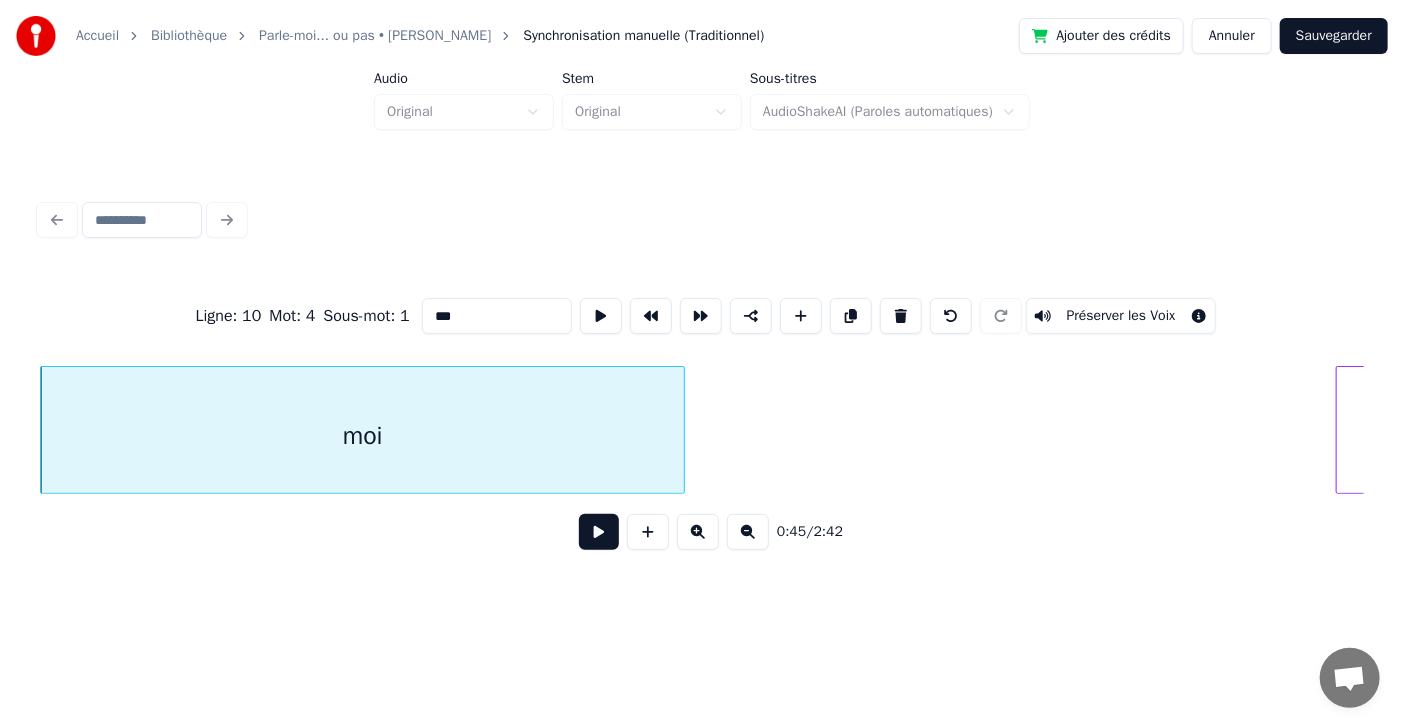 click at bounding box center [599, 532] 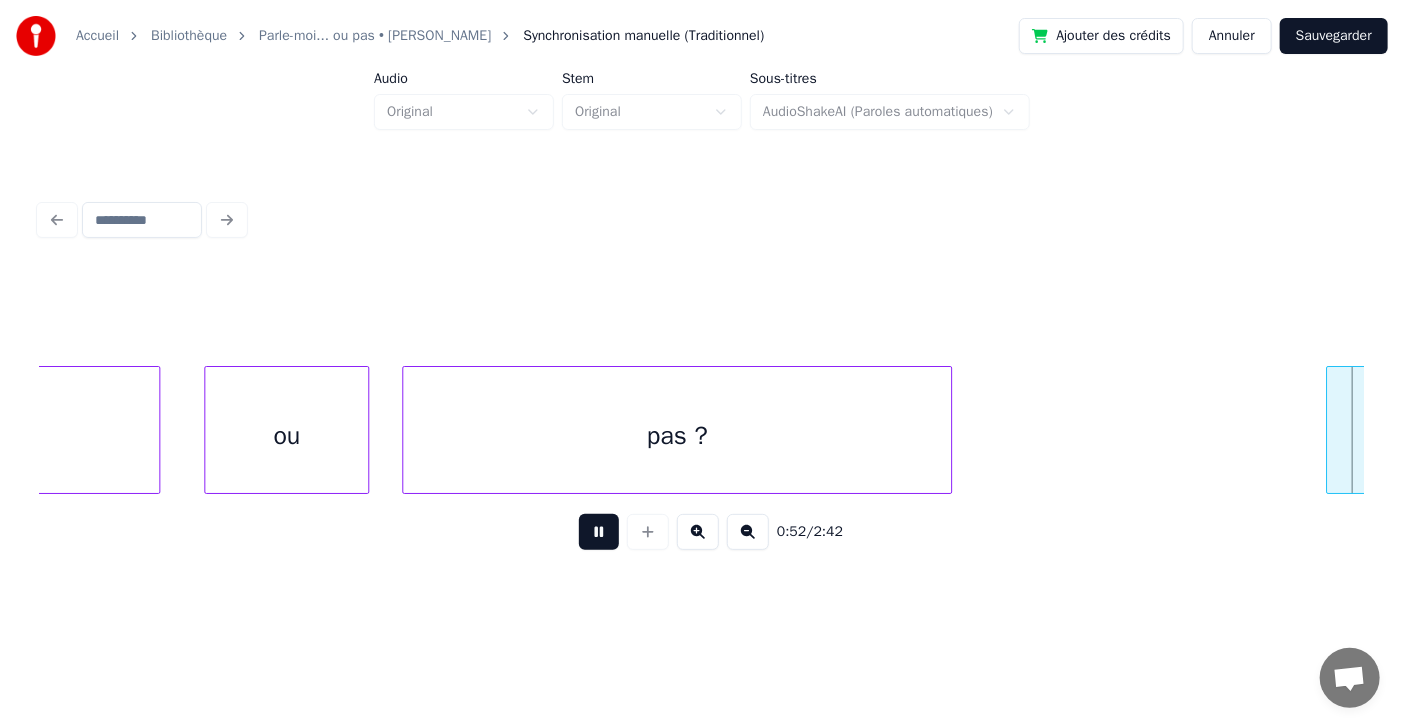 scroll, scrollTop: 0, scrollLeft: 29035, axis: horizontal 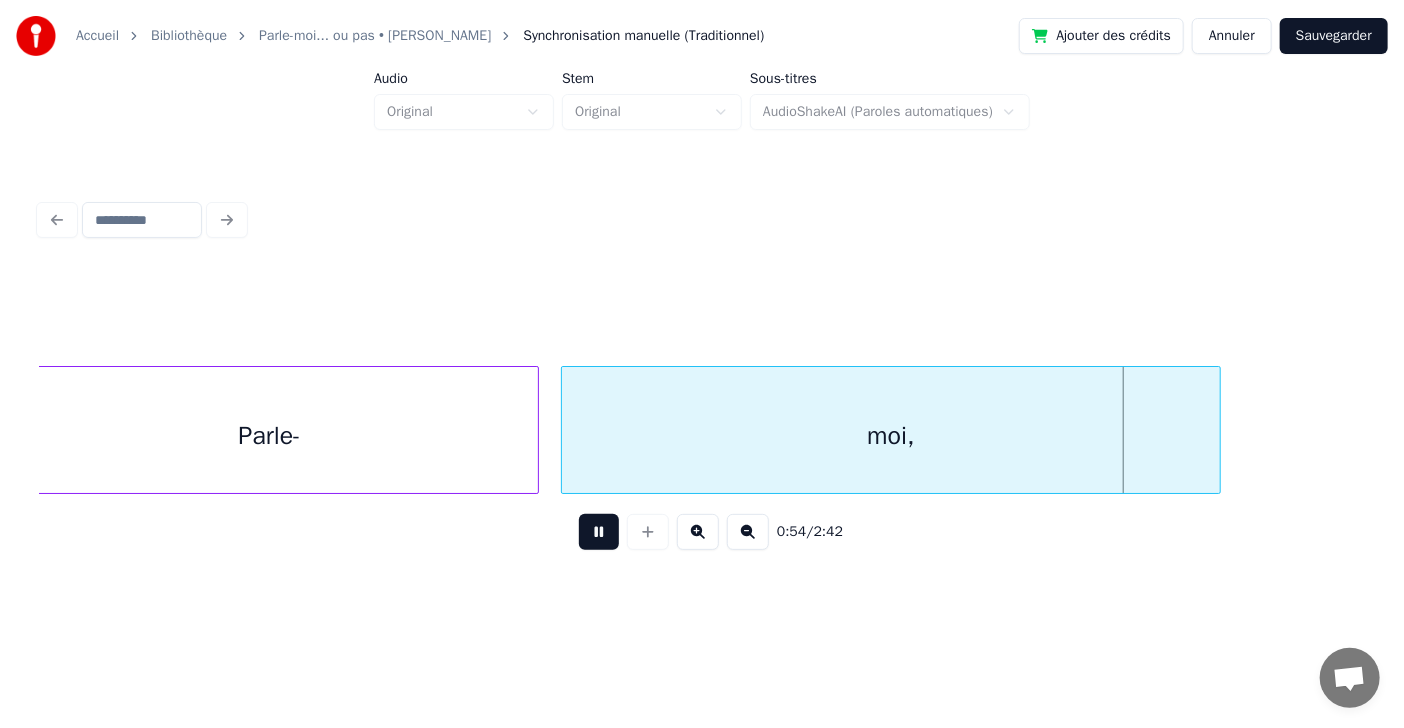 click at bounding box center [599, 532] 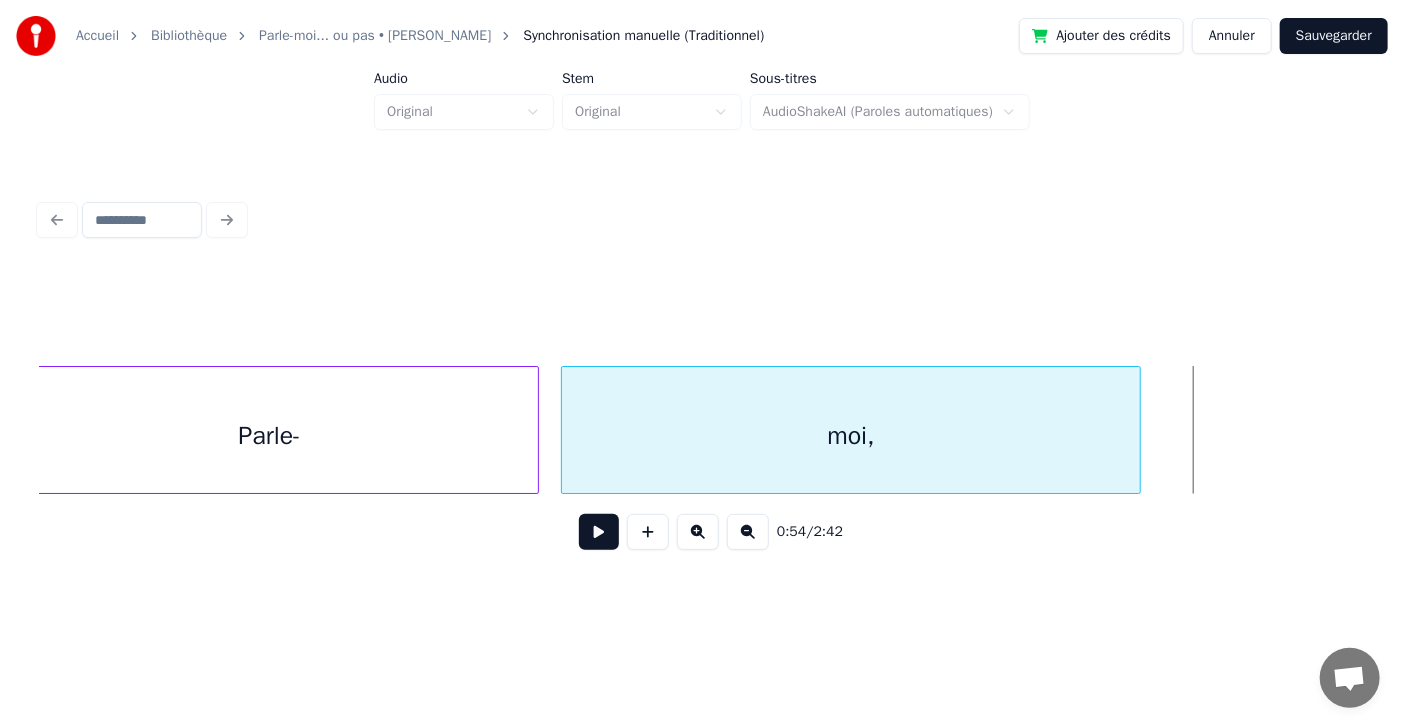 click at bounding box center [1137, 430] 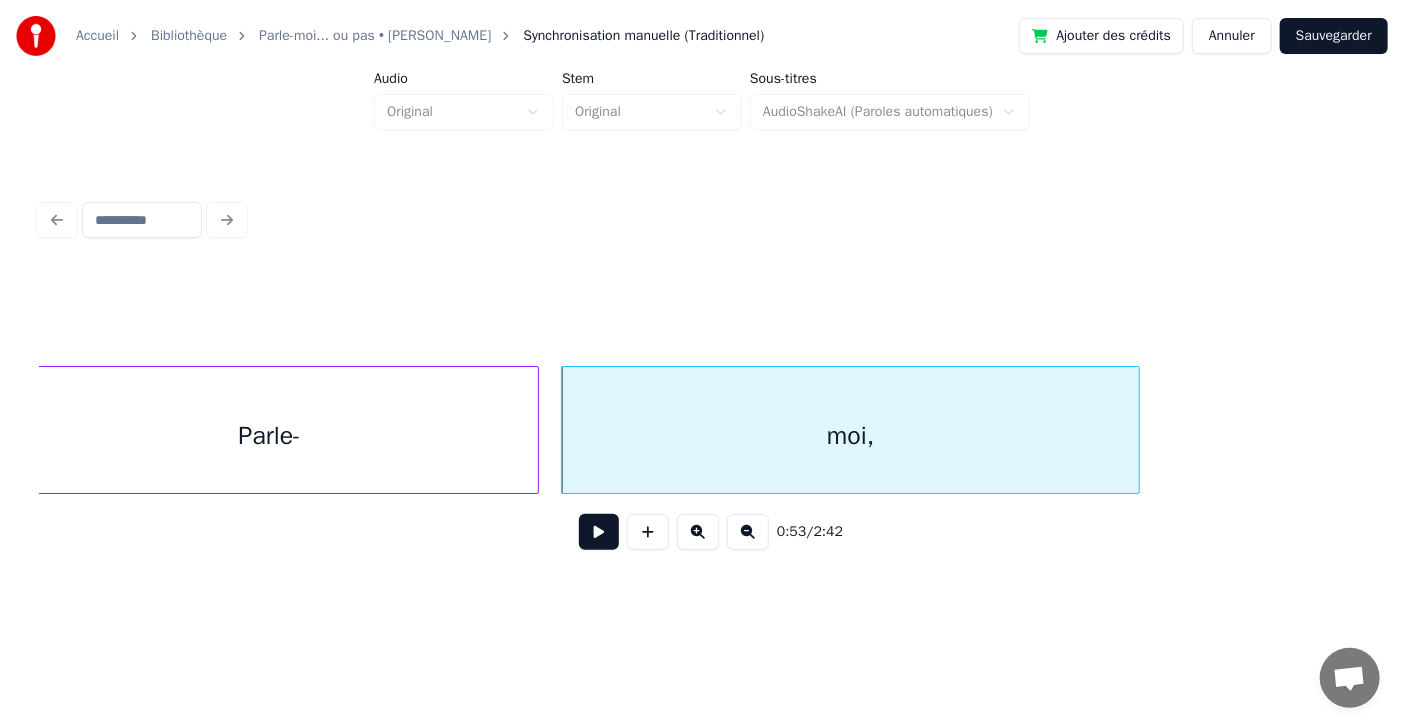 click at bounding box center (599, 532) 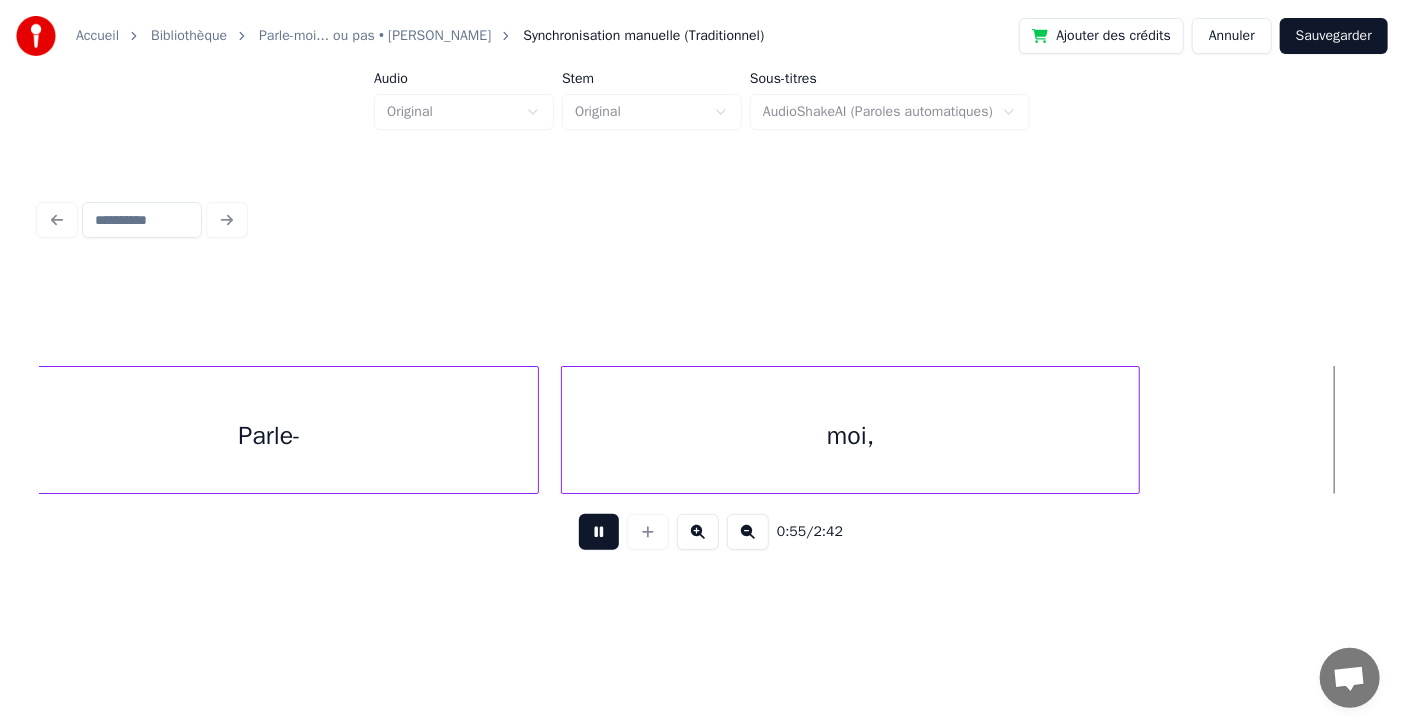 scroll, scrollTop: 0, scrollLeft: 30364, axis: horizontal 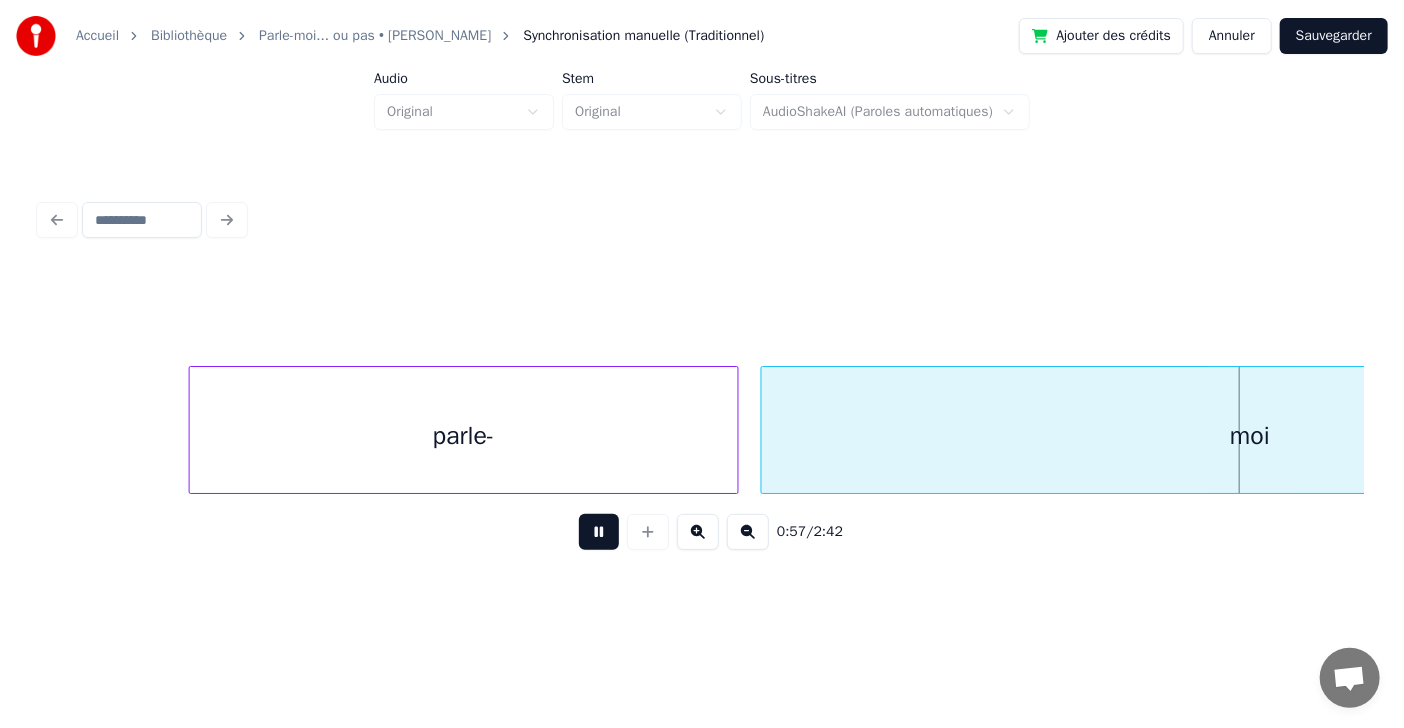click at bounding box center [599, 532] 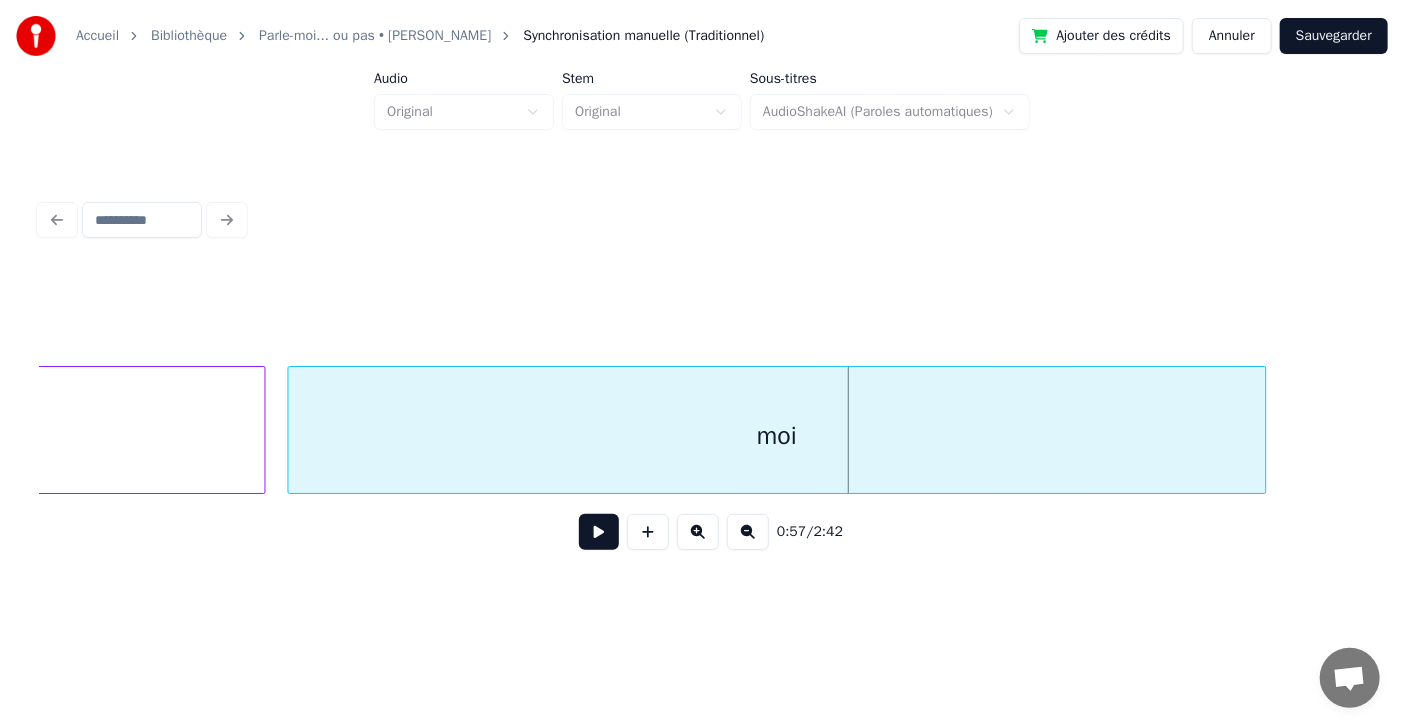 scroll, scrollTop: 0, scrollLeft: 30956, axis: horizontal 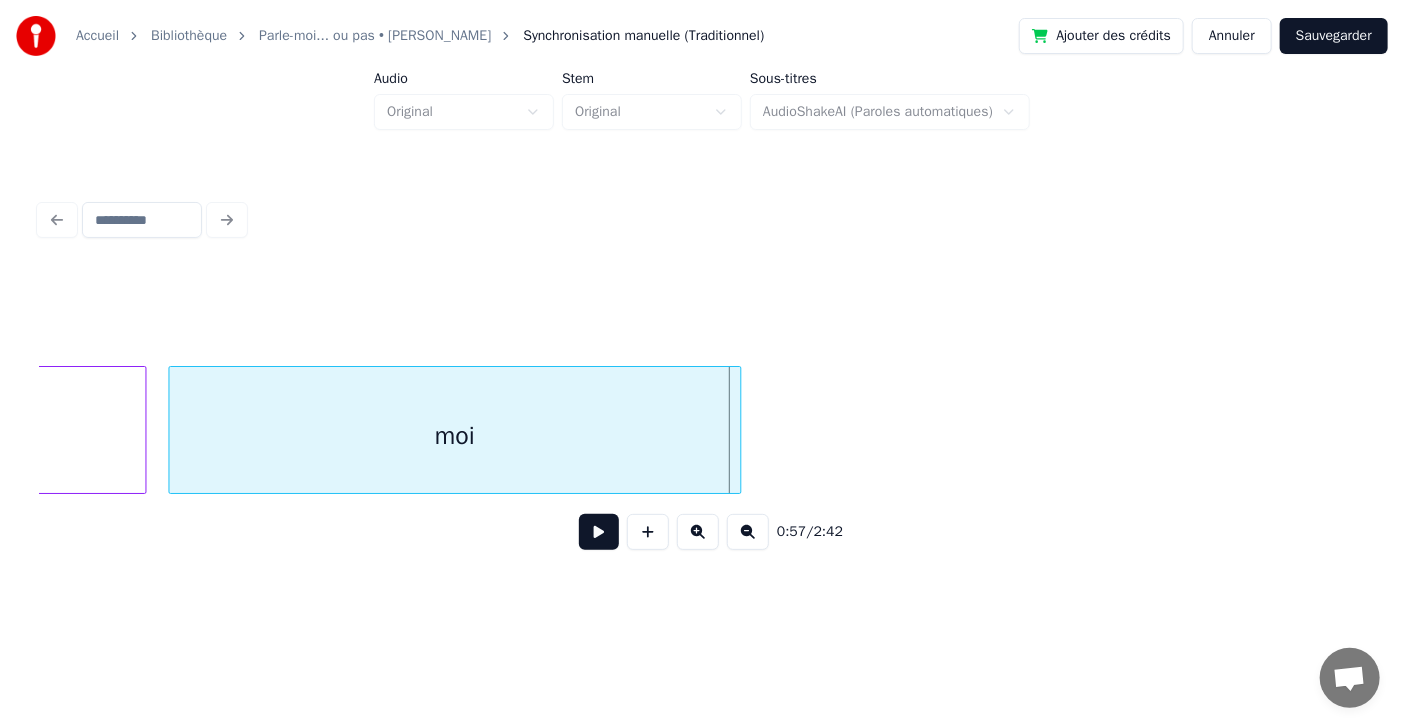 click at bounding box center (738, 430) 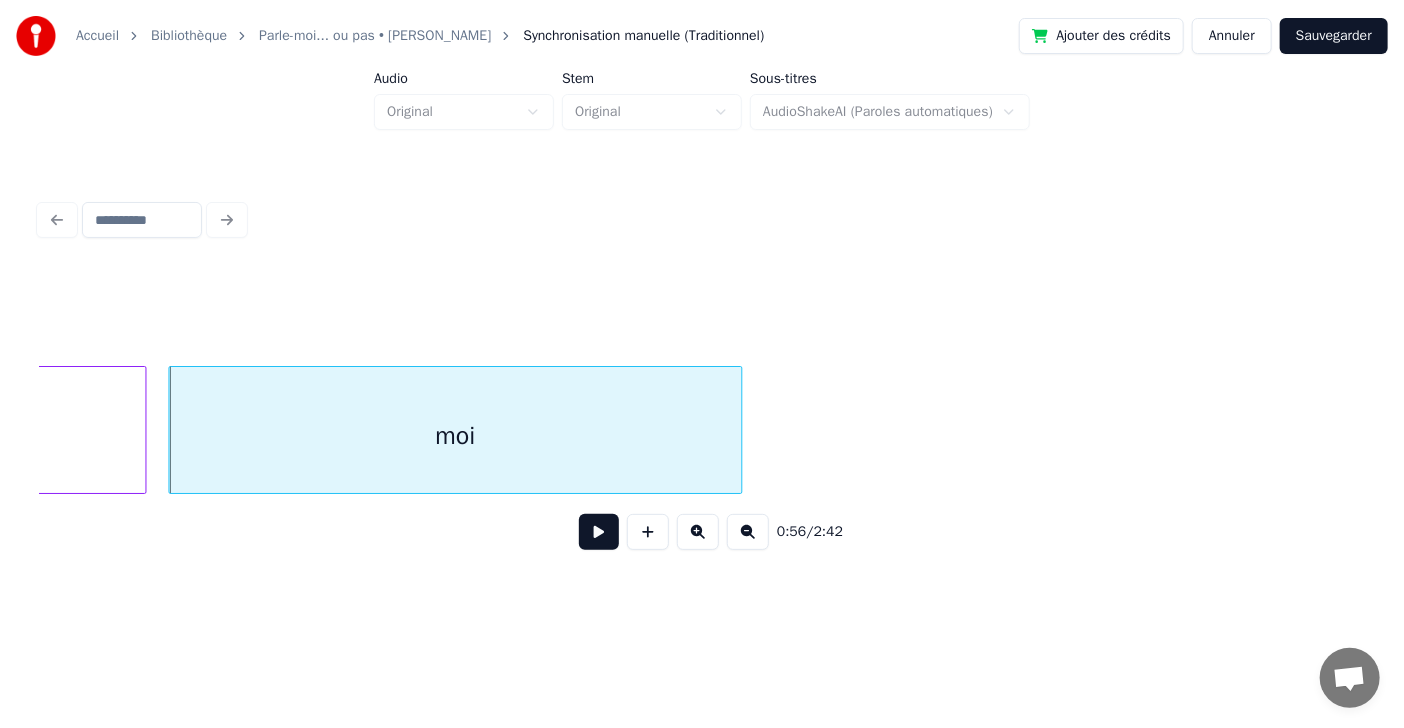 click at bounding box center [599, 532] 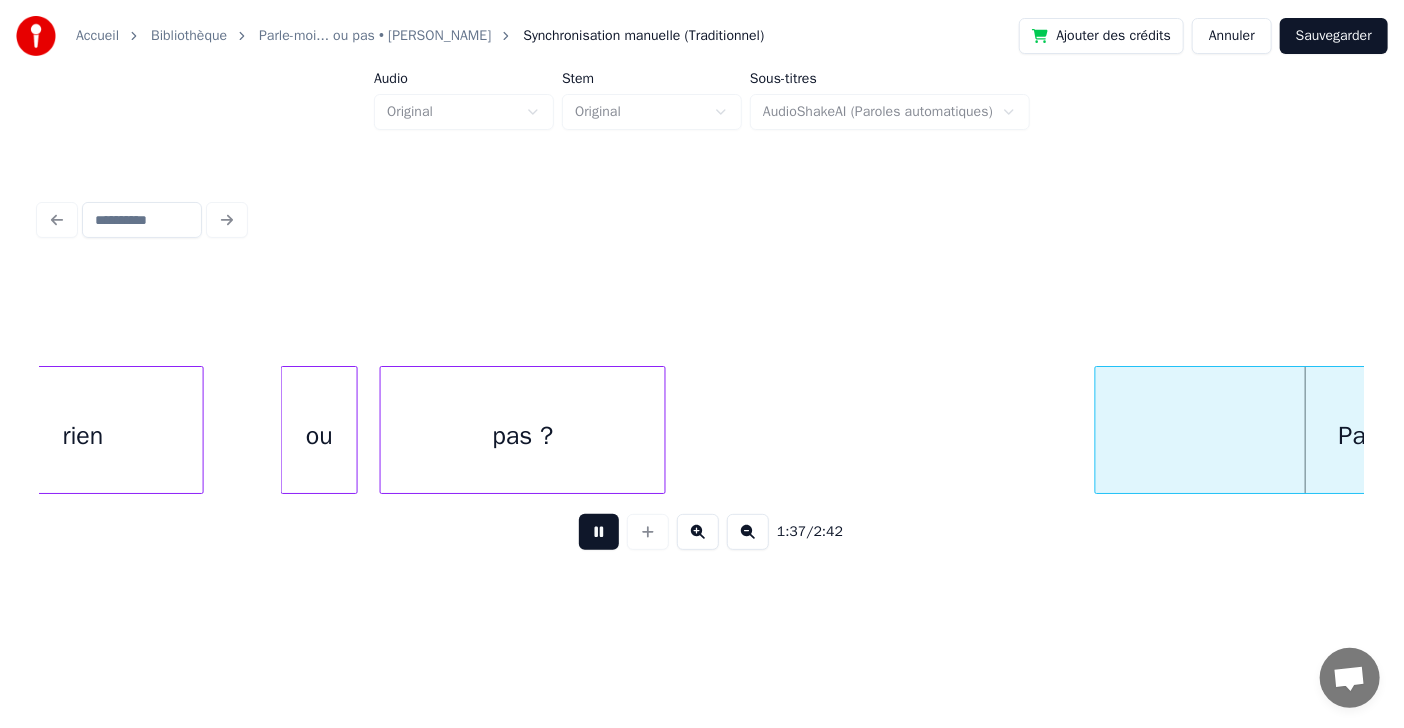 scroll, scrollTop: 0, scrollLeft: 53544, axis: horizontal 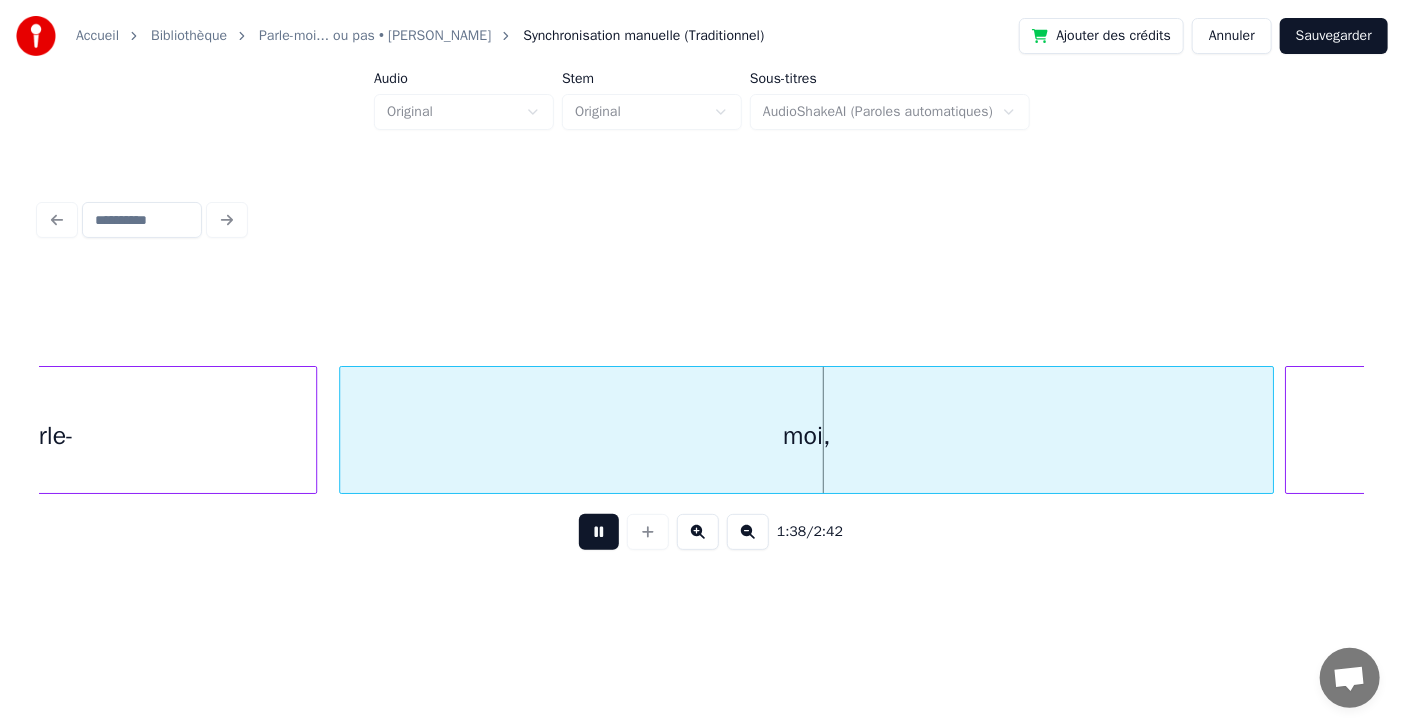 click at bounding box center (599, 532) 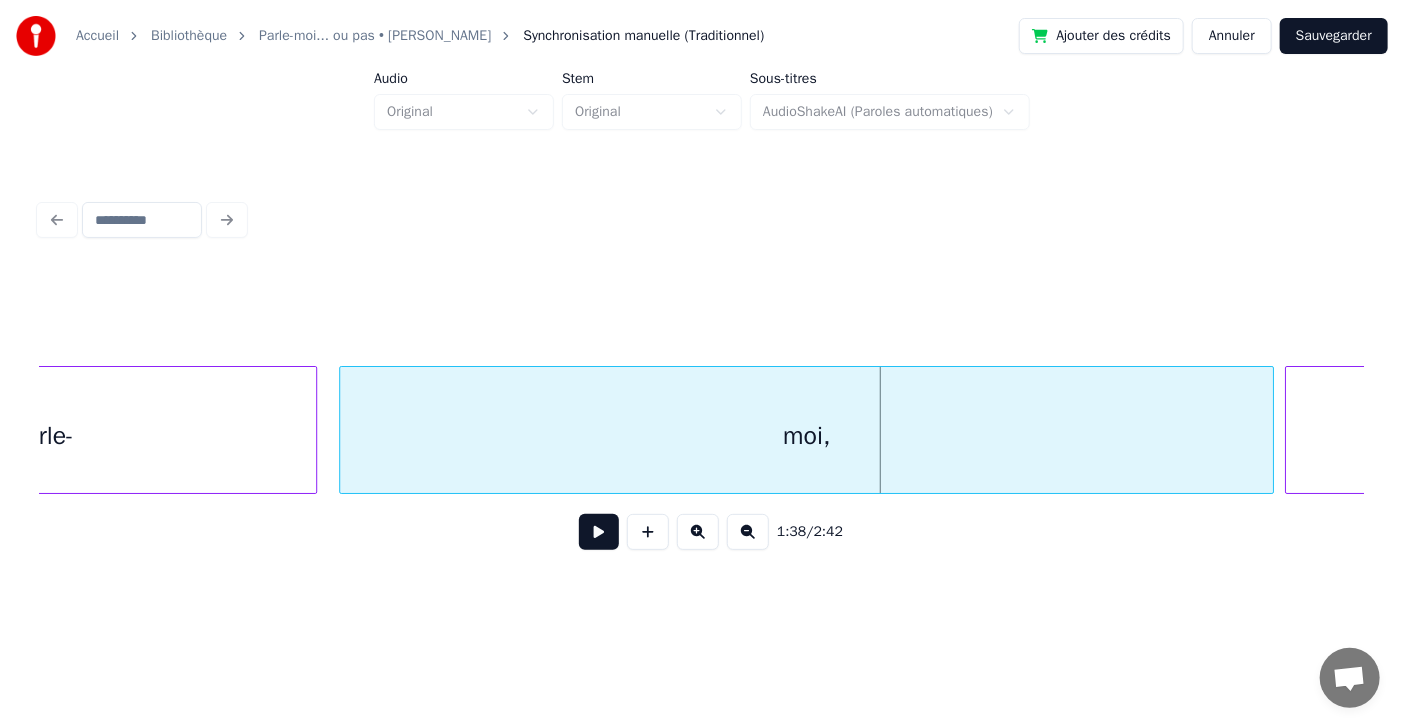 click on "Parle- moi, parle-" at bounding box center (-8807, 430) 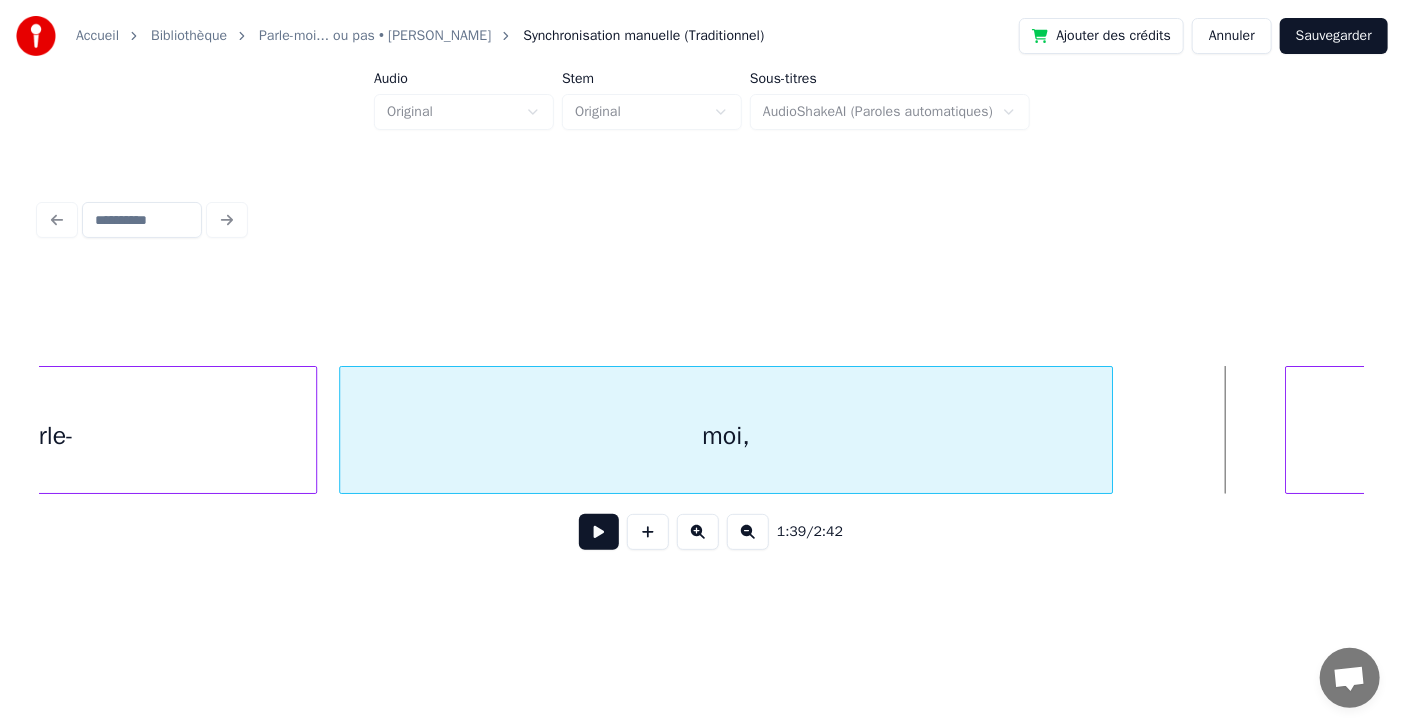click at bounding box center [1109, 430] 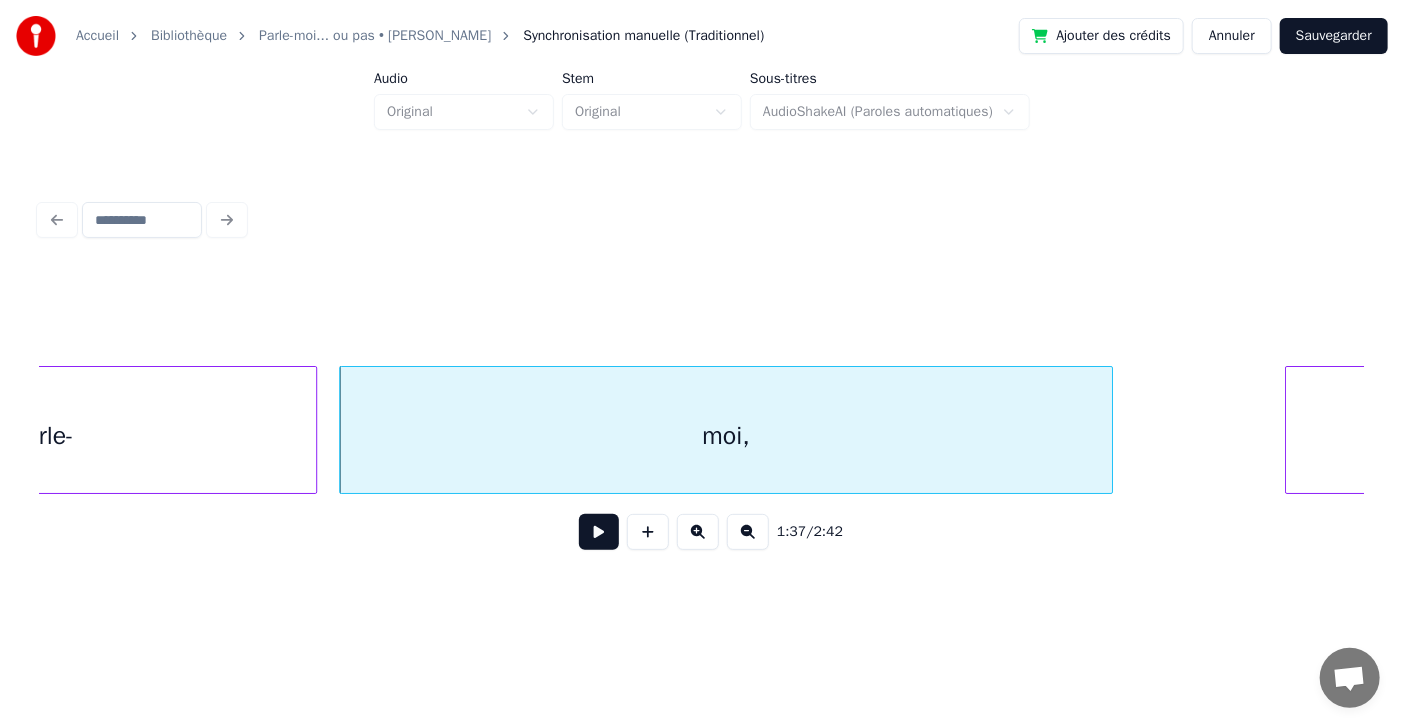 click at bounding box center (1109, 430) 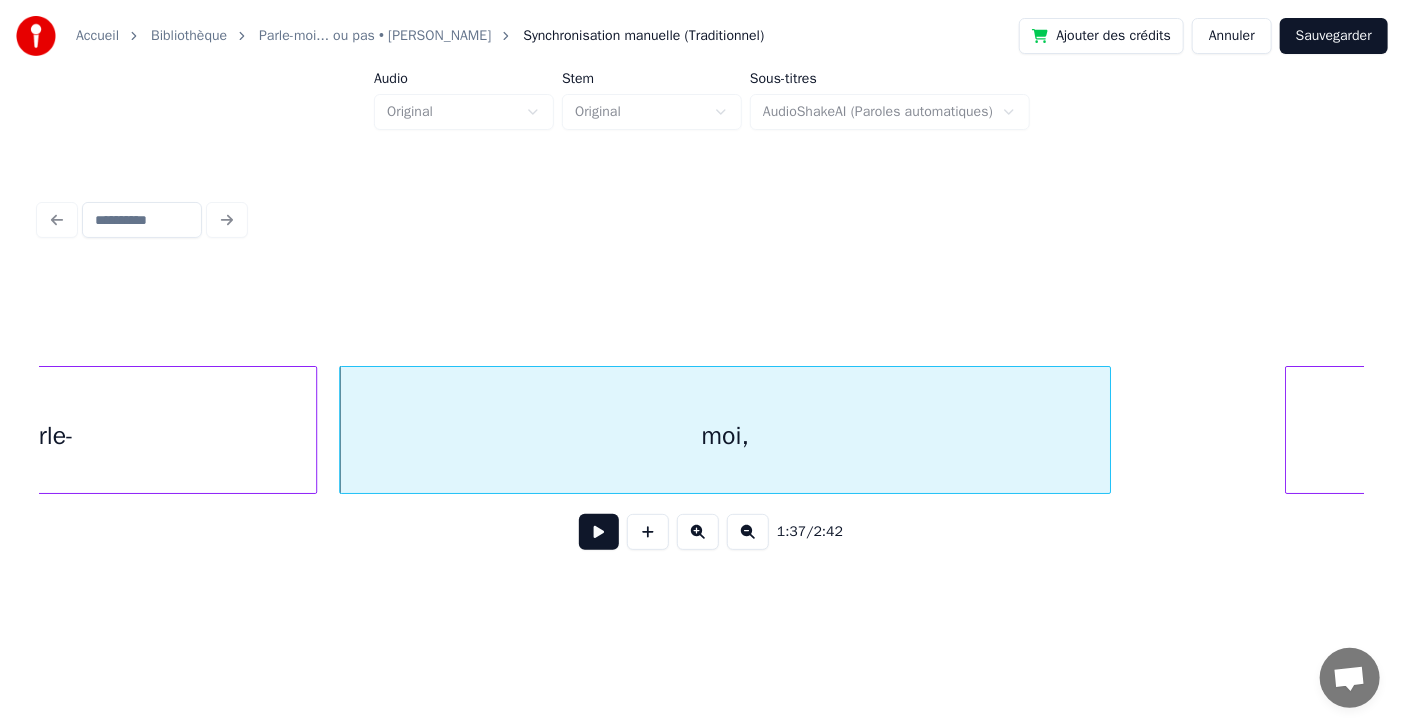 click at bounding box center (599, 532) 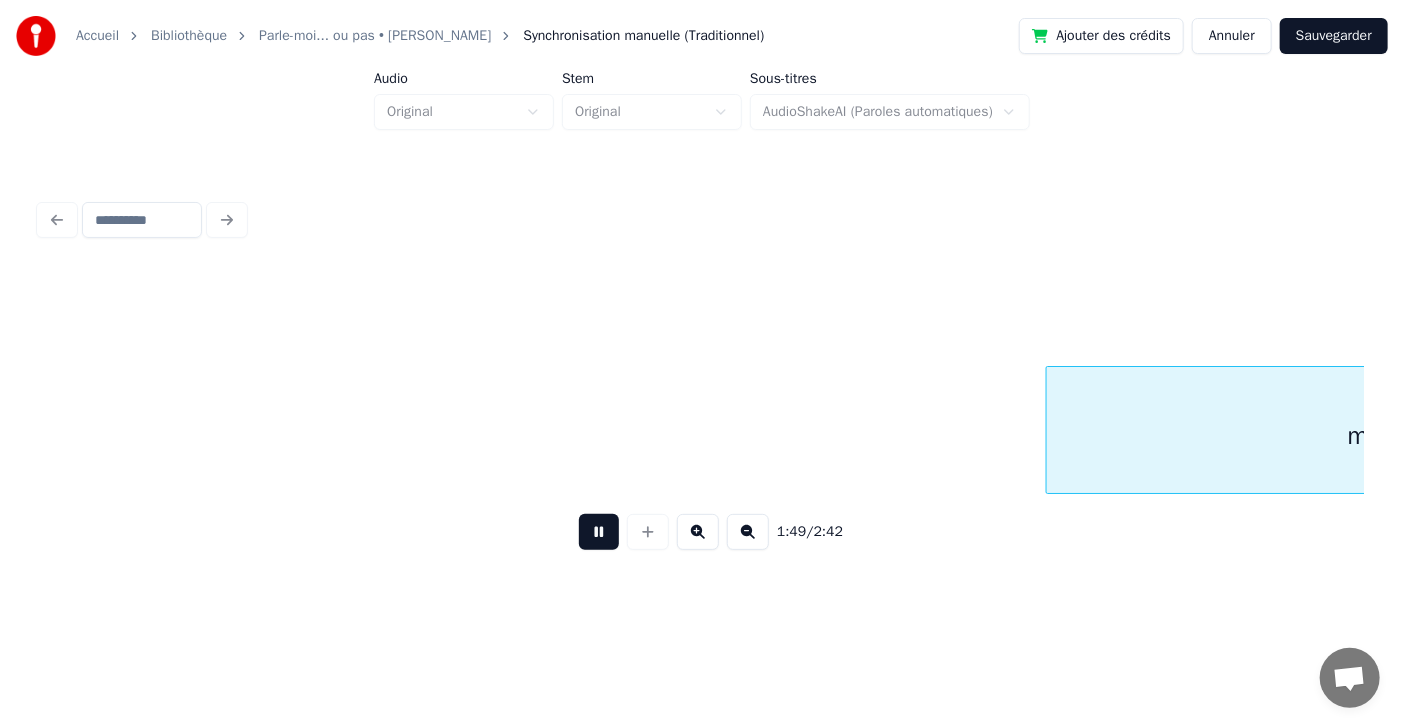 scroll, scrollTop: 0, scrollLeft: 60262, axis: horizontal 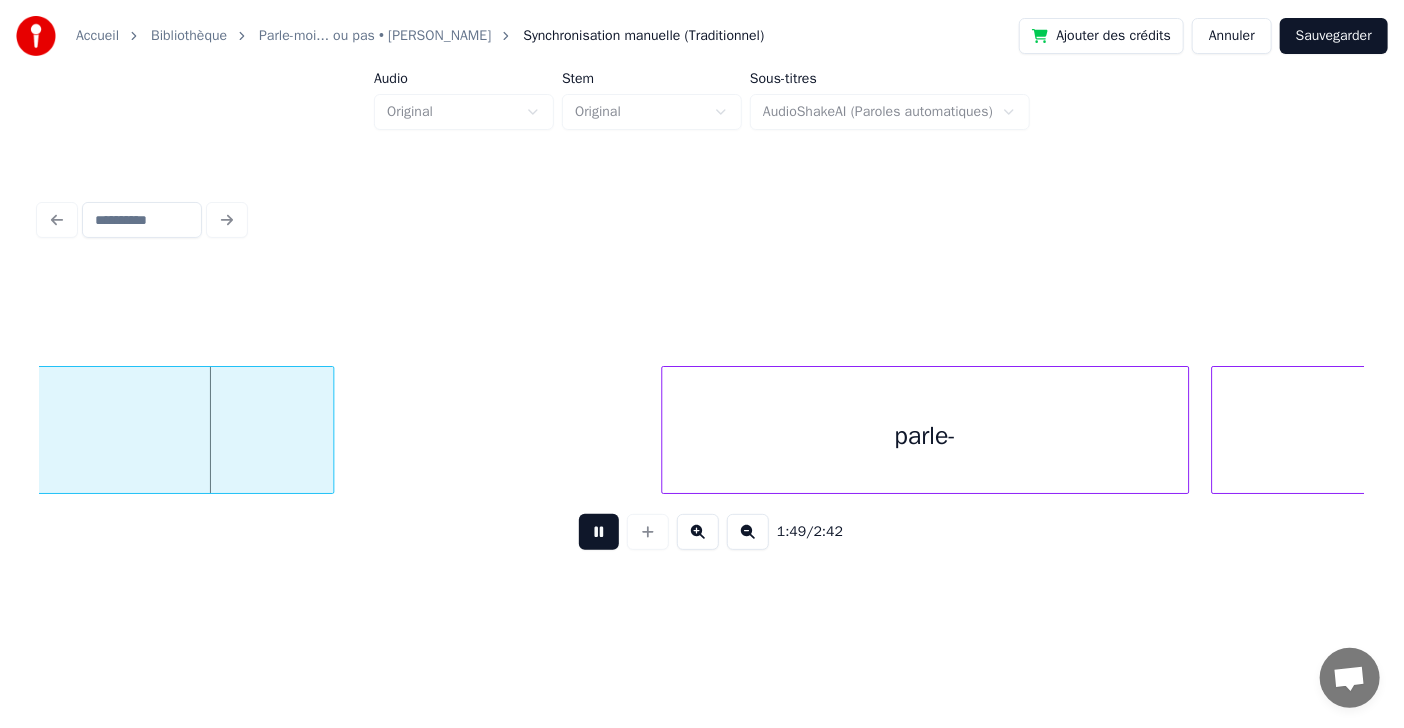 click at bounding box center (599, 532) 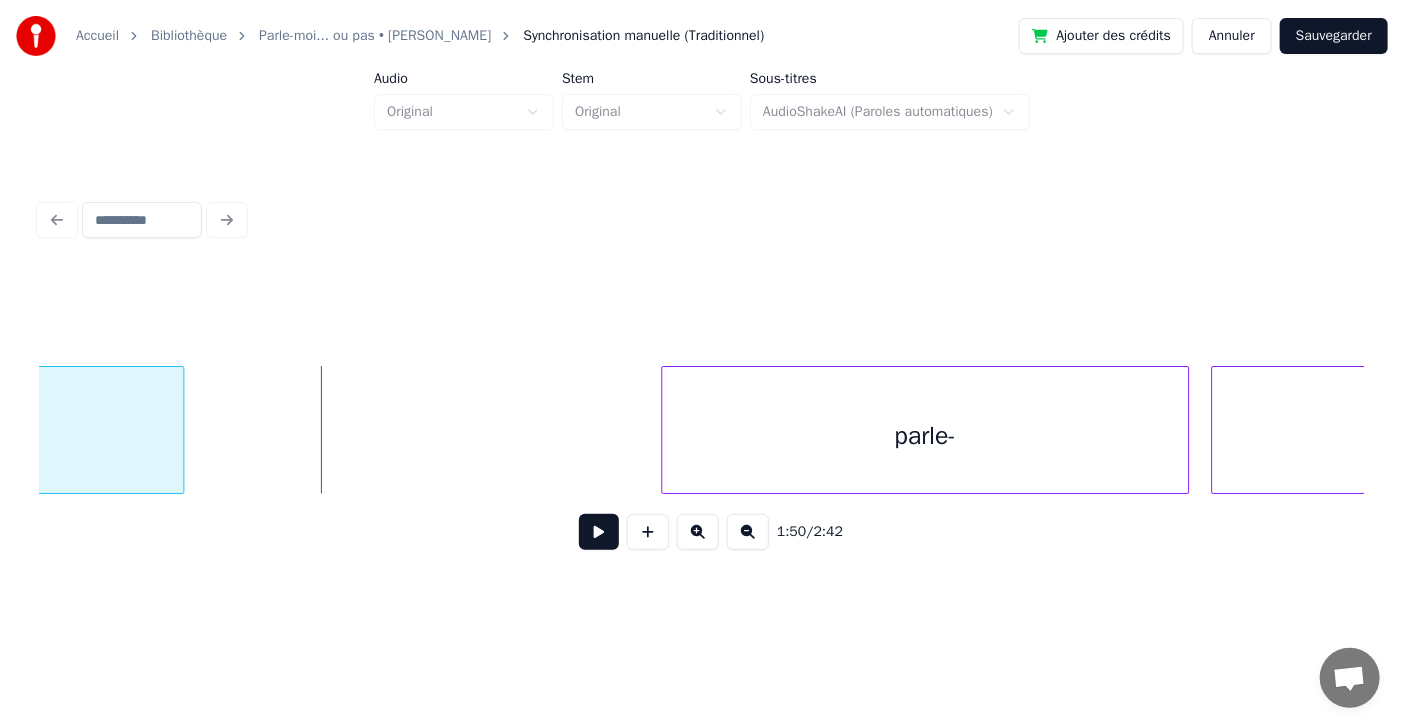 click at bounding box center [180, 430] 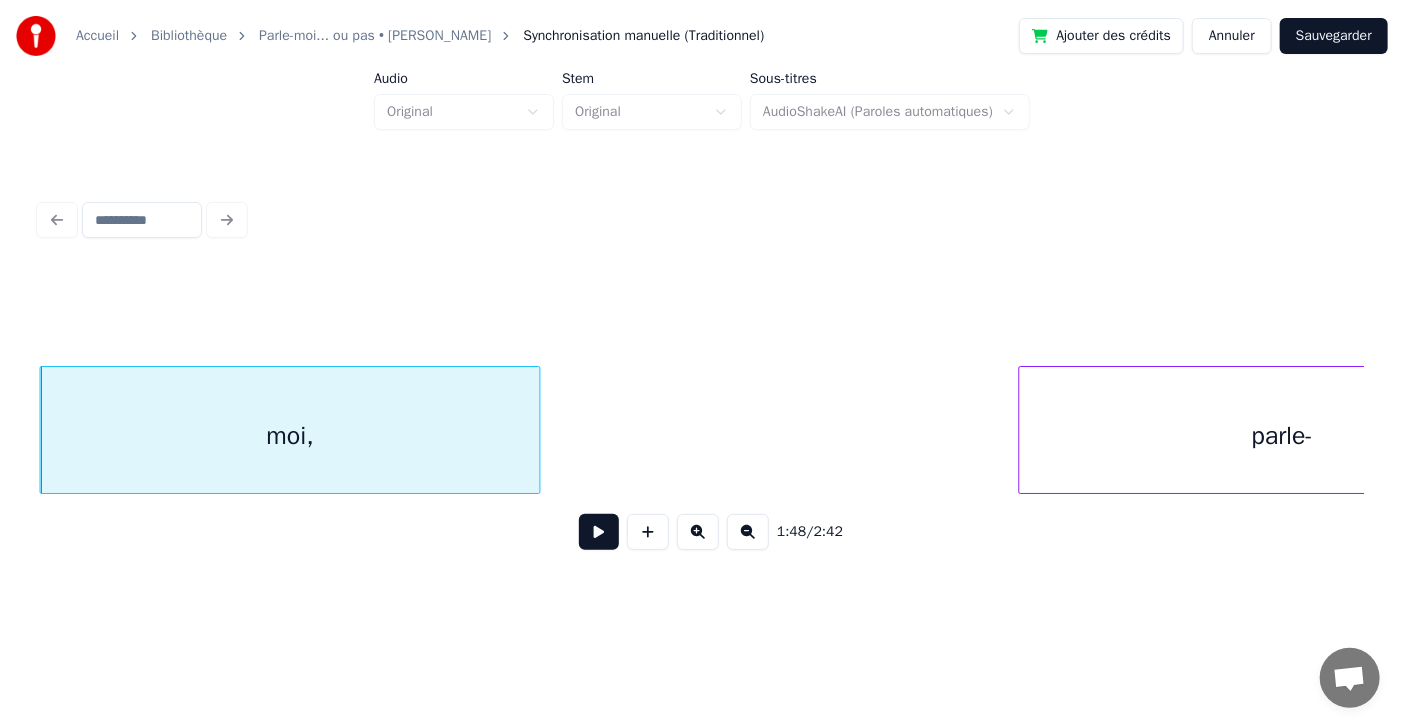click at bounding box center [599, 532] 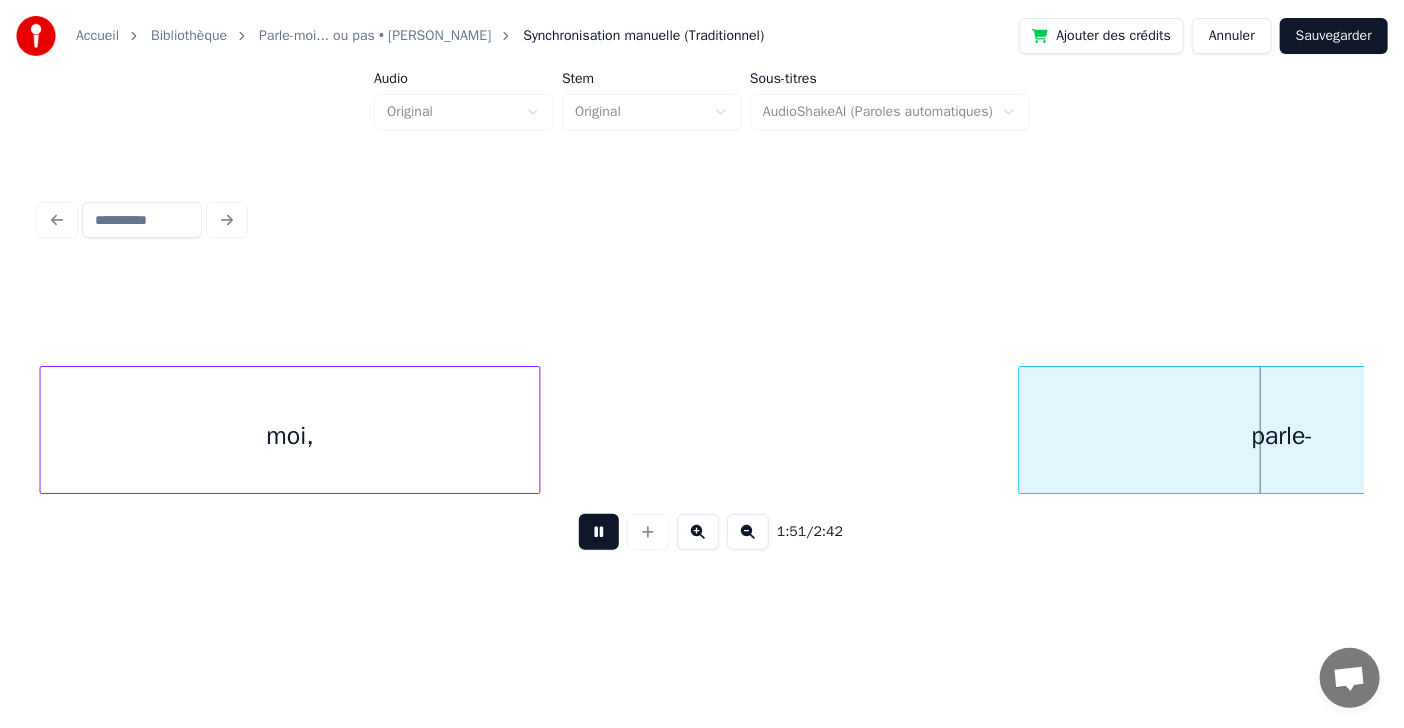 click at bounding box center (599, 532) 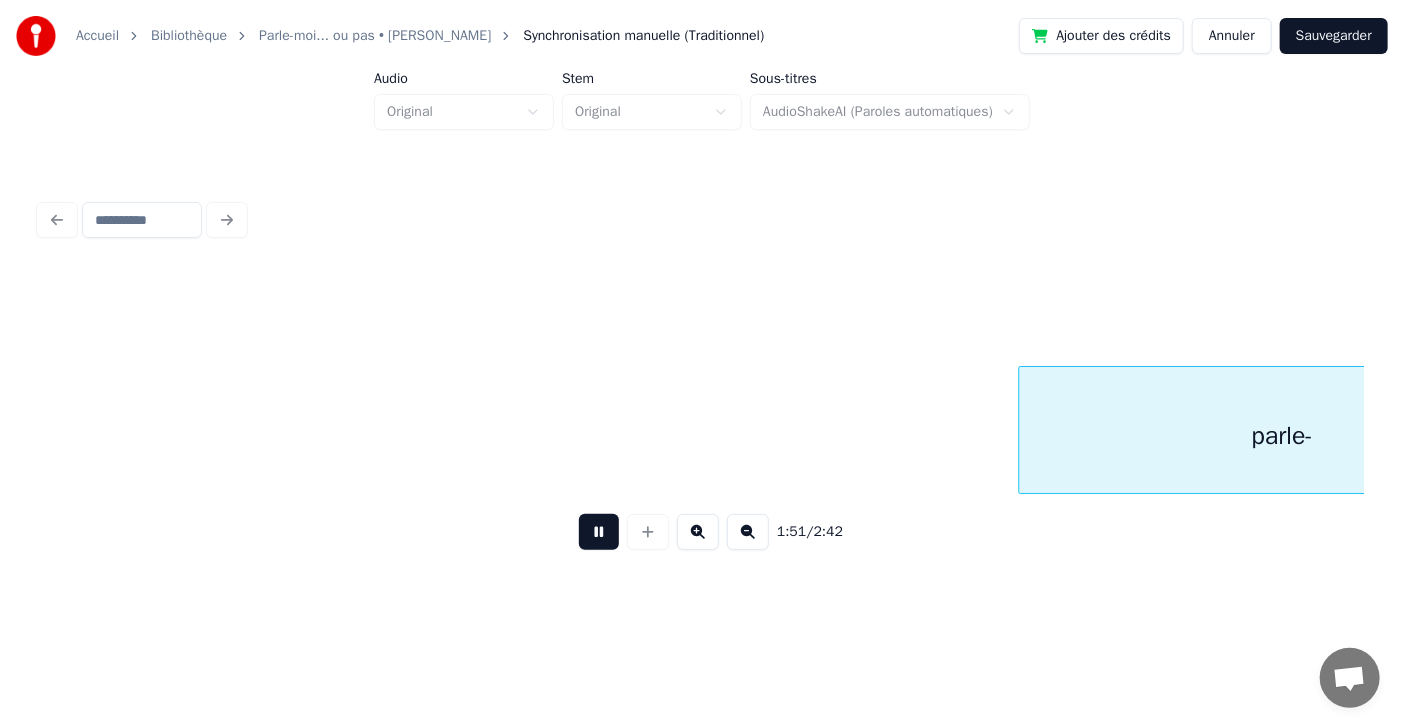 scroll, scrollTop: 0, scrollLeft: 61235, axis: horizontal 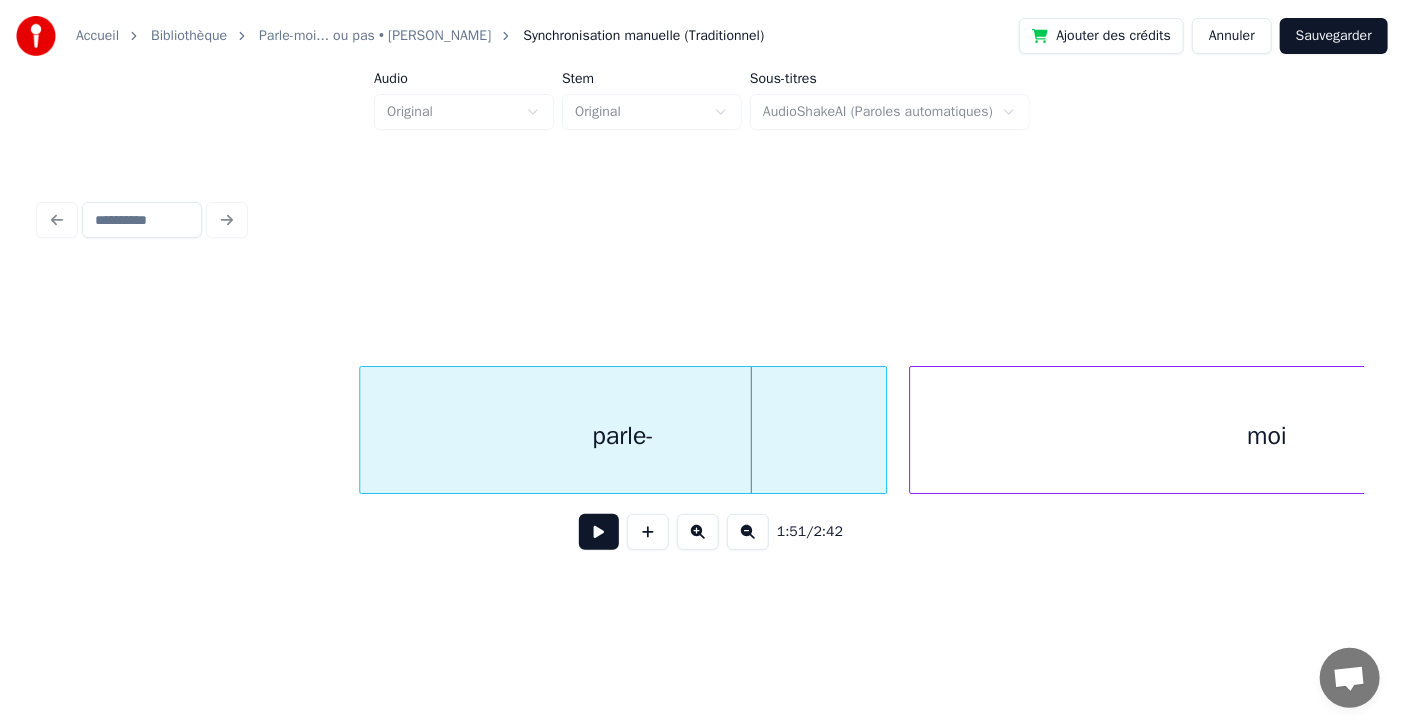 click on "parle- moi" at bounding box center (-15827, 430) 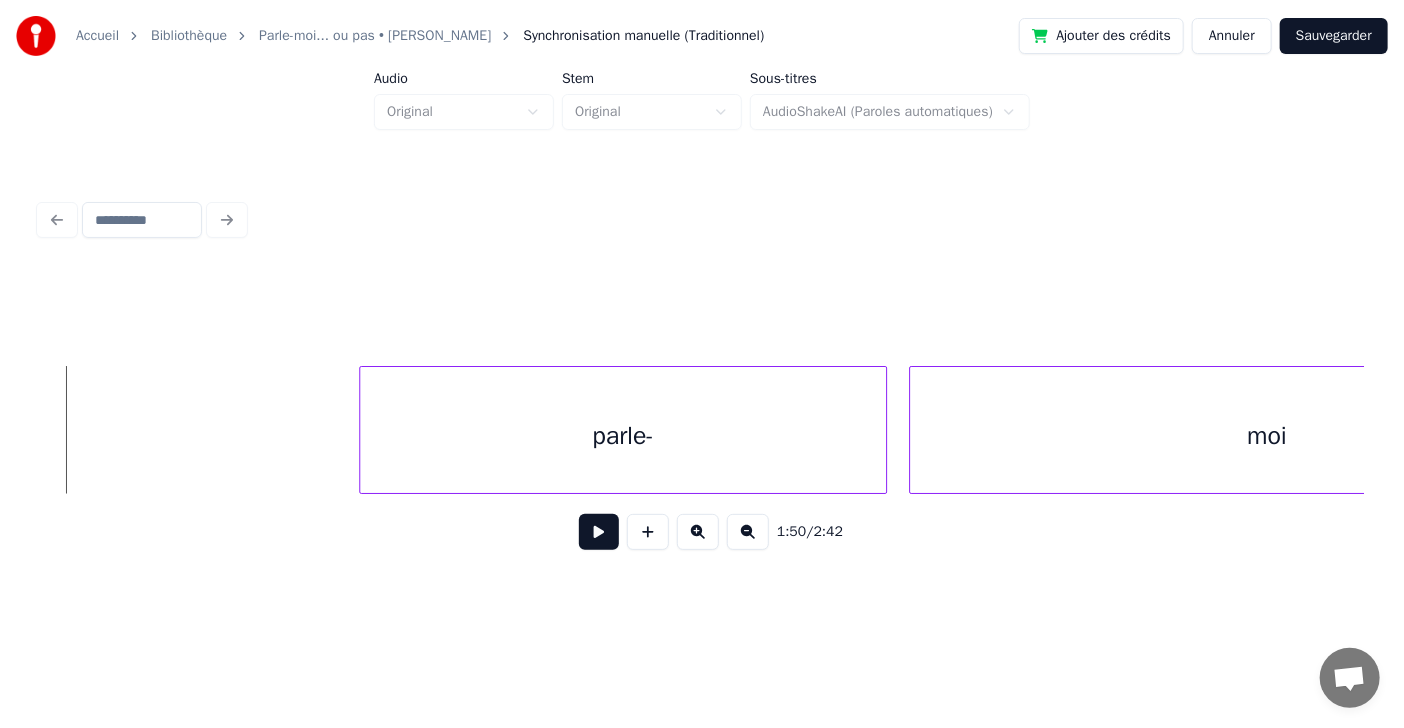 click at bounding box center (599, 532) 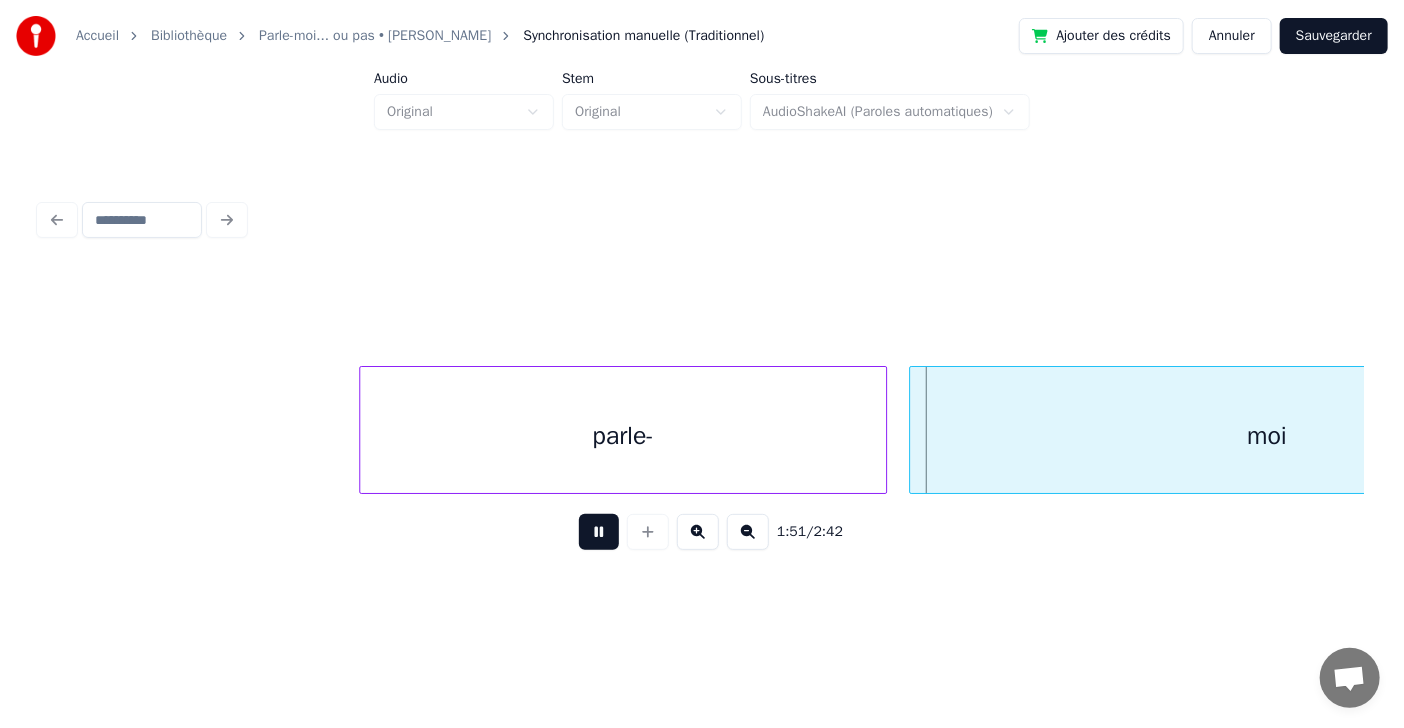 click at bounding box center (599, 532) 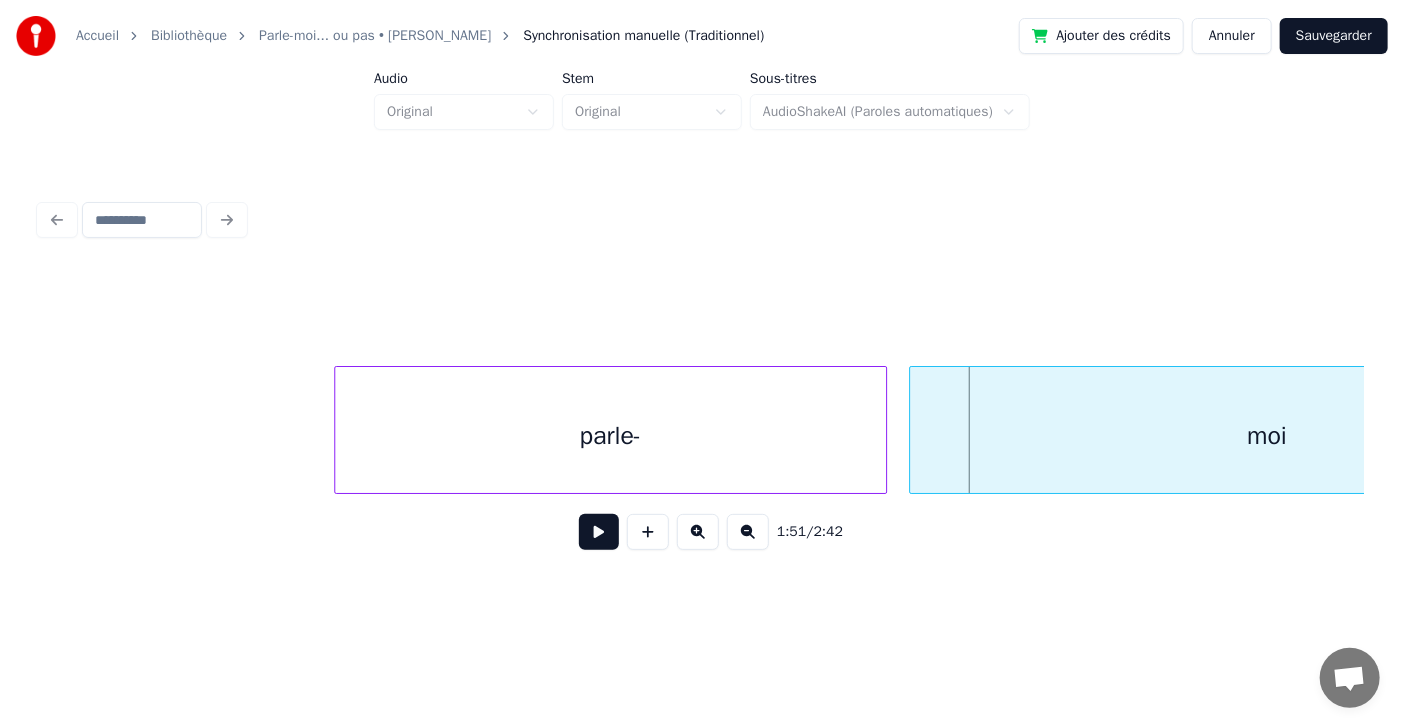 click at bounding box center [338, 430] 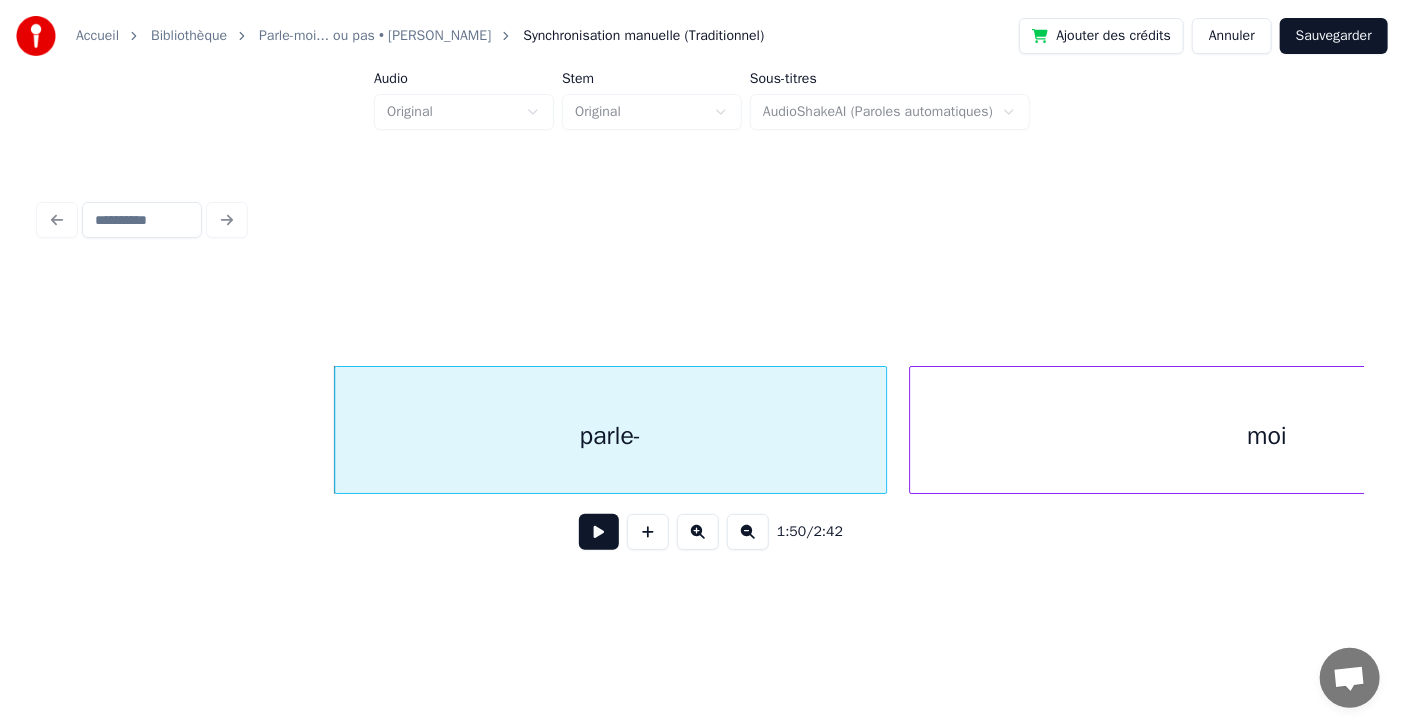 click at bounding box center (599, 532) 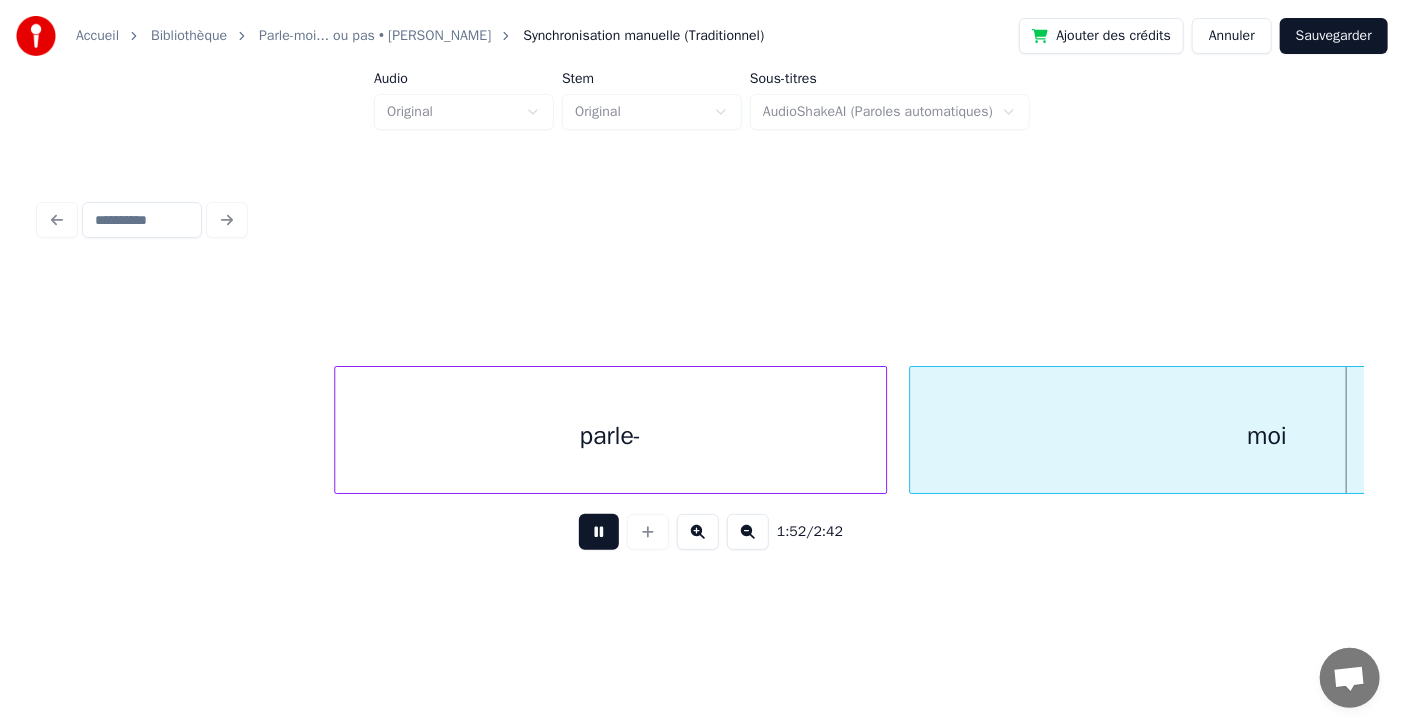 scroll, scrollTop: 0, scrollLeft: 61895, axis: horizontal 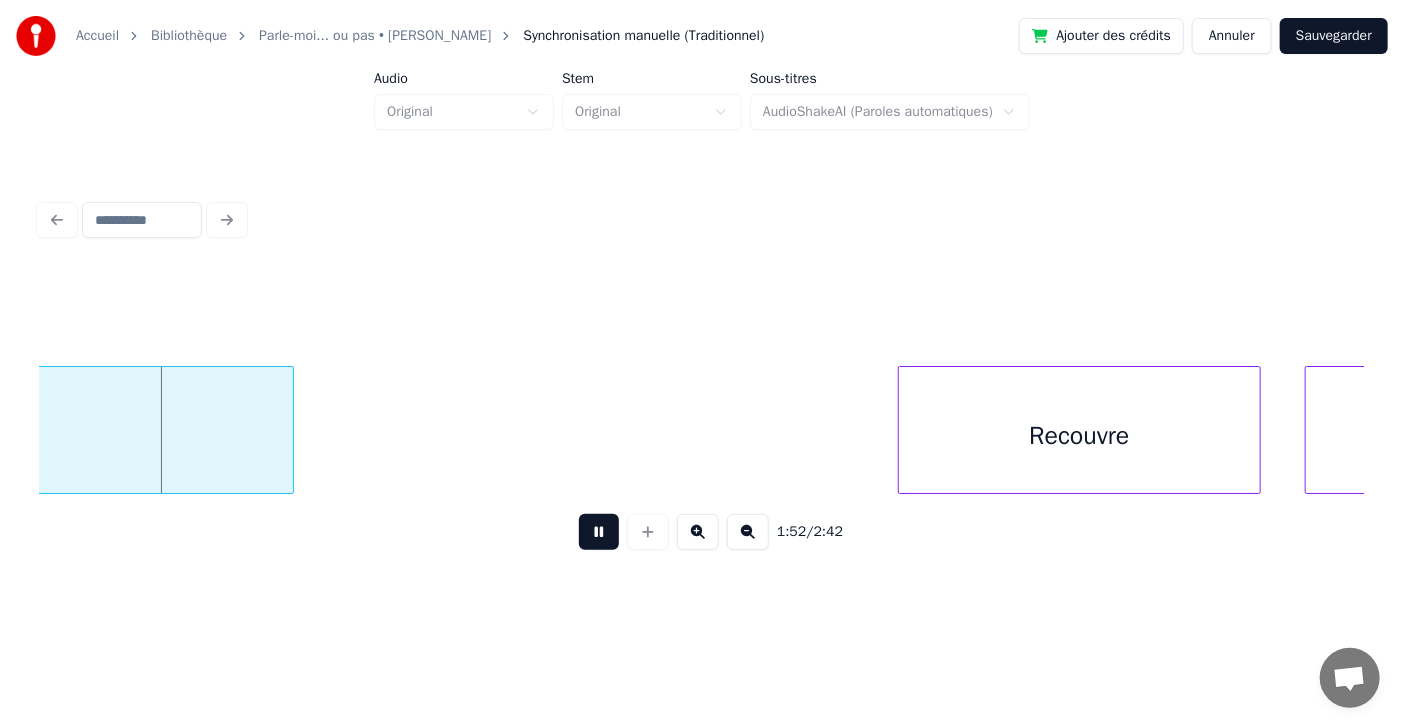click at bounding box center [599, 532] 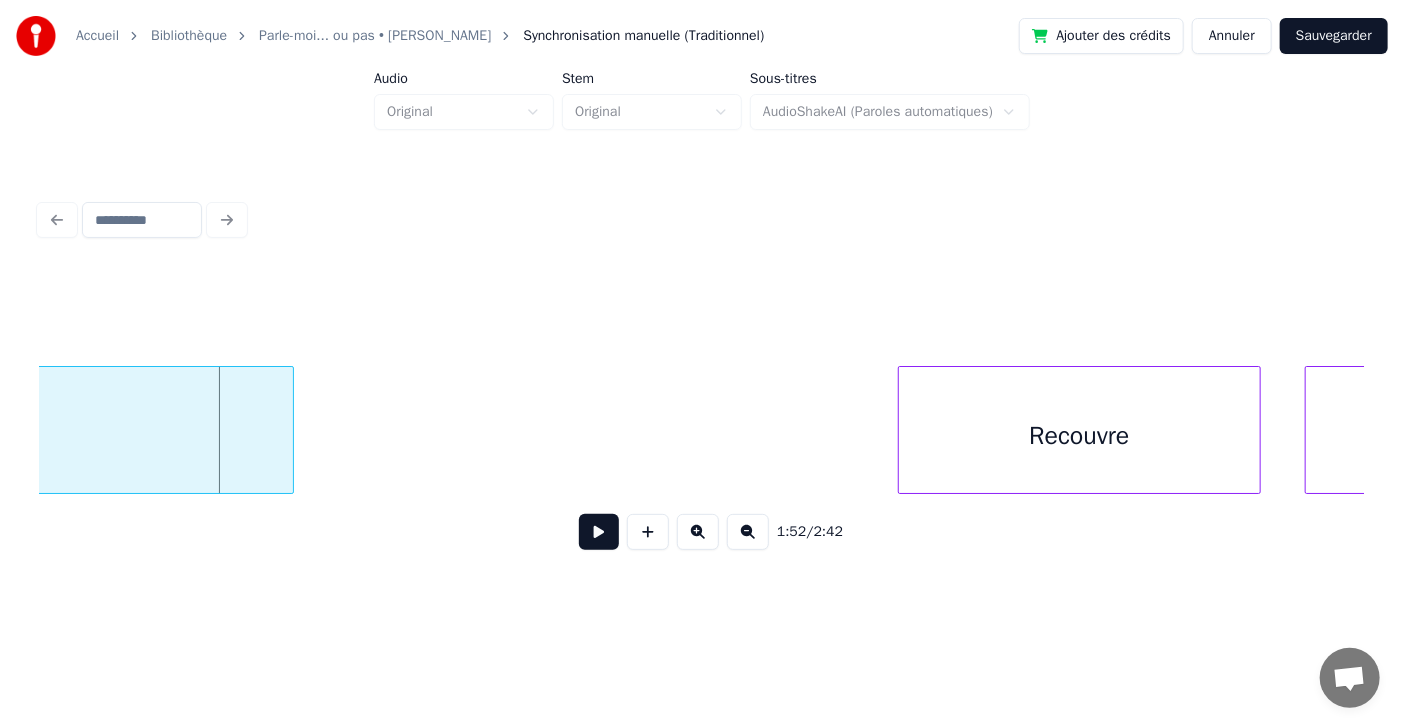 click at bounding box center [599, 532] 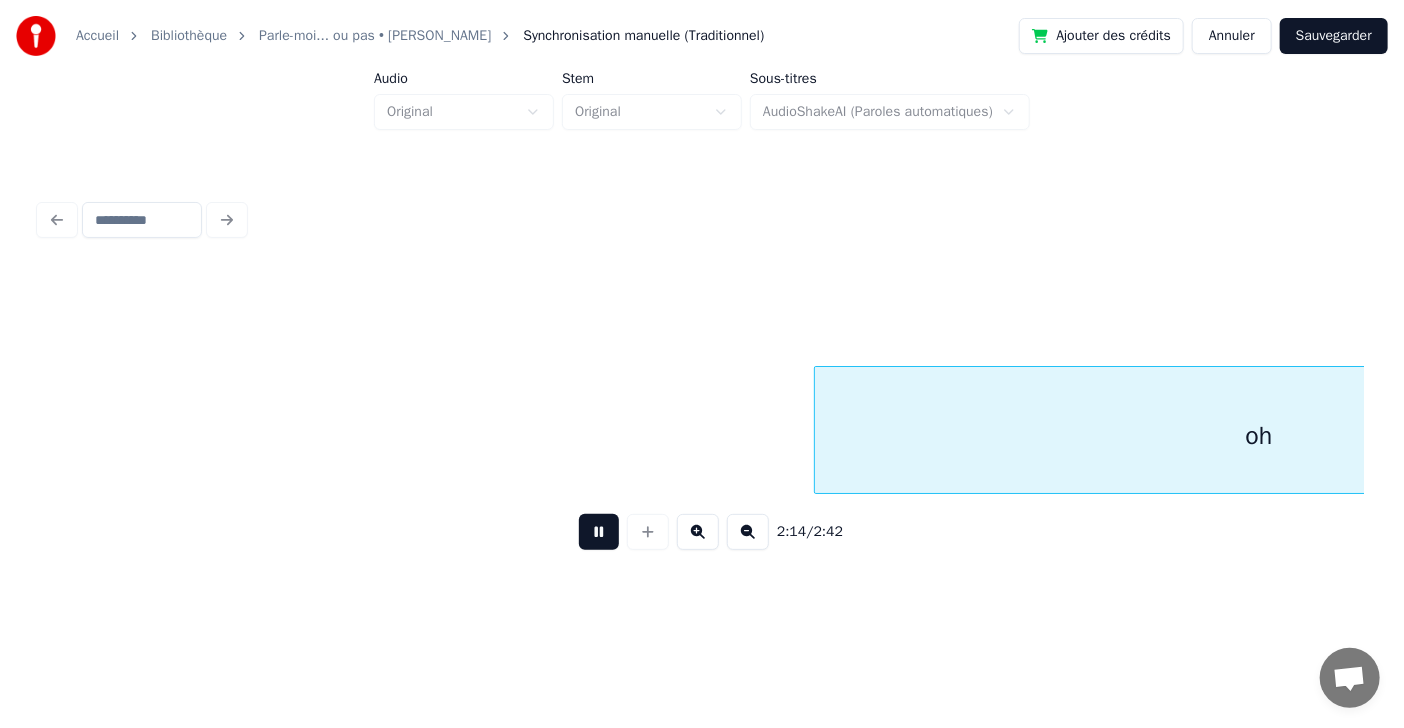 scroll, scrollTop: 0, scrollLeft: 73853, axis: horizontal 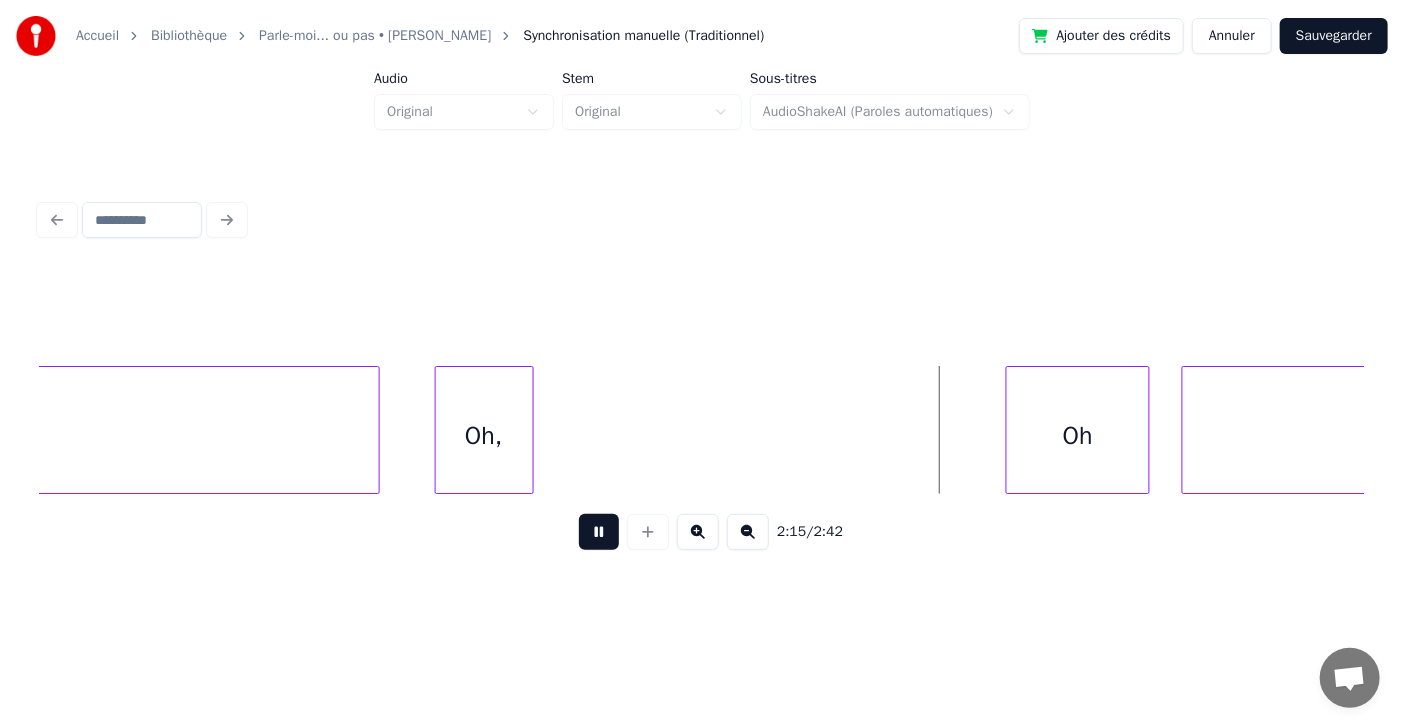 click at bounding box center (599, 532) 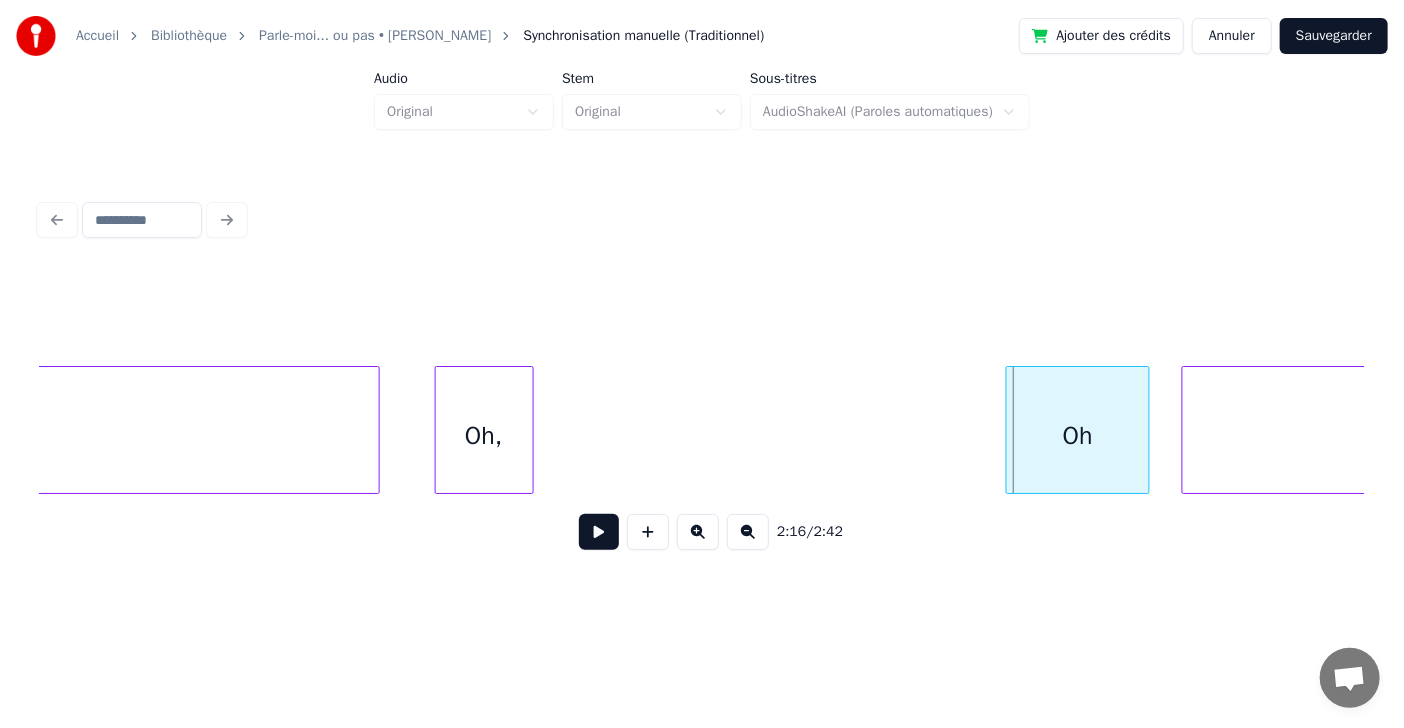 click on "Oh," at bounding box center [484, 435] 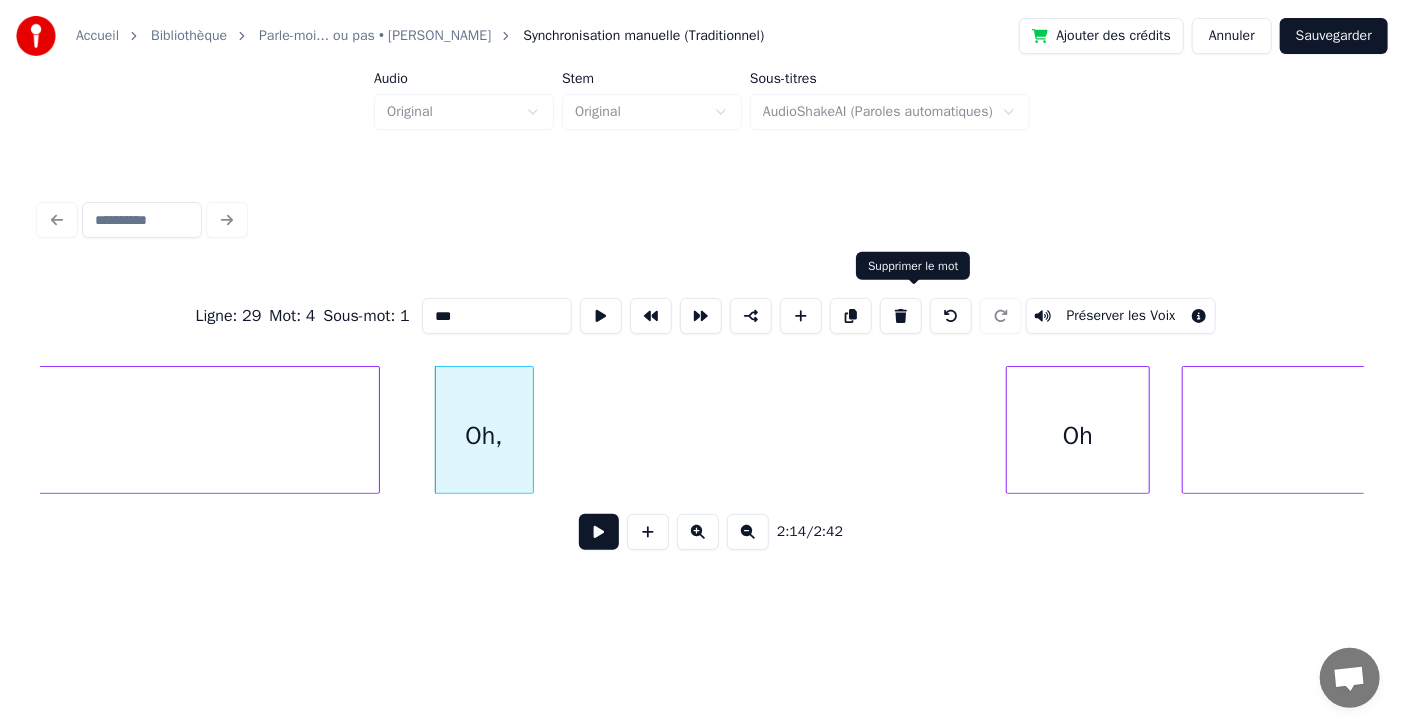 click at bounding box center [901, 316] 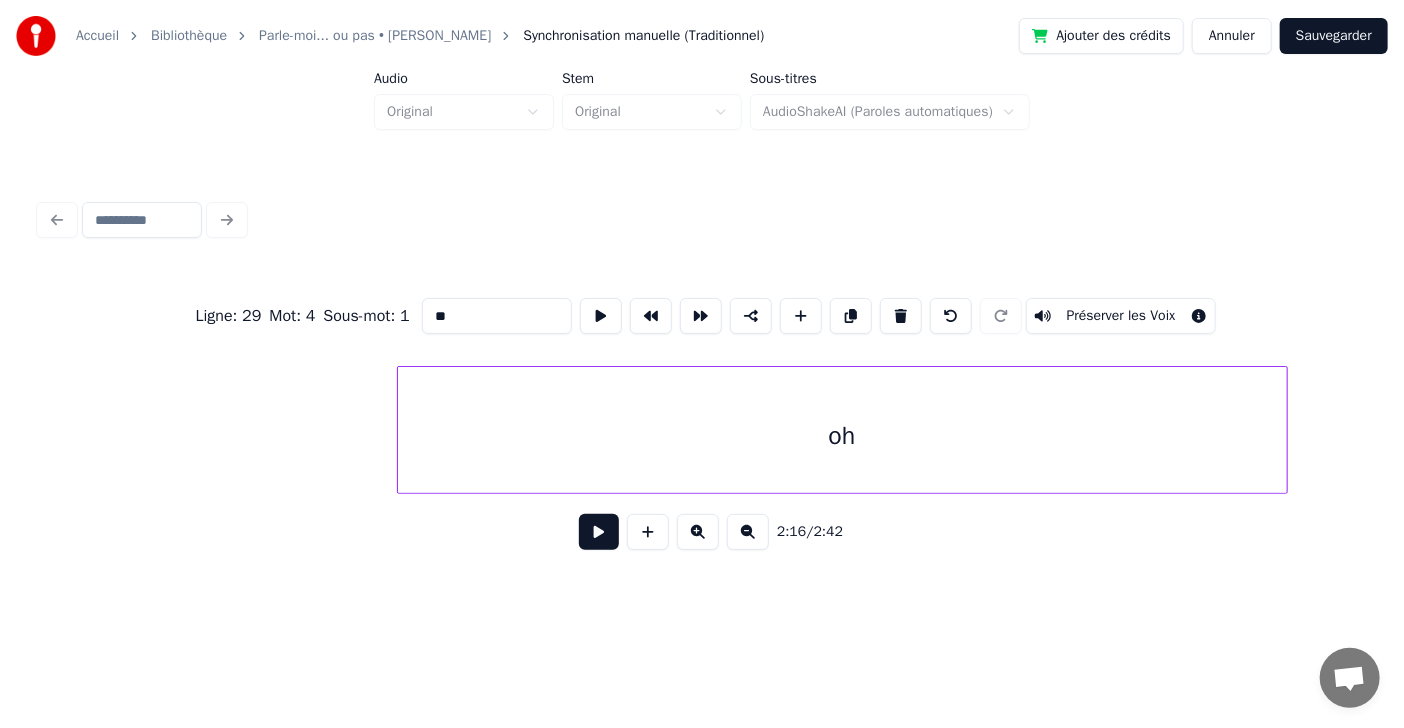 scroll, scrollTop: 0, scrollLeft: 72906, axis: horizontal 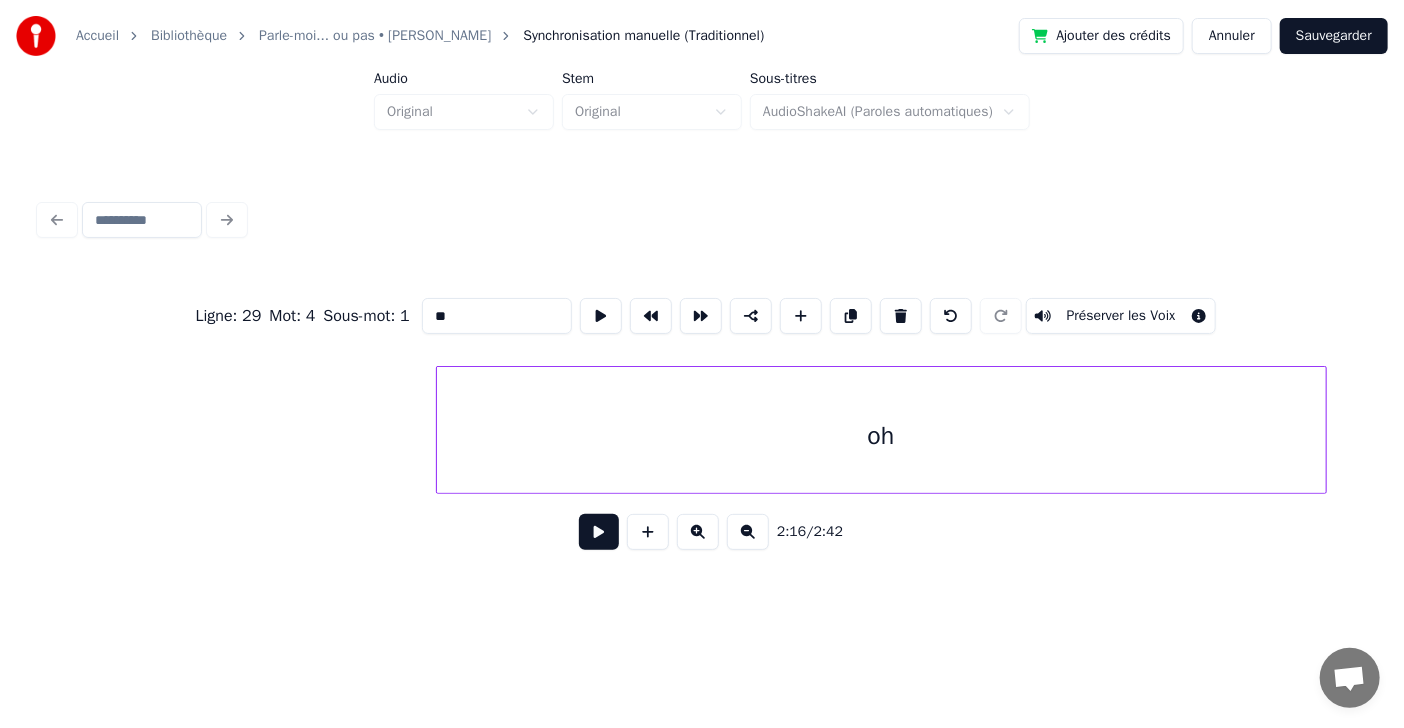 click on "oh" at bounding box center [-28169, 430] 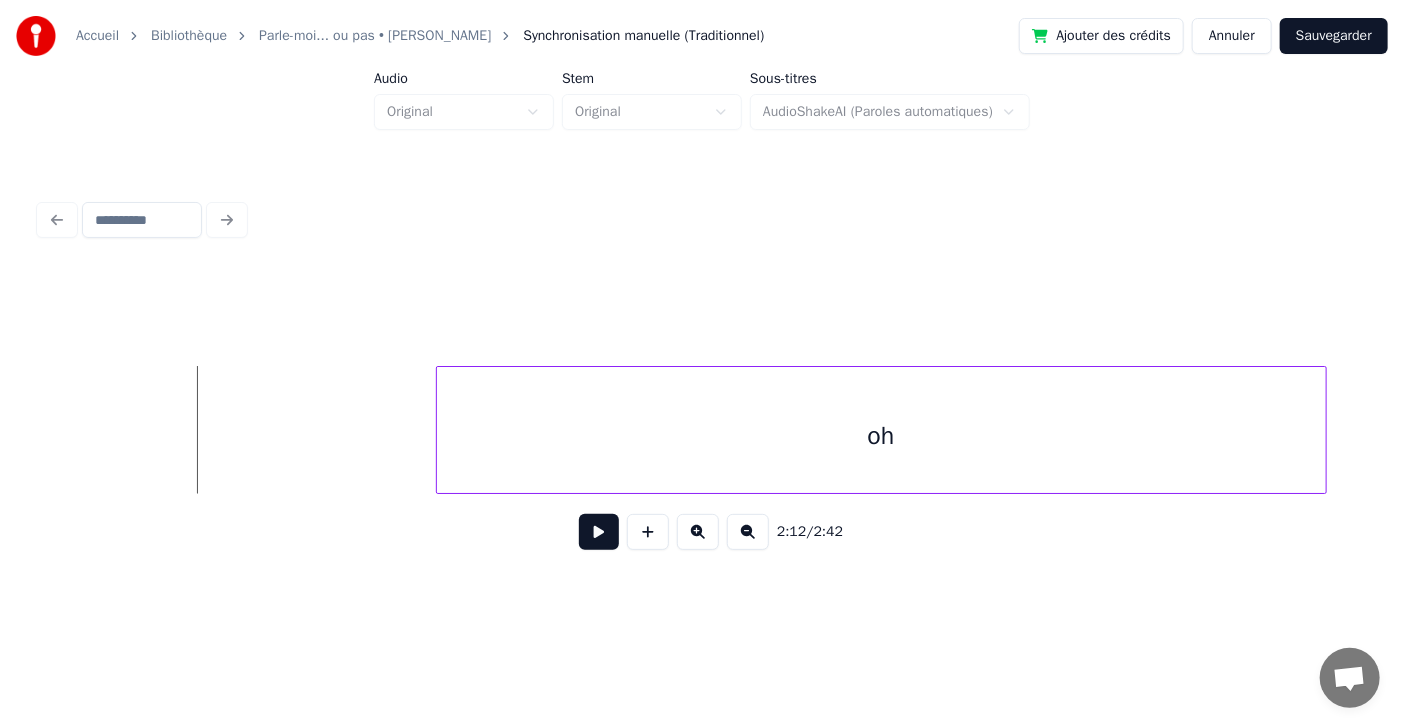 click at bounding box center [599, 532] 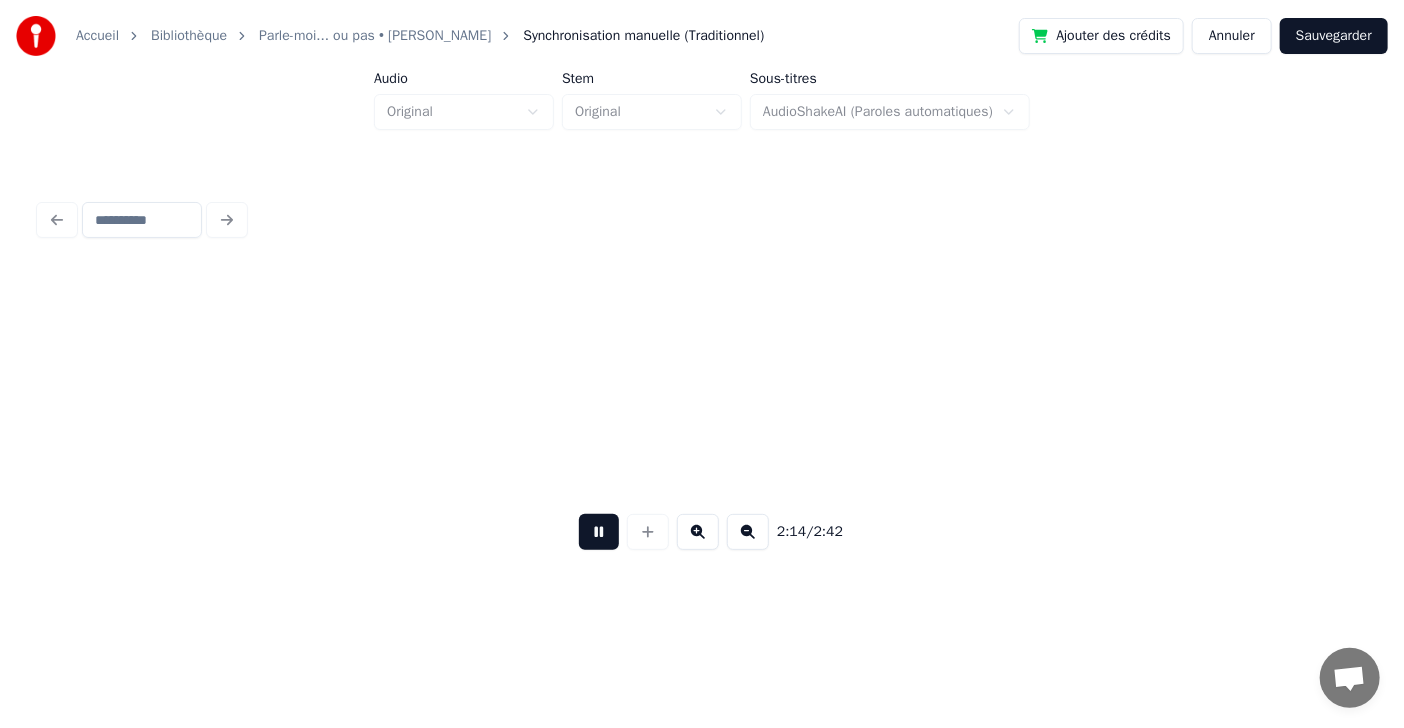 scroll, scrollTop: 0, scrollLeft: 74235, axis: horizontal 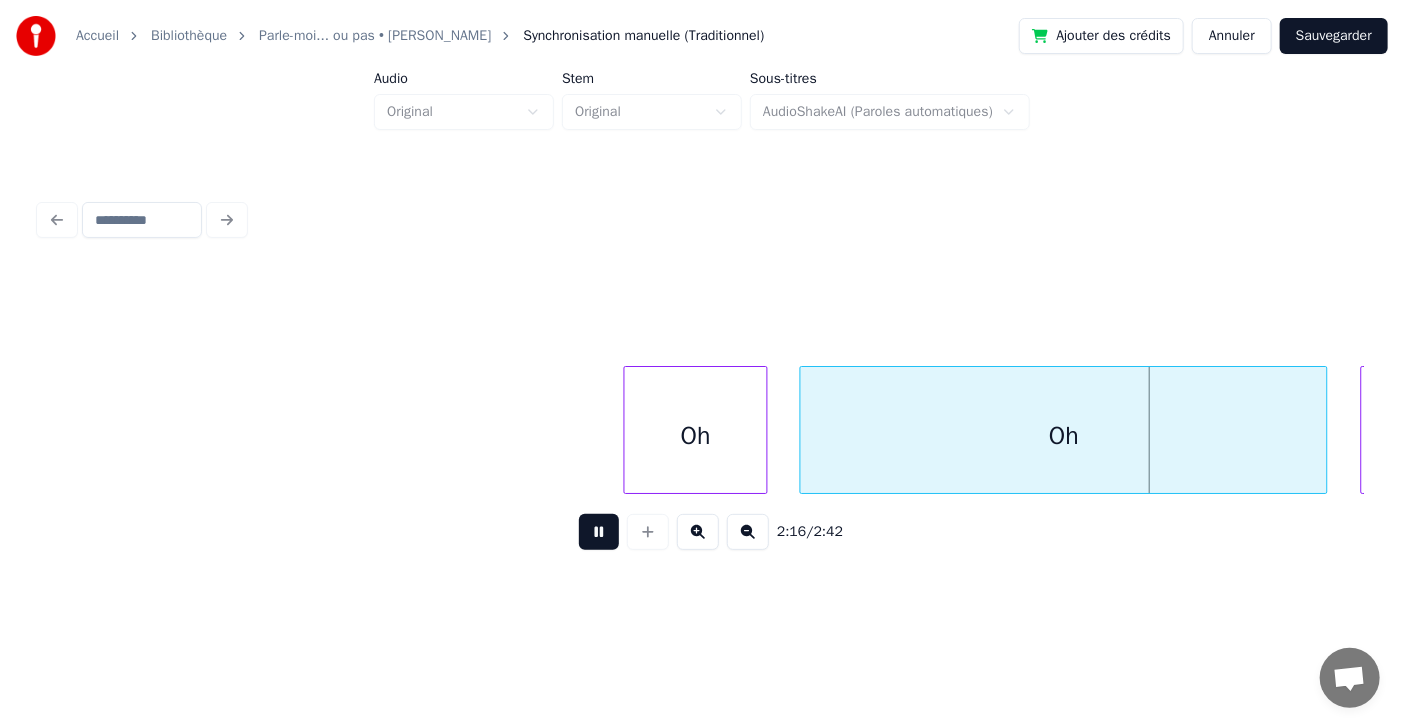 click at bounding box center (599, 532) 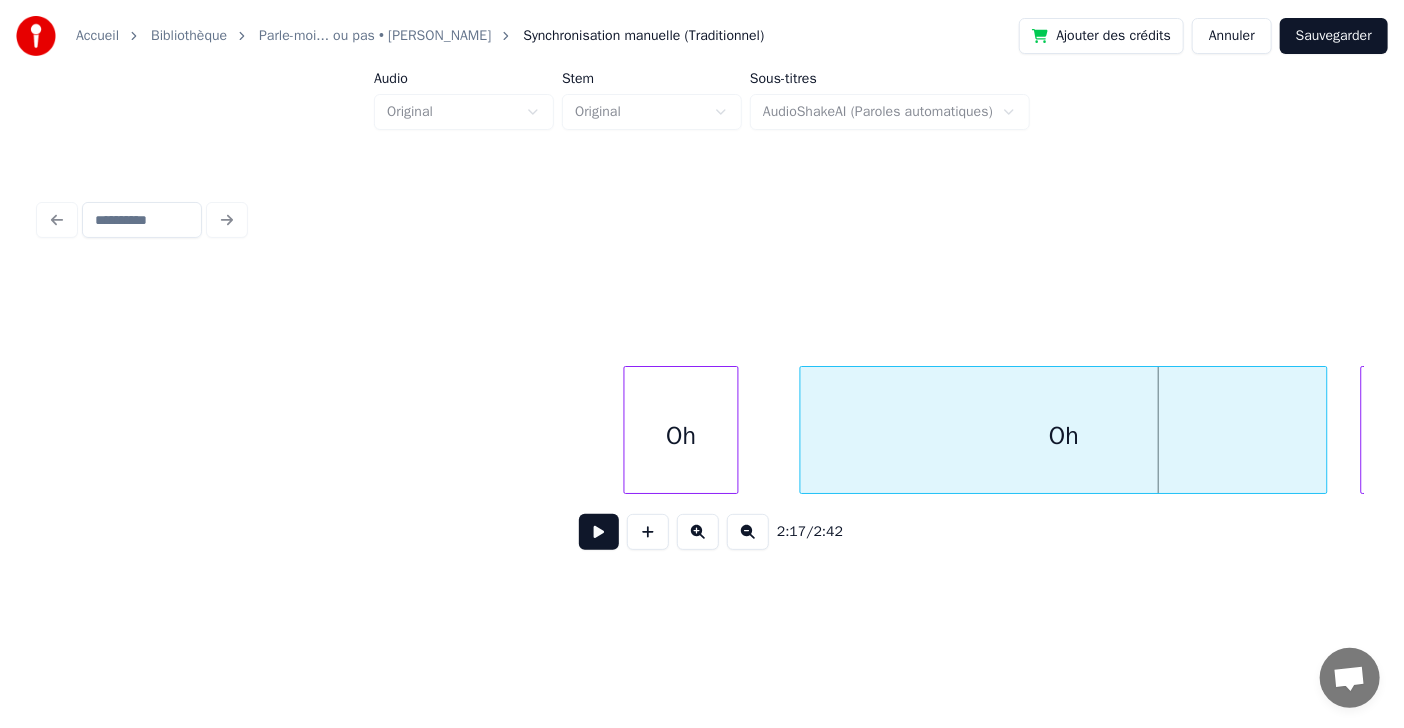 click at bounding box center (735, 430) 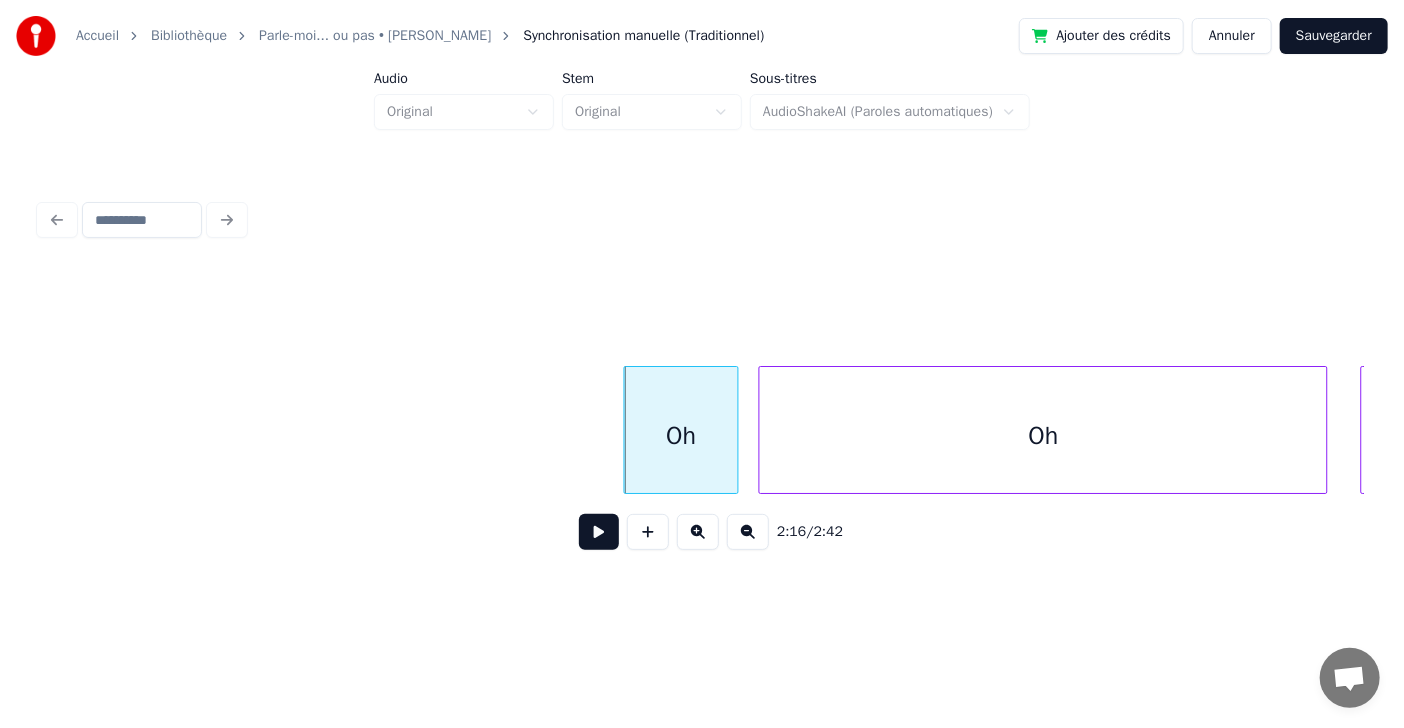 click at bounding box center [763, 430] 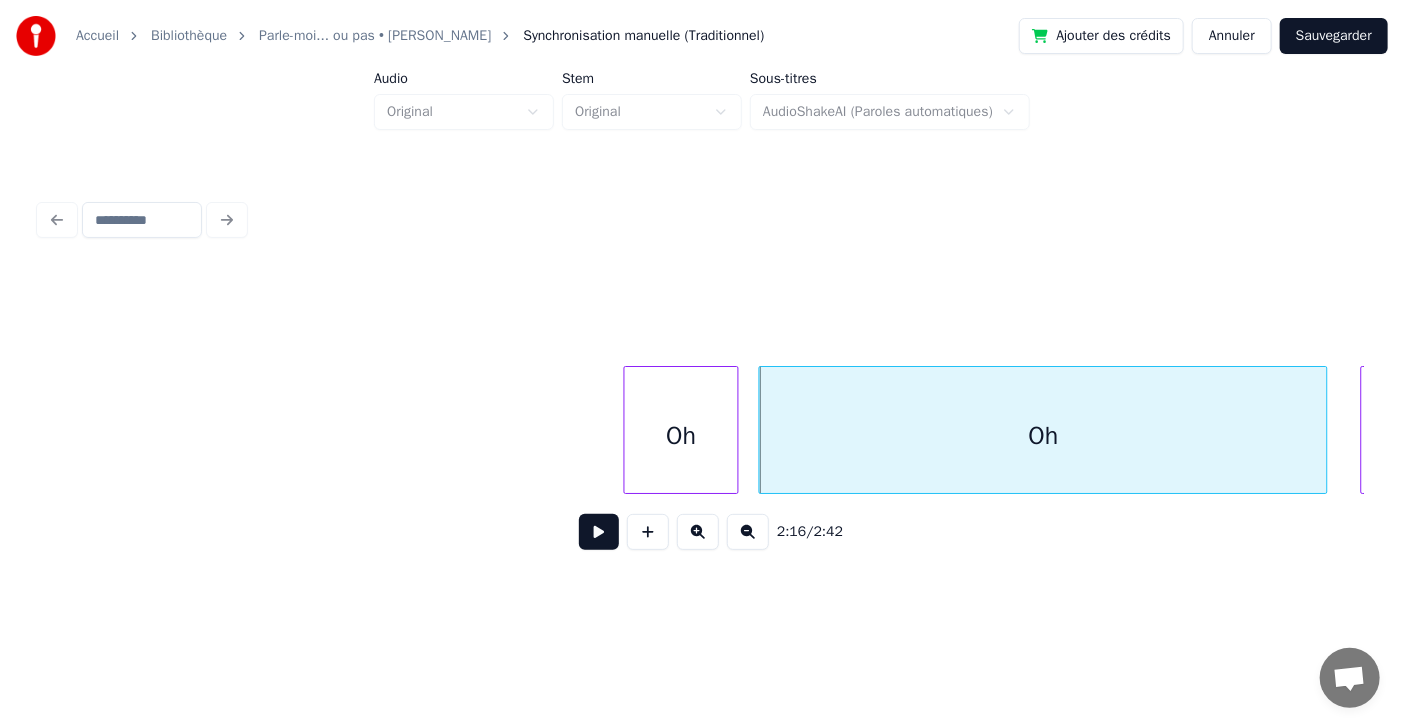 click at bounding box center (599, 532) 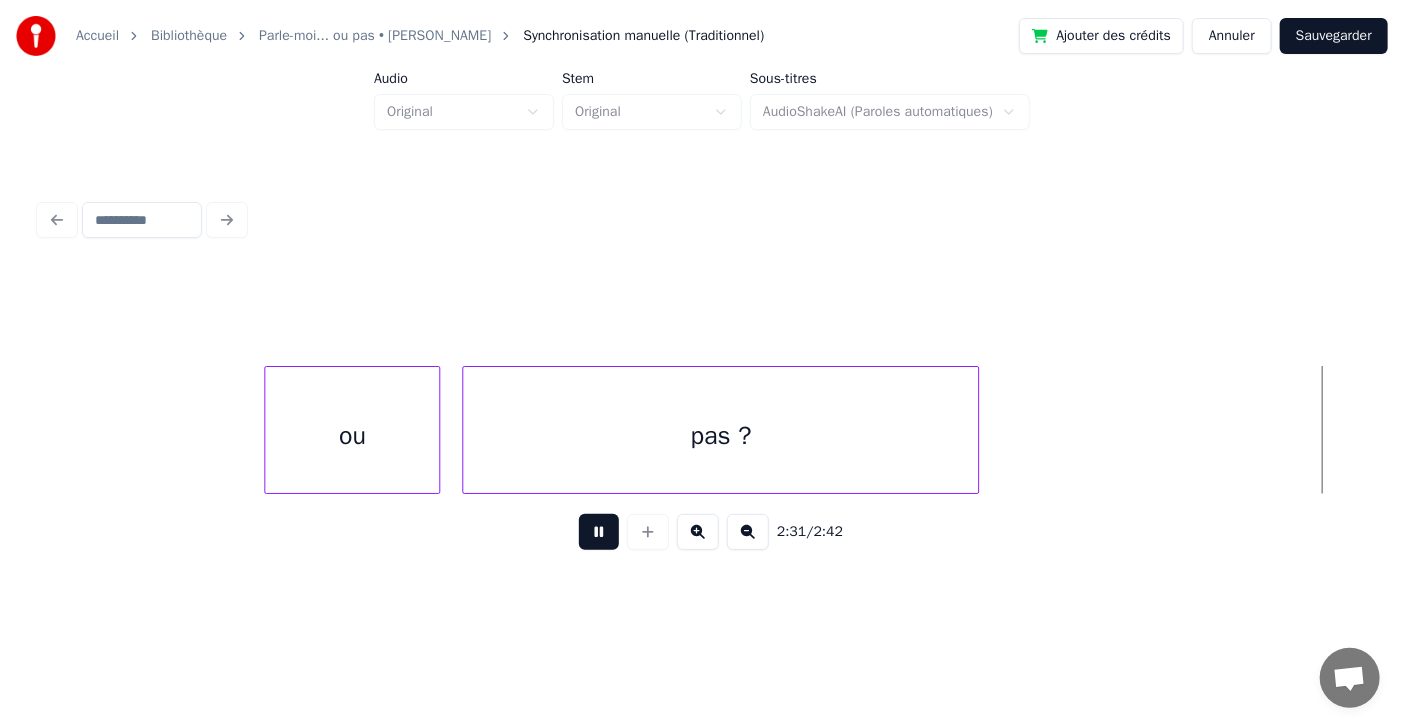 scroll, scrollTop: 0, scrollLeft: 83578, axis: horizontal 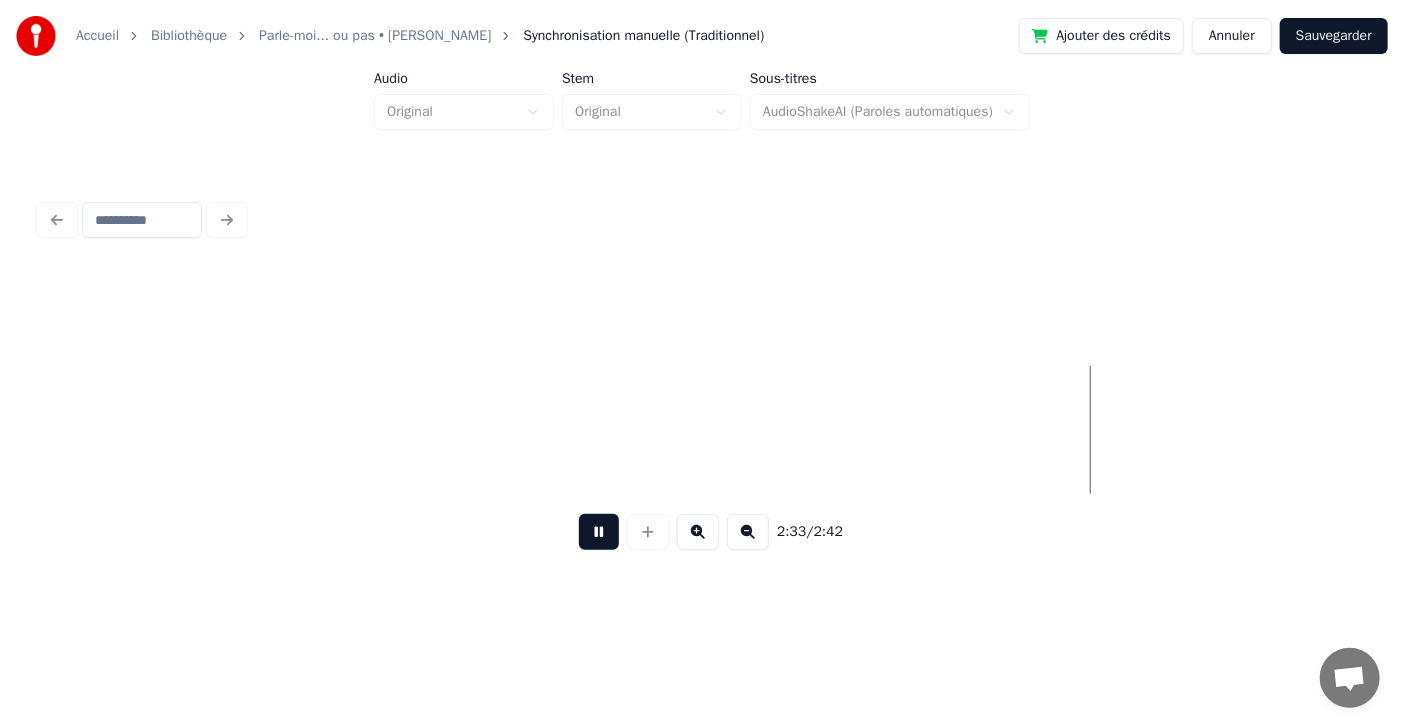 click on "Sauvegarder" at bounding box center (1334, 36) 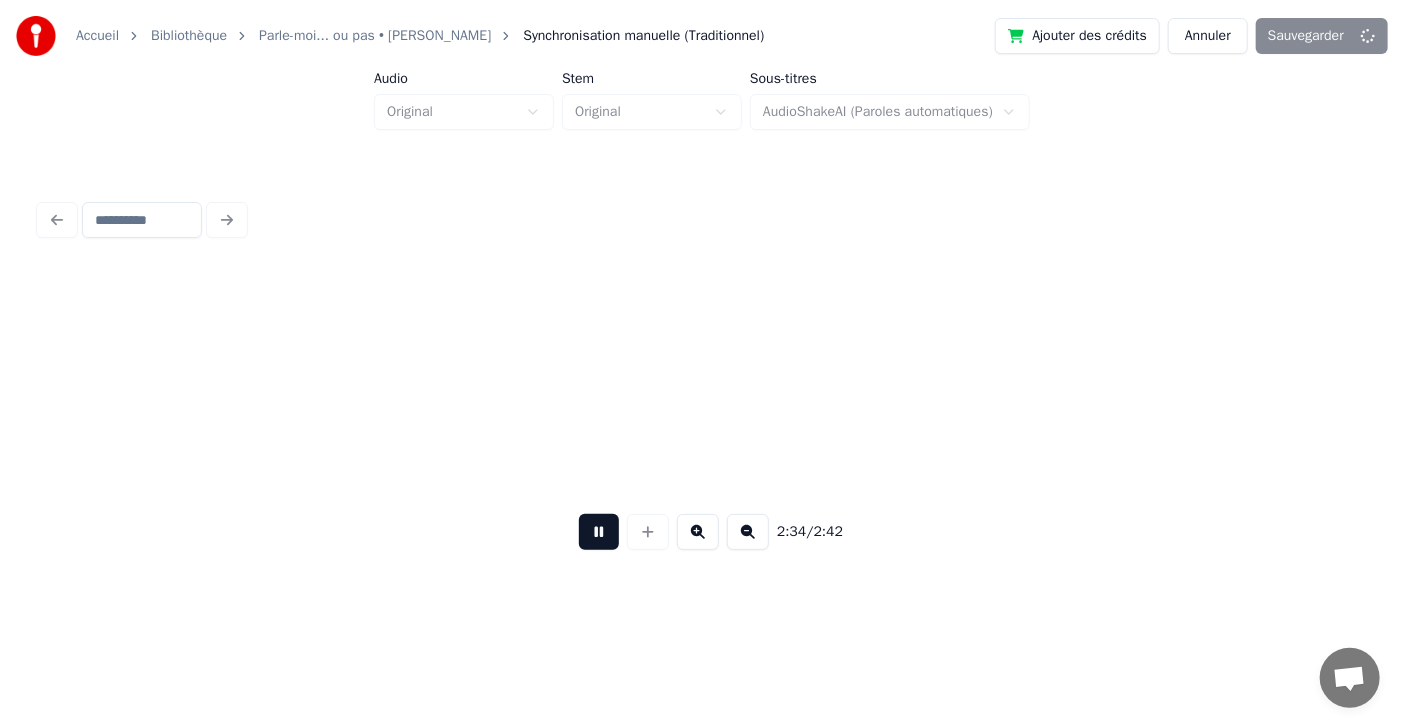 scroll, scrollTop: 0, scrollLeft: 84934, axis: horizontal 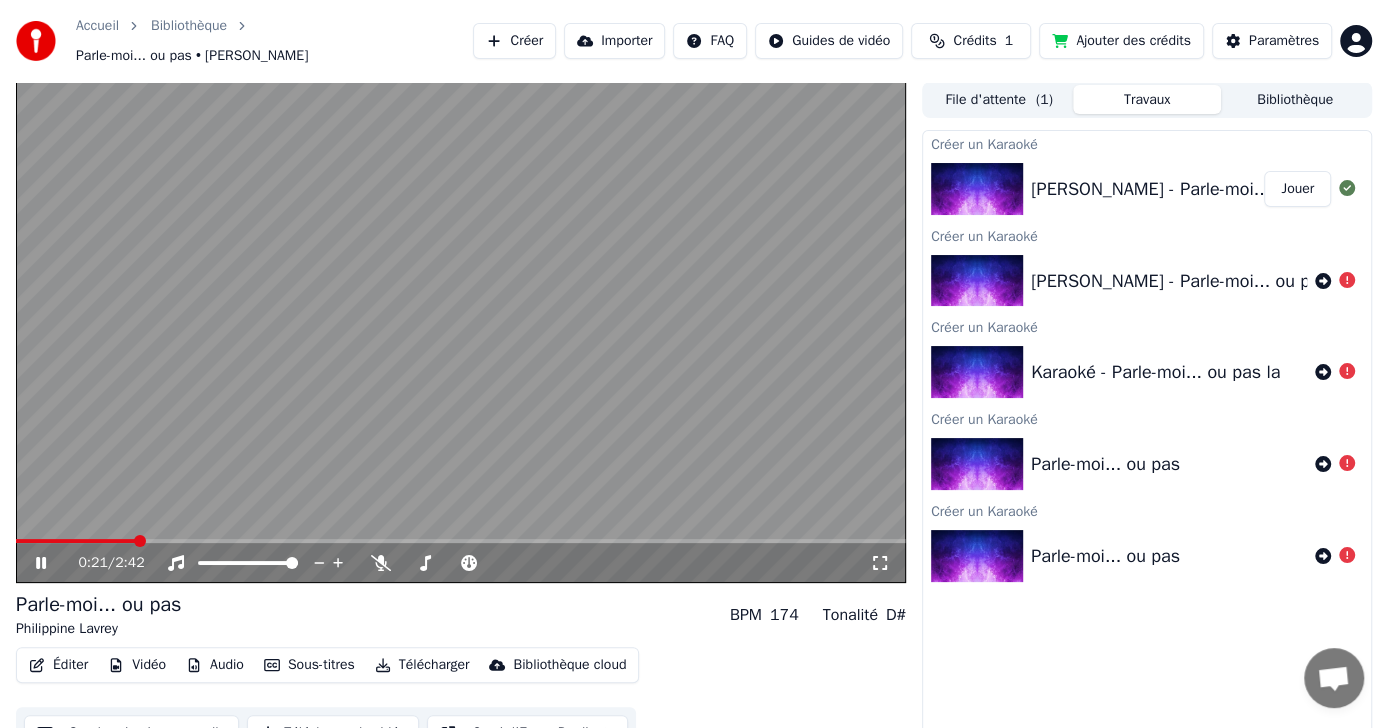 click 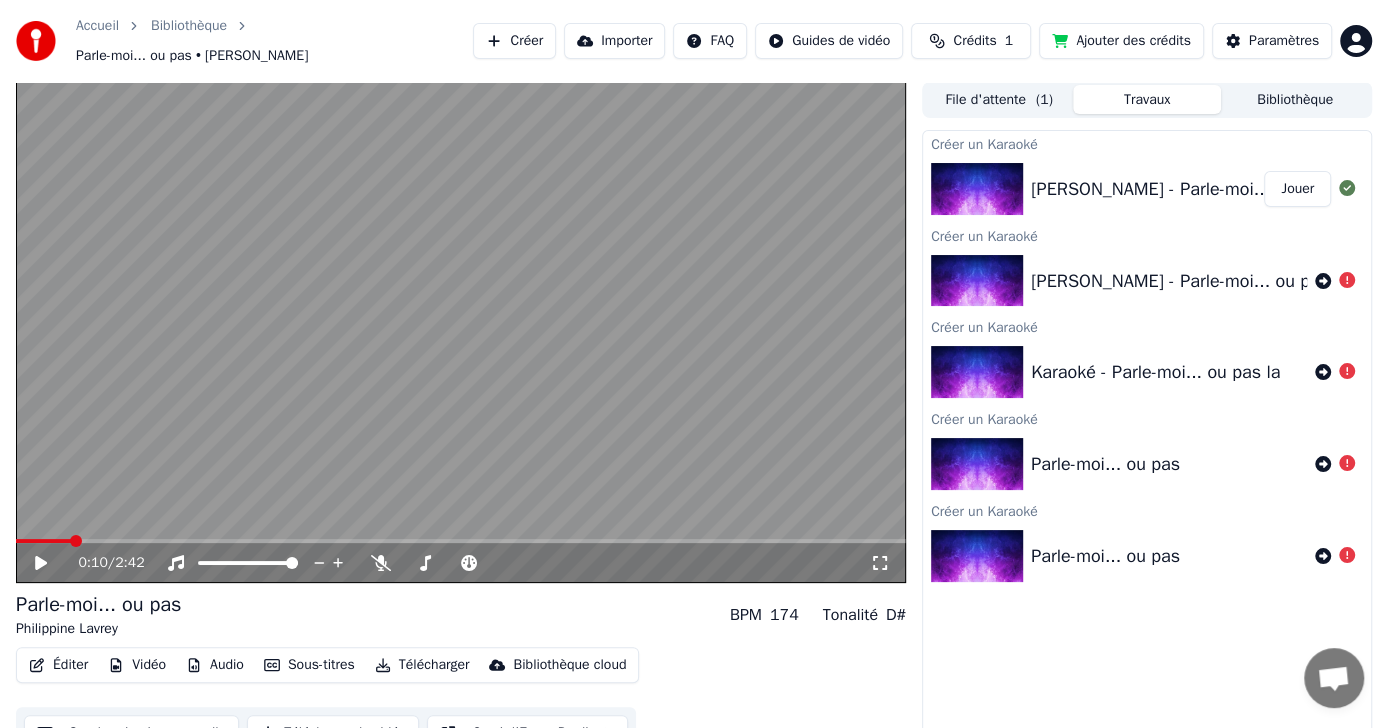 click at bounding box center (76, 541) 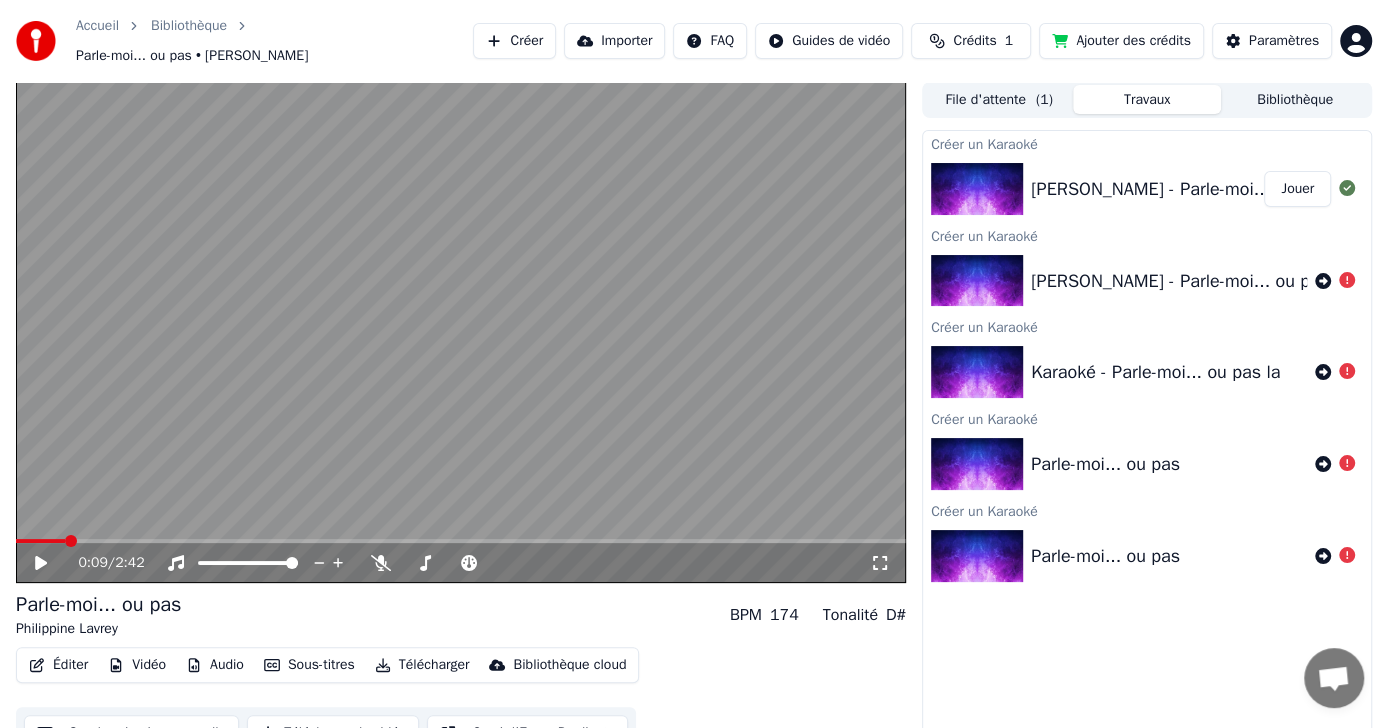 click 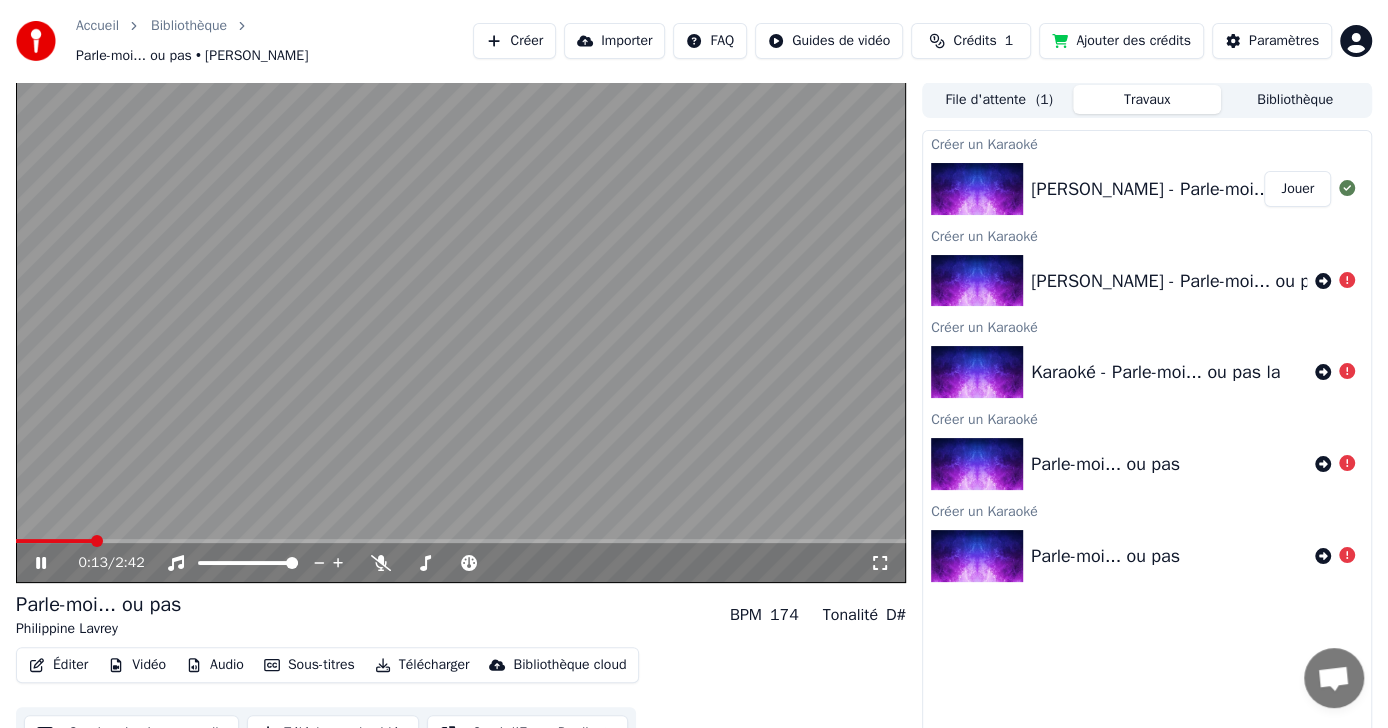 click 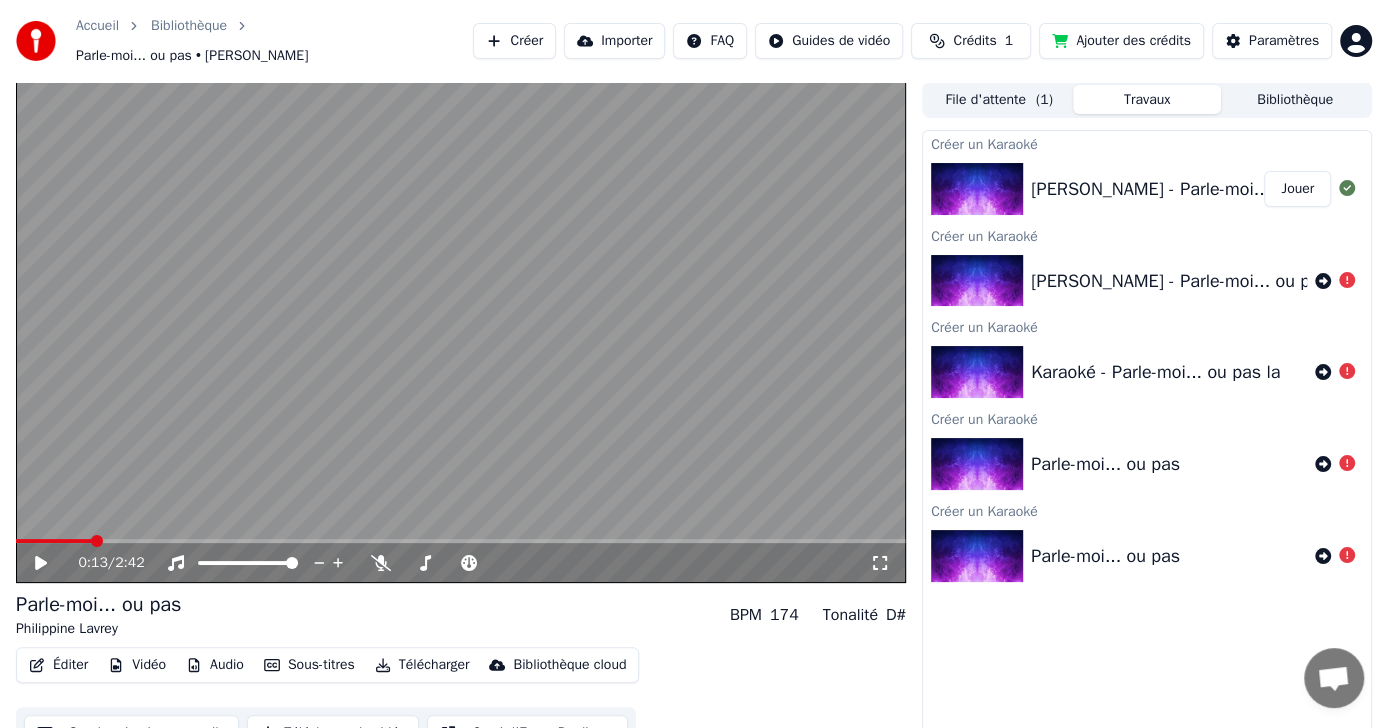 click at bounding box center (54, 541) 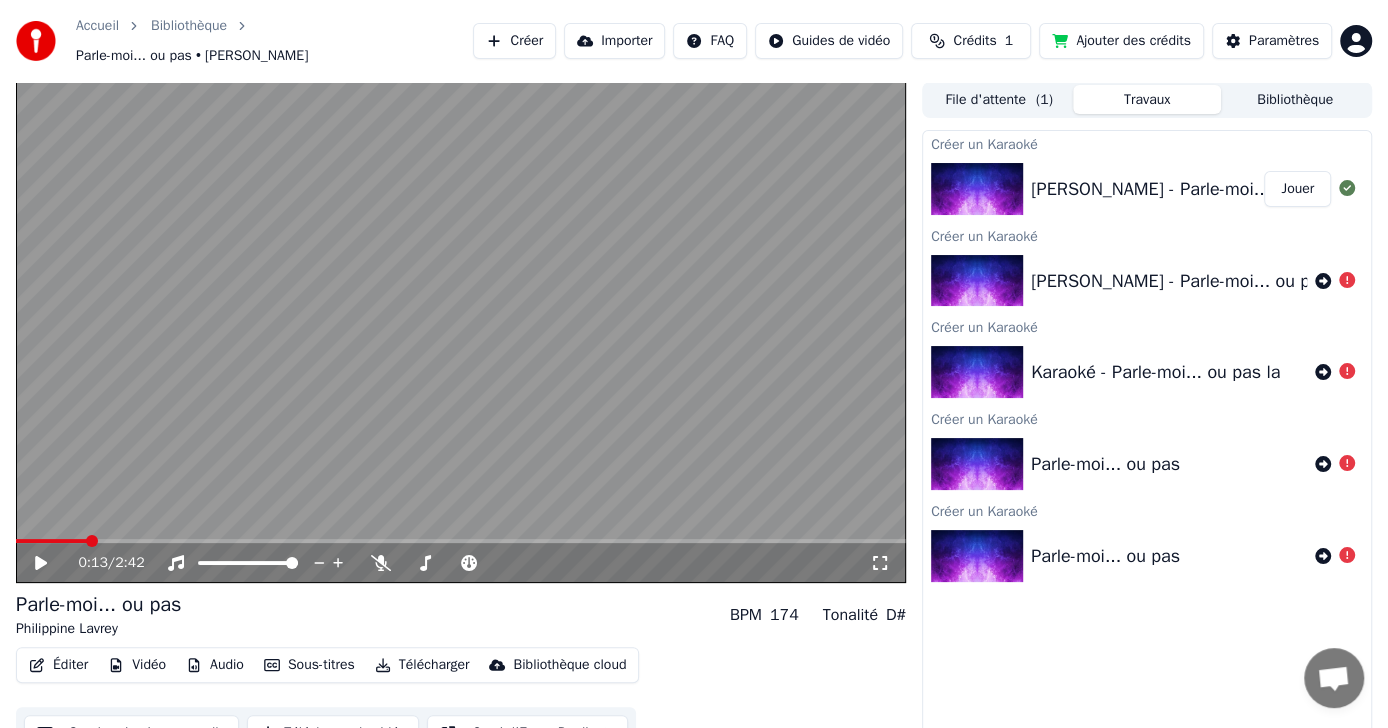 click on "0:13  /  2:42" at bounding box center [461, 563] 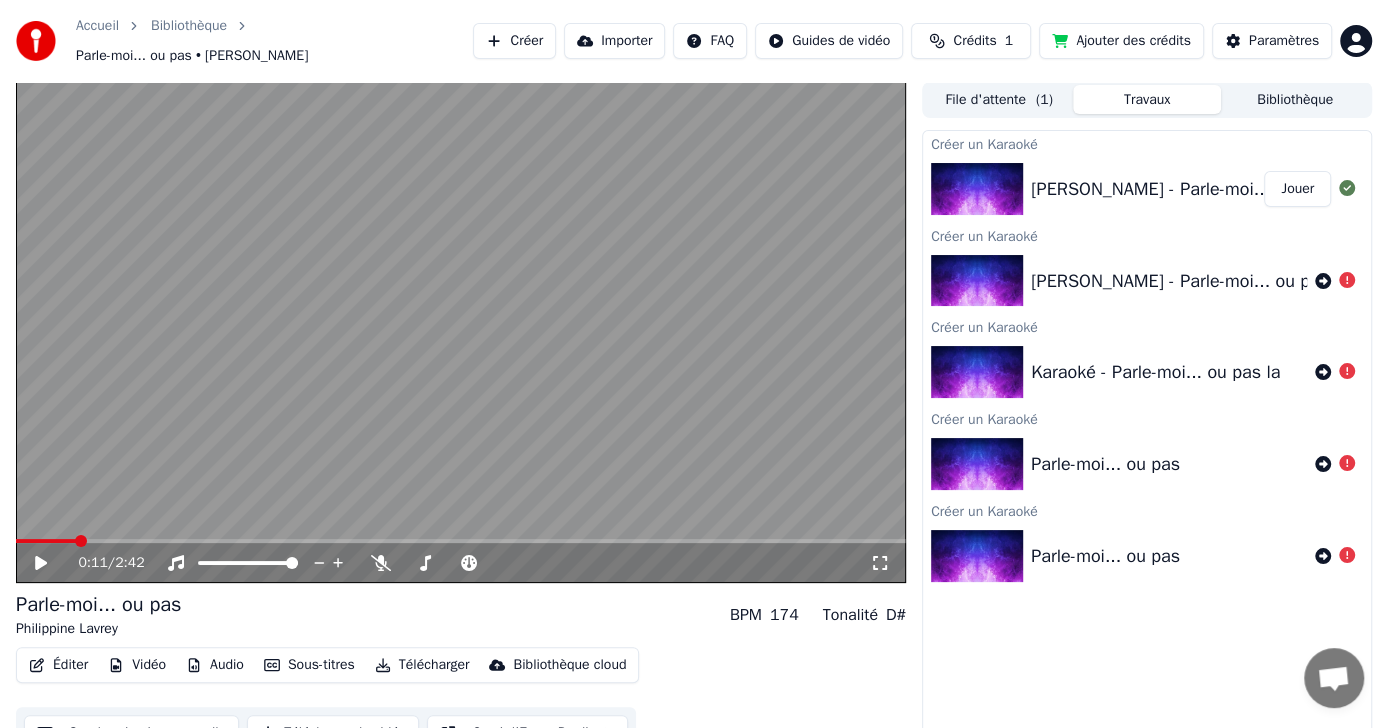 click at bounding box center (81, 541) 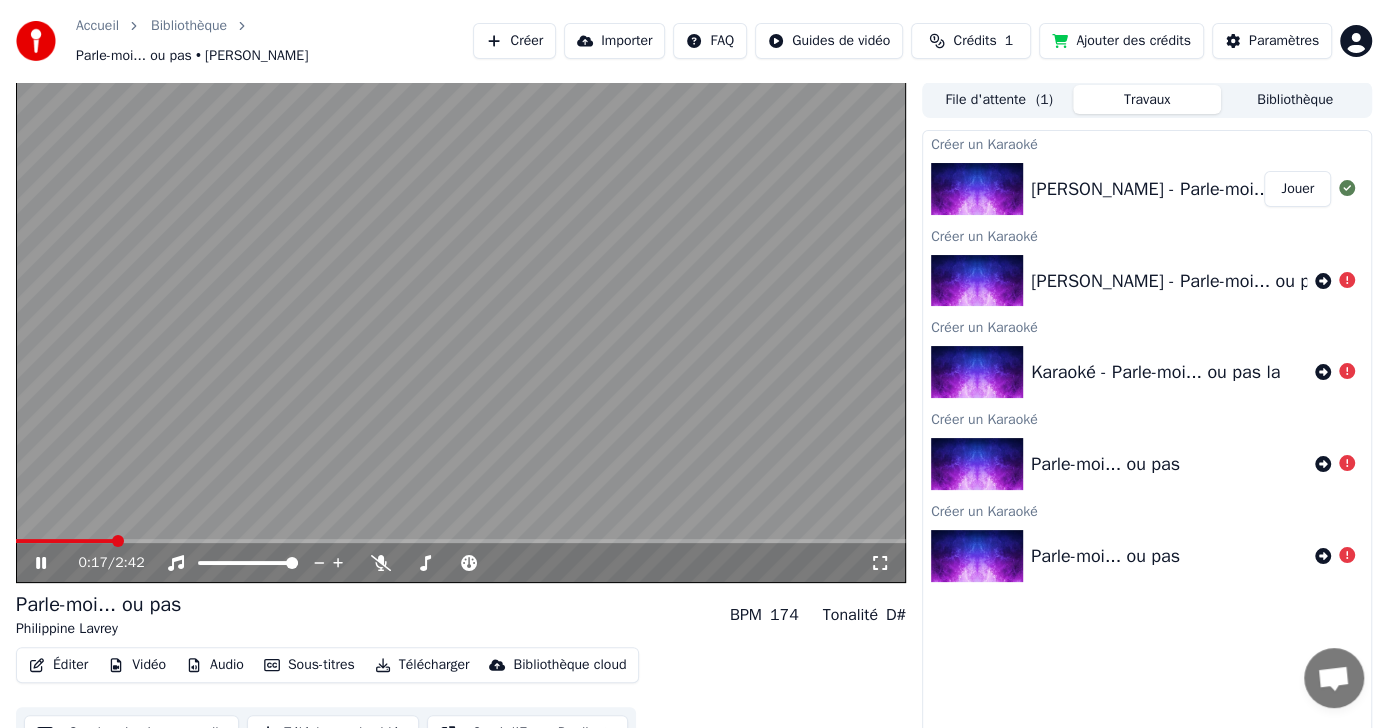 click 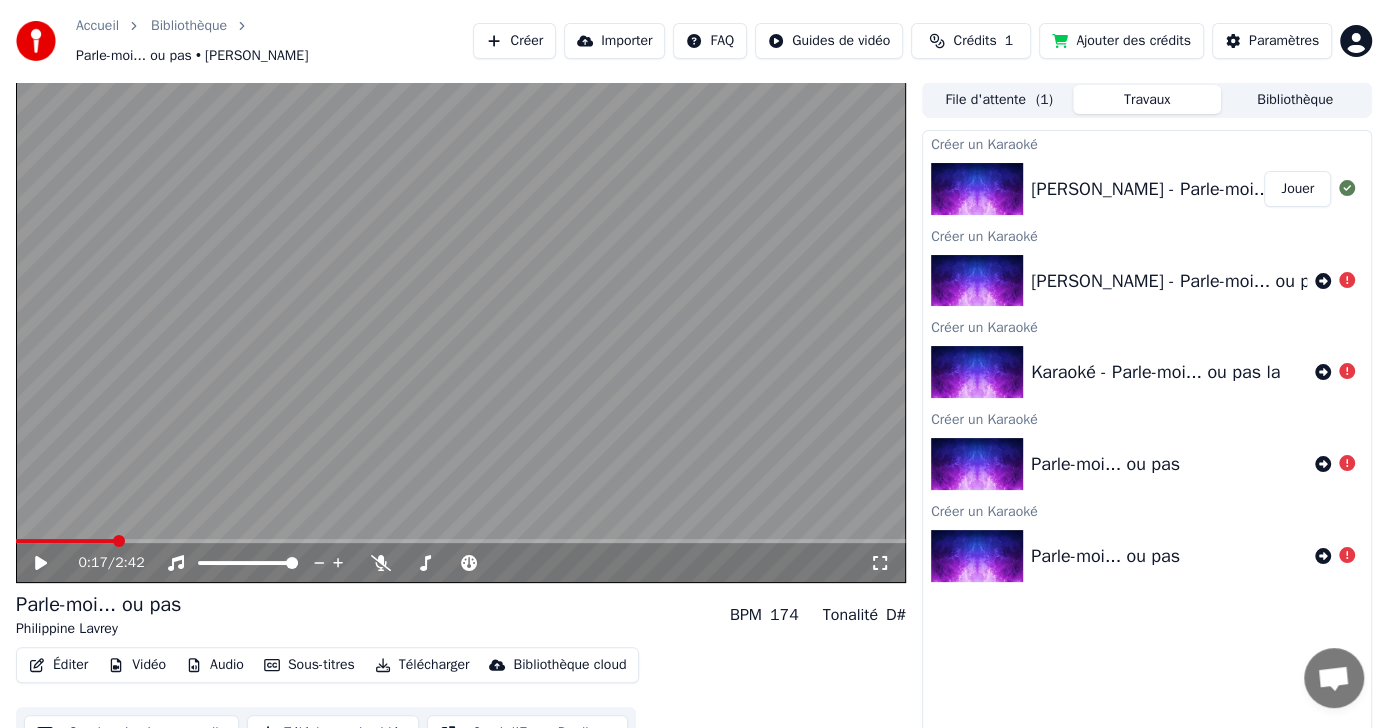click on "Éditer" at bounding box center (58, 665) 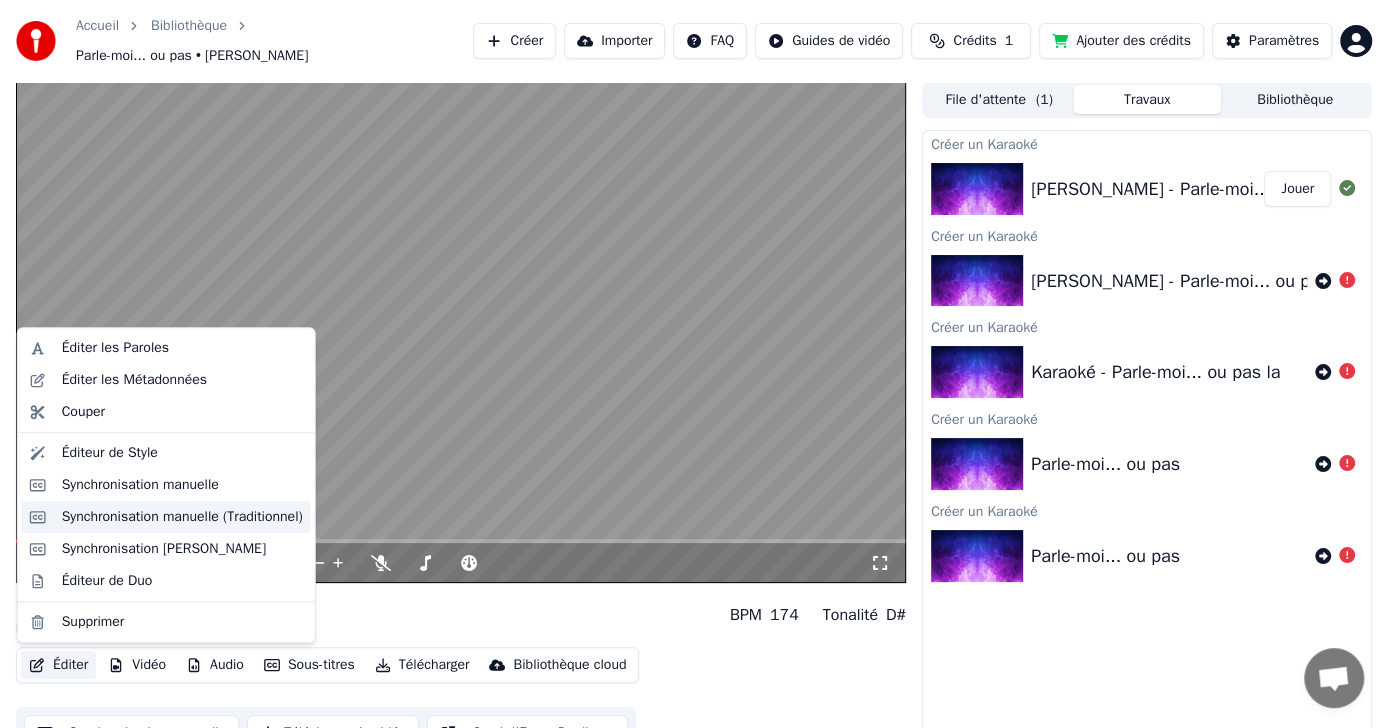 click on "Synchronisation manuelle (Traditionnel)" at bounding box center (182, 517) 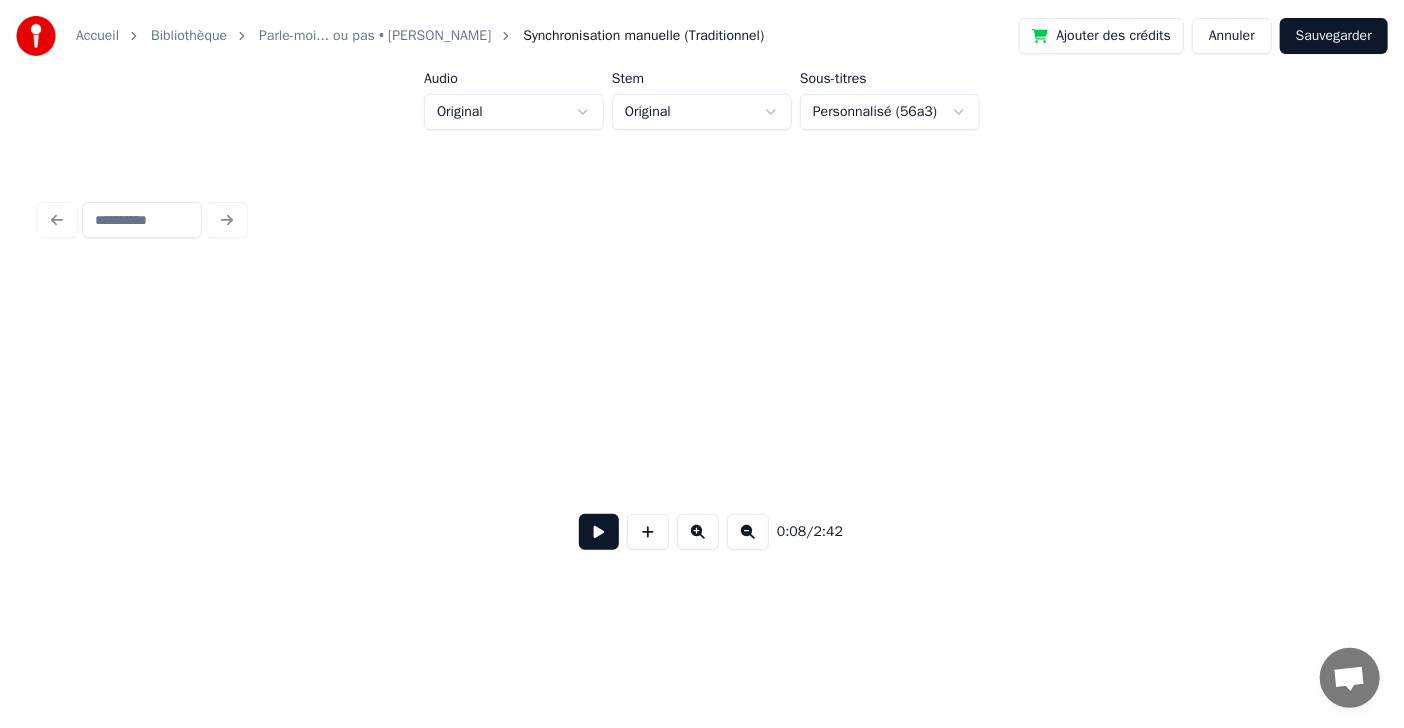 scroll, scrollTop: 0, scrollLeft: 4729, axis: horizontal 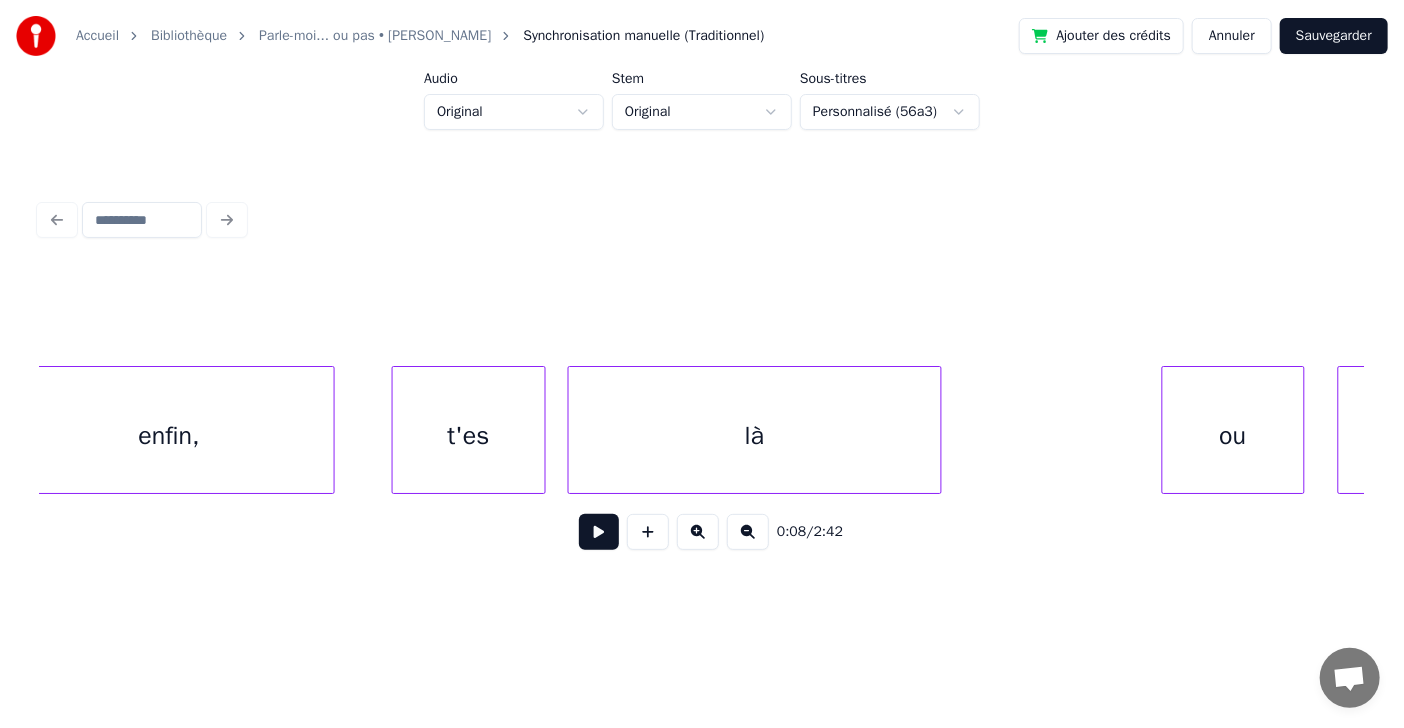 click on "là" at bounding box center [755, 435] 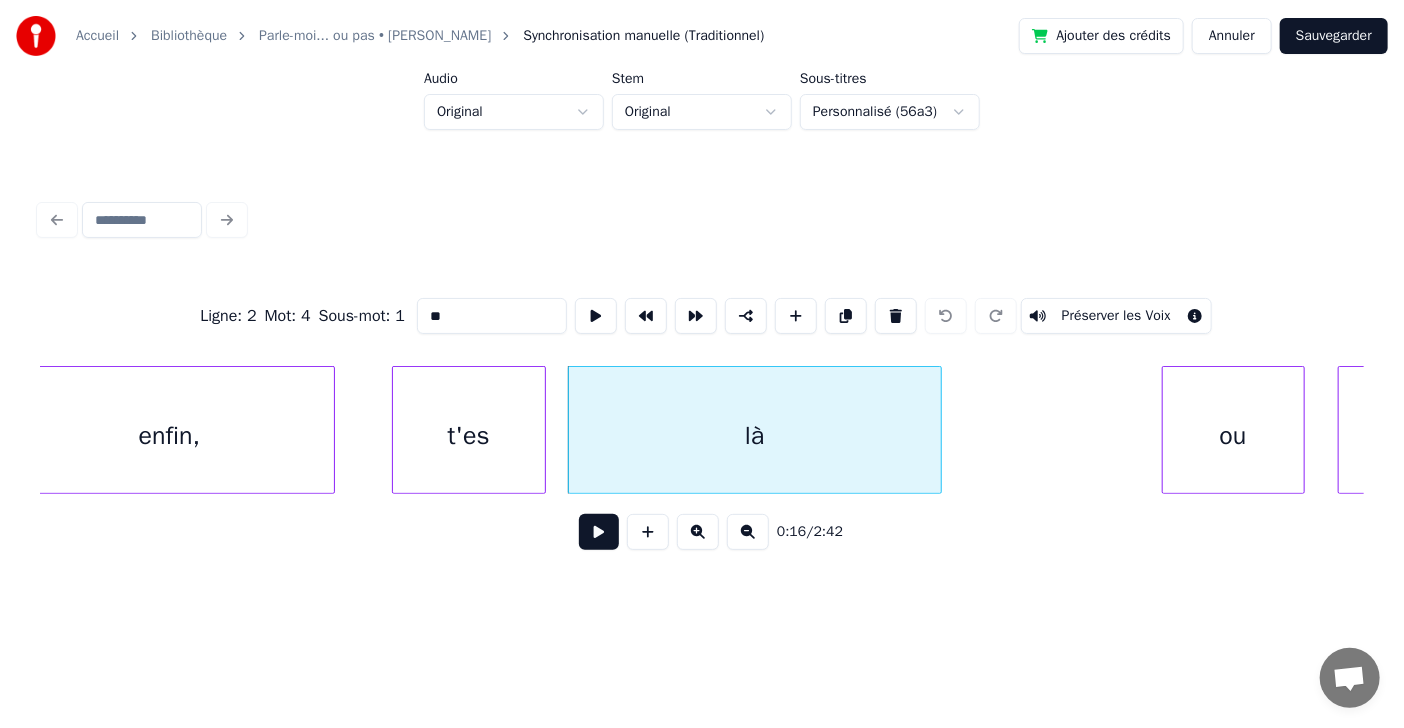 click on "**" at bounding box center (492, 316) 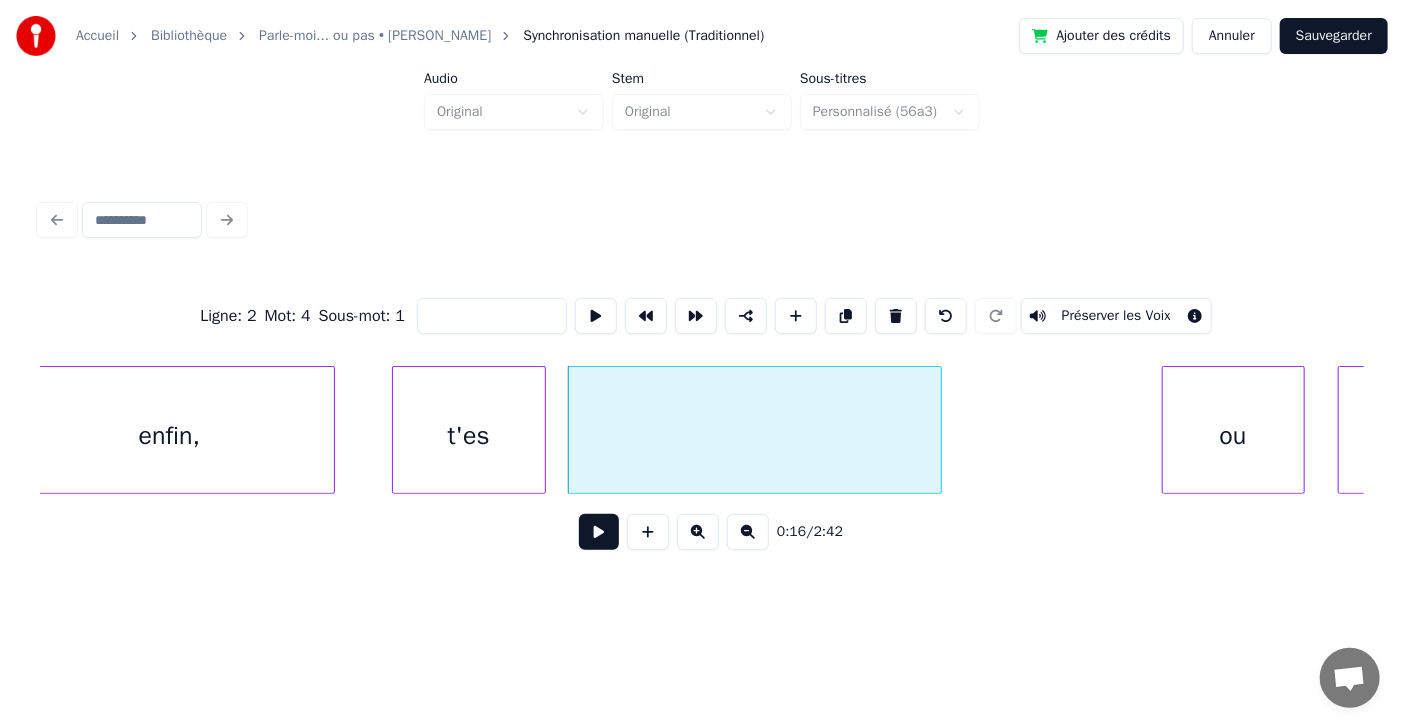 type on "*" 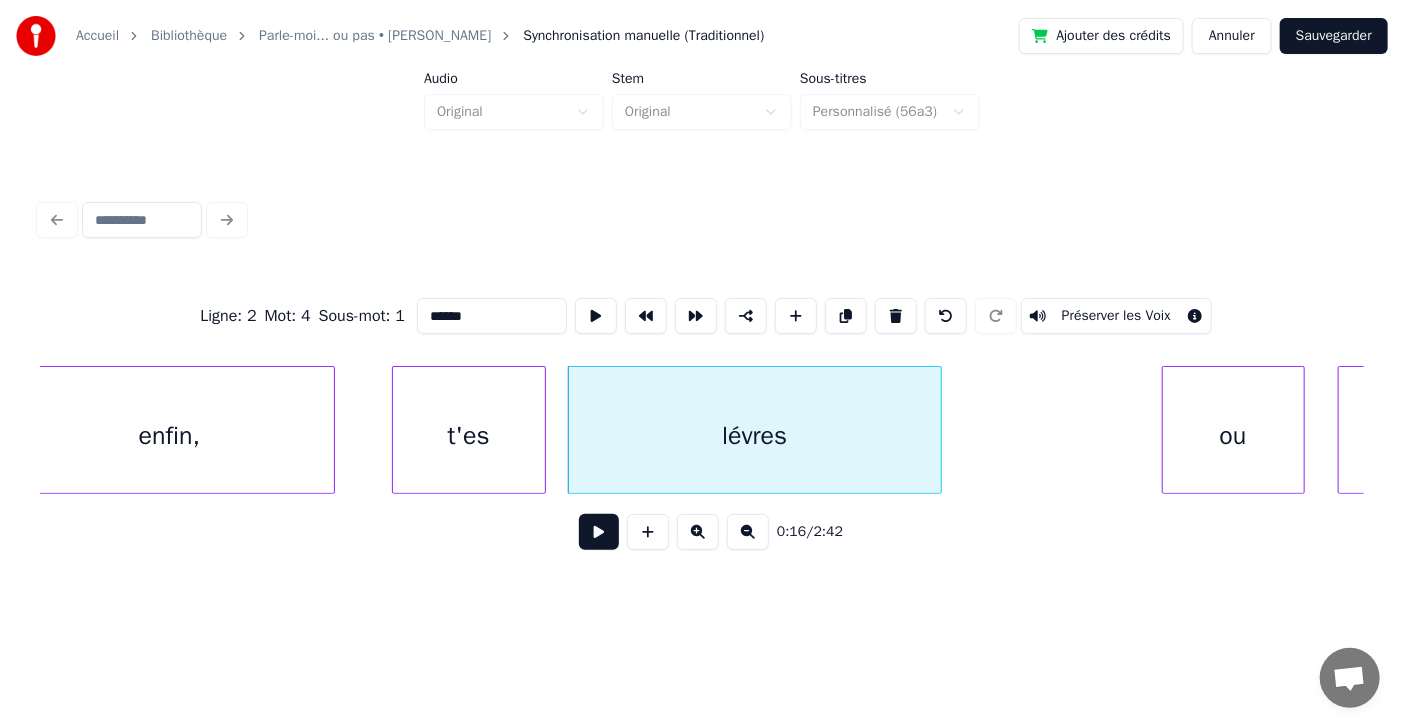 click on "******" at bounding box center (492, 316) 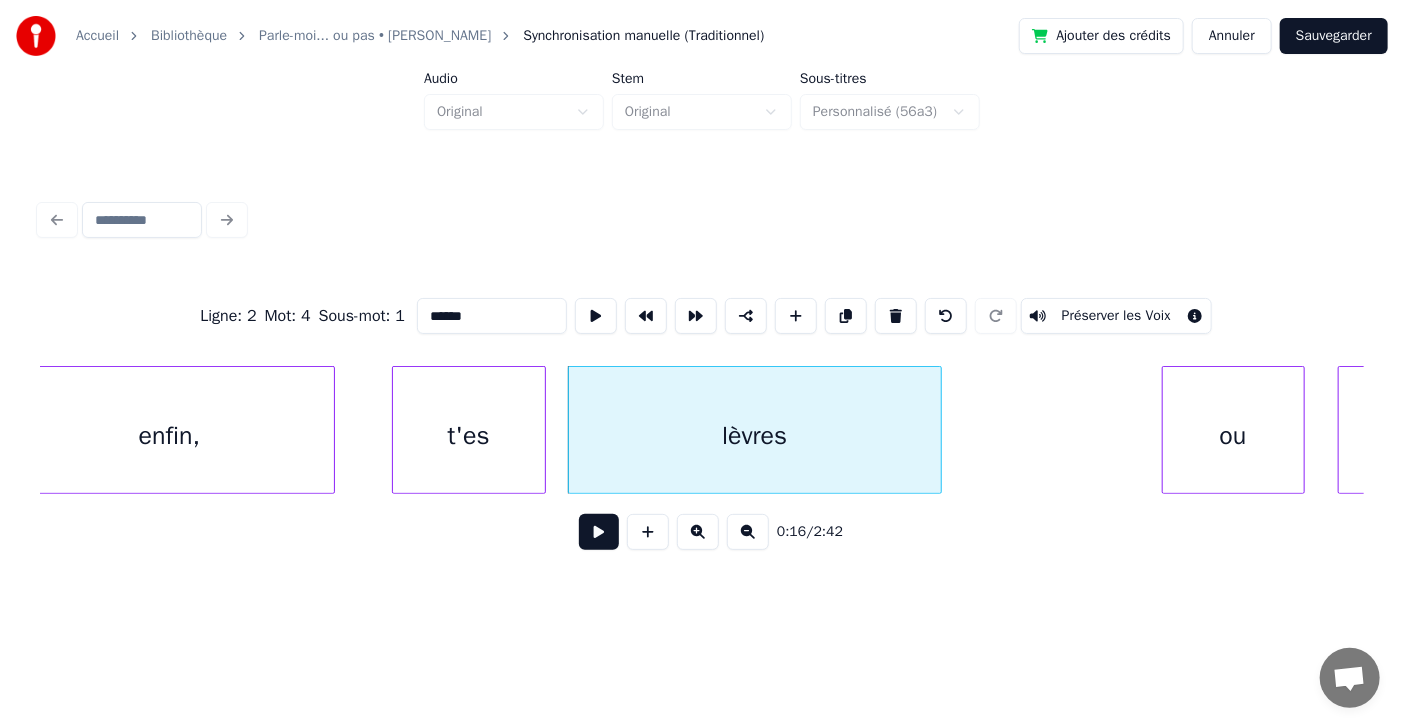 type on "******" 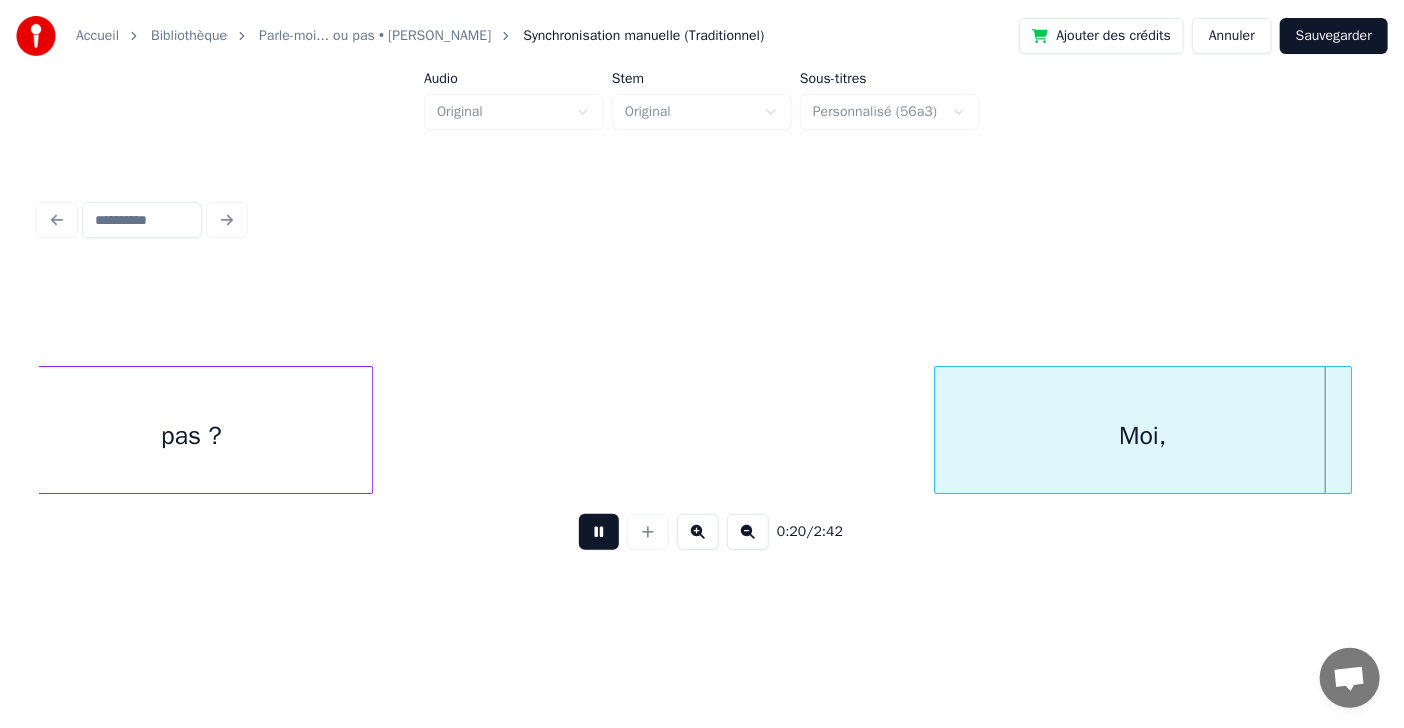 scroll, scrollTop: 0, scrollLeft: 11228, axis: horizontal 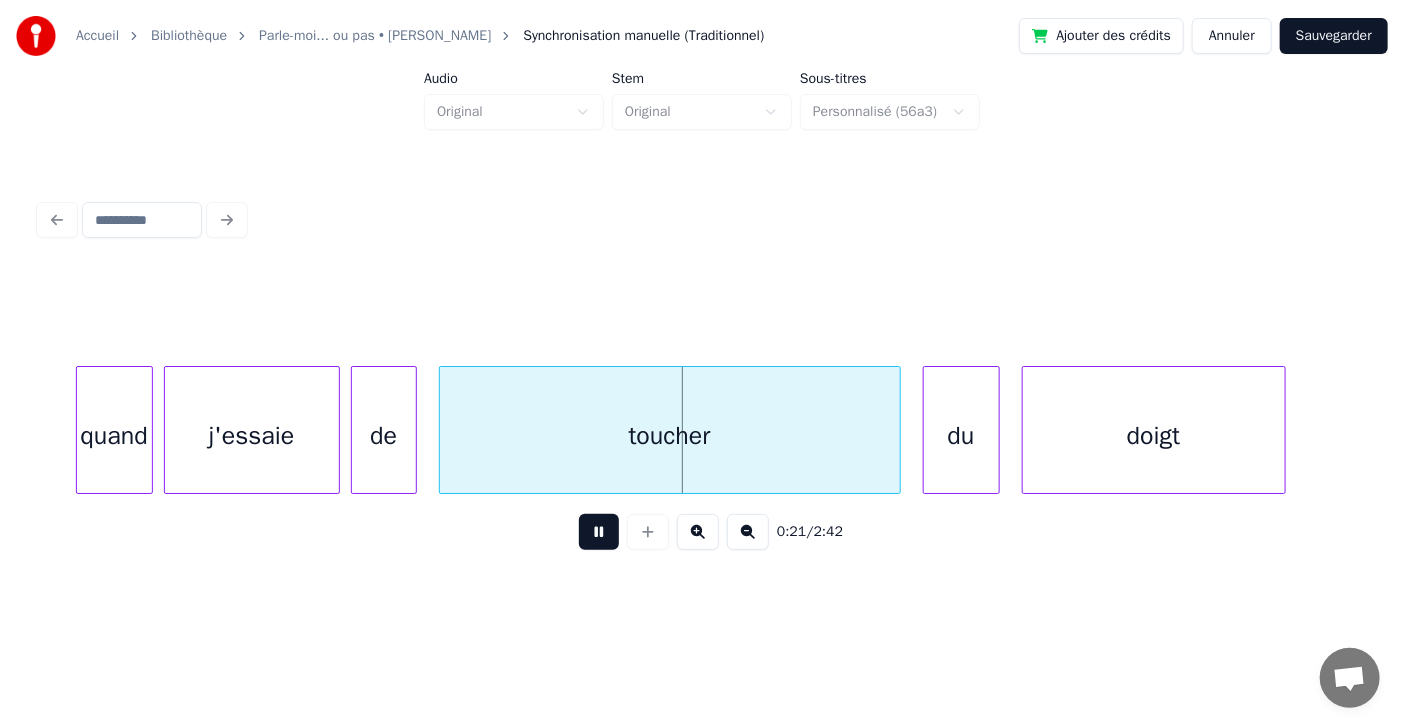 click at bounding box center (599, 532) 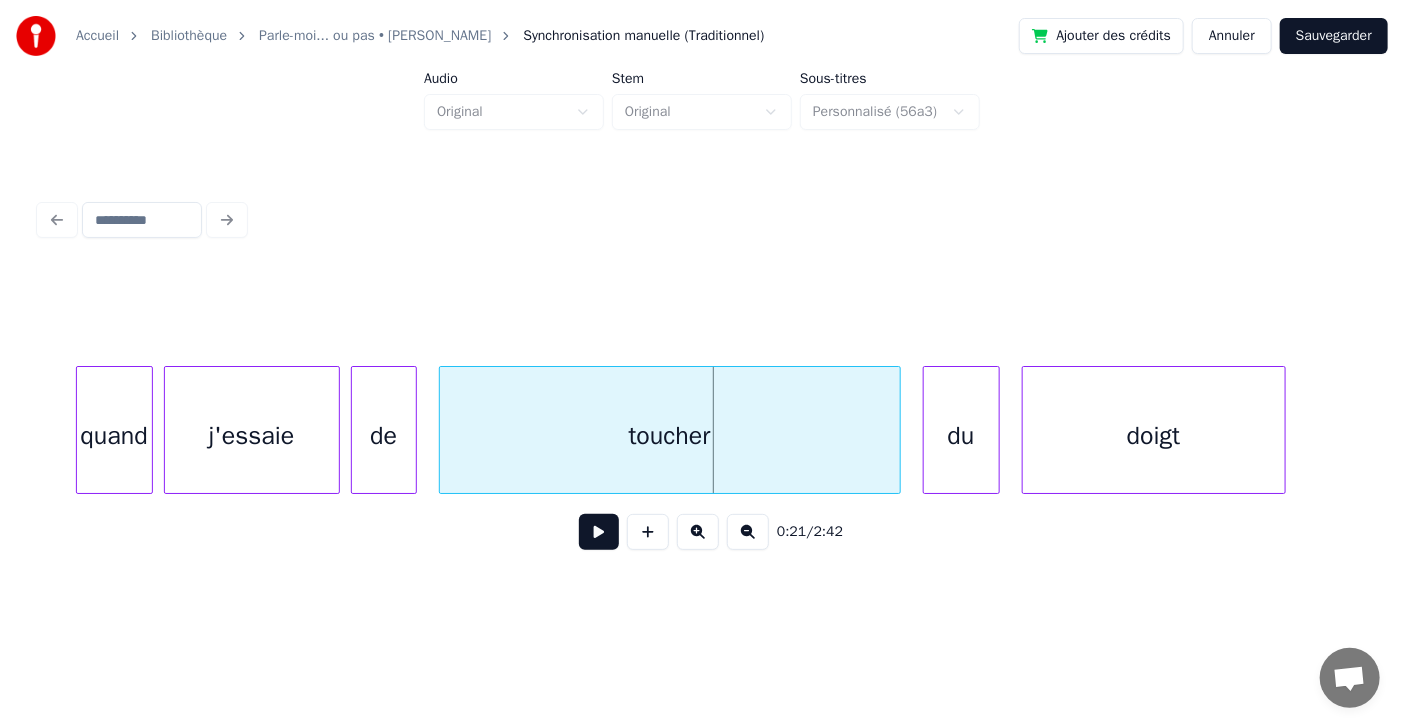 click on "Sauvegarder" at bounding box center (1334, 36) 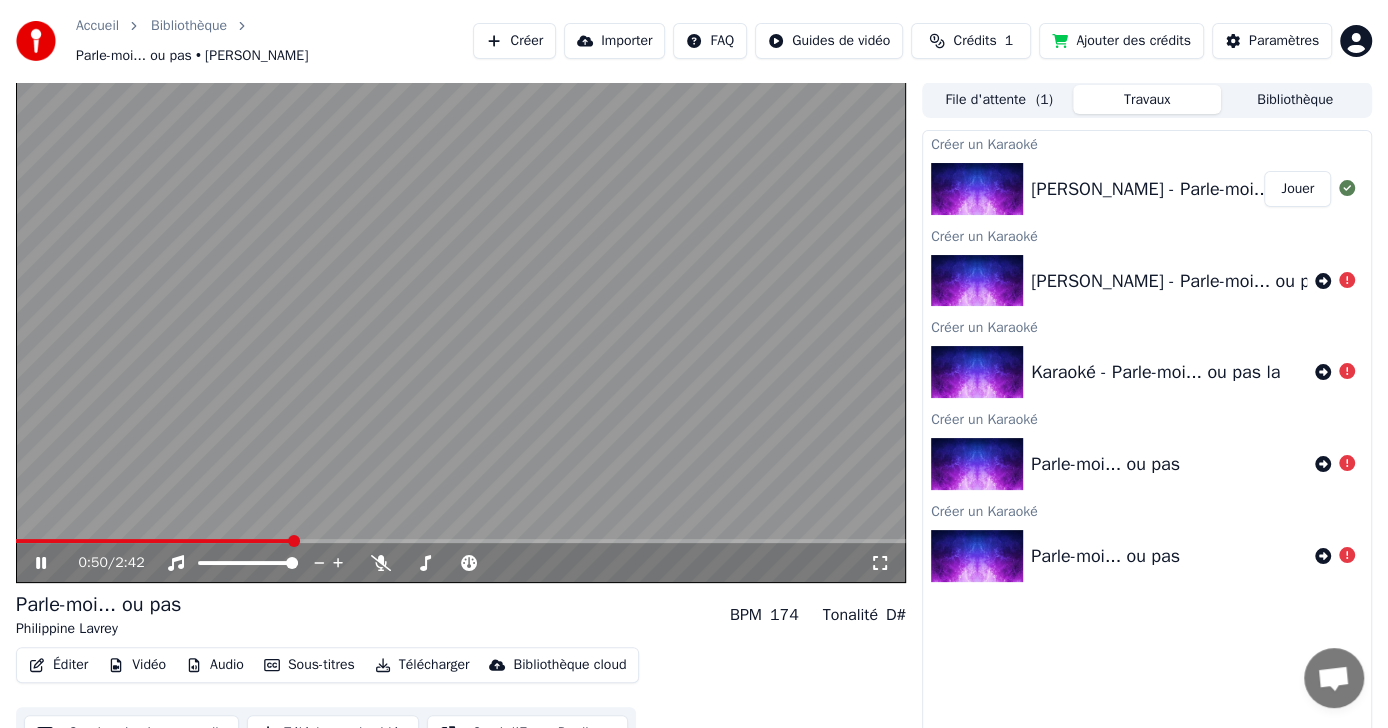 click 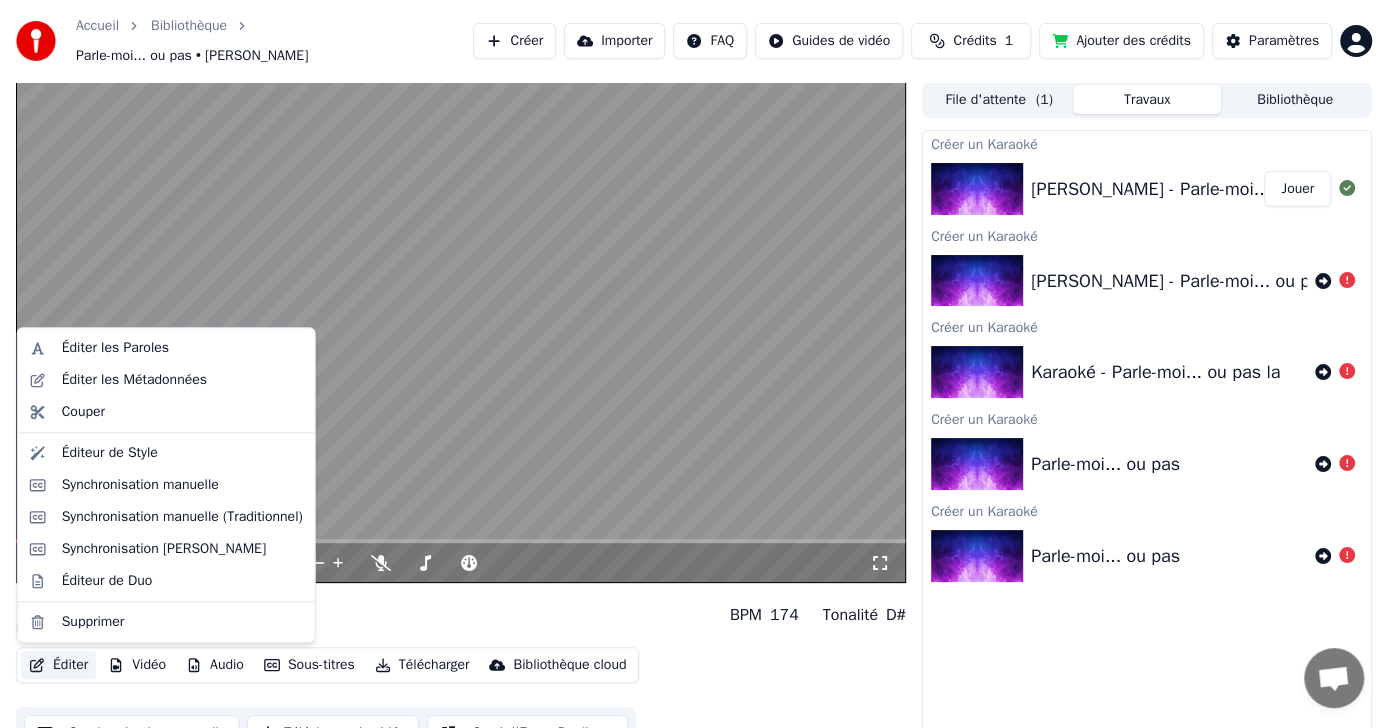 click on "Éditer" at bounding box center (58, 665) 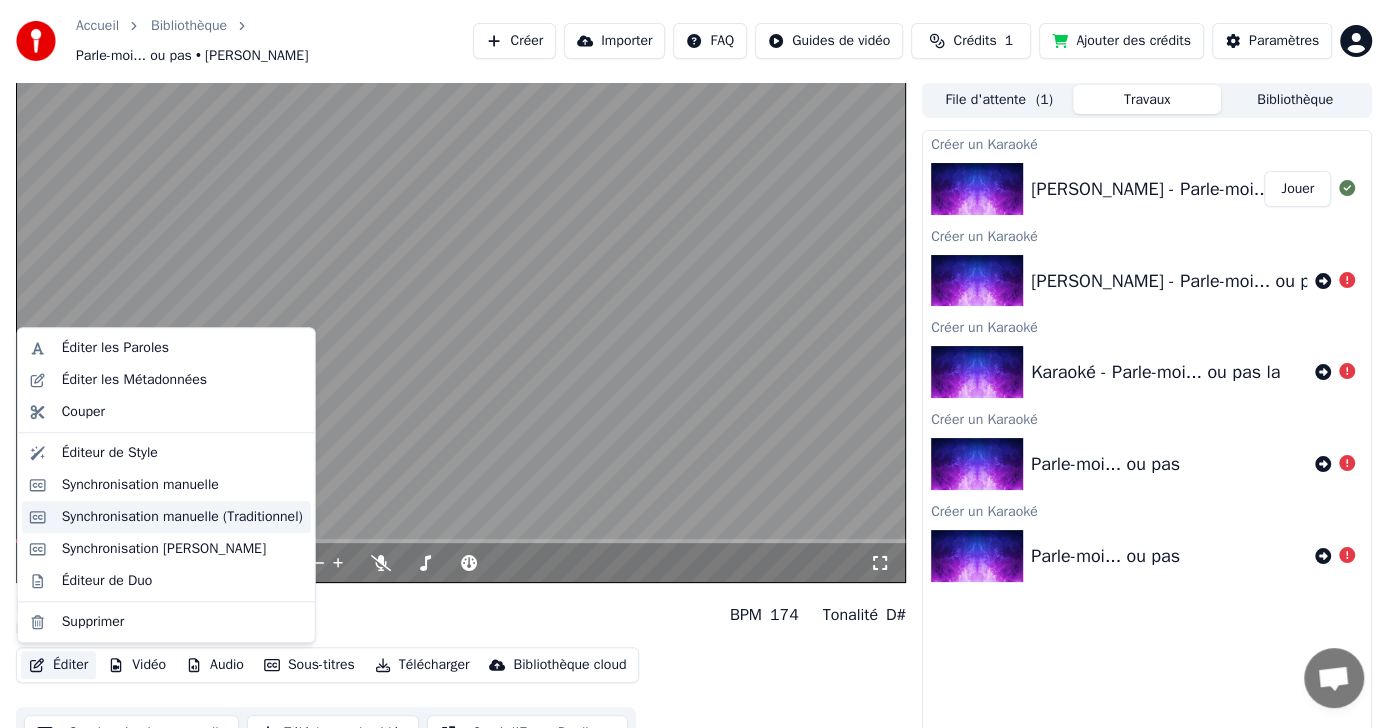 click on "Synchronisation manuelle (Traditionnel)" at bounding box center (182, 517) 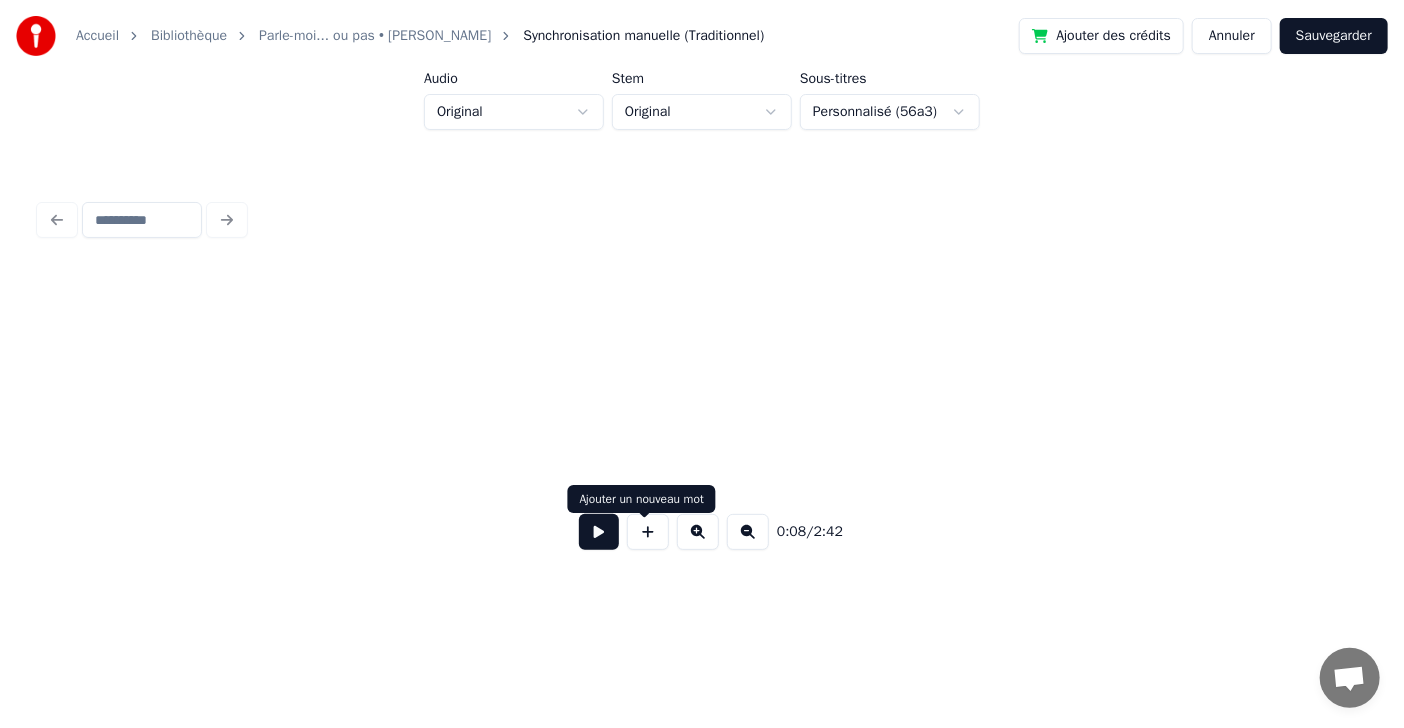 scroll, scrollTop: 0, scrollLeft: 4729, axis: horizontal 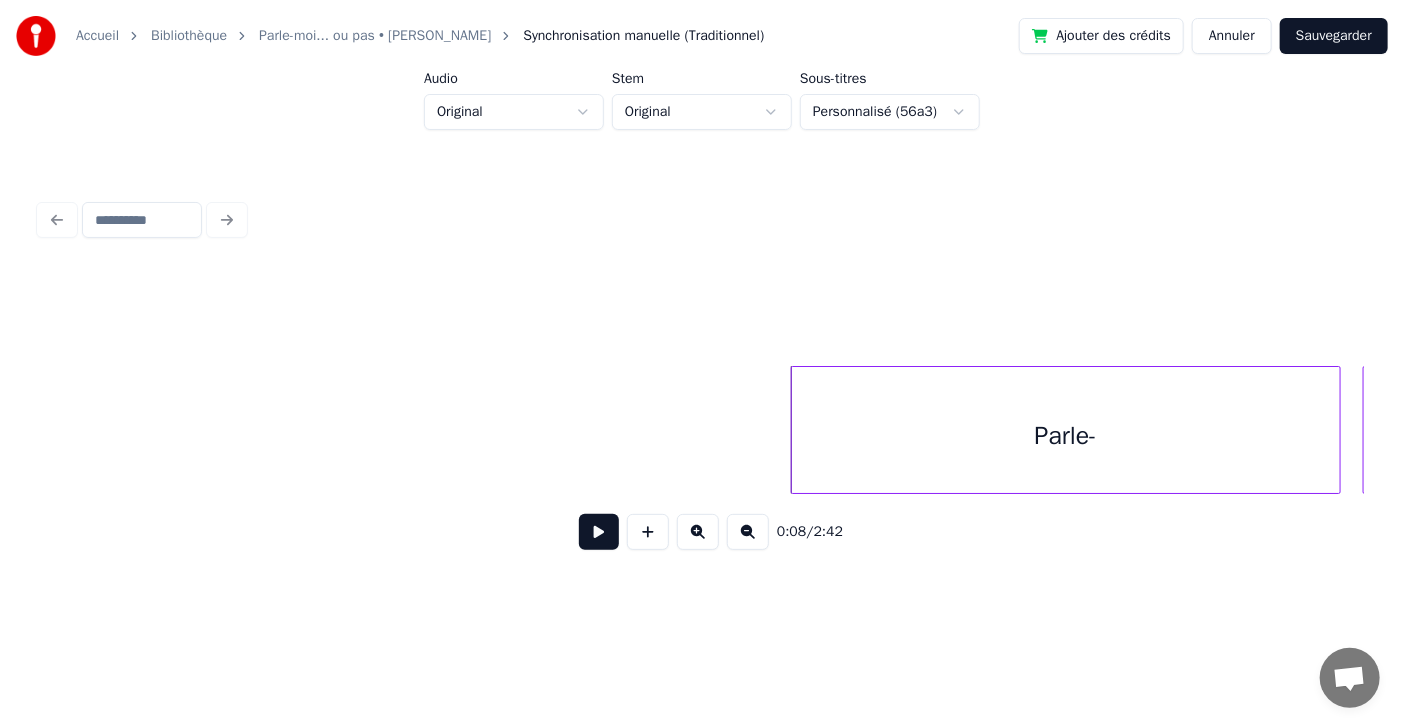 click on "Parle- moi," at bounding box center (40758, 430) 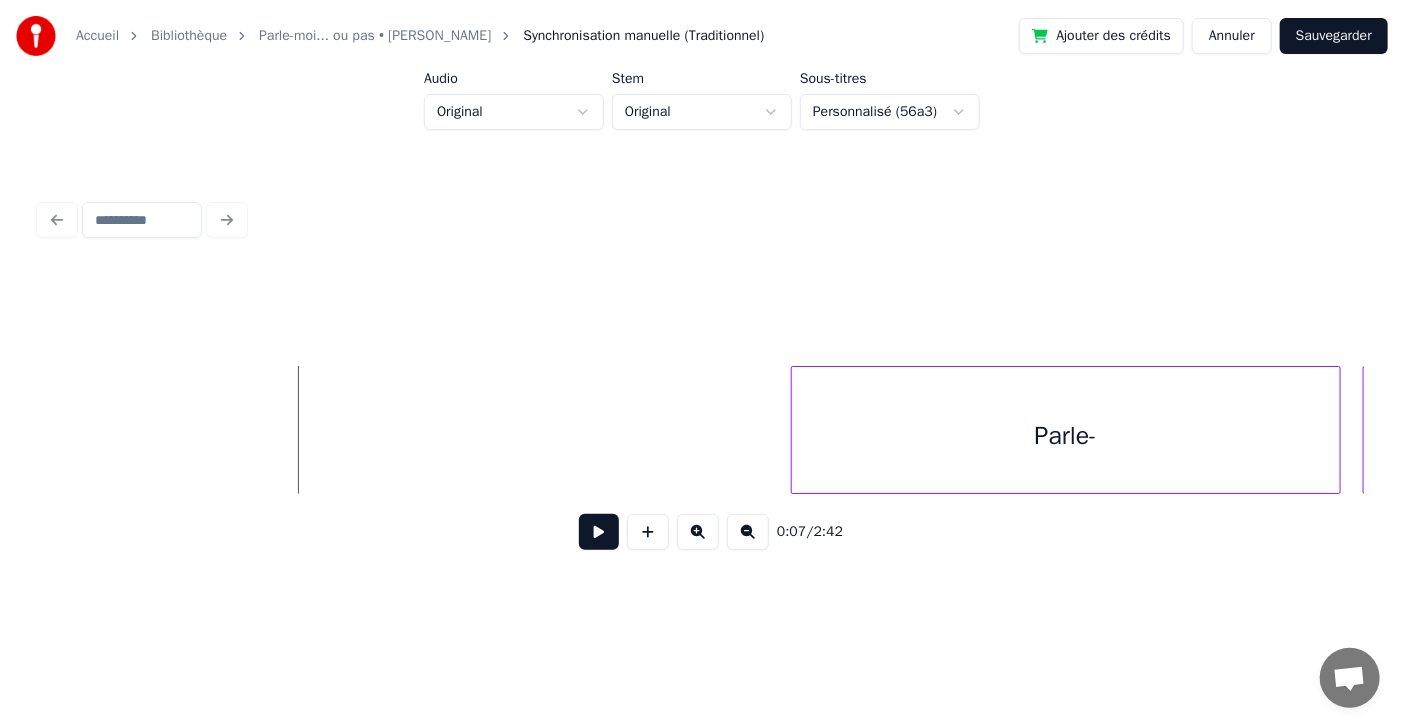 click at bounding box center (599, 532) 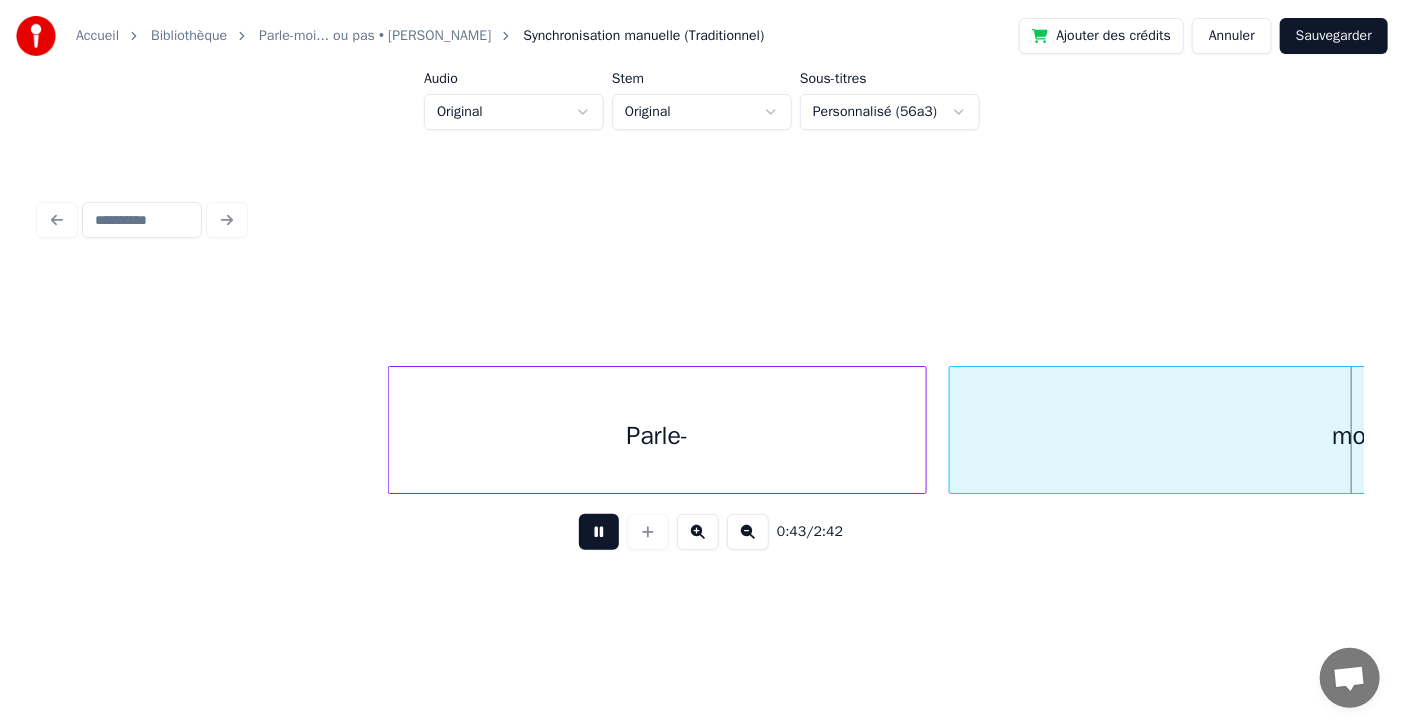 scroll, scrollTop: 0, scrollLeft: 23918, axis: horizontal 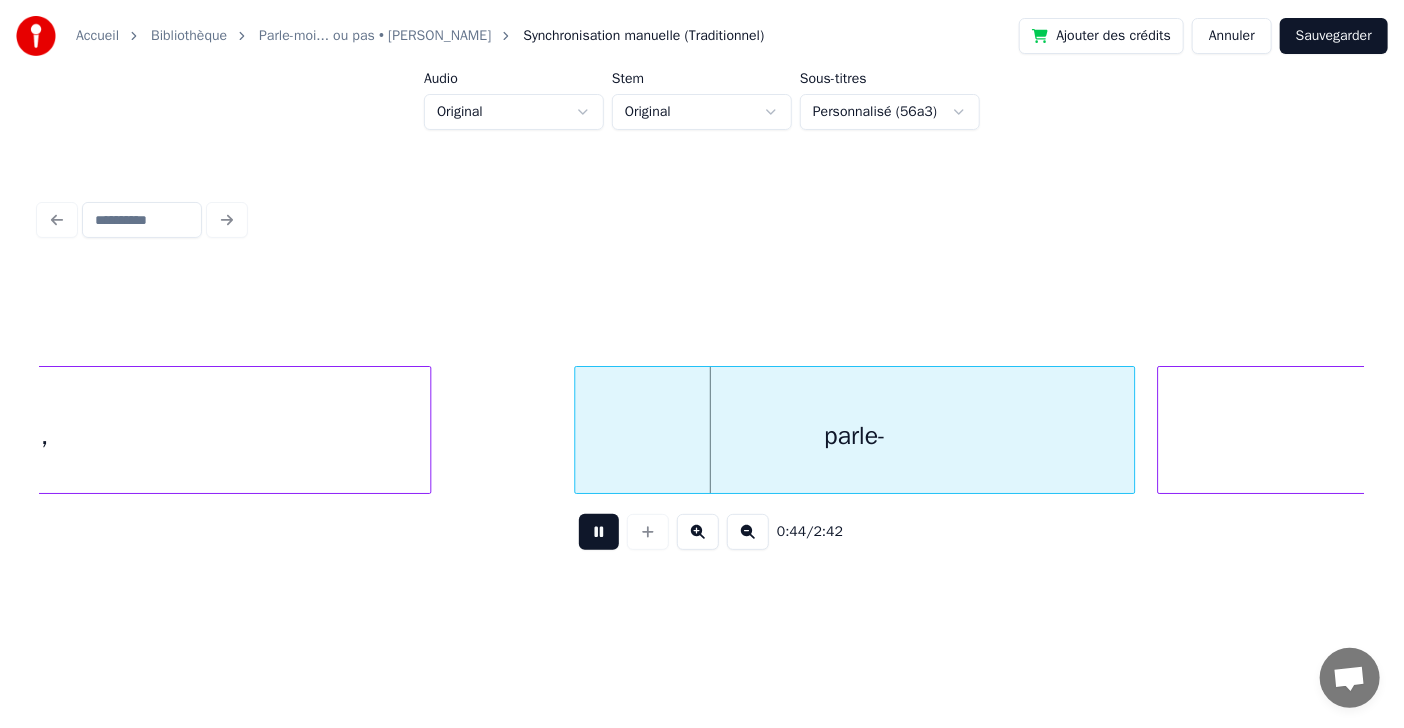click at bounding box center (599, 532) 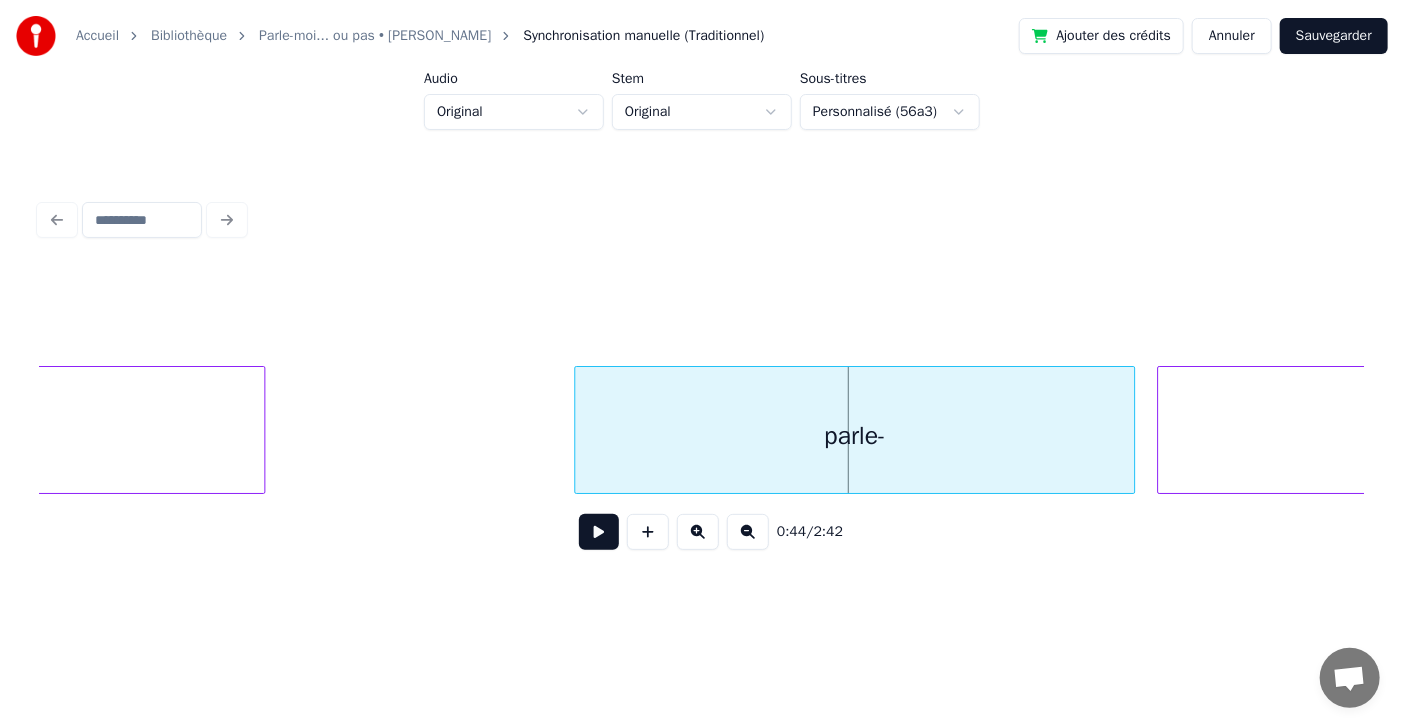 click at bounding box center [261, 430] 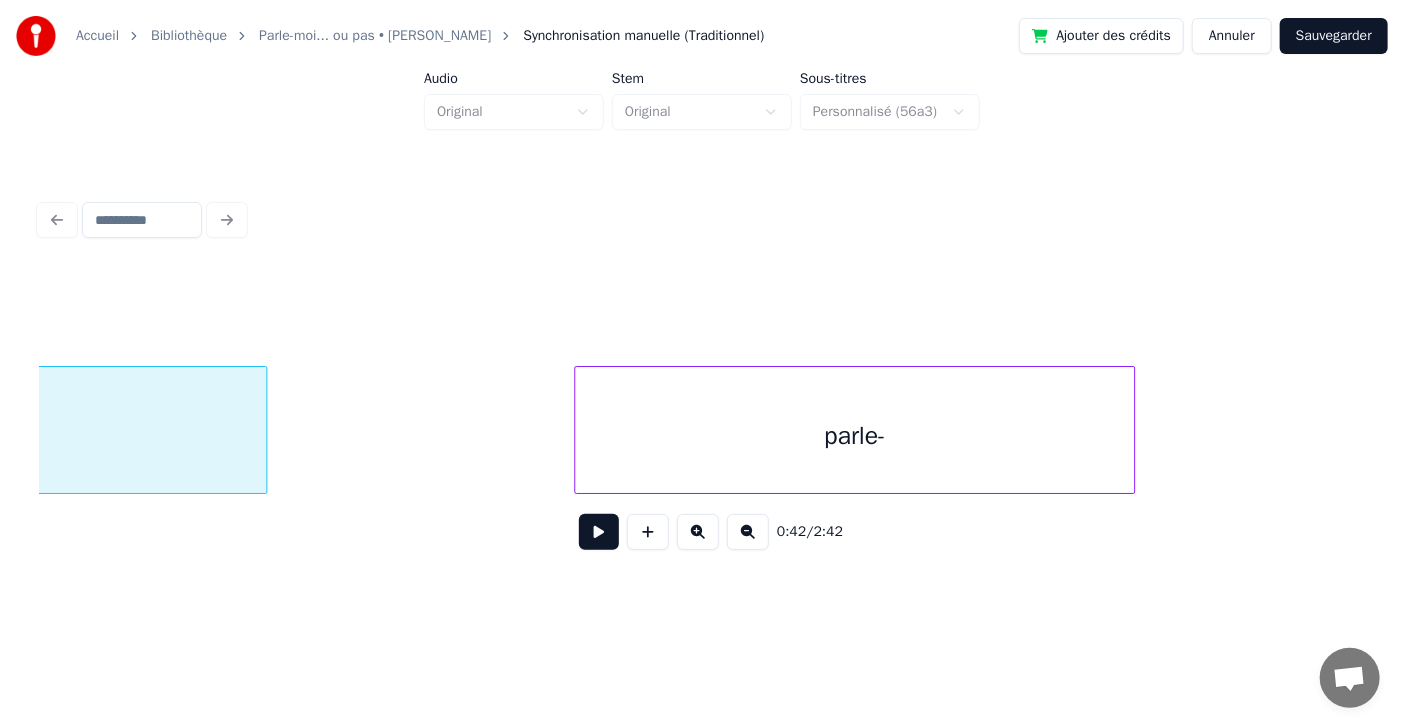 scroll, scrollTop: 0, scrollLeft: 23495, axis: horizontal 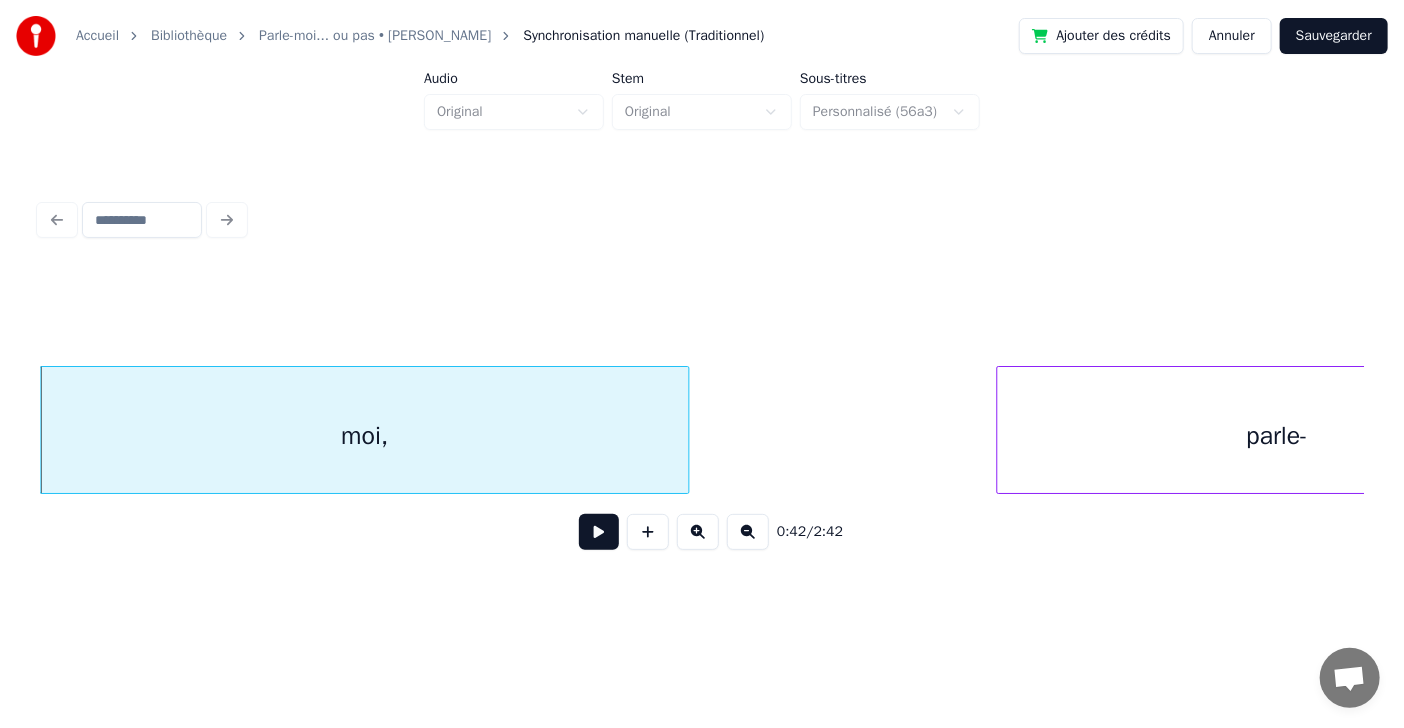 click at bounding box center [599, 532] 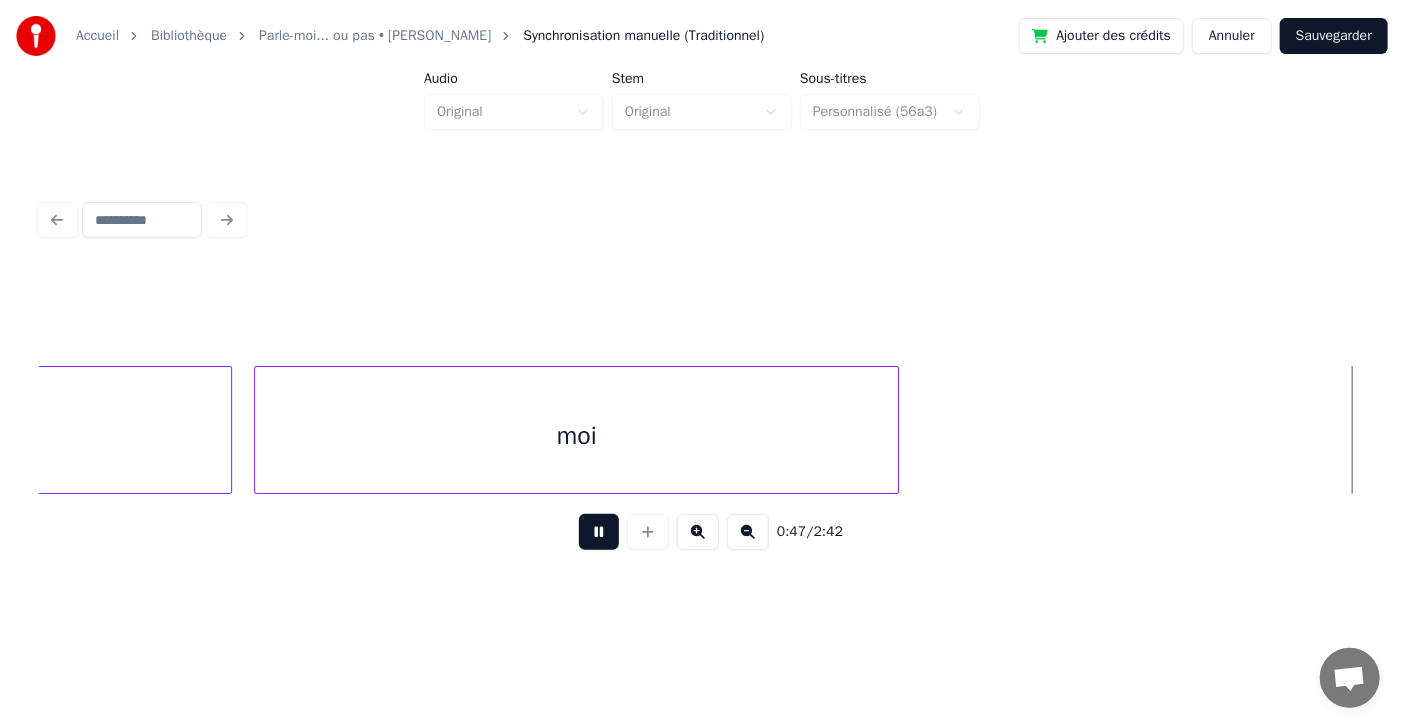 scroll, scrollTop: 0, scrollLeft: 26152, axis: horizontal 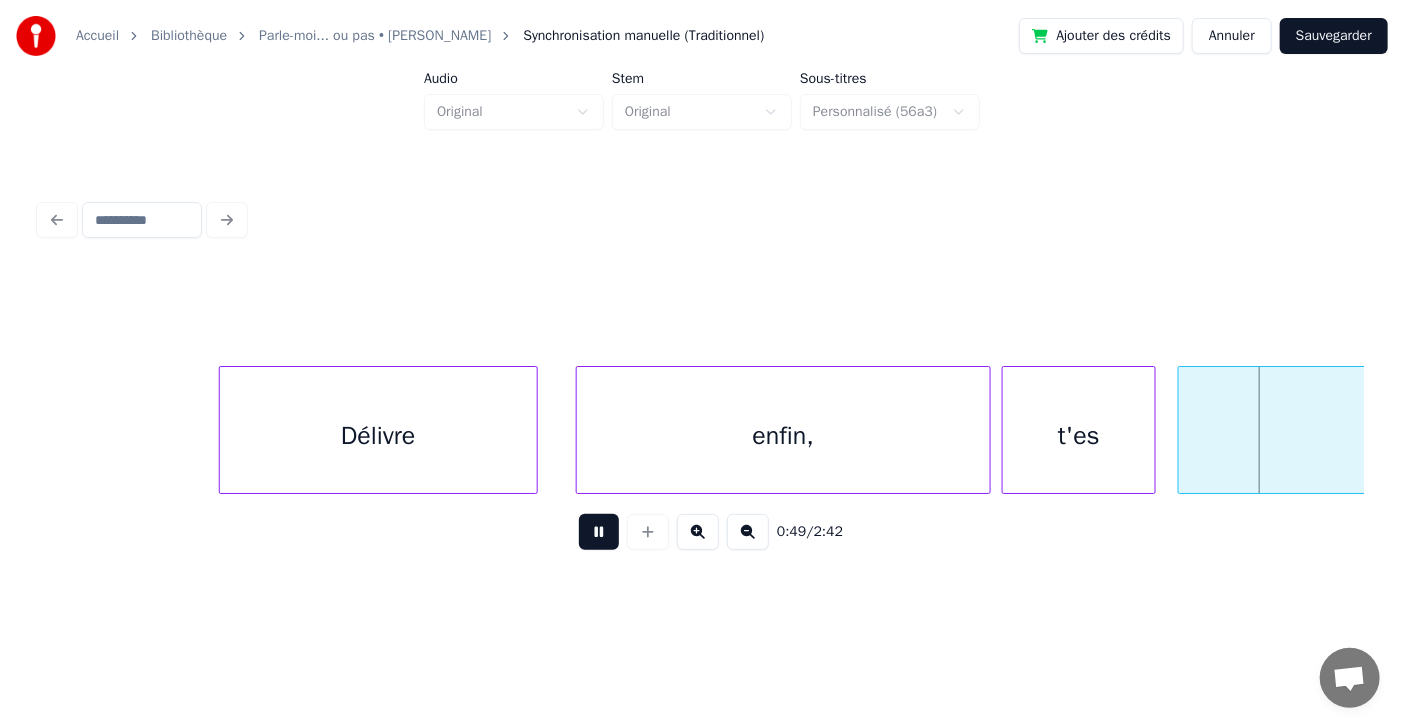 click at bounding box center [599, 532] 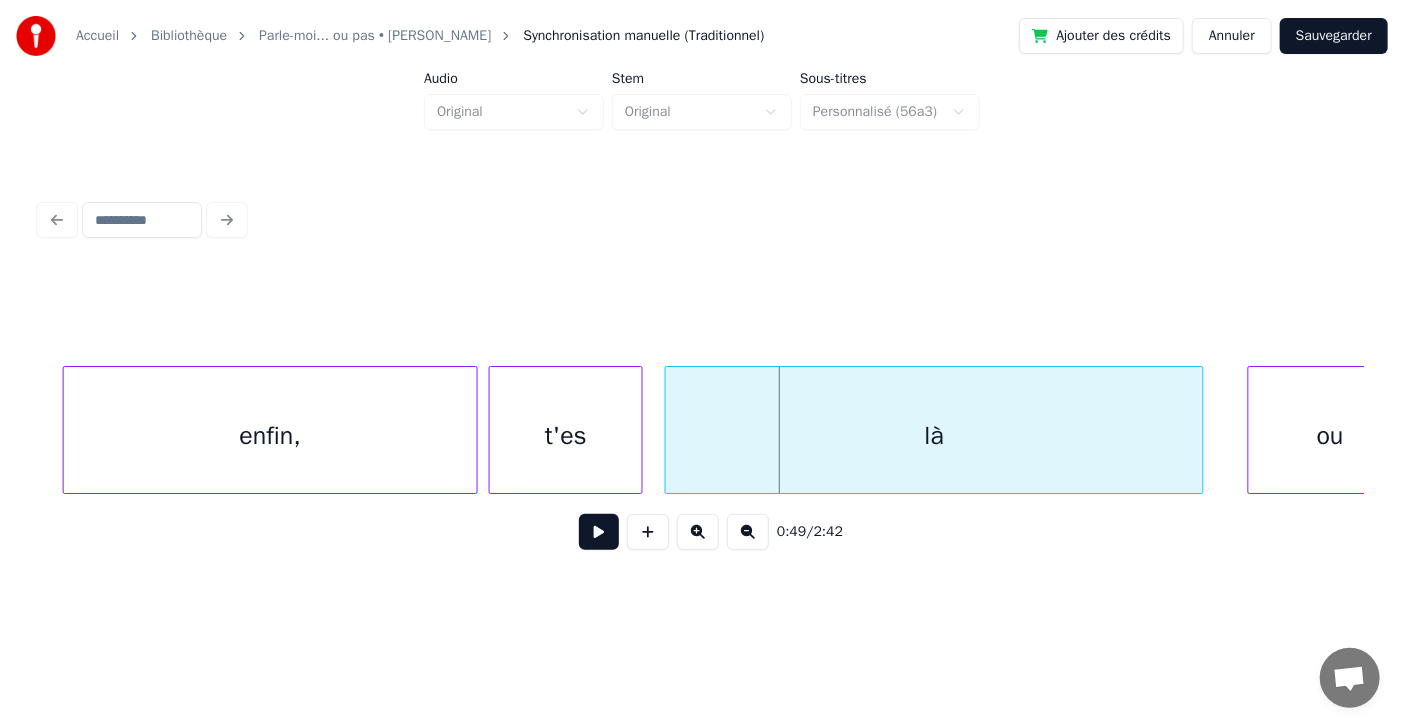 scroll, scrollTop: 0, scrollLeft: 26784, axis: horizontal 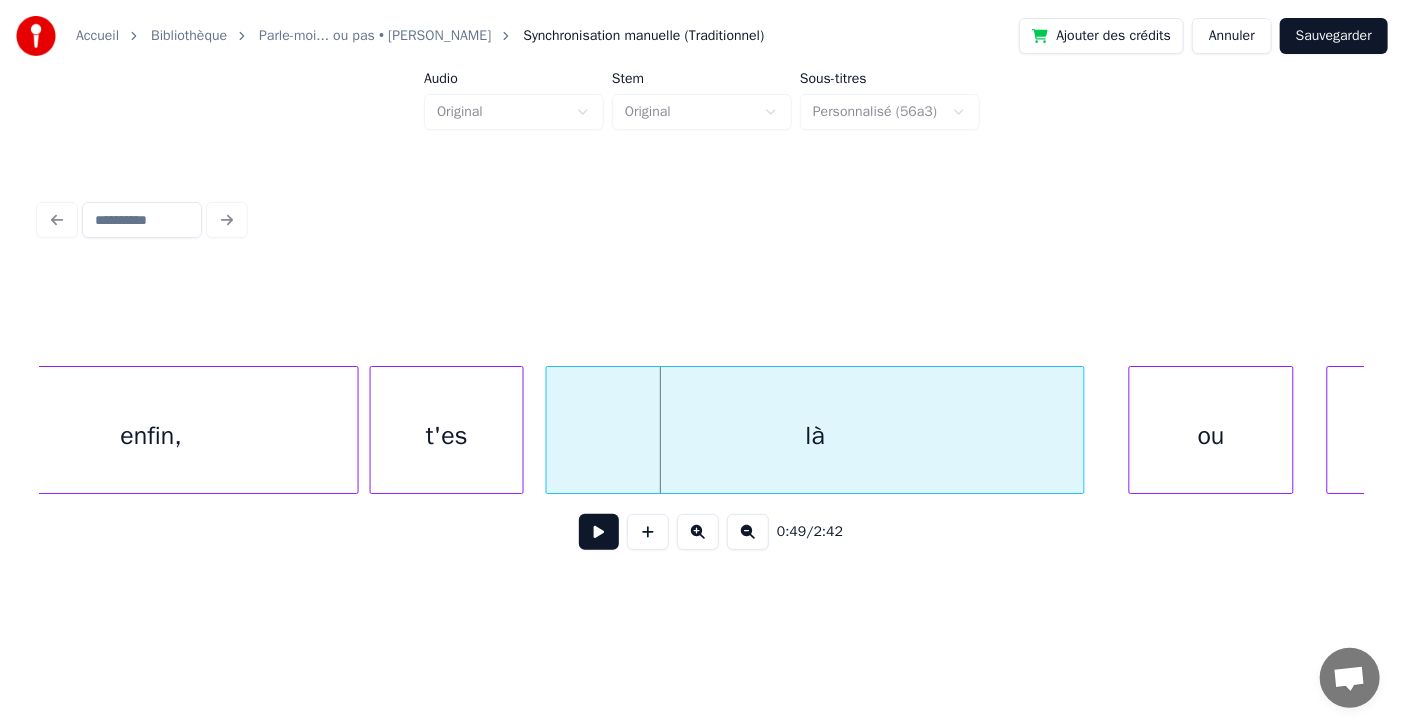 click on "là" at bounding box center [815, 435] 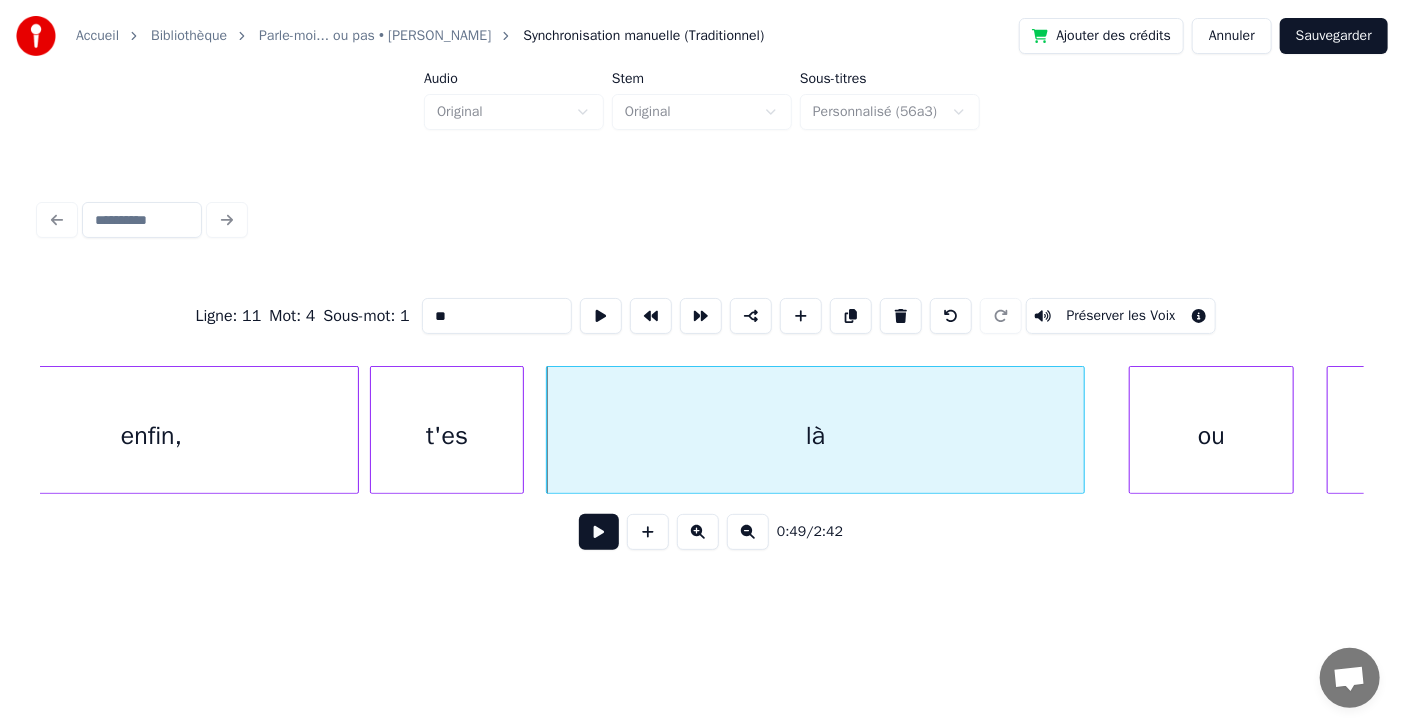 click on "**" at bounding box center [497, 316] 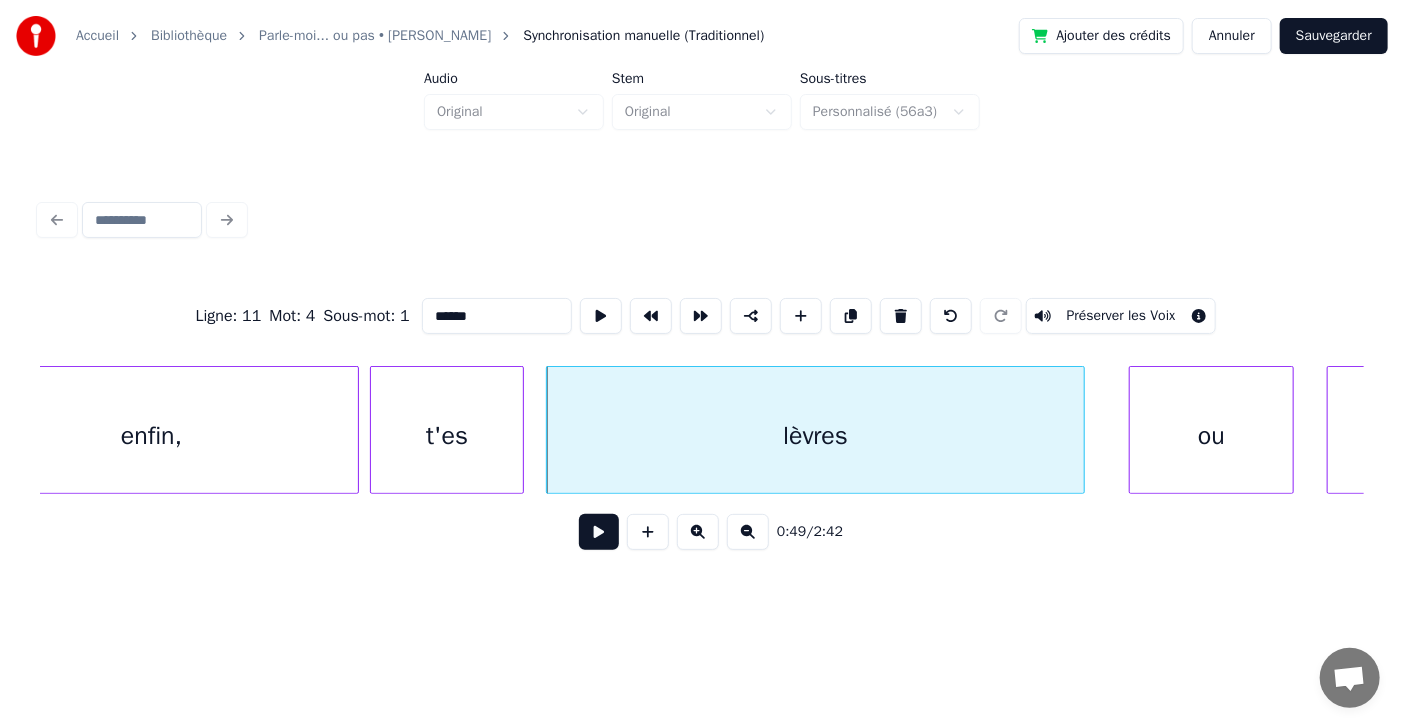 type on "******" 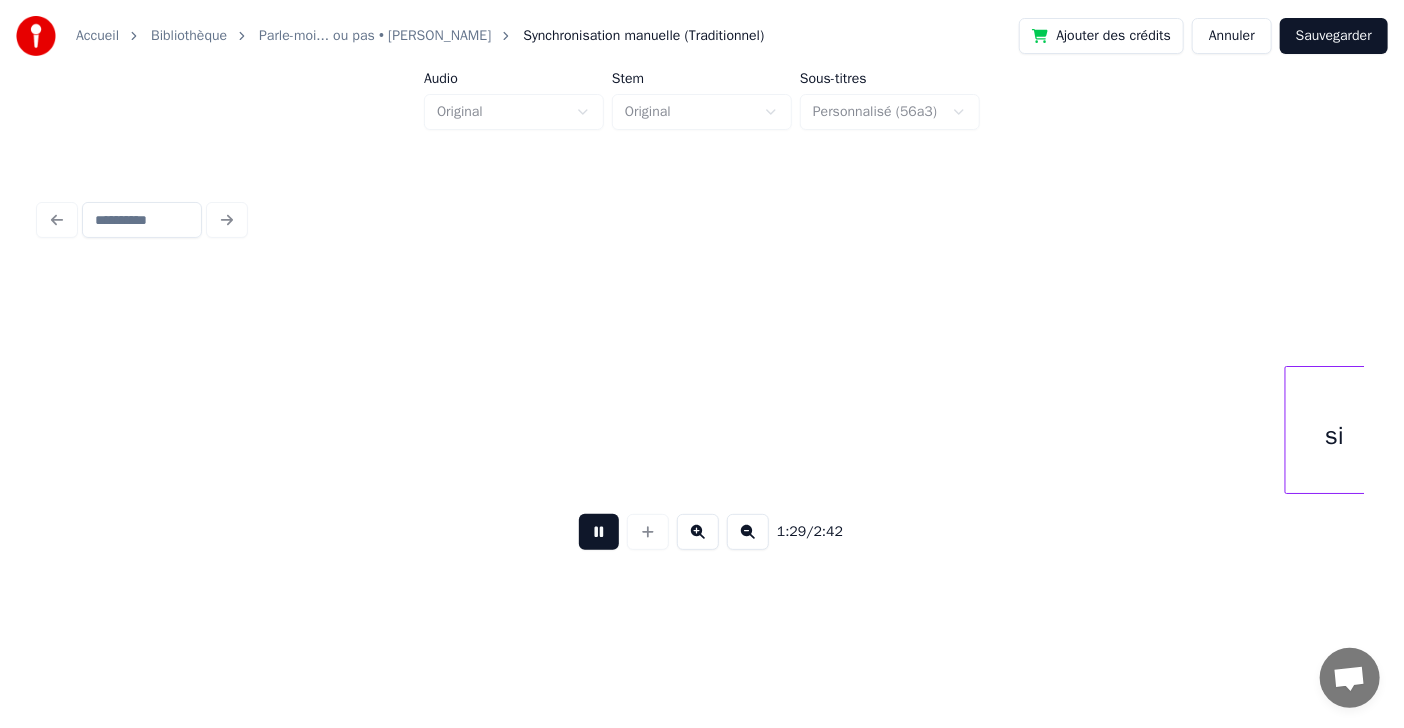 scroll, scrollTop: 0, scrollLeft: 49378, axis: horizontal 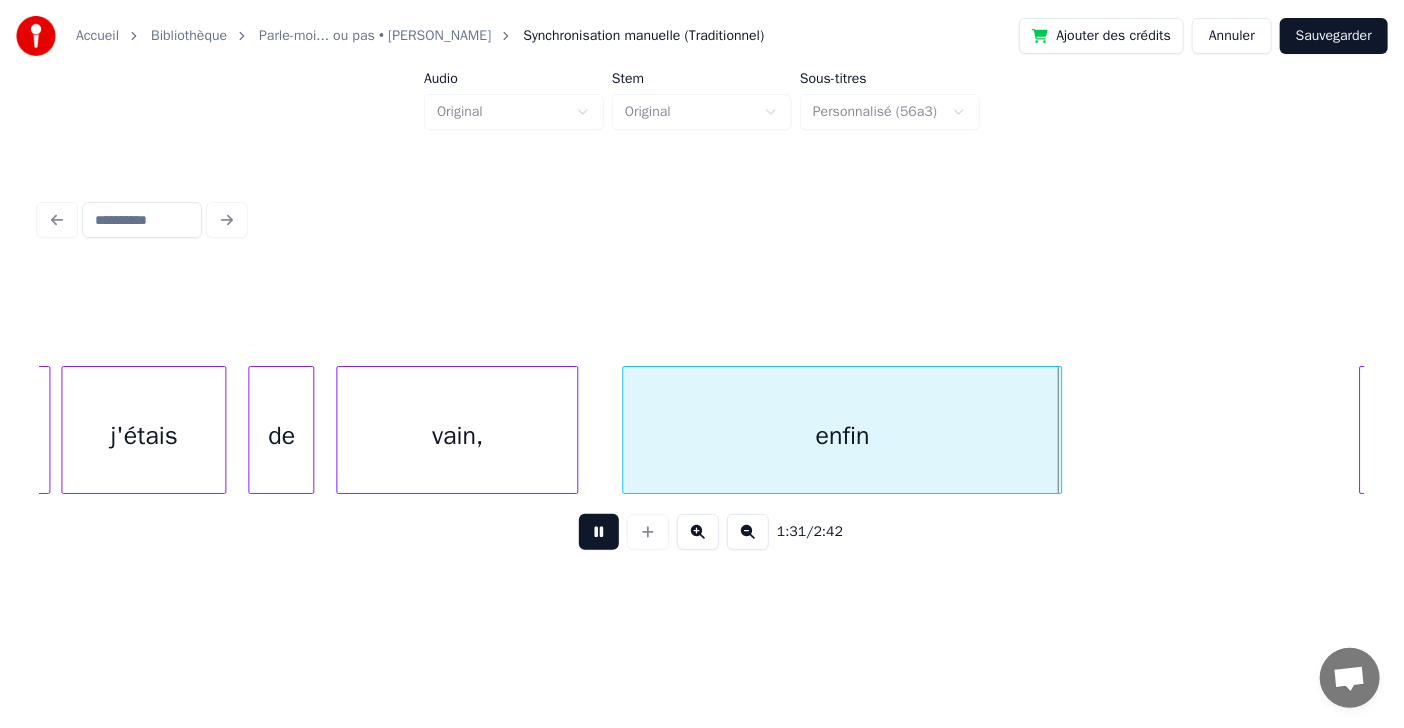 click at bounding box center (599, 532) 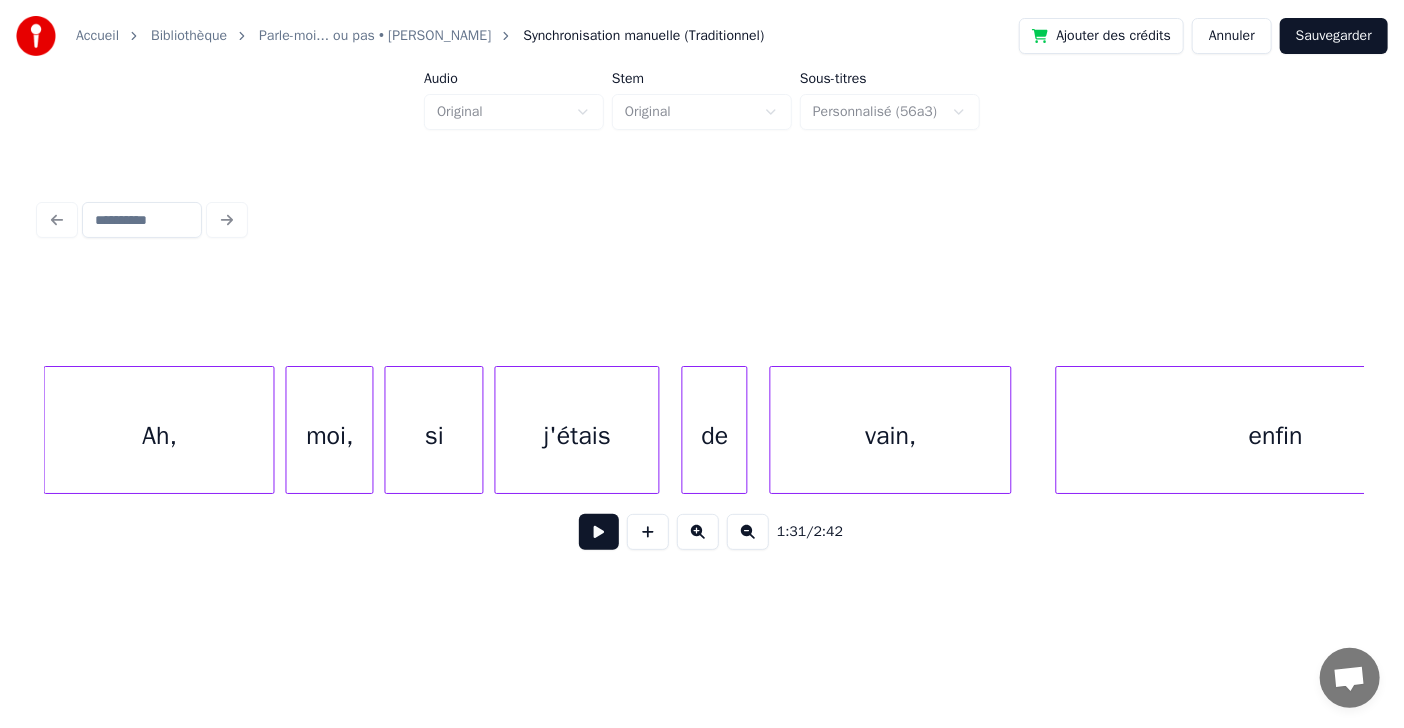 scroll, scrollTop: 0, scrollLeft: 48865, axis: horizontal 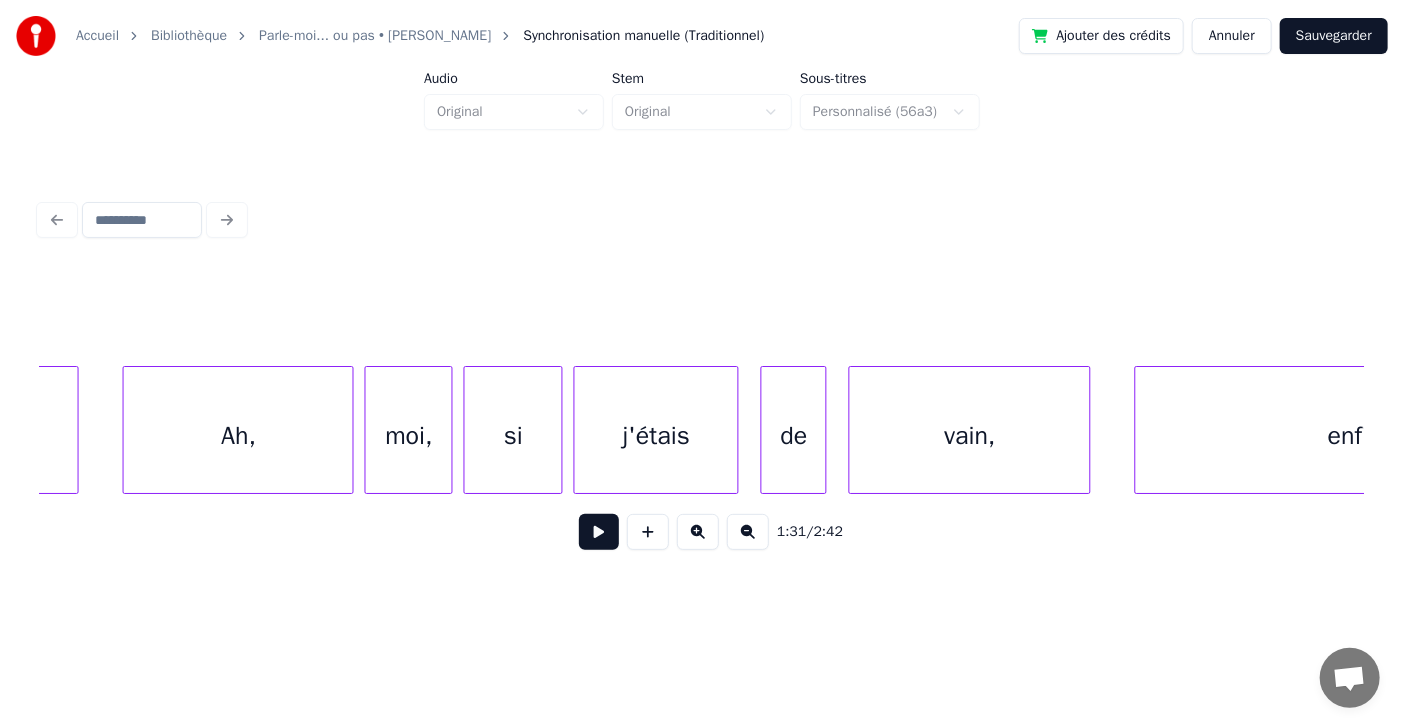 click on "de" at bounding box center [794, 435] 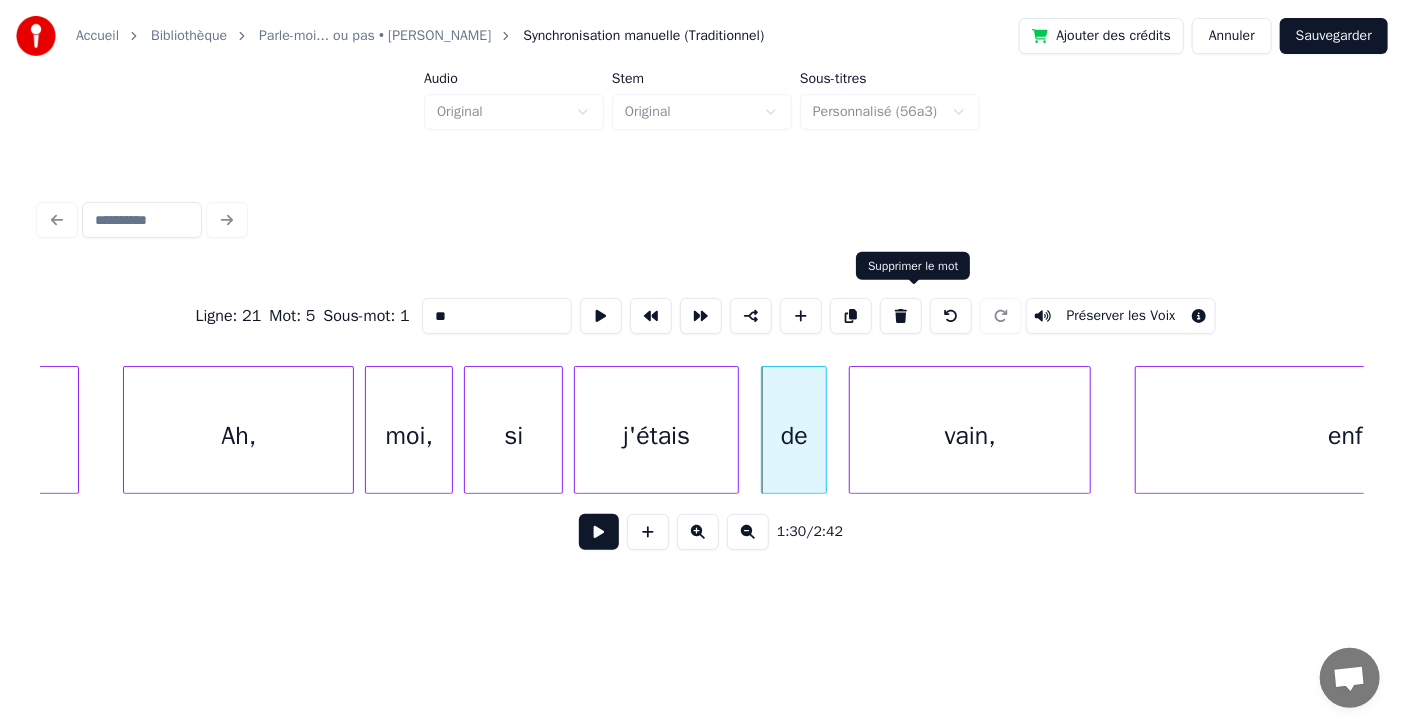 click at bounding box center (901, 316) 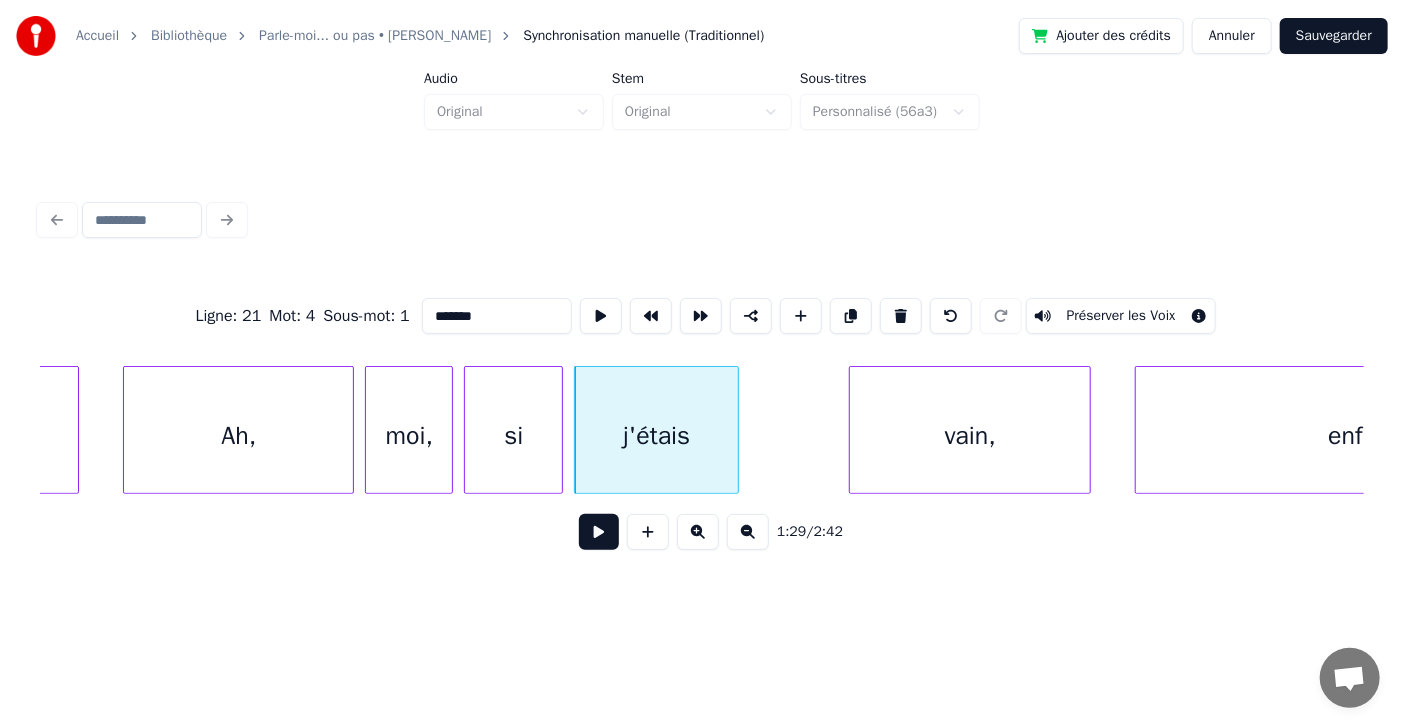 click on "vain," at bounding box center [970, 435] 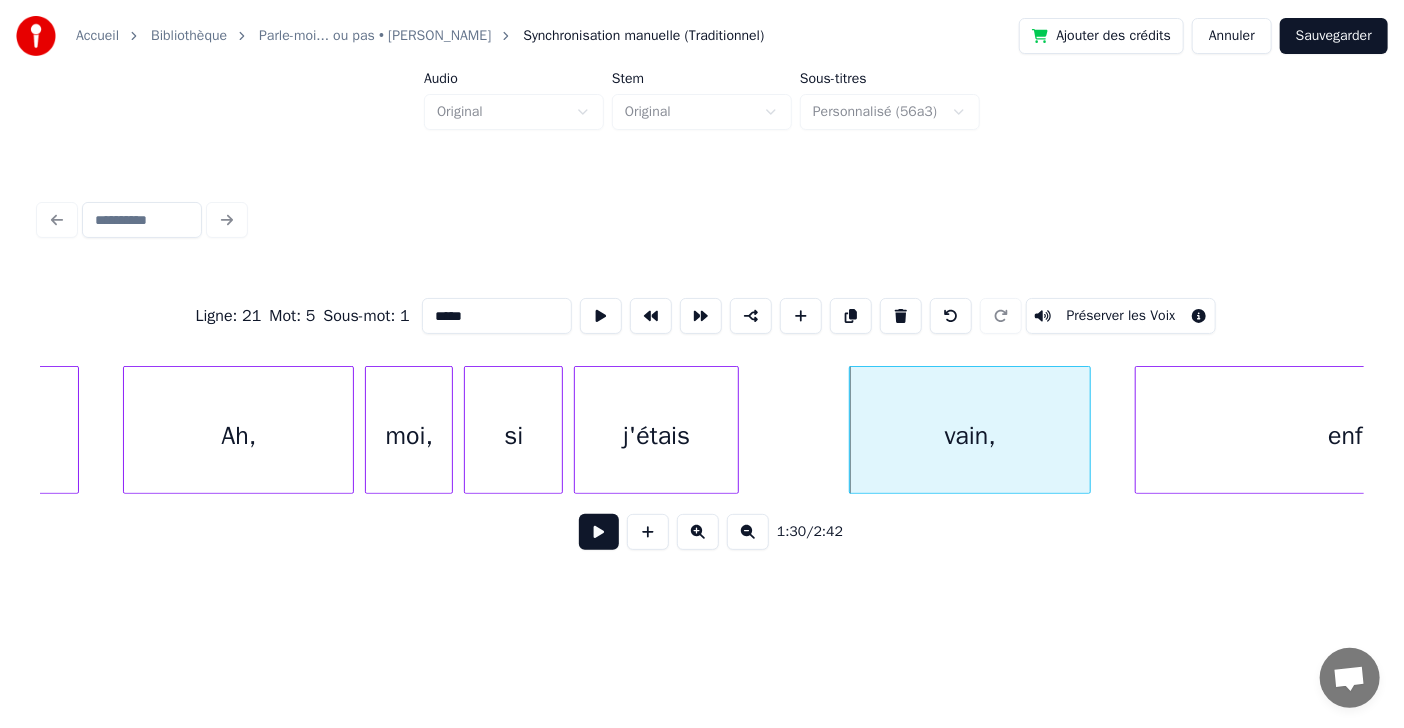 click on "*****" at bounding box center (497, 316) 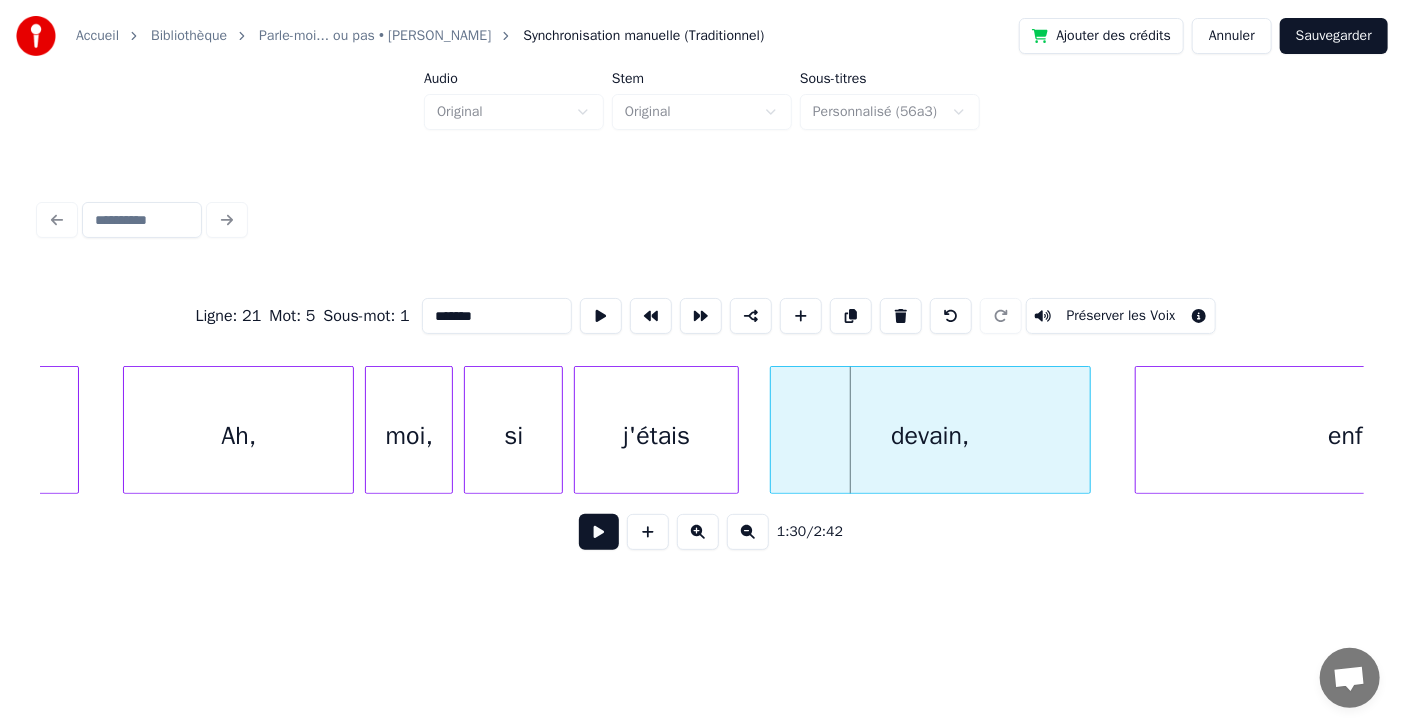 click at bounding box center (774, 430) 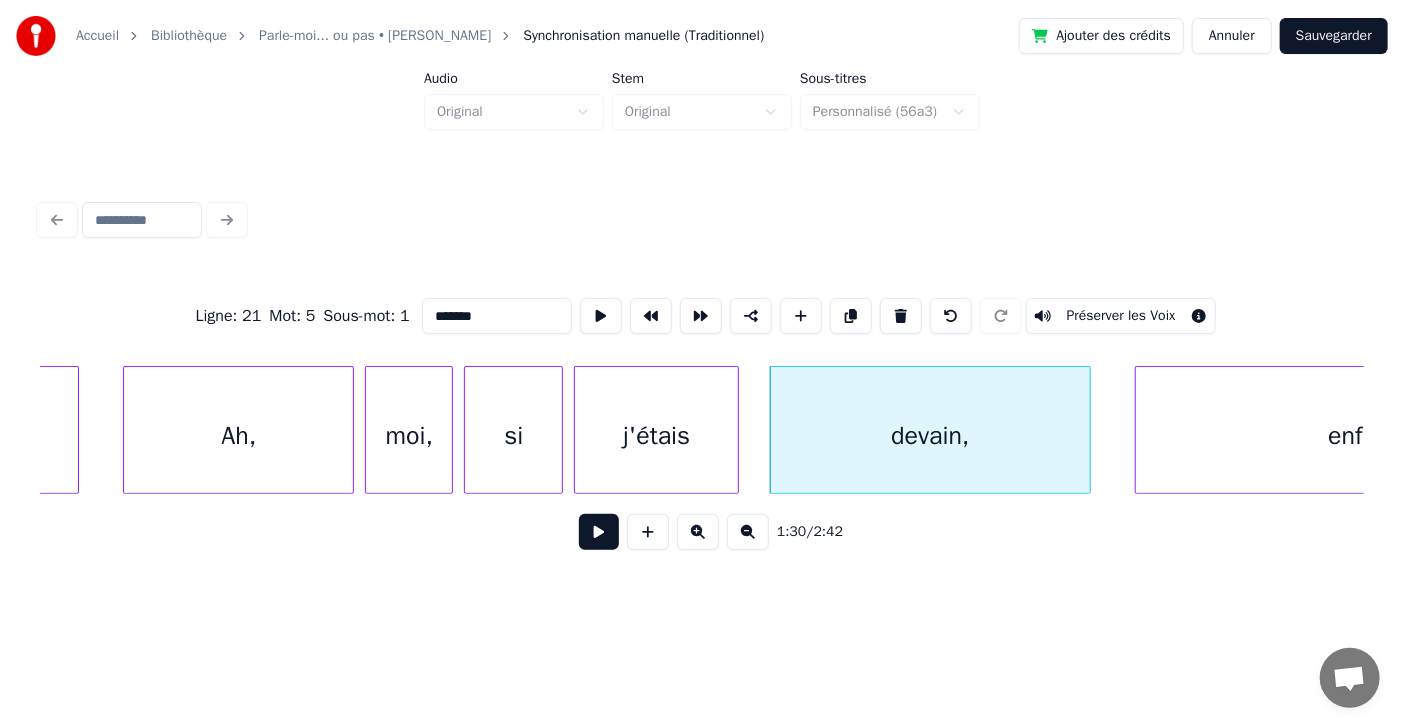 type on "*******" 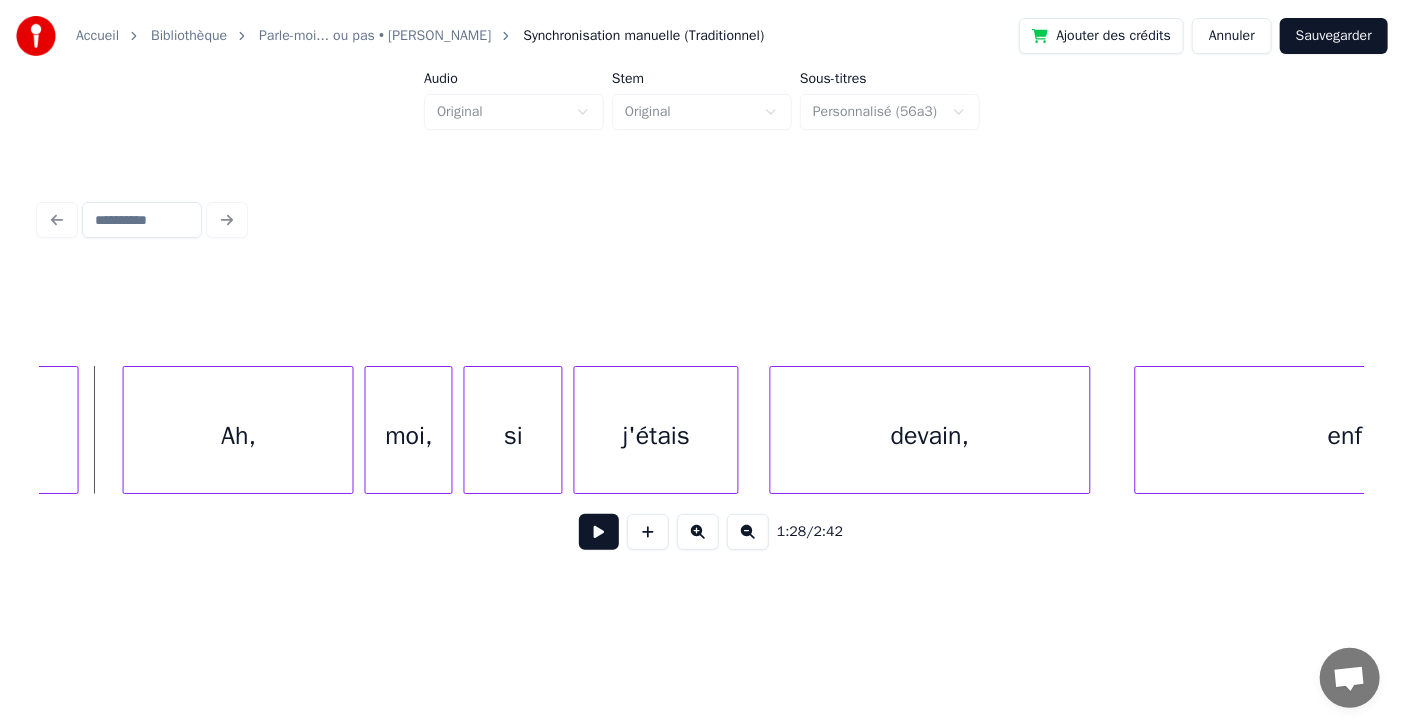 click at bounding box center [599, 532] 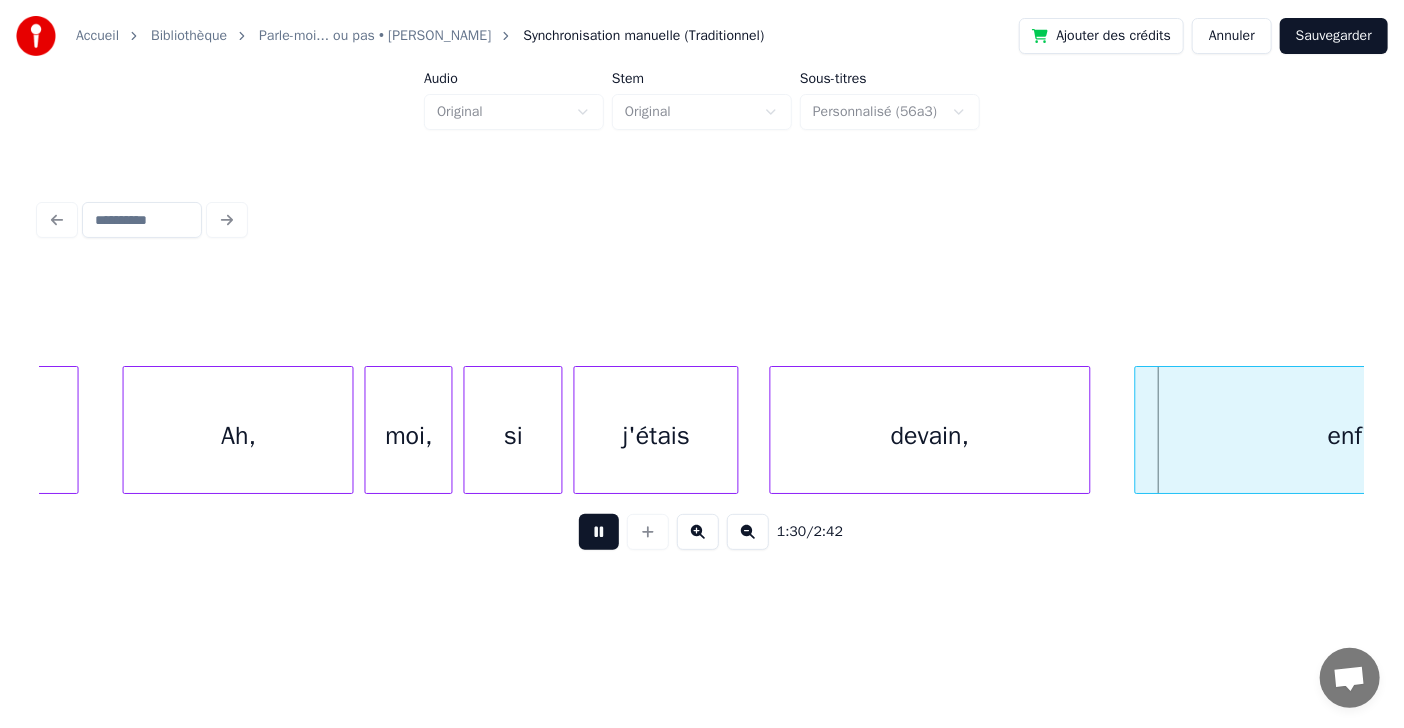 click at bounding box center (599, 532) 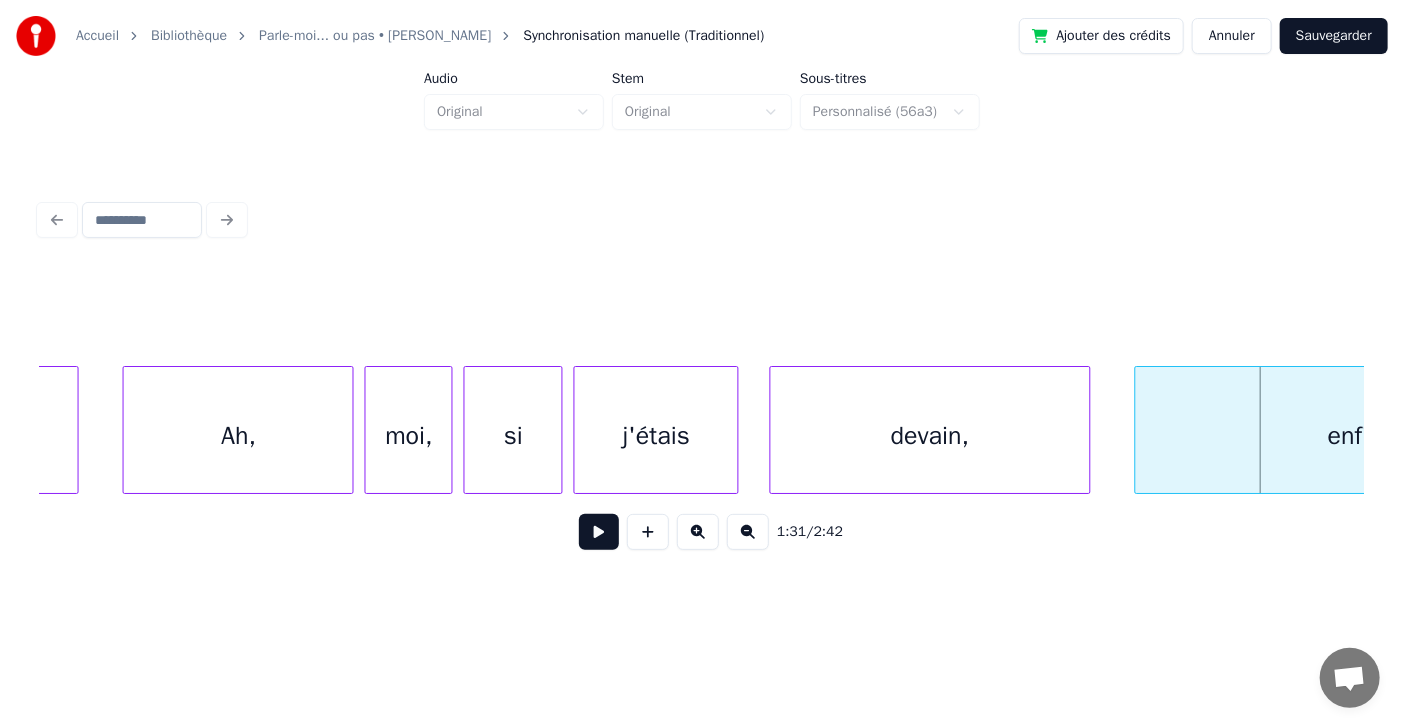 click on "si j'étais devain, enfin moi, Ah, encore" at bounding box center (-4128, 430) 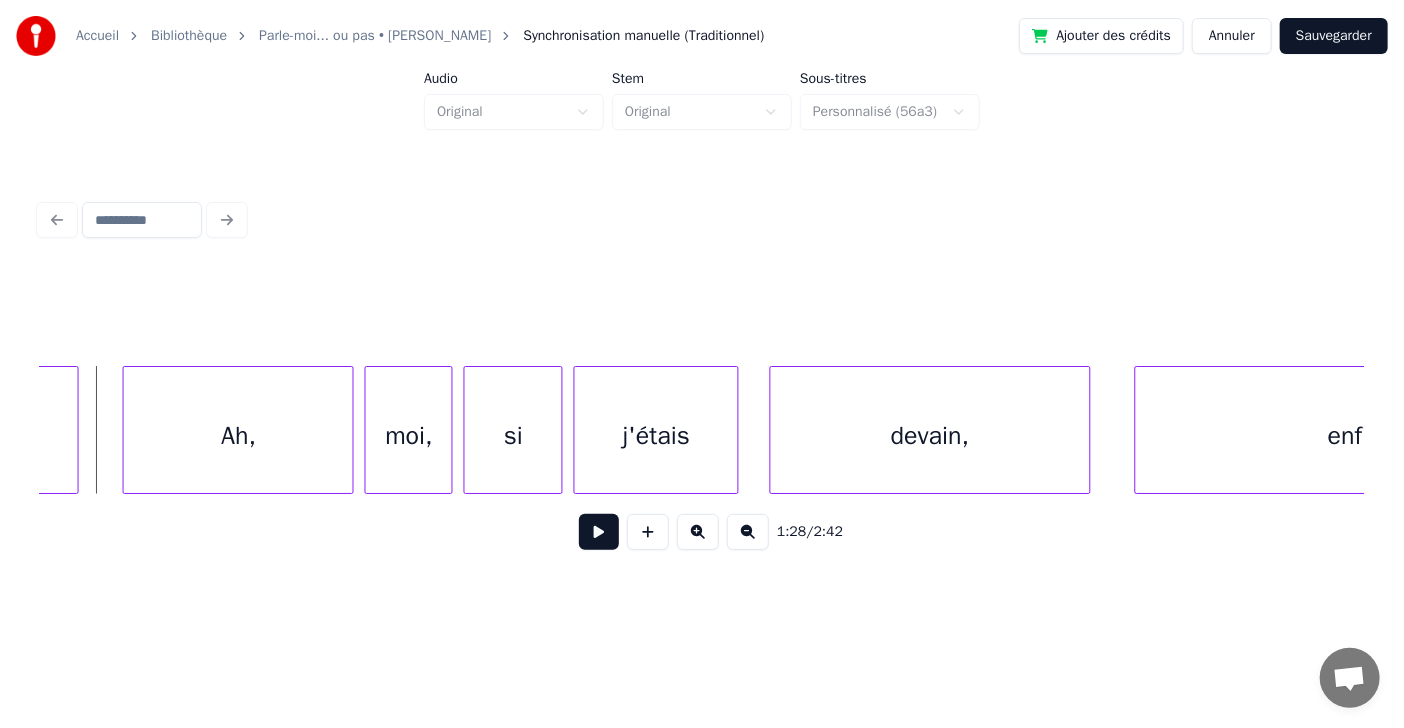 click at bounding box center [599, 532] 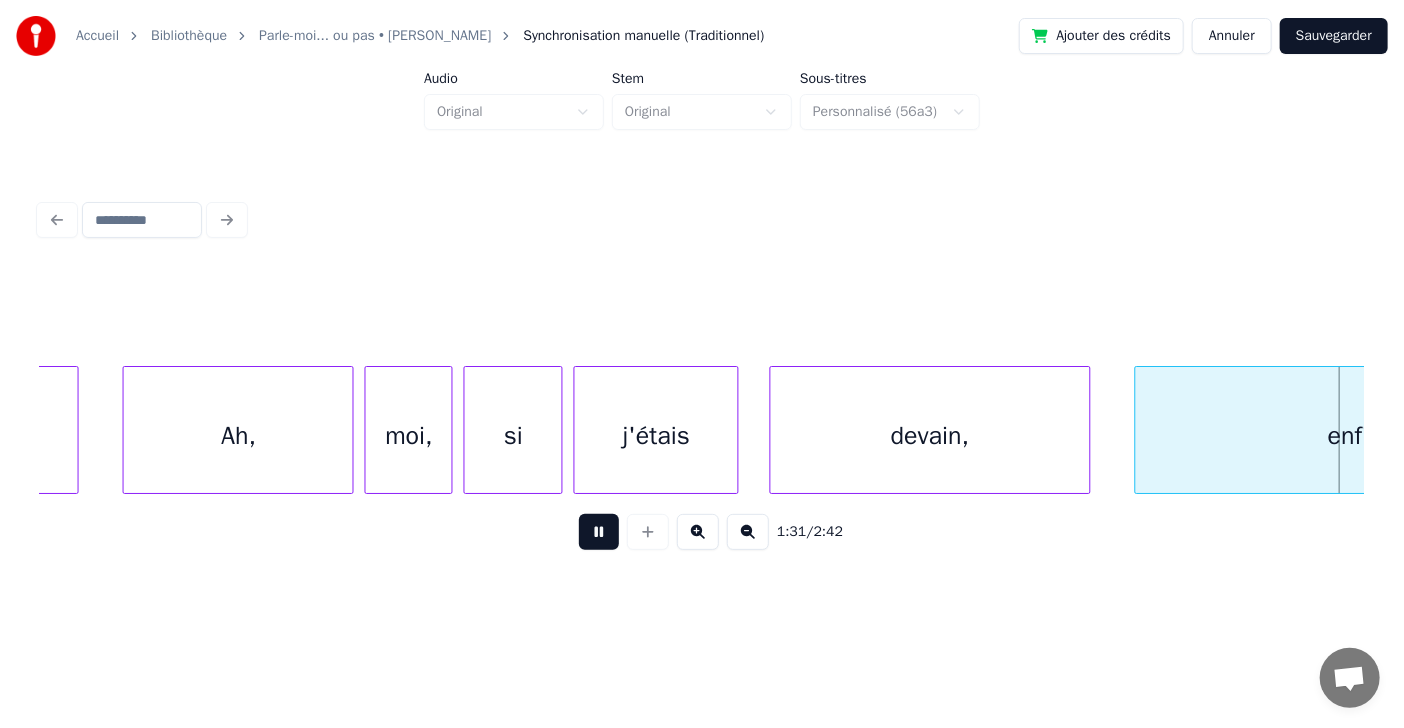 click at bounding box center (599, 532) 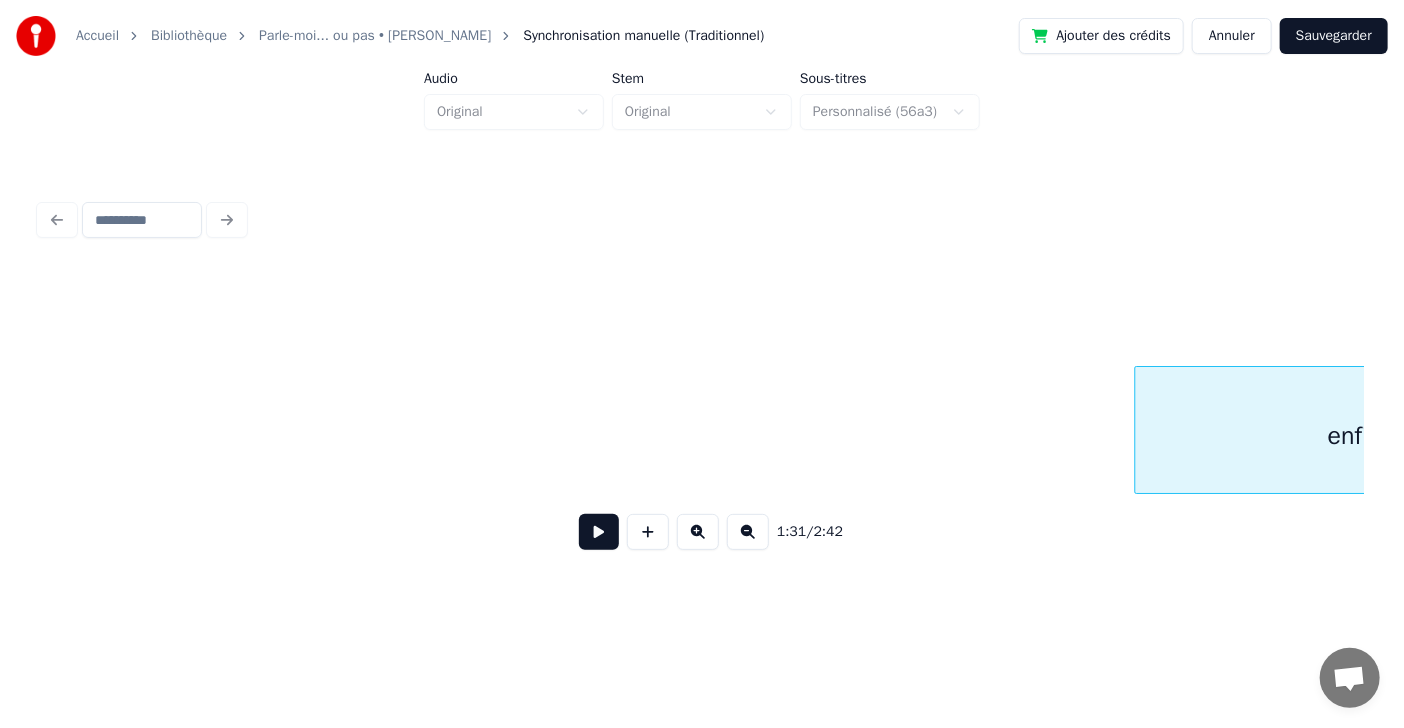 scroll, scrollTop: 0, scrollLeft: 50199, axis: horizontal 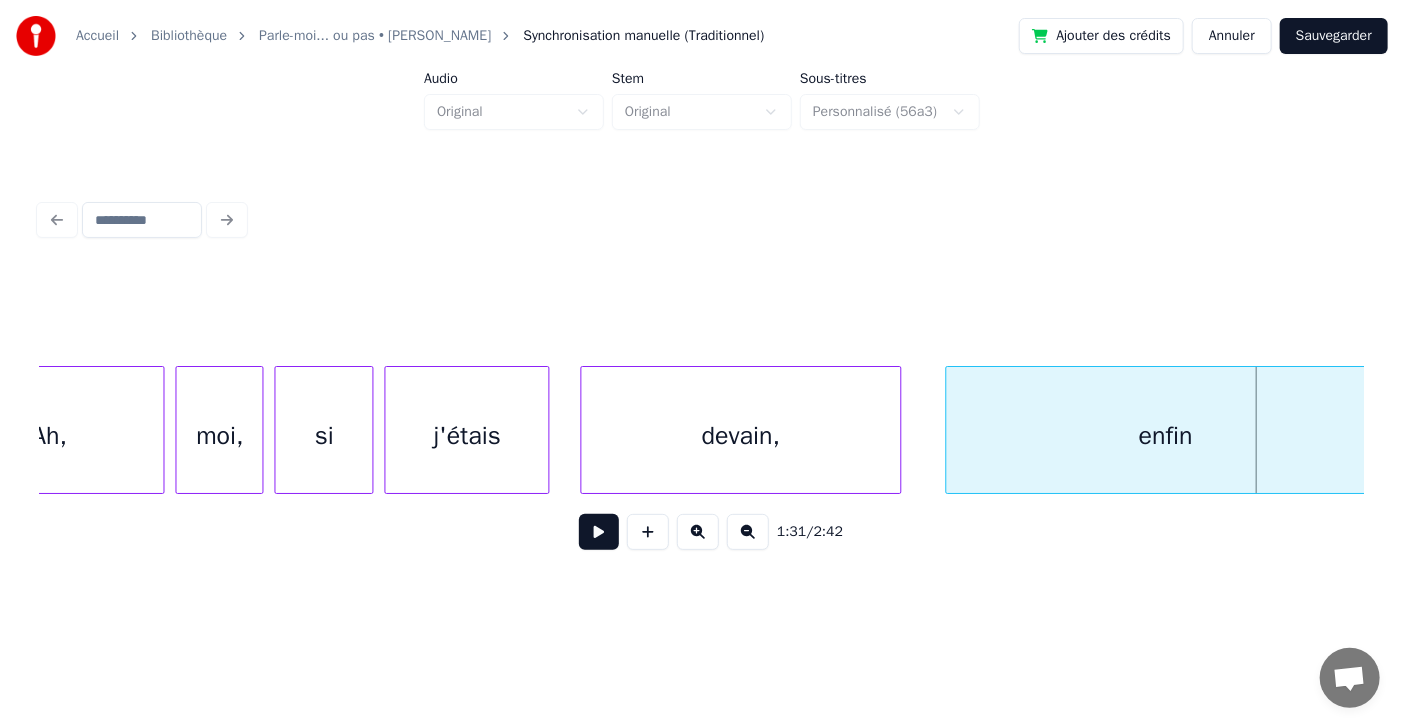 click on "Ah," at bounding box center [49, 435] 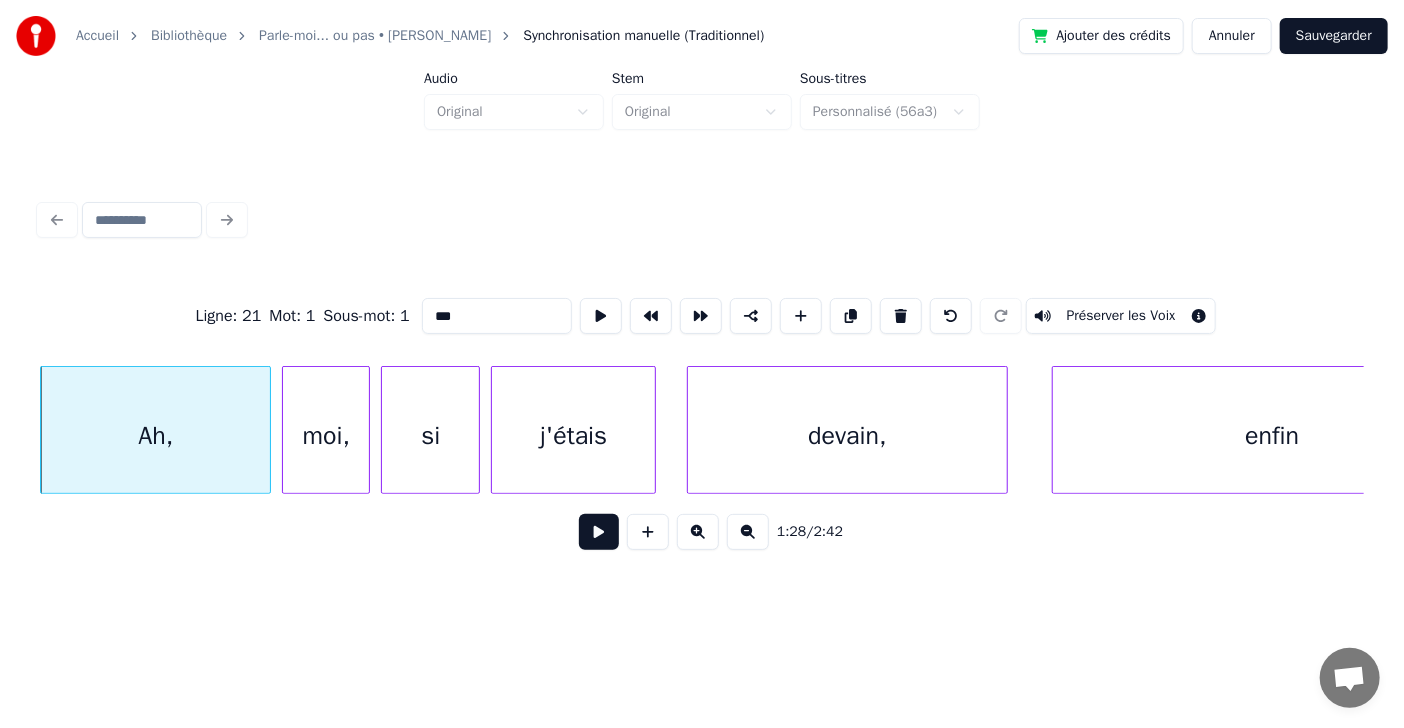 click at bounding box center (599, 532) 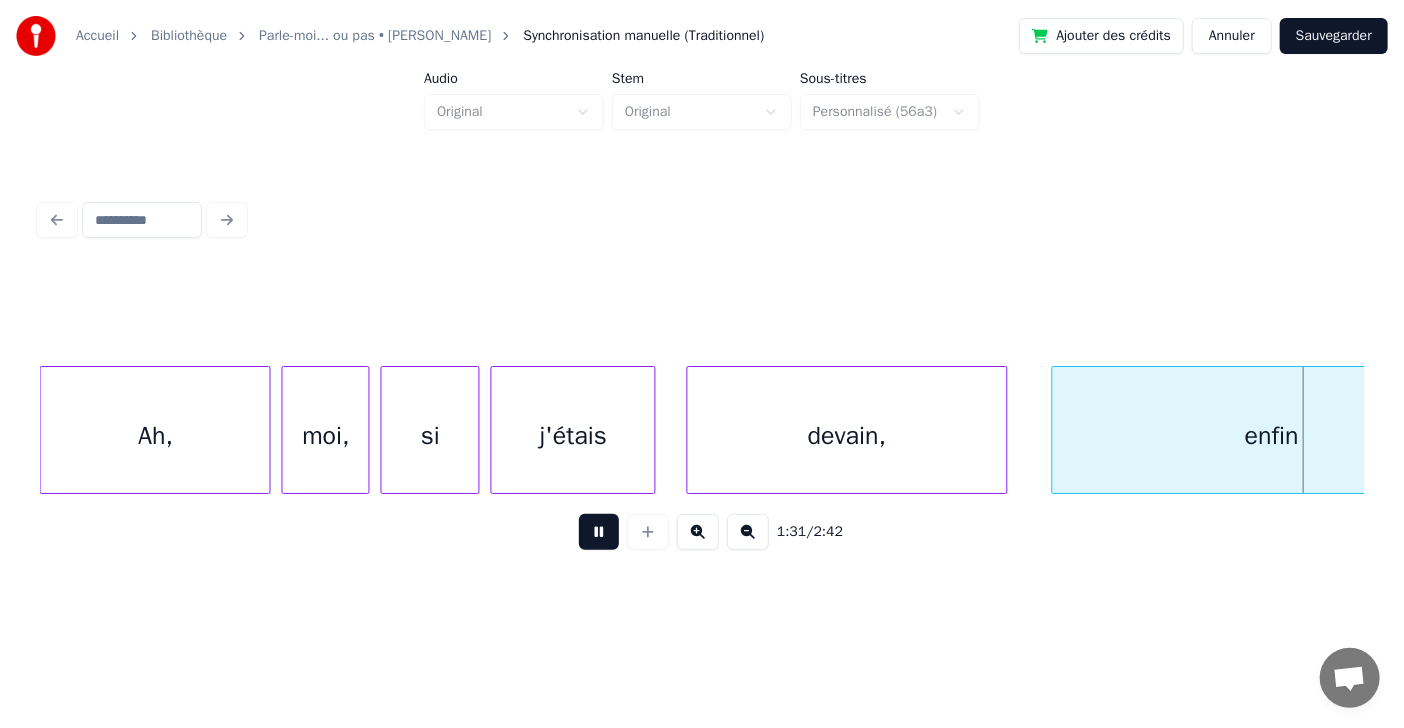 scroll, scrollTop: 0, scrollLeft: 50272, axis: horizontal 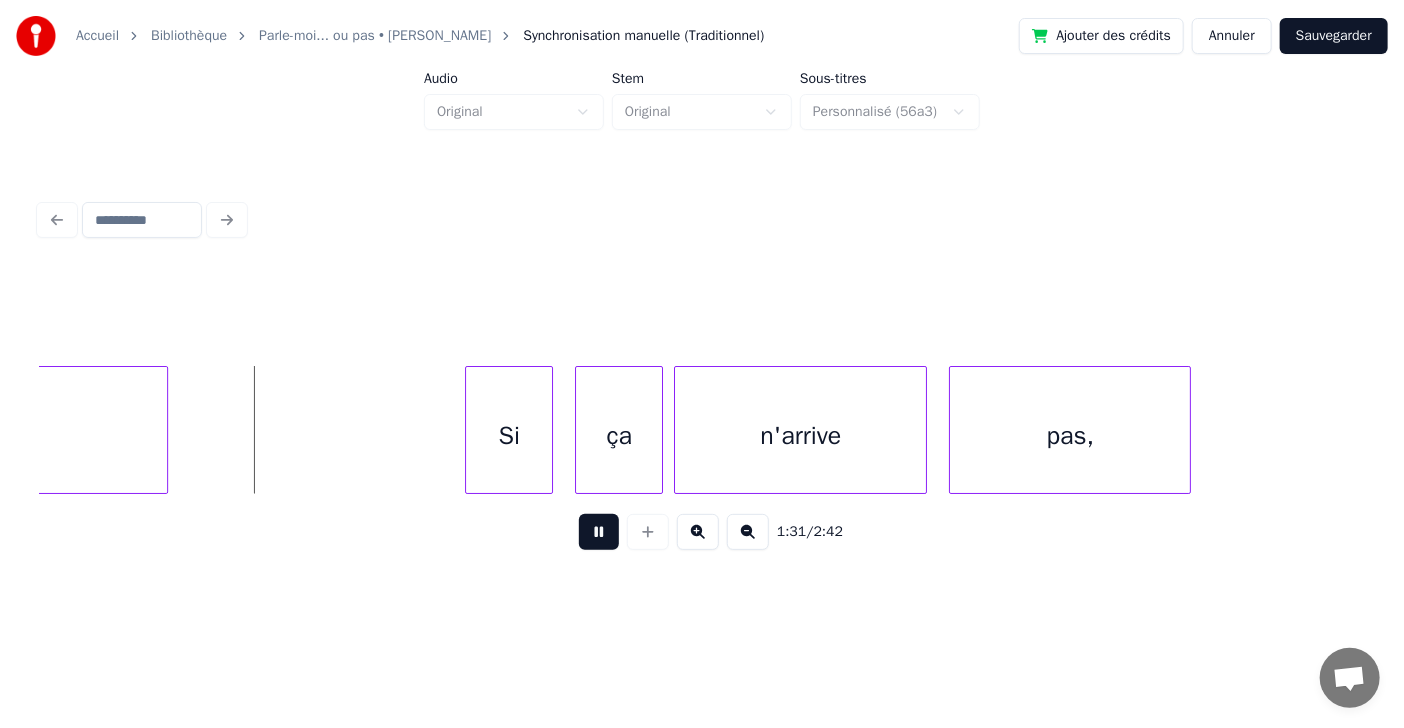 click at bounding box center (599, 532) 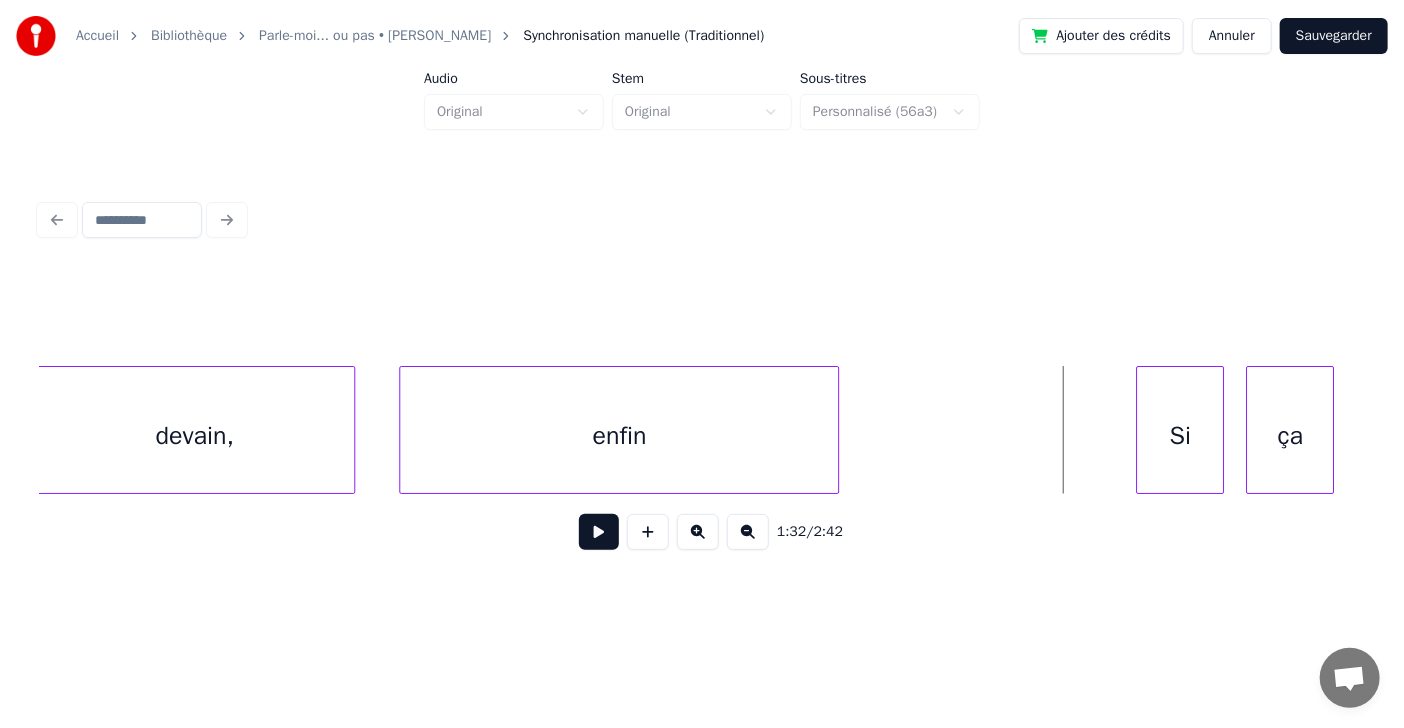 scroll, scrollTop: 0, scrollLeft: 49483, axis: horizontal 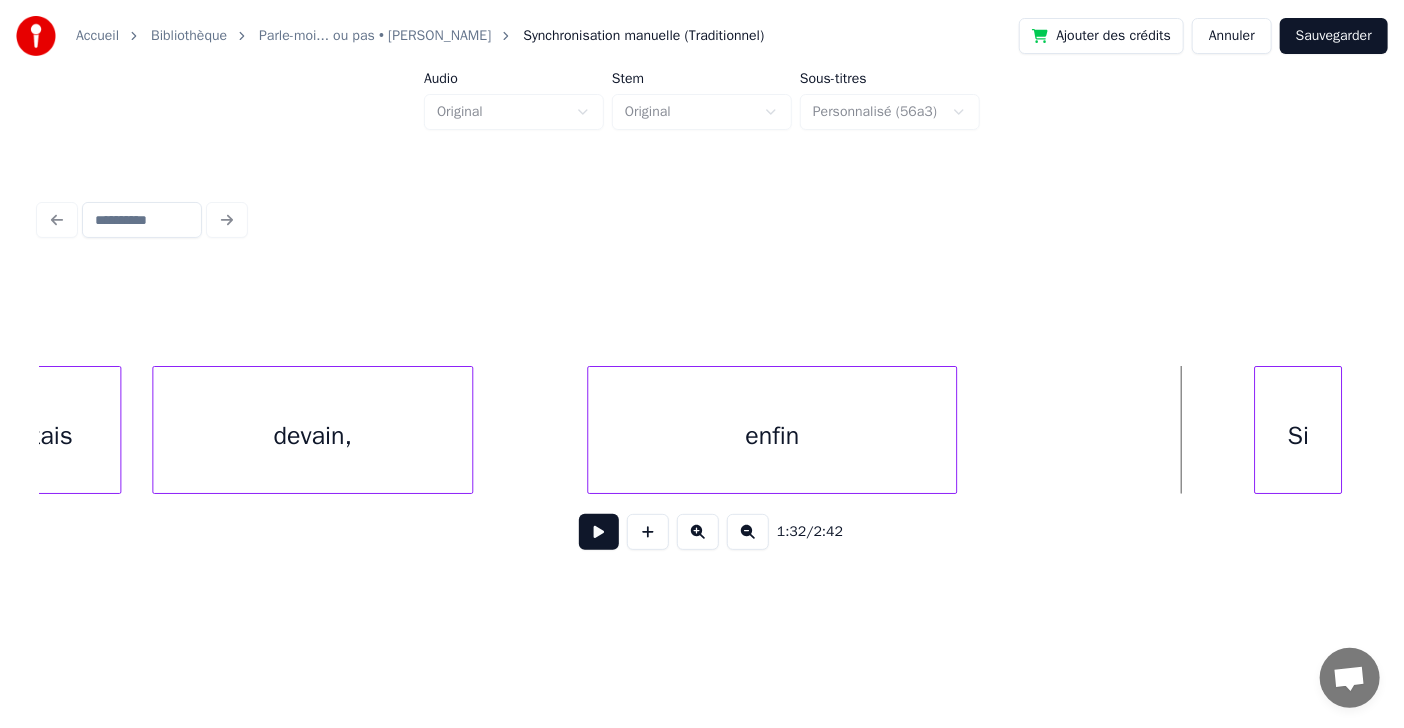 click at bounding box center [591, 430] 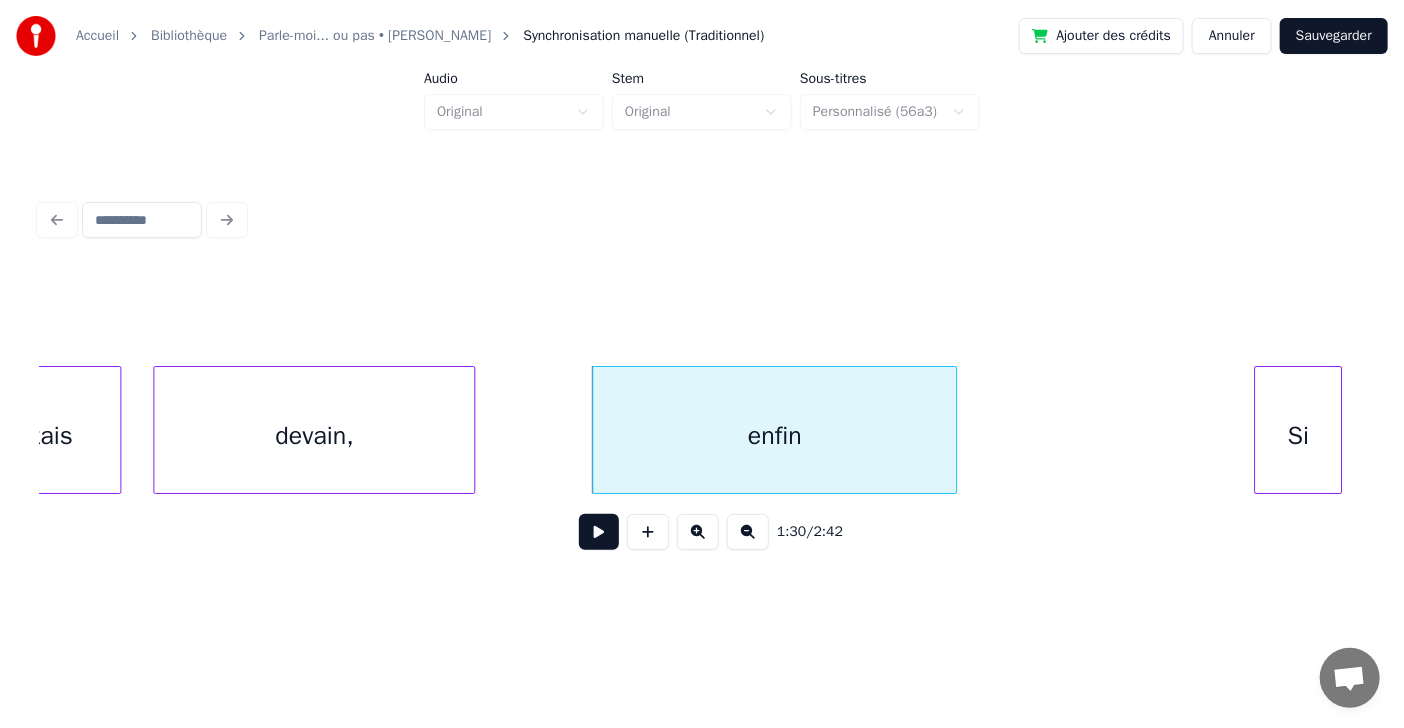 click on "devain," at bounding box center (314, 430) 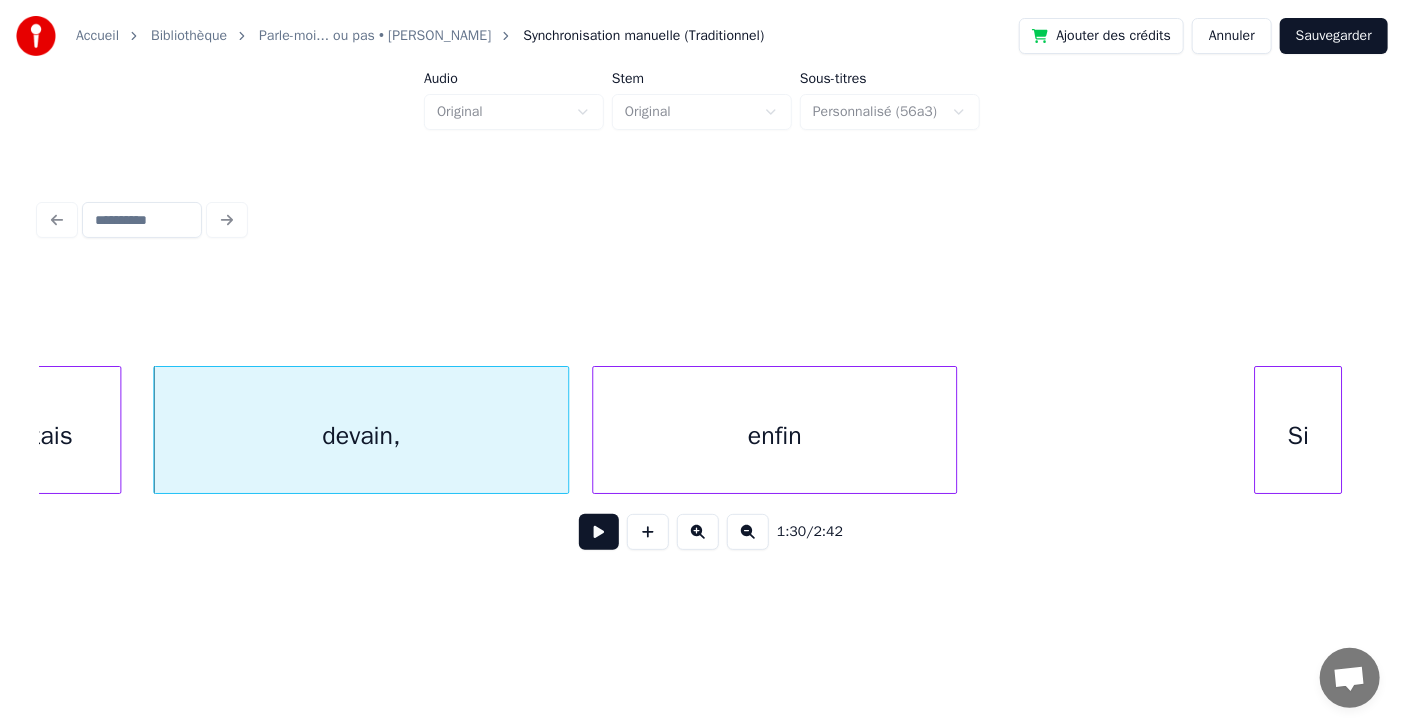 click at bounding box center (565, 430) 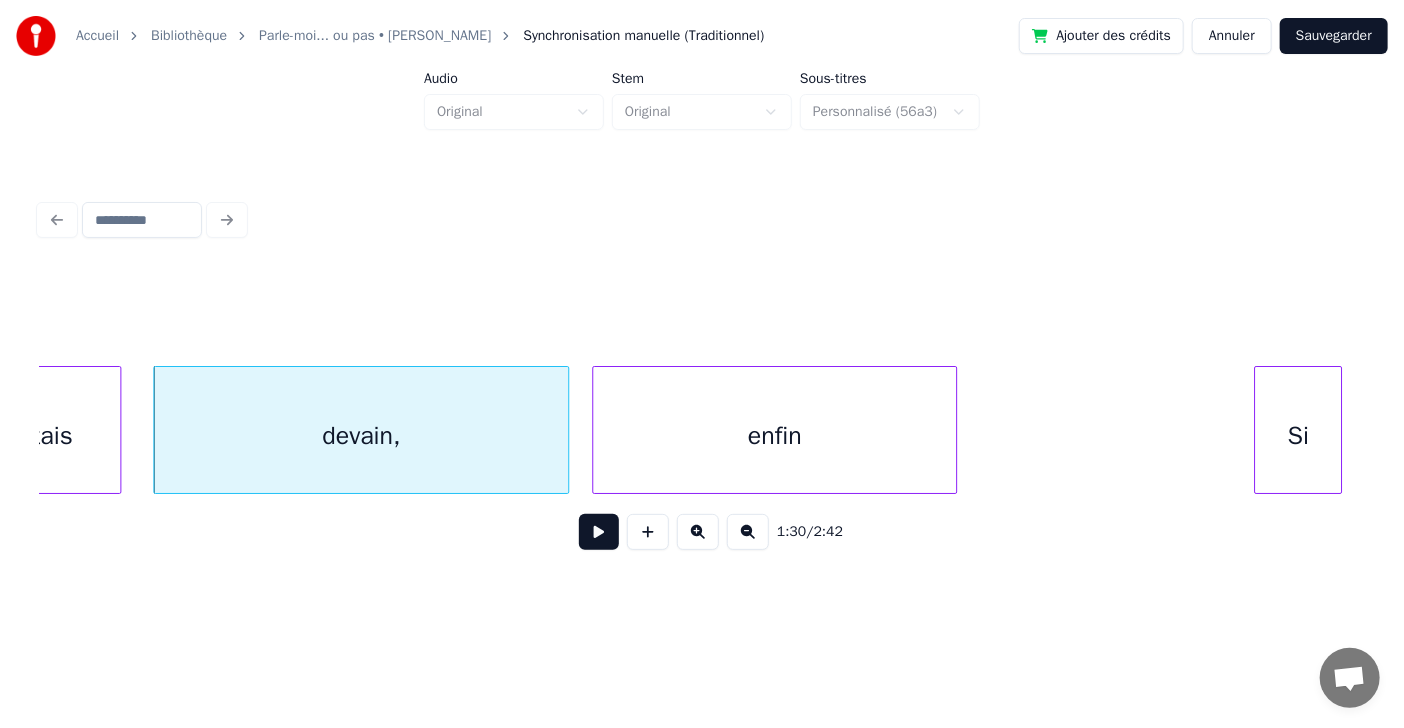 click on "enfin Si ça devain, j'étais" at bounding box center (-4746, 430) 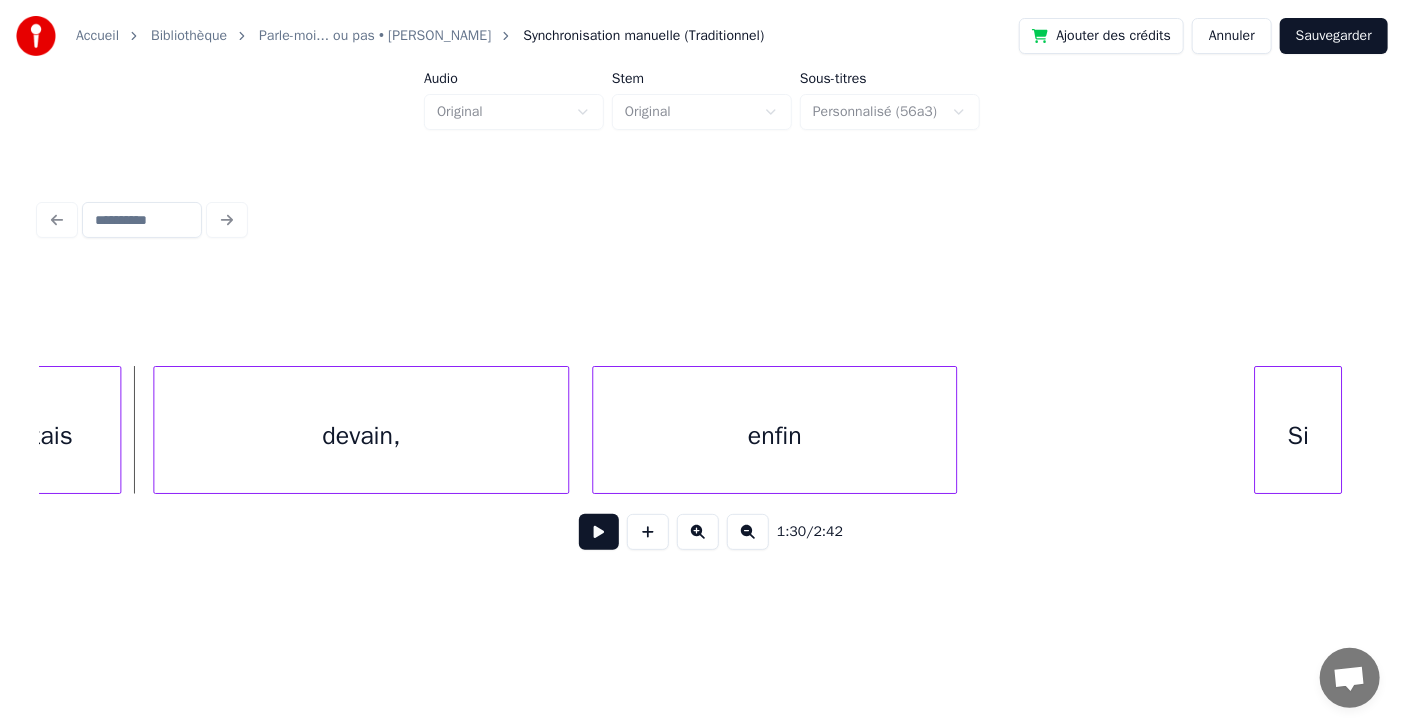 click at bounding box center [599, 532] 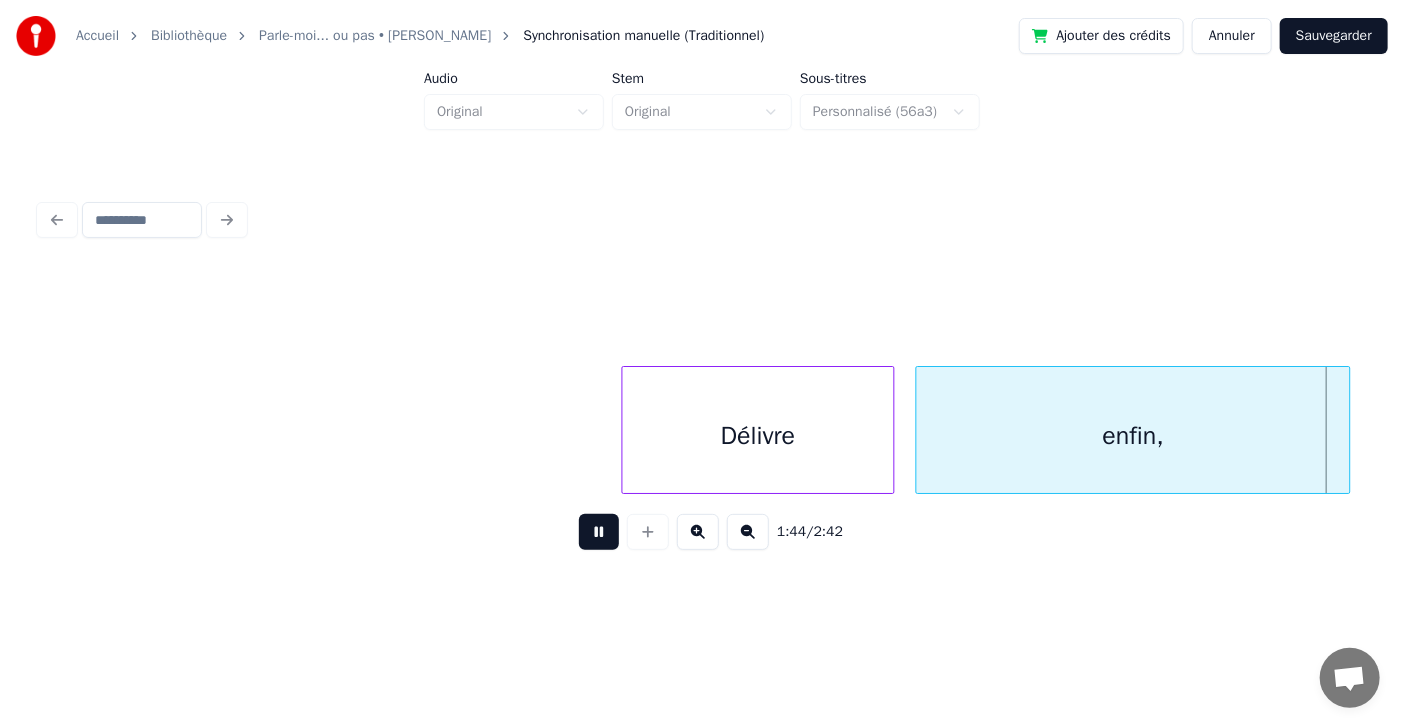scroll, scrollTop: 0, scrollLeft: 57455, axis: horizontal 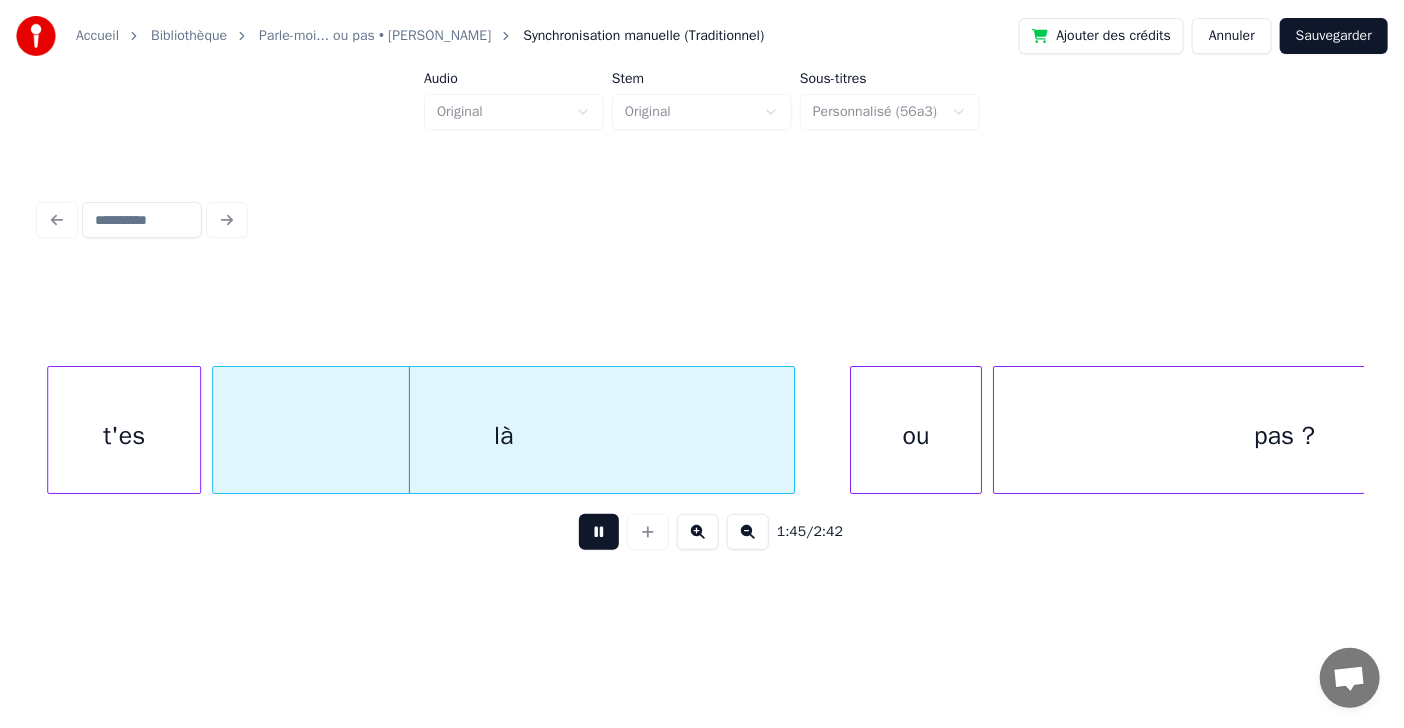 click at bounding box center [599, 532] 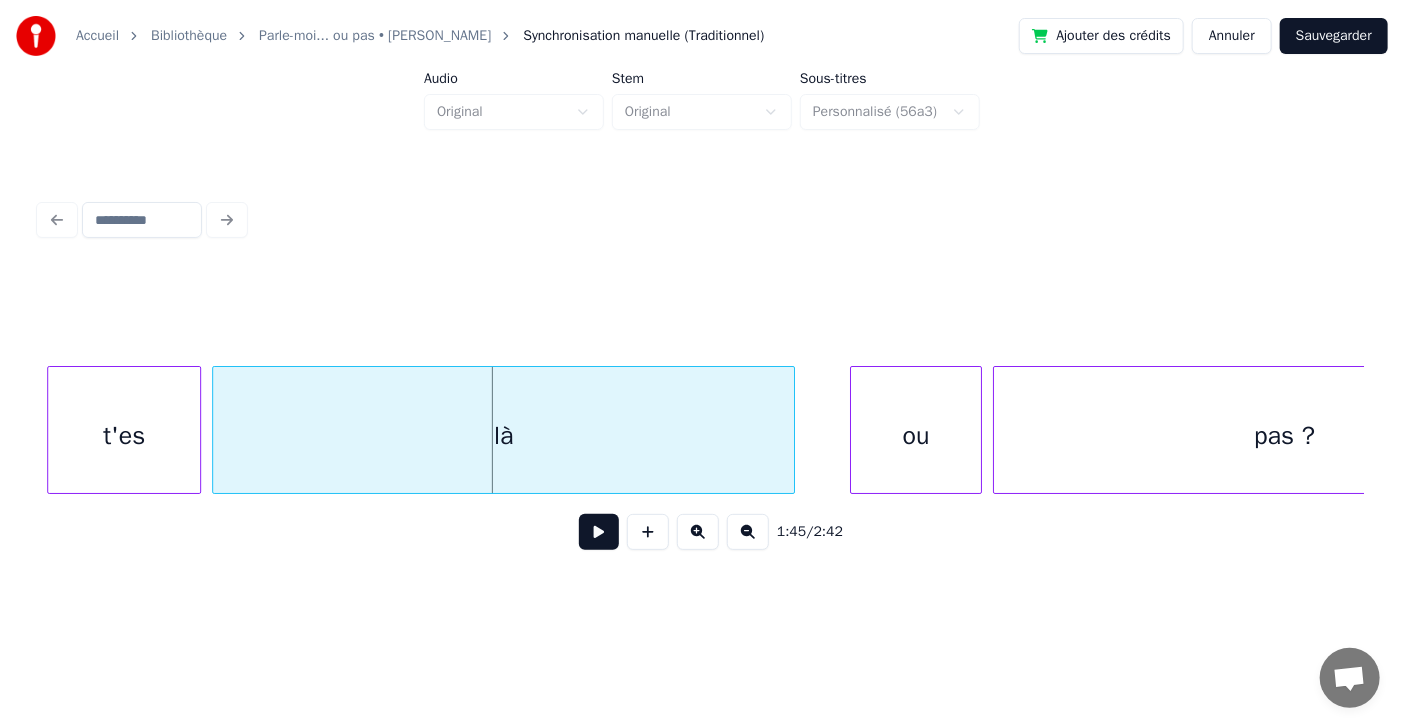 click on "là" at bounding box center (503, 435) 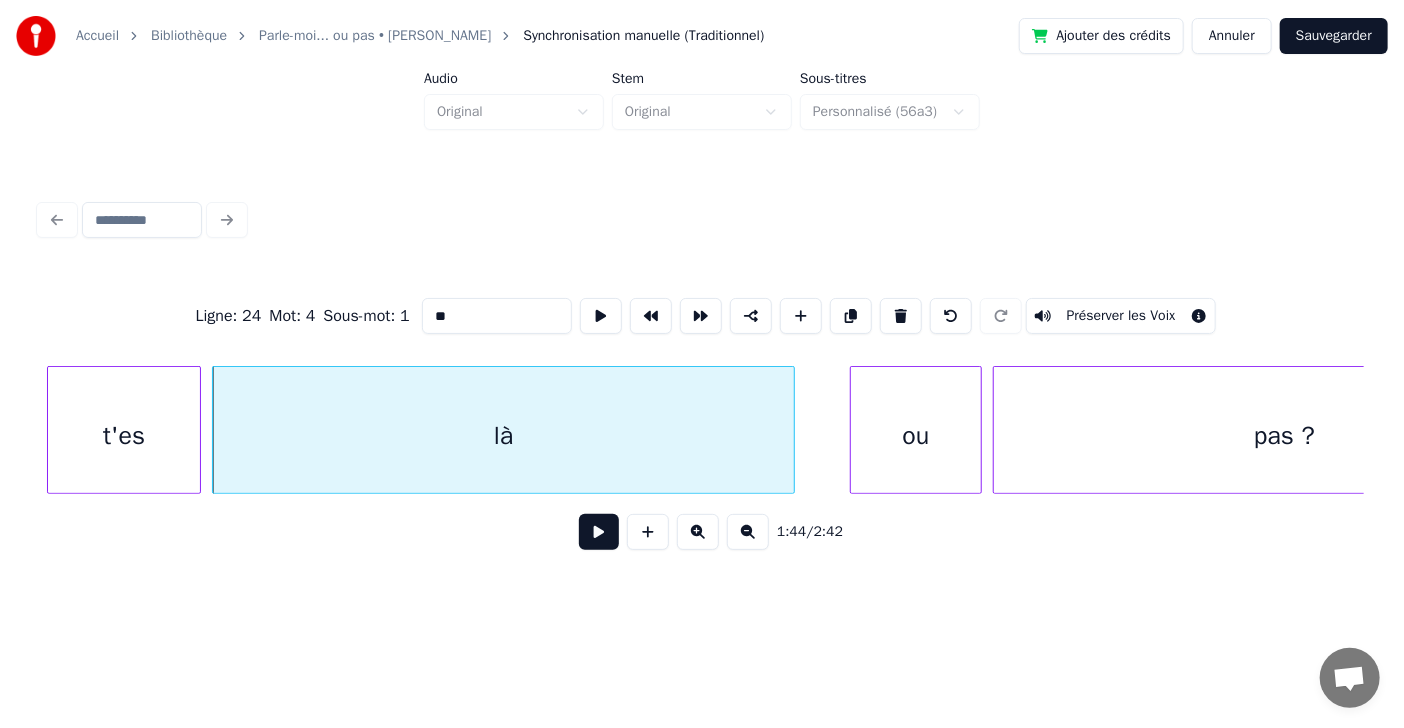 click on "**" at bounding box center (497, 316) 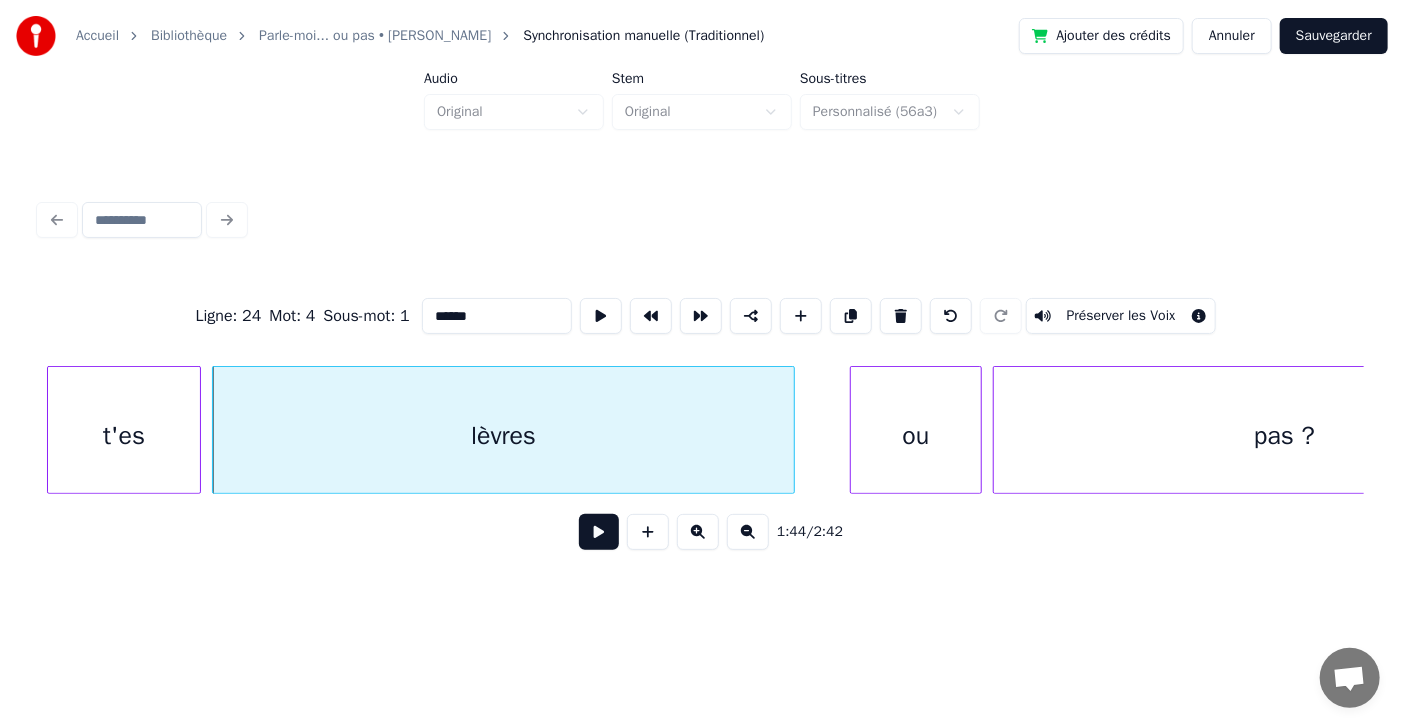 click on "t'es" at bounding box center [124, 435] 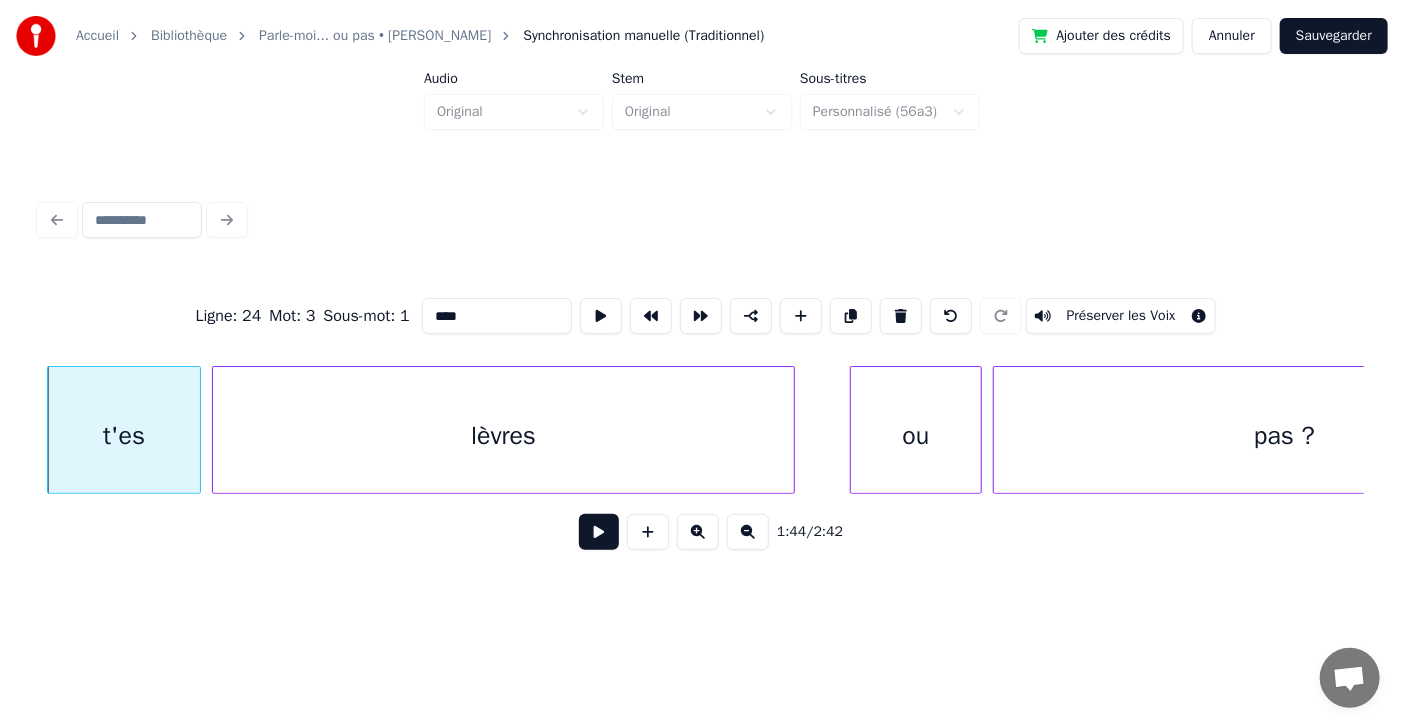 type on "****" 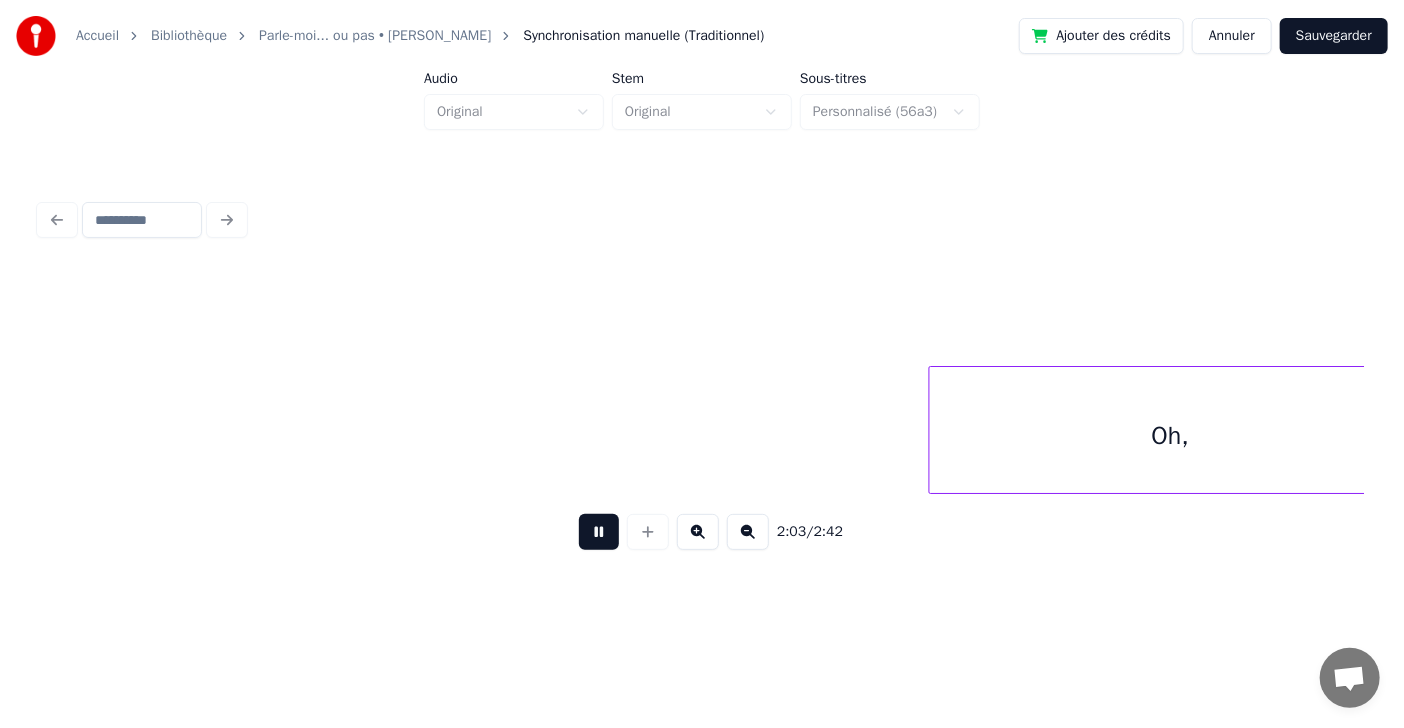 scroll, scrollTop: 0, scrollLeft: 68085, axis: horizontal 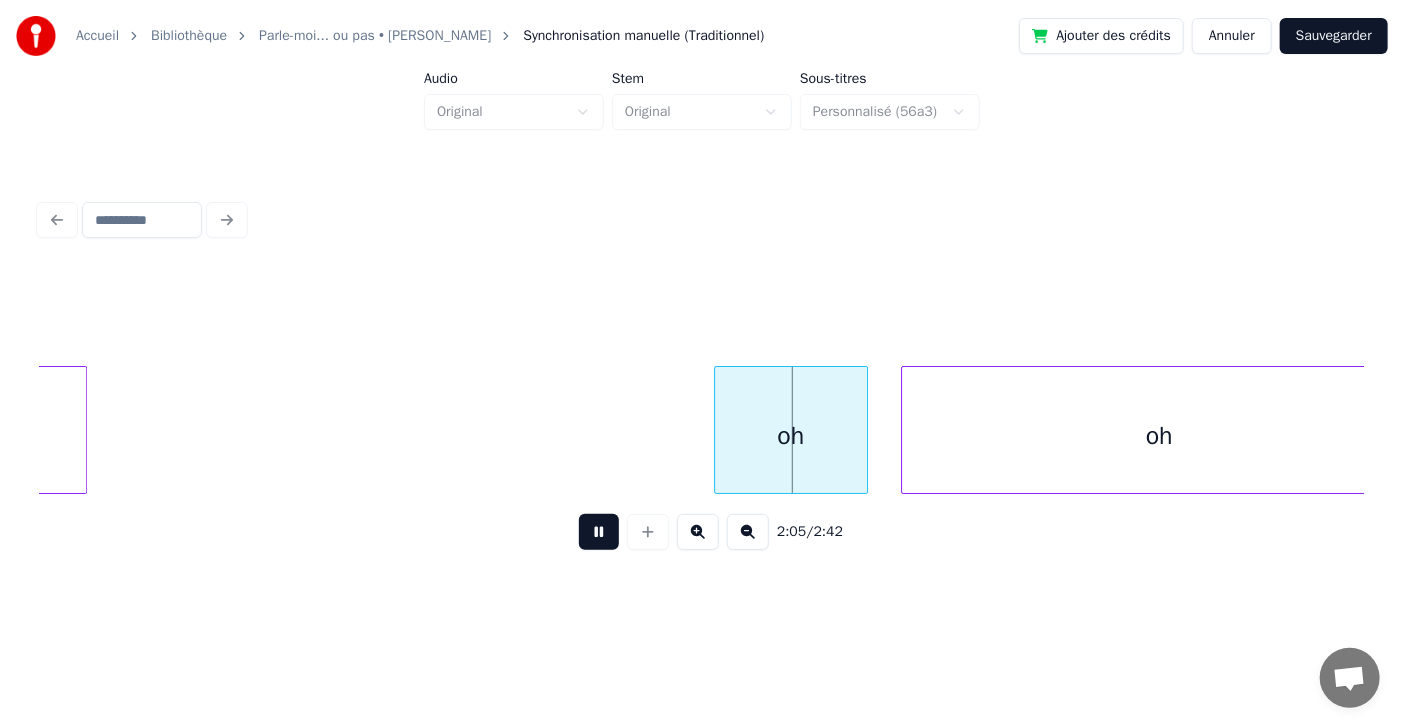 click at bounding box center [599, 532] 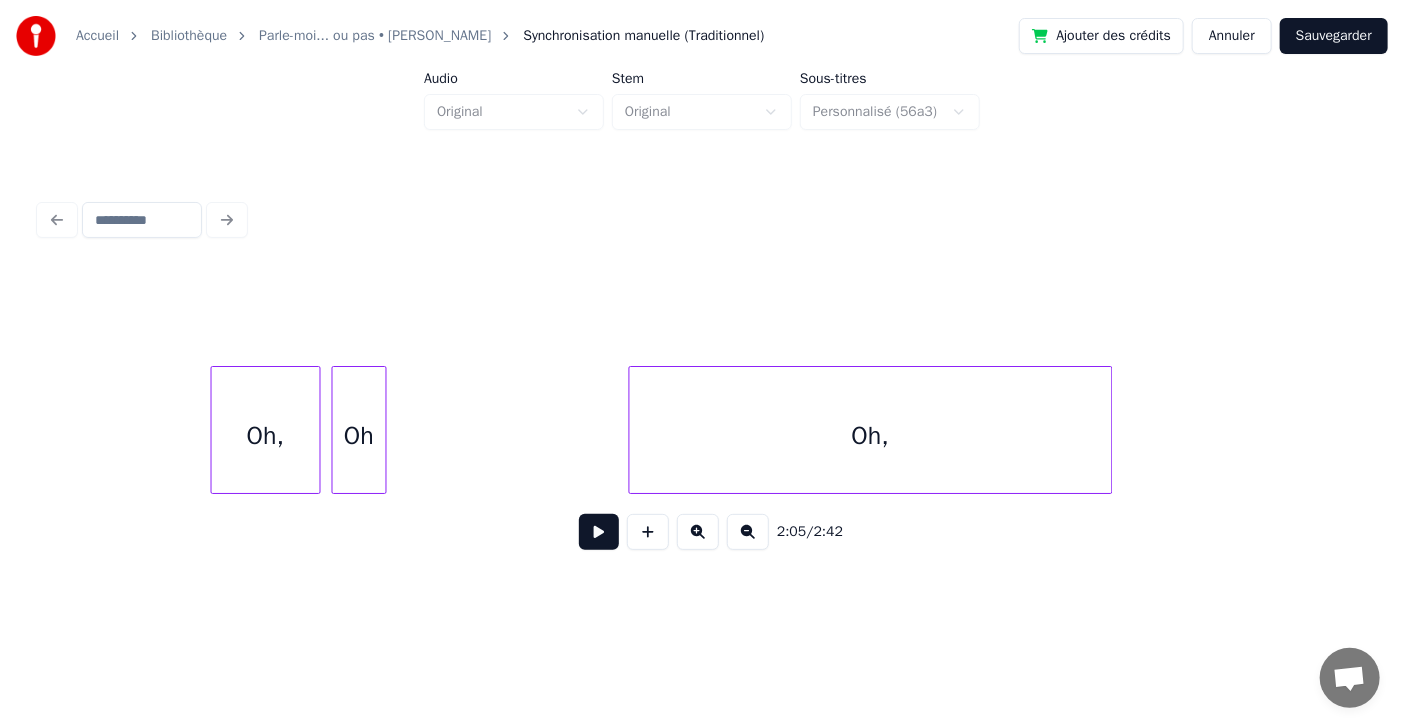 scroll, scrollTop: 0, scrollLeft: 66941, axis: horizontal 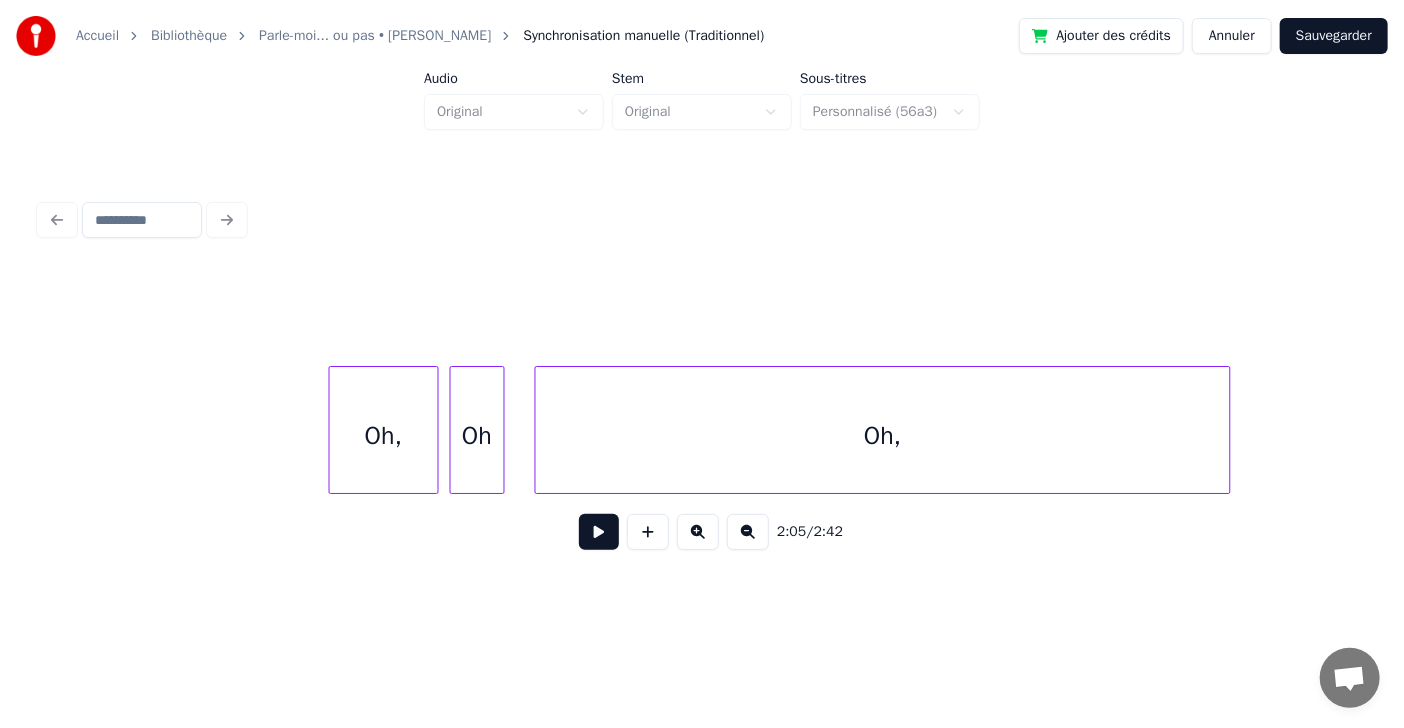 click at bounding box center (539, 430) 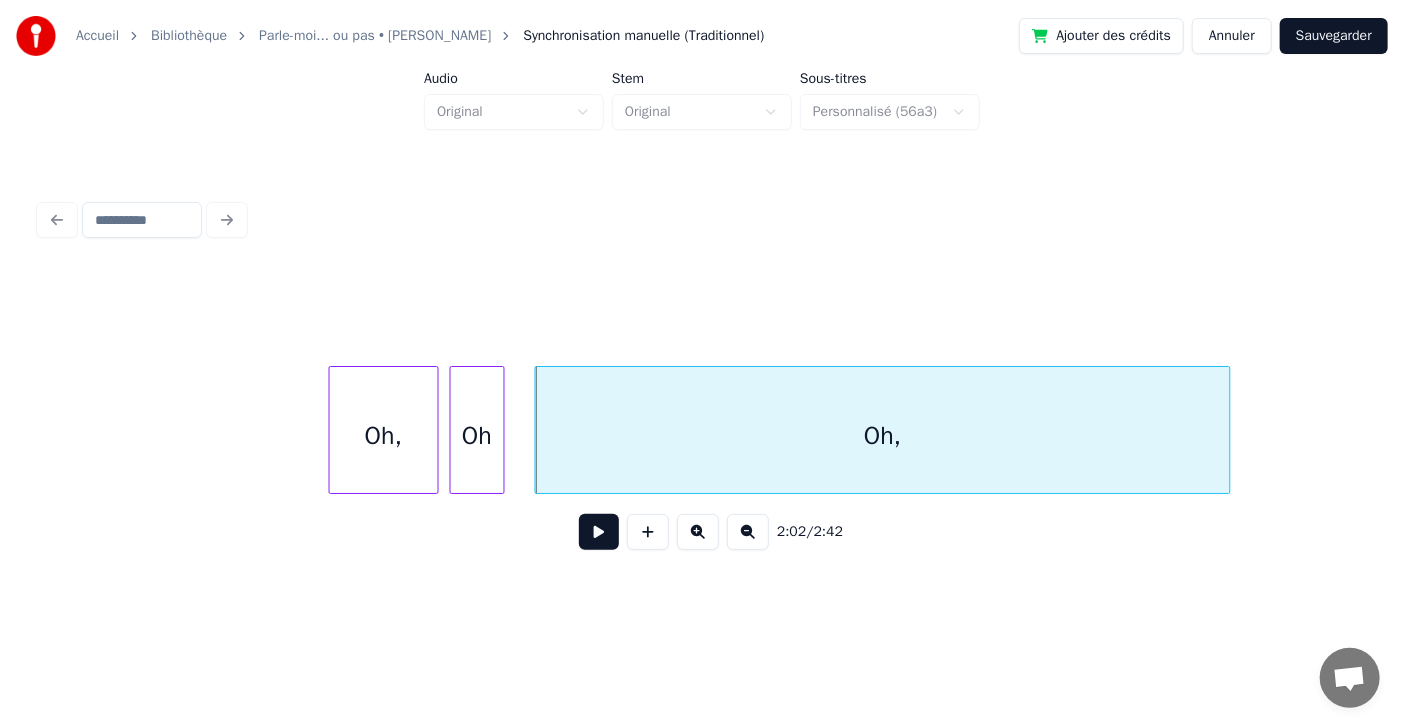 click at bounding box center (599, 532) 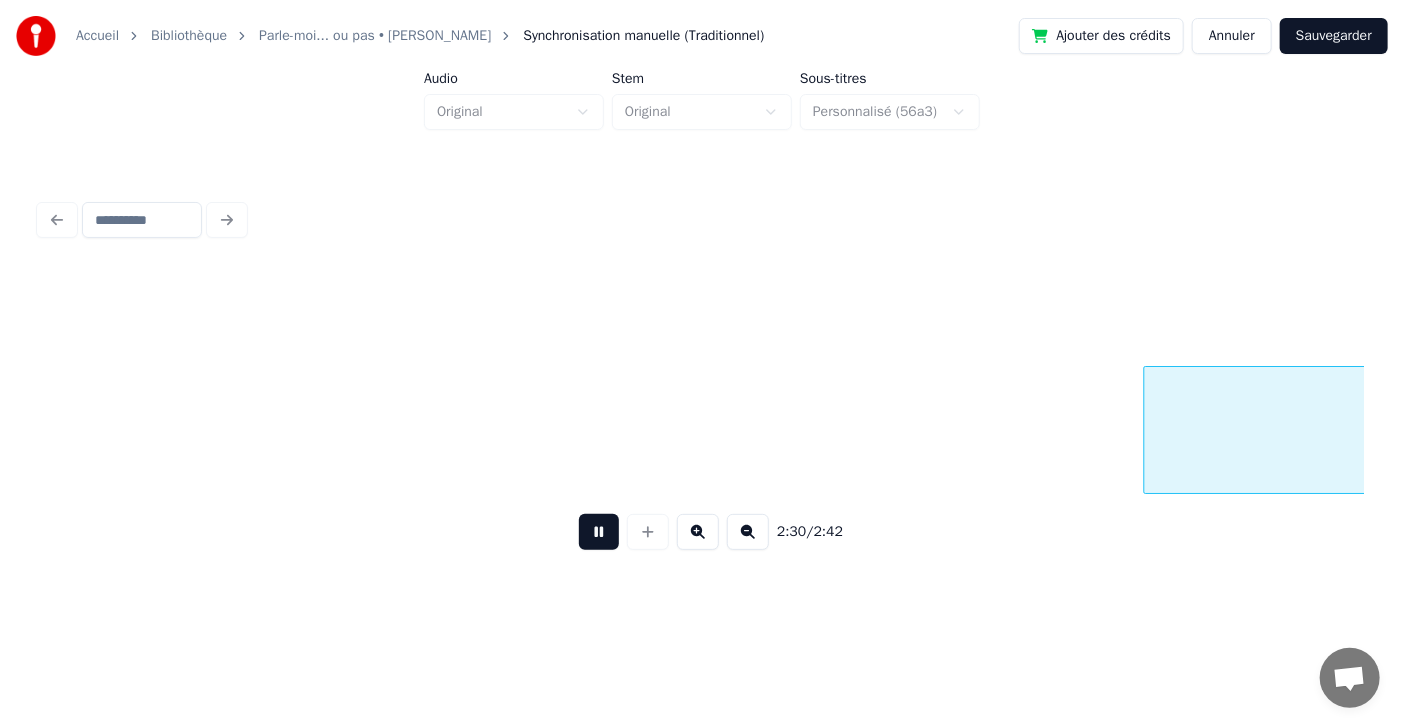 scroll, scrollTop: 0, scrollLeft: 82893, axis: horizontal 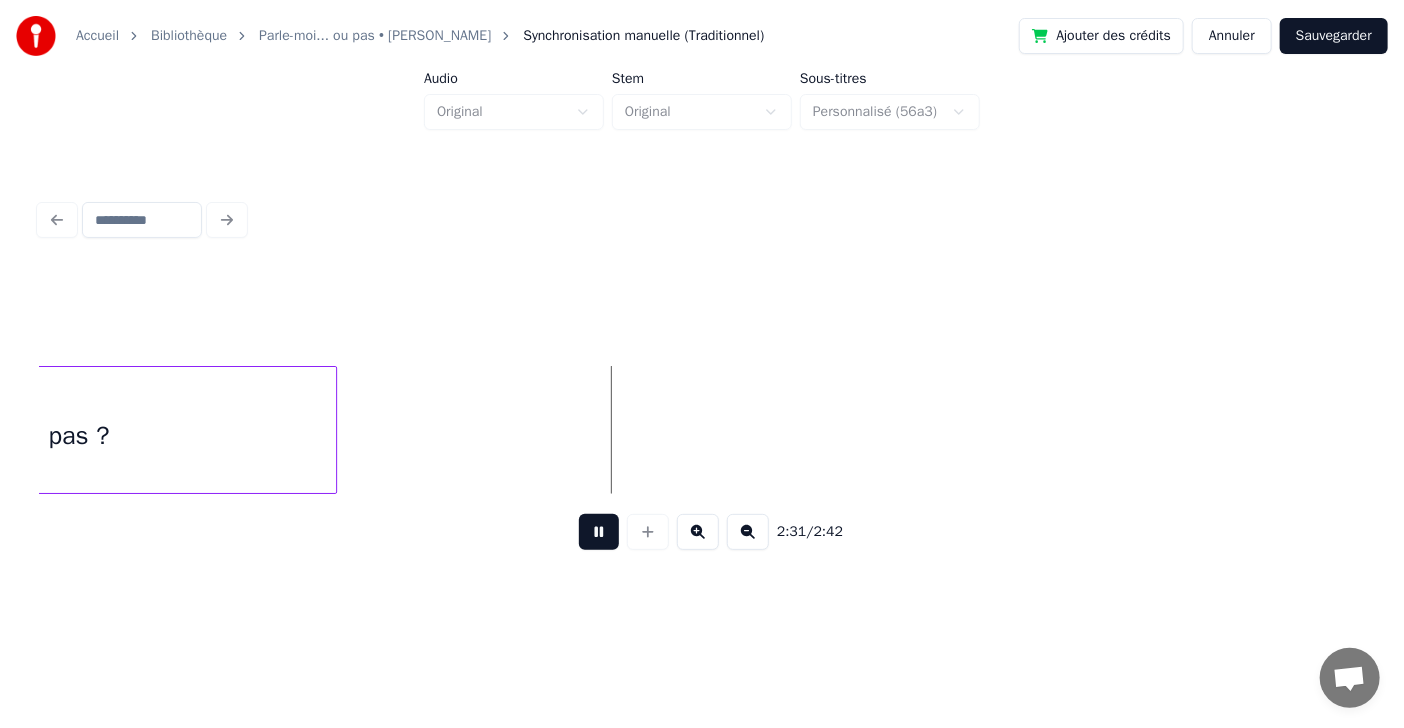 click at bounding box center (599, 532) 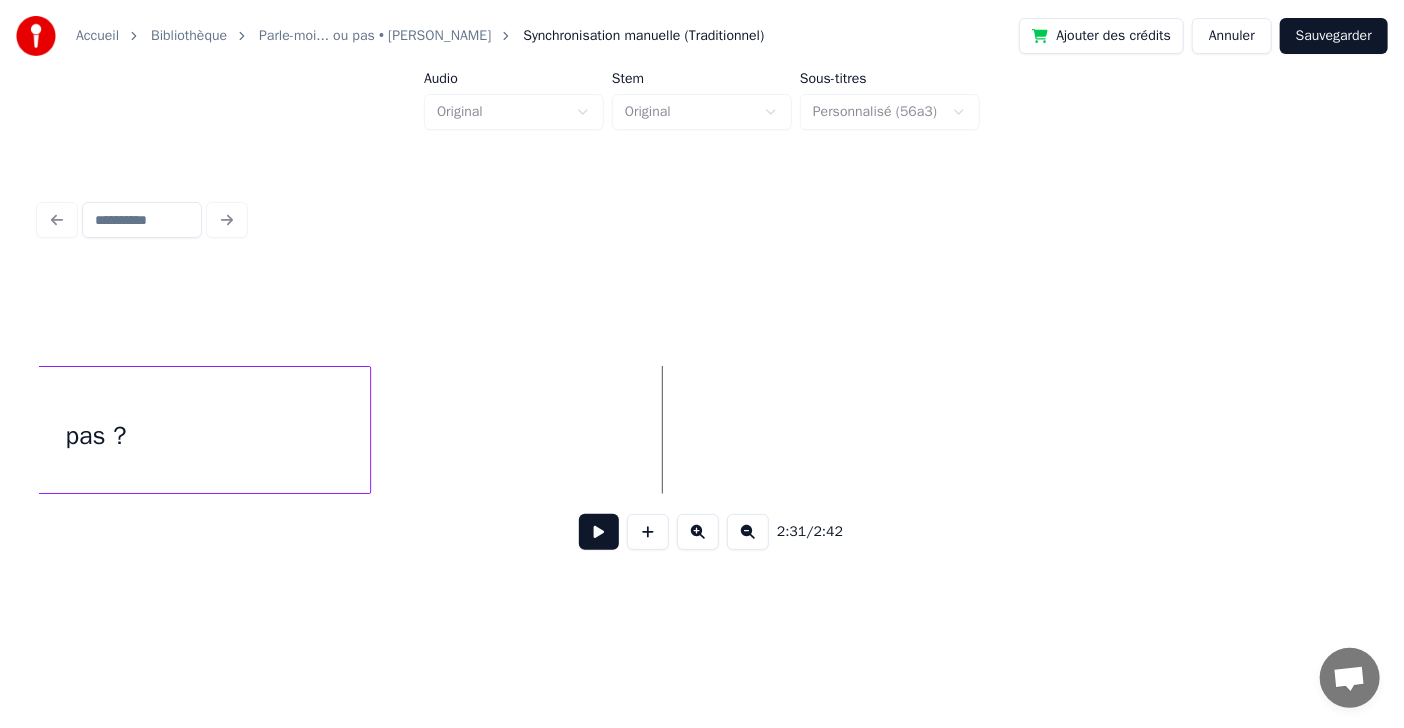click at bounding box center [367, 430] 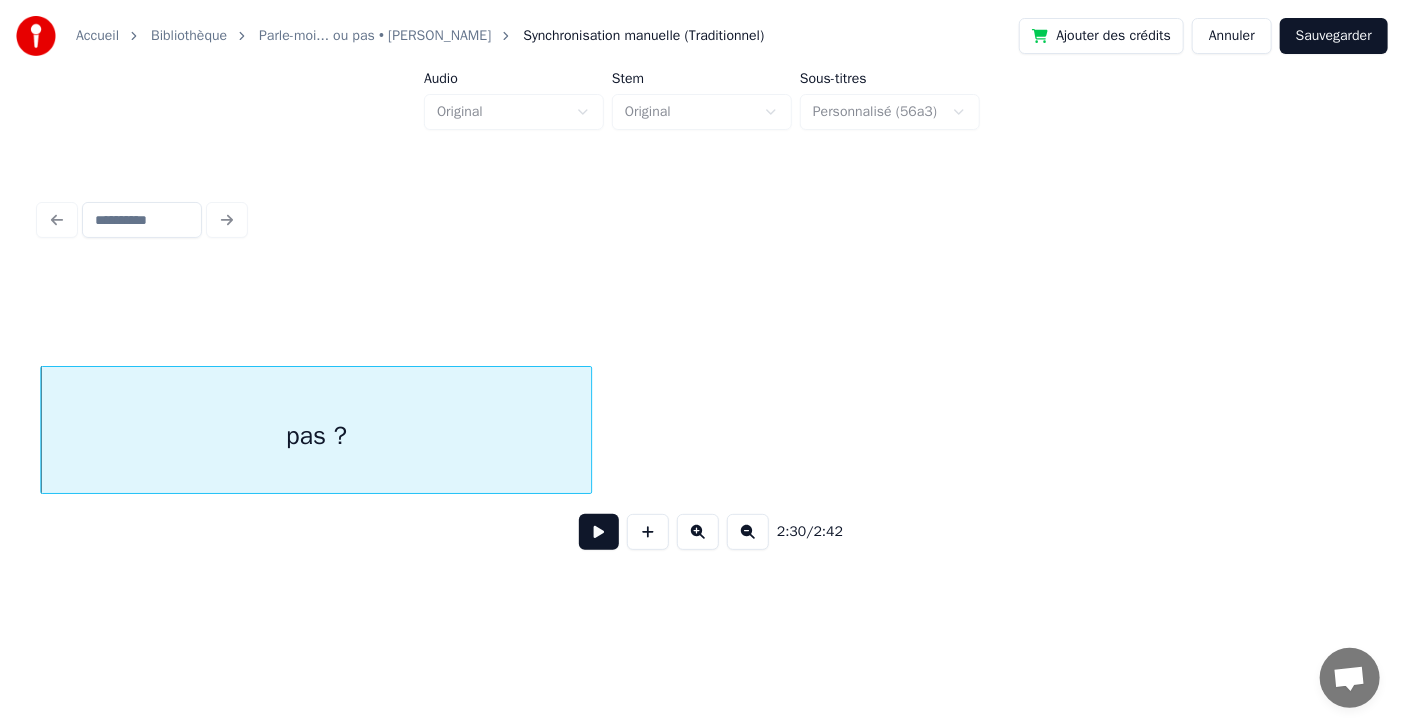 click on "Sauvegarder" at bounding box center [1334, 36] 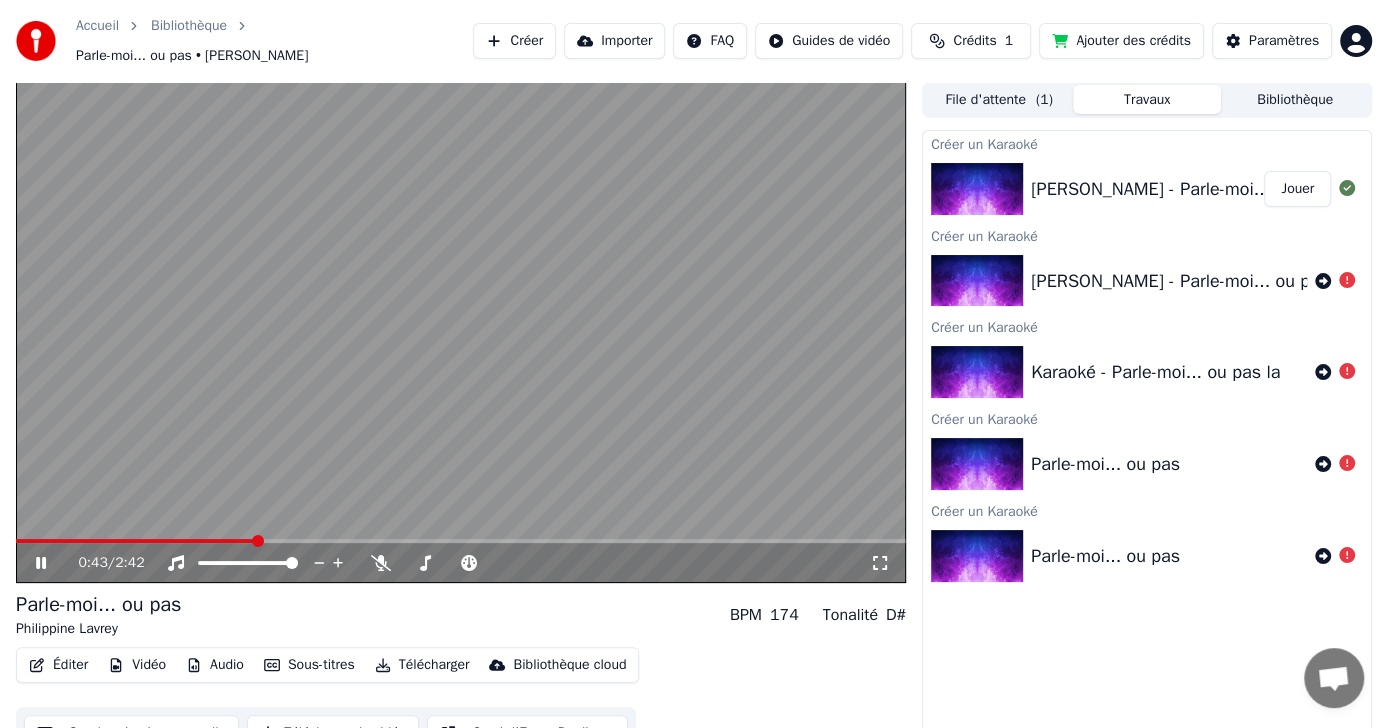 click at bounding box center (136, 541) 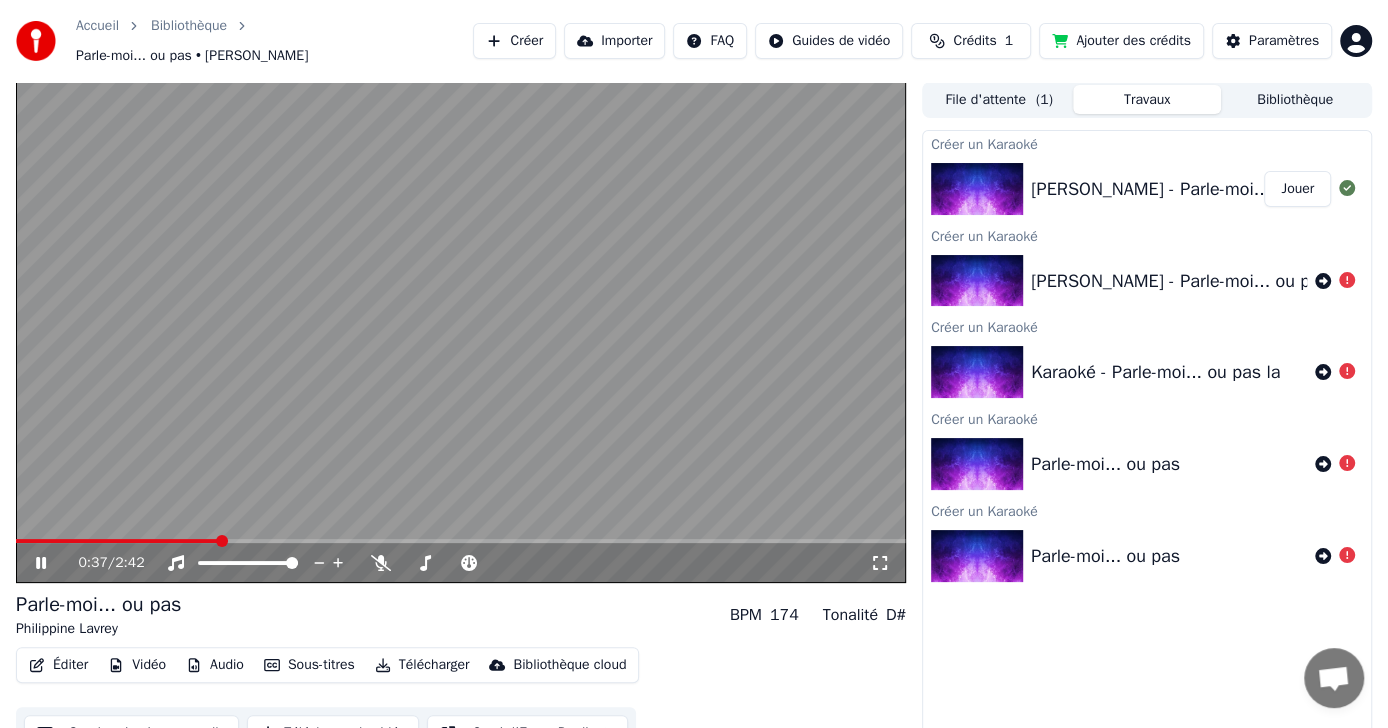 click at bounding box center (117, 541) 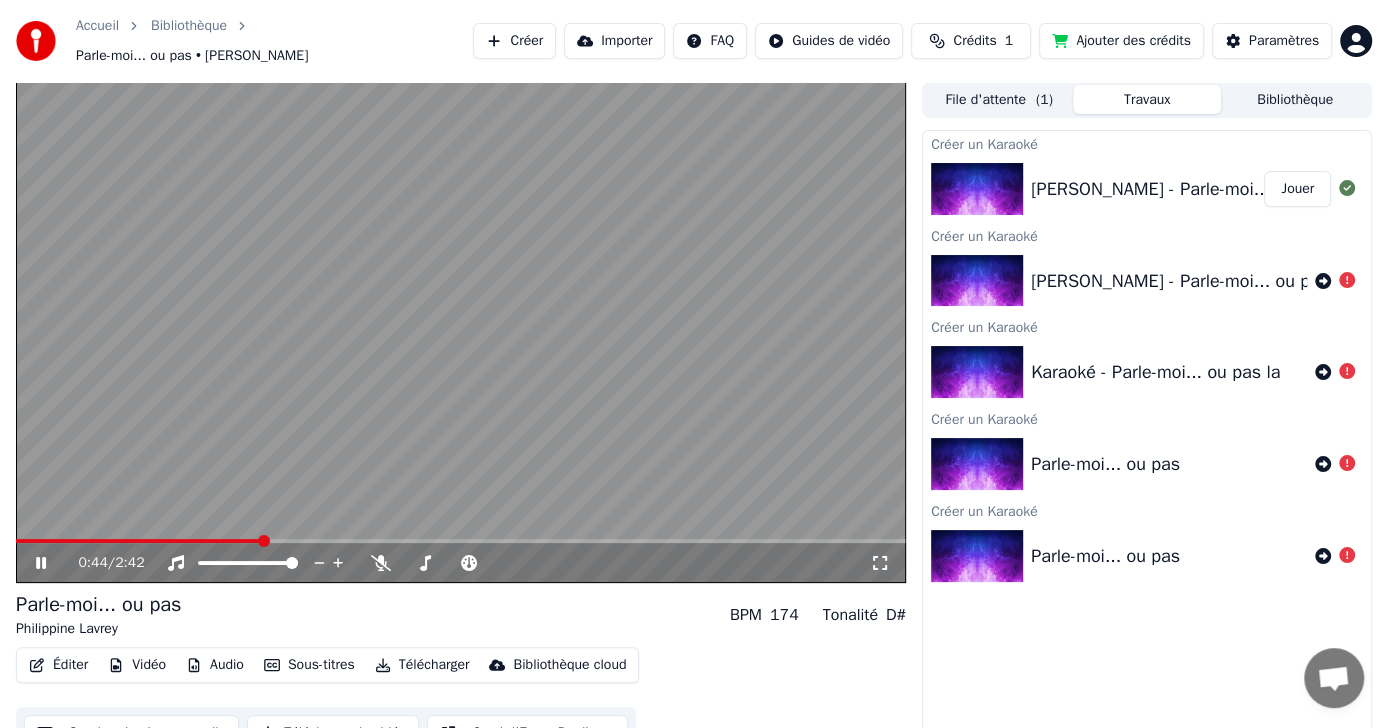 click on "Télécharger" at bounding box center (422, 665) 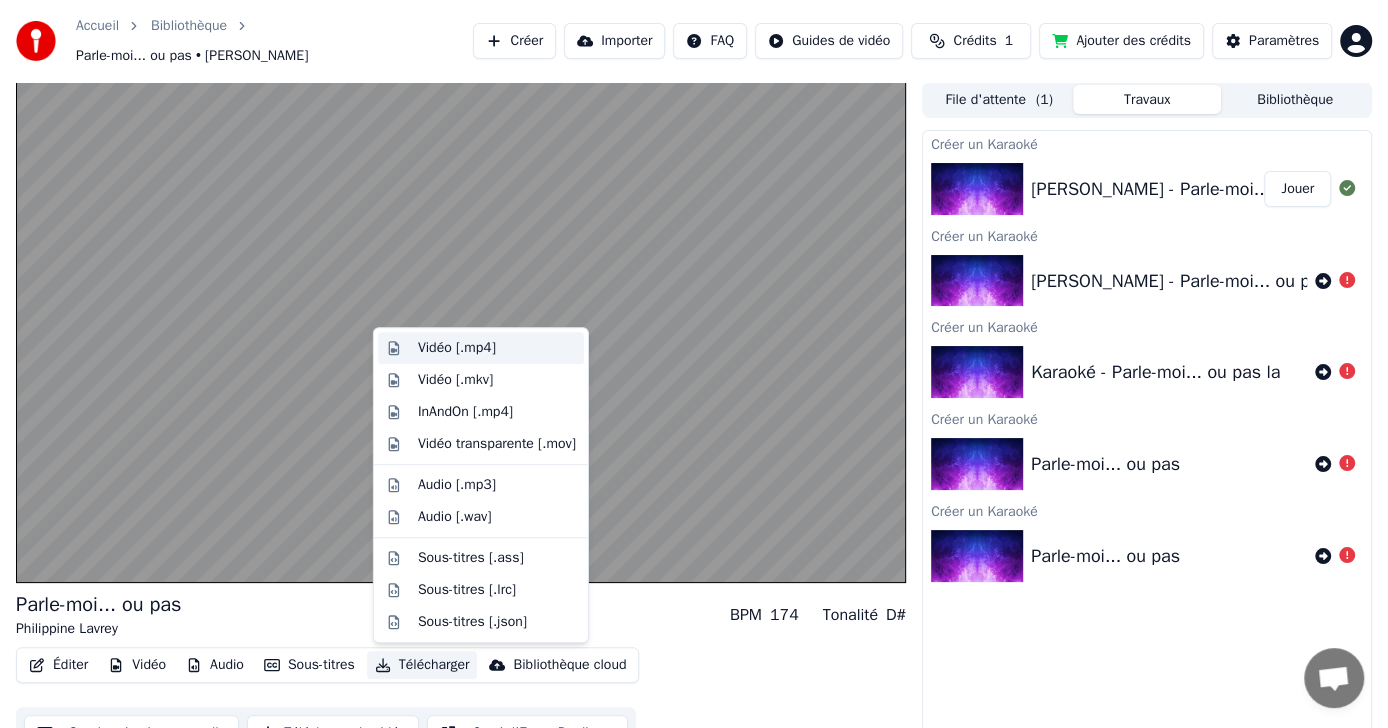 click on "Vidéo [.mp4]" at bounding box center [457, 348] 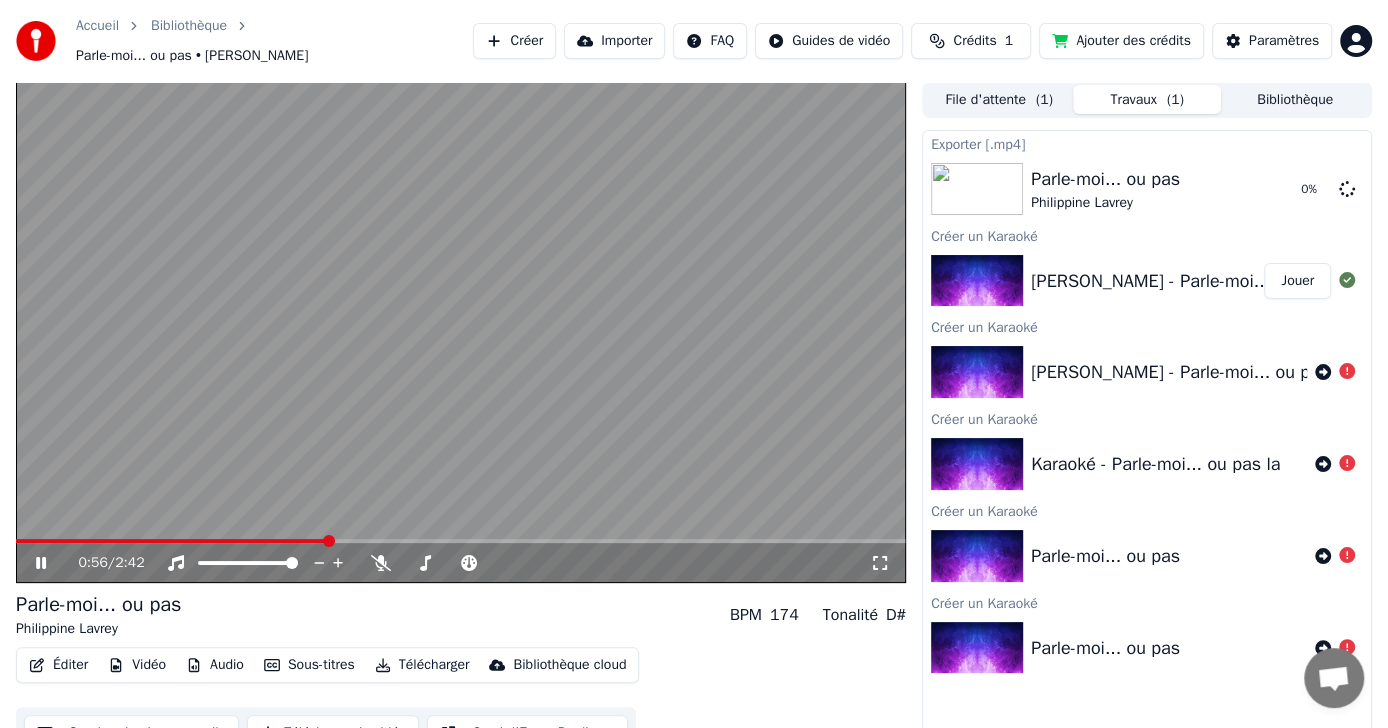 click 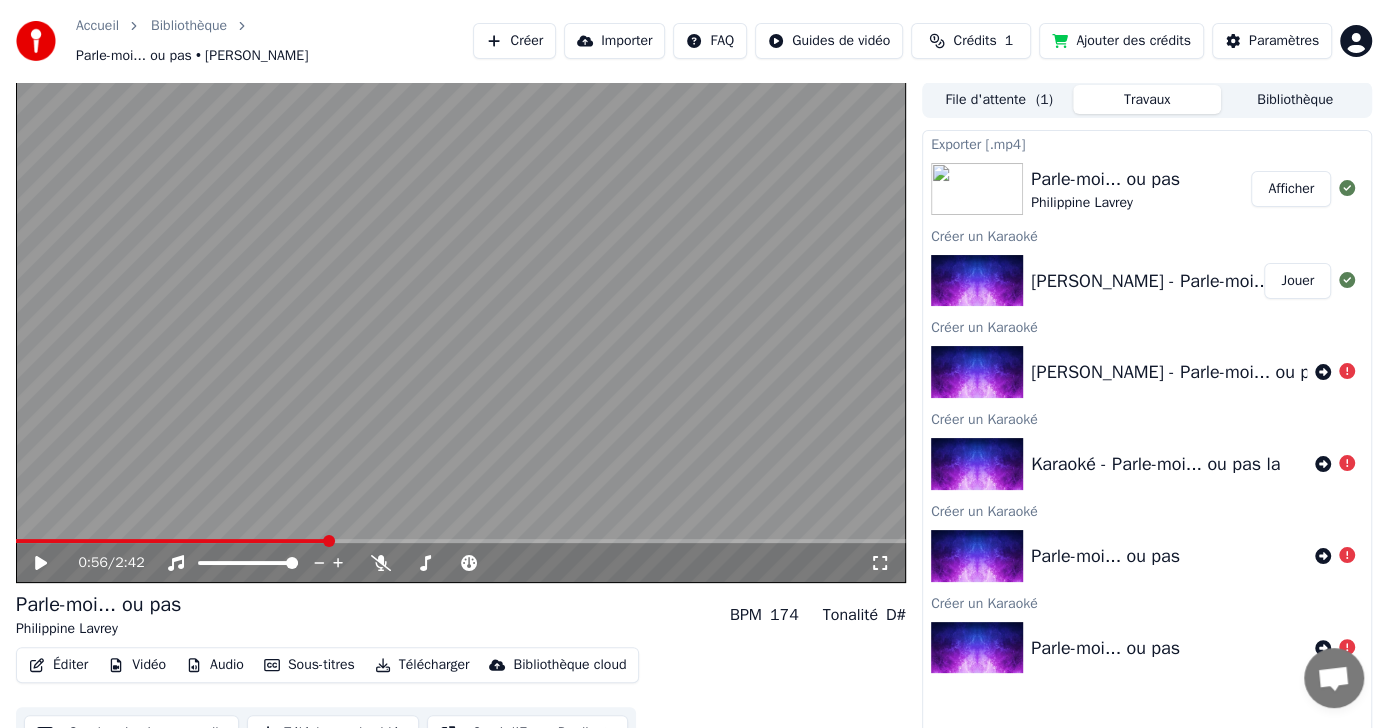 click on "Afficher" at bounding box center [1291, 189] 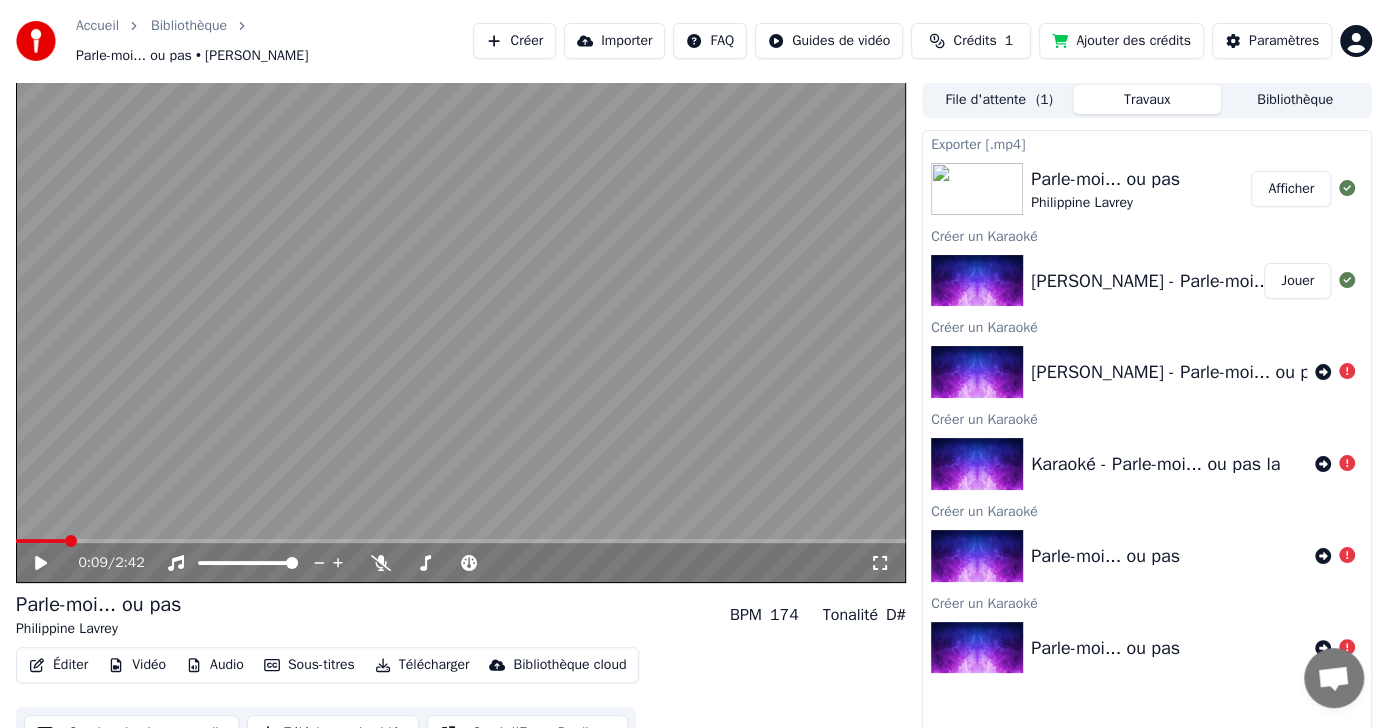 click at bounding box center [71, 541] 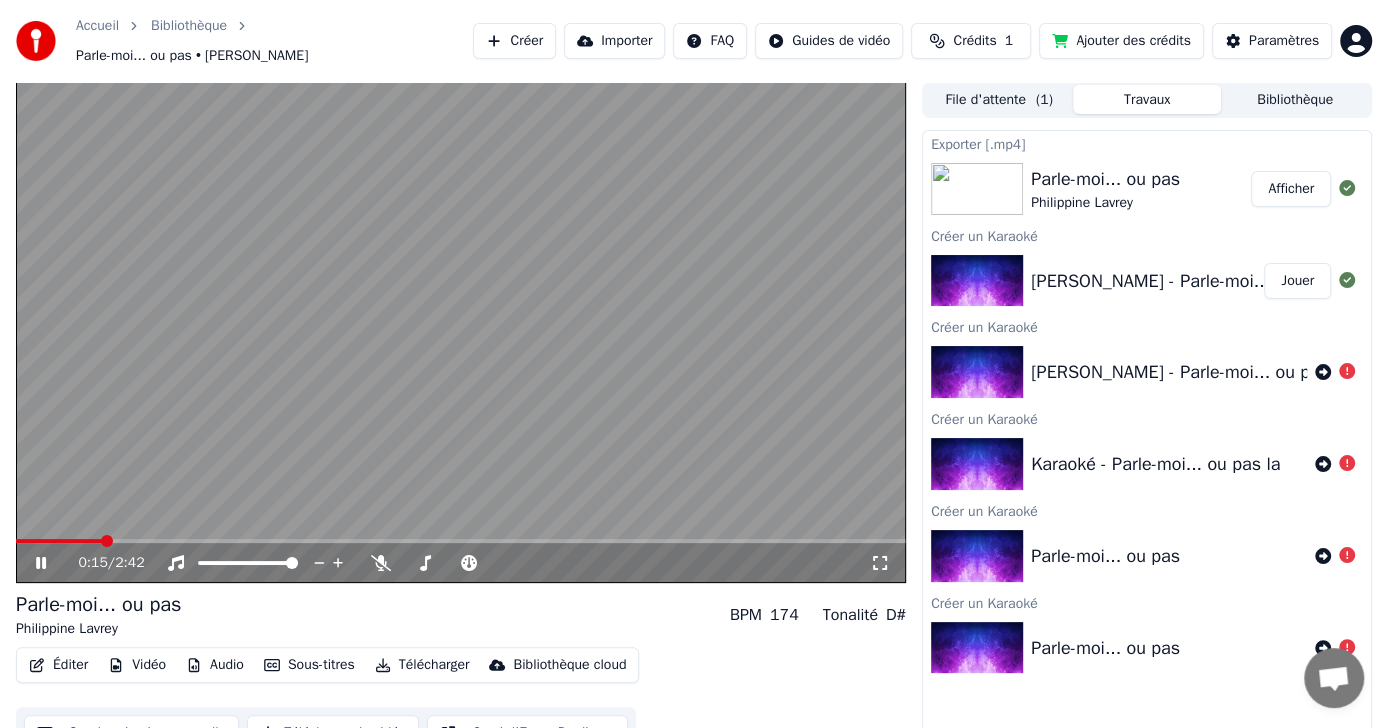 click 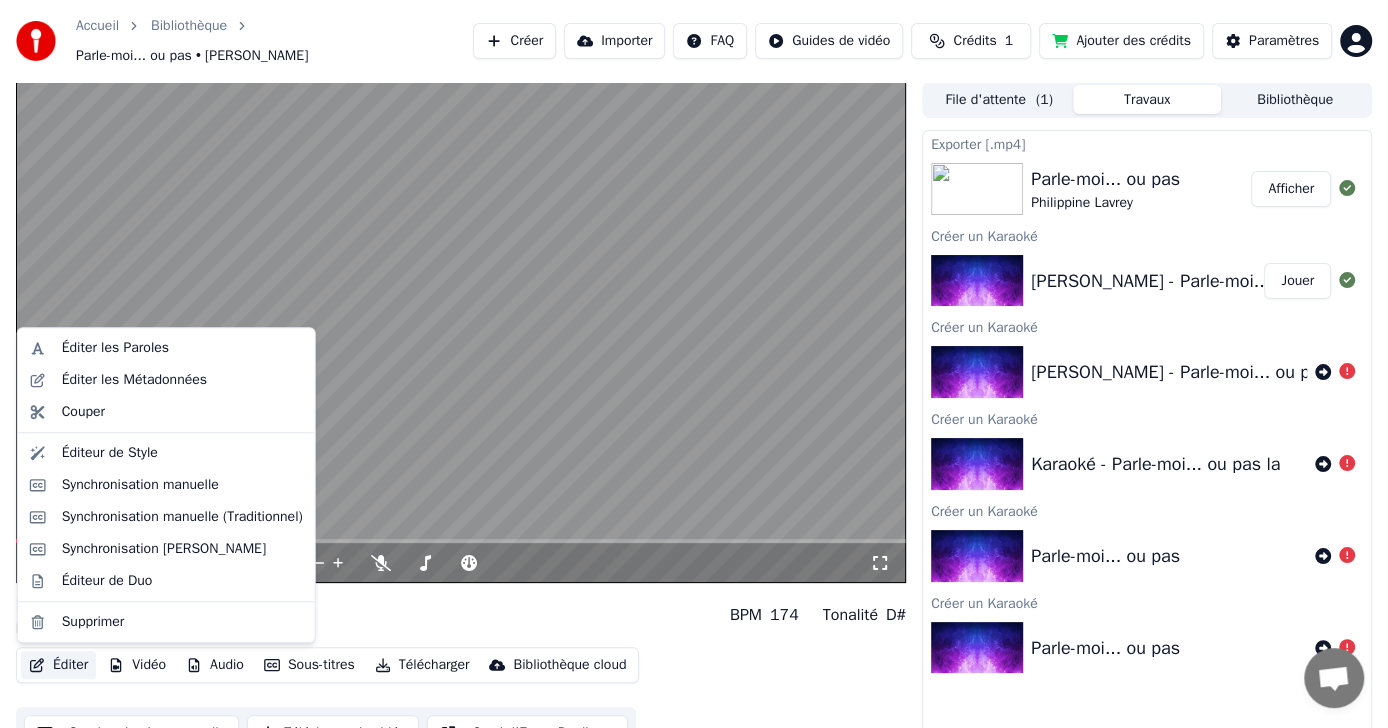 click on "Éditer" at bounding box center [58, 665] 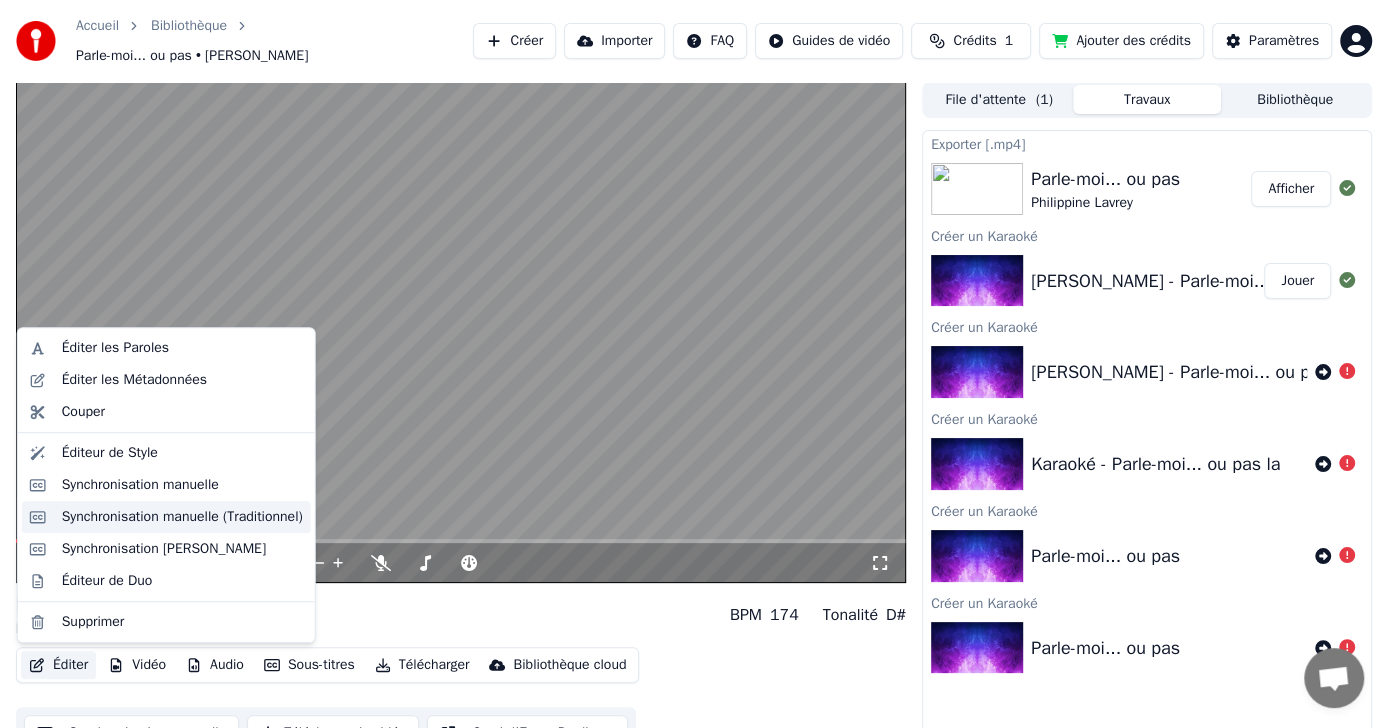 click on "Synchronisation manuelle (Traditionnel)" at bounding box center (182, 517) 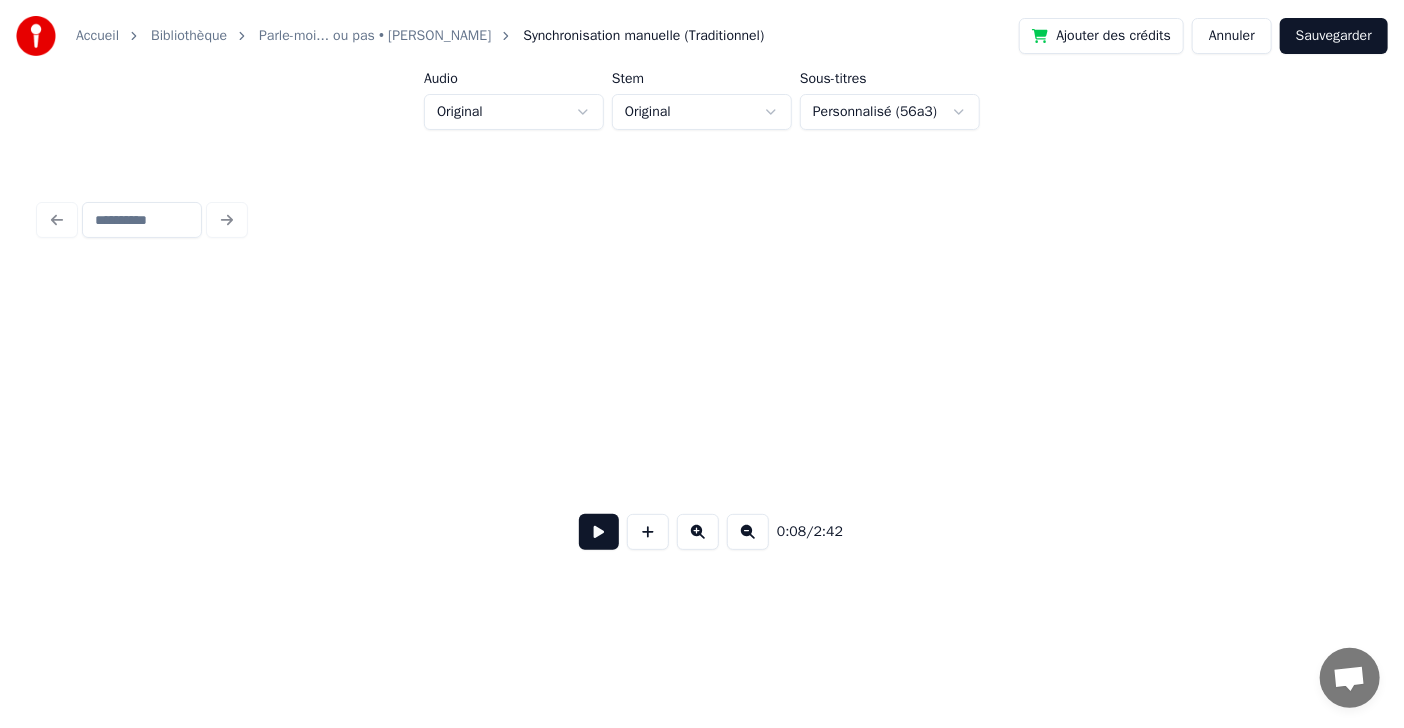 scroll, scrollTop: 0, scrollLeft: 4729, axis: horizontal 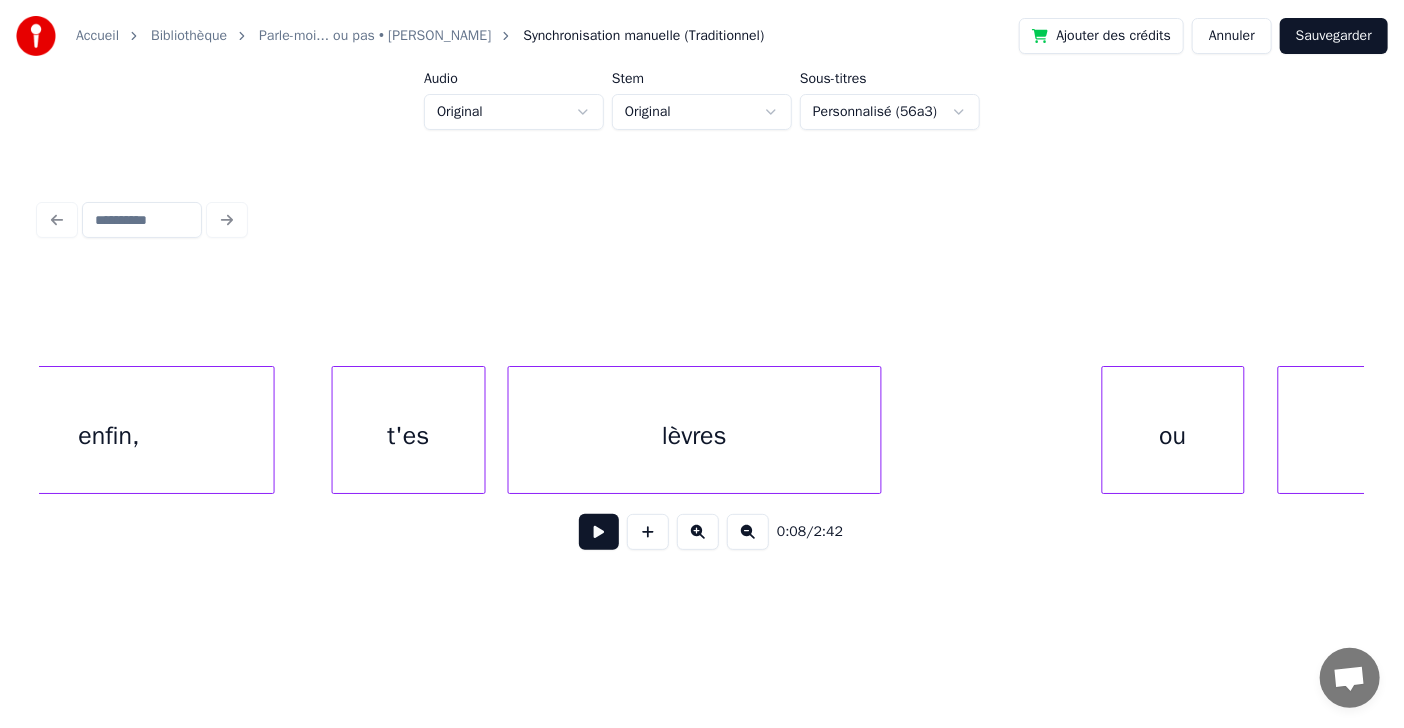 click on "t'es" at bounding box center [409, 435] 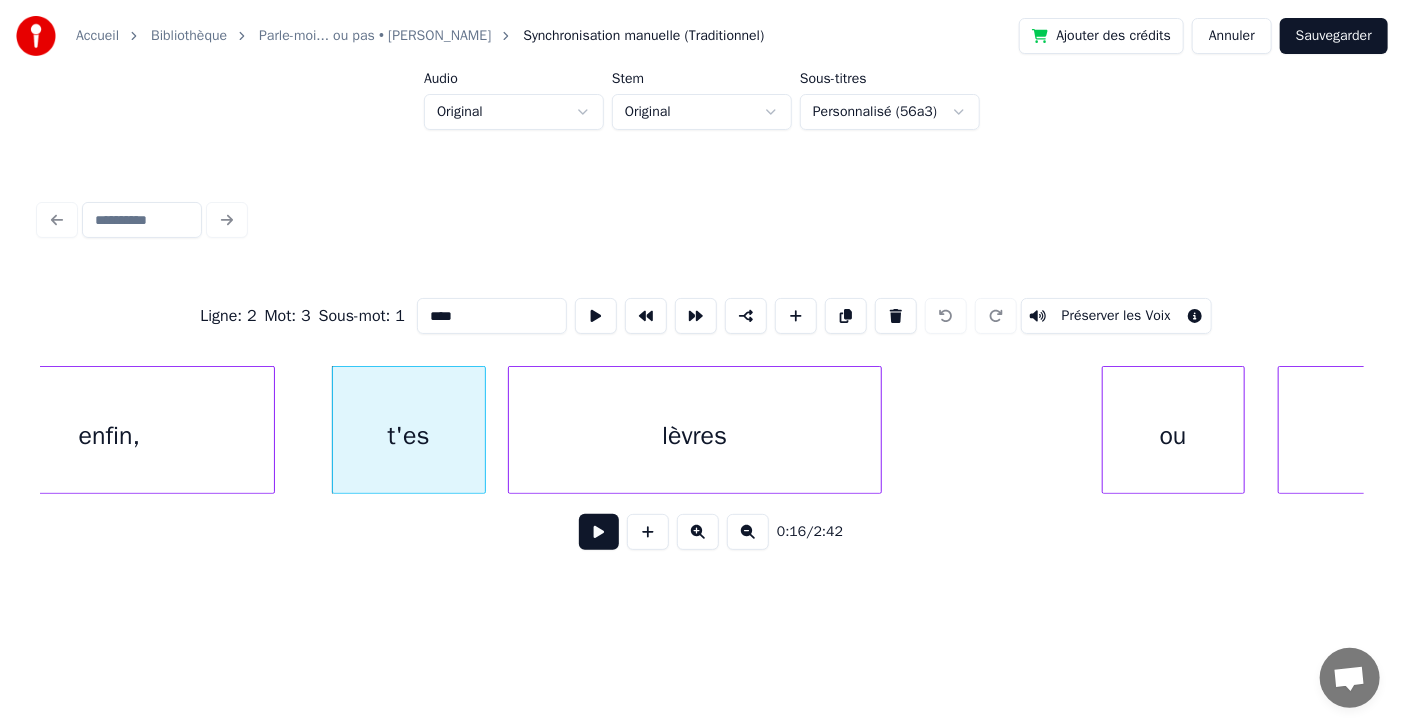 click on "****" at bounding box center [492, 316] 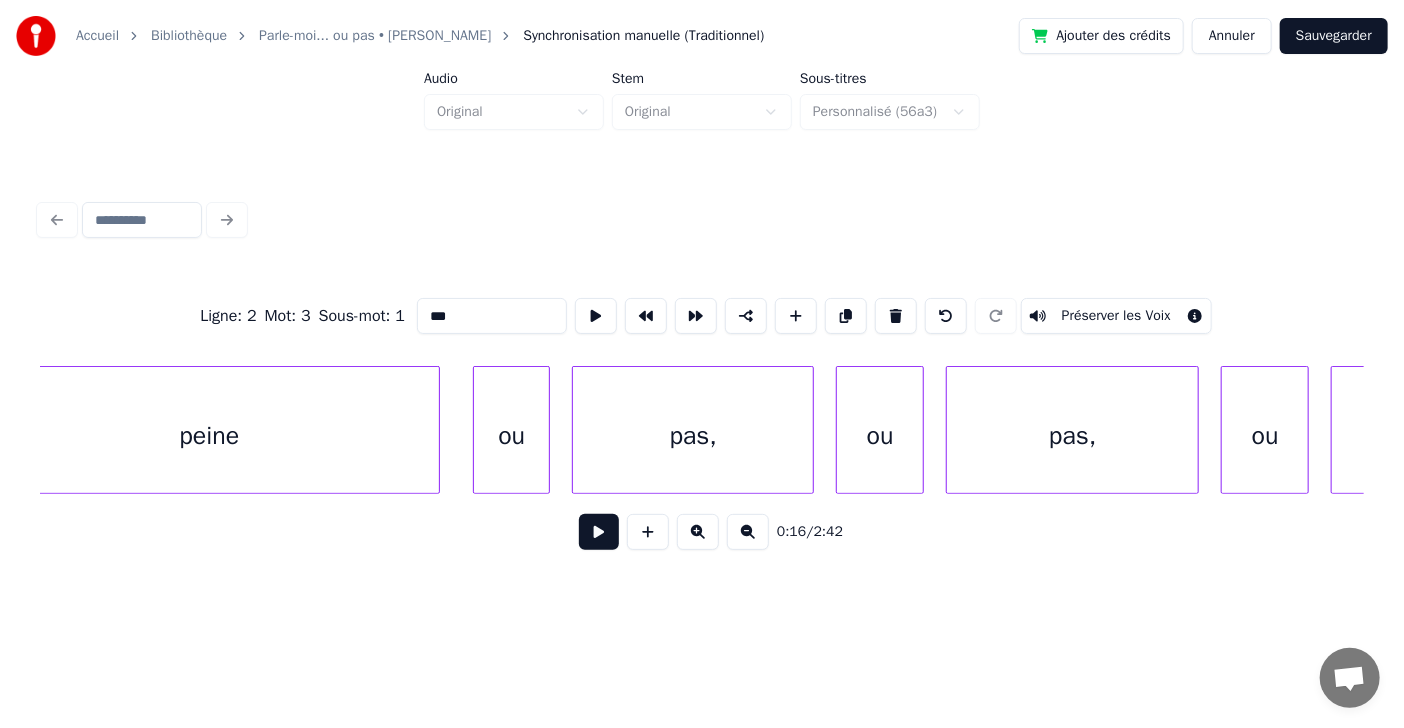 scroll, scrollTop: 0, scrollLeft: 20945, axis: horizontal 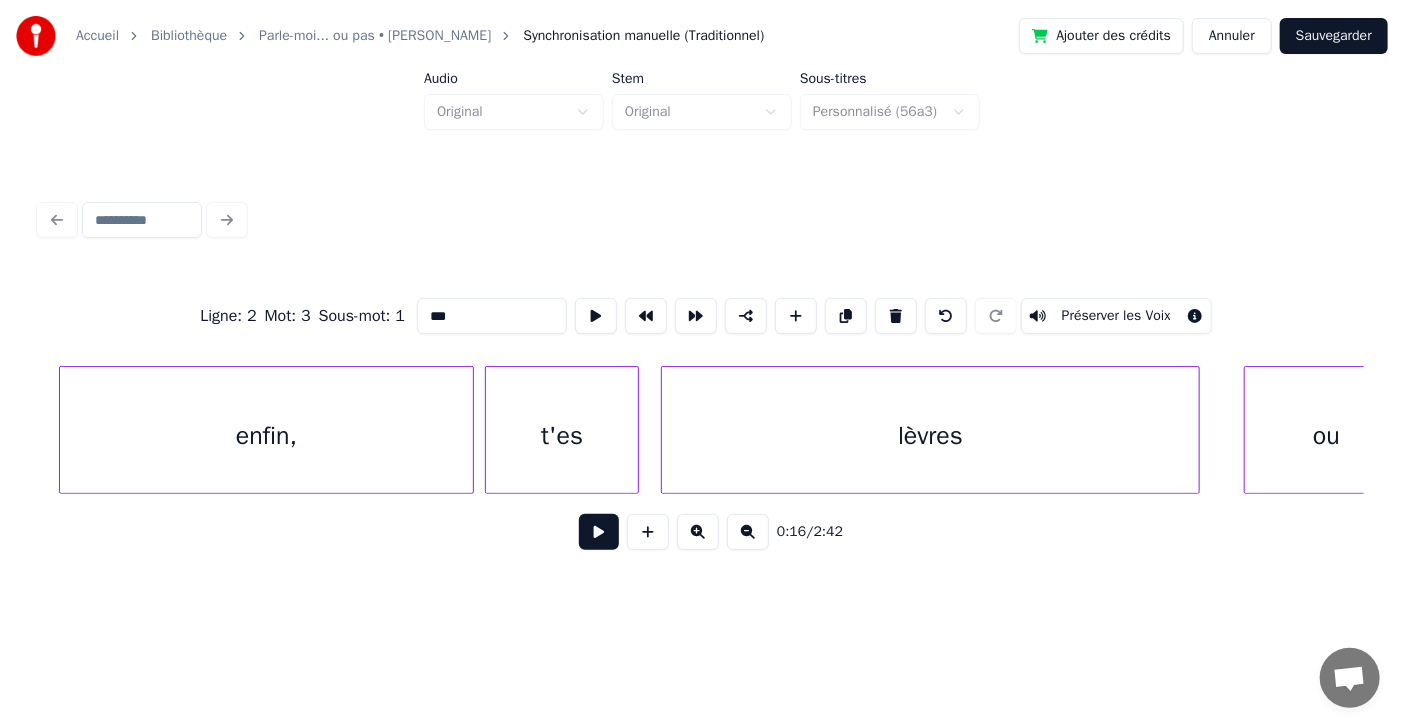 click on "t'es" at bounding box center [562, 435] 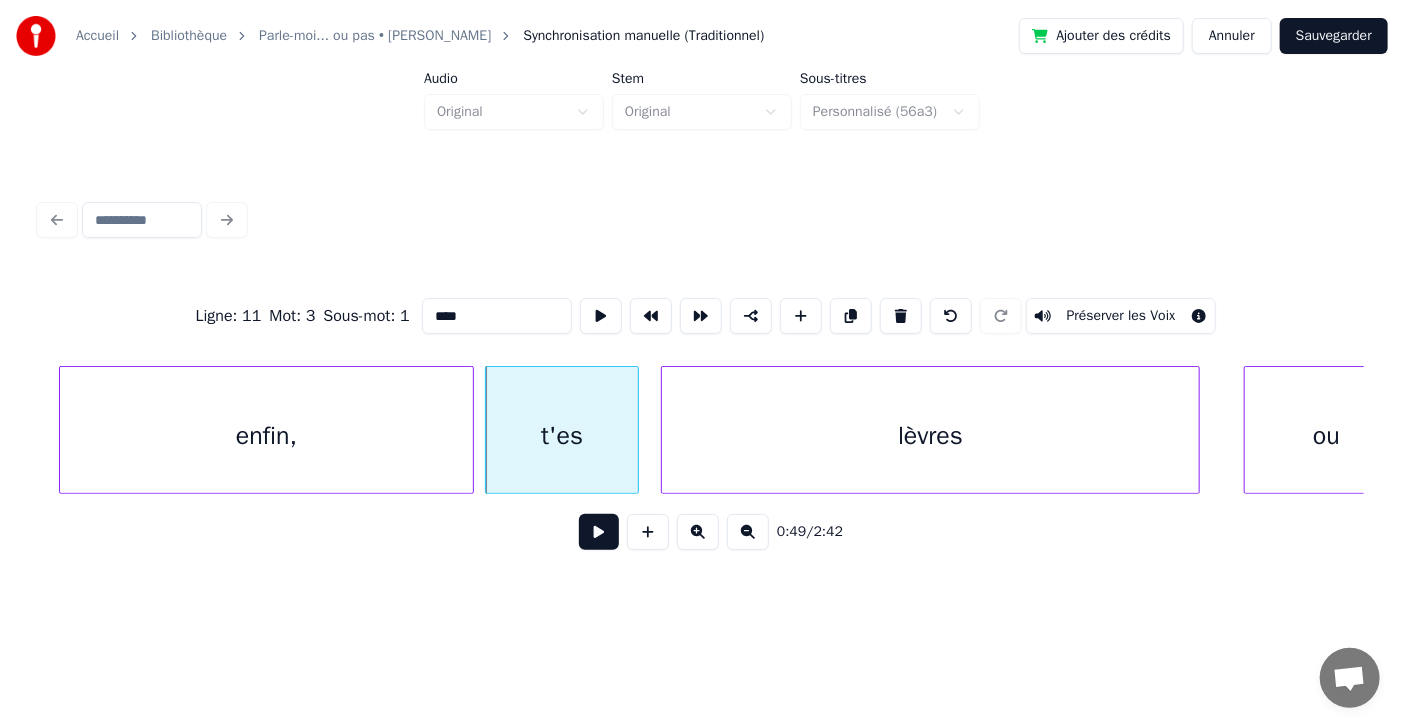 click on "****" at bounding box center (497, 316) 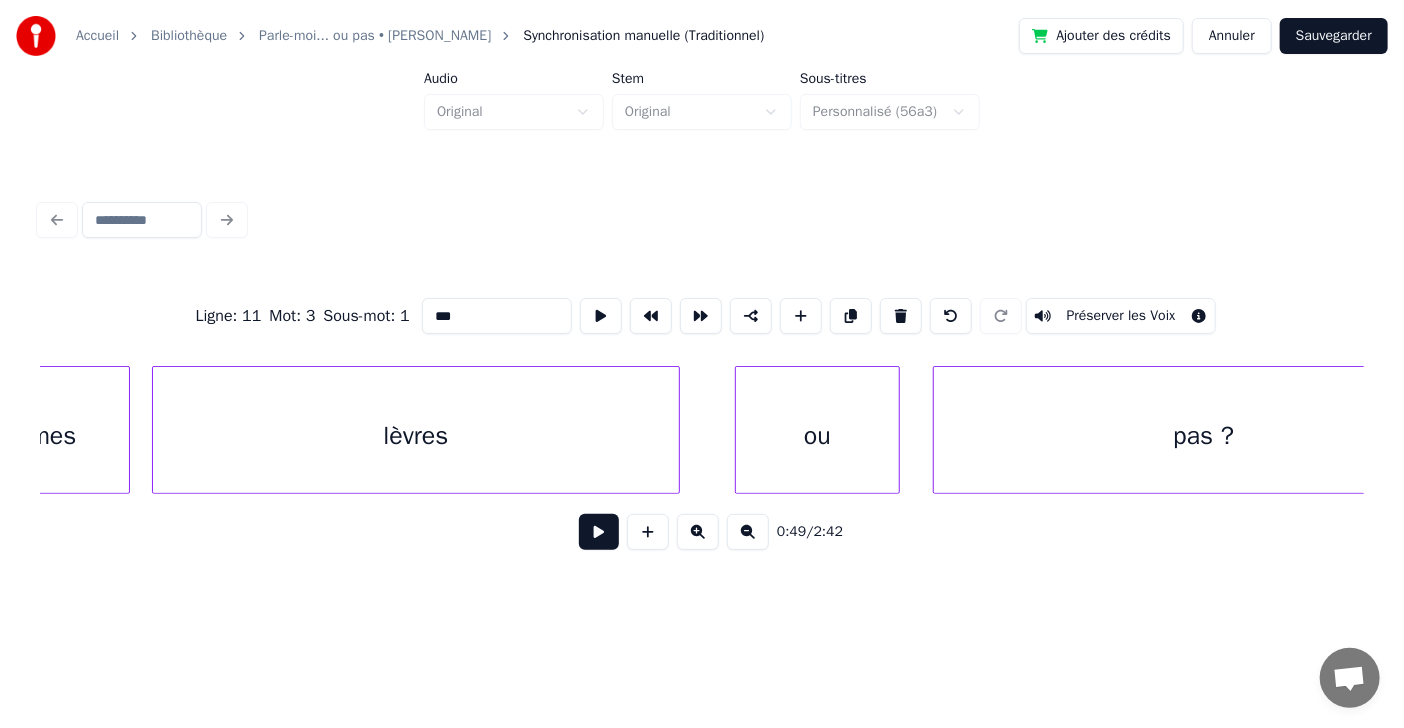 scroll, scrollTop: 0, scrollLeft: 33340, axis: horizontal 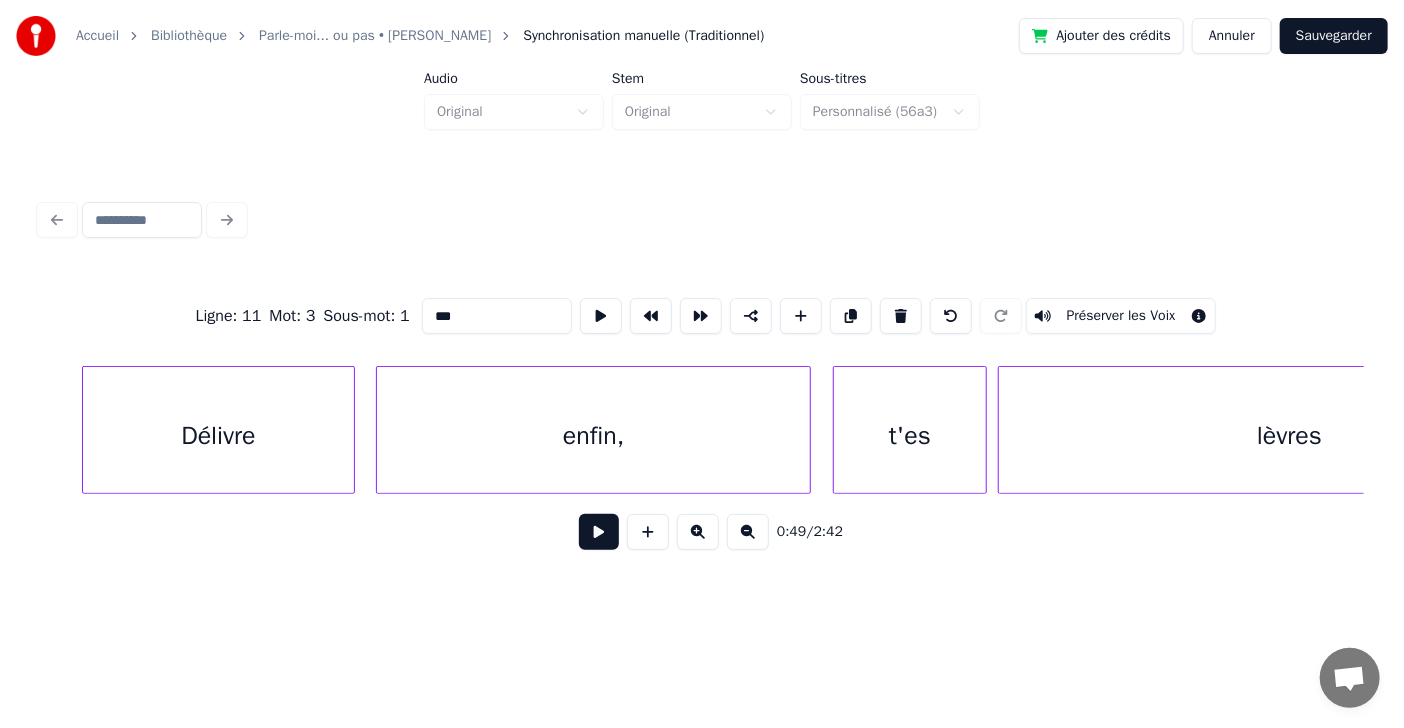 click on "t'es" at bounding box center (910, 435) 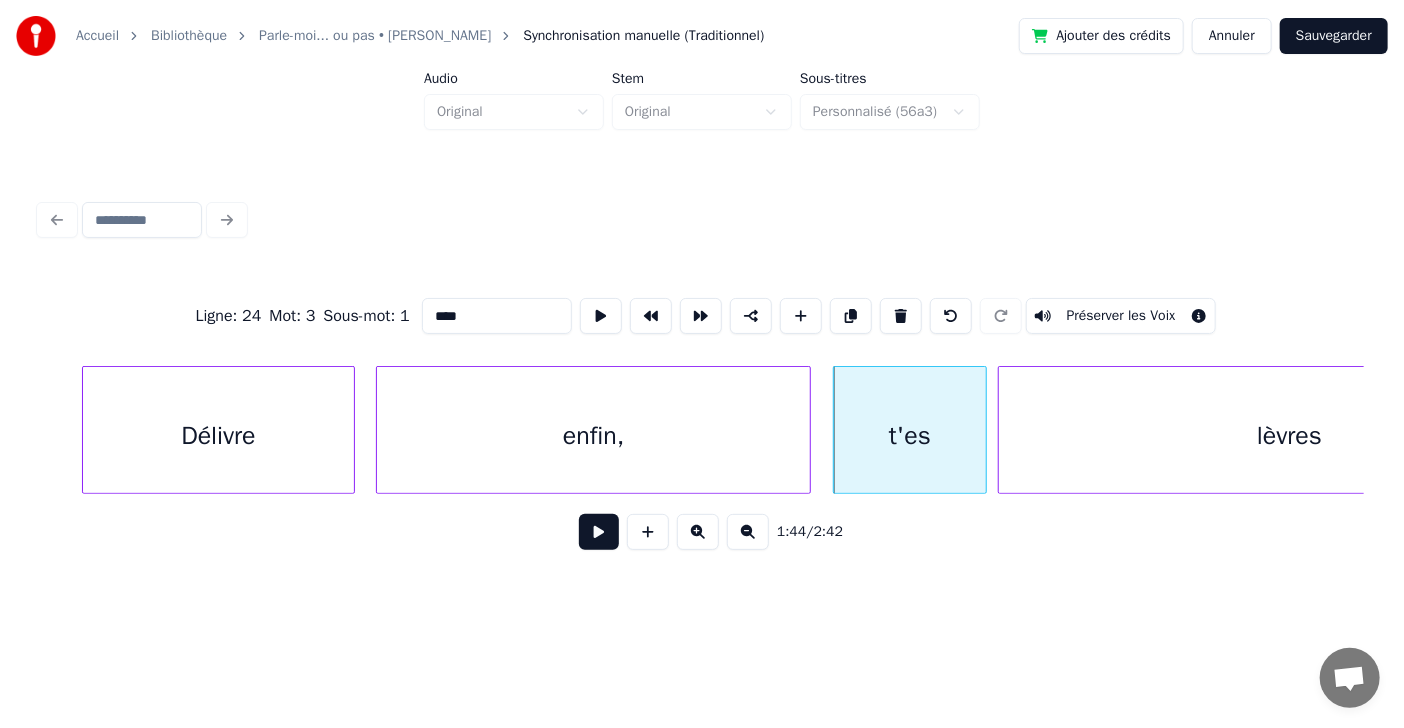click on "****" at bounding box center (497, 316) 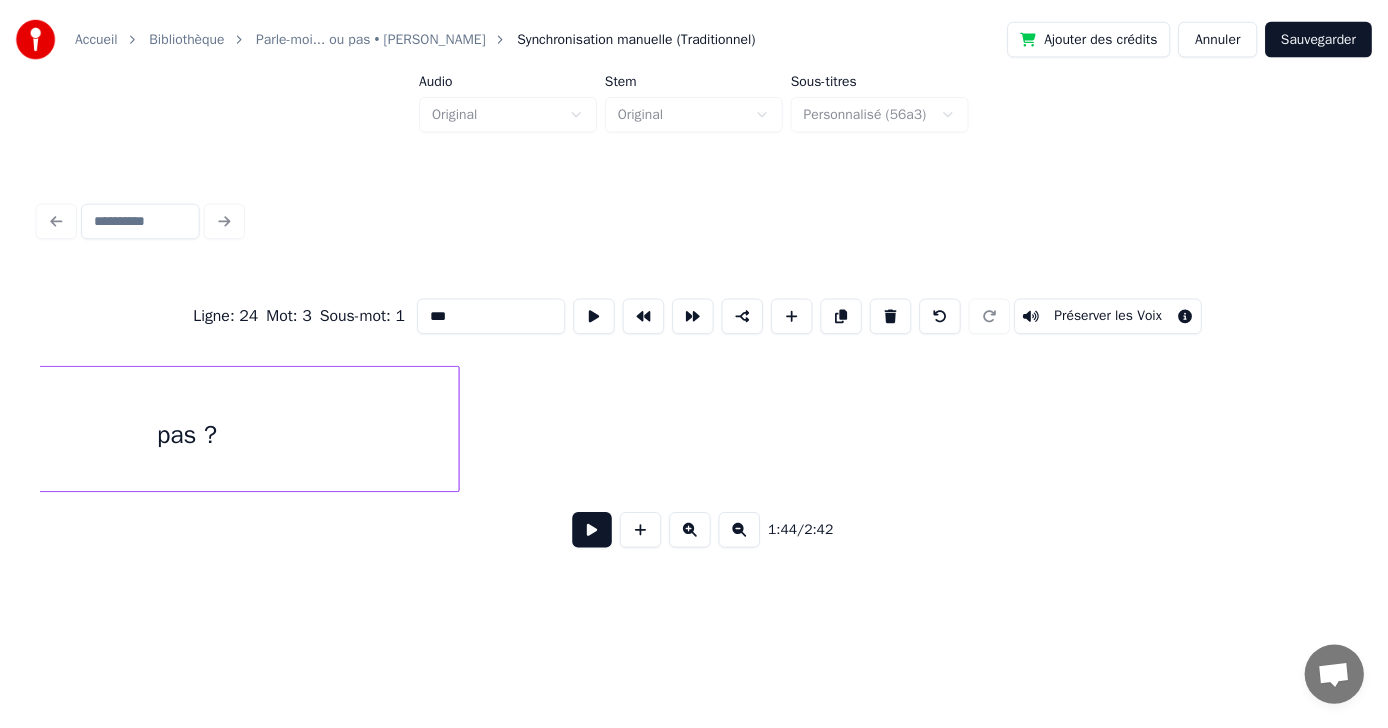 scroll, scrollTop: 0, scrollLeft: 82919, axis: horizontal 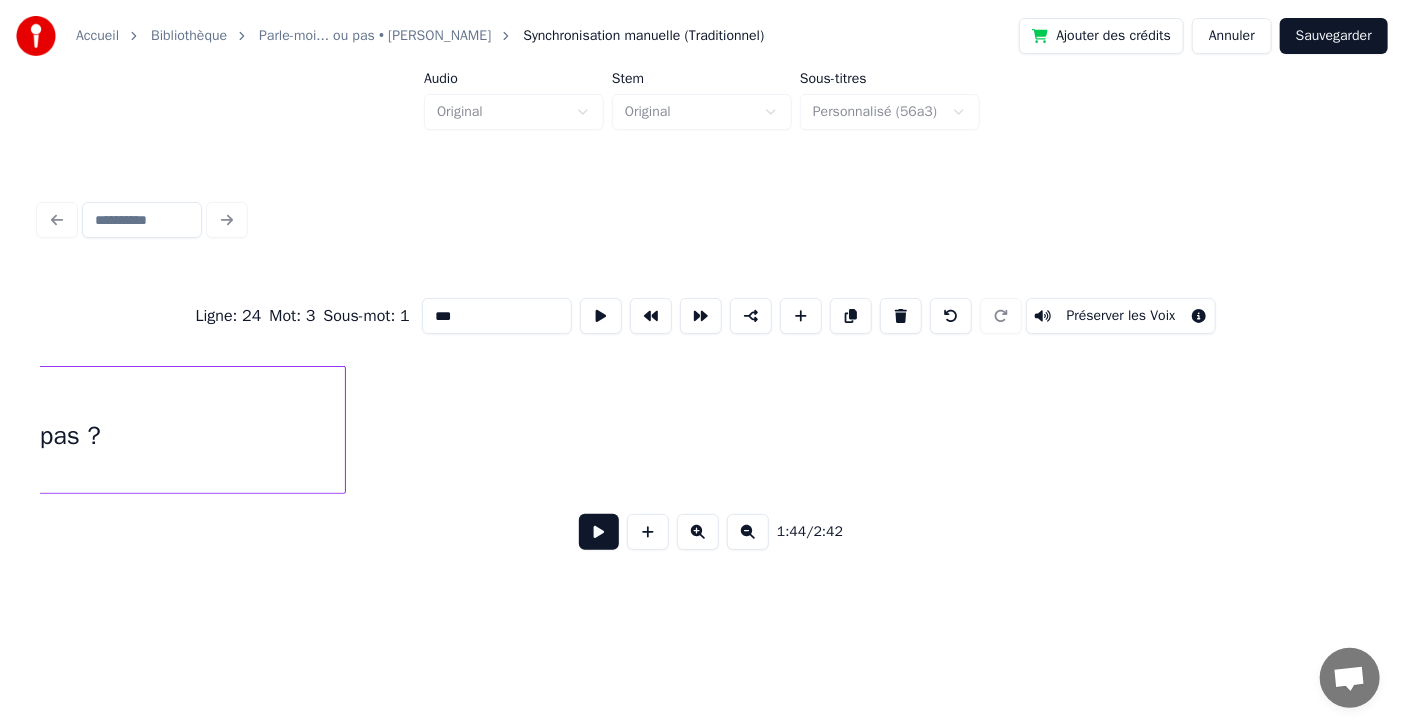 type on "***" 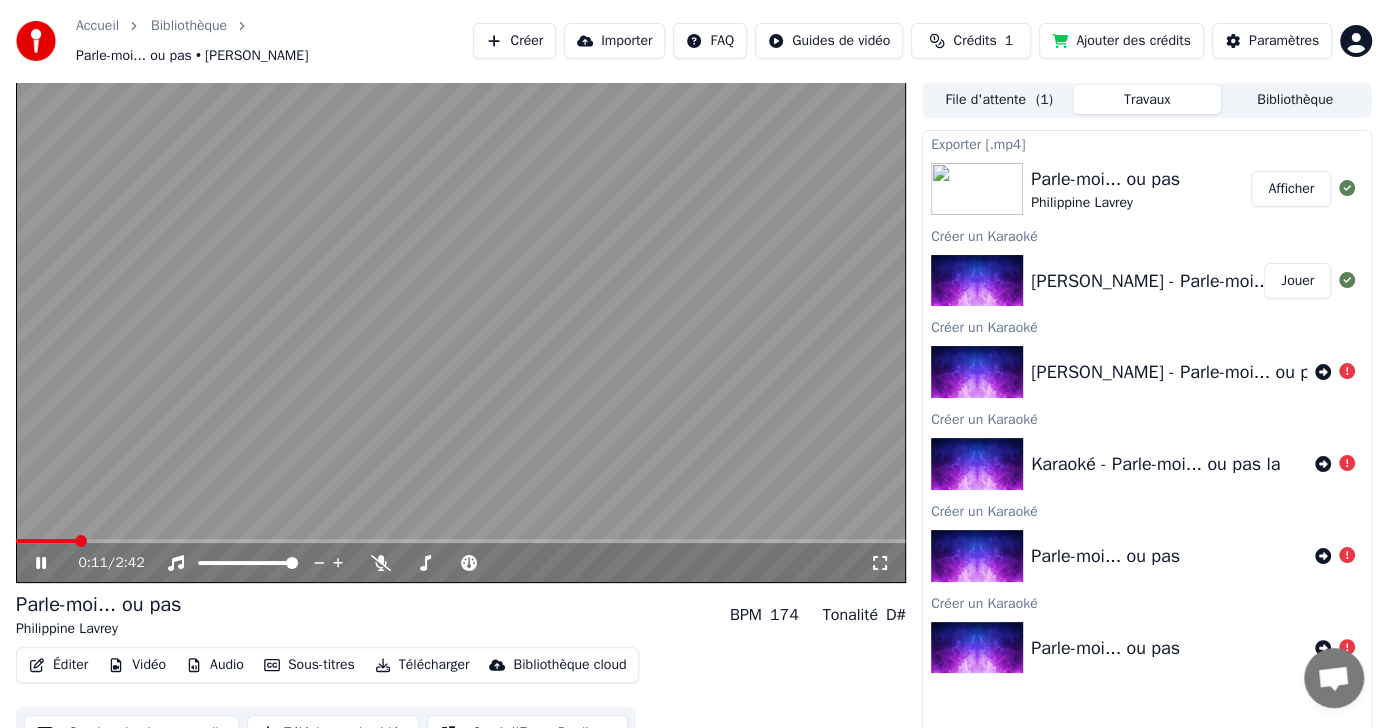 click at bounding box center (81, 541) 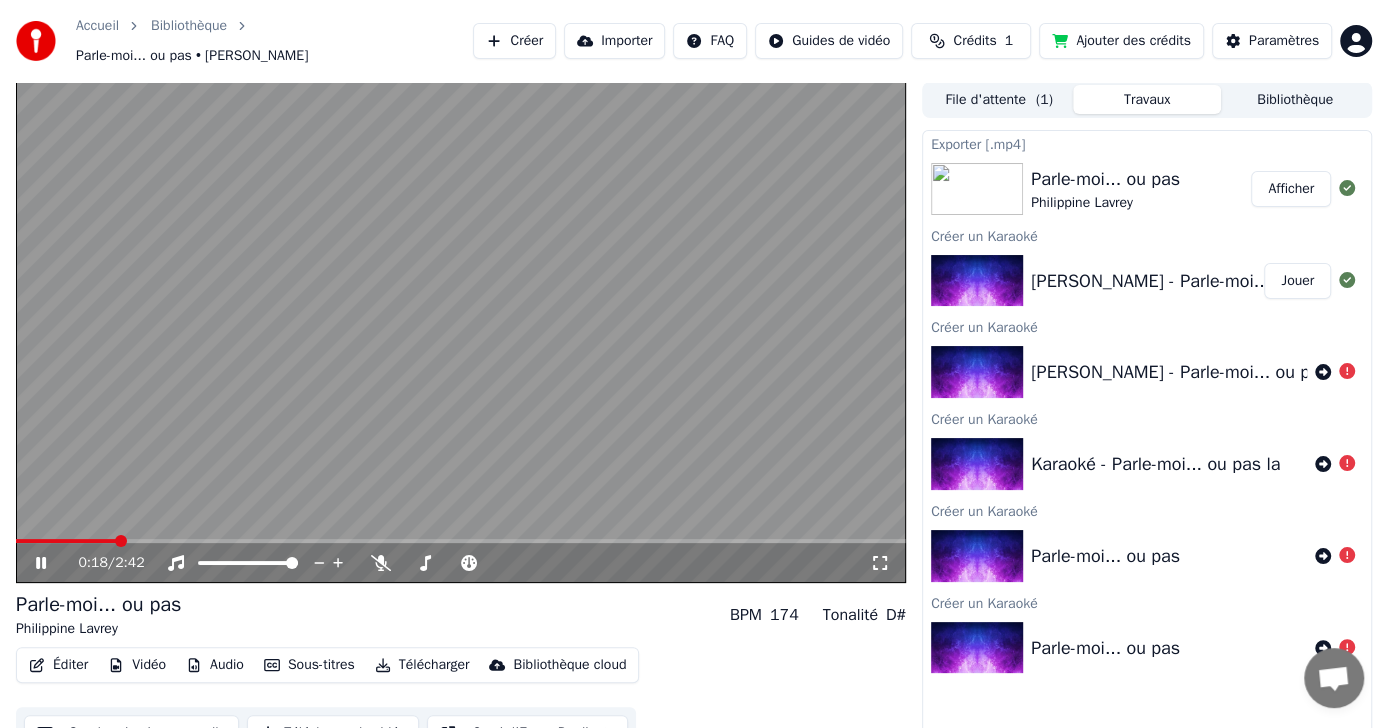 click 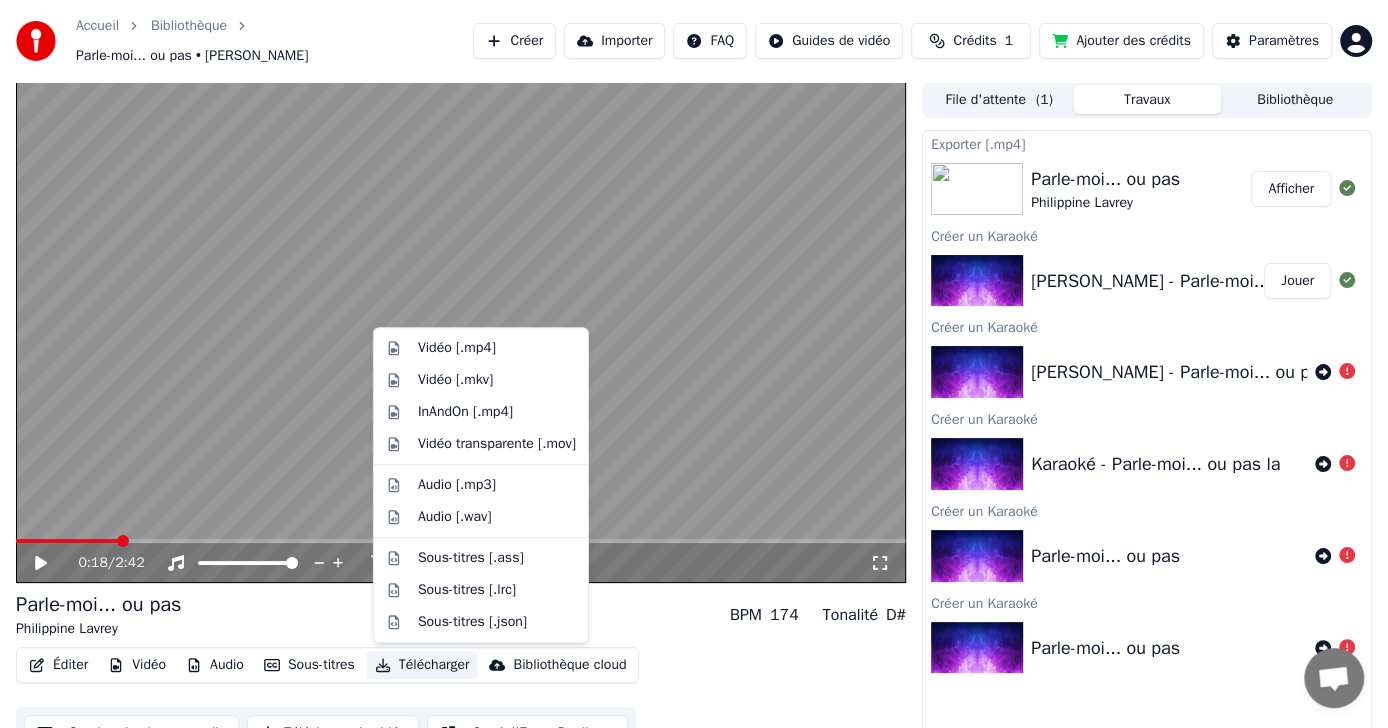click on "Télécharger" at bounding box center [422, 665] 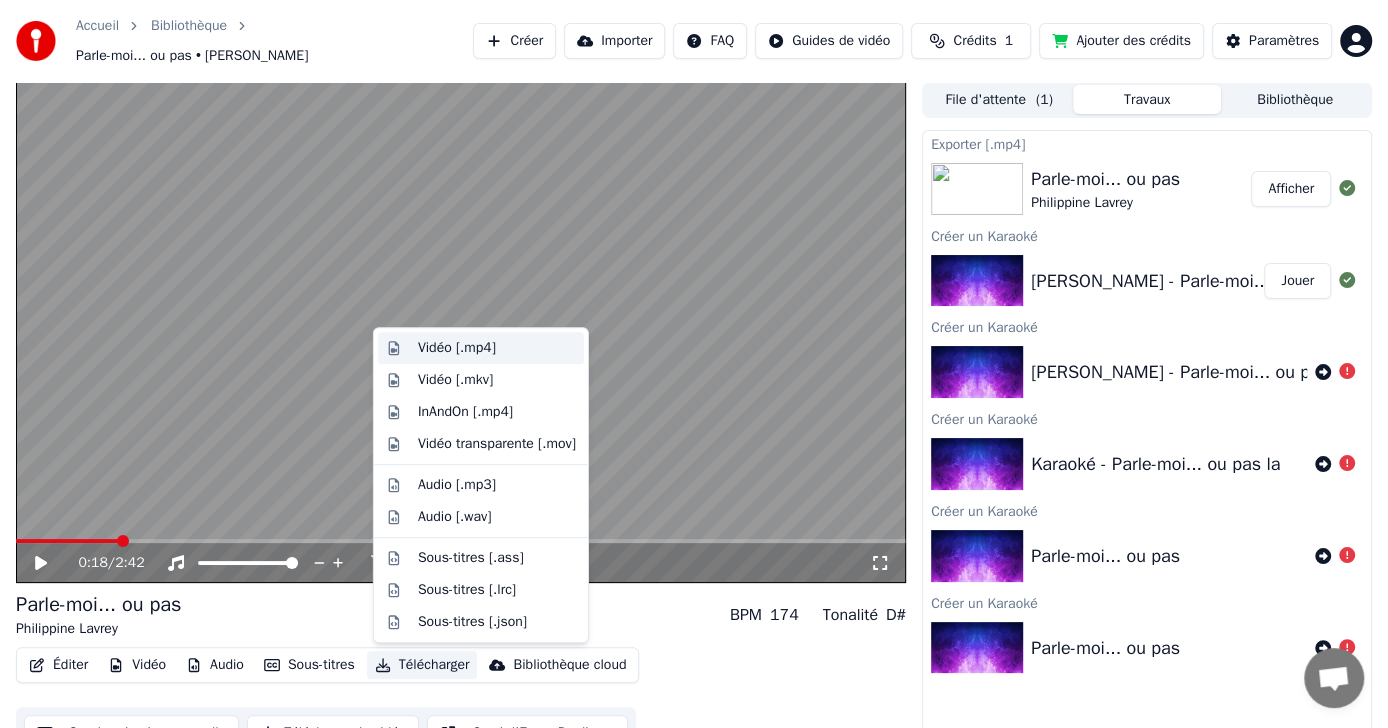 click on "Vidéo [.mp4]" at bounding box center [457, 348] 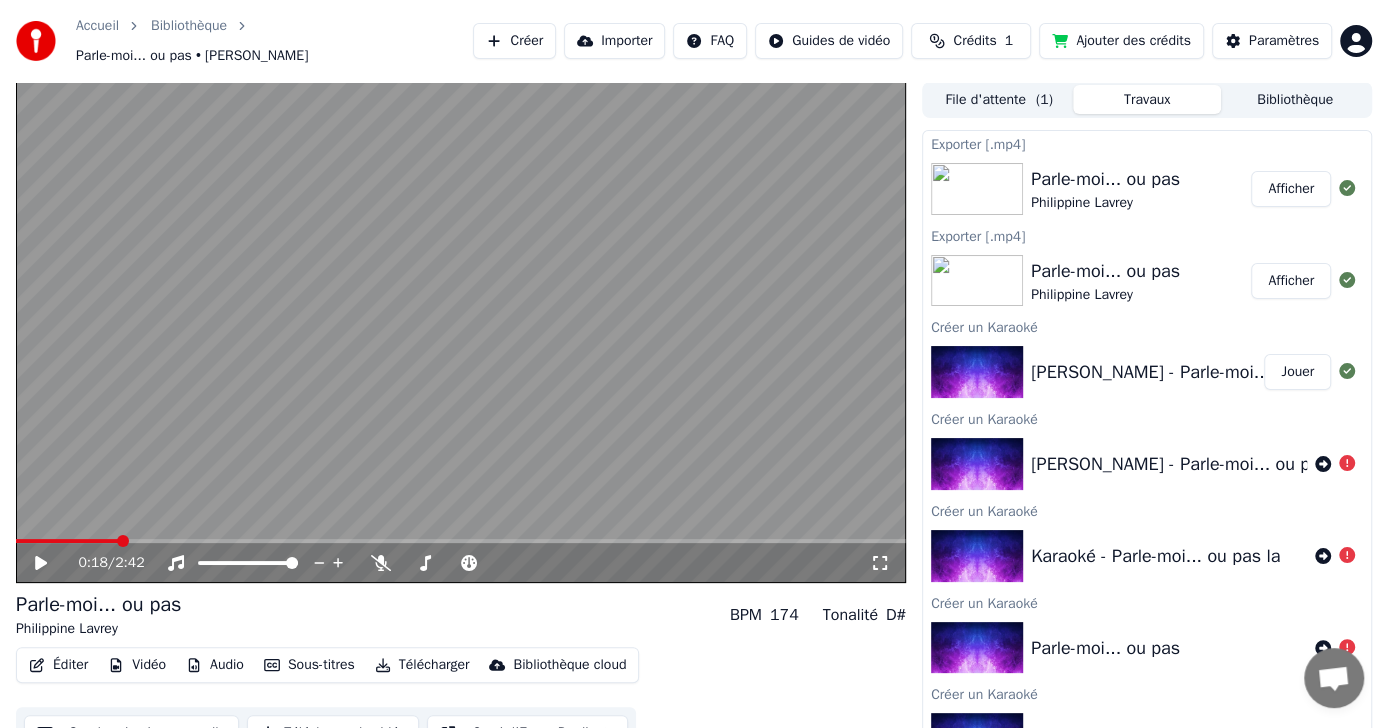 click on "Afficher" at bounding box center [1291, 189] 